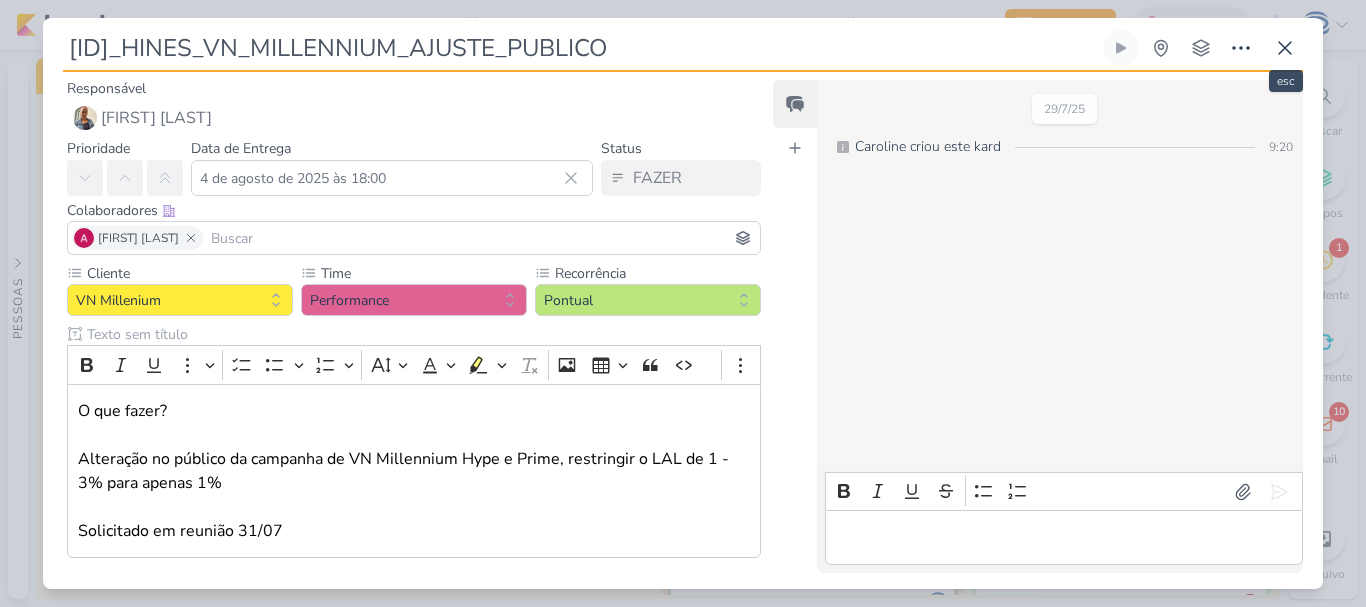 scroll, scrollTop: 0, scrollLeft: 0, axis: both 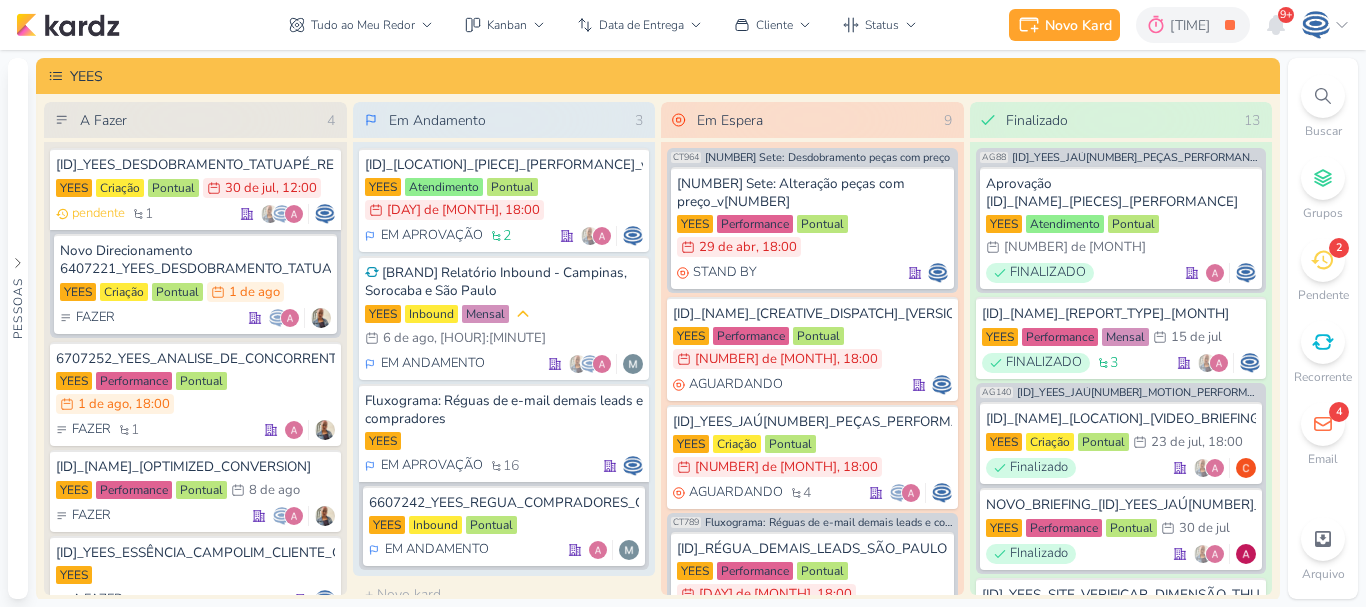 click on "9+" at bounding box center [1286, 15] 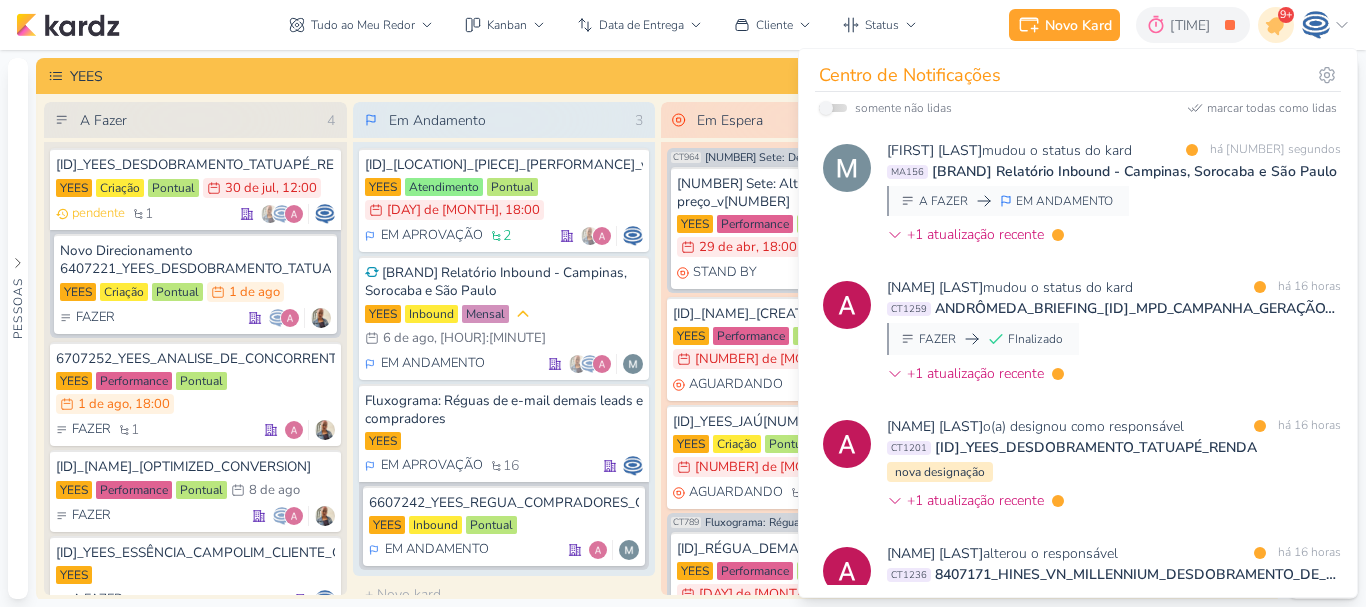click on "YEES" at bounding box center [672, 76] 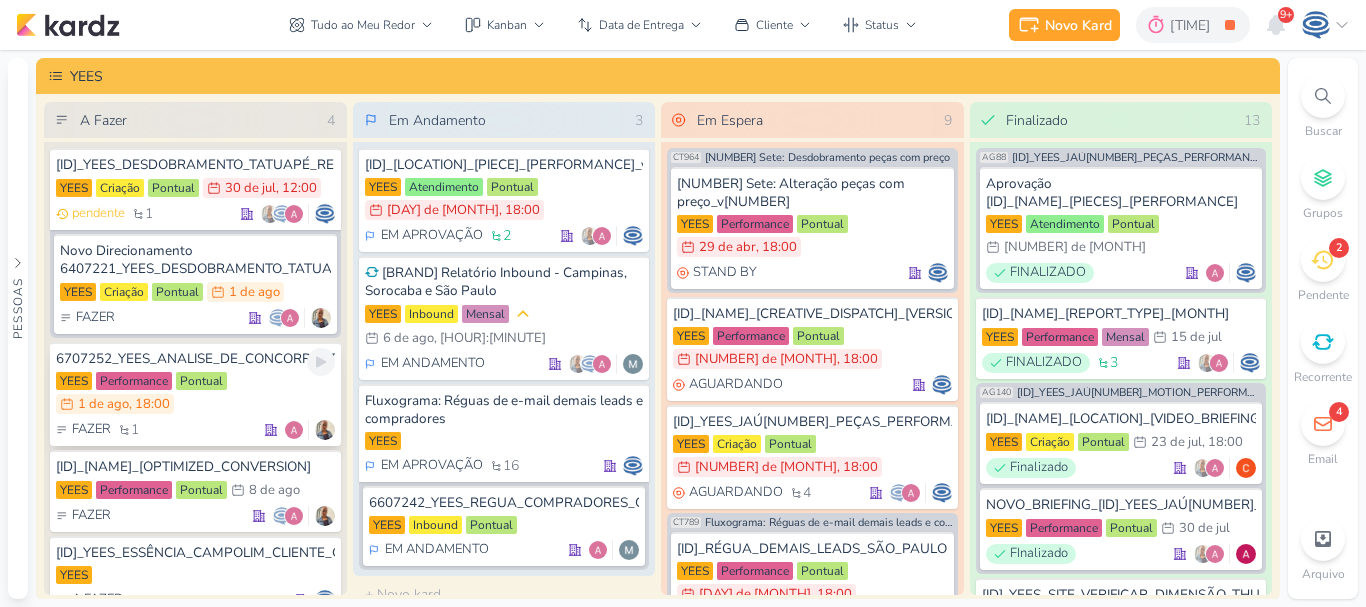 scroll, scrollTop: 47, scrollLeft: 0, axis: vertical 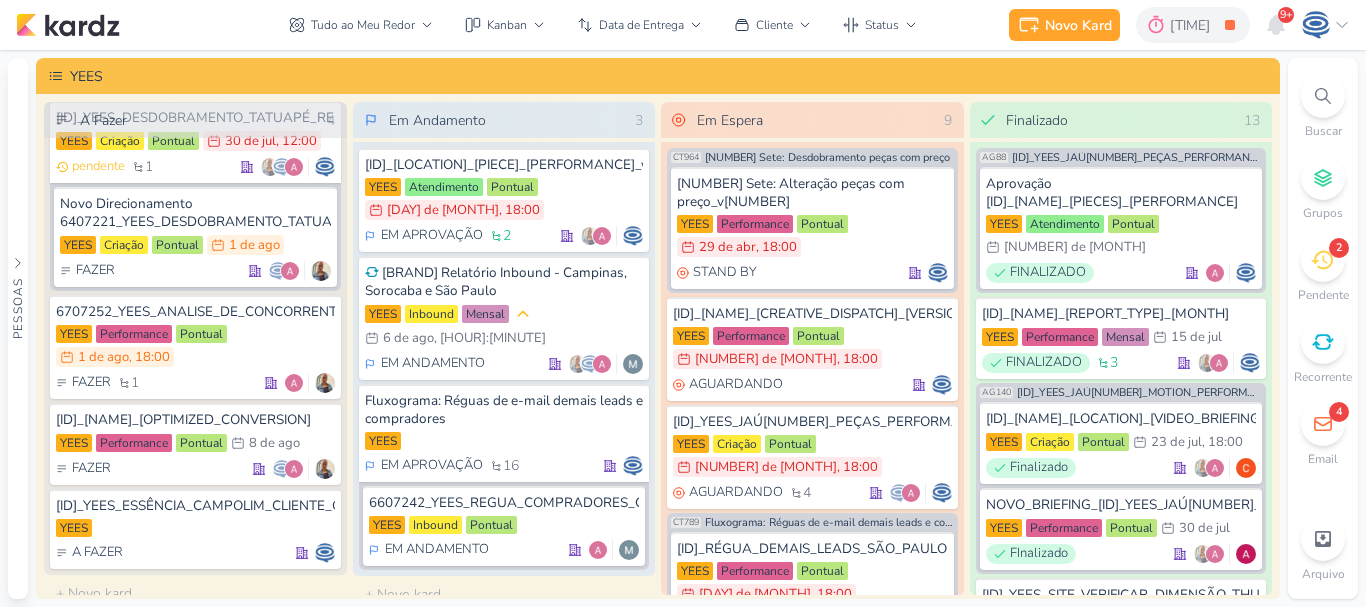 click 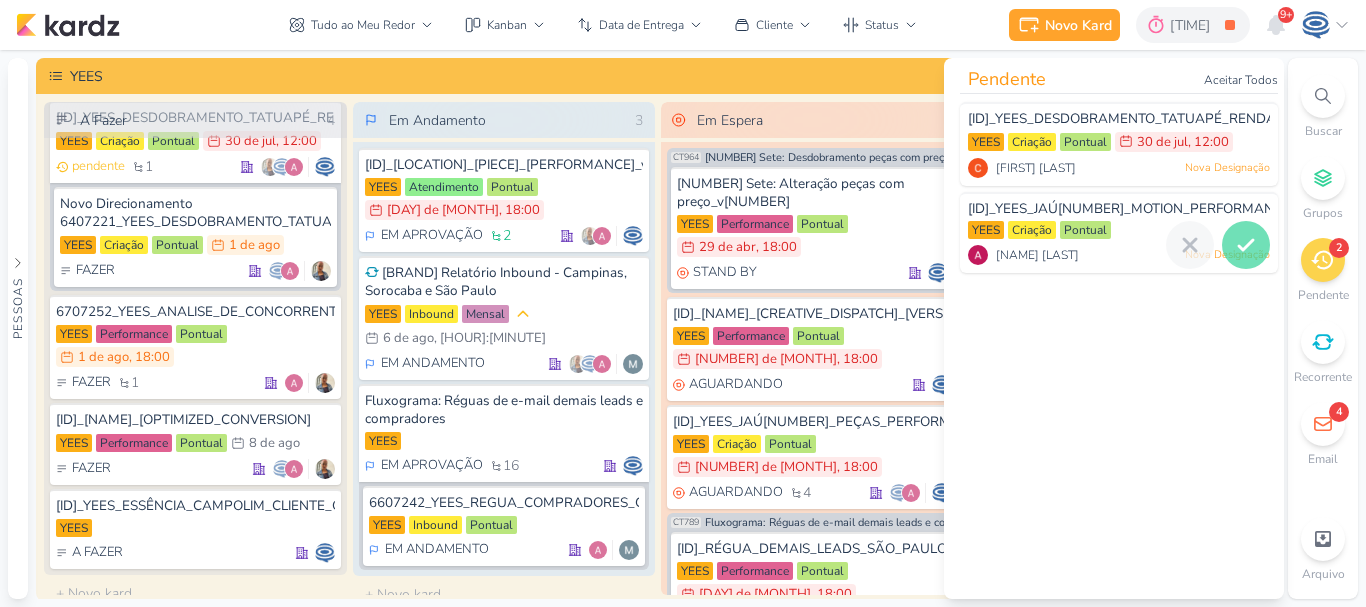 click 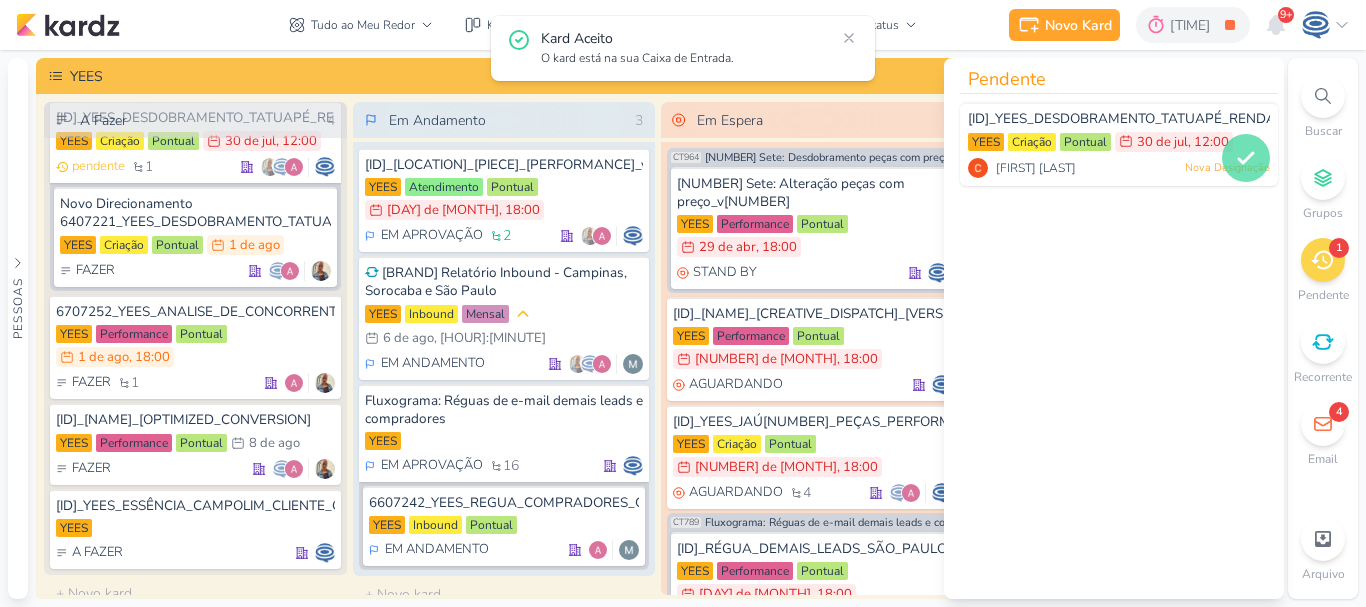 click 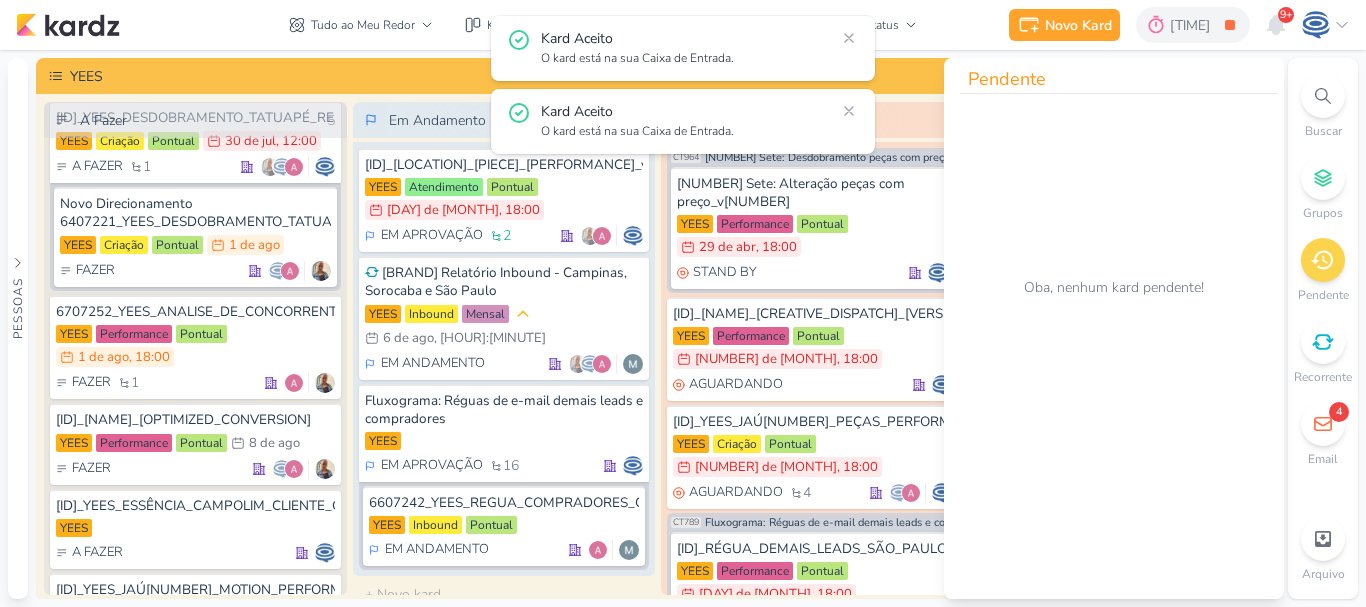 scroll, scrollTop: 148, scrollLeft: 0, axis: vertical 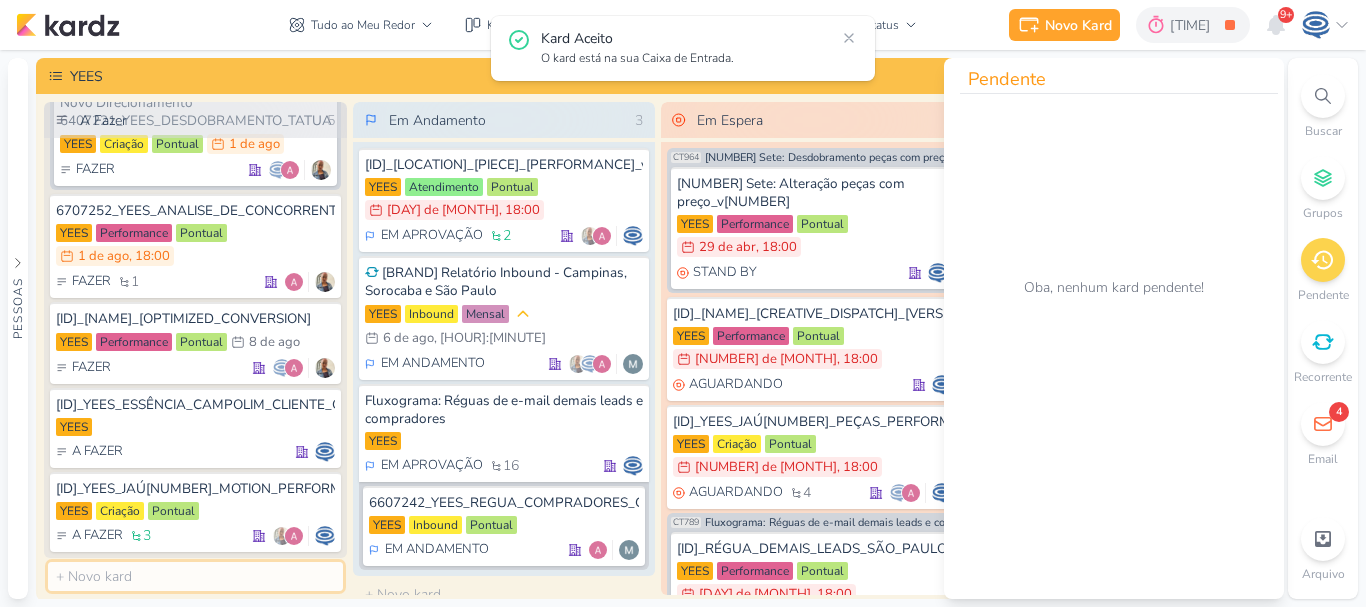click at bounding box center (195, 576) 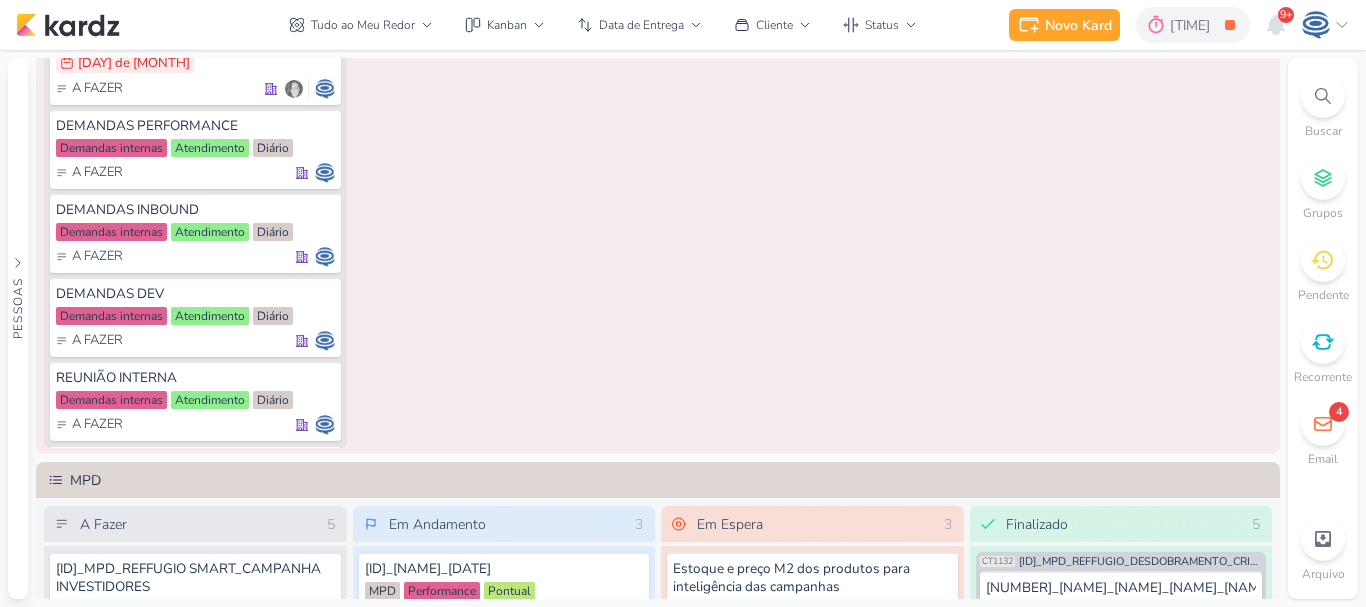 scroll, scrollTop: 1363, scrollLeft: 0, axis: vertical 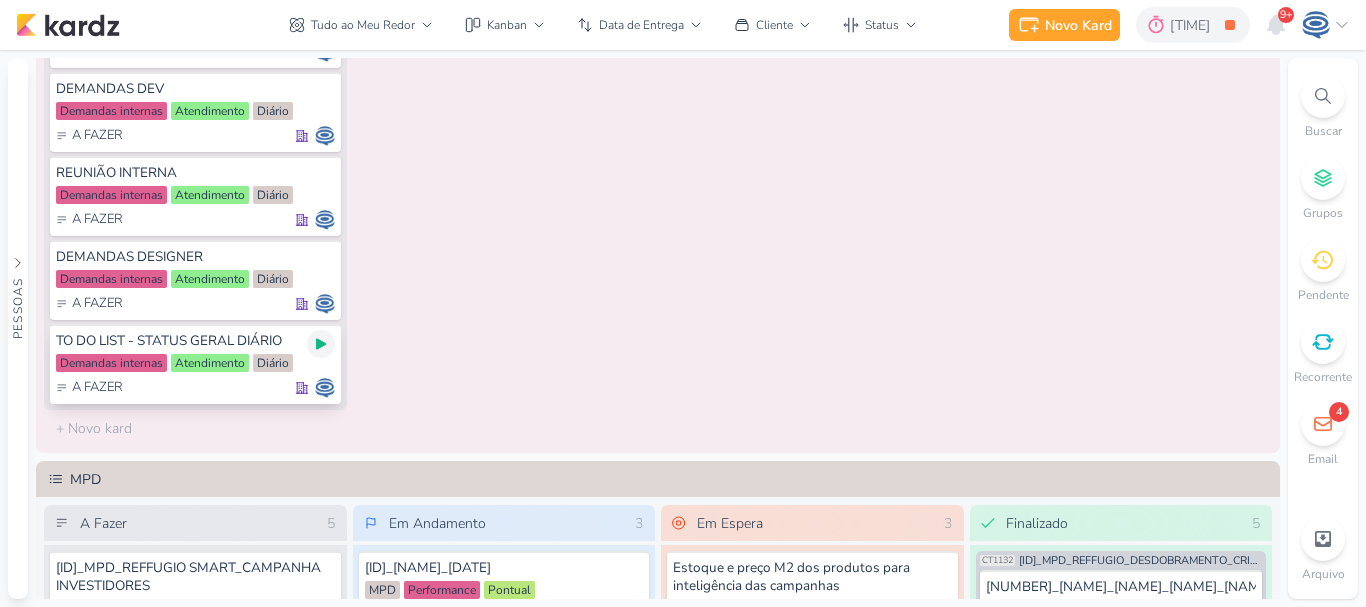 click 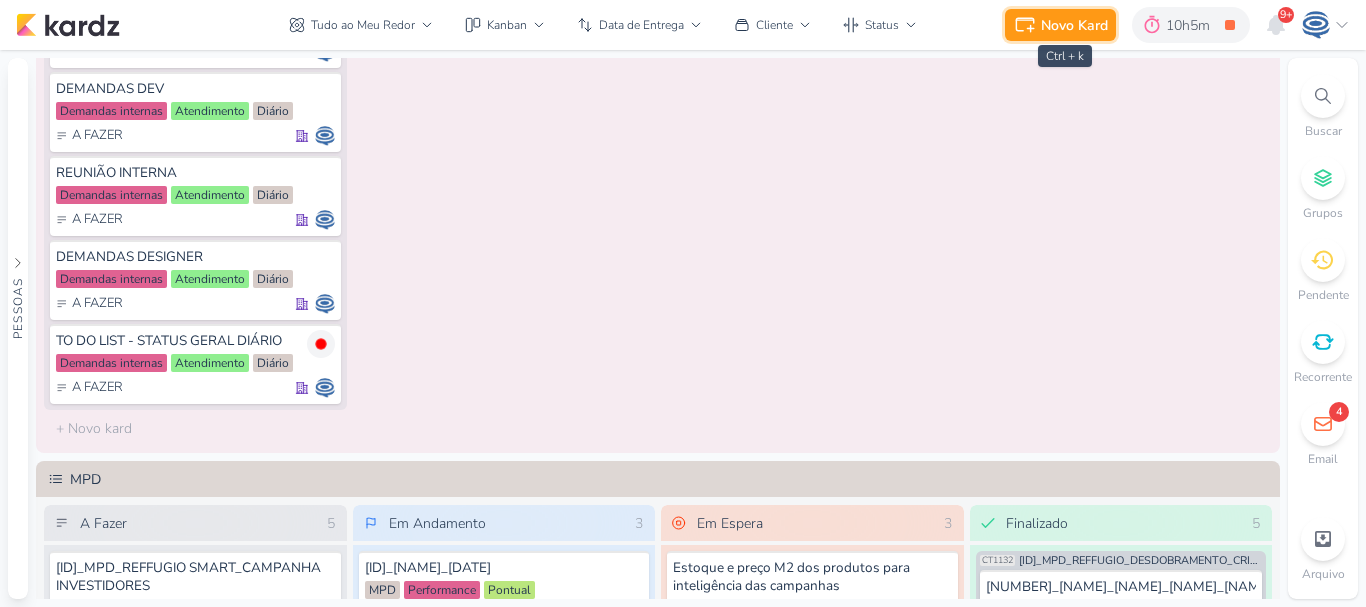 click on "Novo Kard" at bounding box center [1074, 25] 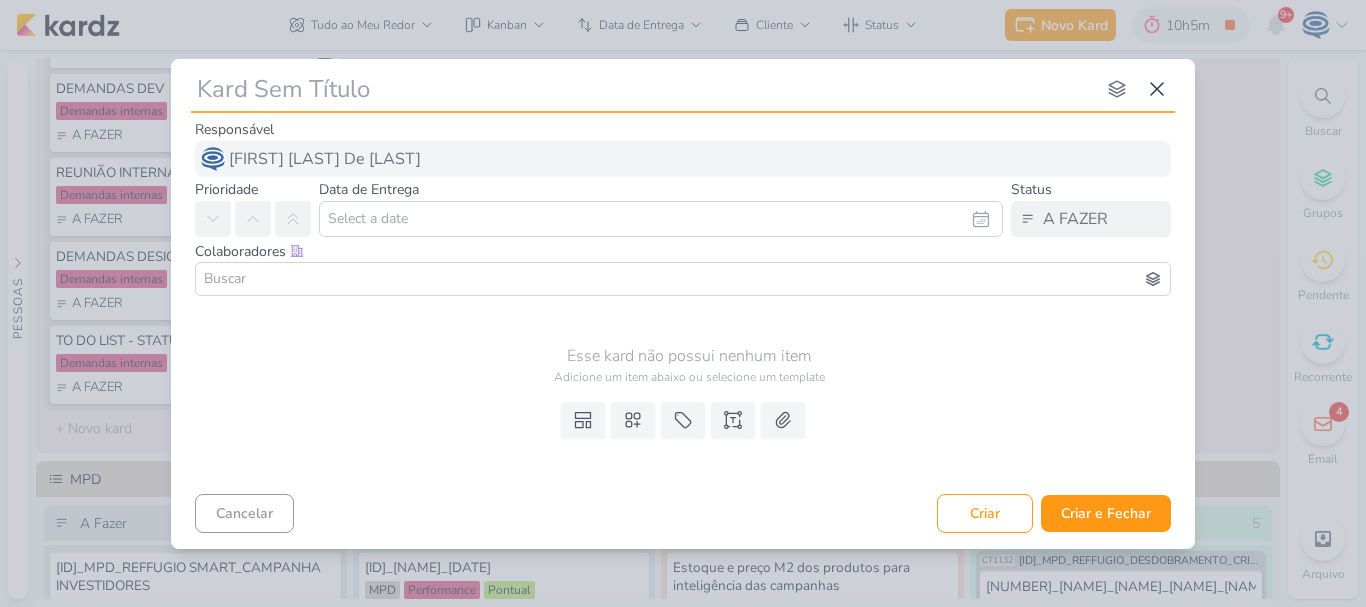 type on "6708011_YEES_REPORT_MENSAL_JULHO" 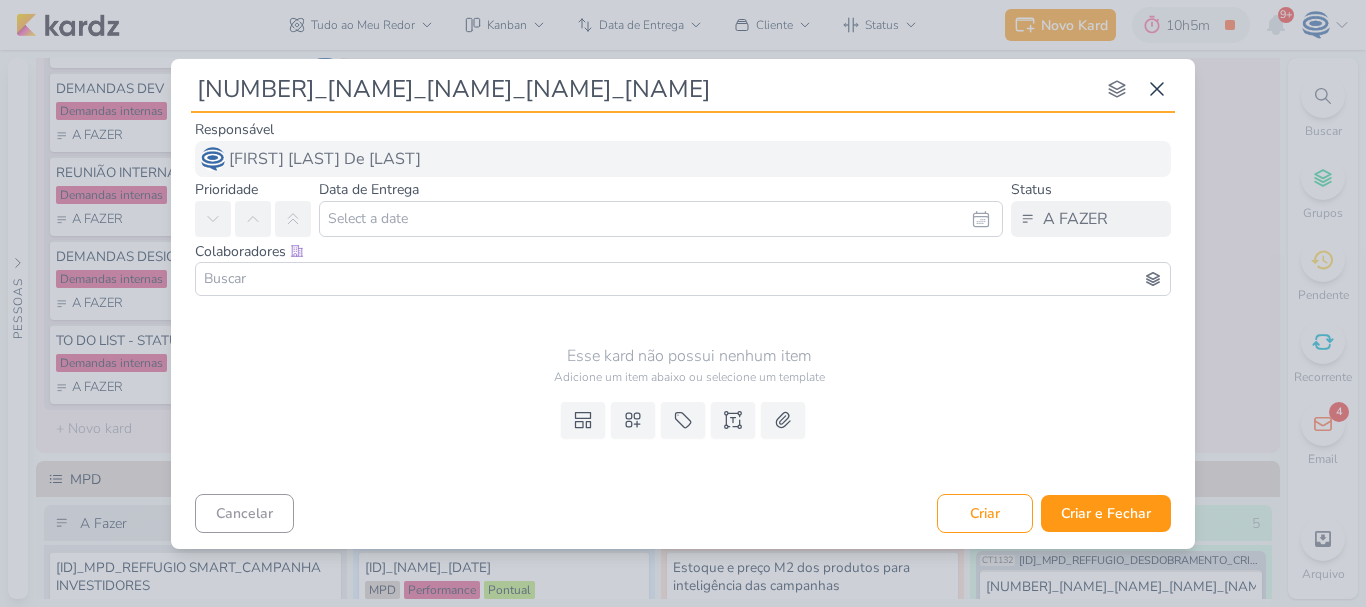 type 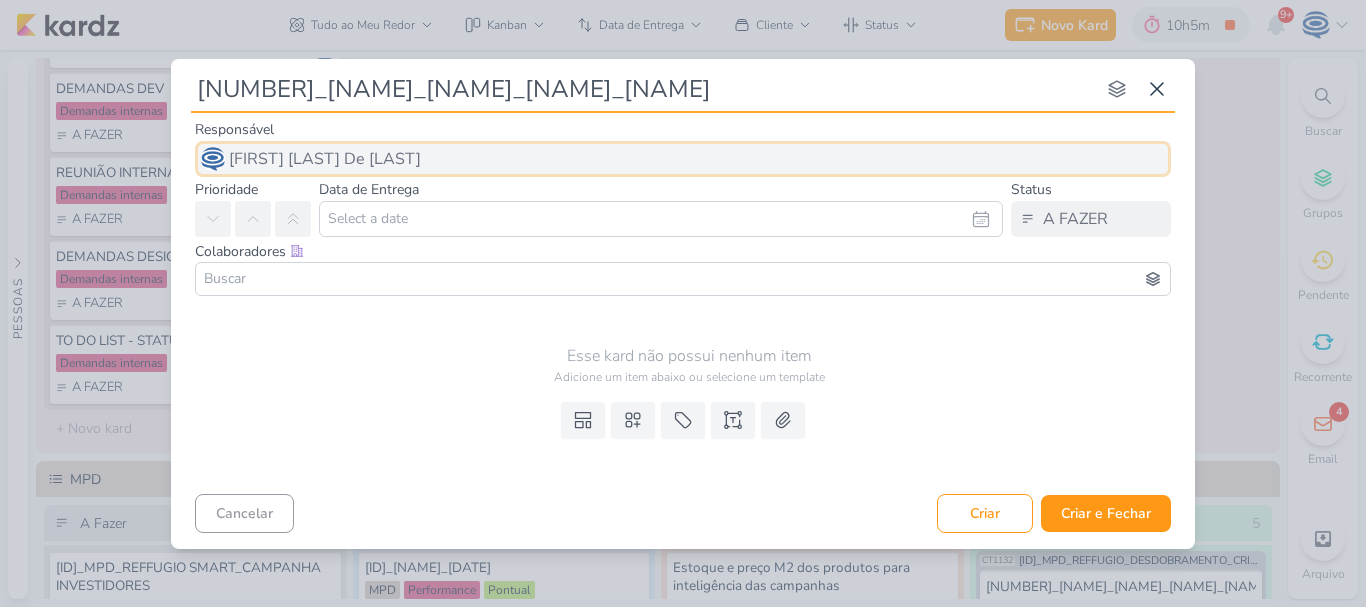 click on "Caroline Traven De Andrade" at bounding box center [325, 159] 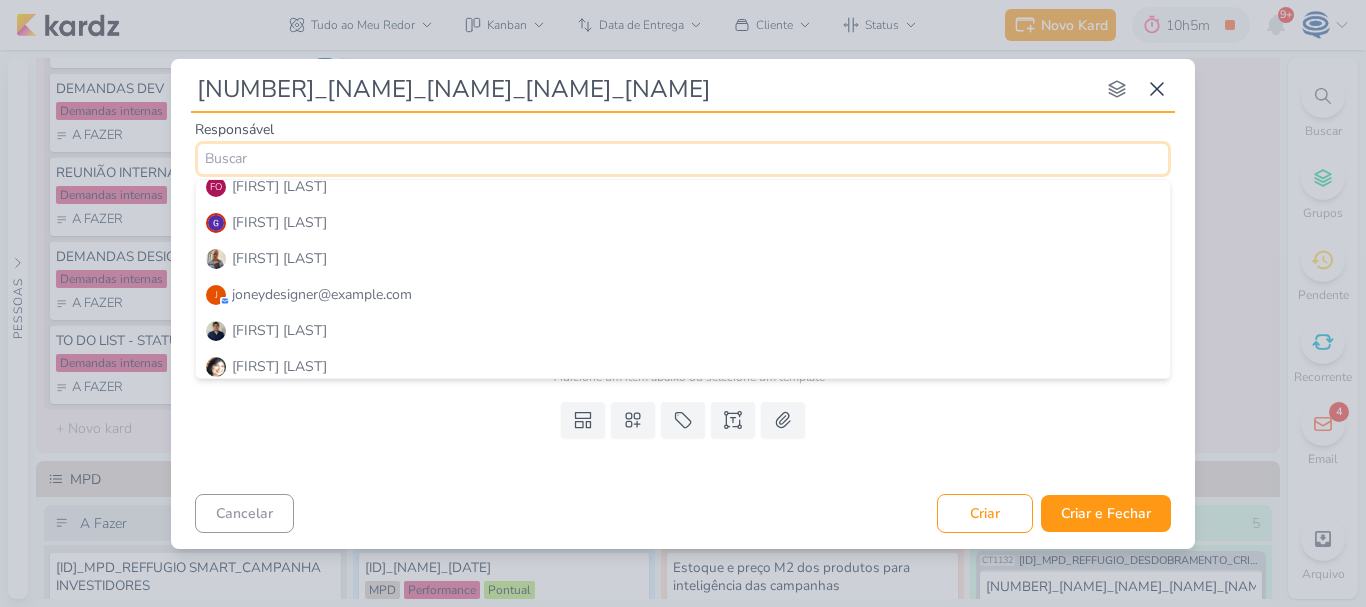 scroll, scrollTop: 228, scrollLeft: 0, axis: vertical 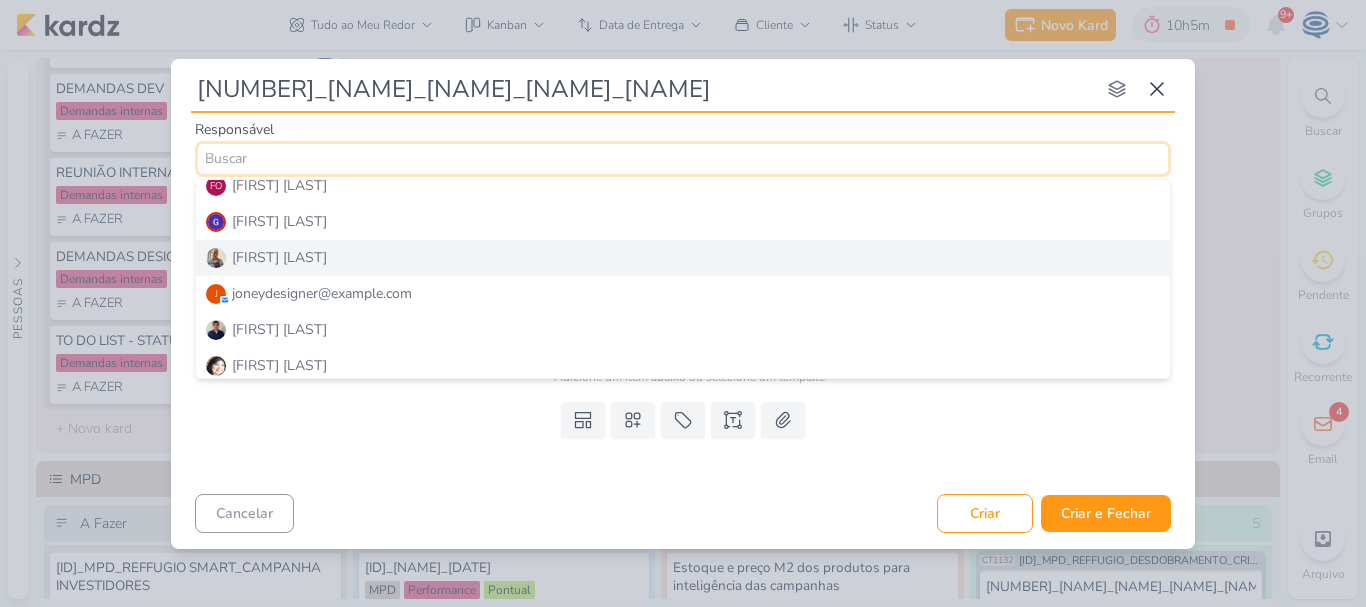 click on "Iara Santos" at bounding box center (683, 258) 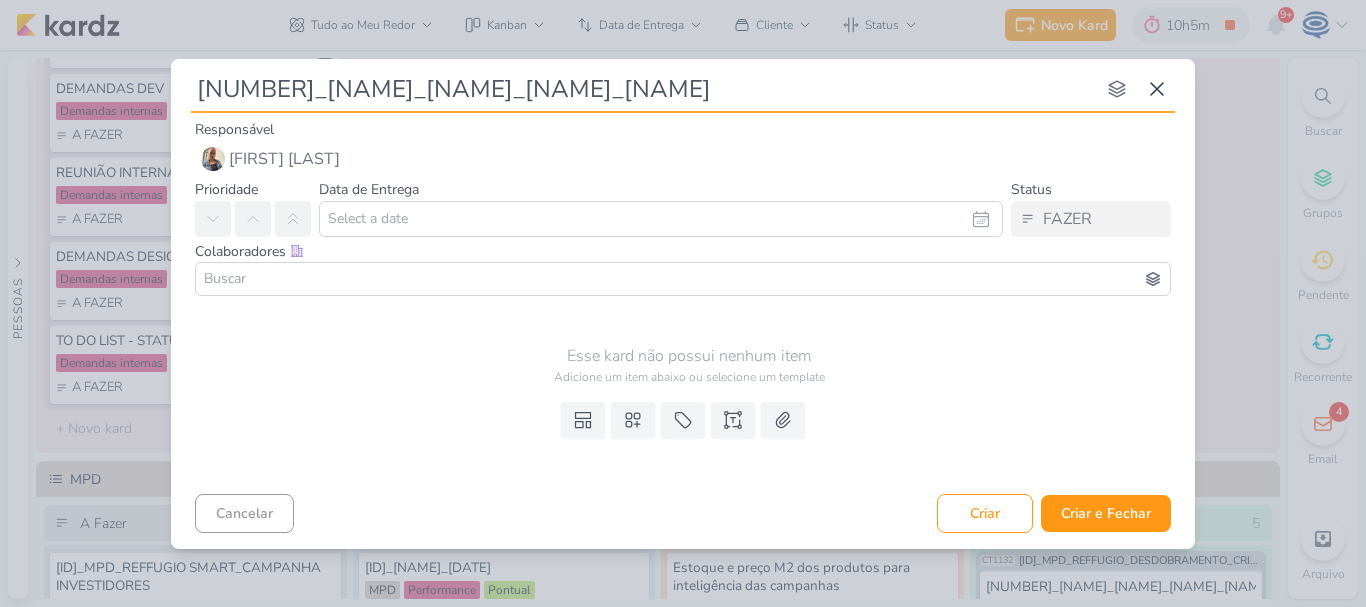 click at bounding box center (683, 279) 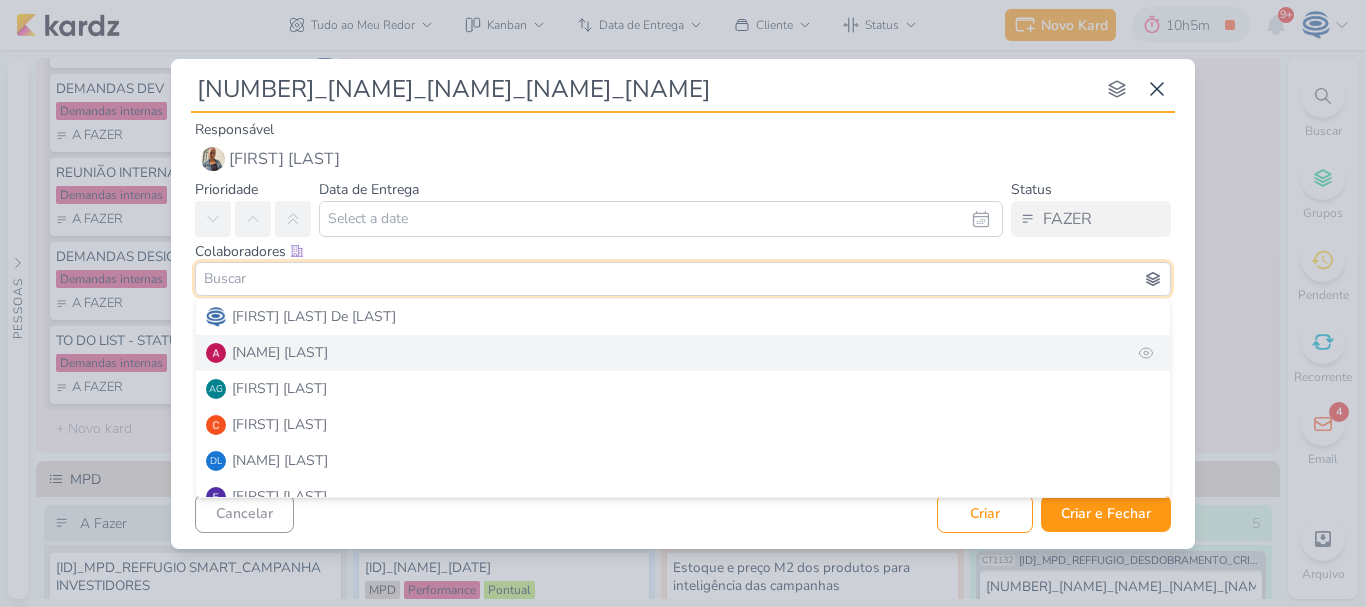 click on "Alessandra Gomes" at bounding box center [280, 352] 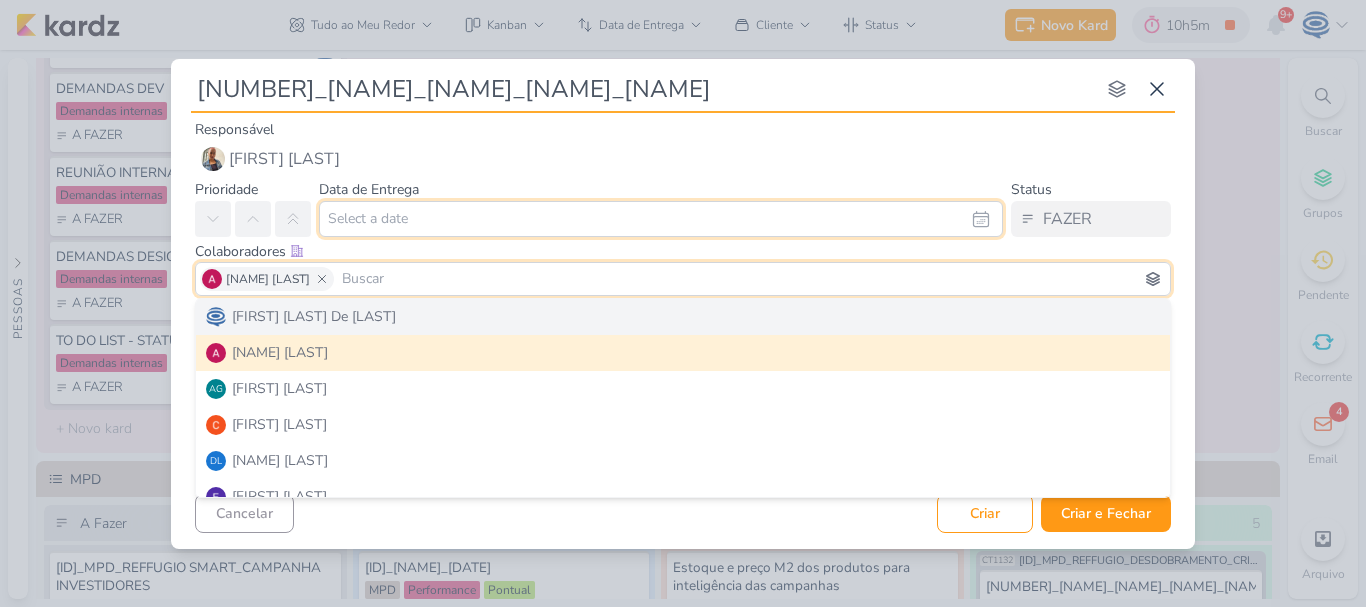 click at bounding box center [661, 219] 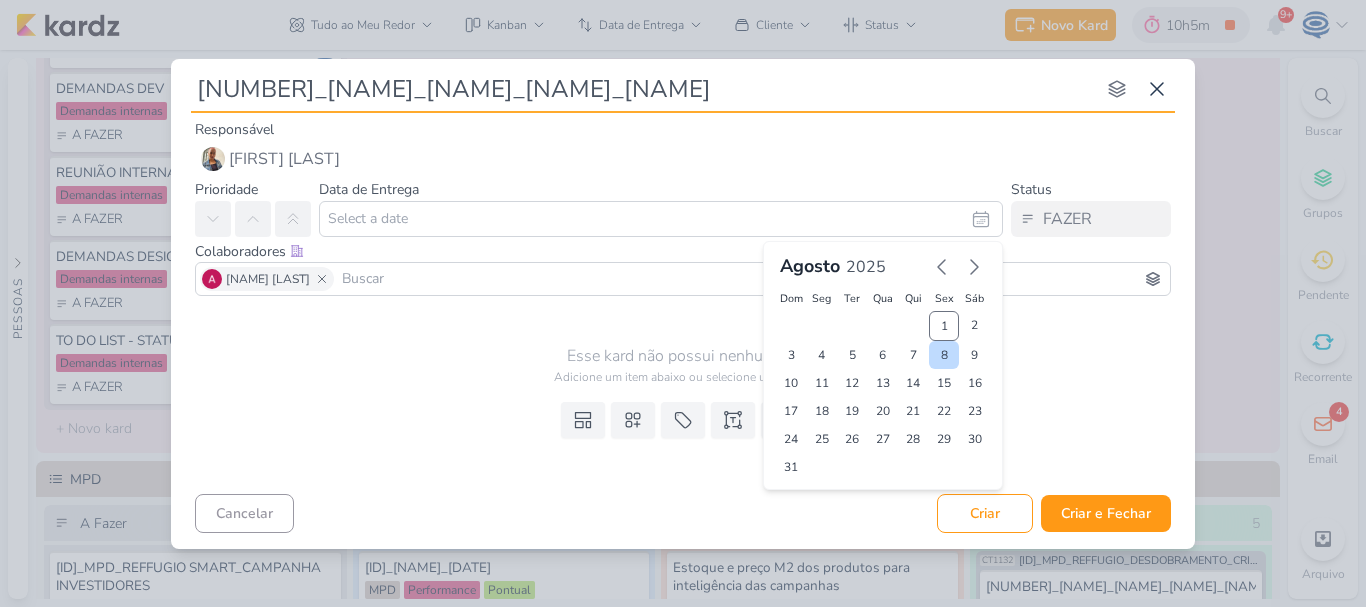 click on "8" at bounding box center (944, 355) 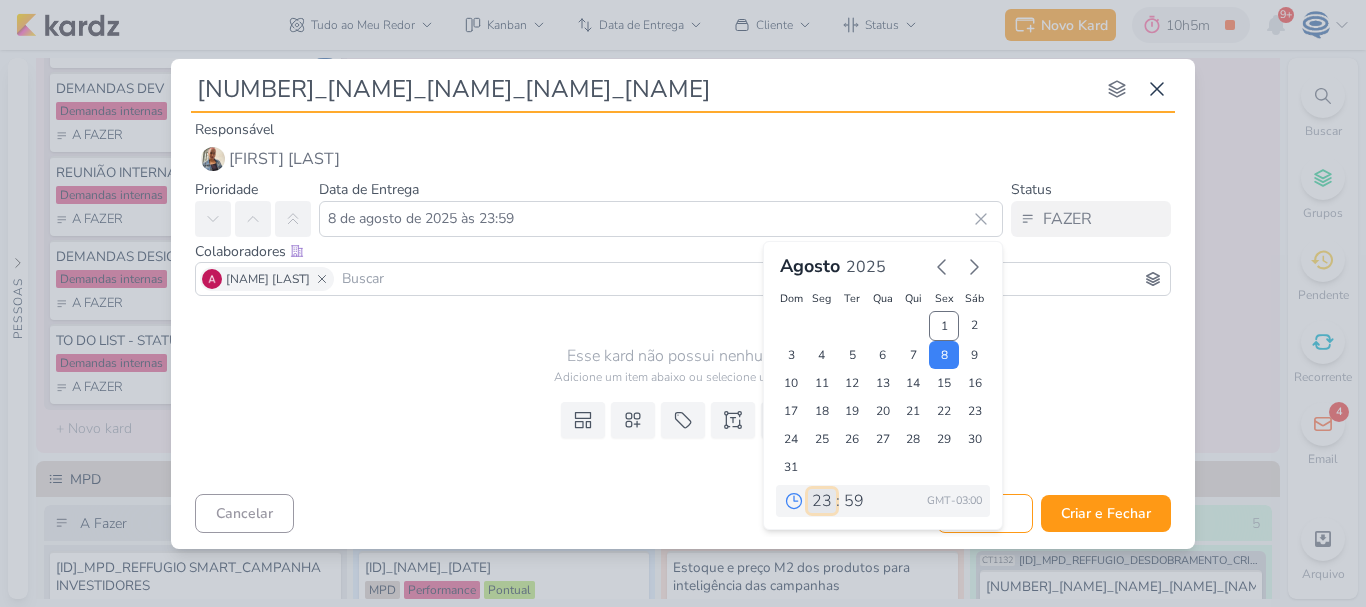 click on "00 01 02 03 04 05 06 07 08 09 10 11 12 13 14 15 16 17 18 19 20 21 22 23" at bounding box center [822, 501] 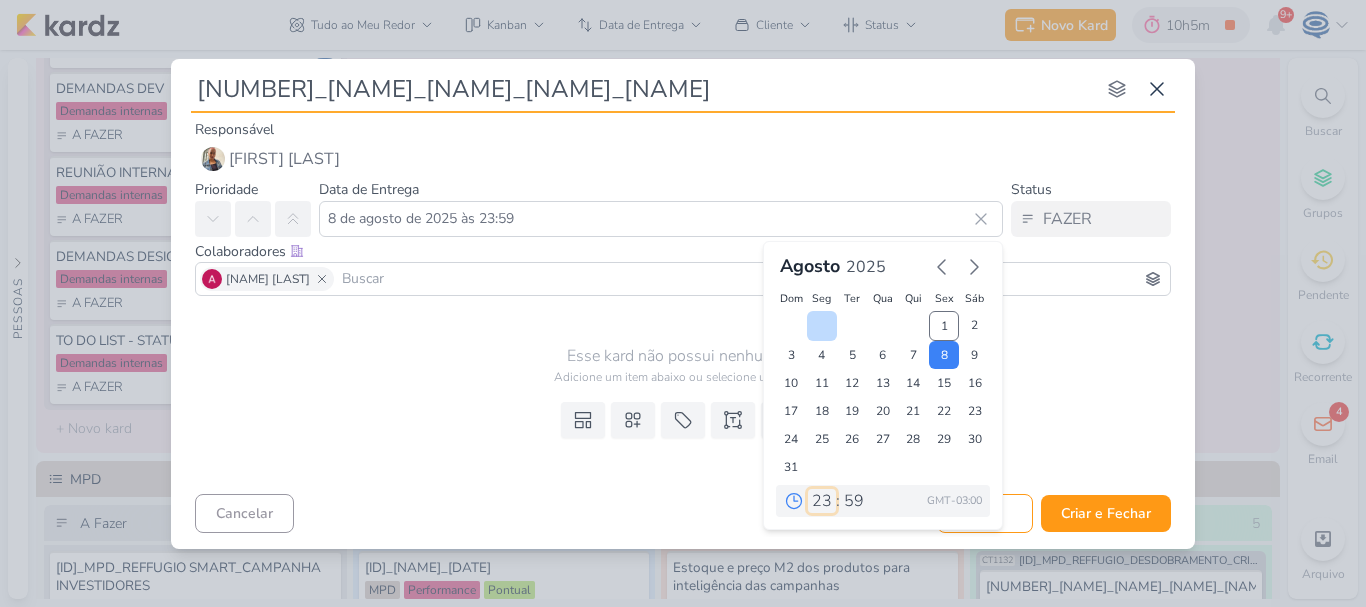 select on "18" 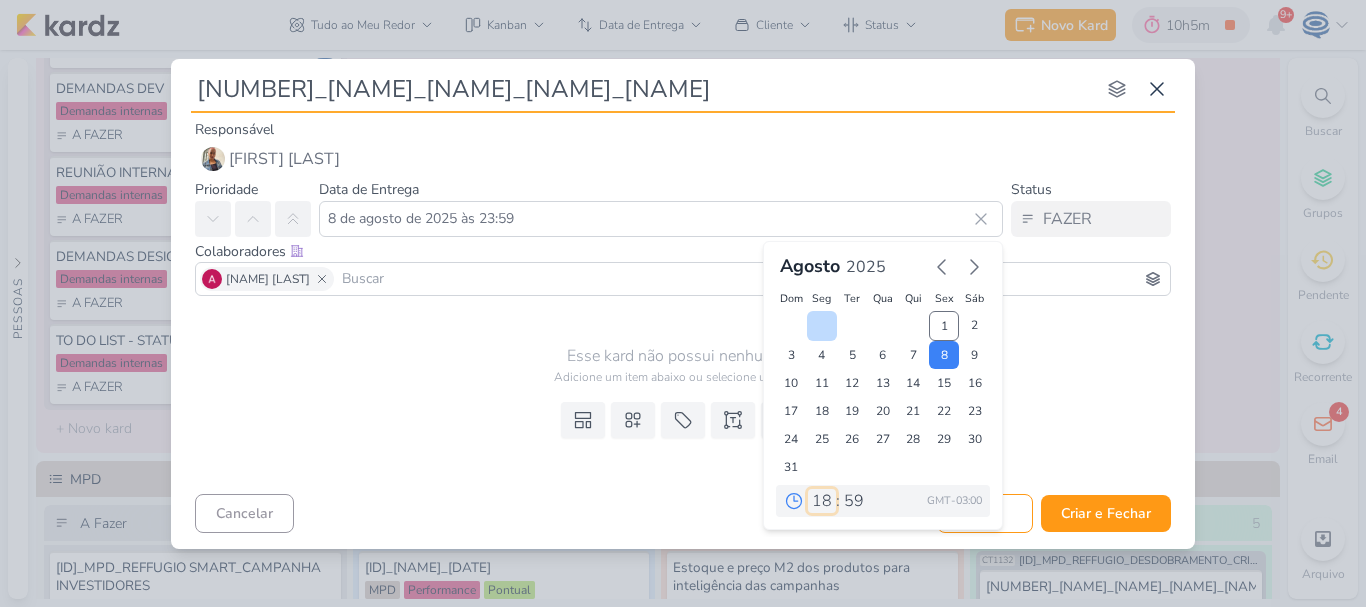 click on "00 01 02 03 04 05 06 07 08 09 10 11 12 13 14 15 16 17 18 19 20 21 22 23" at bounding box center (822, 501) 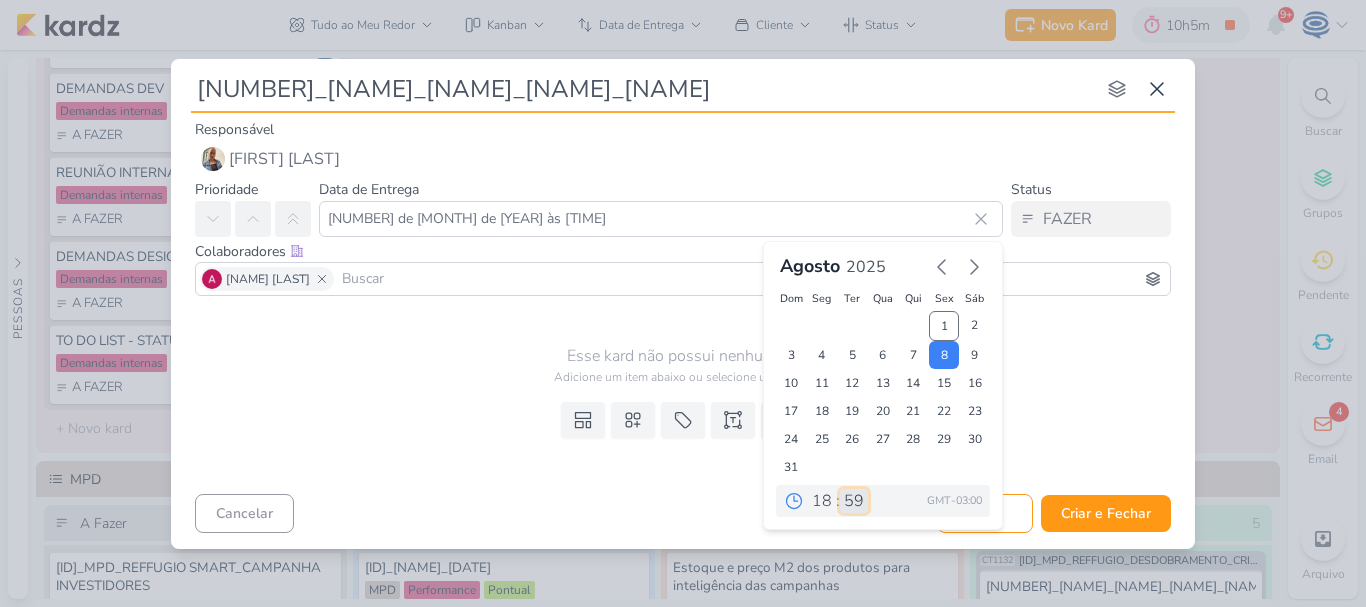 click on "00 05 10 15 20 25 30 35 40 45 50 55
59" at bounding box center [854, 501] 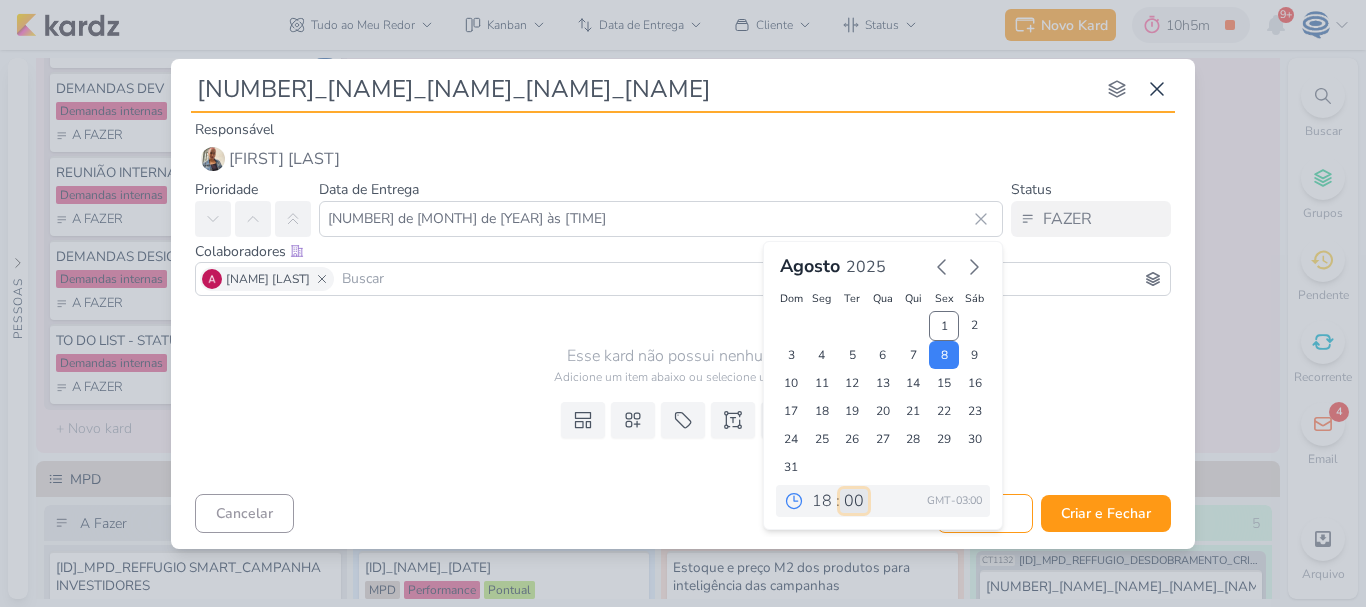 click on "00 05 10 15 20 25 30 35 40 45 50 55
59" at bounding box center [854, 501] 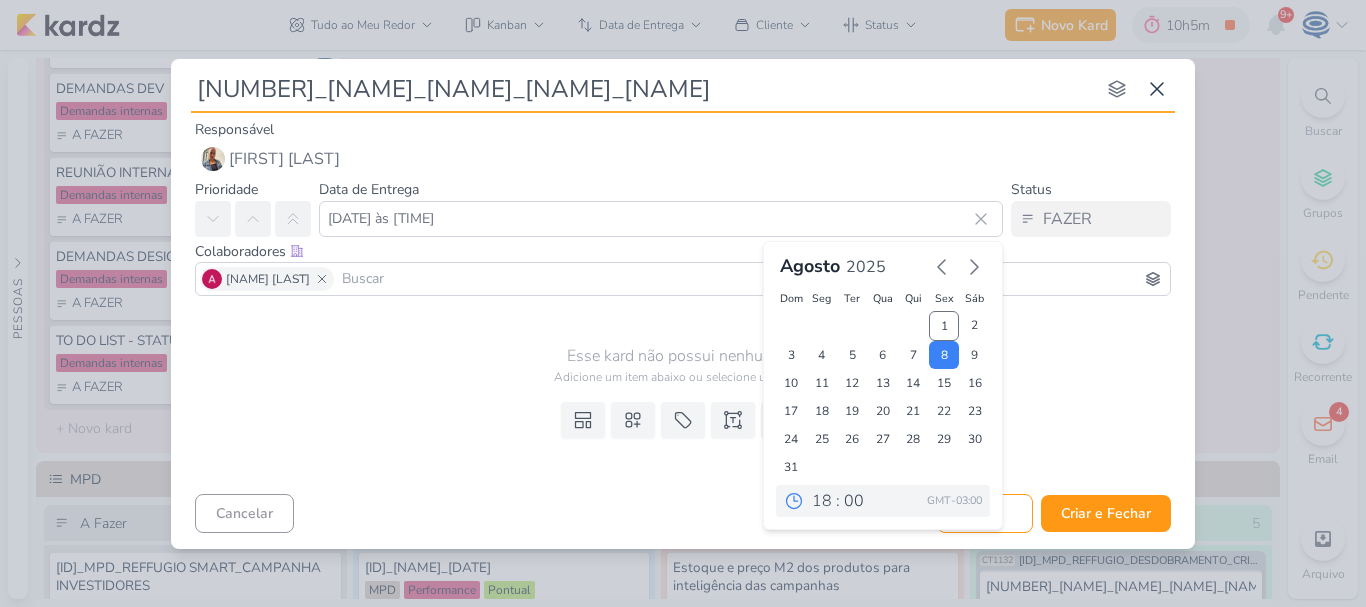 click on "Esse kard não possui nenhum item
Adicione um item abaixo ou selecione um template" at bounding box center [689, 345] 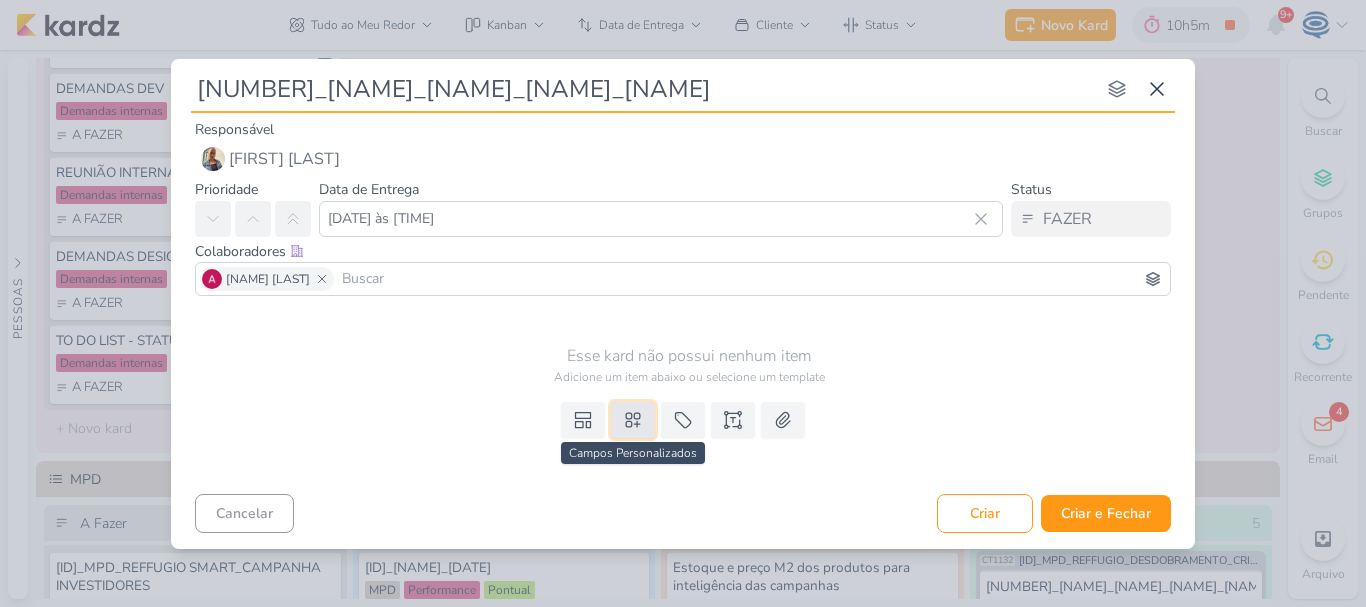 click 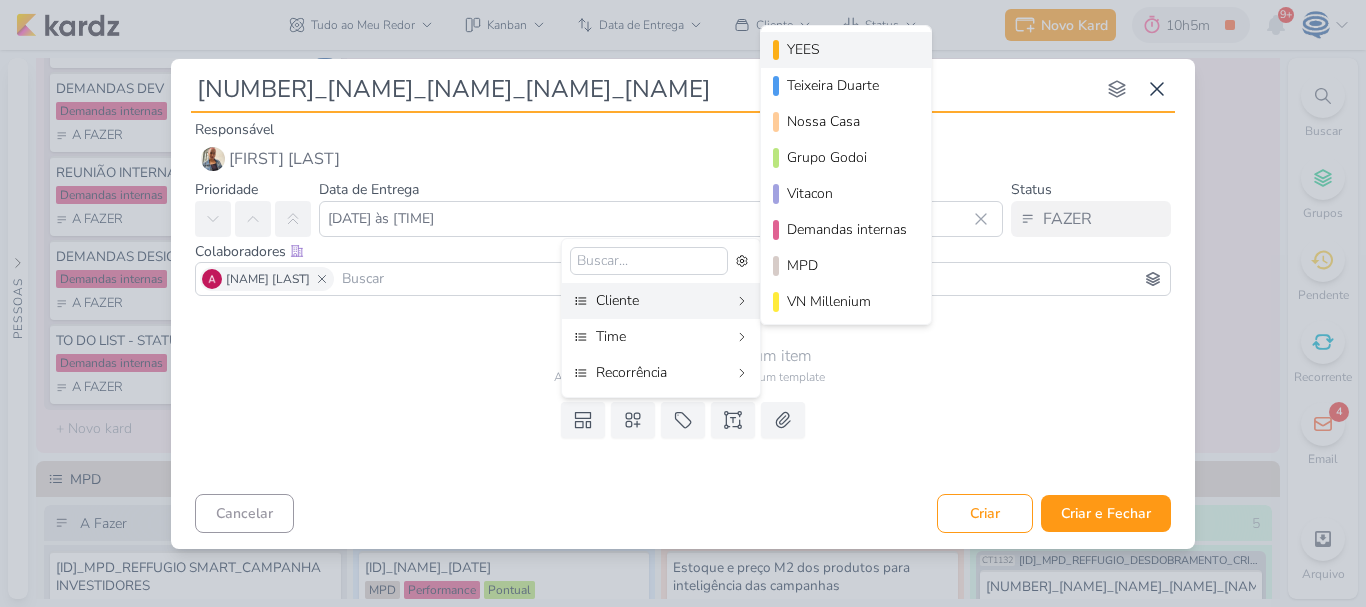 click on "YEES" at bounding box center [847, 49] 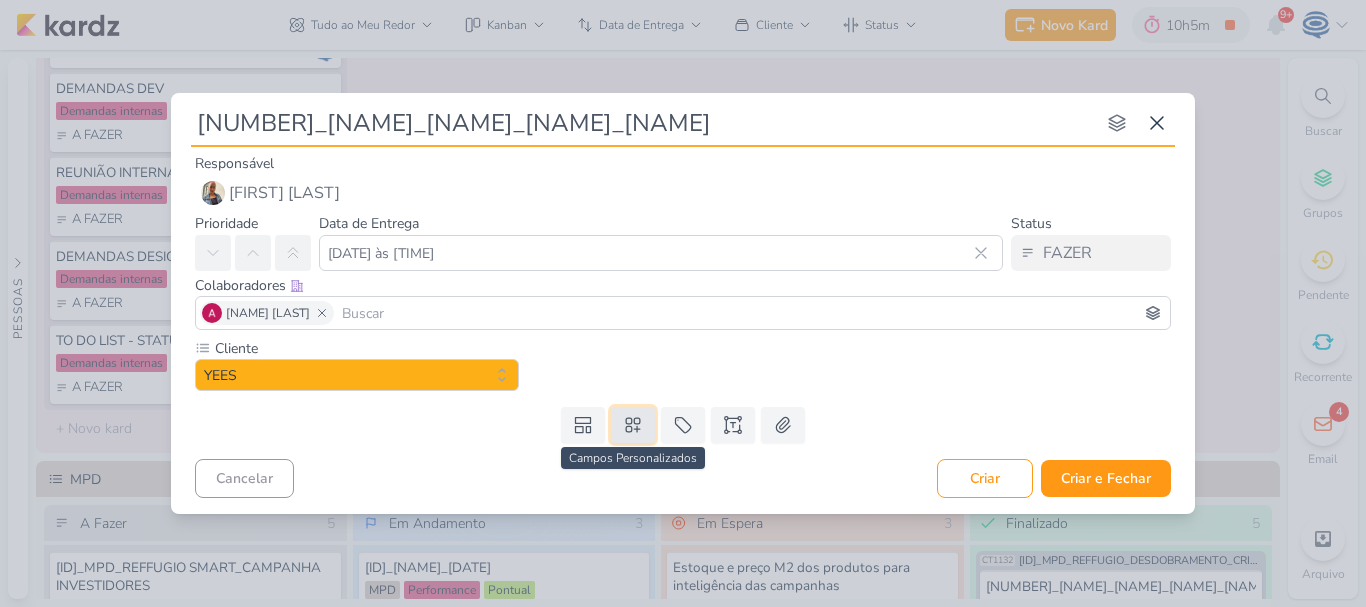 click 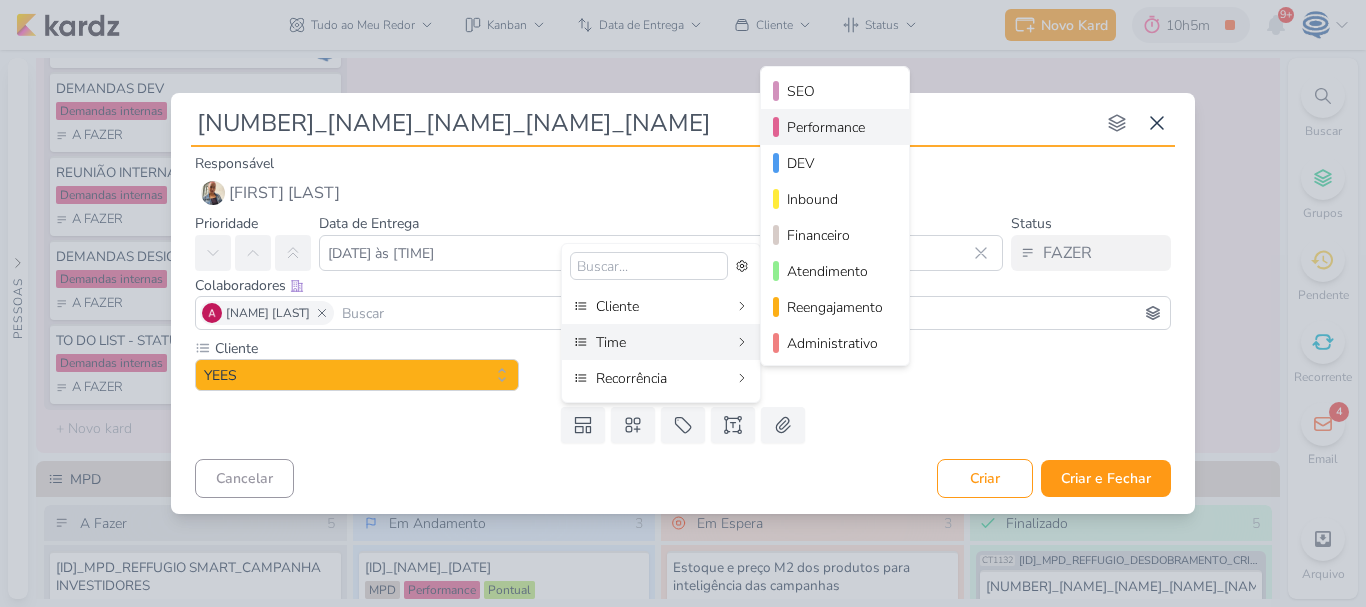 click on "Performance" at bounding box center (836, 127) 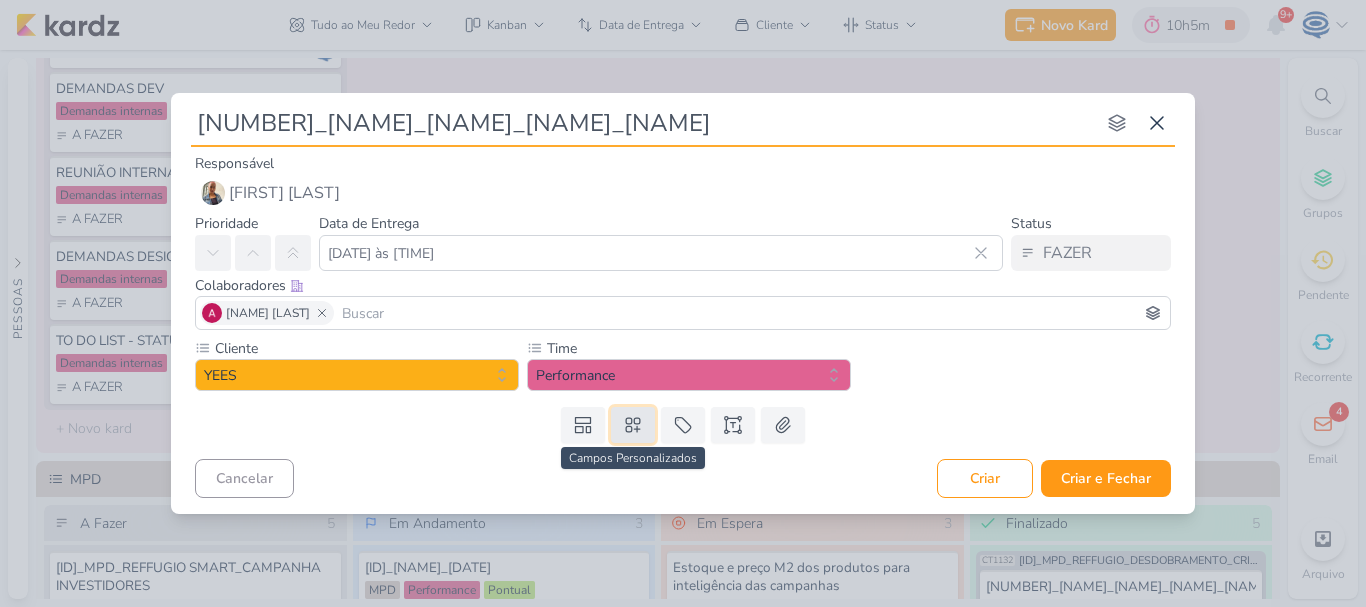 click 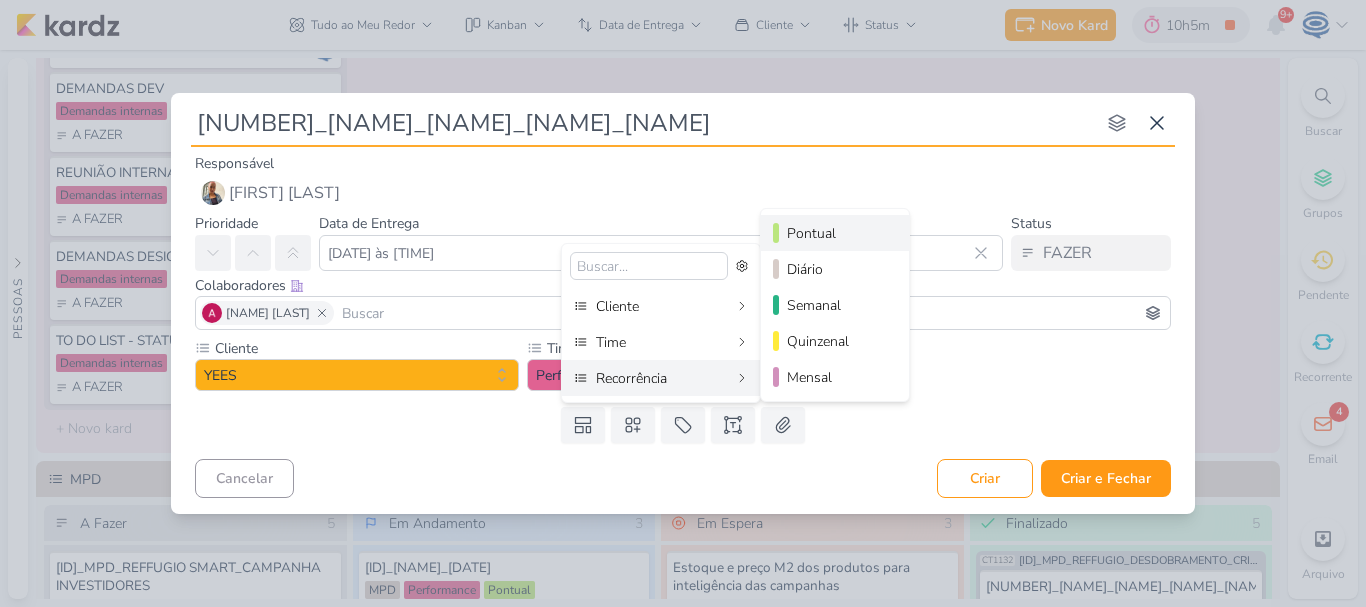 click on "Pontual" at bounding box center (836, 233) 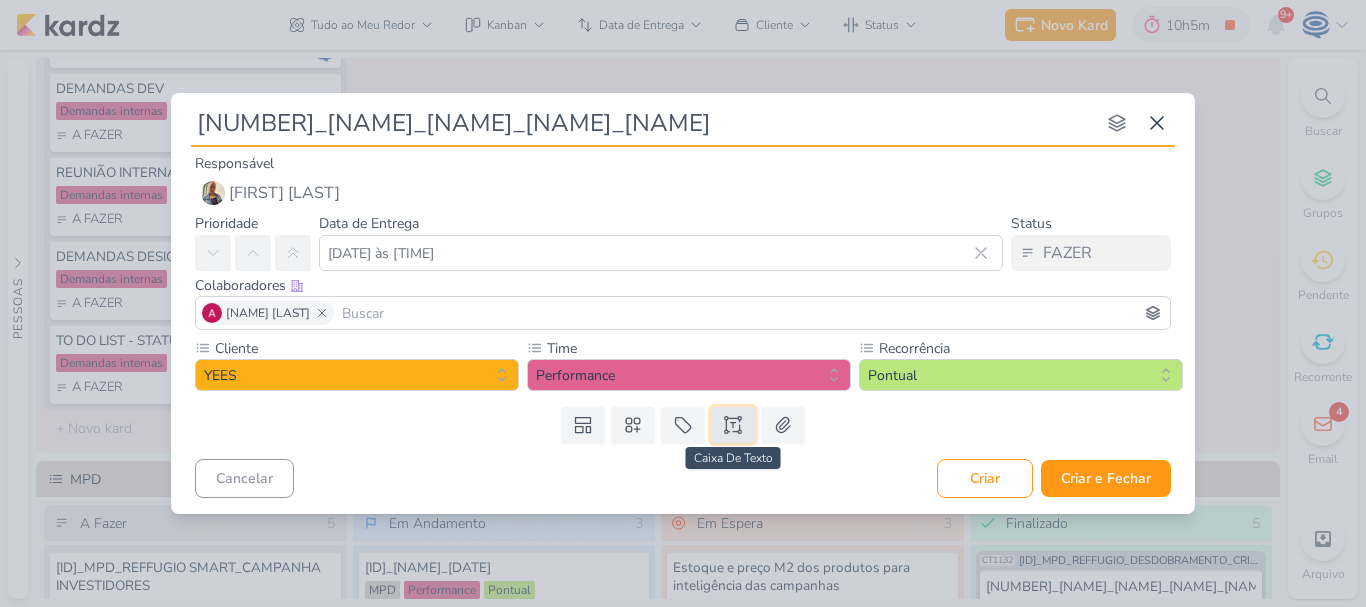 click 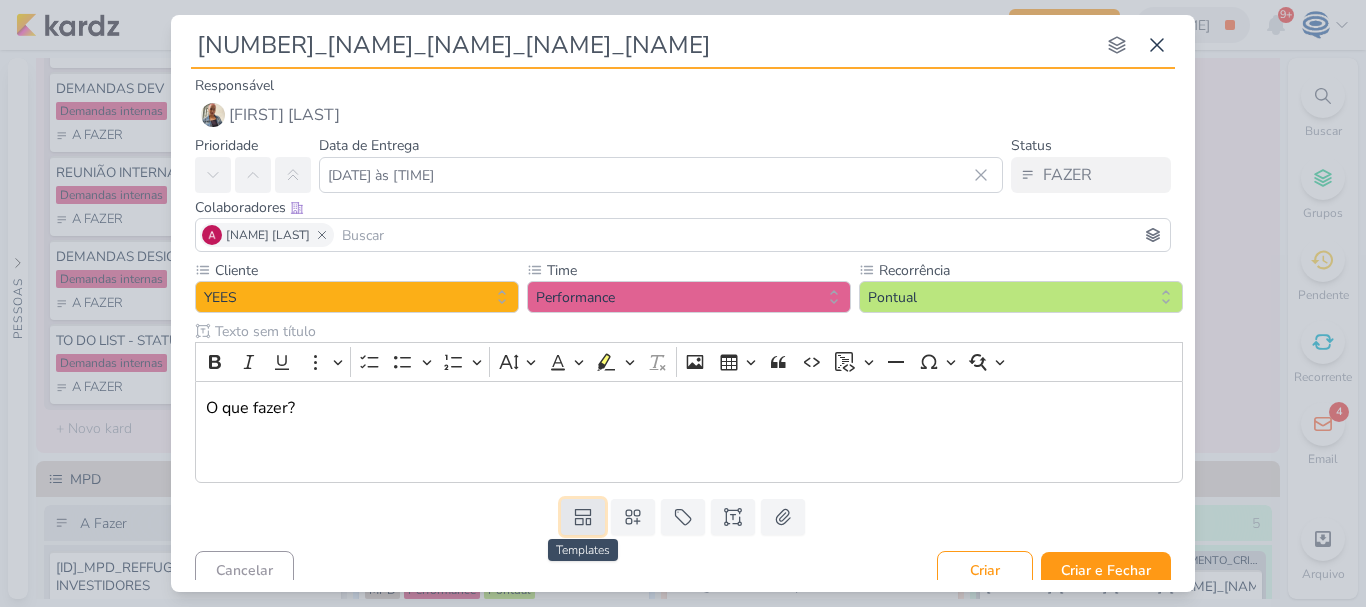 click at bounding box center (583, 517) 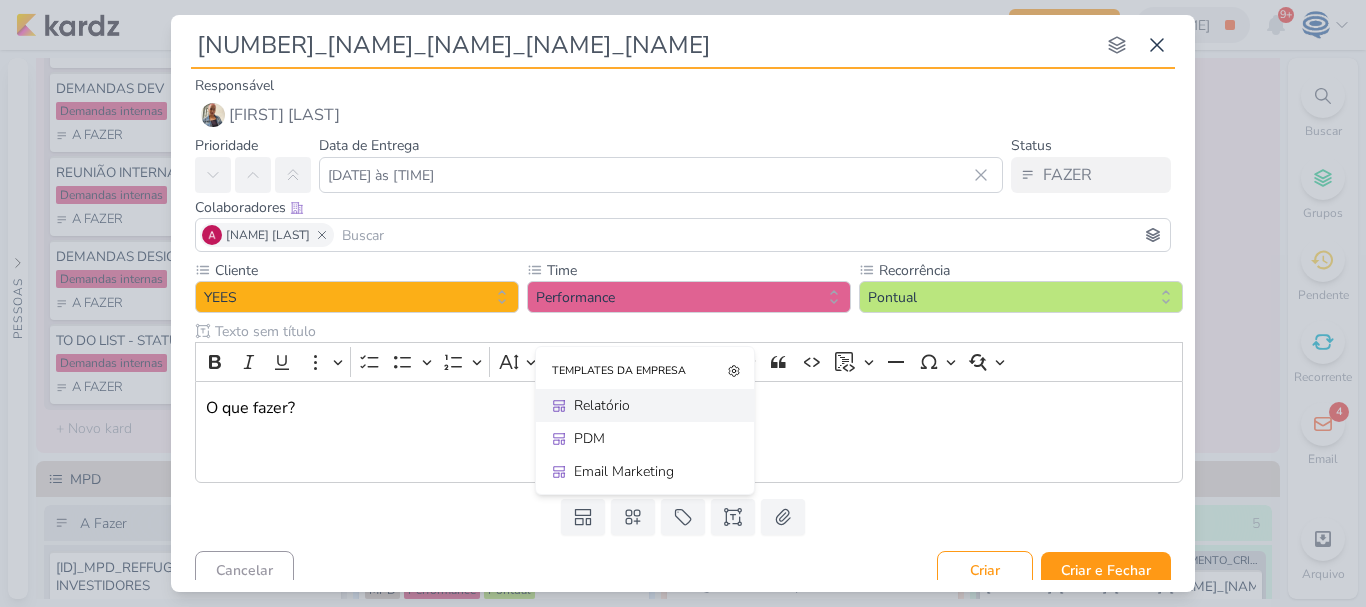 click on "Relatório" at bounding box center (652, 405) 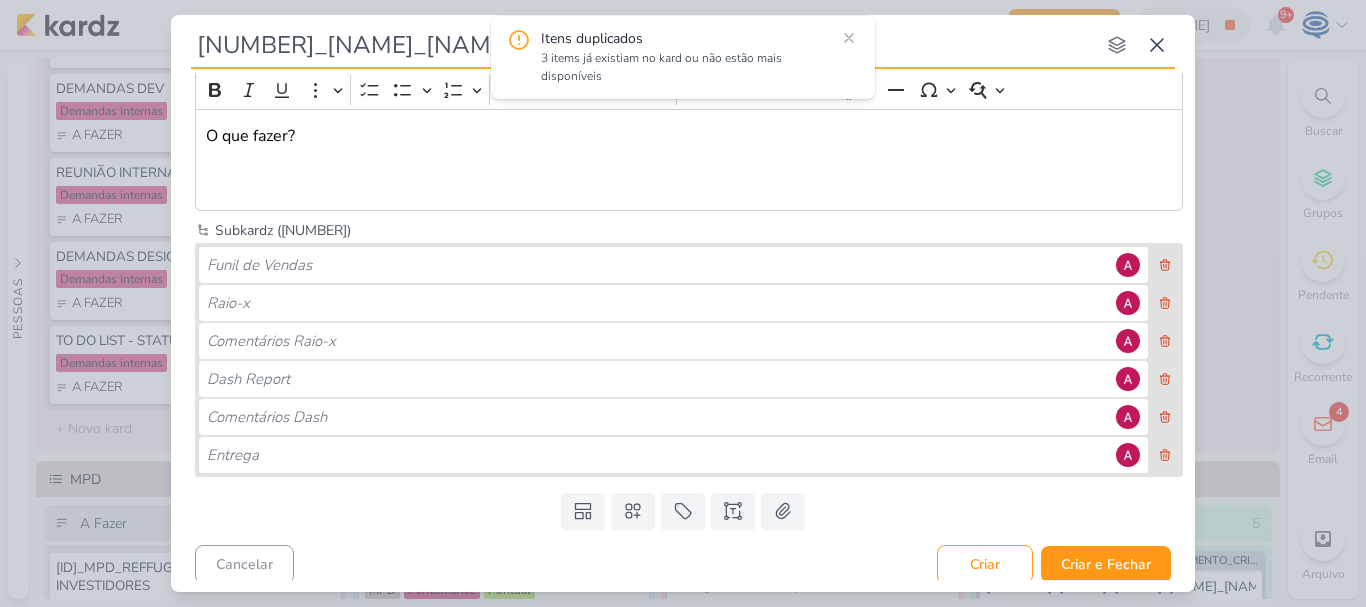 scroll, scrollTop: 280, scrollLeft: 0, axis: vertical 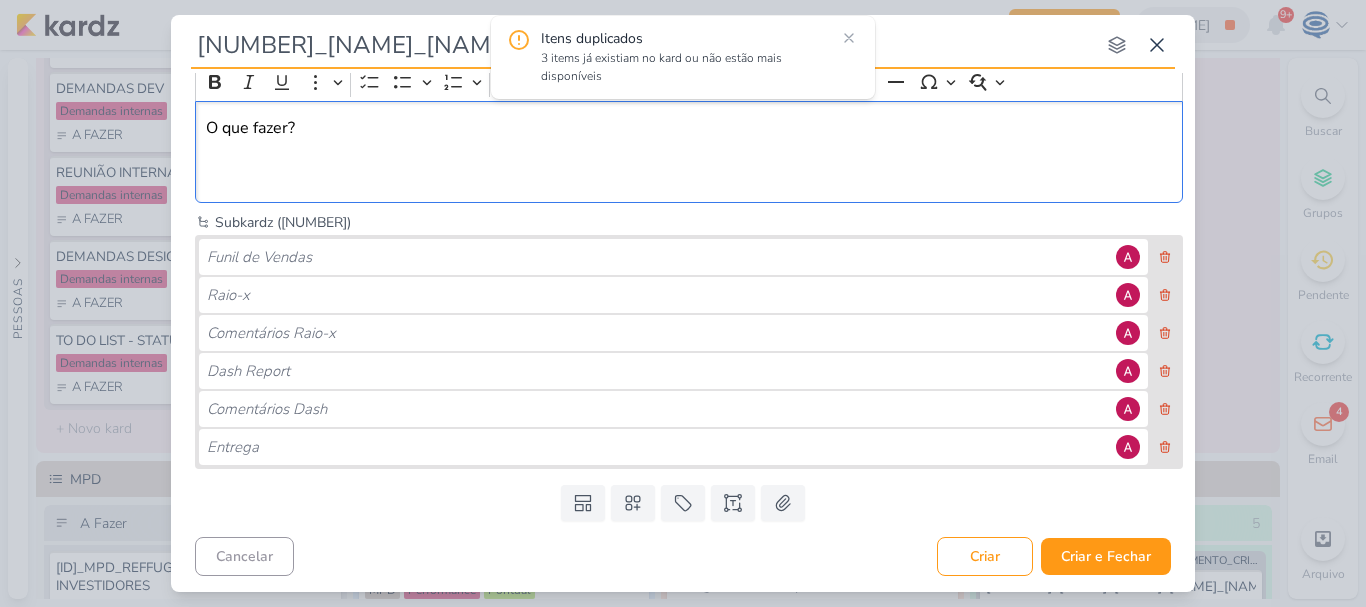 click on "O que fazer?" at bounding box center (689, 152) 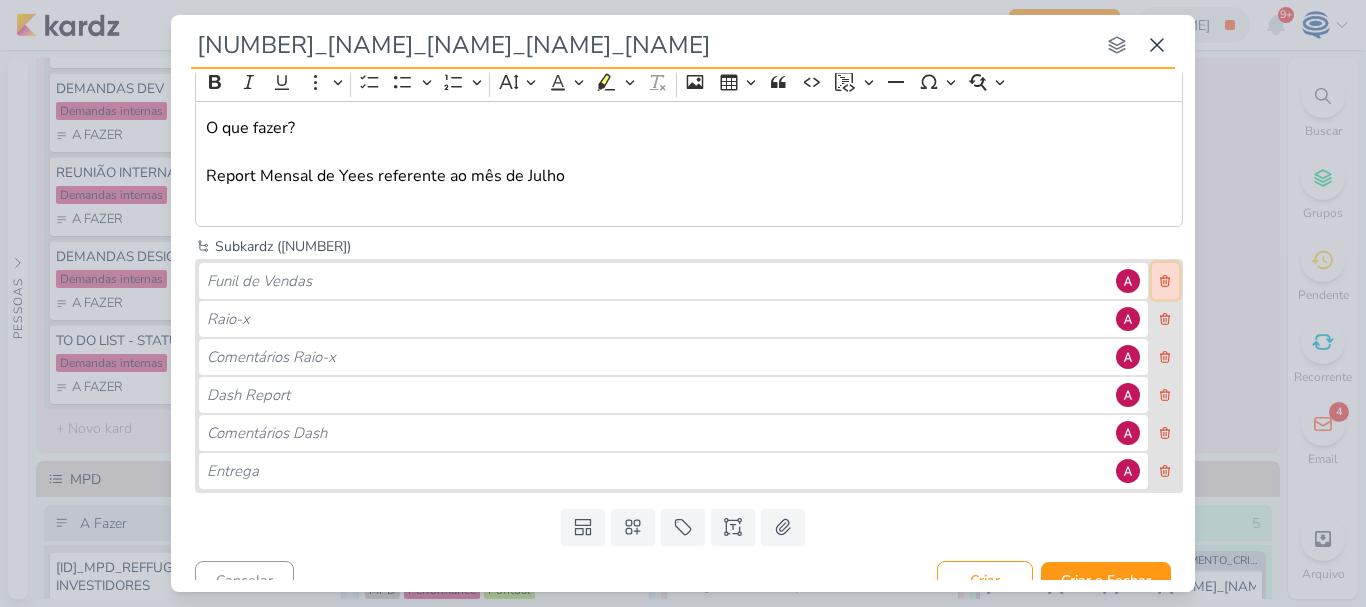click 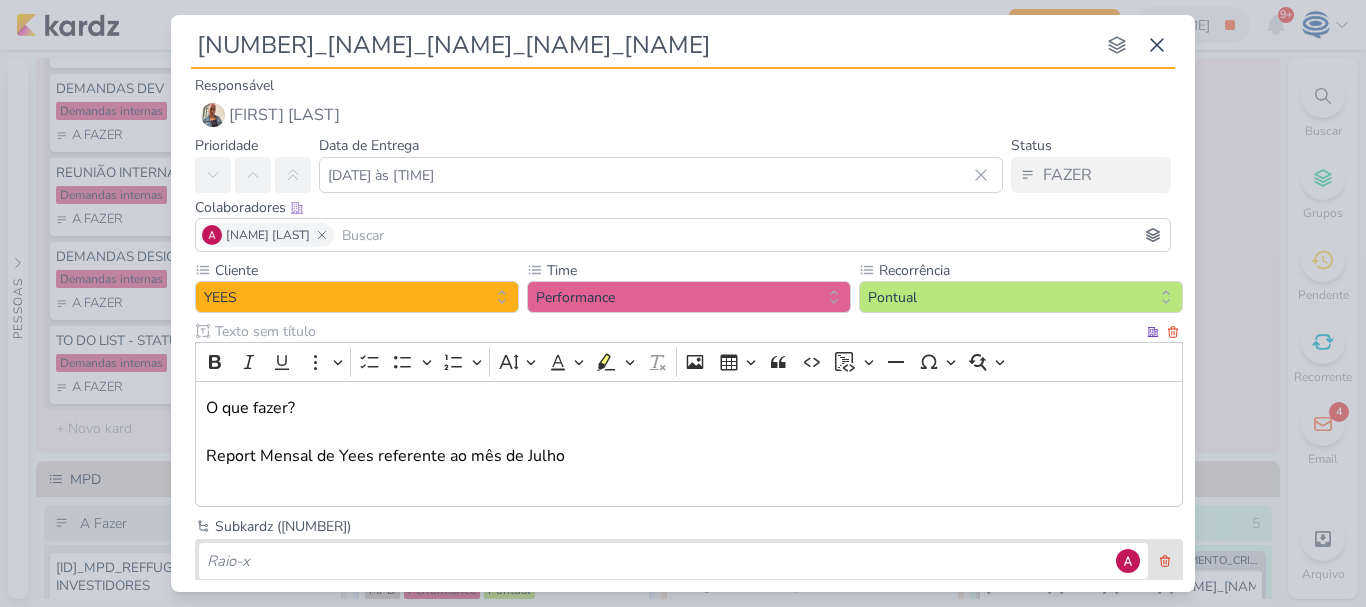 scroll, scrollTop: 266, scrollLeft: 0, axis: vertical 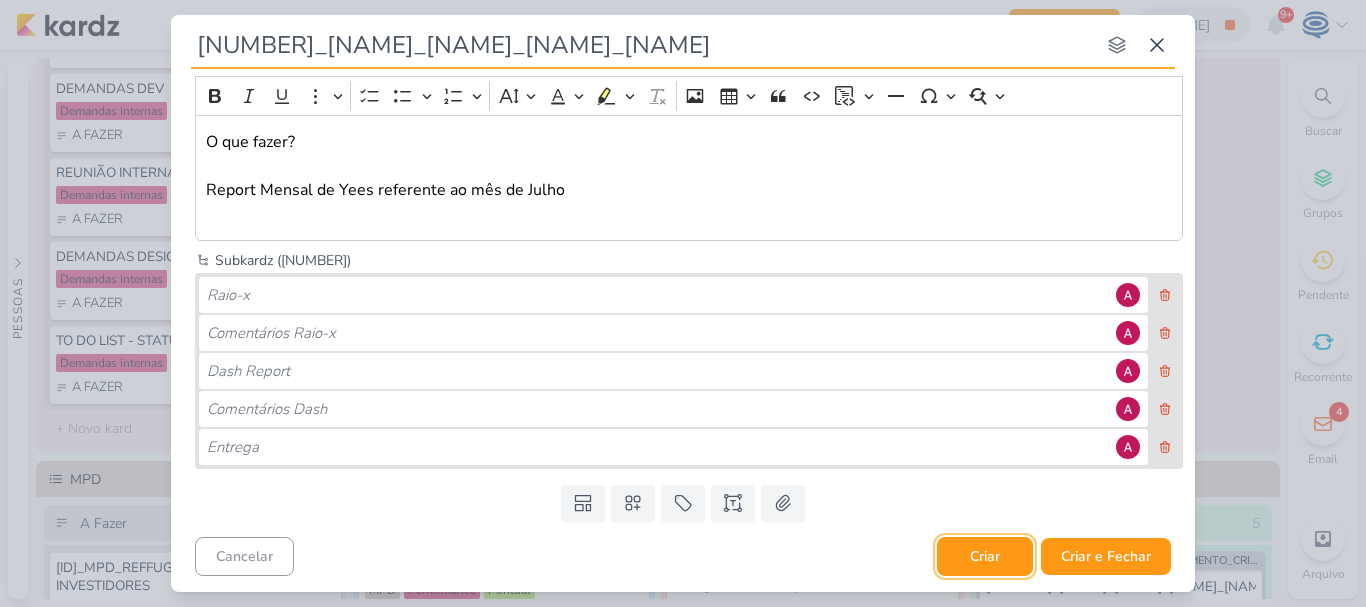 click on "Criar" at bounding box center (985, 556) 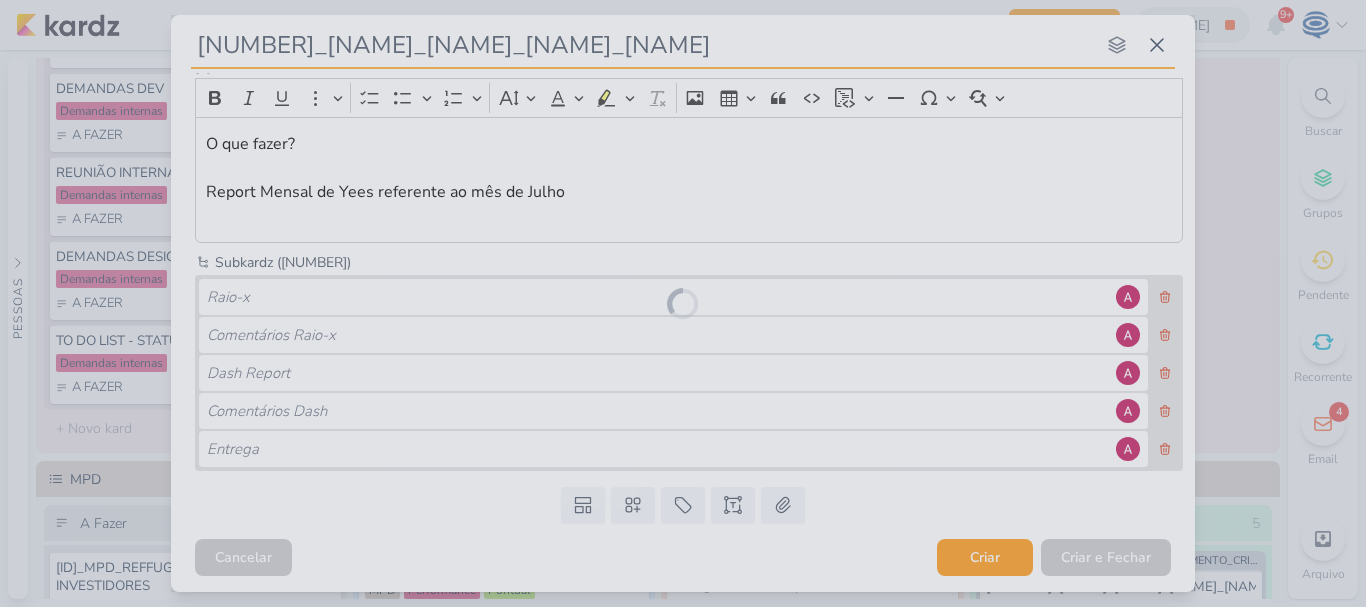 scroll, scrollTop: 264, scrollLeft: 0, axis: vertical 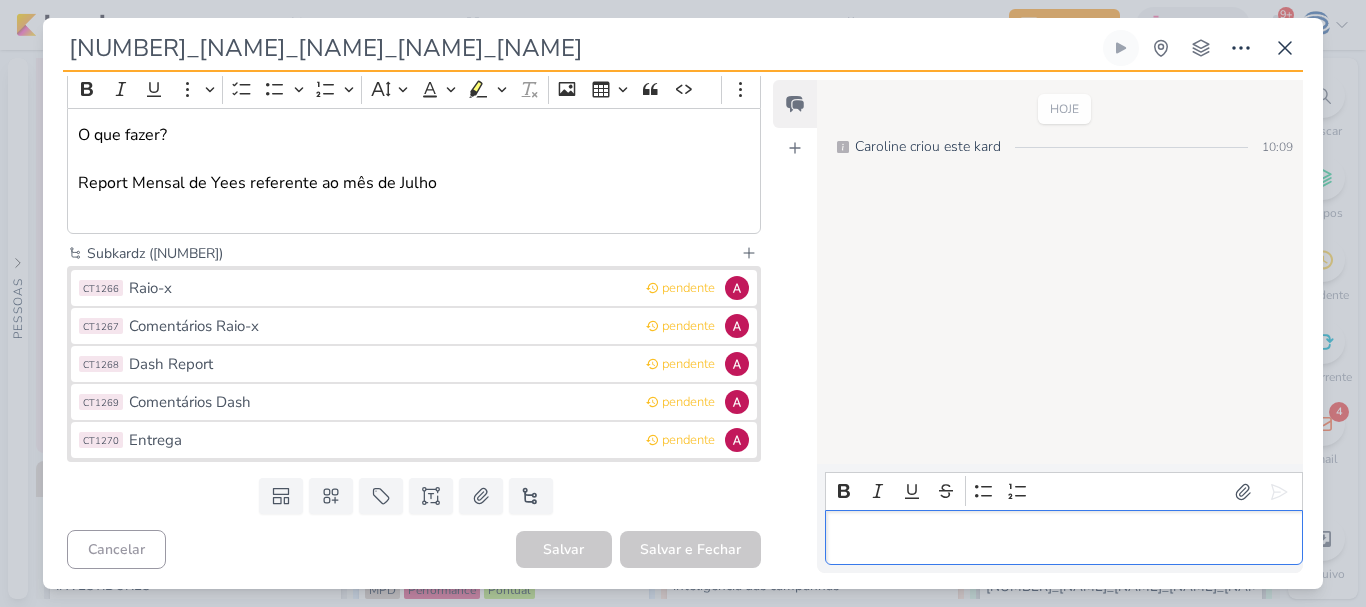 click at bounding box center (1063, 538) 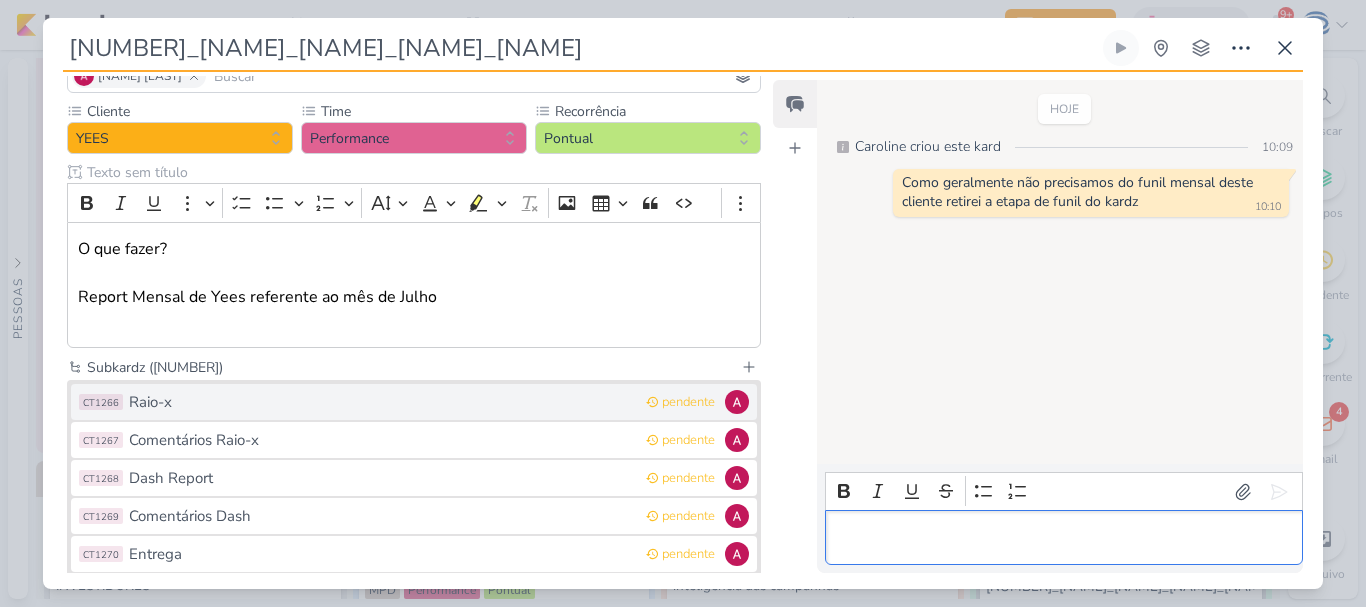 scroll, scrollTop: 0, scrollLeft: 0, axis: both 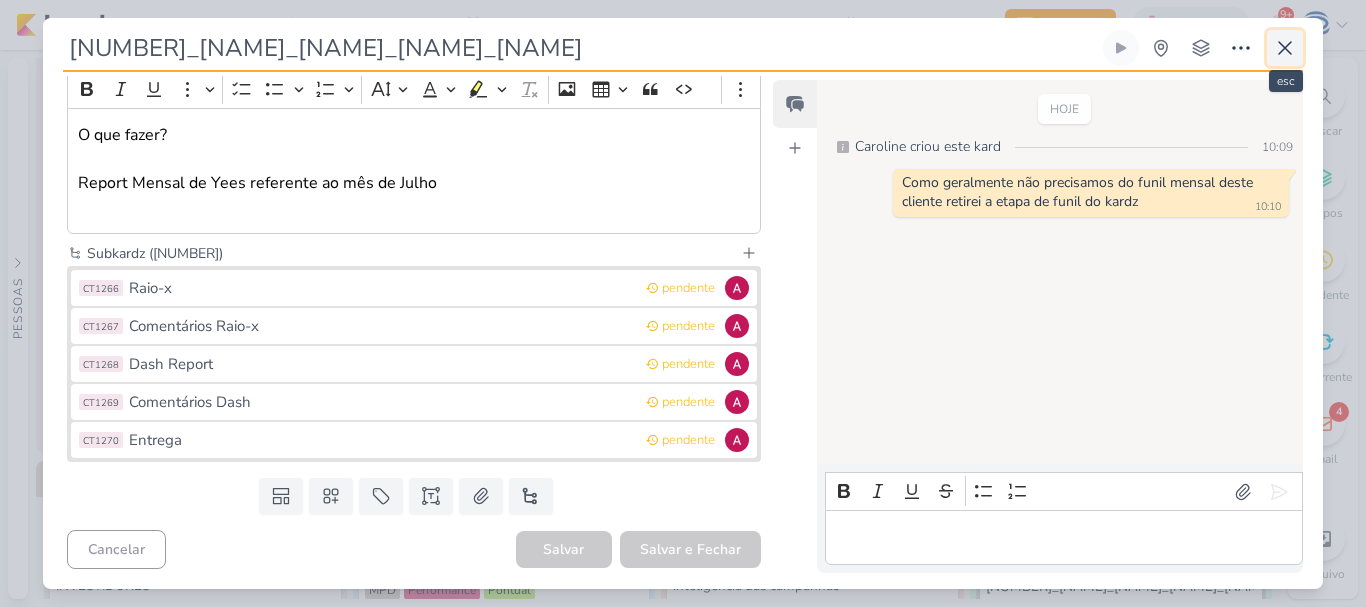 click 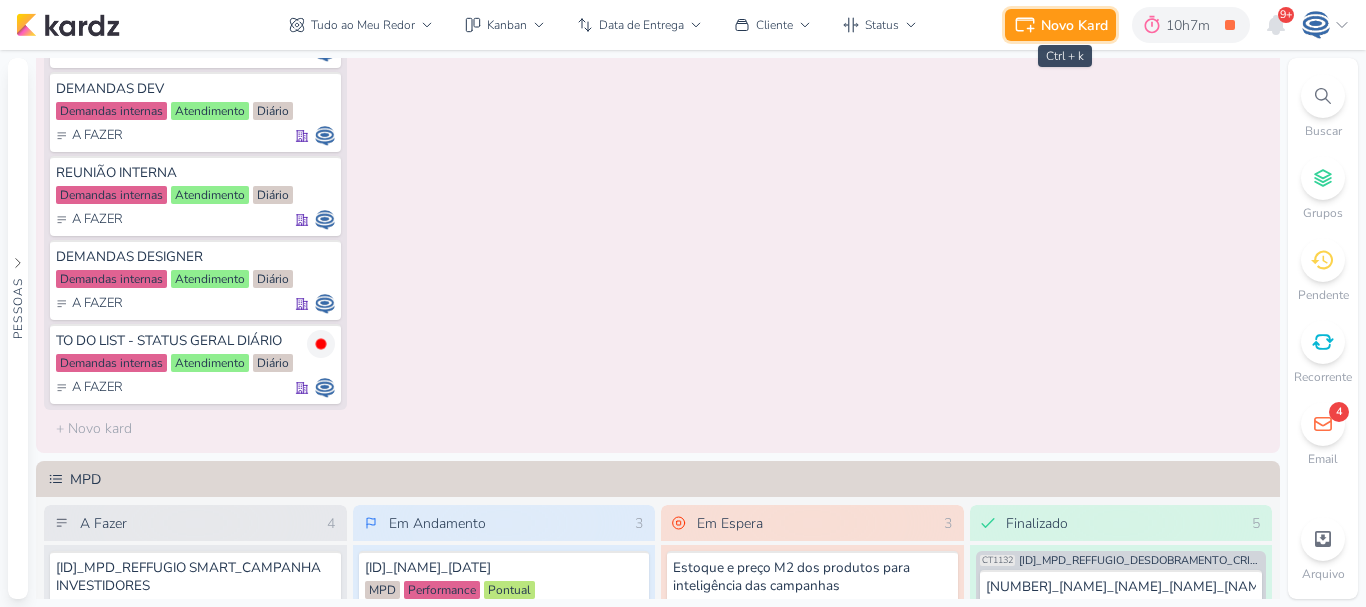 click on "Novo Kard" at bounding box center [1074, 25] 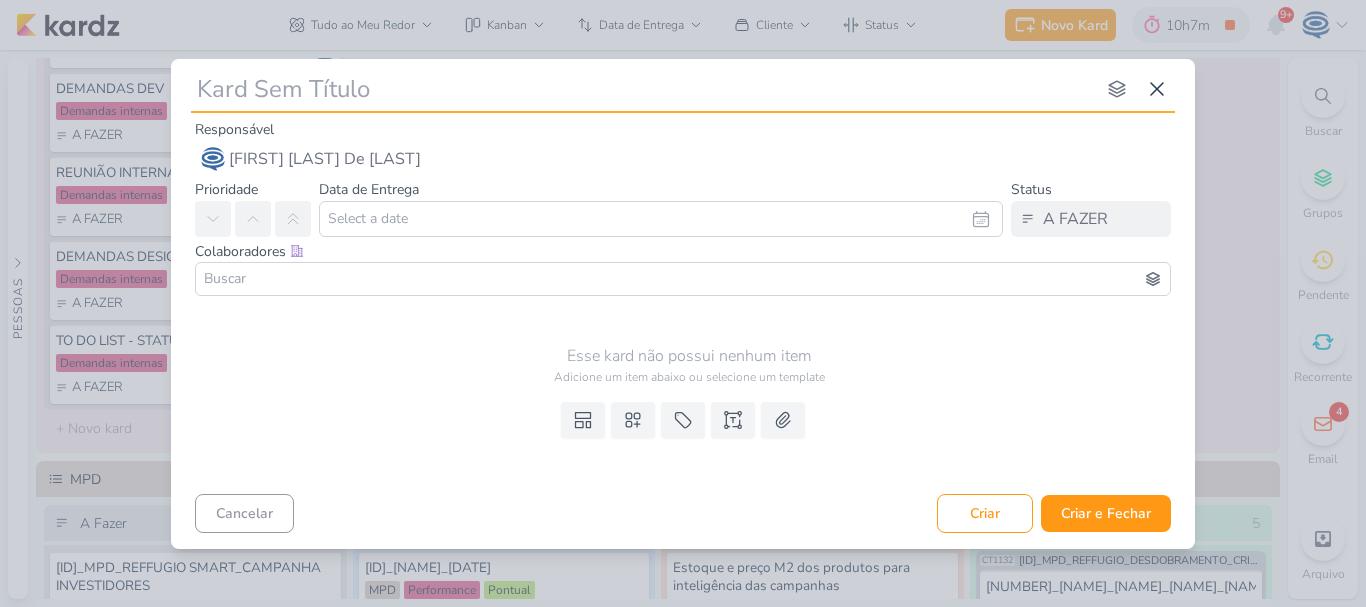 type on "7708011_MPD_REPORT_MENSAL_JULHO" 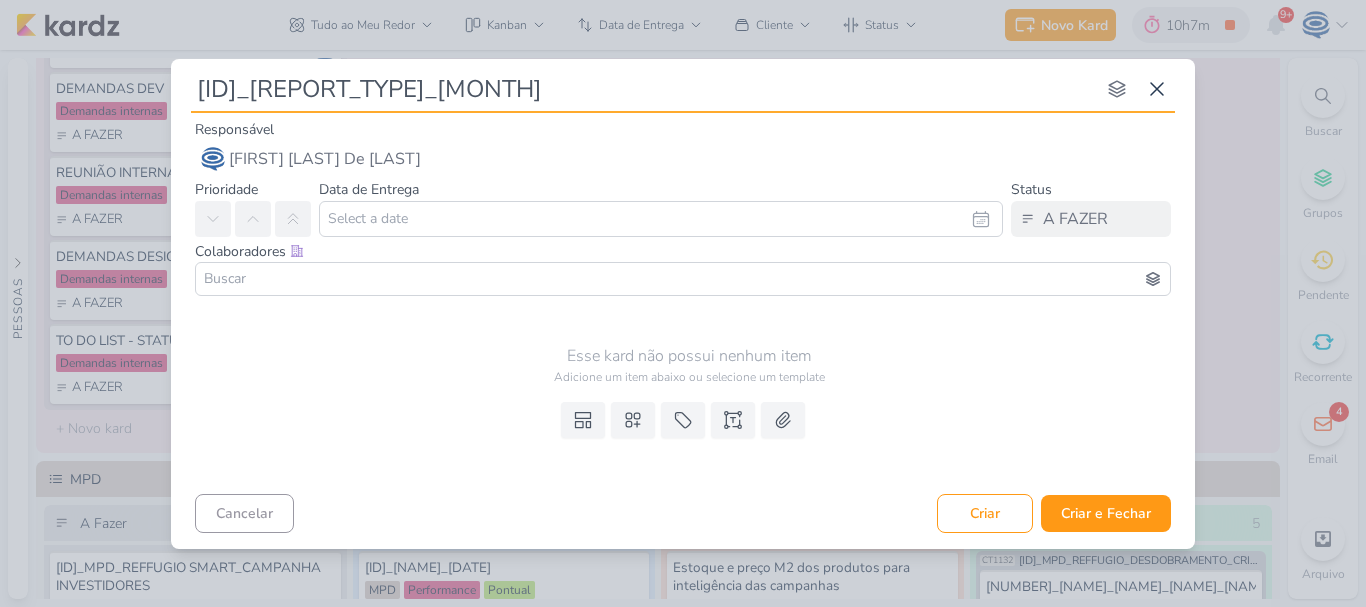type 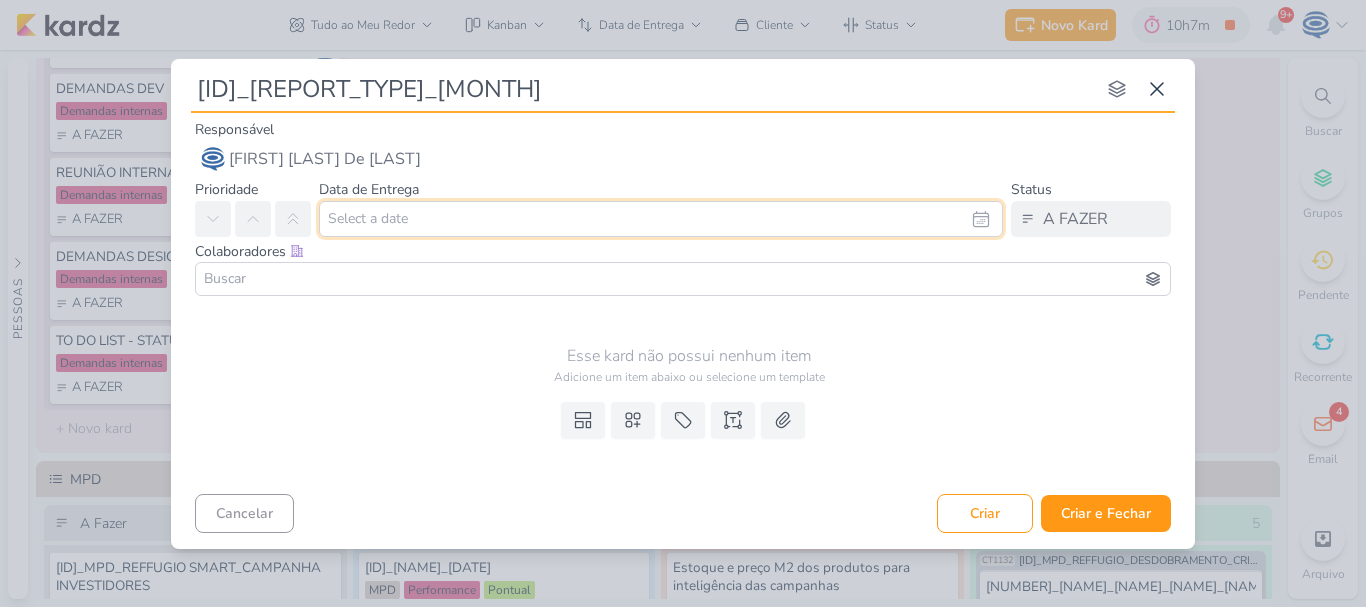 click at bounding box center [661, 219] 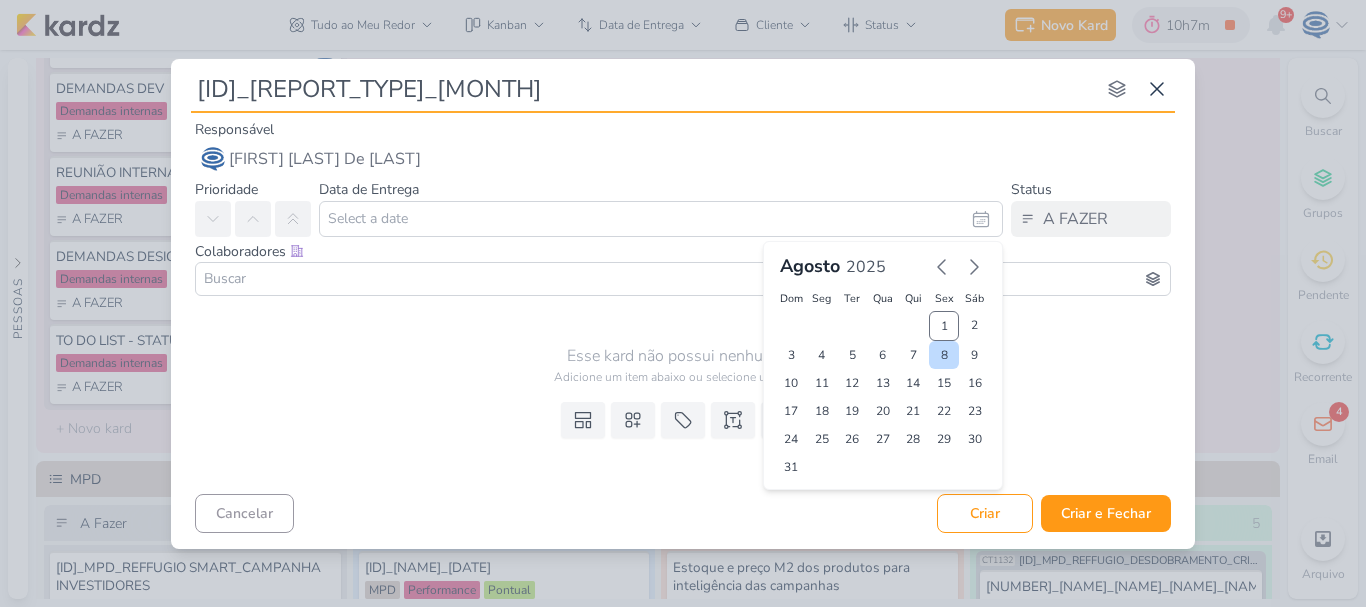 click on "8" at bounding box center (944, 355) 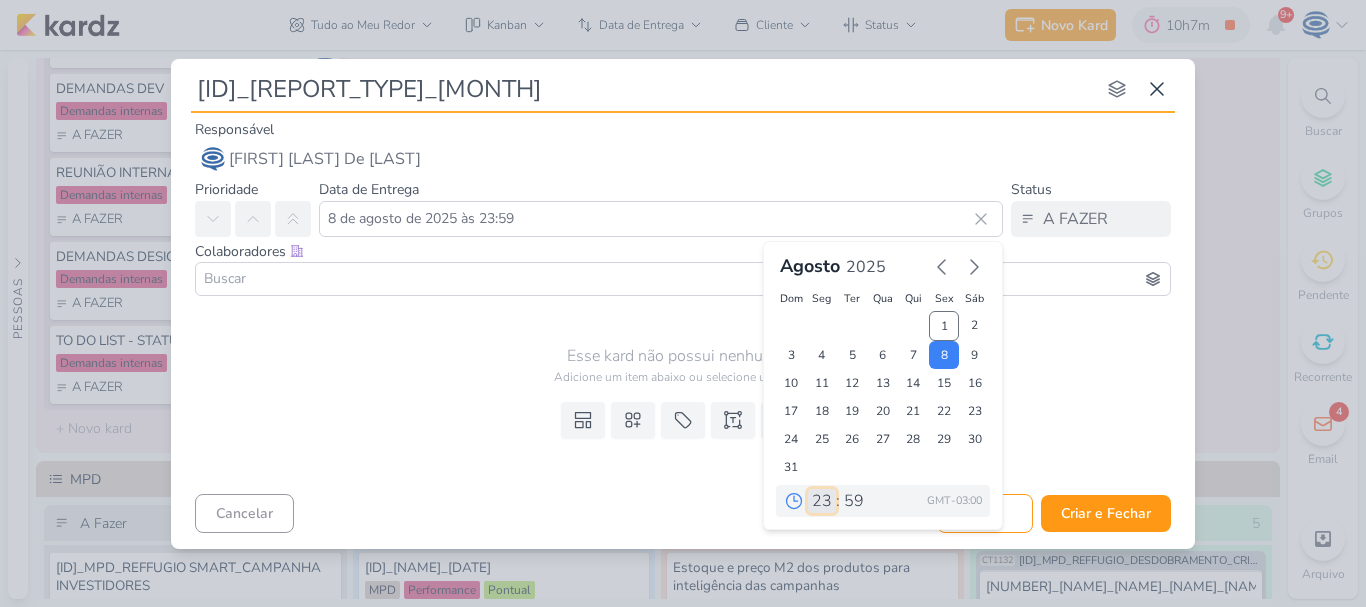 click on "00 01 02 03 04 05 06 07 08 09 10 11 12 13 14 15 16 17 18 19 20 21 22 23" at bounding box center [822, 501] 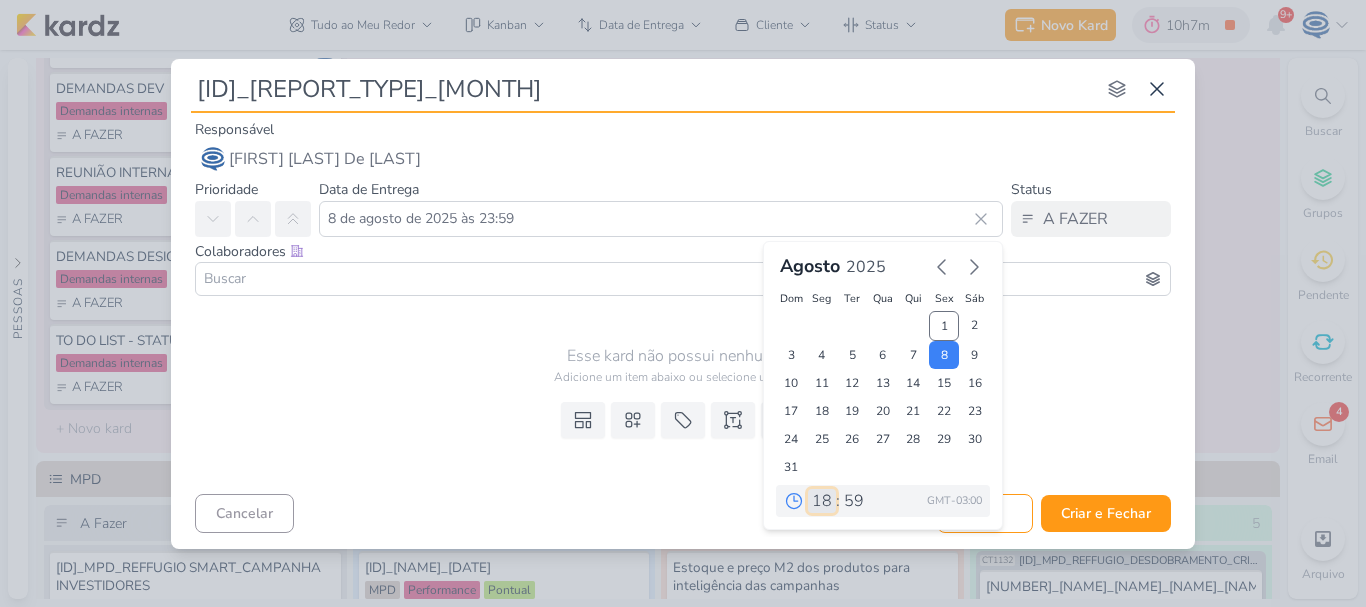 click on "00 01 02 03 04 05 06 07 08 09 10 11 12 13 14 15 16 17 18 19 20 21 22 23" at bounding box center [822, 501] 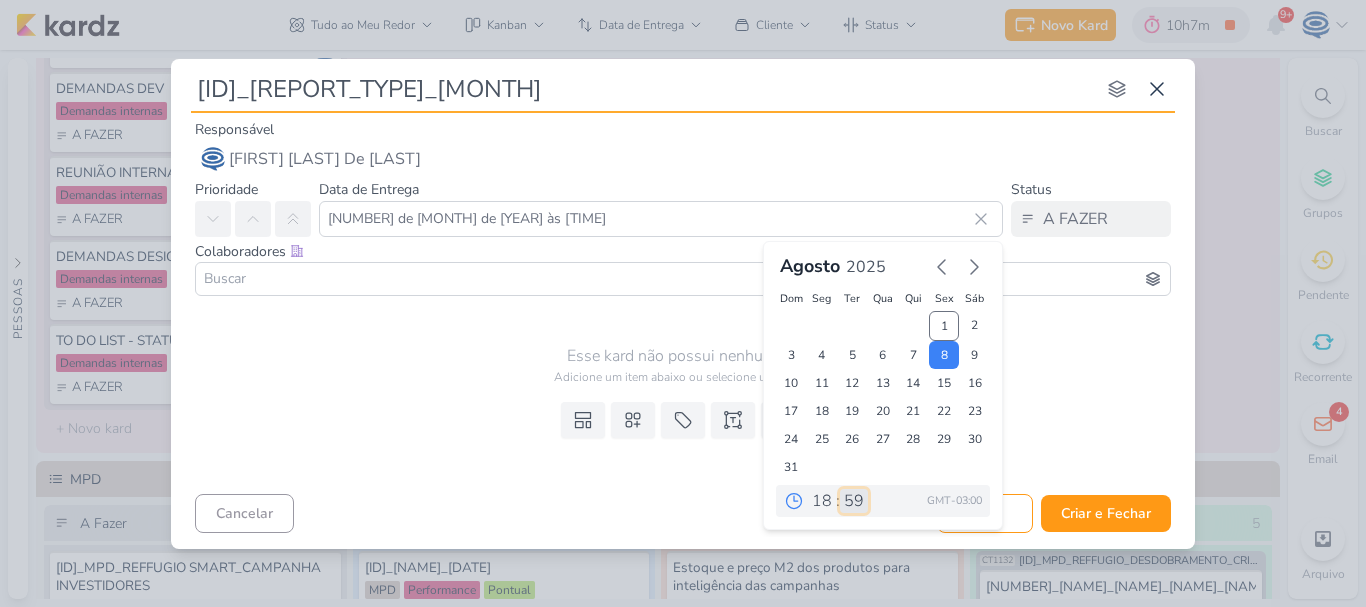 click on "00 05 10 15 20 25 30 35 40 45 50 55
59" at bounding box center (854, 501) 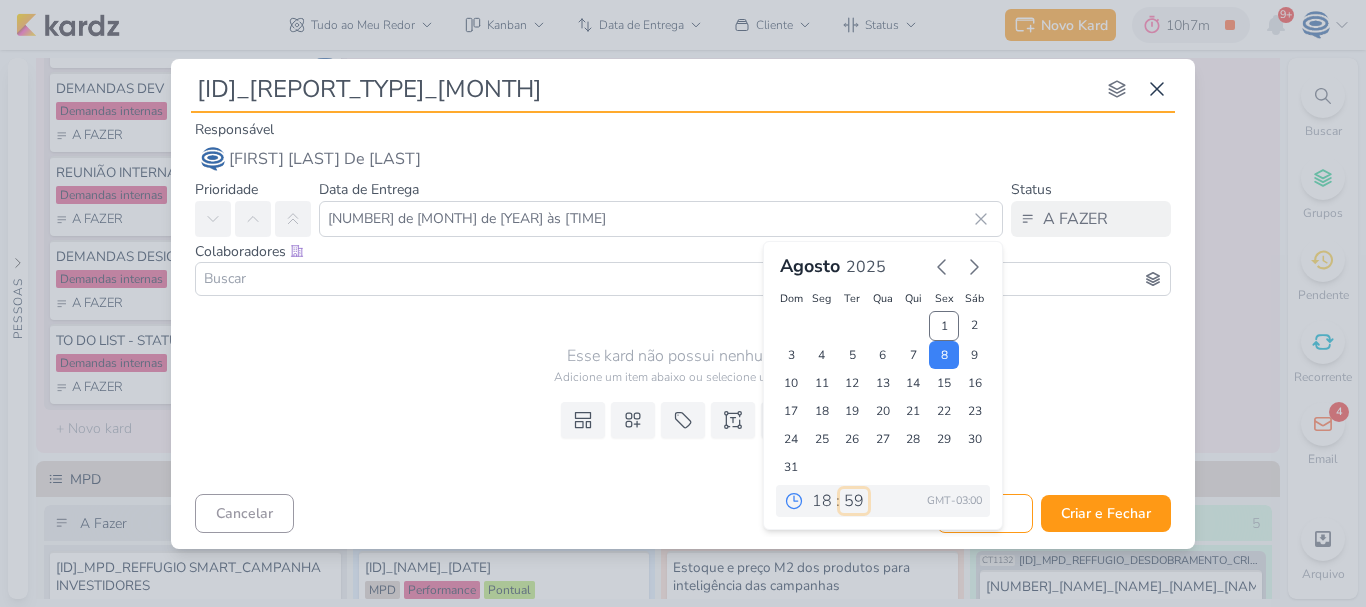 select on "0" 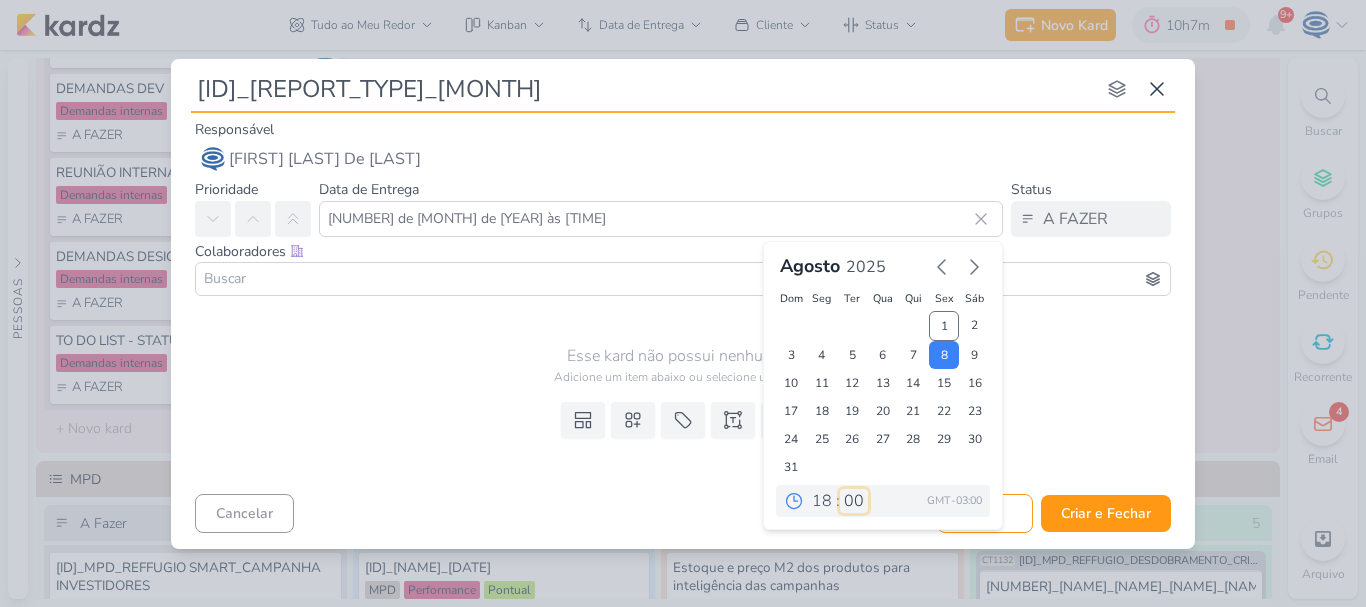 click on "00 05 10 15 20 25 30 35 40 45 50 55
59" at bounding box center (854, 501) 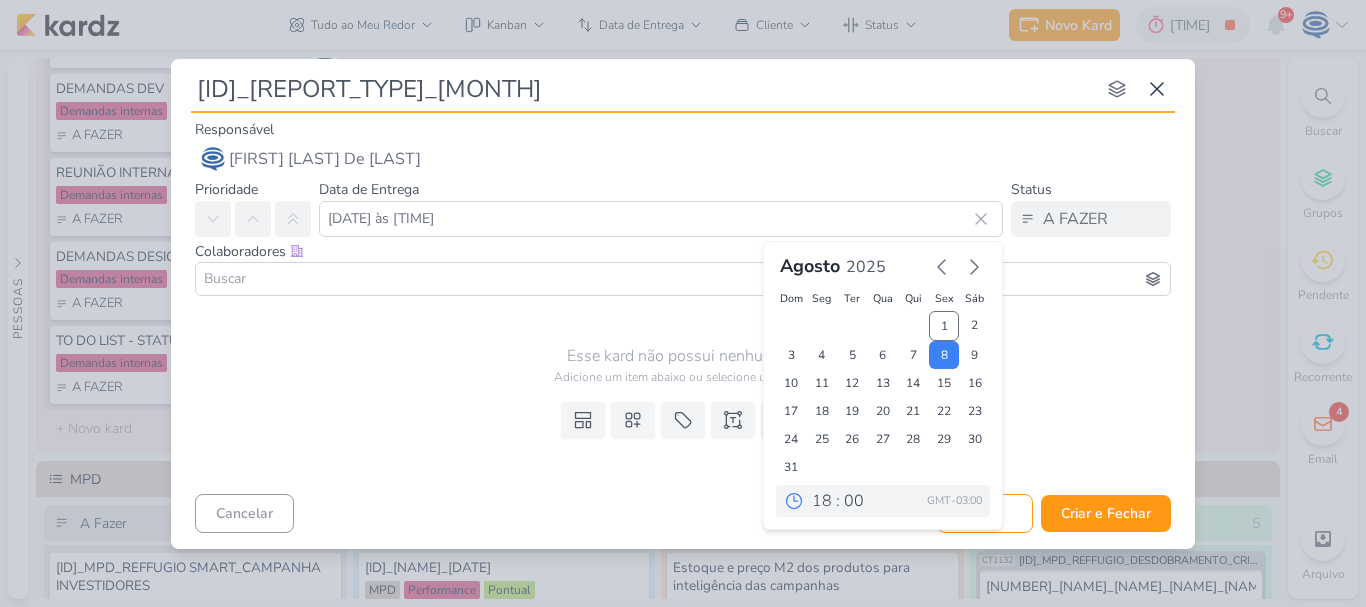 click on "Esse kard não possui nenhum item
Adicione um item abaixo ou selecione um template" at bounding box center (689, 345) 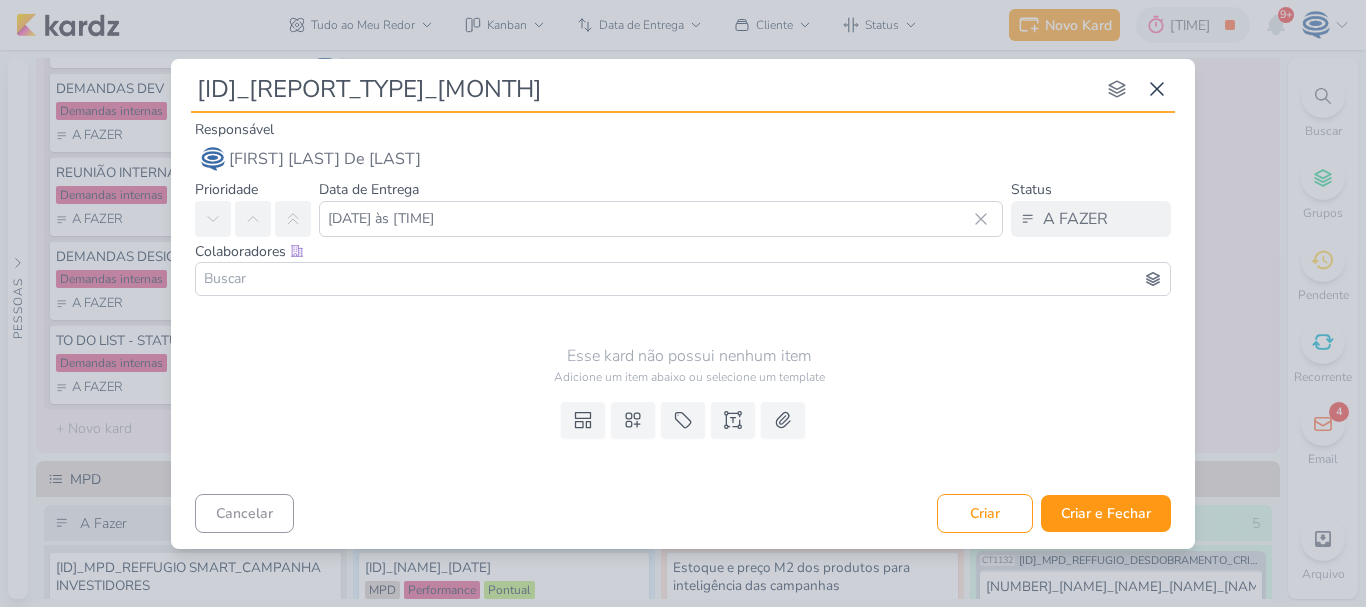 click at bounding box center [683, 279] 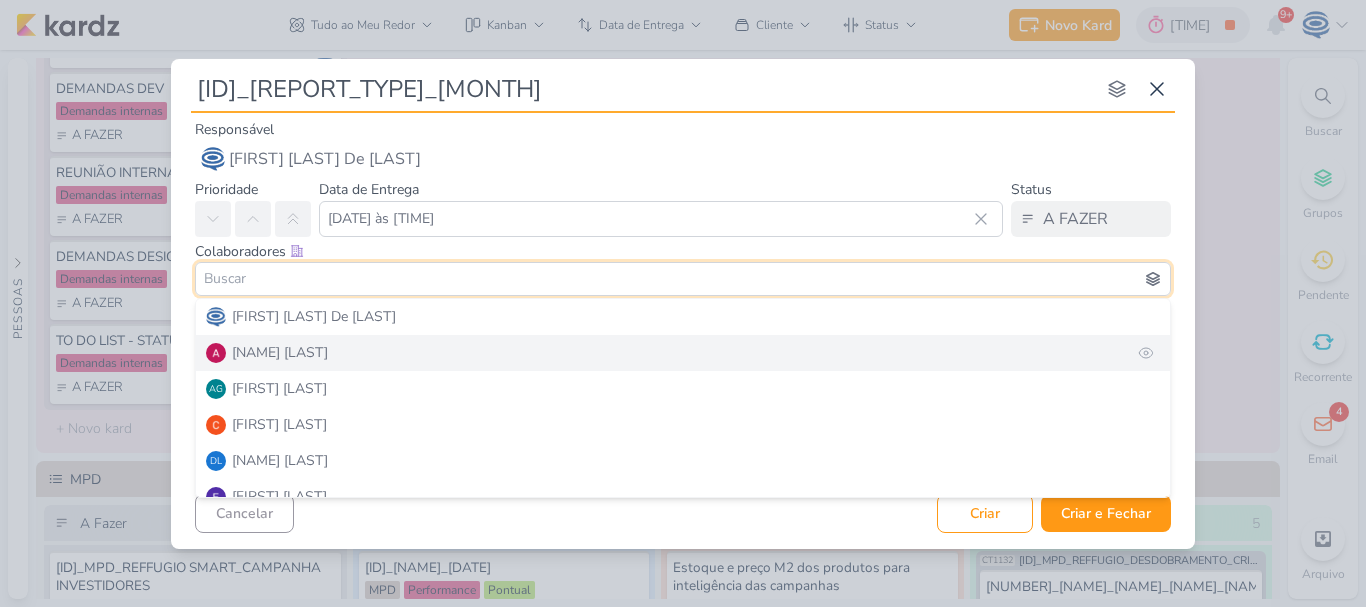 click on "Alessandra Gomes" at bounding box center [683, 353] 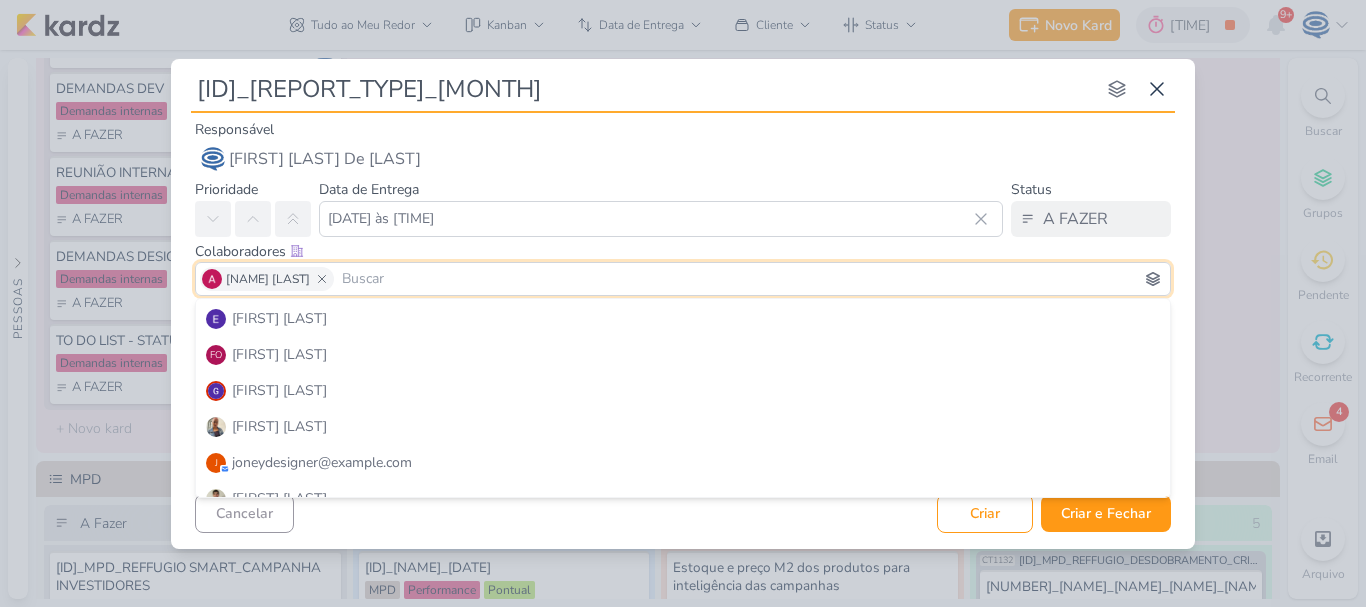 scroll, scrollTop: 210, scrollLeft: 0, axis: vertical 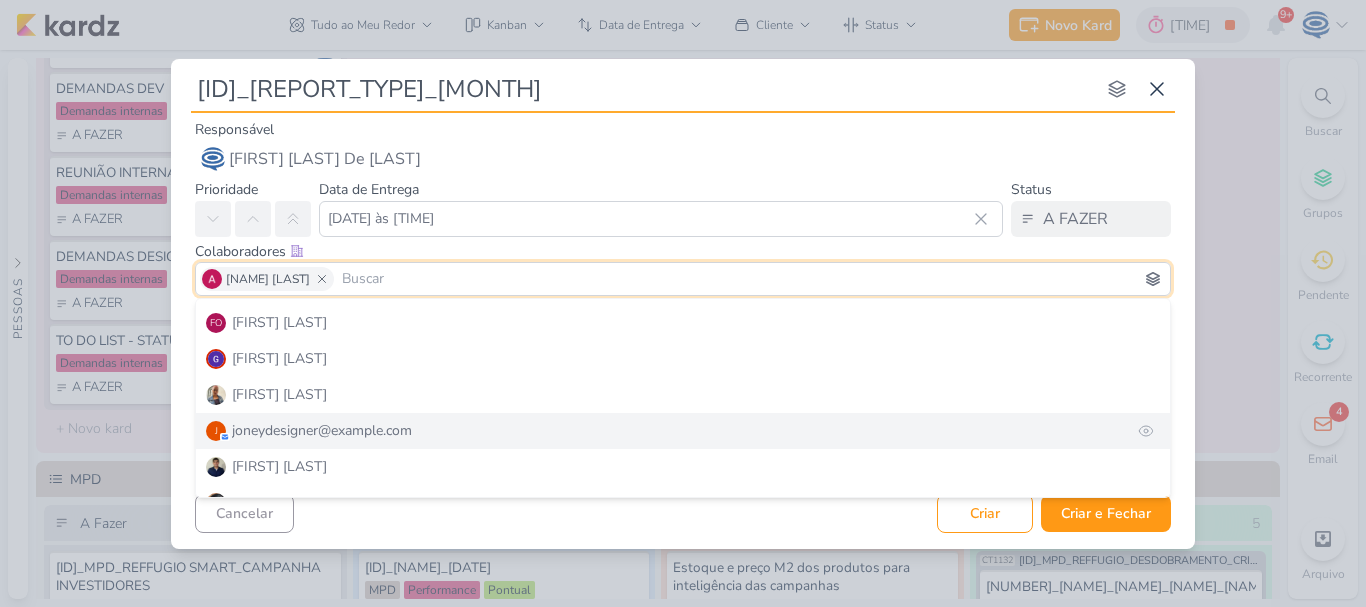 click on "j
joneydesigner@gmail.com" at bounding box center [683, 431] 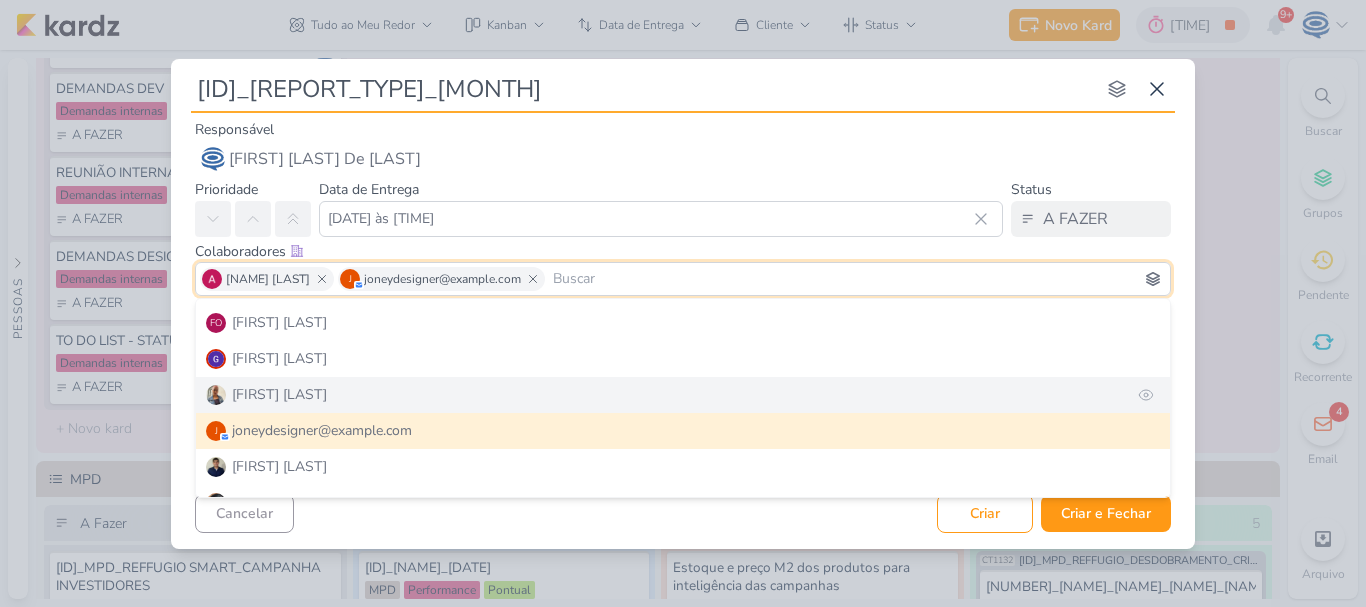 click on "Iara Santos" at bounding box center (683, 395) 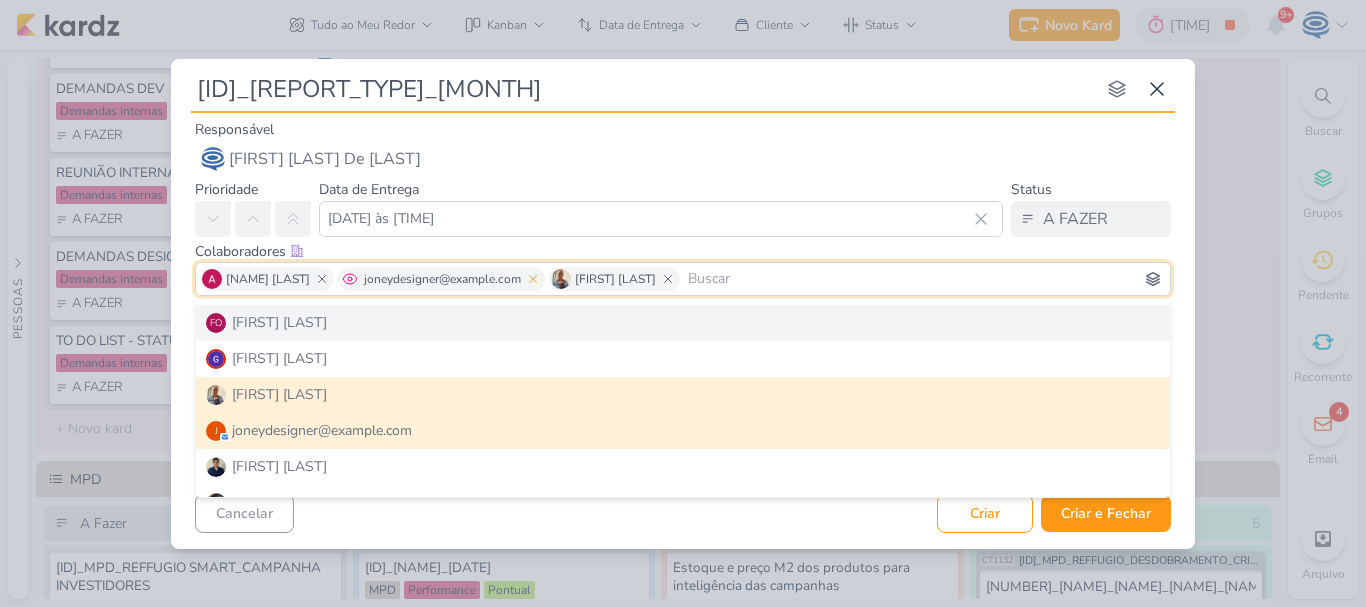 click 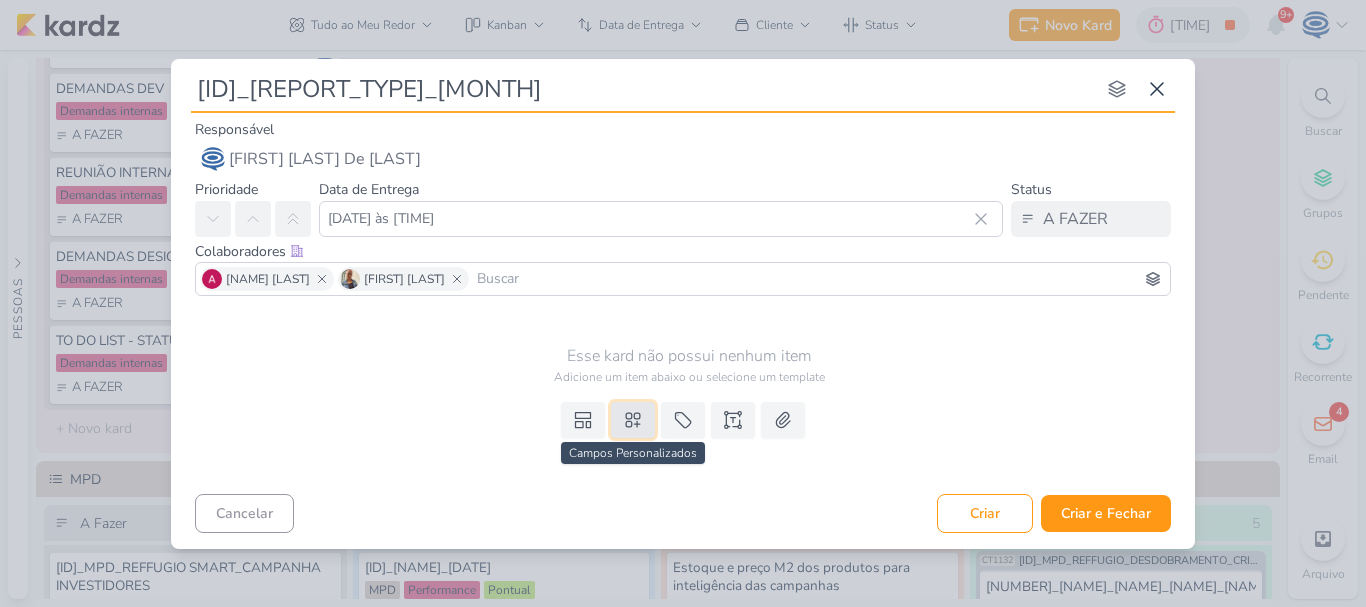 click 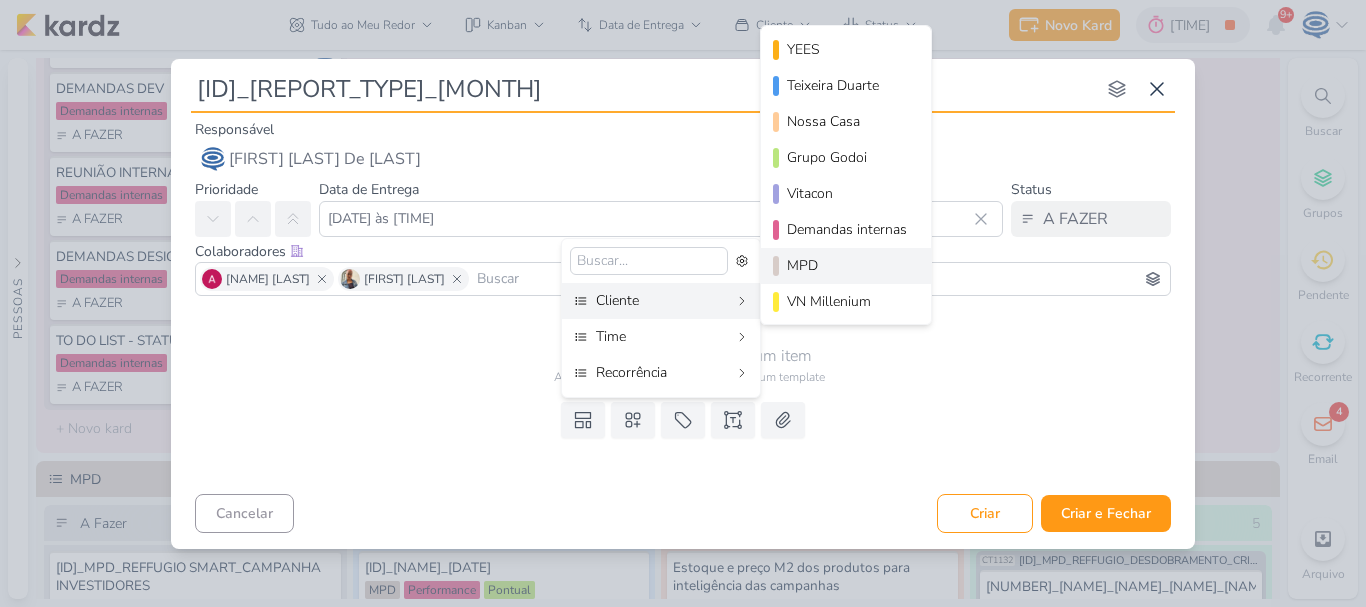 click on "MPD" at bounding box center [846, 266] 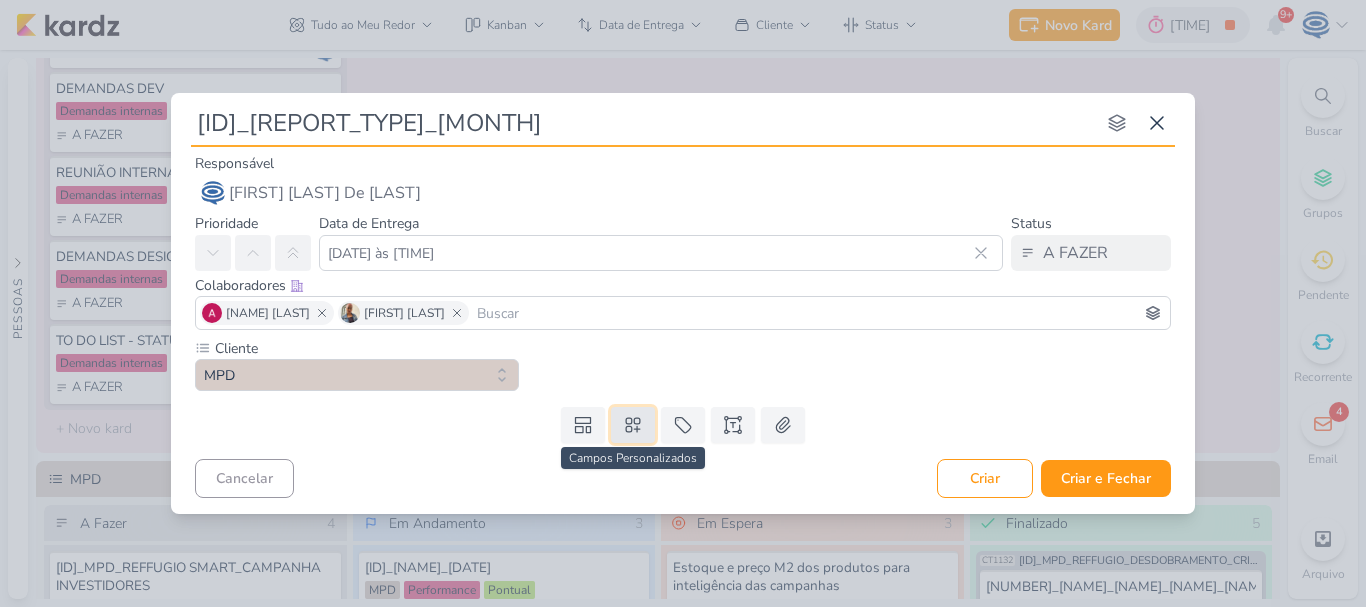click 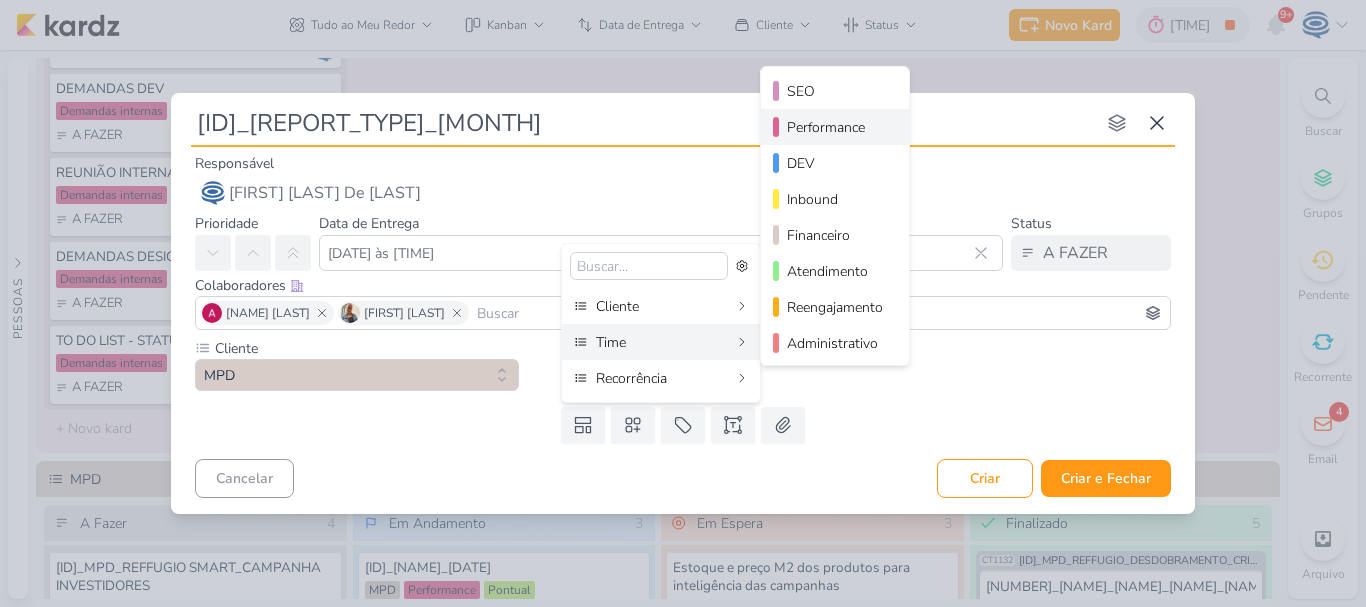 click on "Performance" at bounding box center (836, 127) 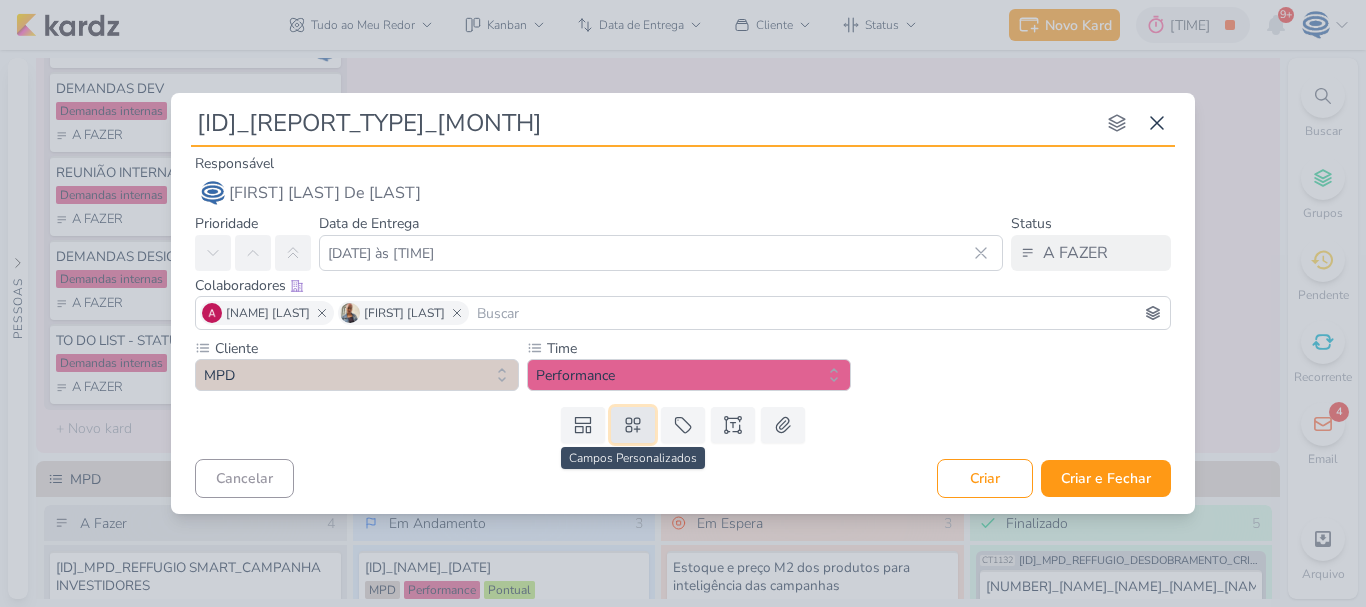 click 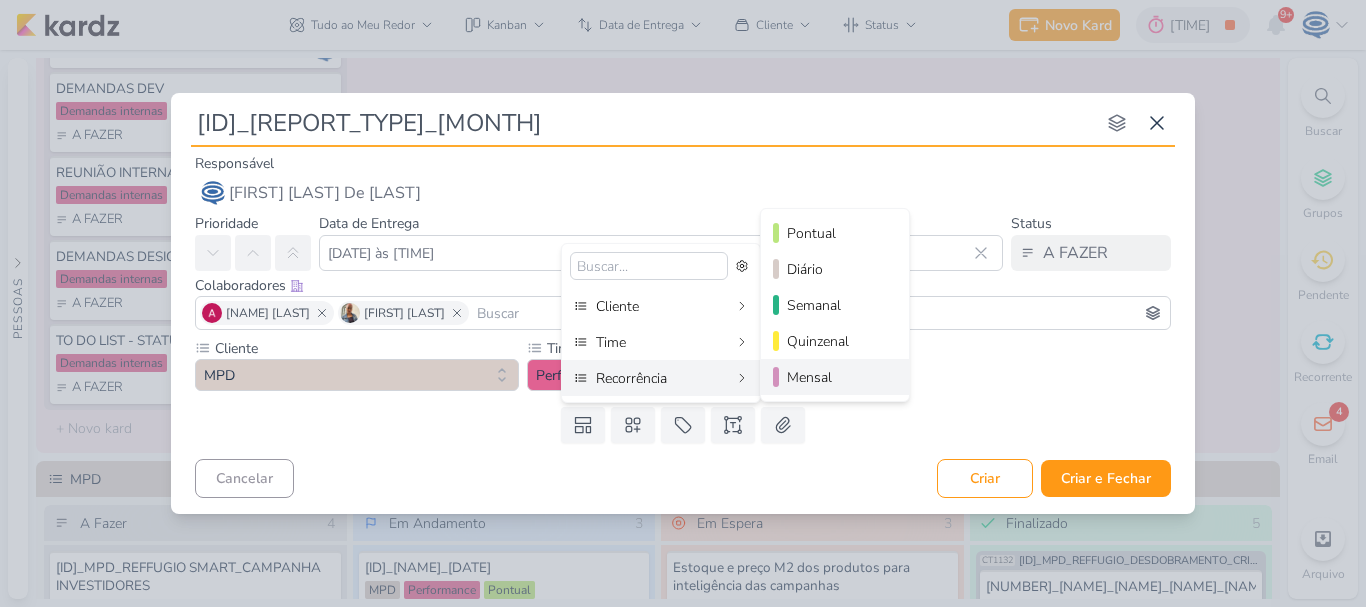 click on "Mensal" at bounding box center (836, 377) 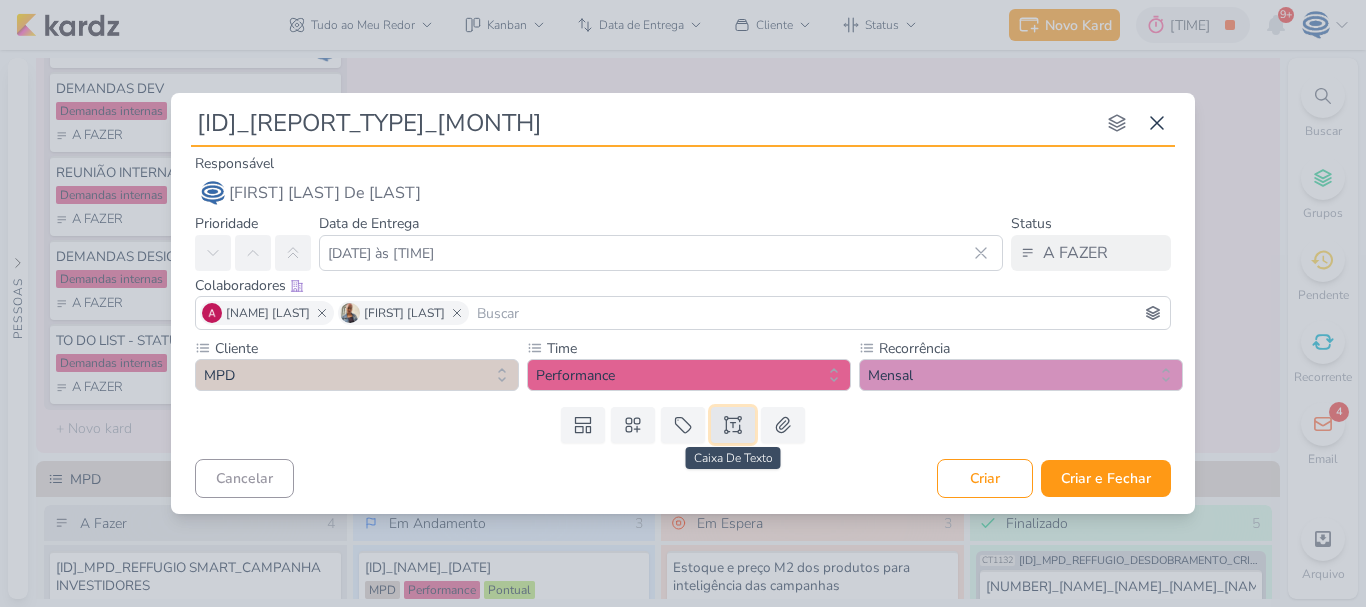 click 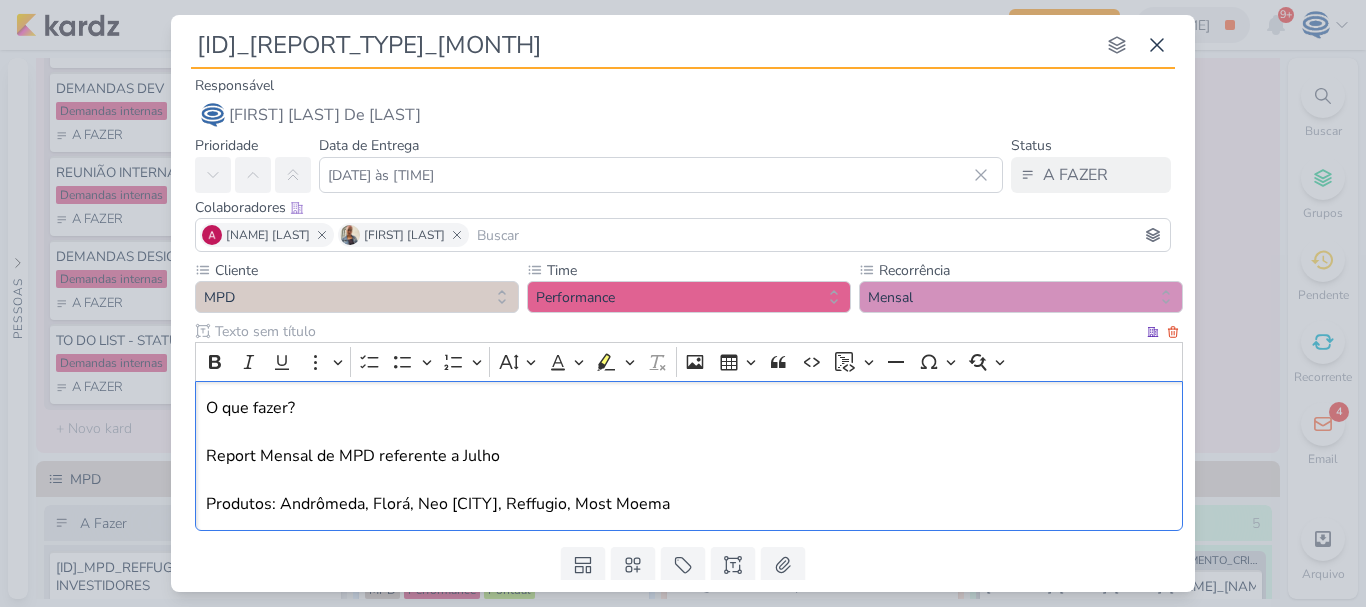 click on "O que fazer?  Report Mensal de MPD referente a Julho Produtos: Andrômeda, Florá, Neo Alphaville, Reffugio, Most Moema" at bounding box center (689, 456) 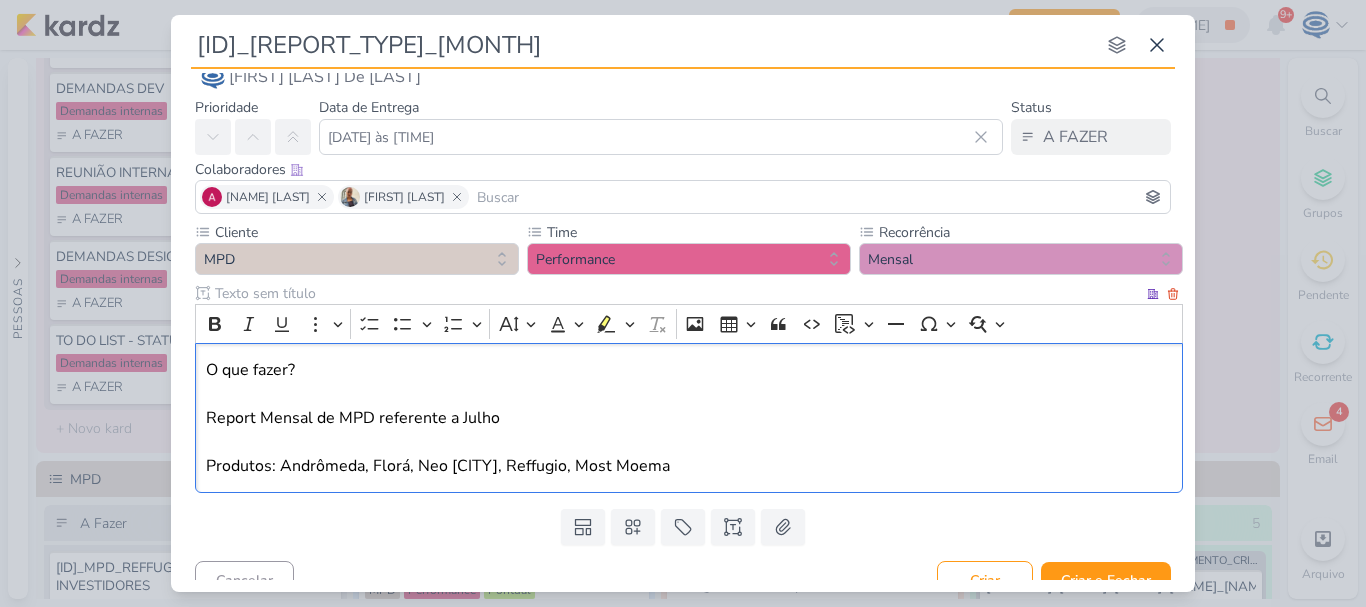 scroll, scrollTop: 62, scrollLeft: 0, axis: vertical 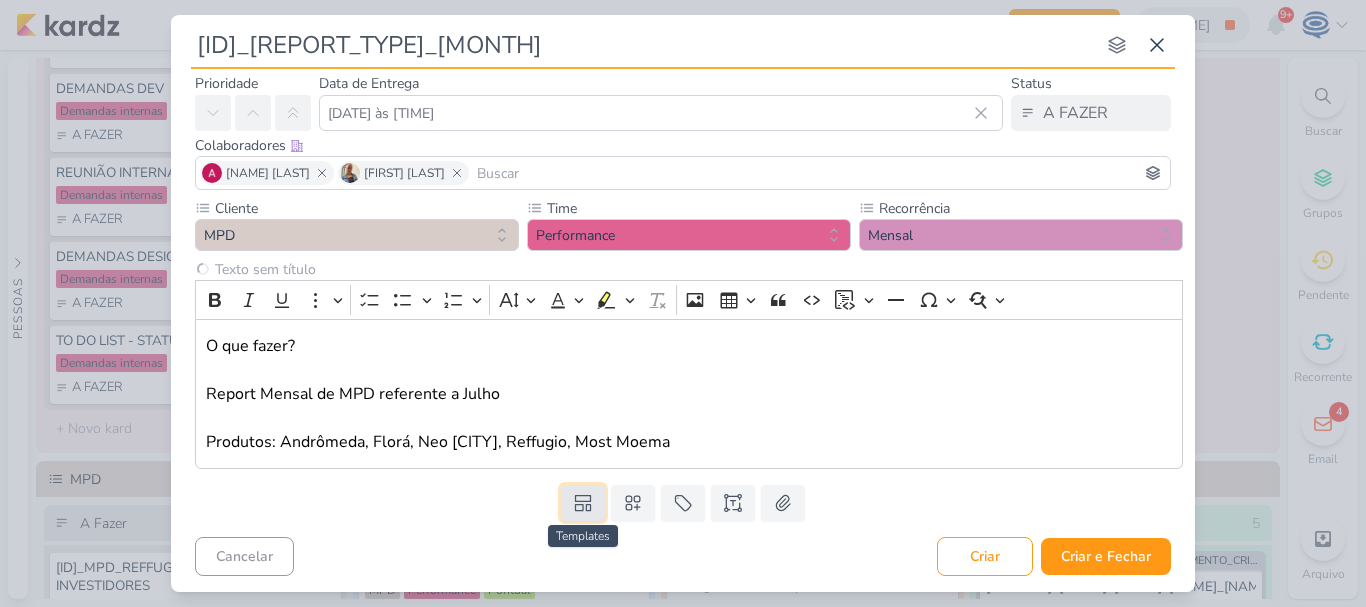 click 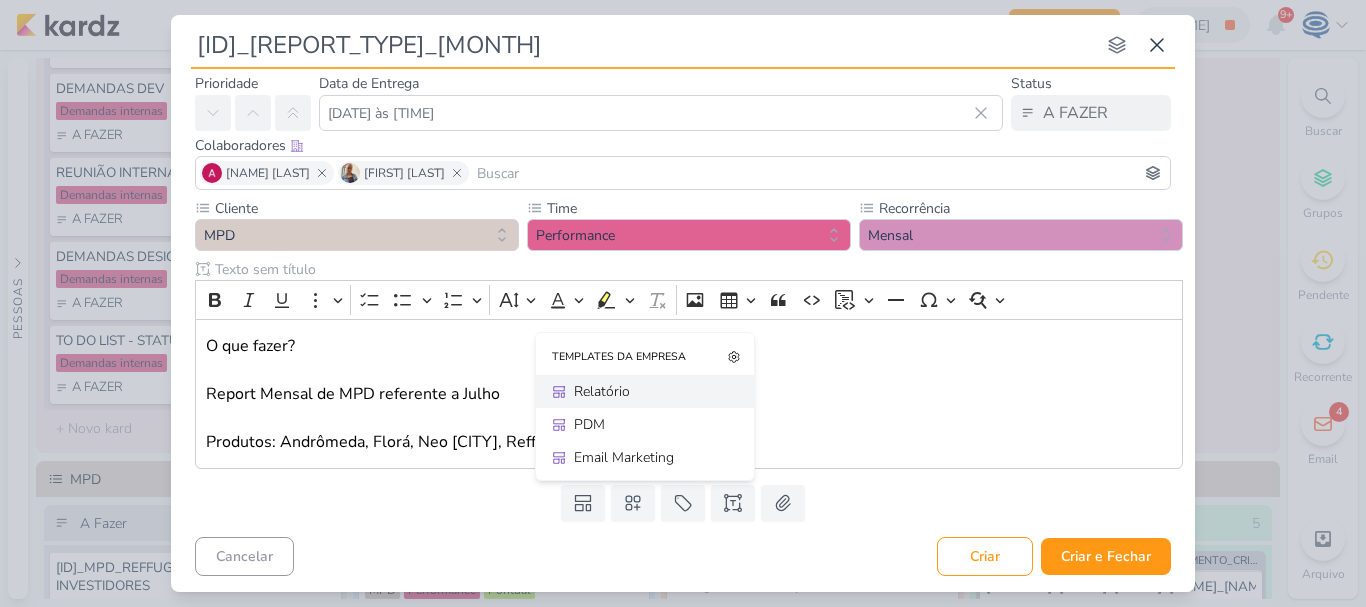 click on "Relatório" at bounding box center (652, 391) 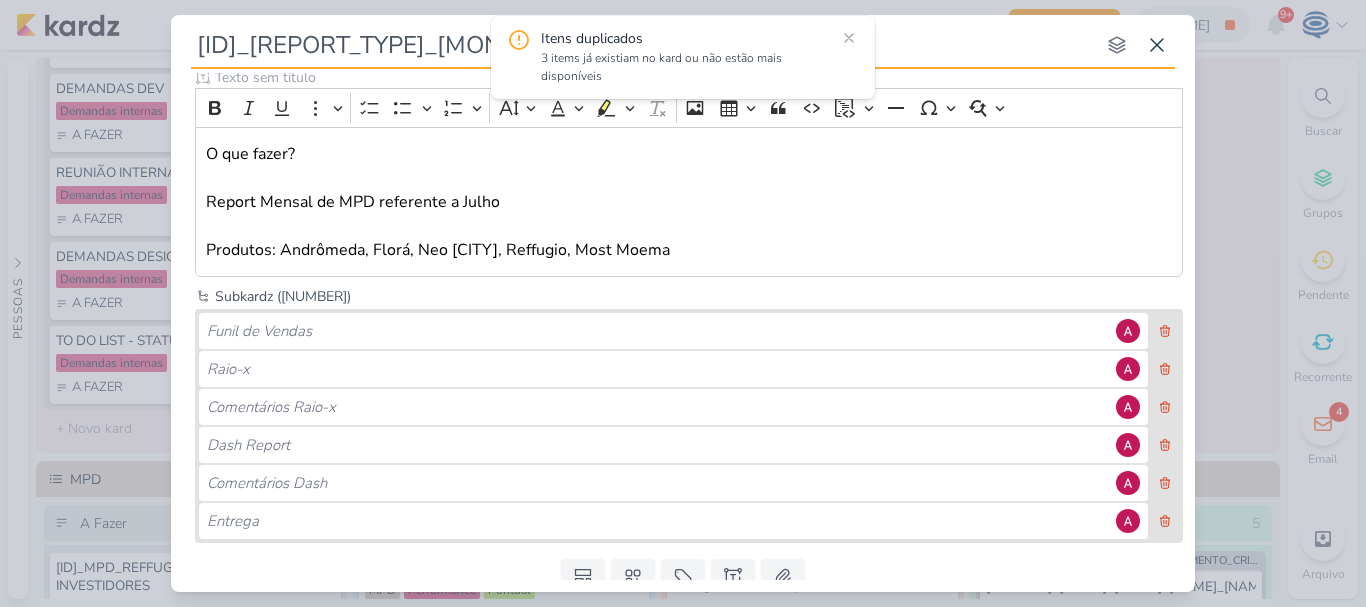 scroll, scrollTop: 273, scrollLeft: 0, axis: vertical 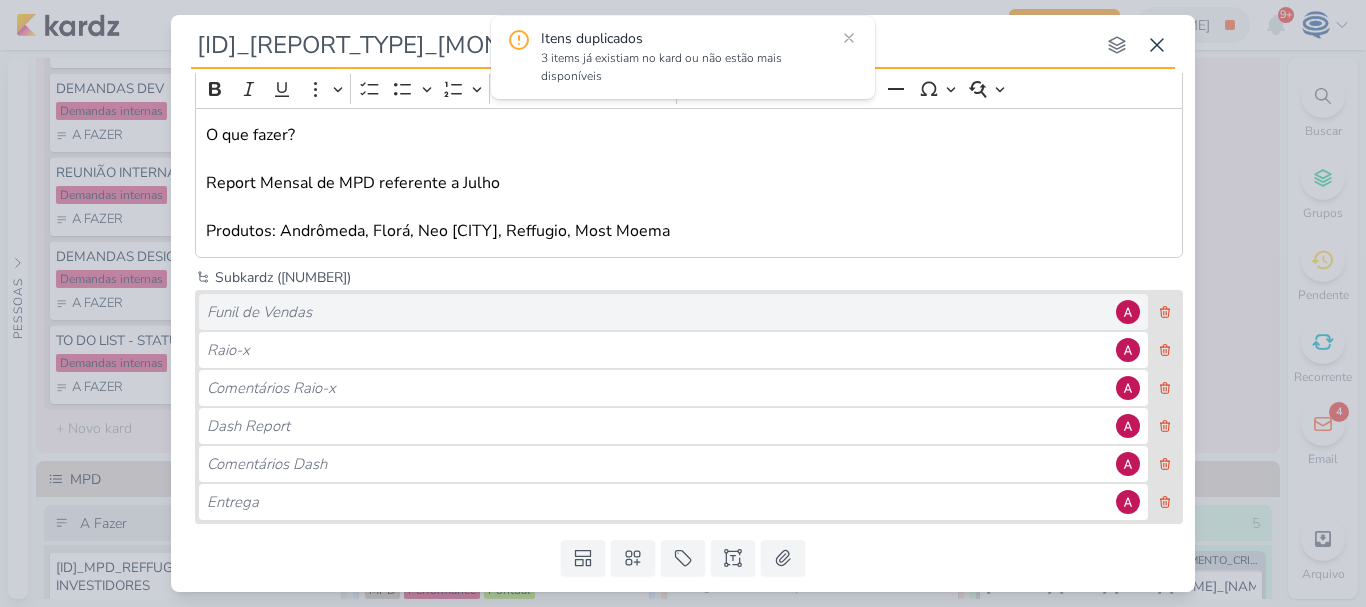 click on "Funil de Vendas" at bounding box center [658, 312] 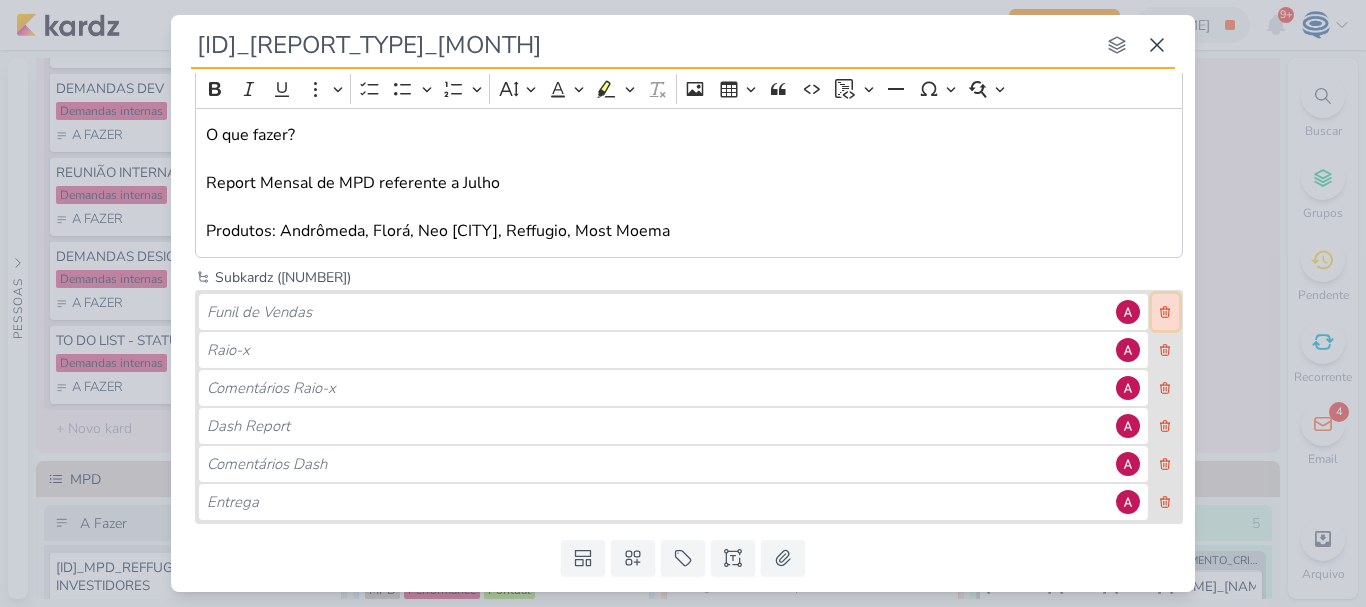 click at bounding box center [1165, 312] 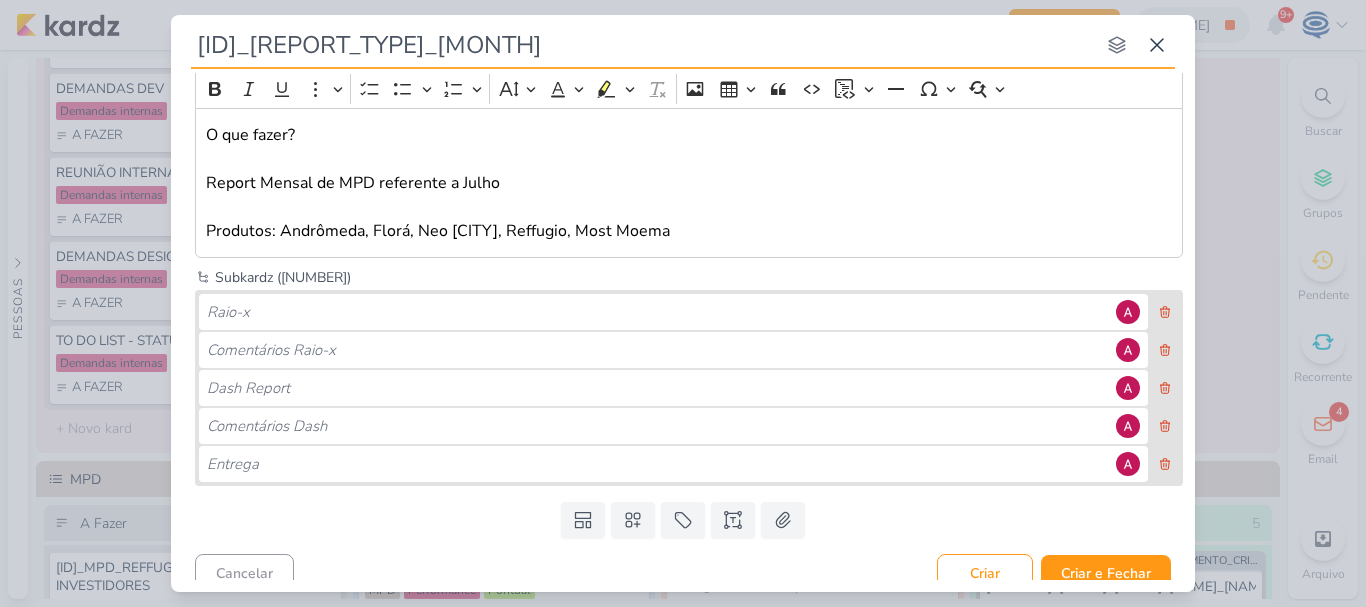 click on "Subkardz (5)" at bounding box center (699, 277) 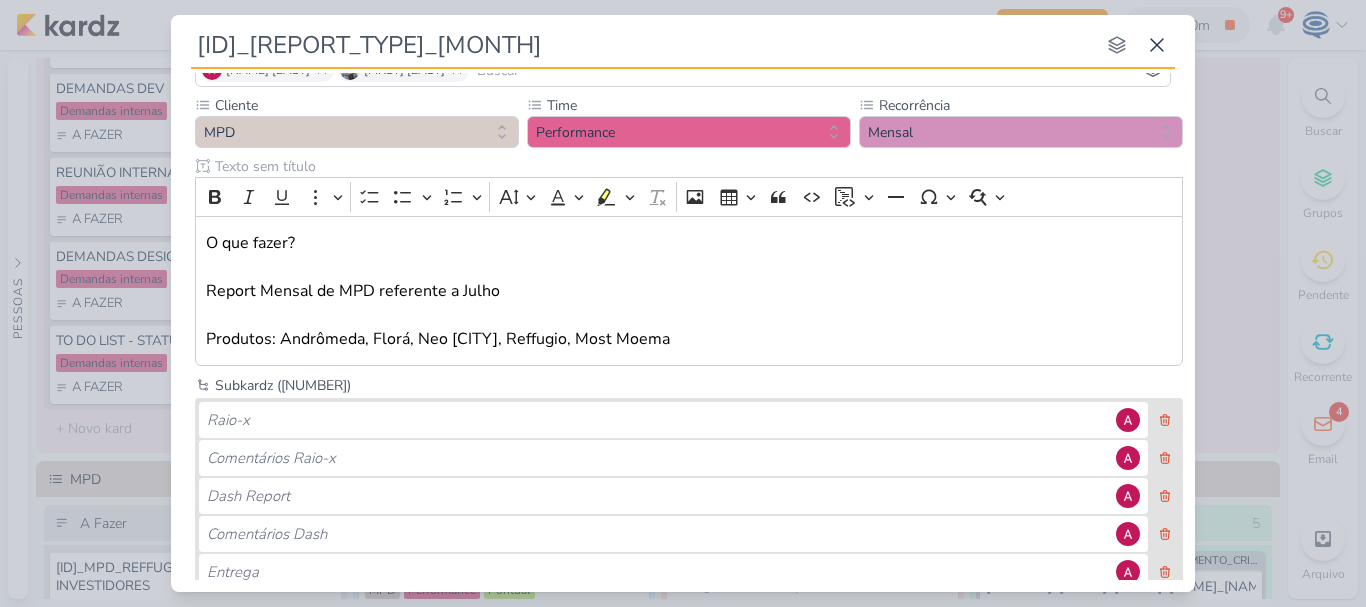 scroll, scrollTop: 0, scrollLeft: 0, axis: both 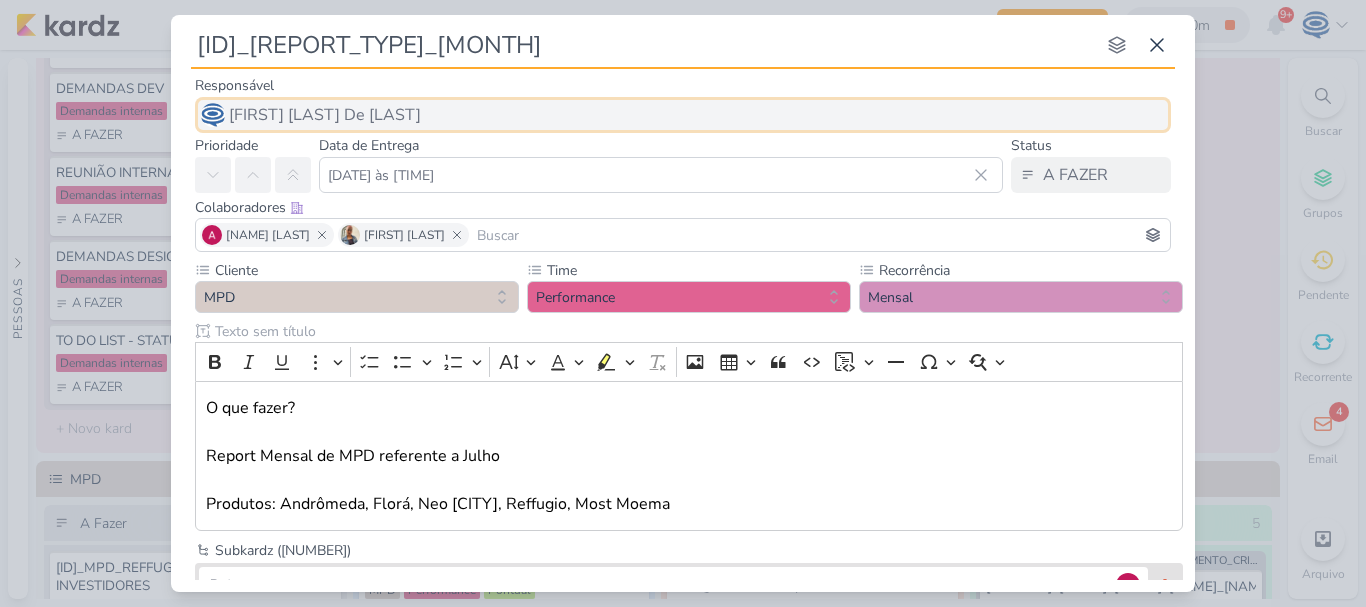 click on "Caroline Traven De Andrade" at bounding box center [683, 115] 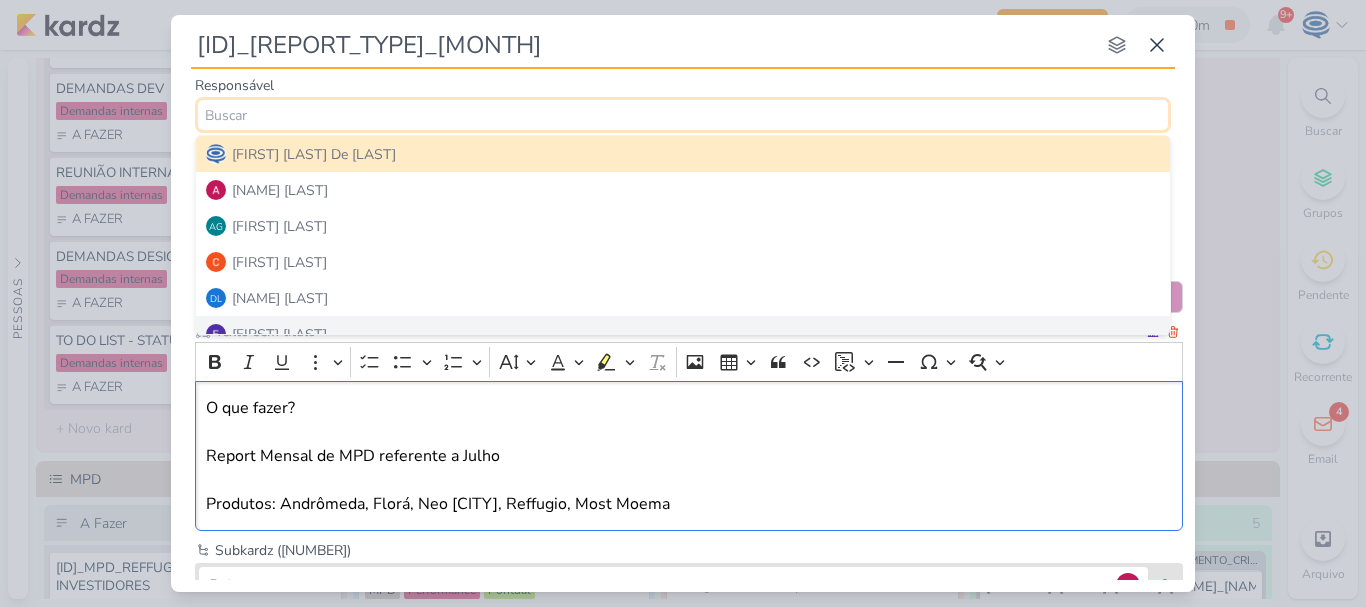 click on "O que fazer?  Report Mensal de MPD referente a Julho Produtos: Andrômeda, Florá, Neo Alphaville, Reffugio, Most Moema" at bounding box center [689, 456] 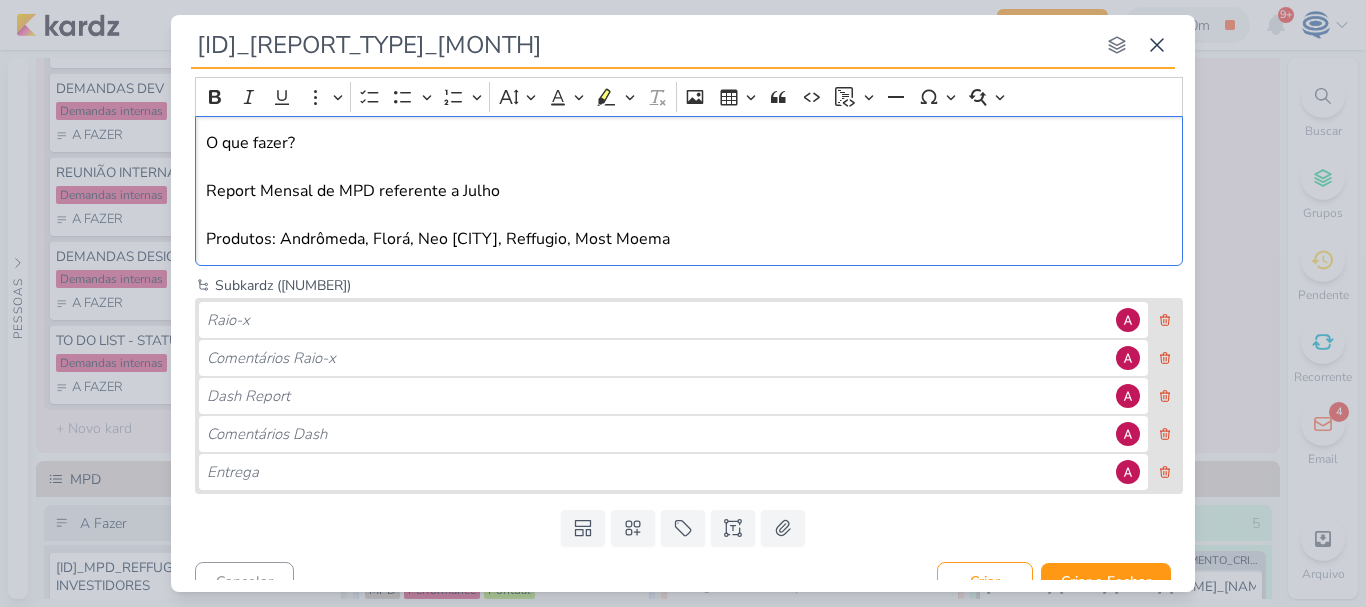 scroll, scrollTop: 290, scrollLeft: 0, axis: vertical 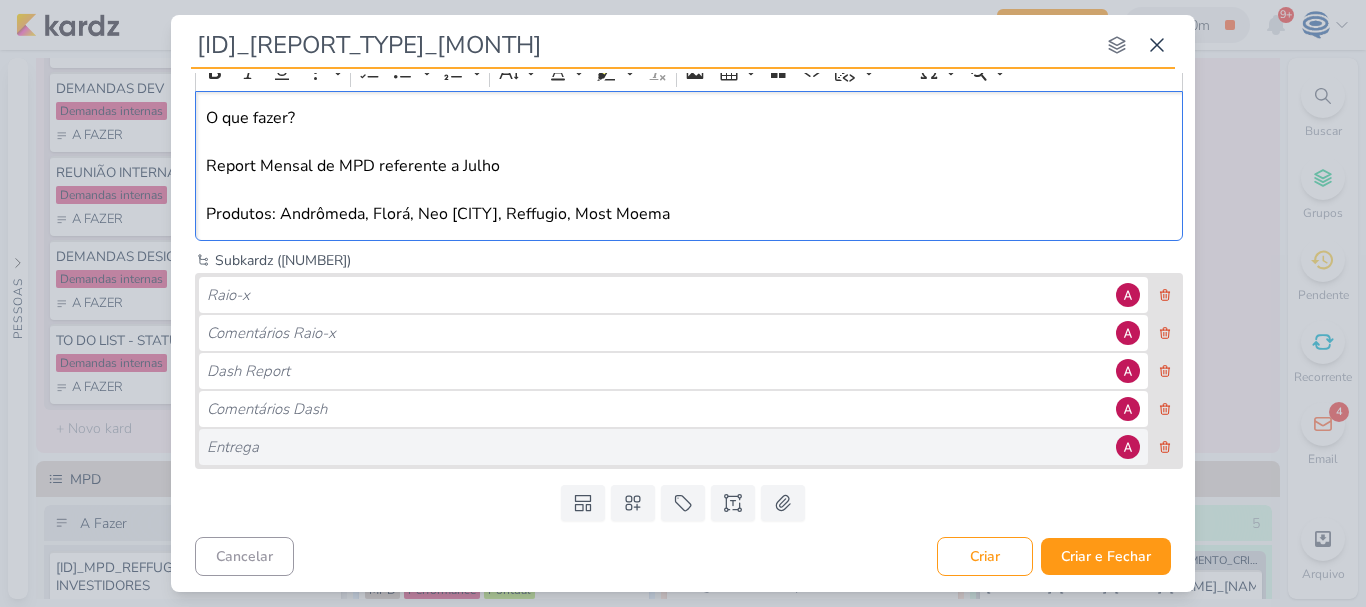 click on "Entrega" at bounding box center (658, 447) 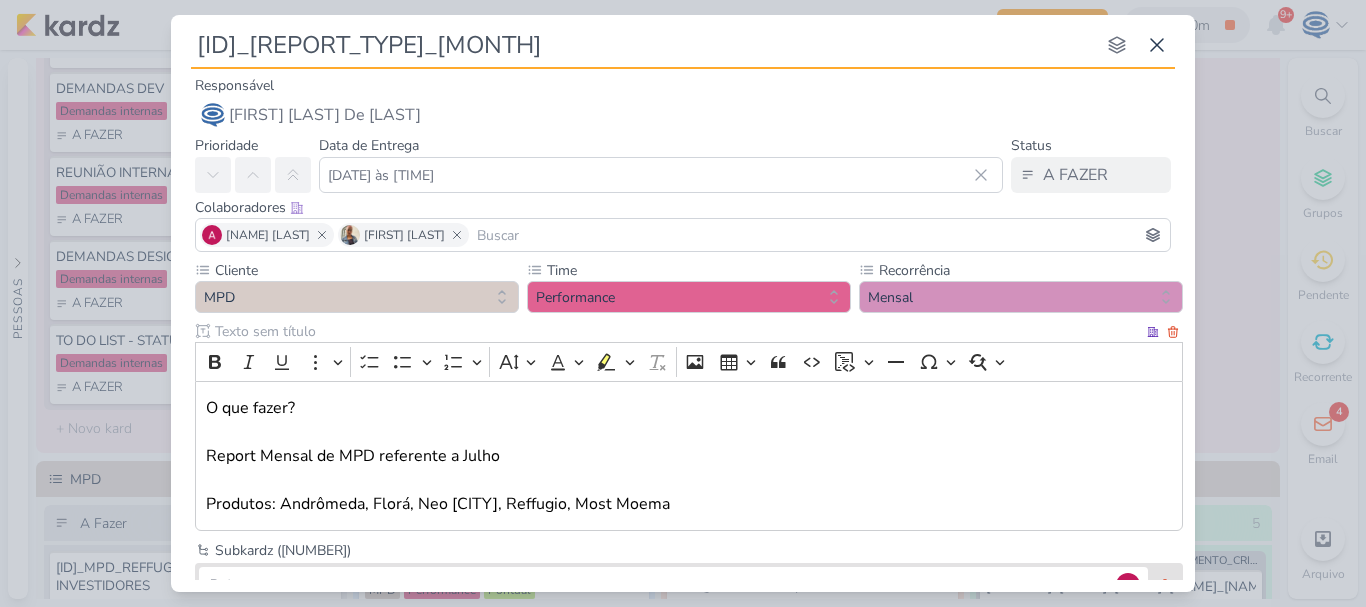 scroll, scrollTop: 290, scrollLeft: 0, axis: vertical 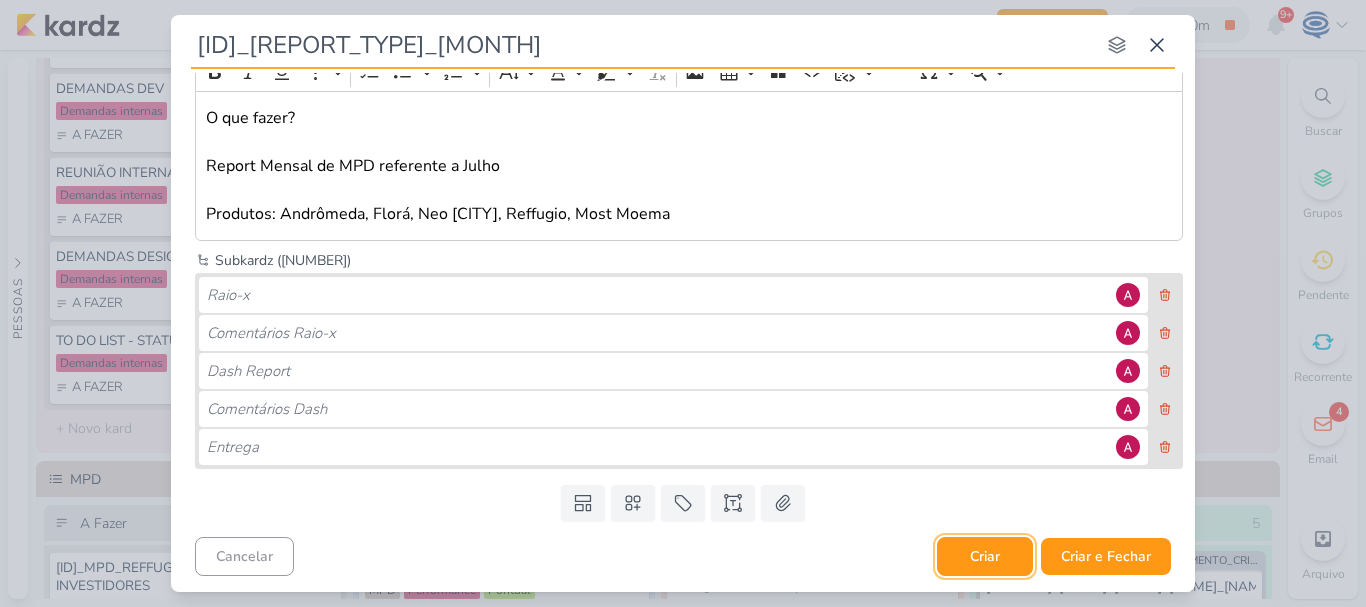 click on "Criar" at bounding box center [985, 556] 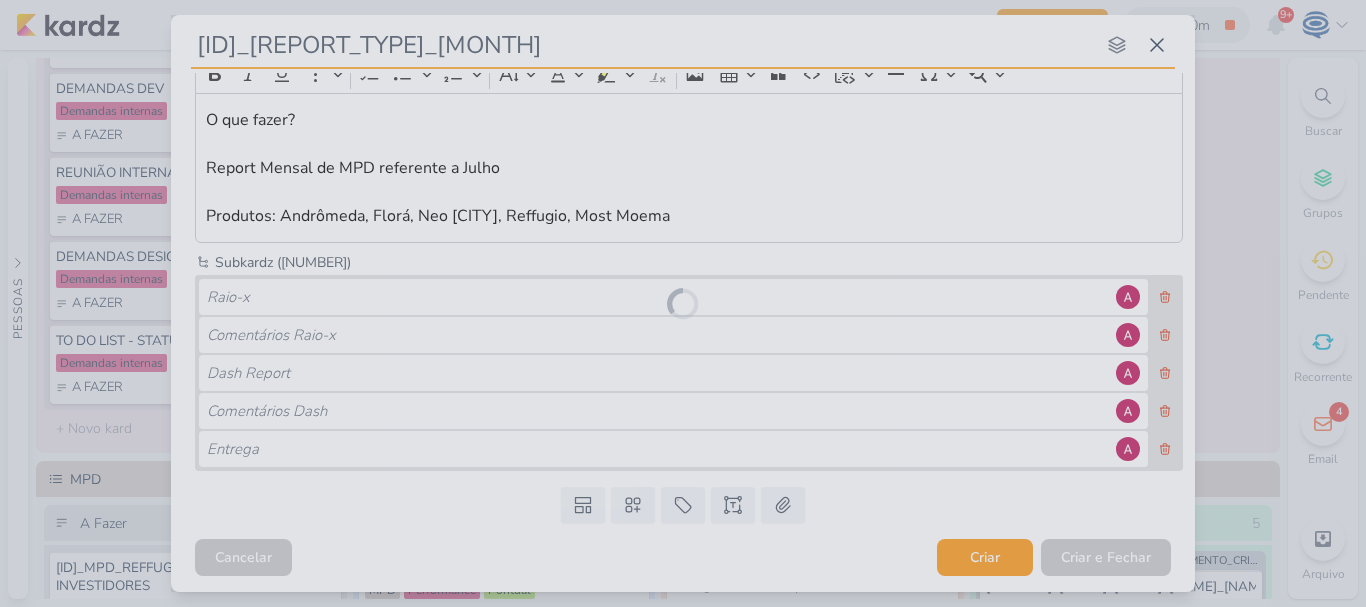scroll, scrollTop: 288, scrollLeft: 0, axis: vertical 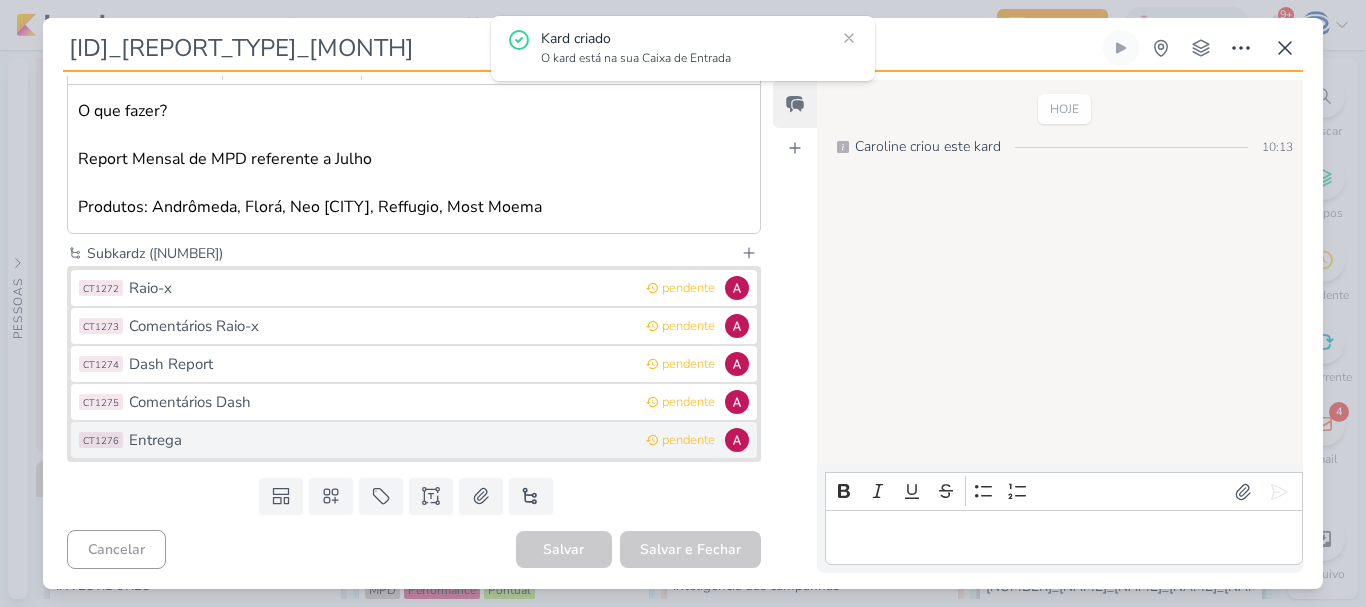 click on "Entrega" at bounding box center (382, 440) 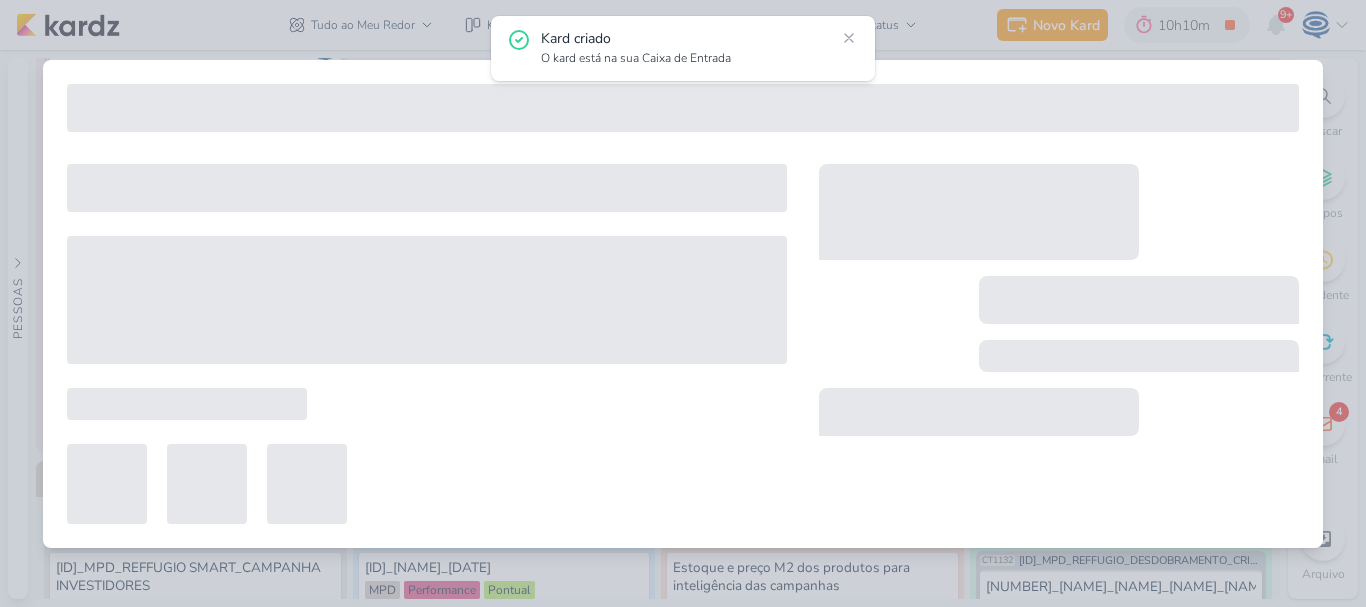type on "Entrega" 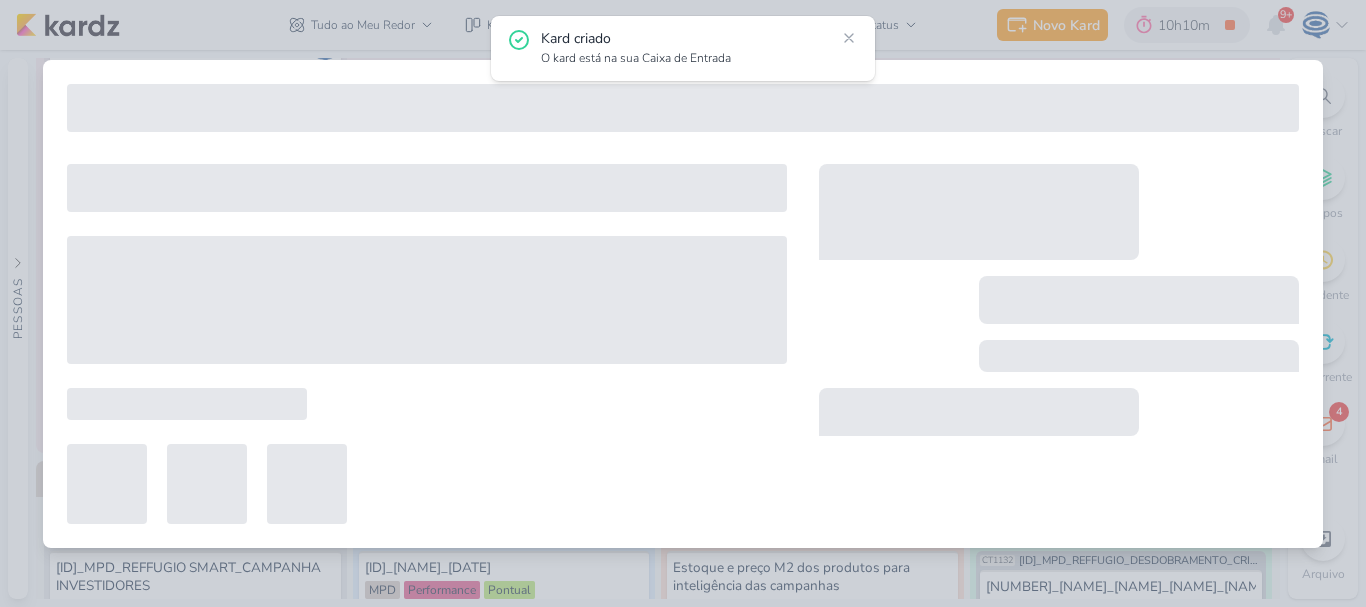 type 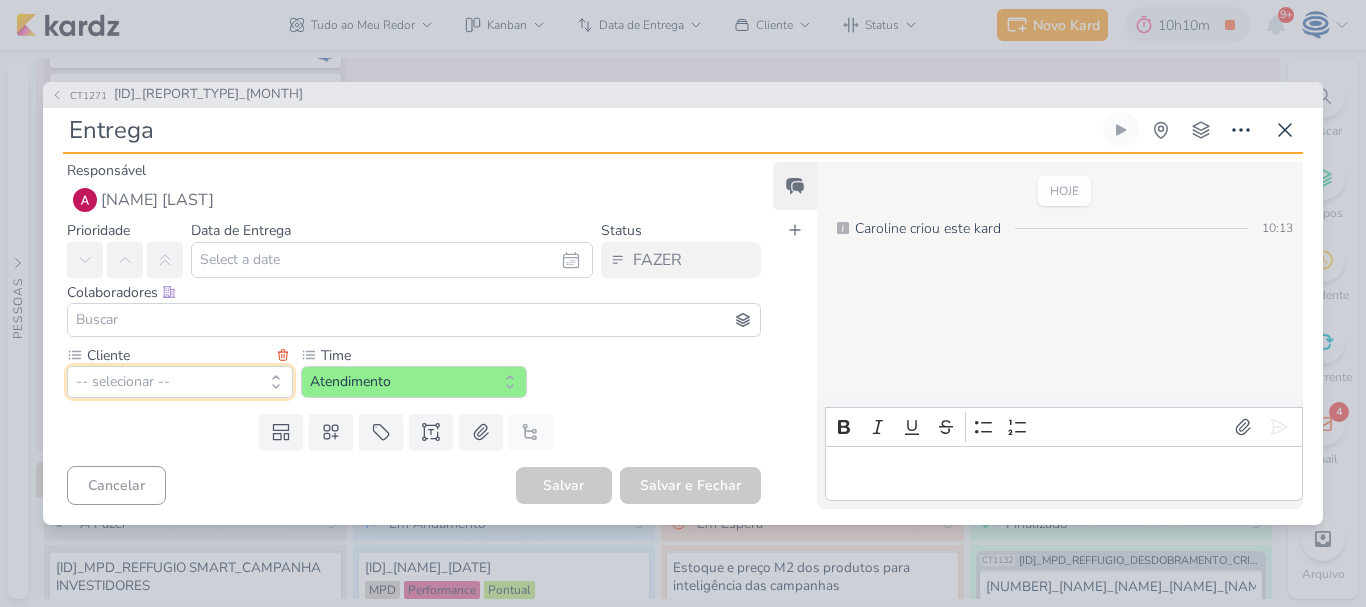 click on "-- selecionar --" at bounding box center [180, 382] 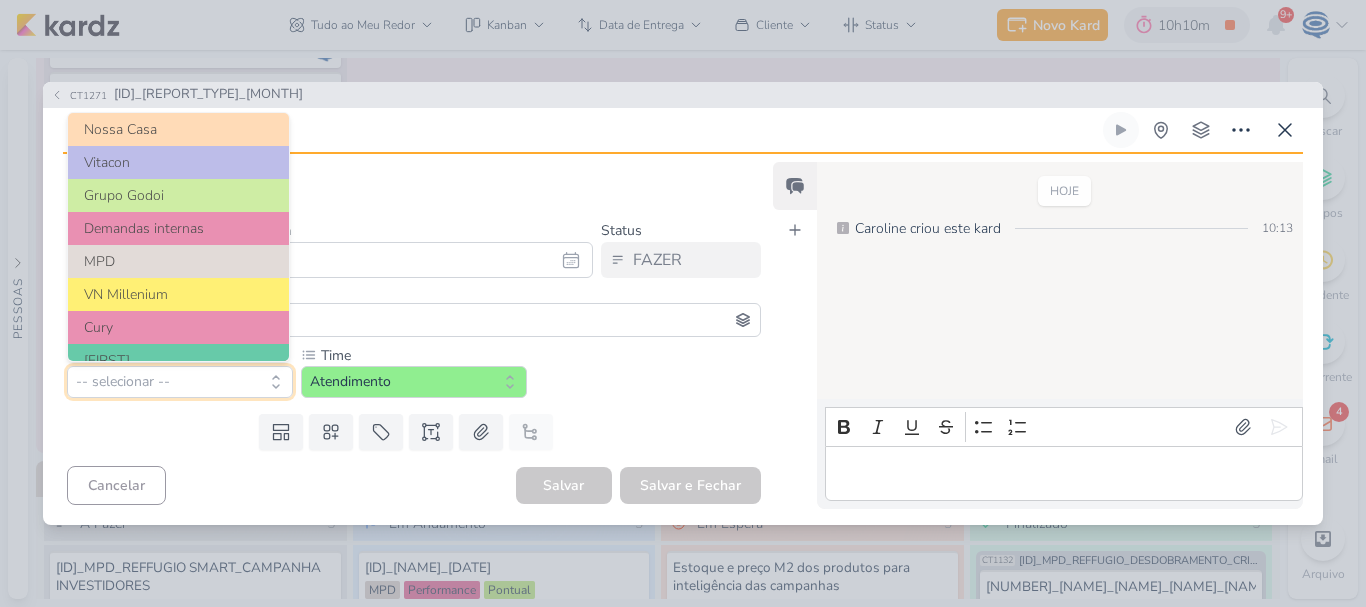 scroll, scrollTop: 106, scrollLeft: 0, axis: vertical 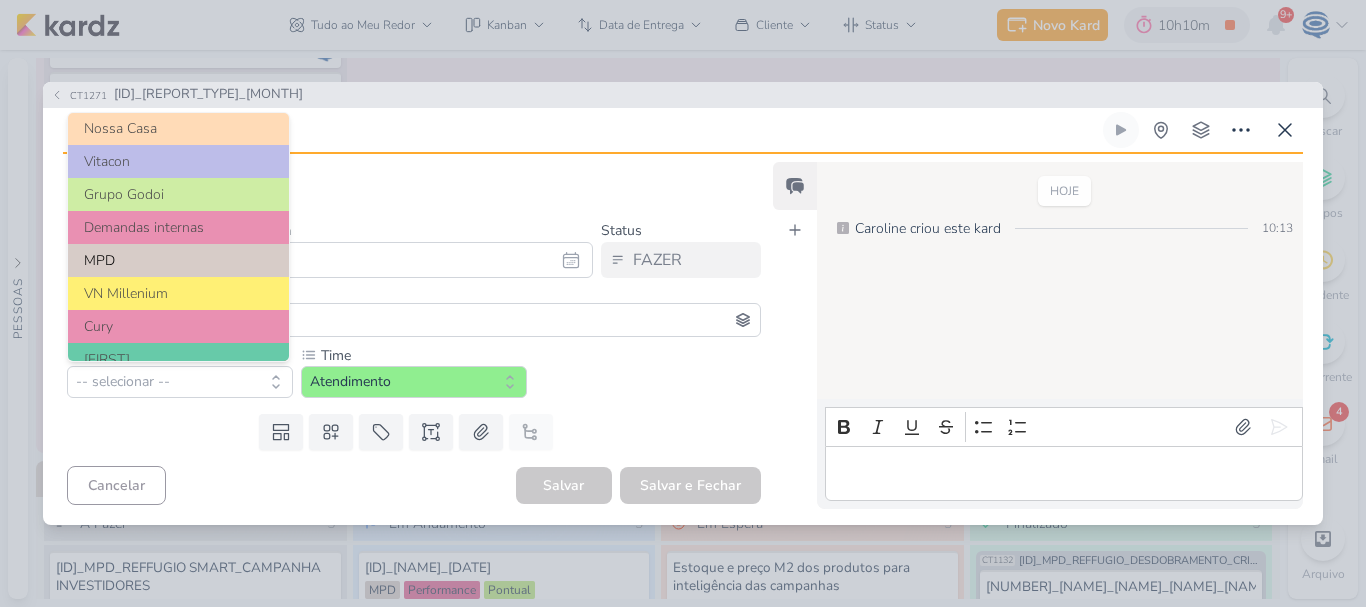 click on "MPD" at bounding box center (178, 260) 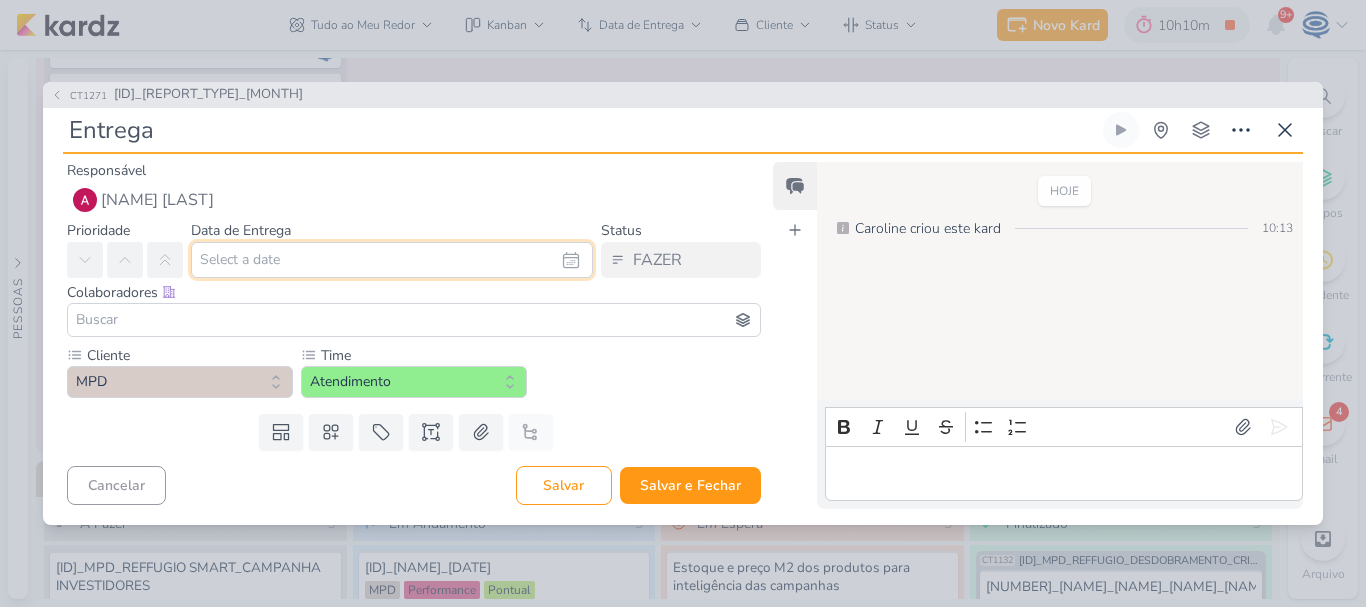 click at bounding box center (392, 260) 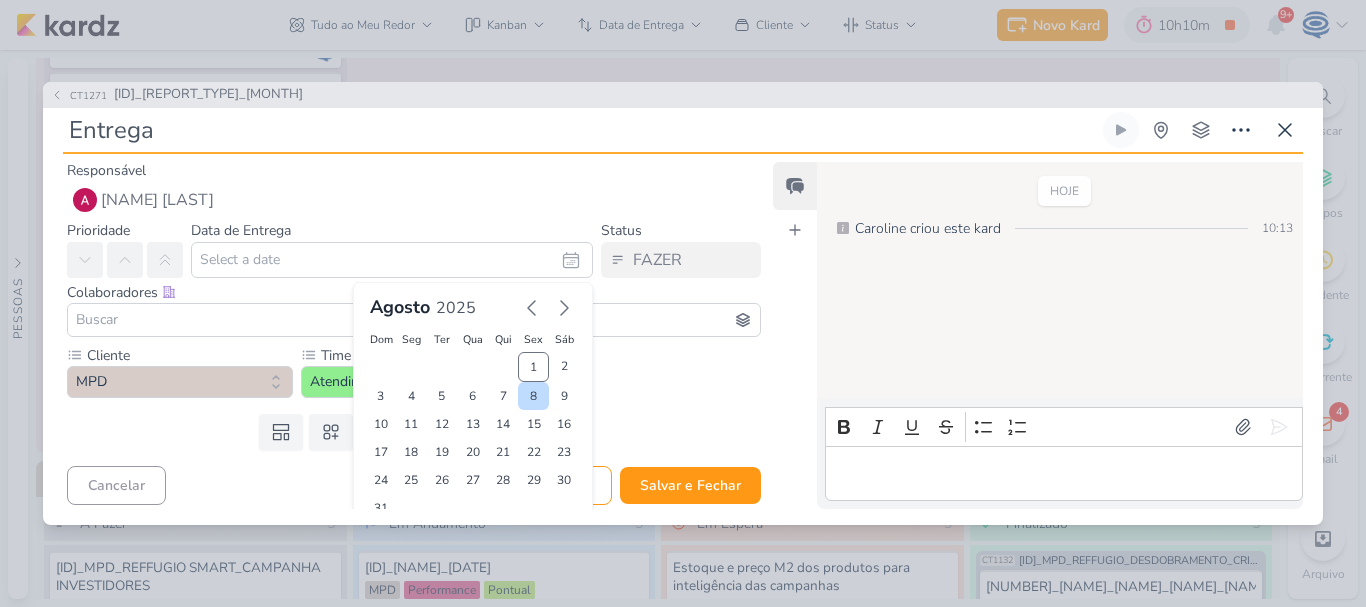 click on "8" at bounding box center (533, 396) 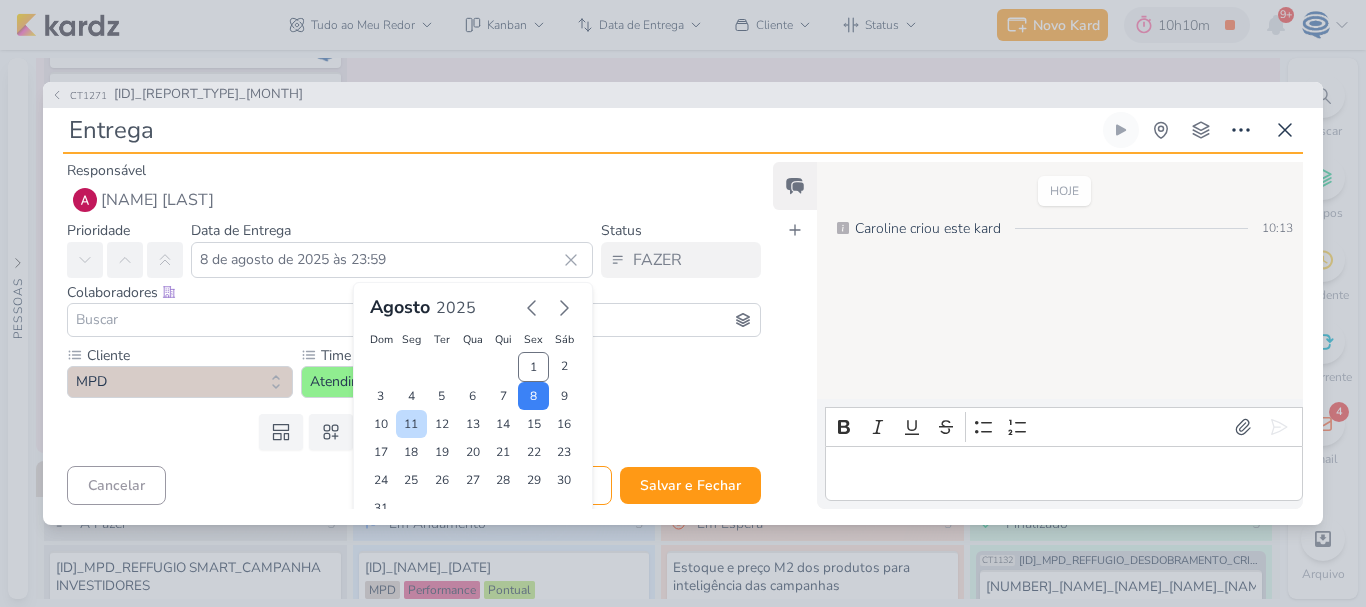 click on "11" at bounding box center (411, 424) 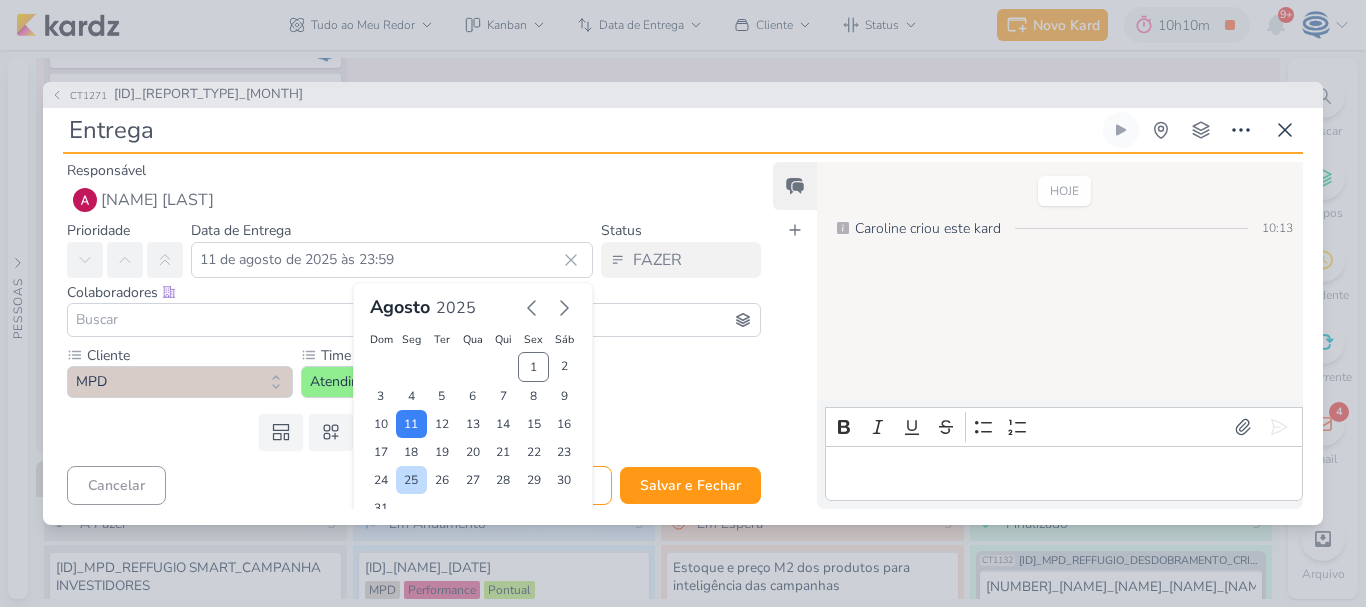 scroll, scrollTop: 62, scrollLeft: 0, axis: vertical 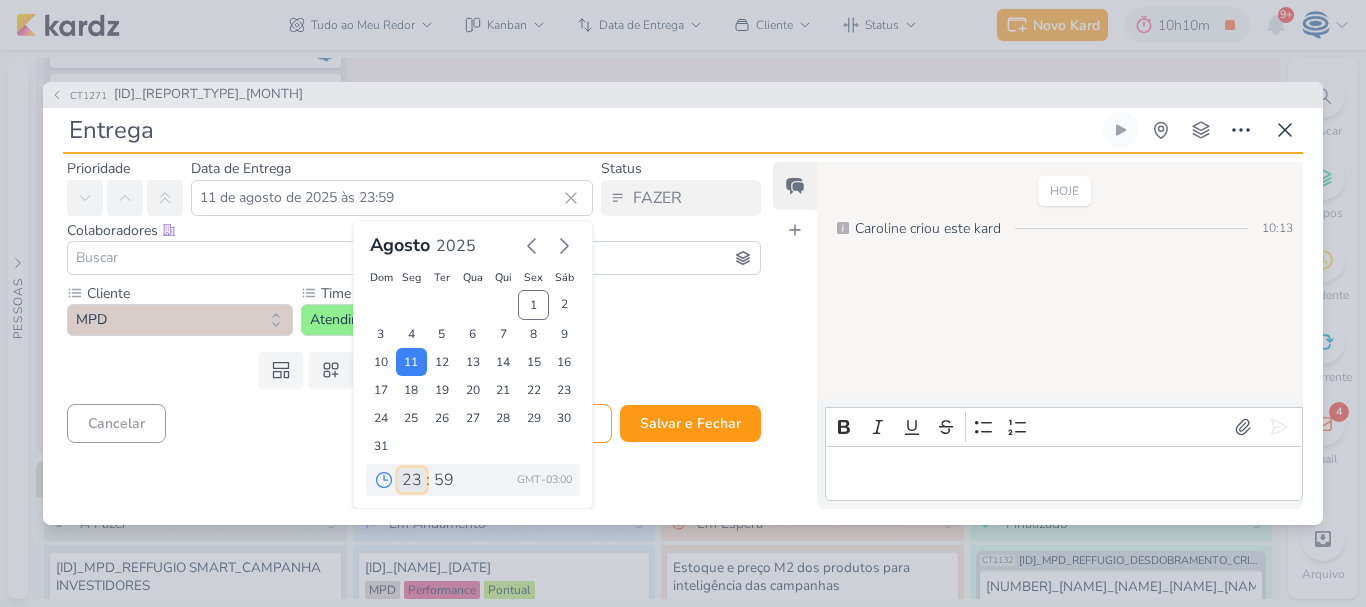 click on "00 01 02 03 04 05 06 07 08 09 10 11 12 13 14 15 16 17 18 19 20 21 22 23" at bounding box center (412, 480) 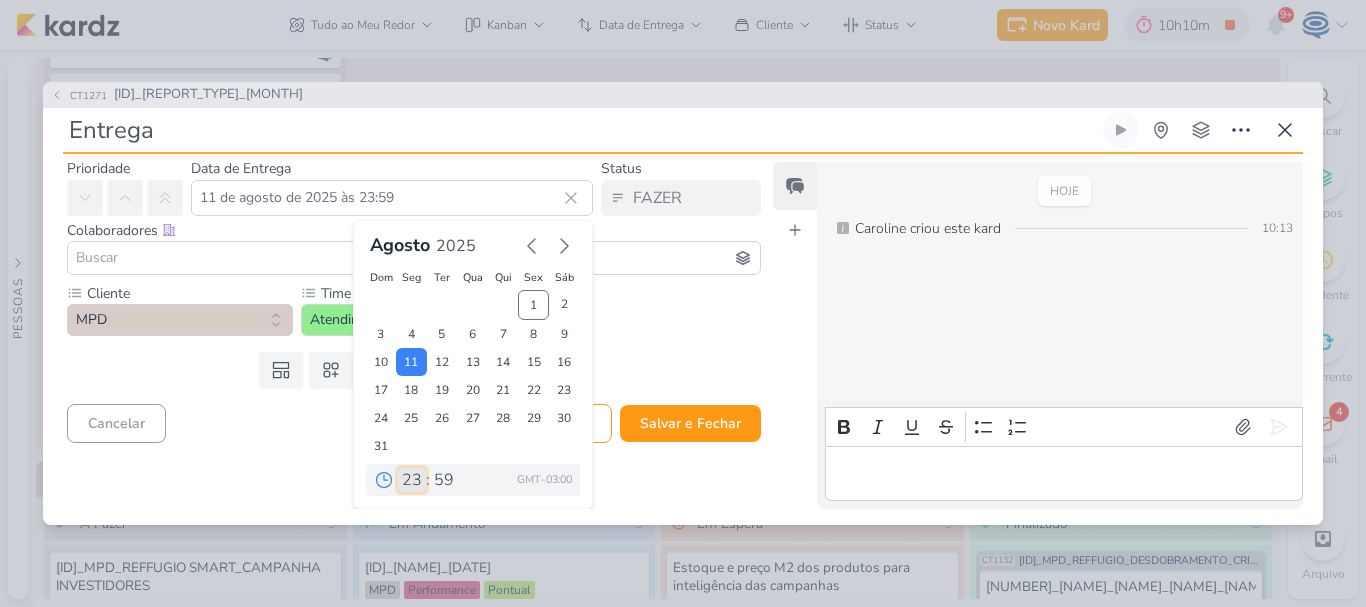 select on "18" 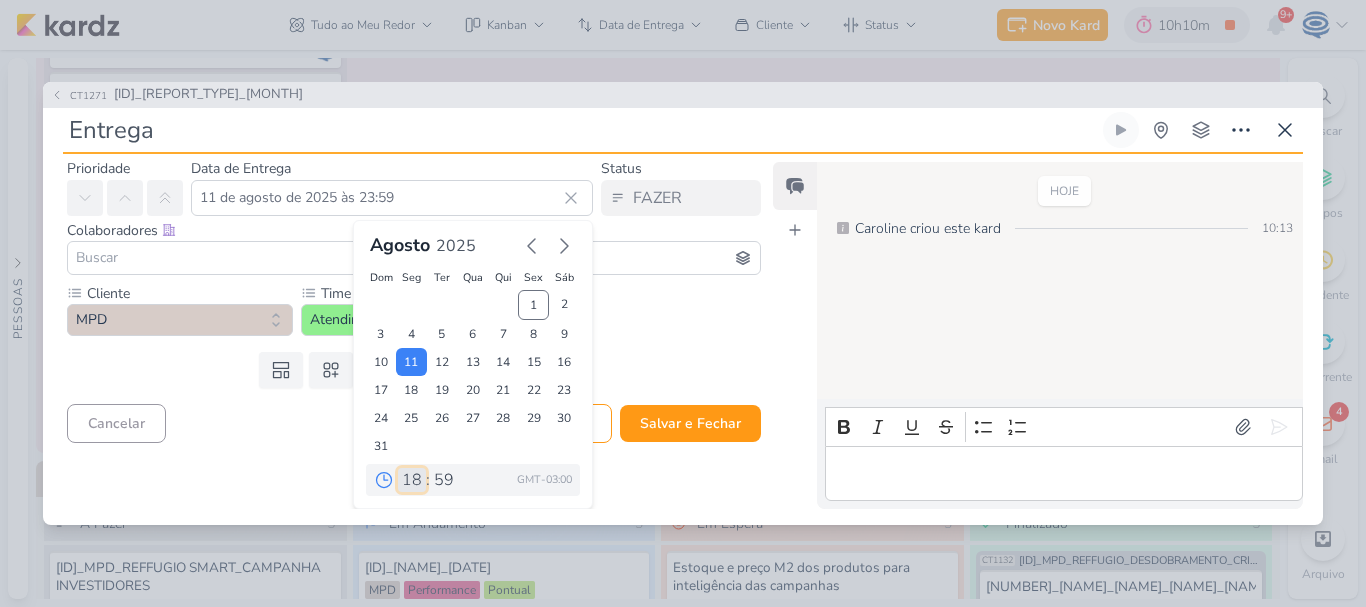 click on "00 01 02 03 04 05 06 07 08 09 10 11 12 13 14 15 16 17 18 19 20 21 22 23" at bounding box center (412, 480) 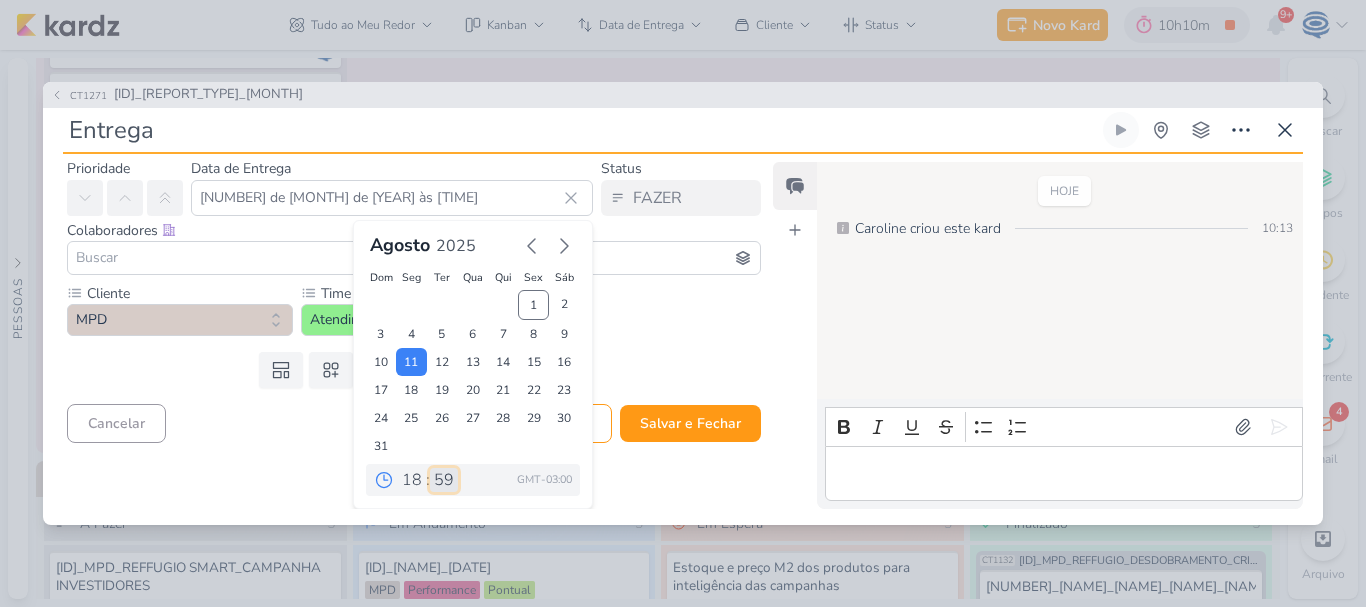 click on "00 05 10 15 20 25 30 35 40 45 50 55
59" at bounding box center (444, 480) 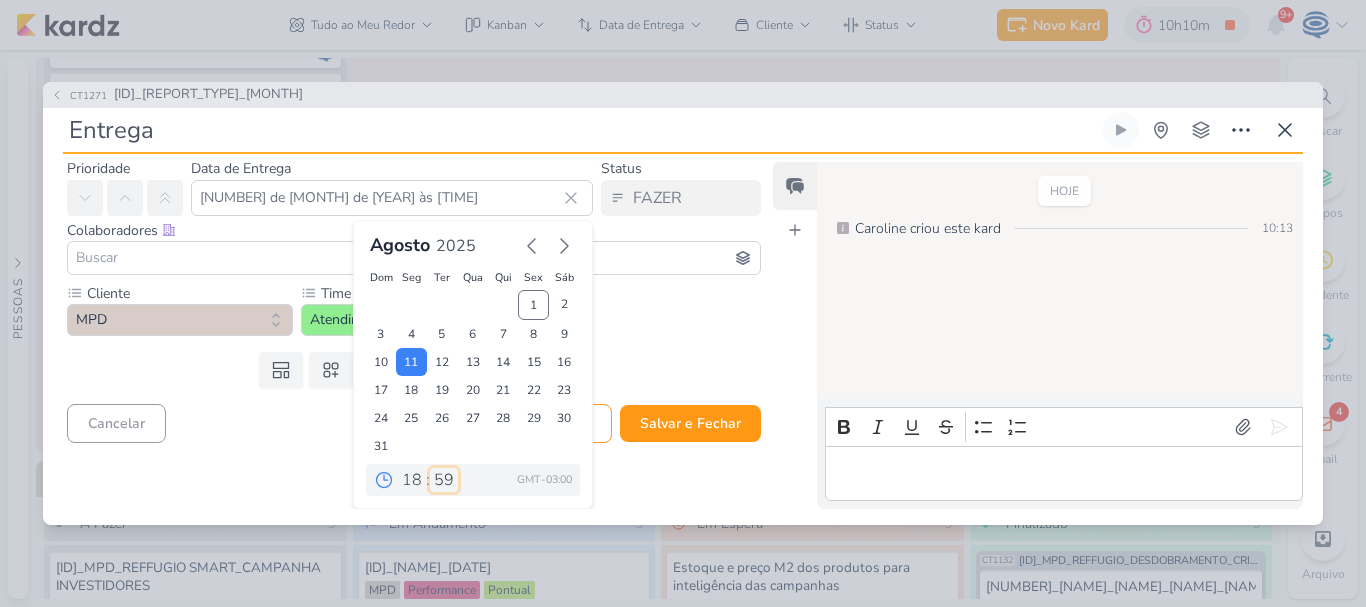 select on "0" 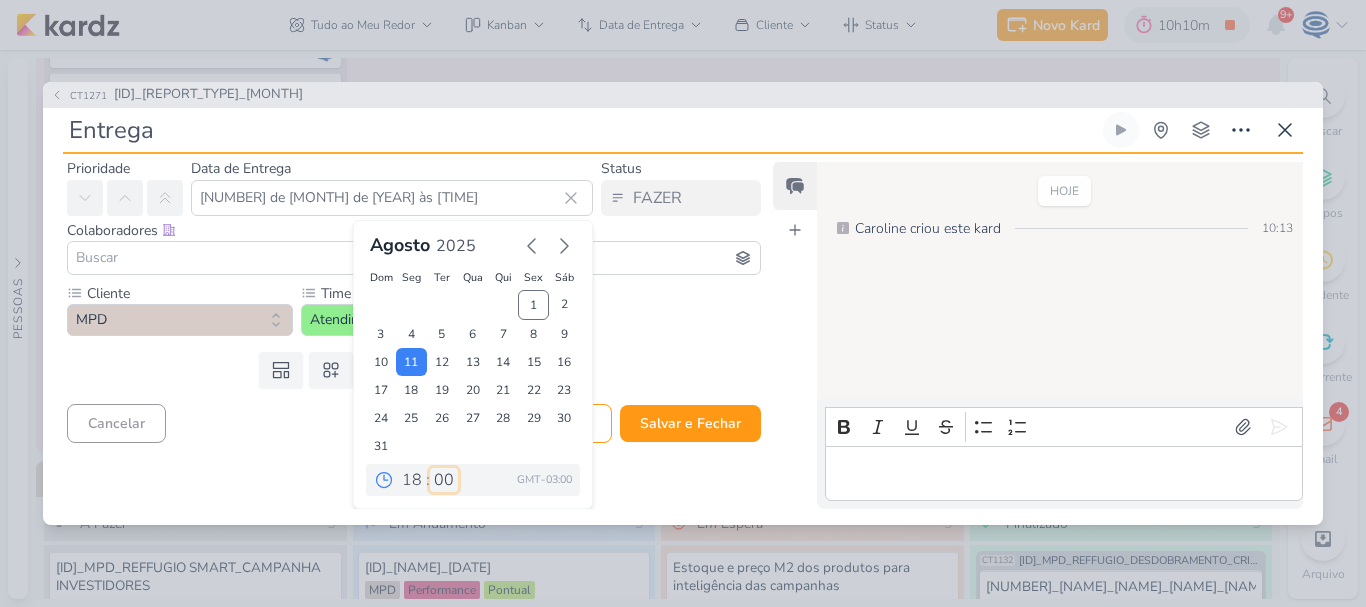 click on "00 05 10 15 20 25 30 35 40 45 50 55
59" at bounding box center [444, 480] 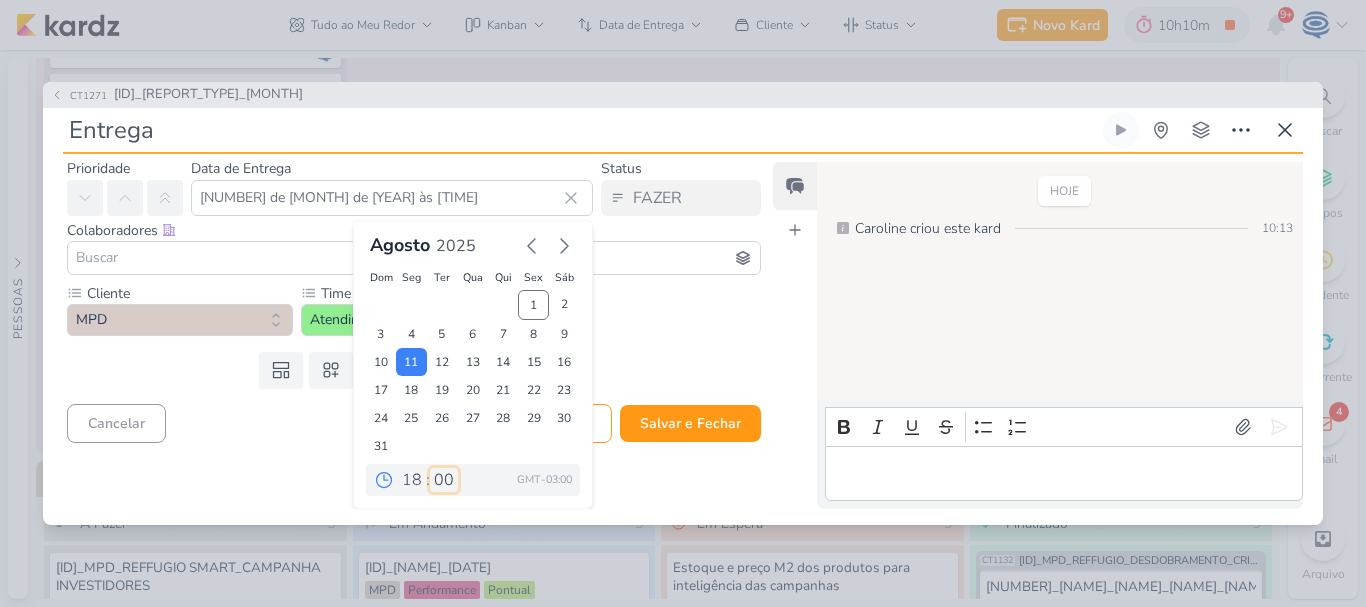 type on "11 de agosto de 2025 às 18:00" 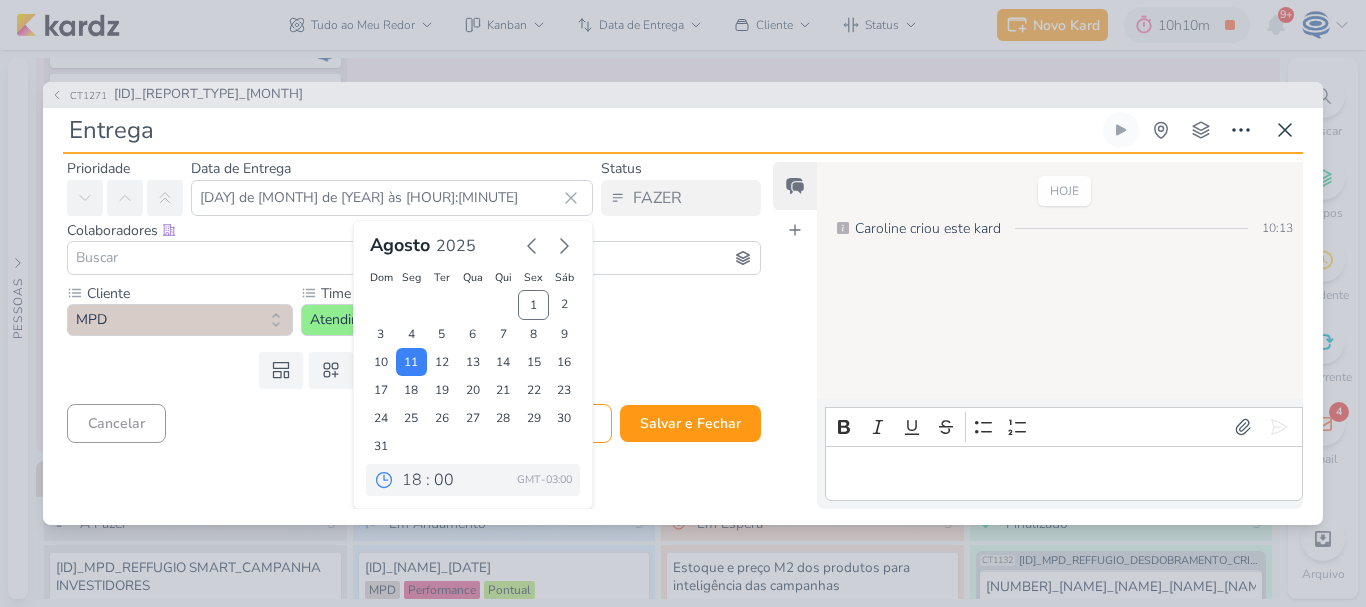 click on "Templates
Campos Personalizados
Marcadores
Caixa De Texto
Anexo
Este kard já é um subkard" at bounding box center (406, 370) 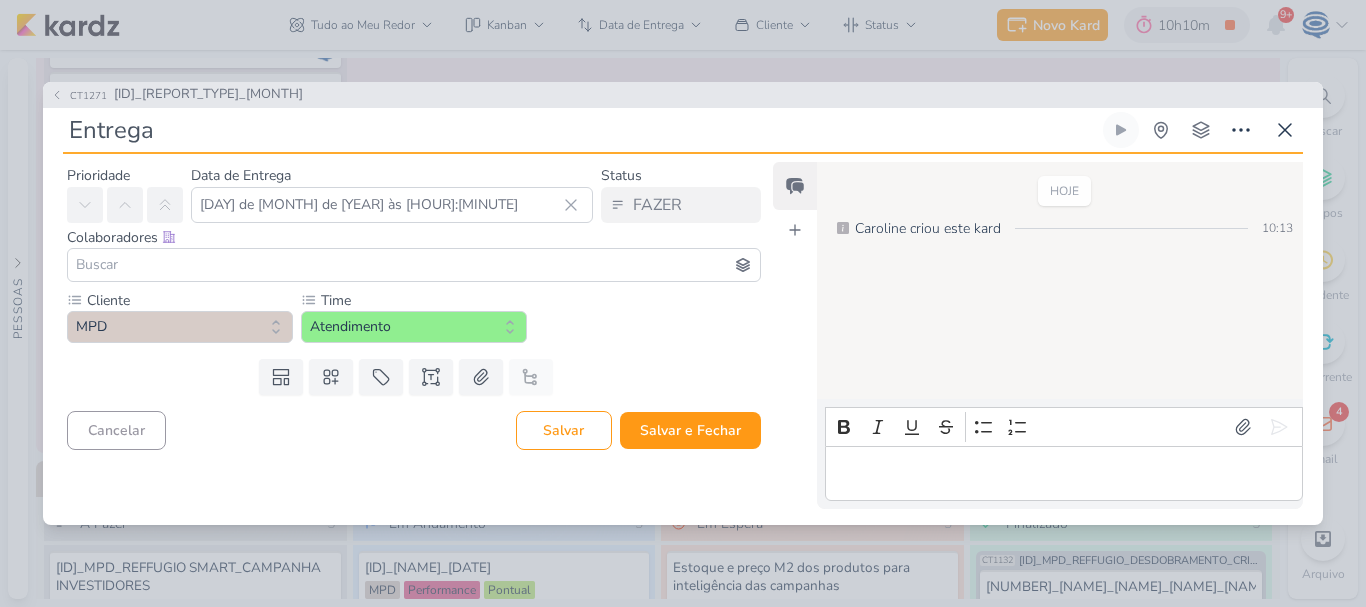 scroll, scrollTop: 0, scrollLeft: 0, axis: both 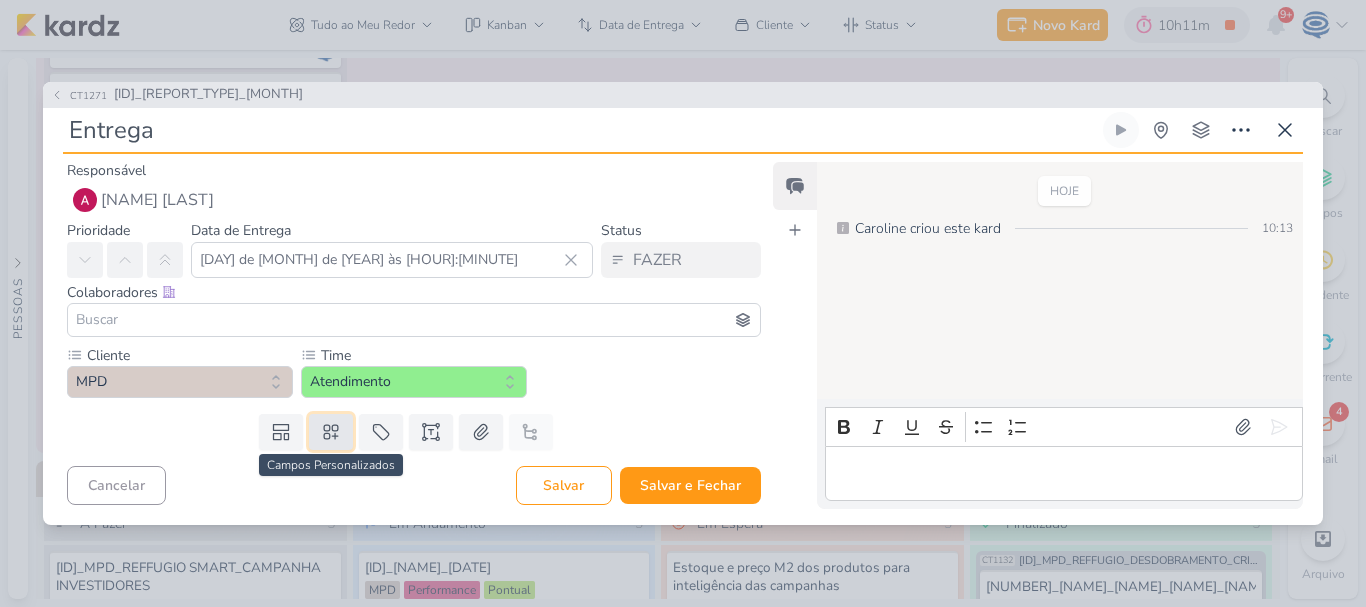click 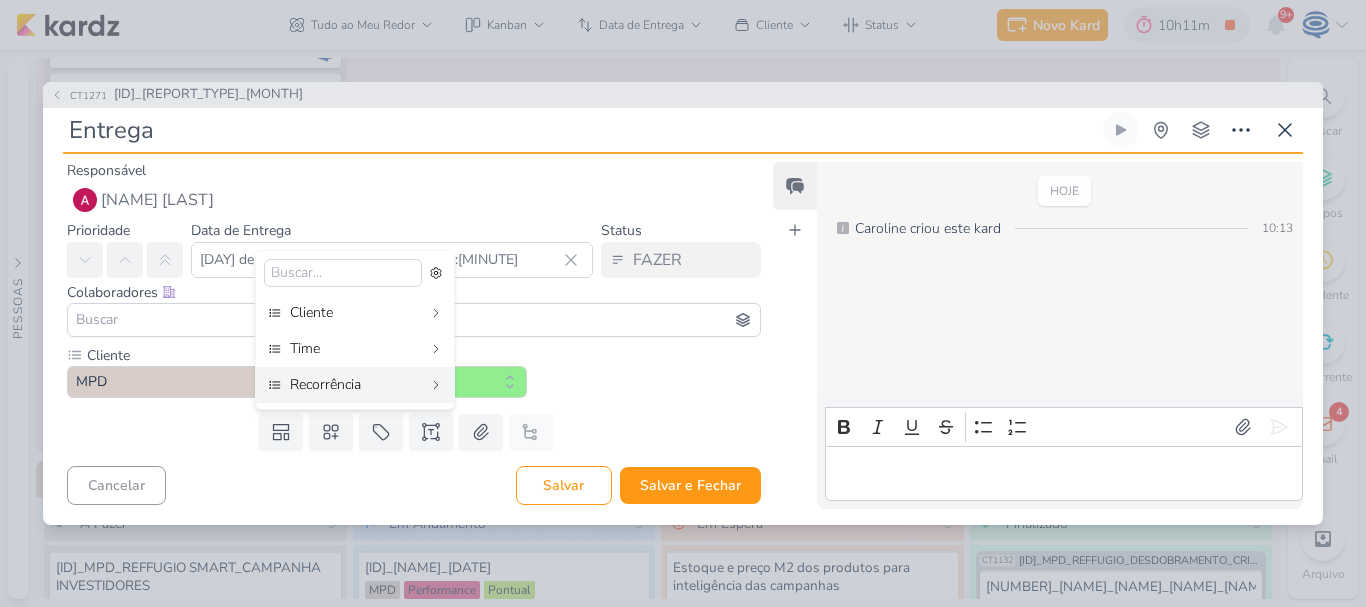 click on "Cliente
MPD
-- Limpar Seleção --
YEES
Teixeira Duarte
Nossa Casa" at bounding box center [414, 371] 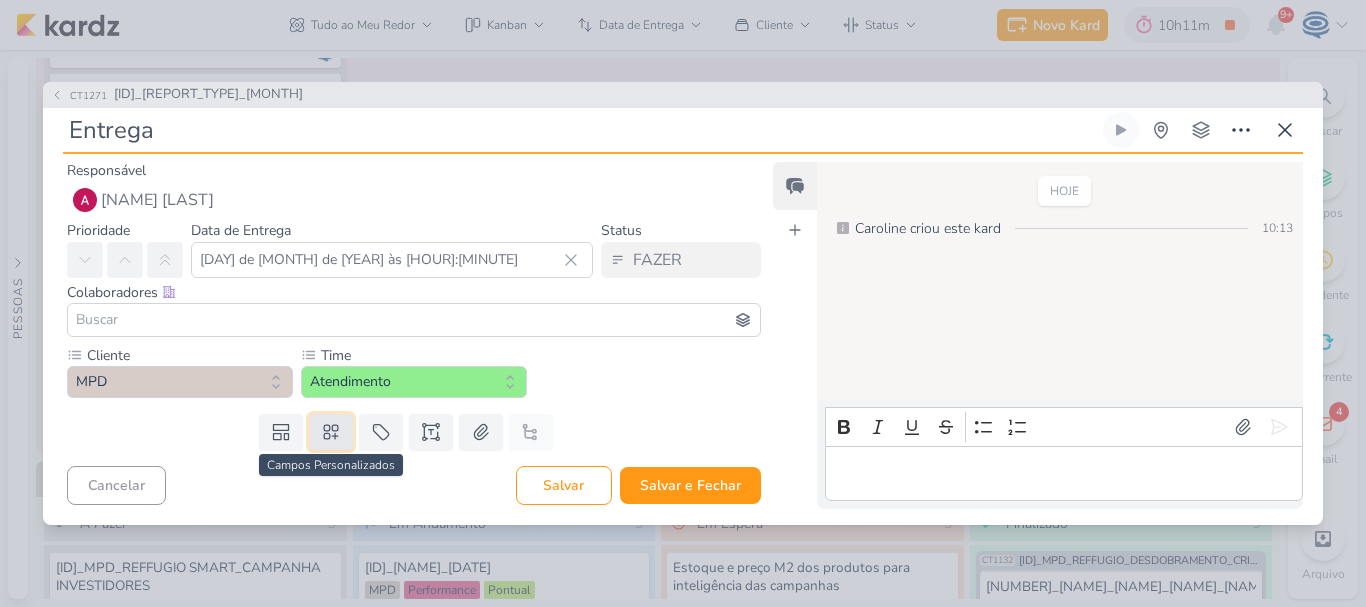 click 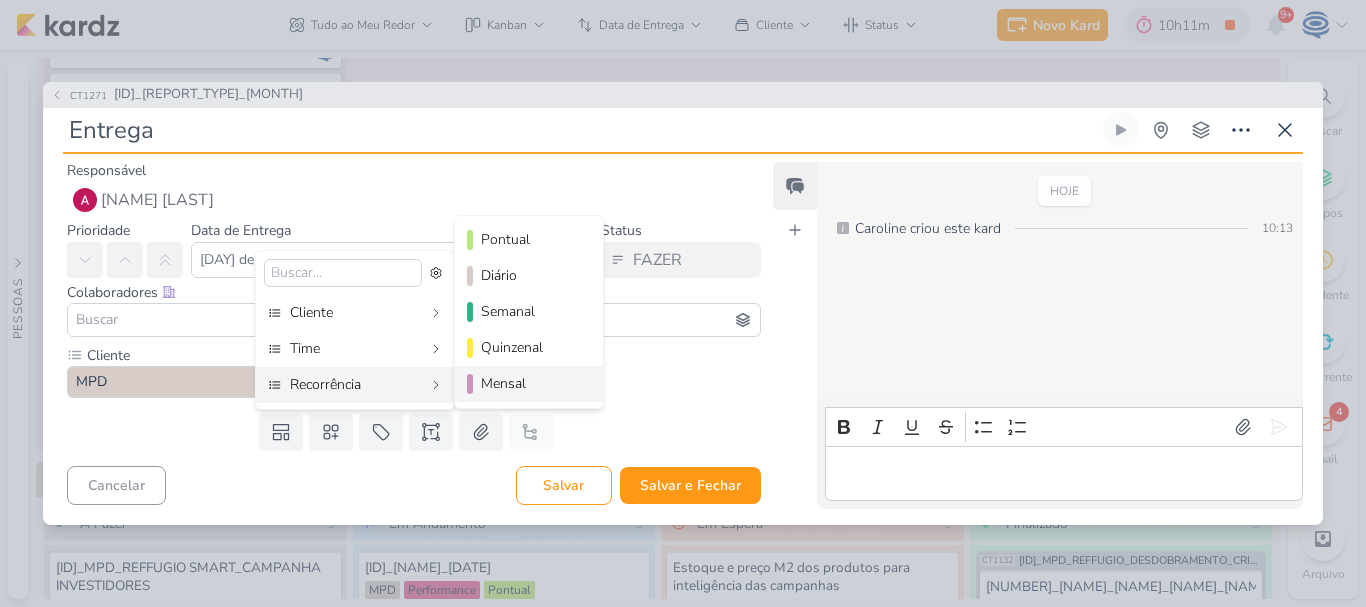 click on "Mensal" at bounding box center (530, 383) 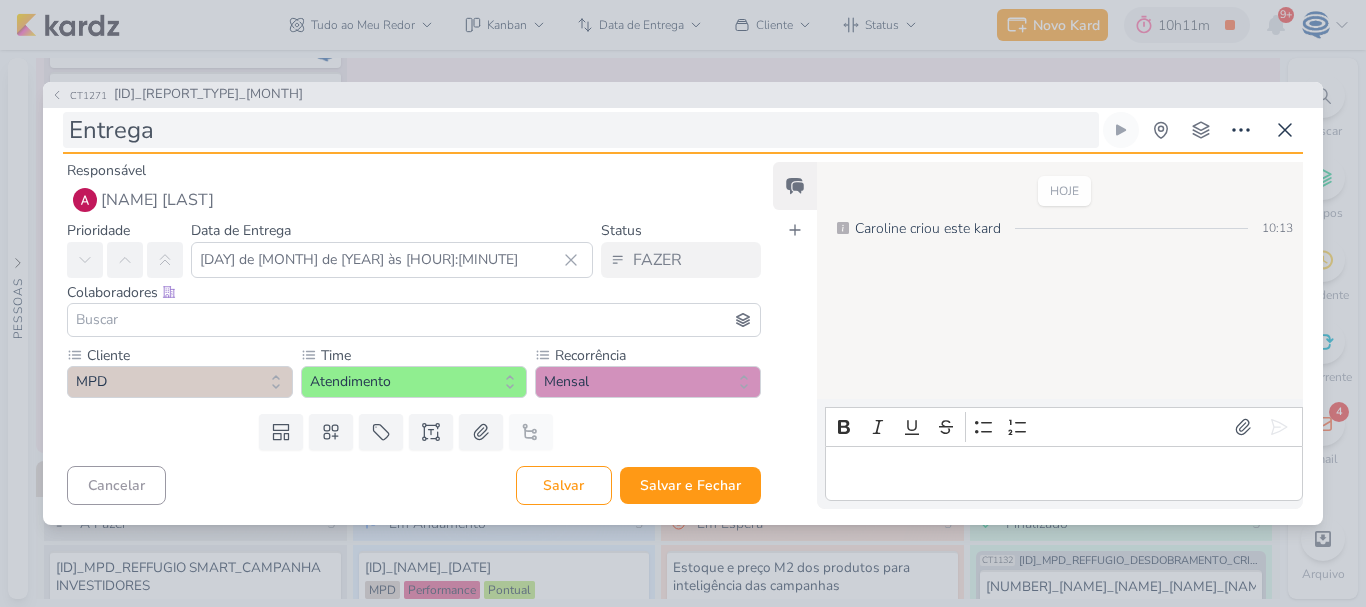 click on "Entrega" at bounding box center (581, 130) 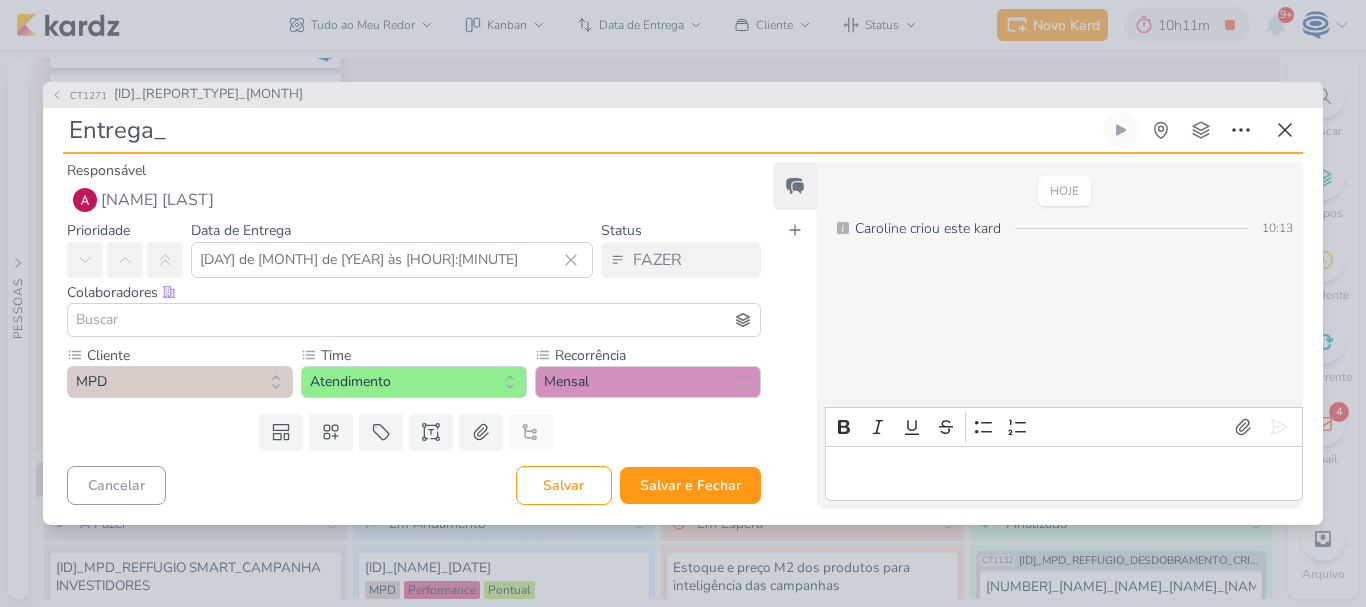 paste on "7708011_MPD_REPORT_MENSAL_JULHO" 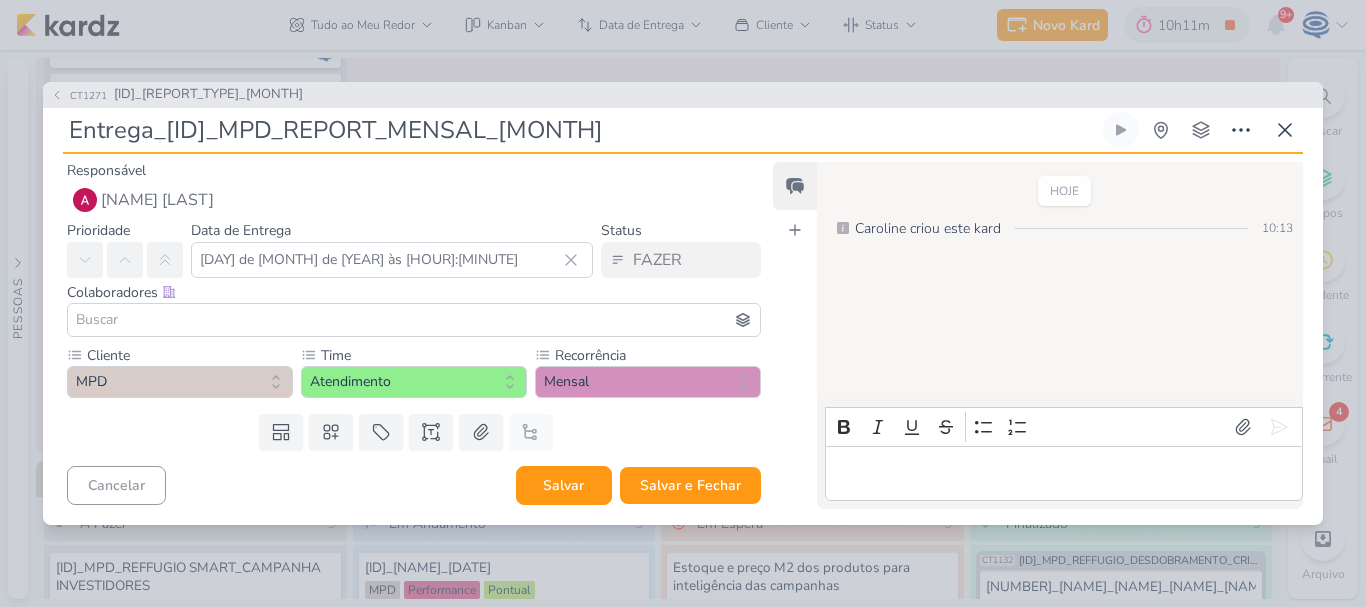 type on "Entrega_7708011_MPD_REPORT_MENSAL_JULHO" 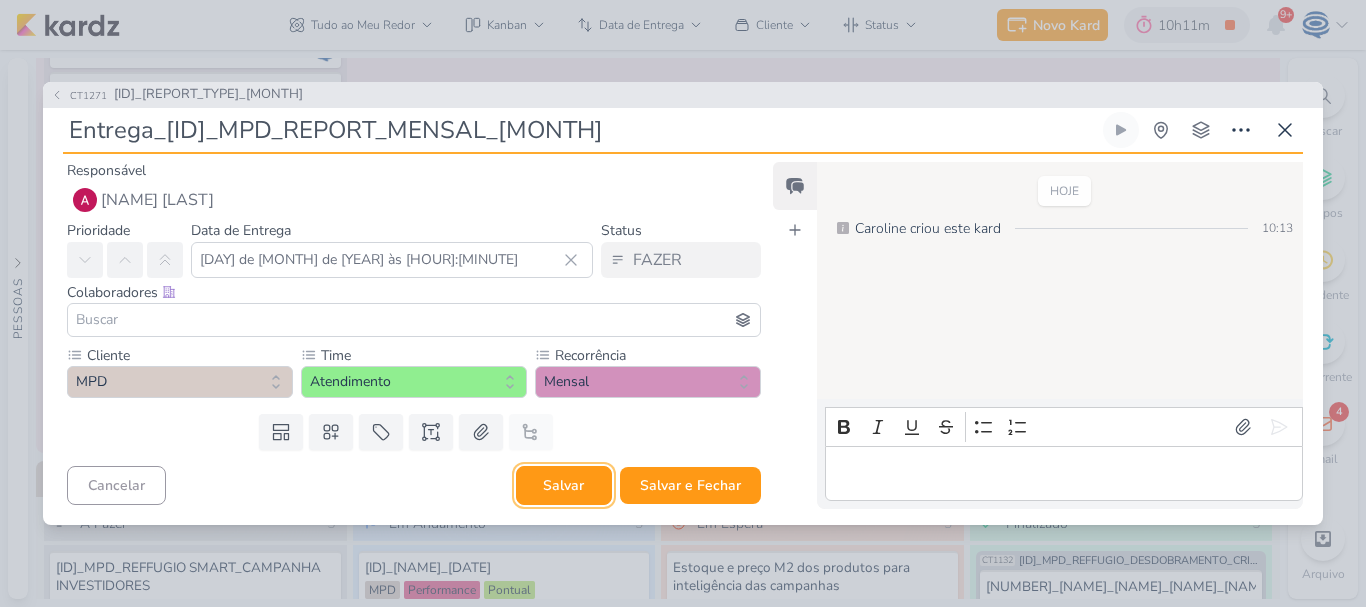 click on "Salvar" at bounding box center [564, 485] 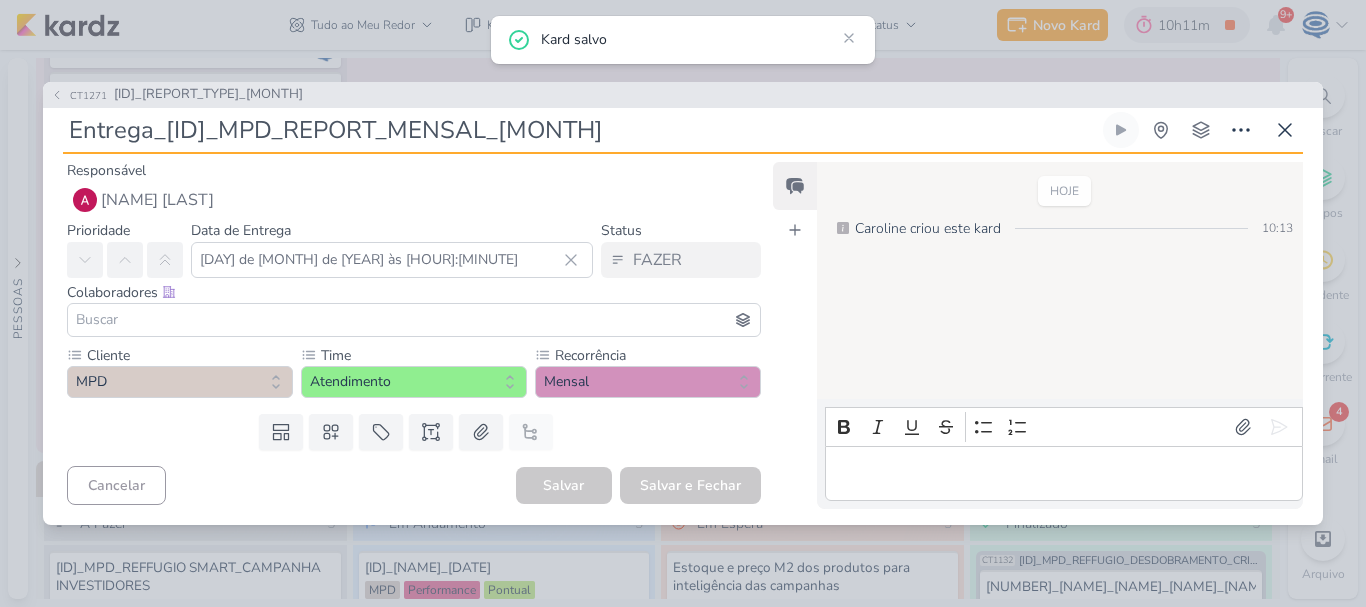 click at bounding box center (414, 320) 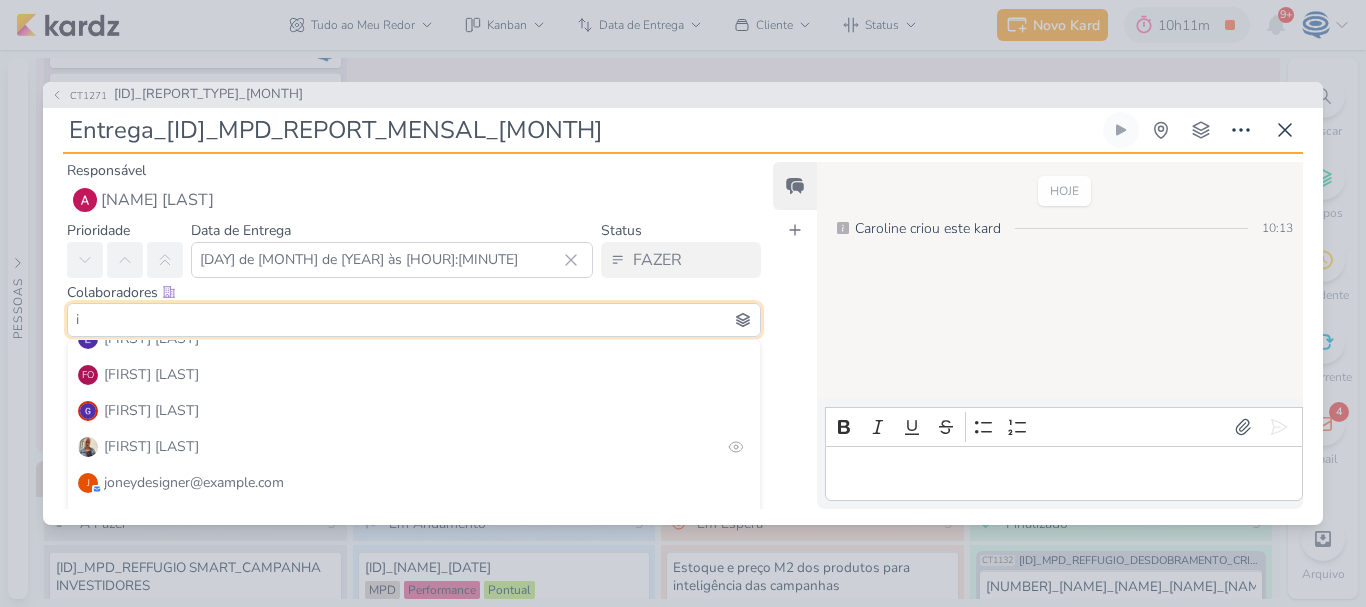 scroll, scrollTop: 200, scrollLeft: 0, axis: vertical 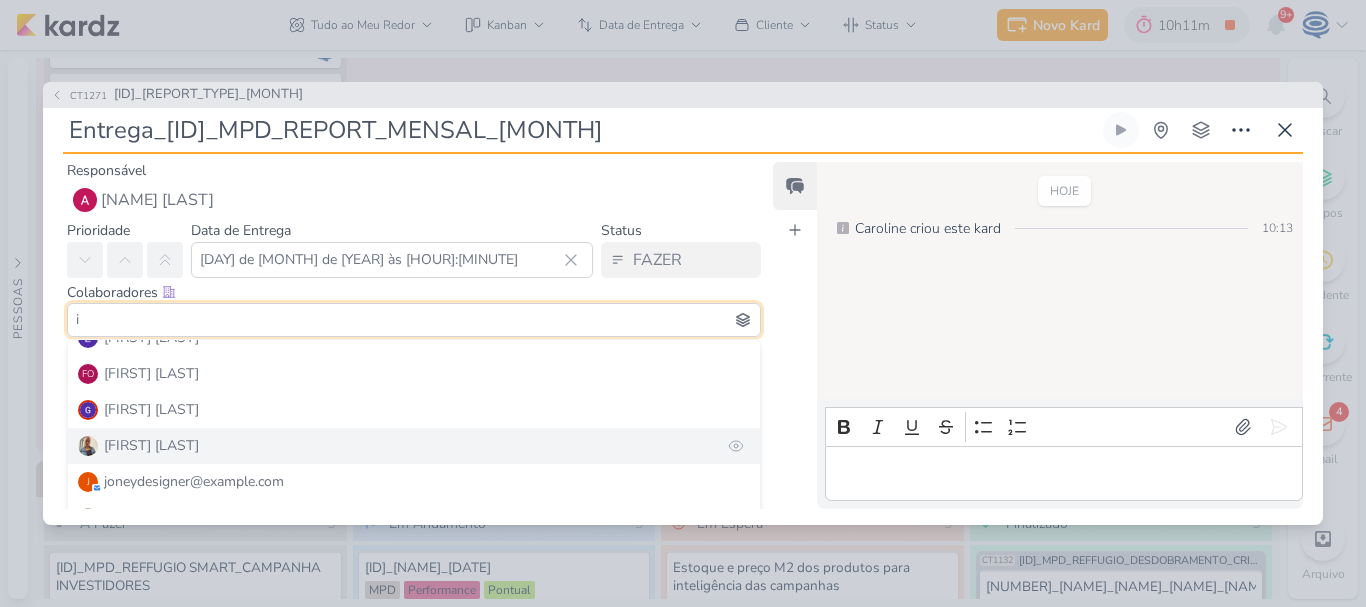 type on "i" 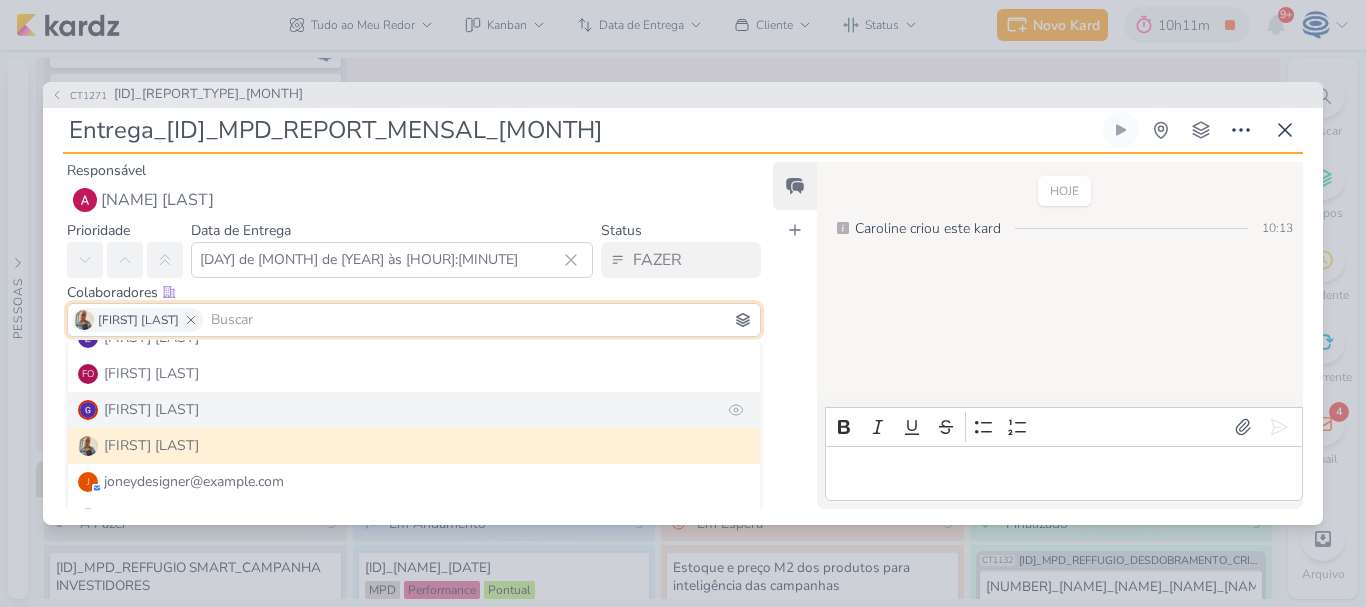 scroll, scrollTop: 0, scrollLeft: 0, axis: both 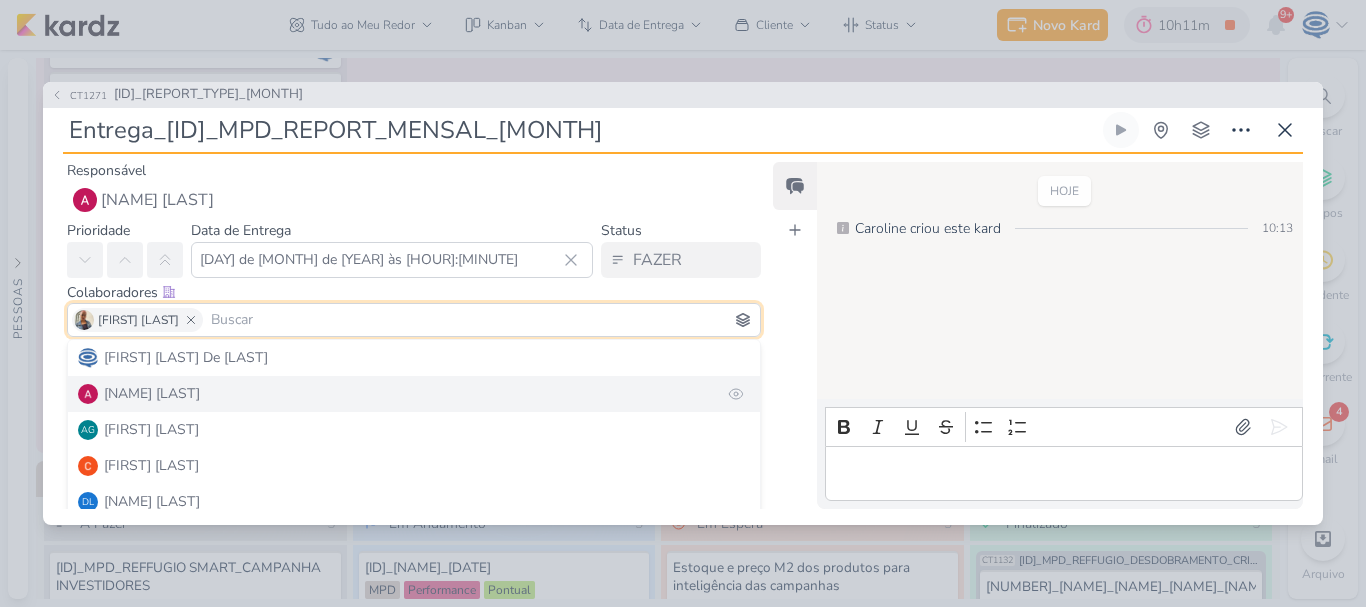 click on "Alessandra Gomes" at bounding box center (414, 394) 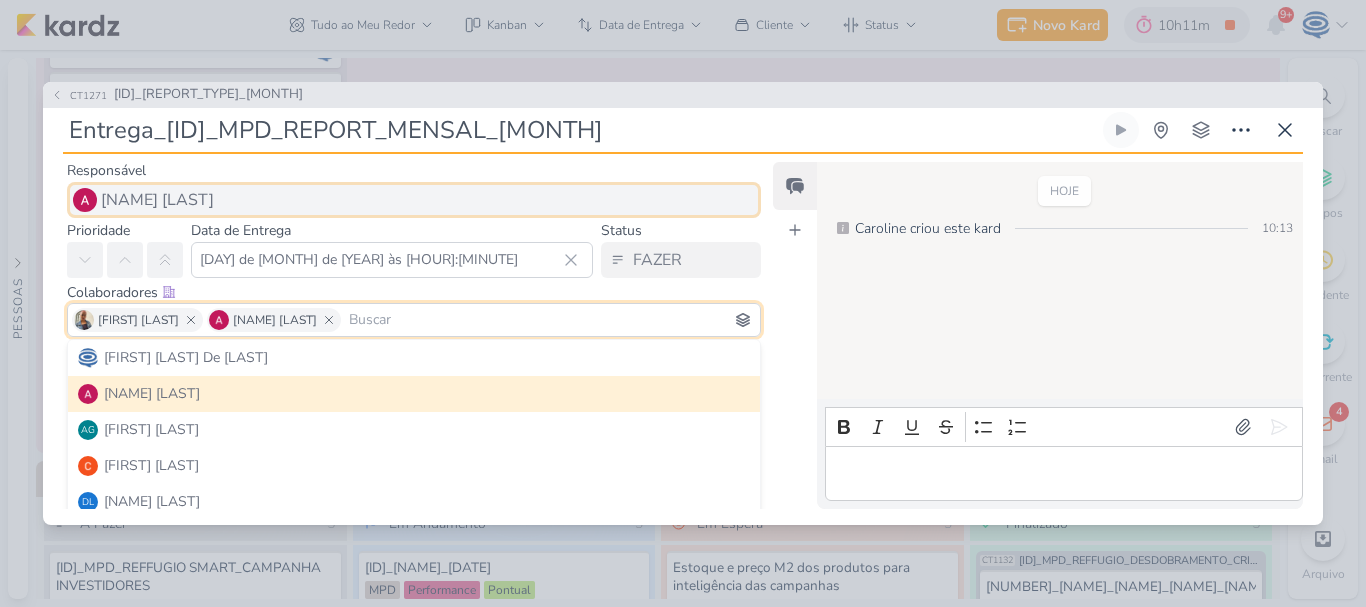 click on "Alessandra Gomes" at bounding box center [414, 200] 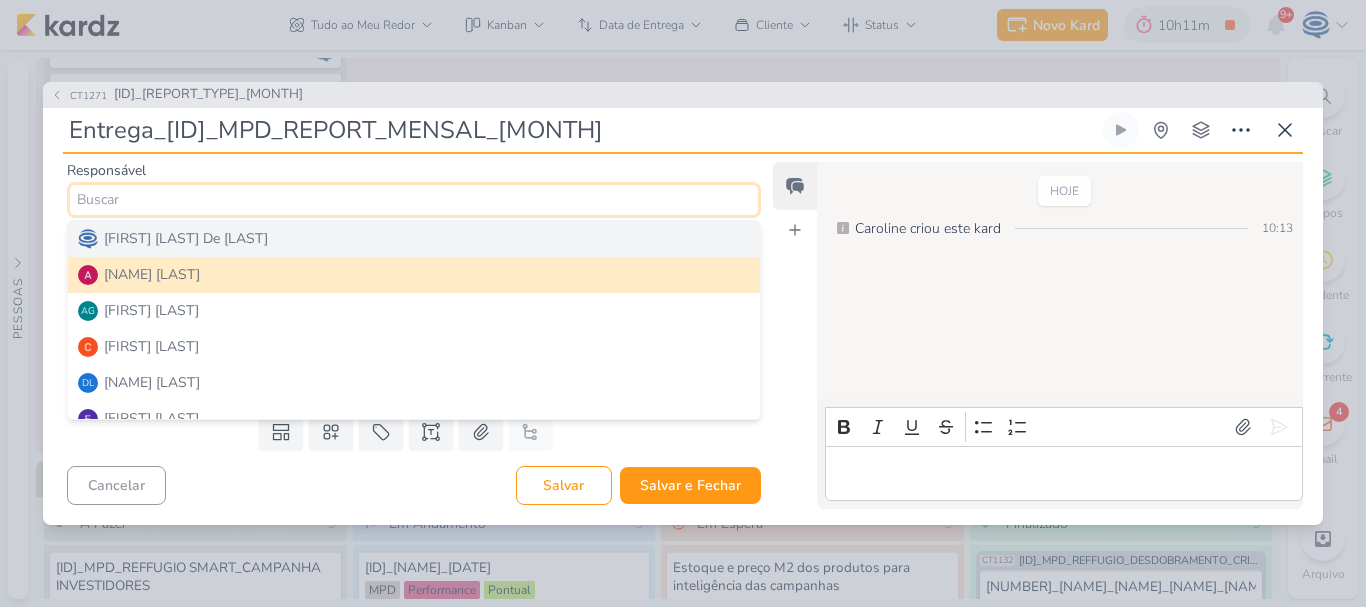 click on "Caroline Traven De Andrade" at bounding box center (414, 239) 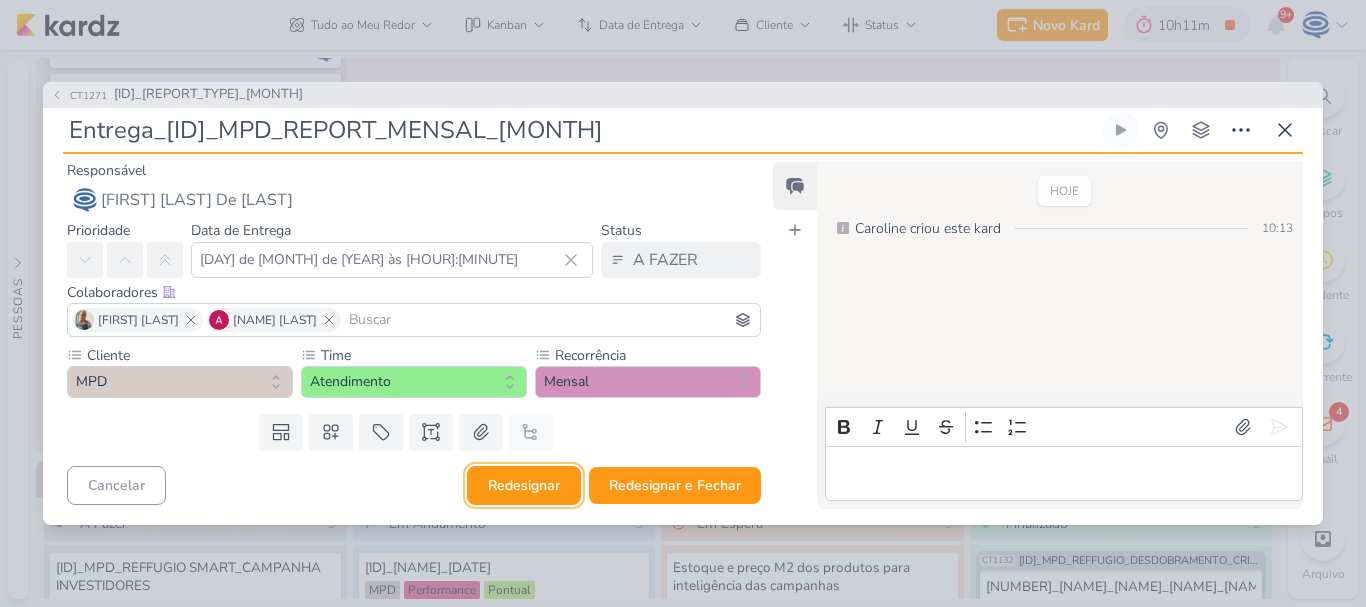 click on "Redesignar" at bounding box center (524, 485) 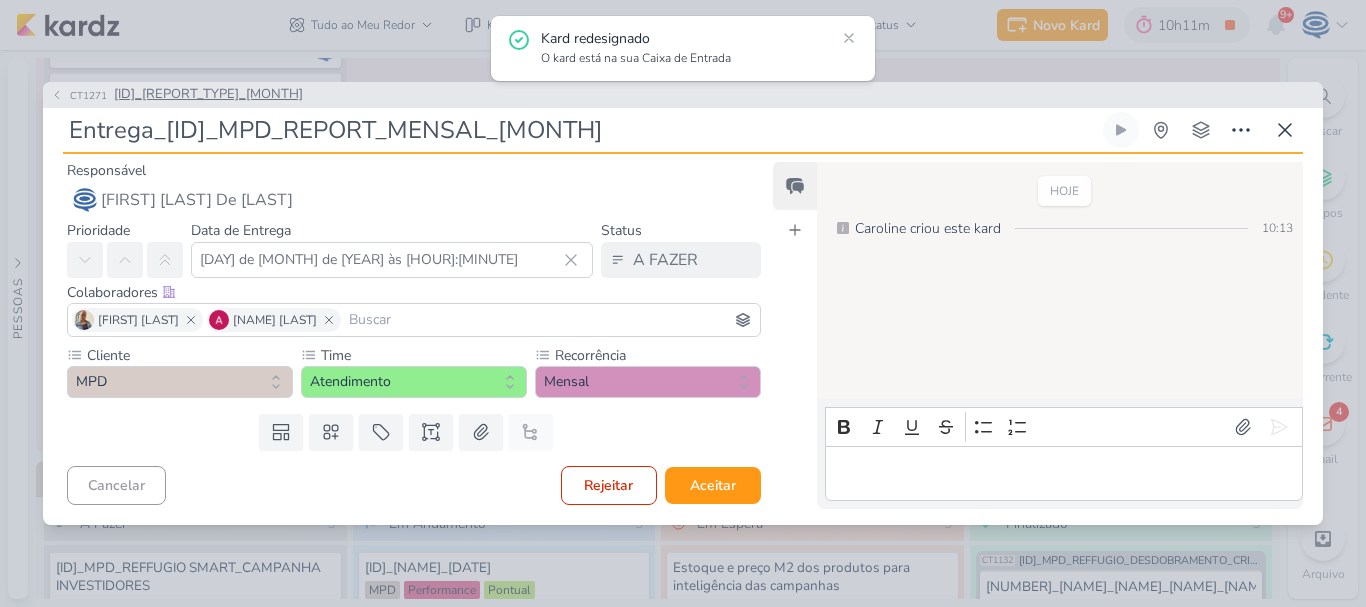 click on "7708011_MPD_REPORT_MENSAL_JULHO" at bounding box center (208, 95) 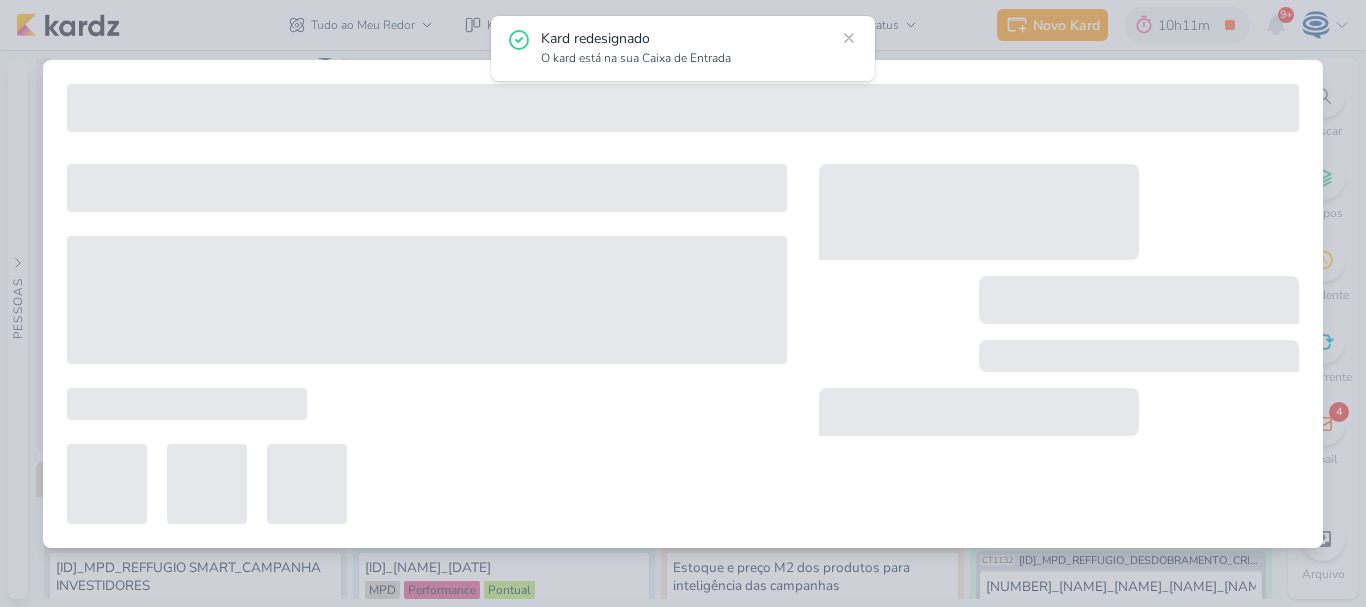 type on "7708011_MPD_REPORT_MENSAL_JULHO" 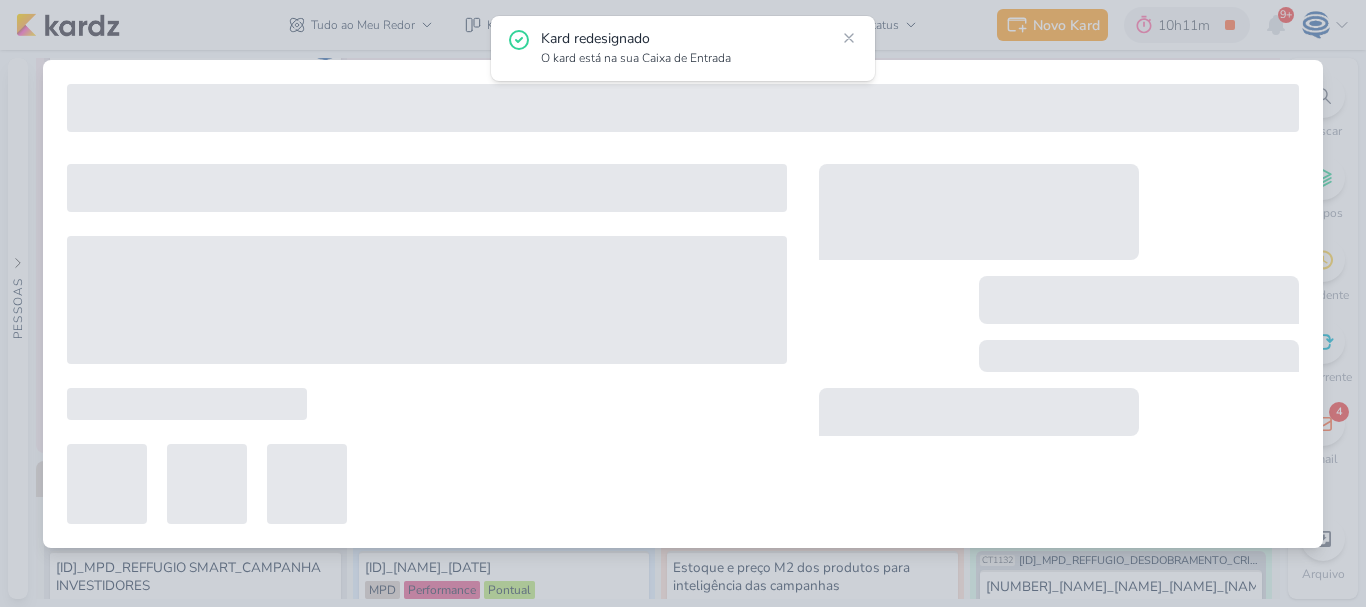 type on "8 de agosto de 2025 às 18:00" 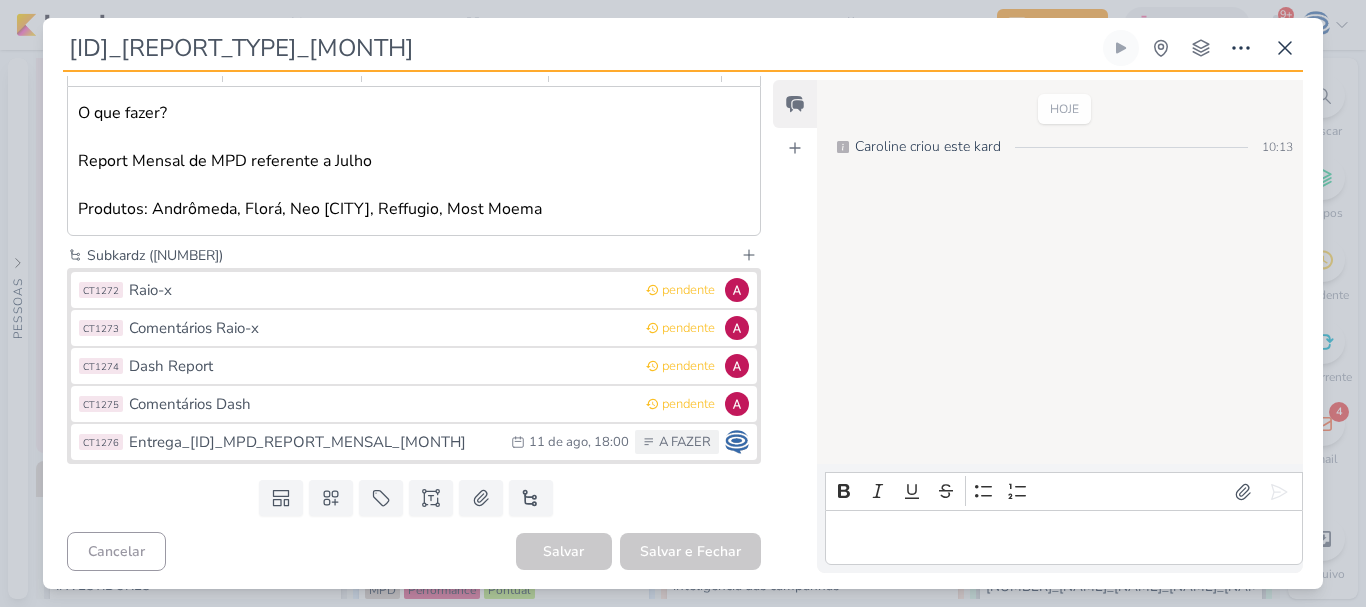 scroll, scrollTop: 300, scrollLeft: 0, axis: vertical 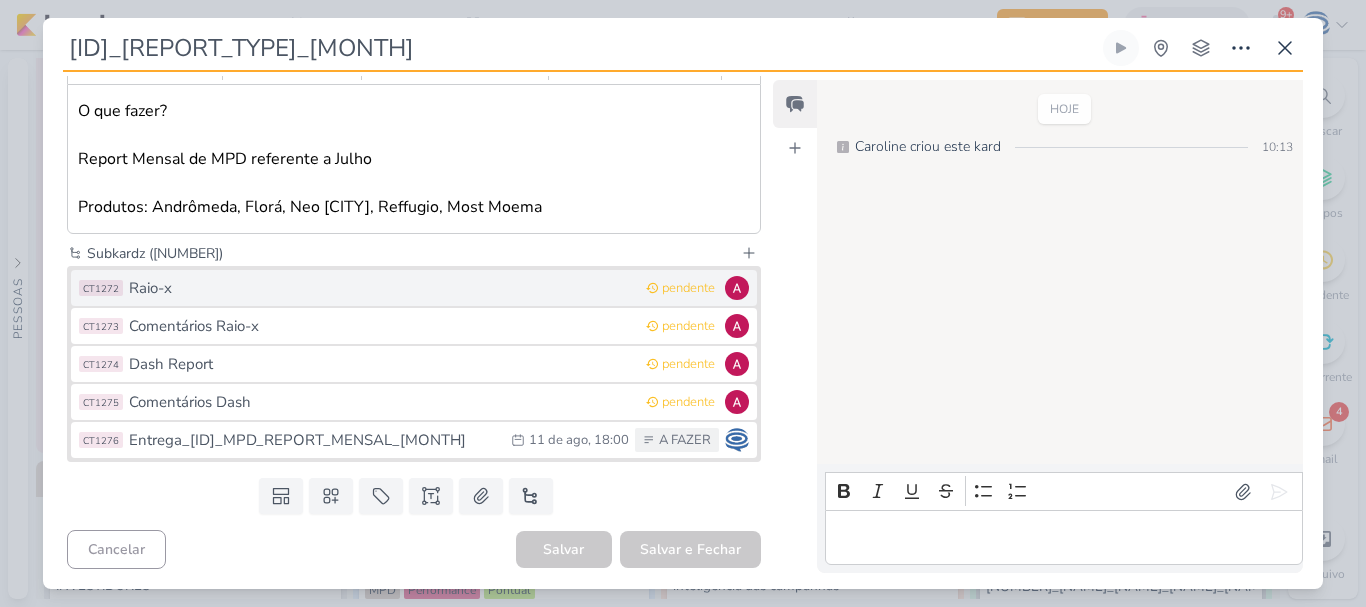 click on "Raio-x" at bounding box center (382, 288) 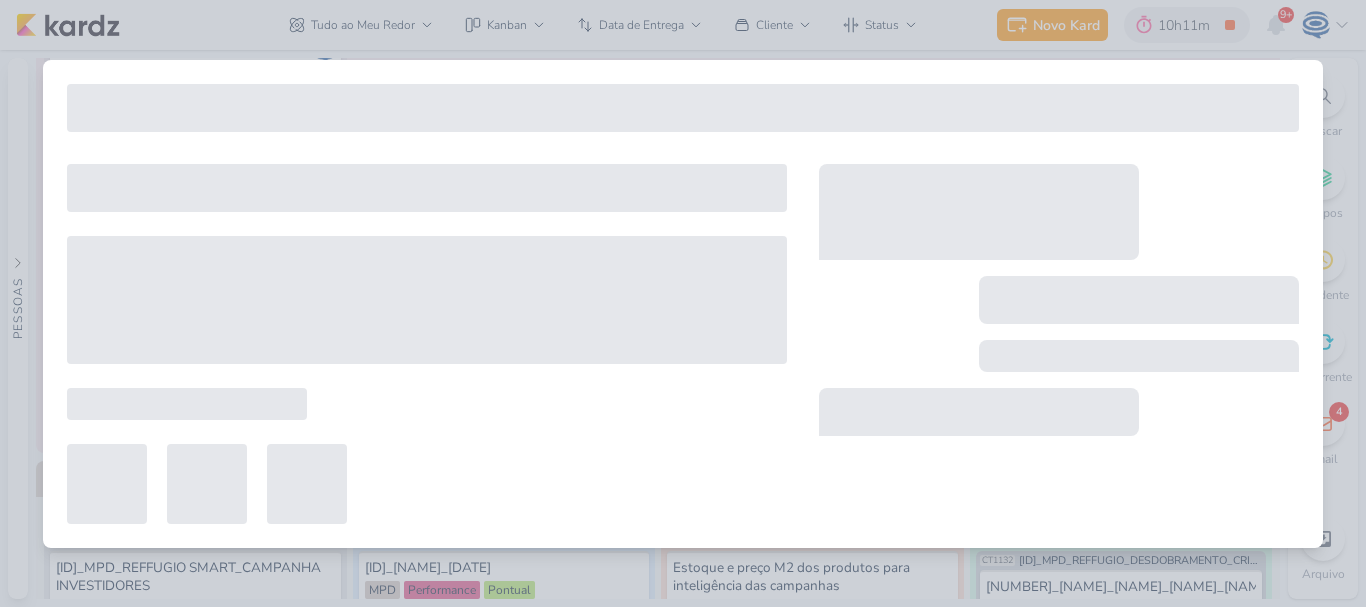 type on "Raio-x" 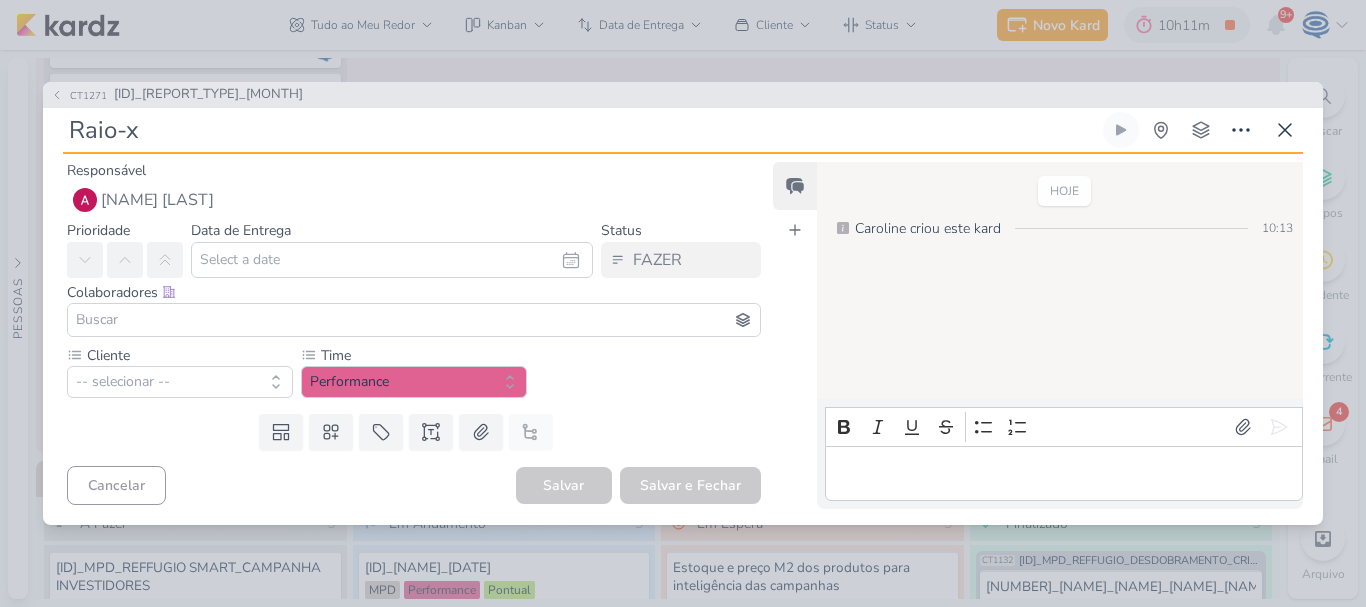 type 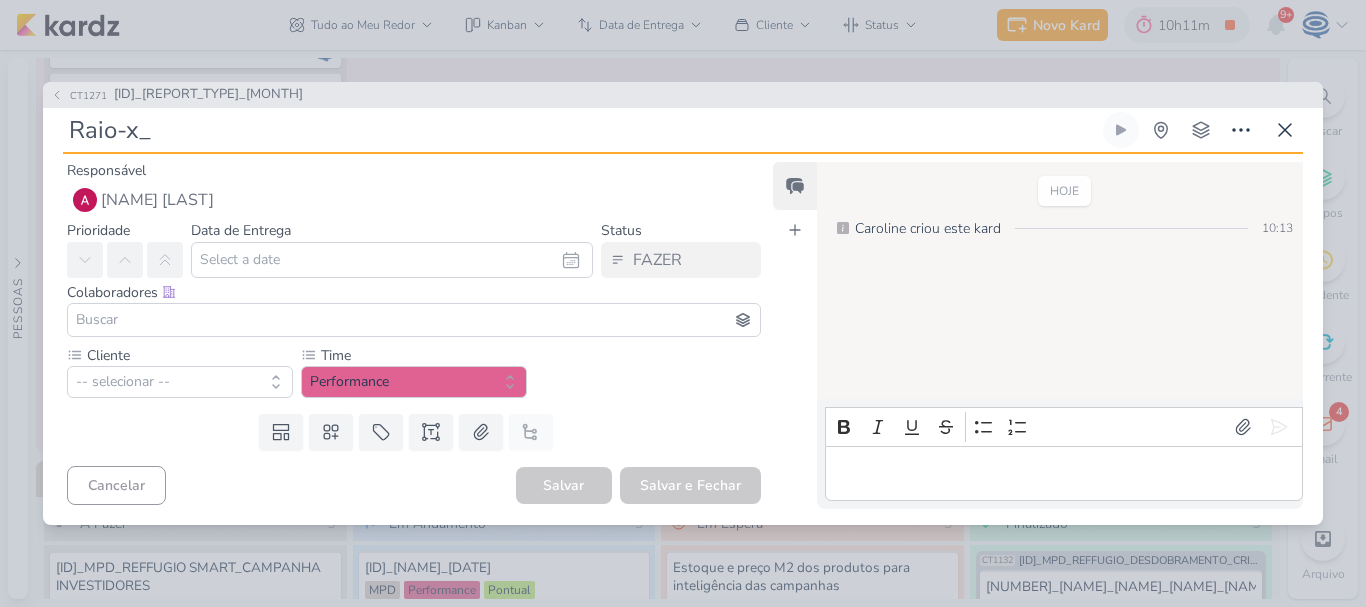 paste on "7708011_MPD_REPORT_MENSAL_JULHO" 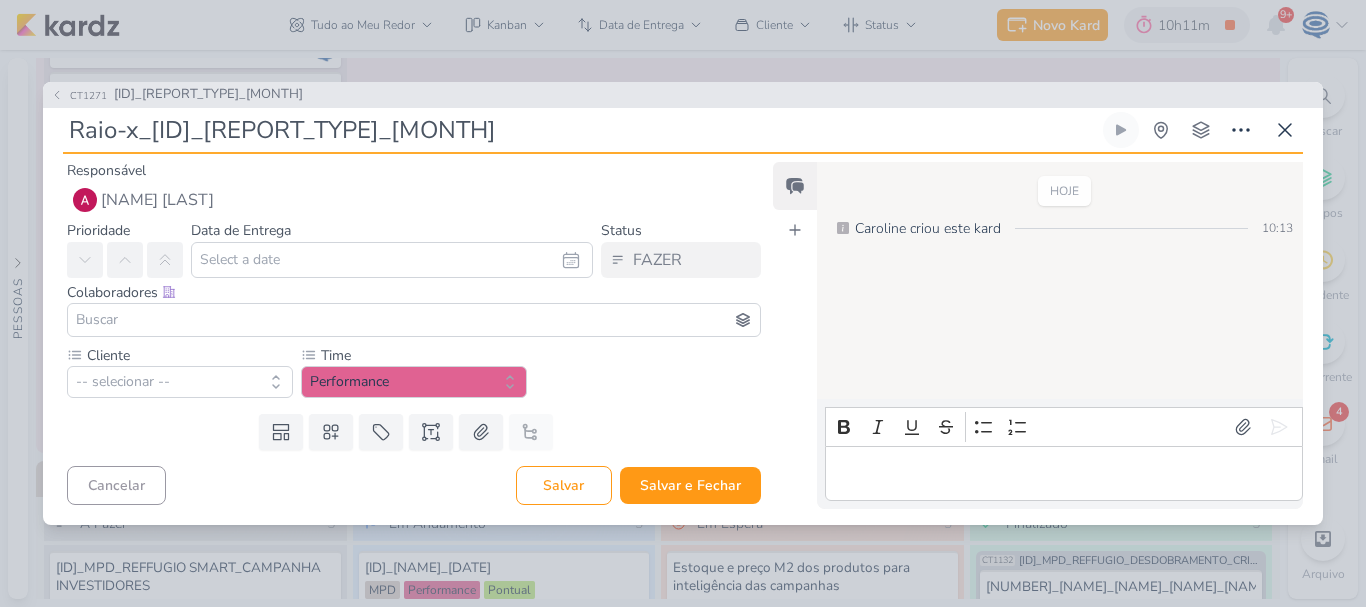 type 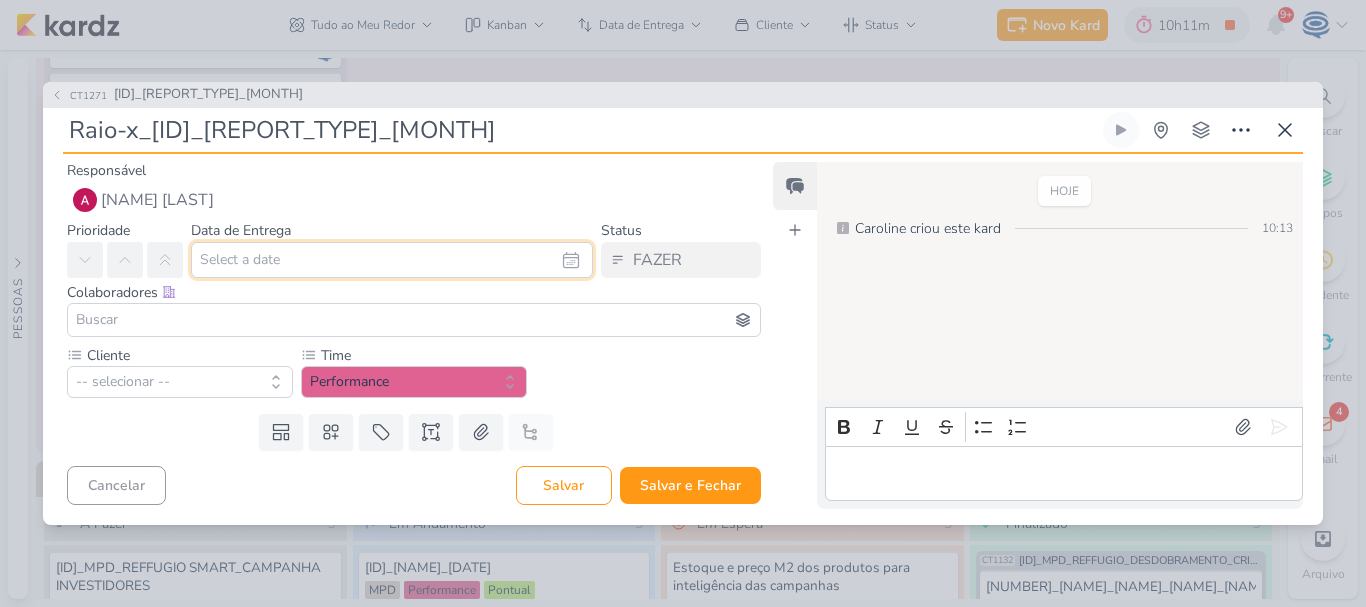 click at bounding box center [392, 260] 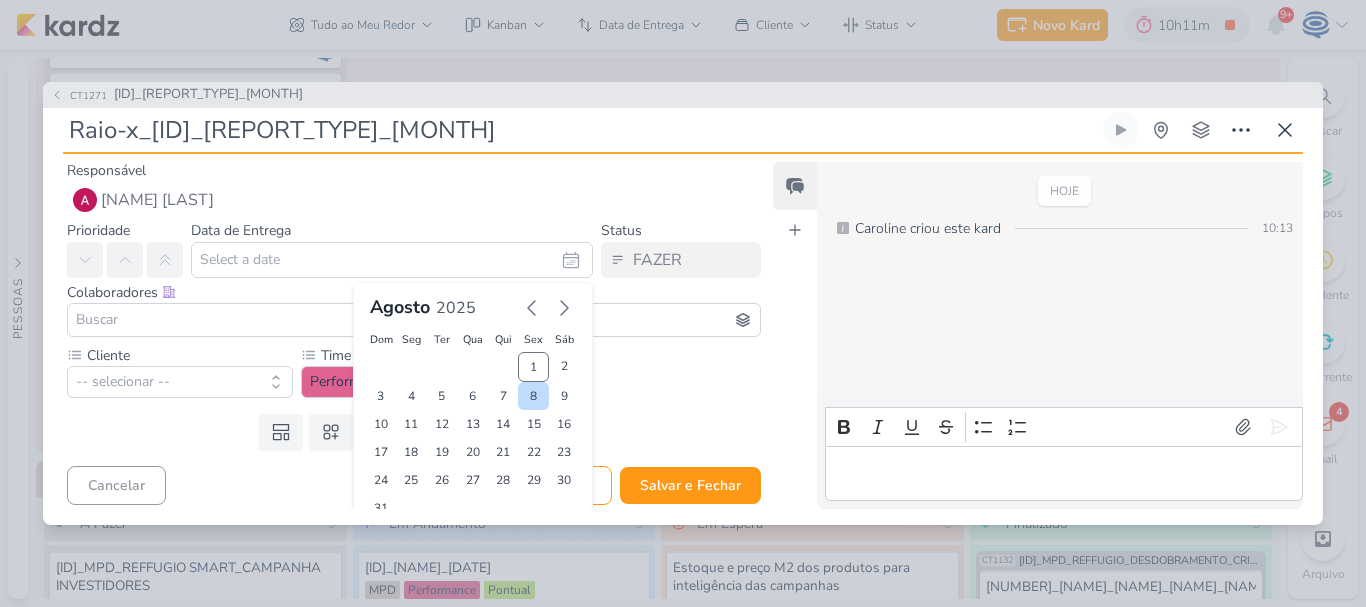 click on "8" at bounding box center (533, 396) 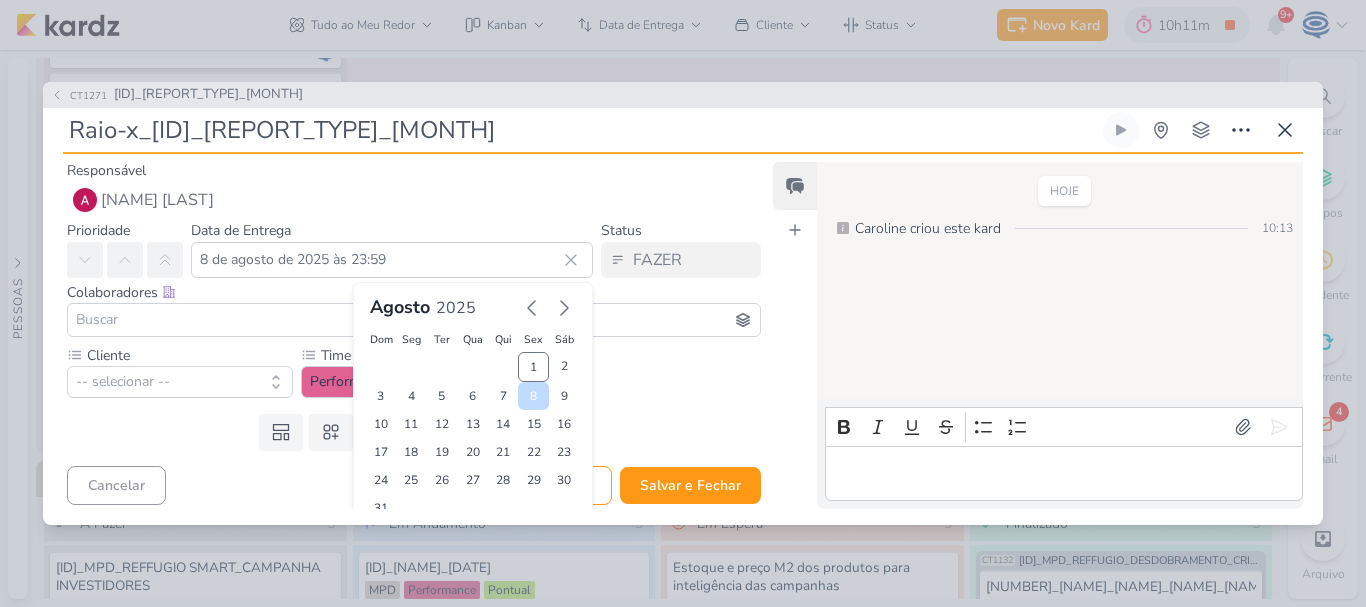 scroll, scrollTop: 62, scrollLeft: 0, axis: vertical 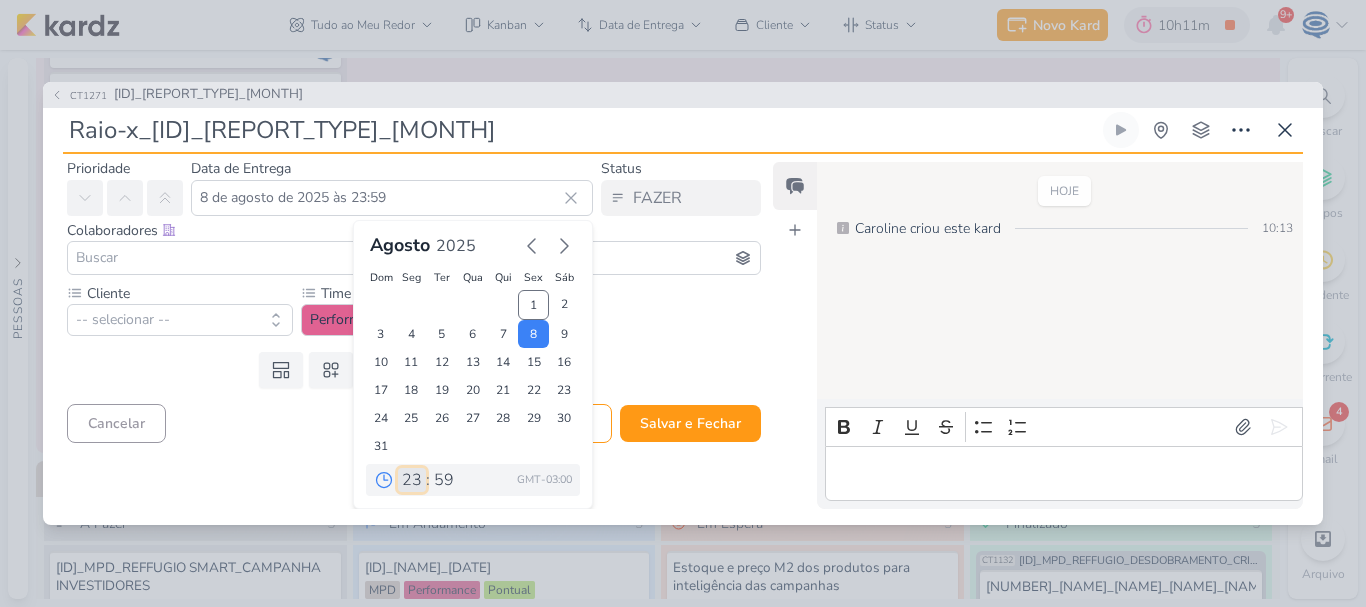 click on "00 01 02 03 04 05 06 07 08 09 10 11 12 13 14 15 16 17 18 19 20 21 22 23" at bounding box center [412, 480] 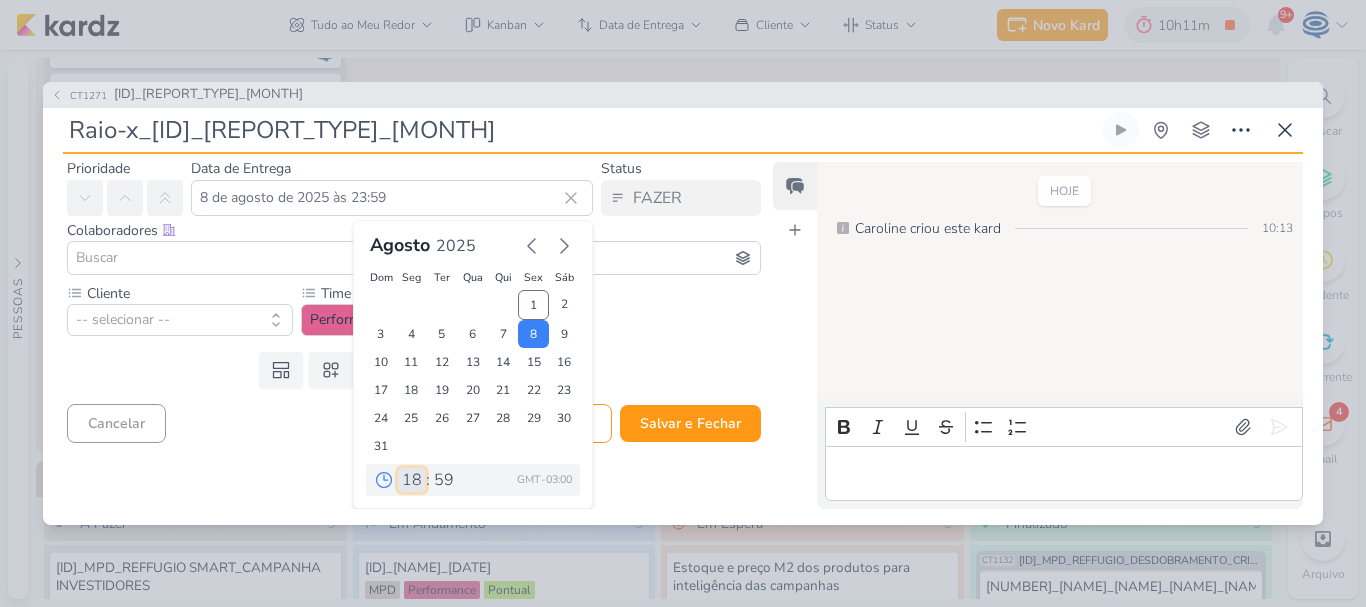 click on "00 01 02 03 04 05 06 07 08 09 10 11 12 13 14 15 16 17 18 19 20 21 22 23" at bounding box center (412, 480) 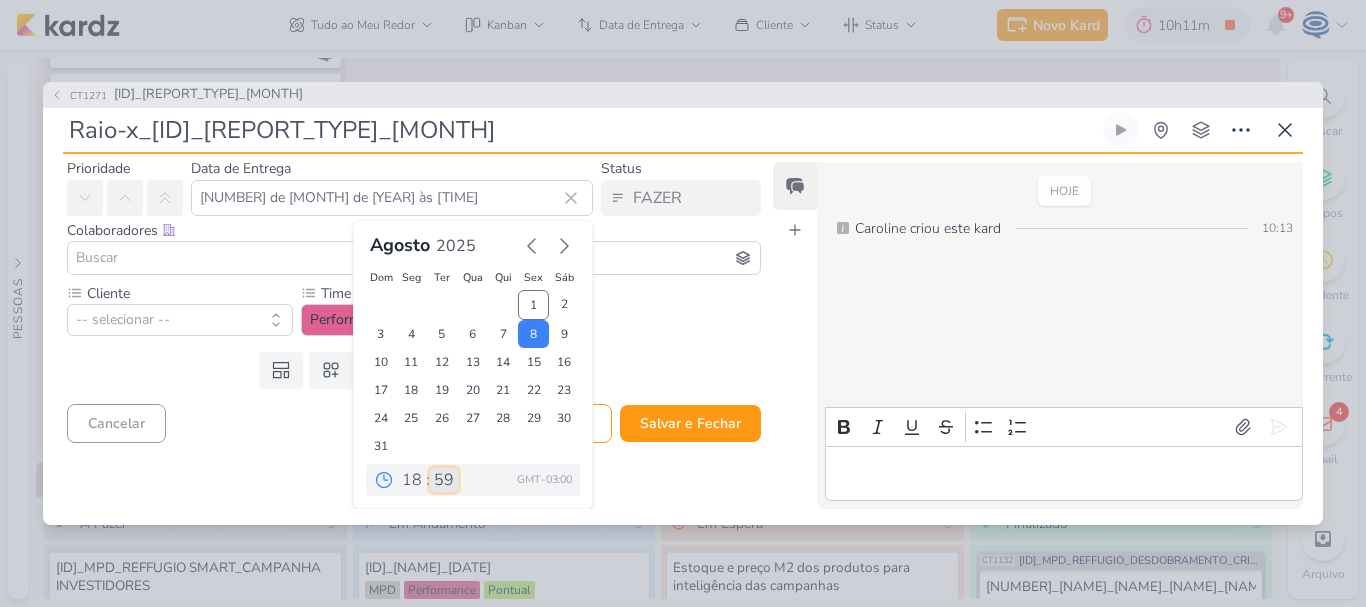 click on "00 05 10 15 20 25 30 35 40 45 50 55
59" at bounding box center (444, 480) 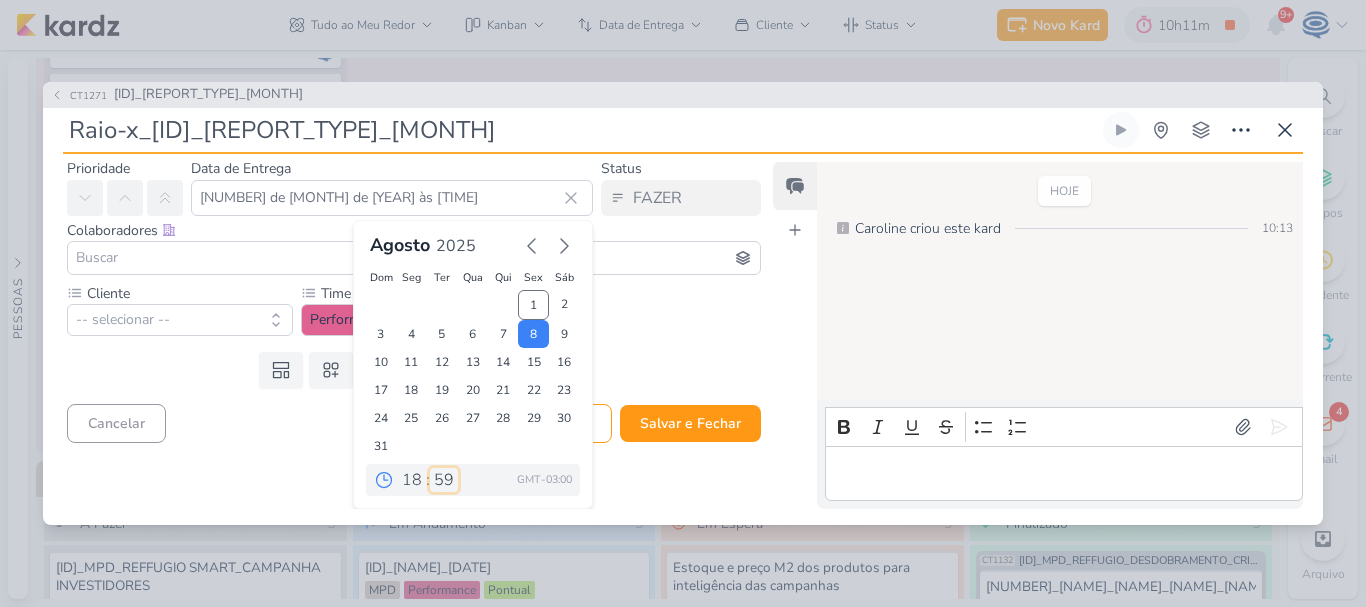 select on "0" 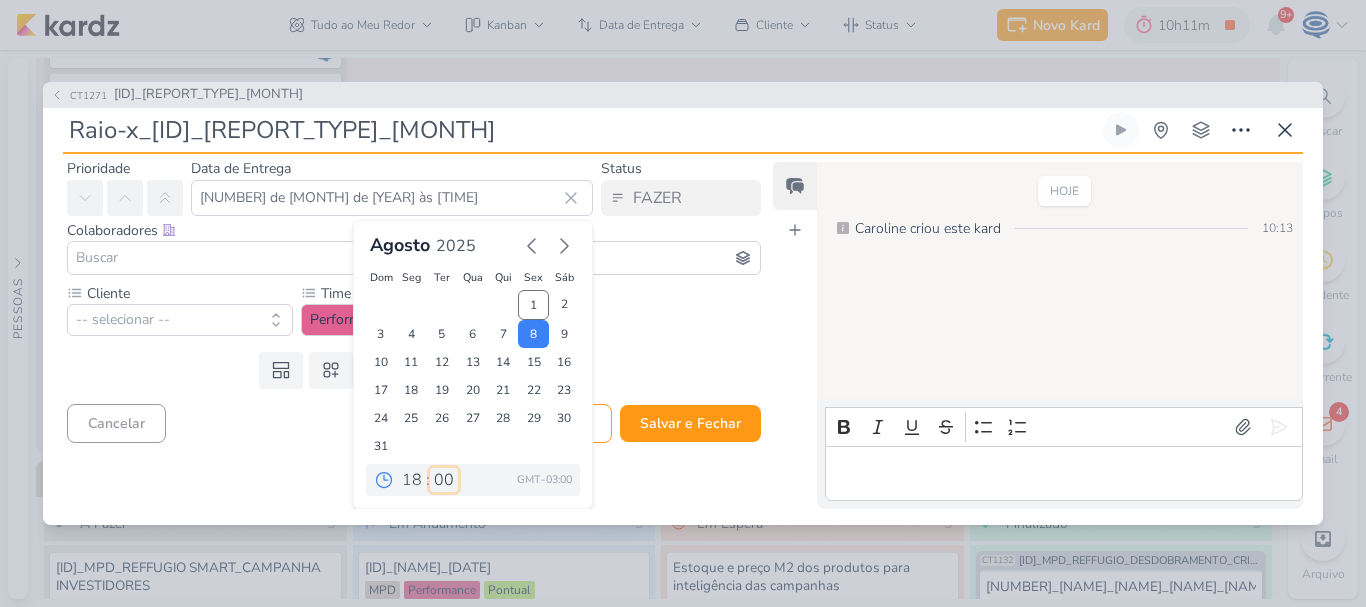 click on "00 05 10 15 20 25 30 35 40 45 50 55
59" at bounding box center (444, 480) 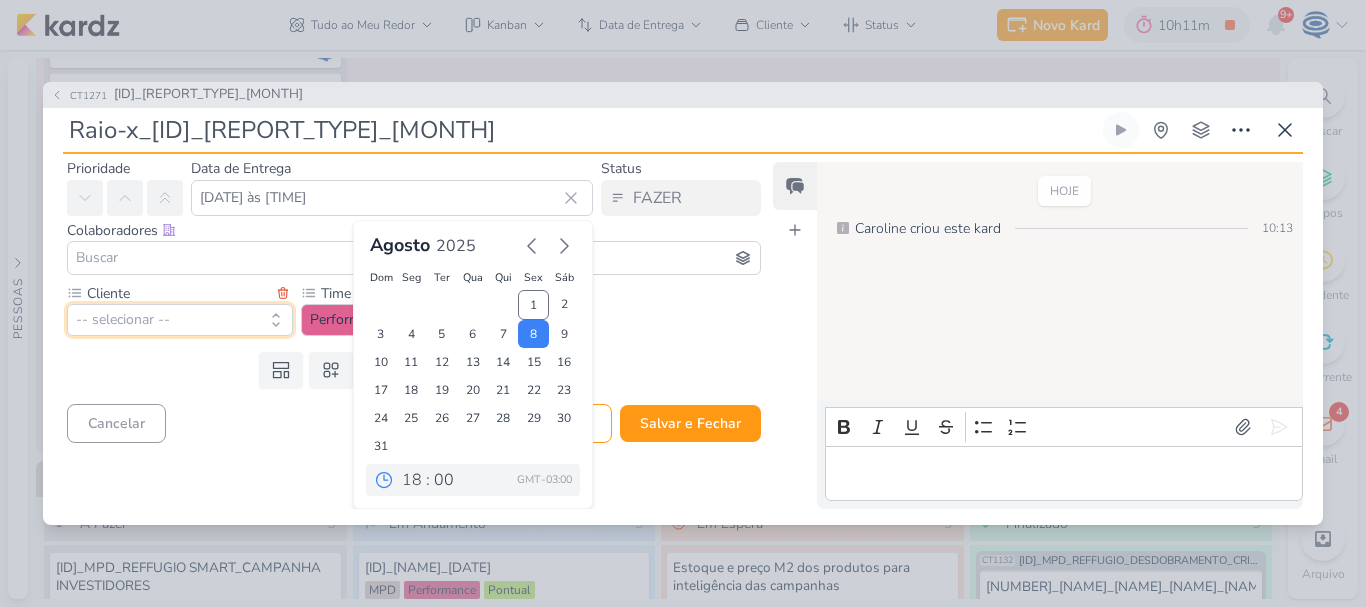 click on "-- selecionar --" at bounding box center [180, 320] 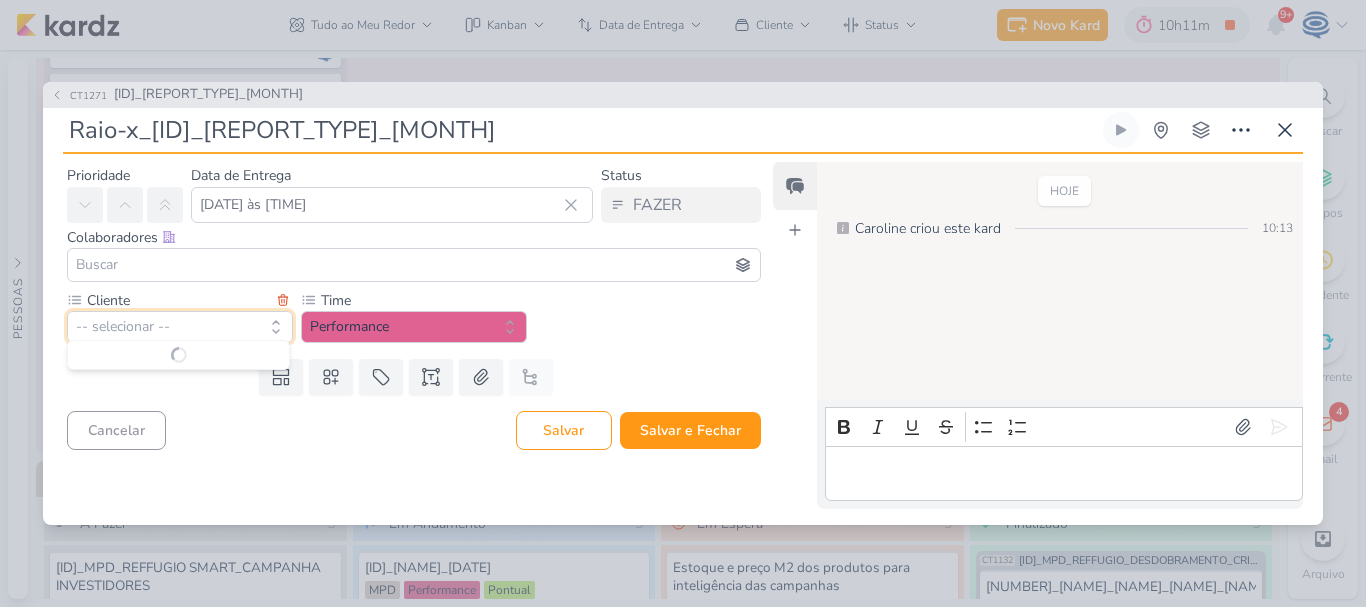 scroll, scrollTop: 0, scrollLeft: 0, axis: both 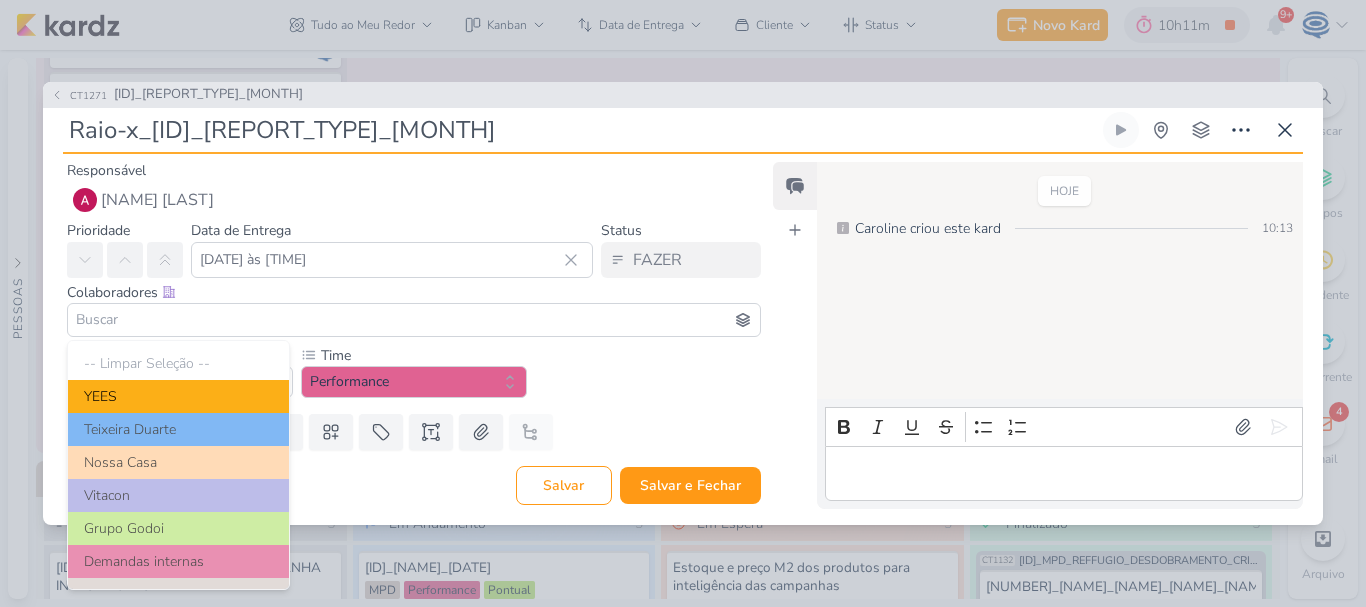 click on "YEES" at bounding box center [178, 396] 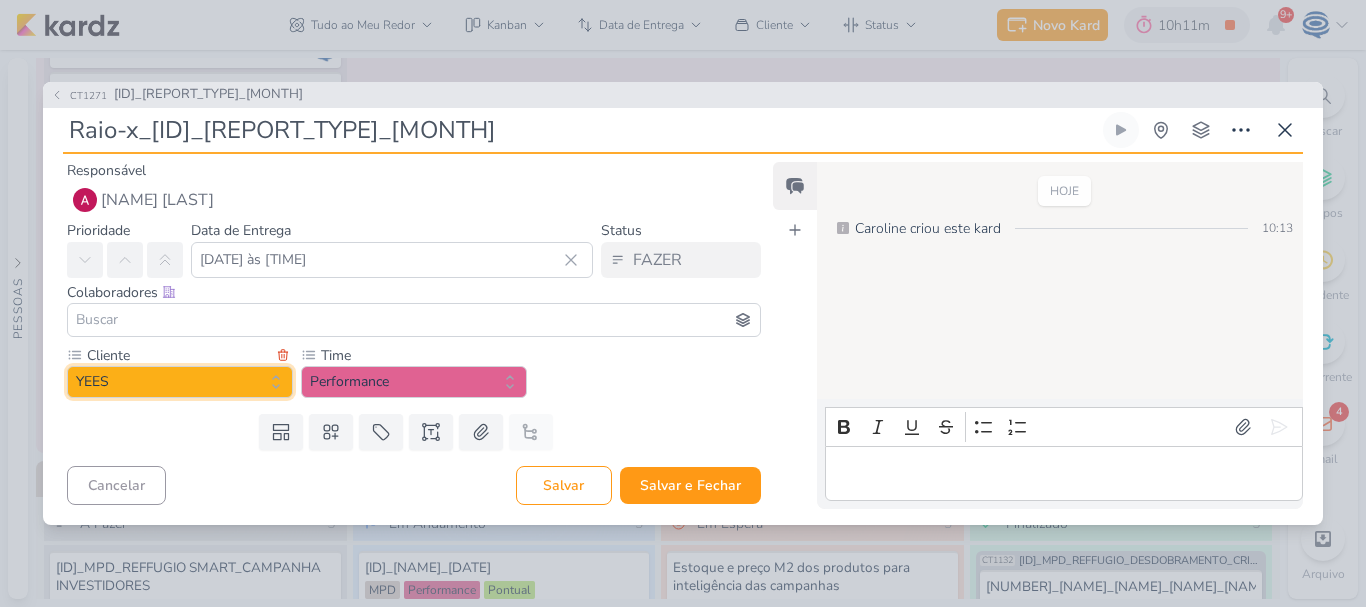 click on "YEES" at bounding box center (180, 382) 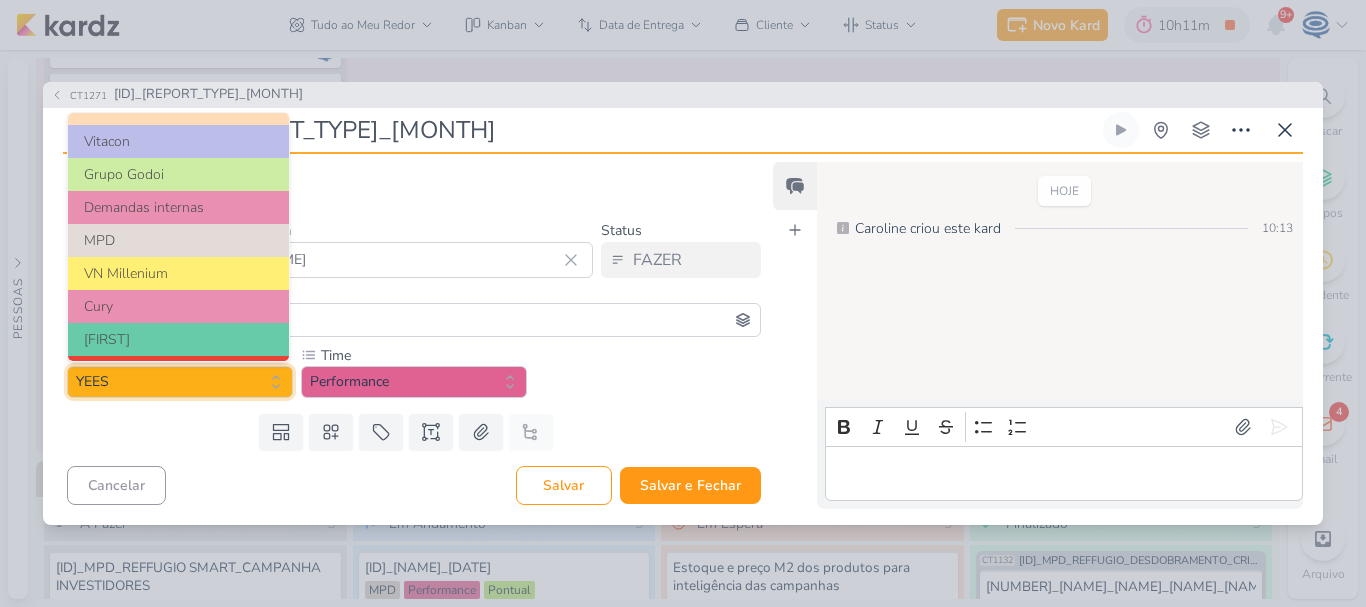 scroll, scrollTop: 125, scrollLeft: 0, axis: vertical 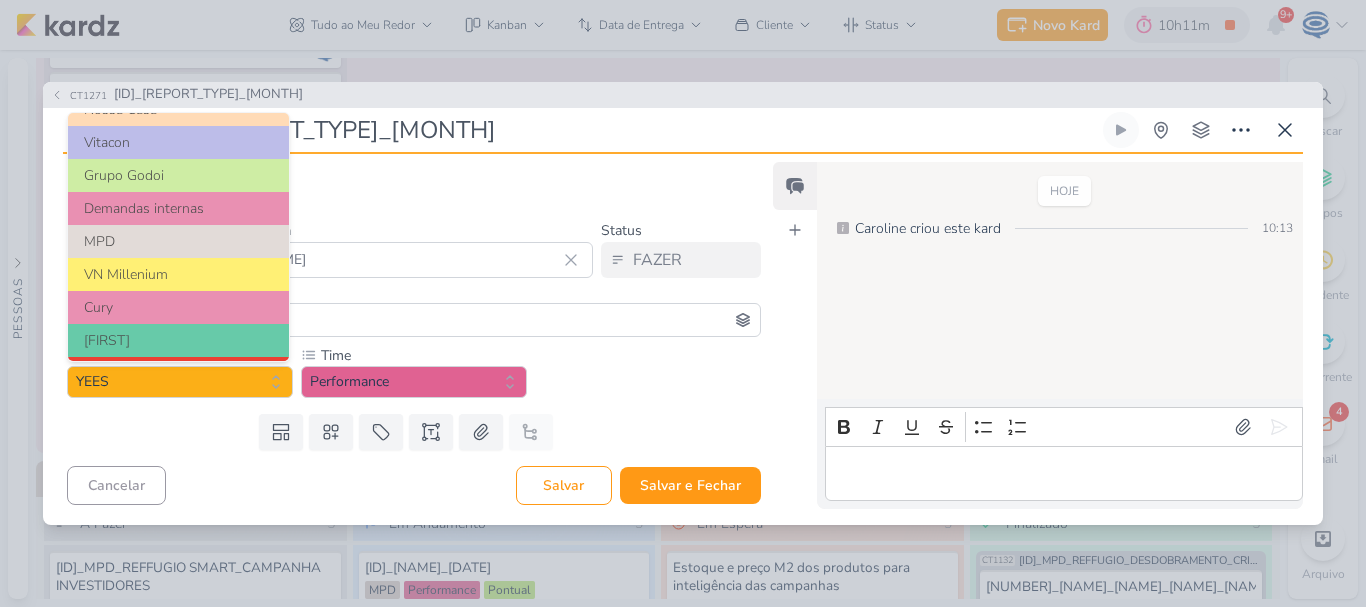 click on "MPD" at bounding box center (178, 241) 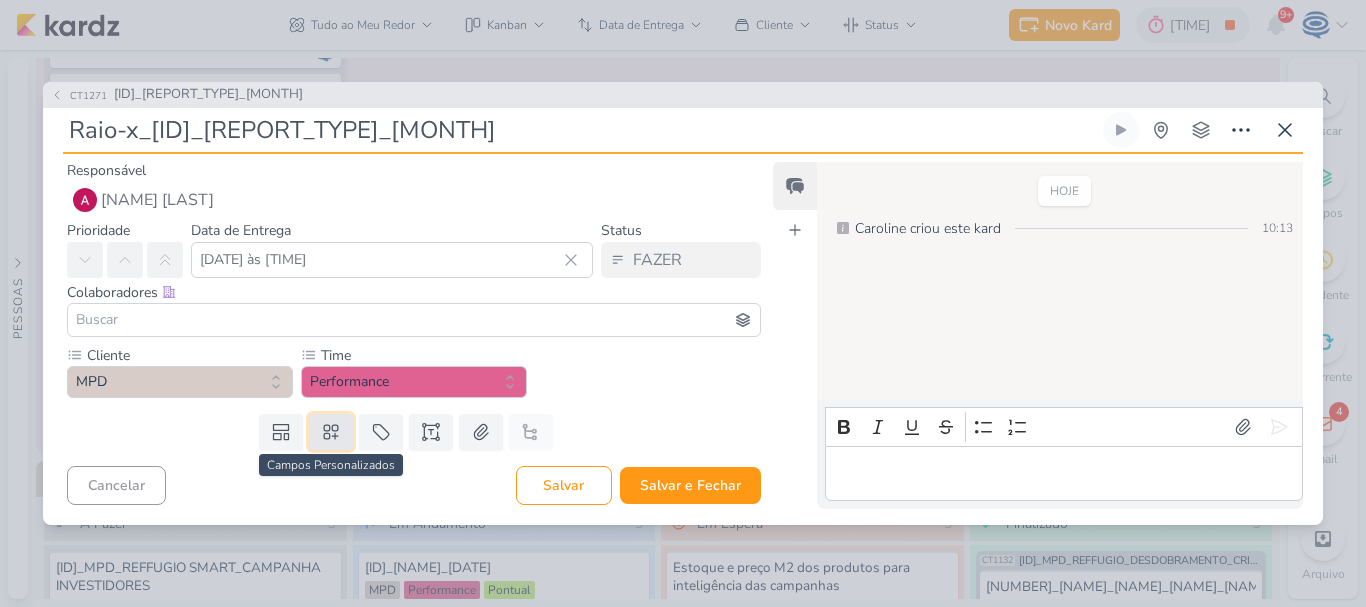 click at bounding box center (331, 432) 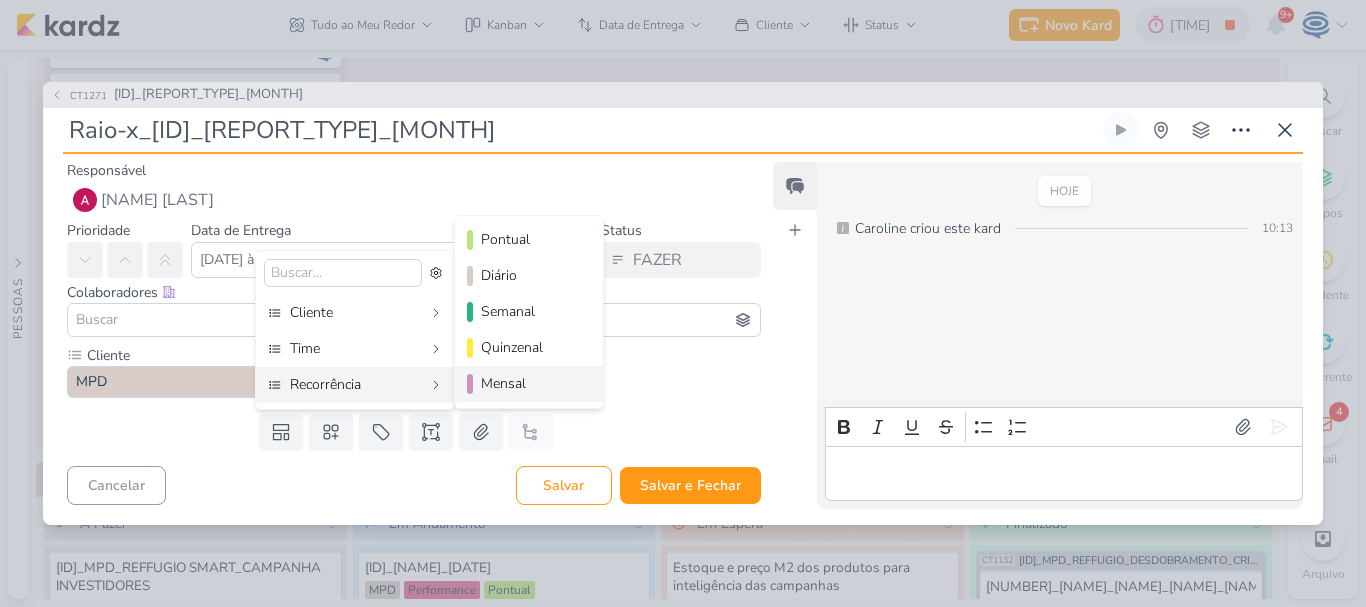 click on "Mensal" at bounding box center (530, 383) 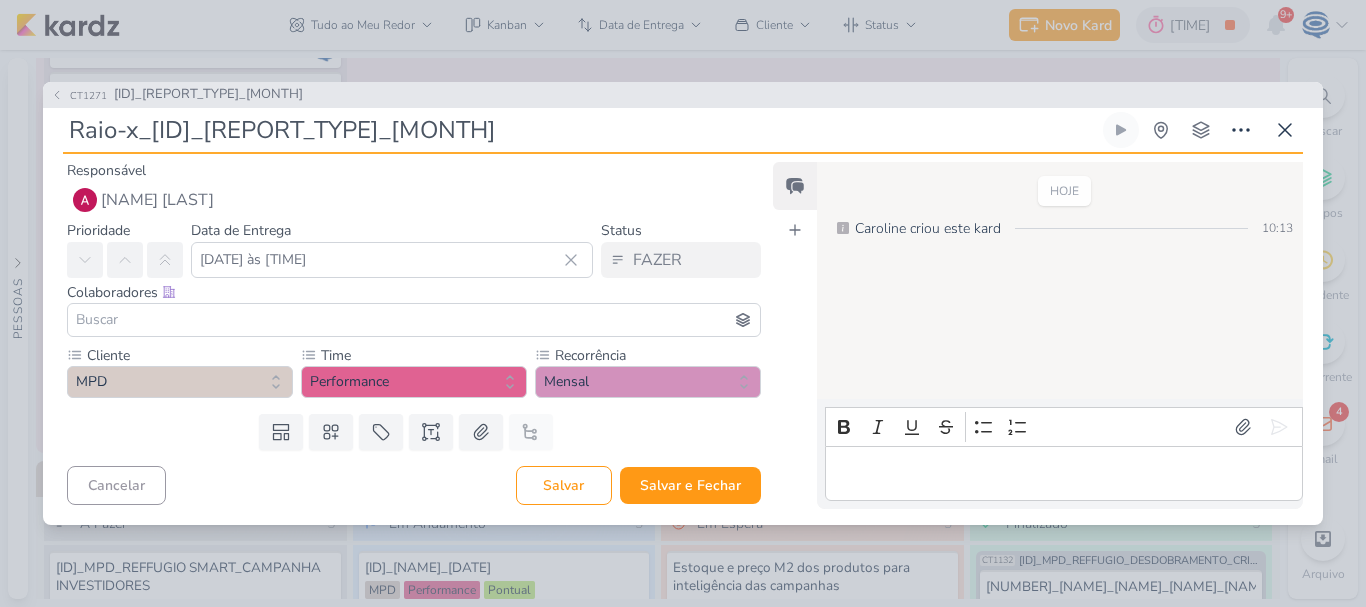 click at bounding box center (414, 320) 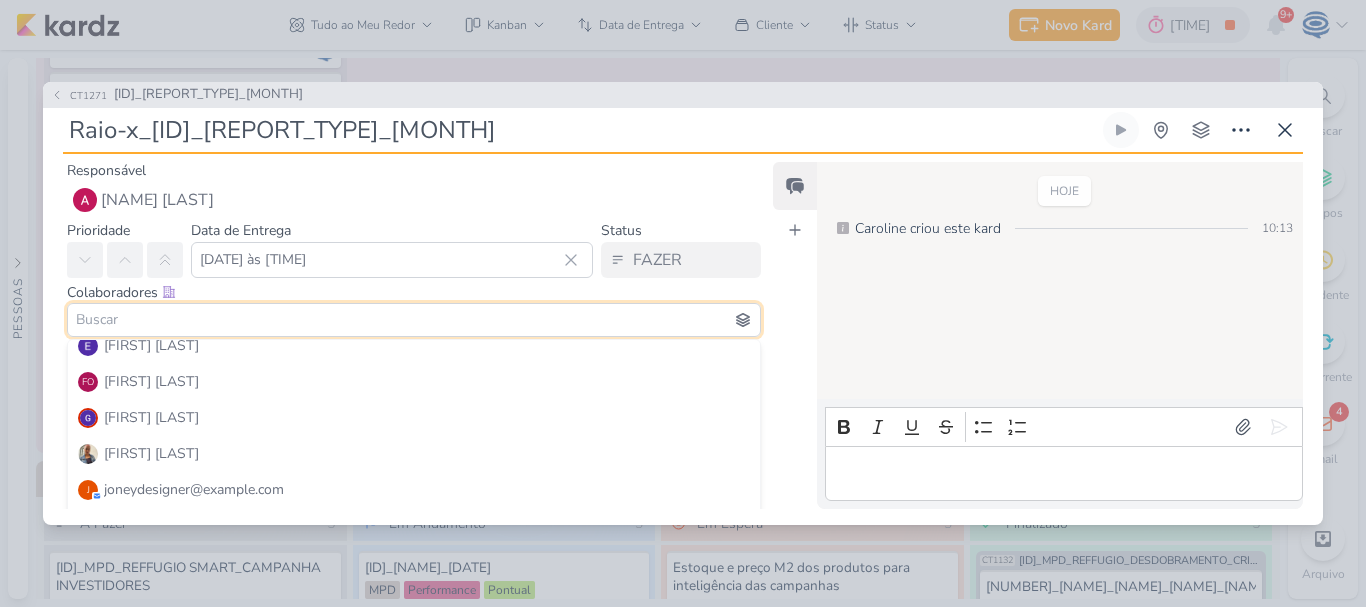 scroll, scrollTop: 241, scrollLeft: 0, axis: vertical 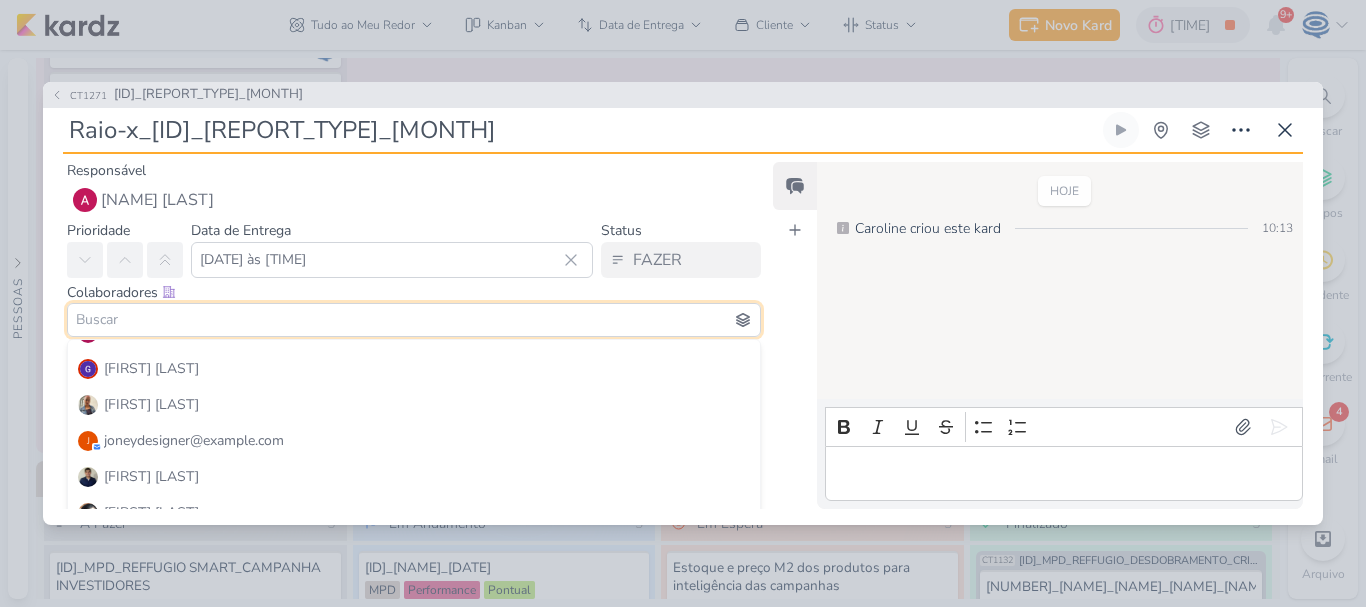 click on "Iara Santos" at bounding box center [414, 405] 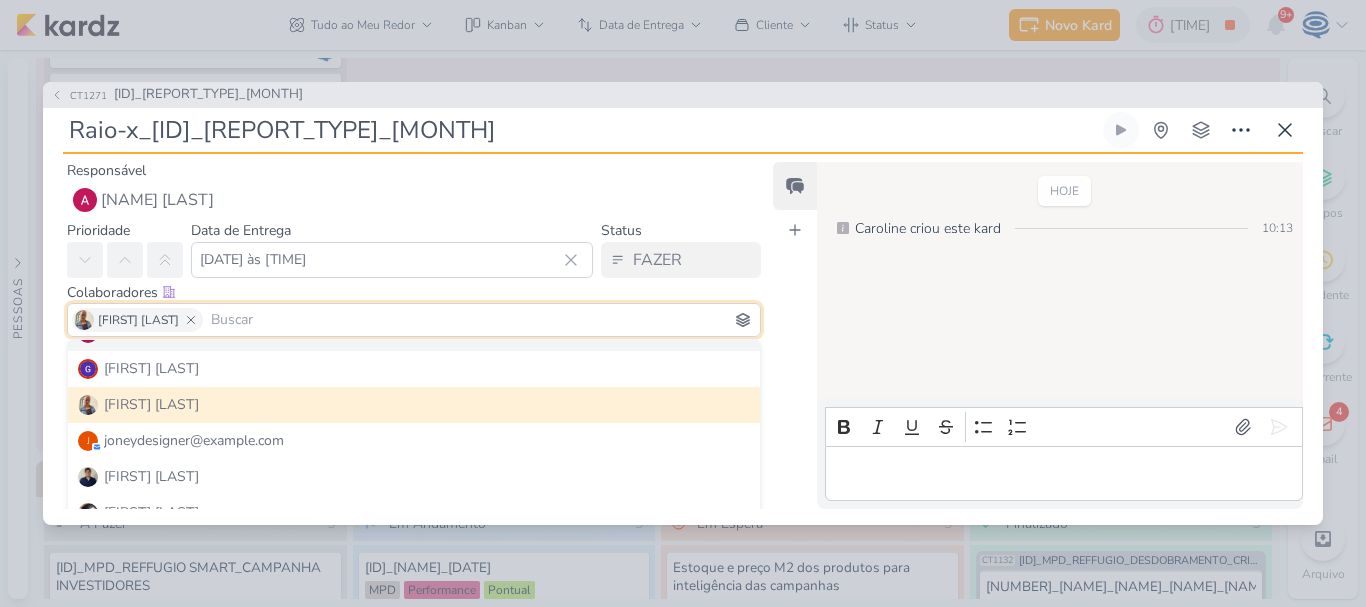 click on "Colaboradores
Este kard pode ser visível a usuários da sua organização
Este kard é privado à colaboradores imediatos" at bounding box center (414, 292) 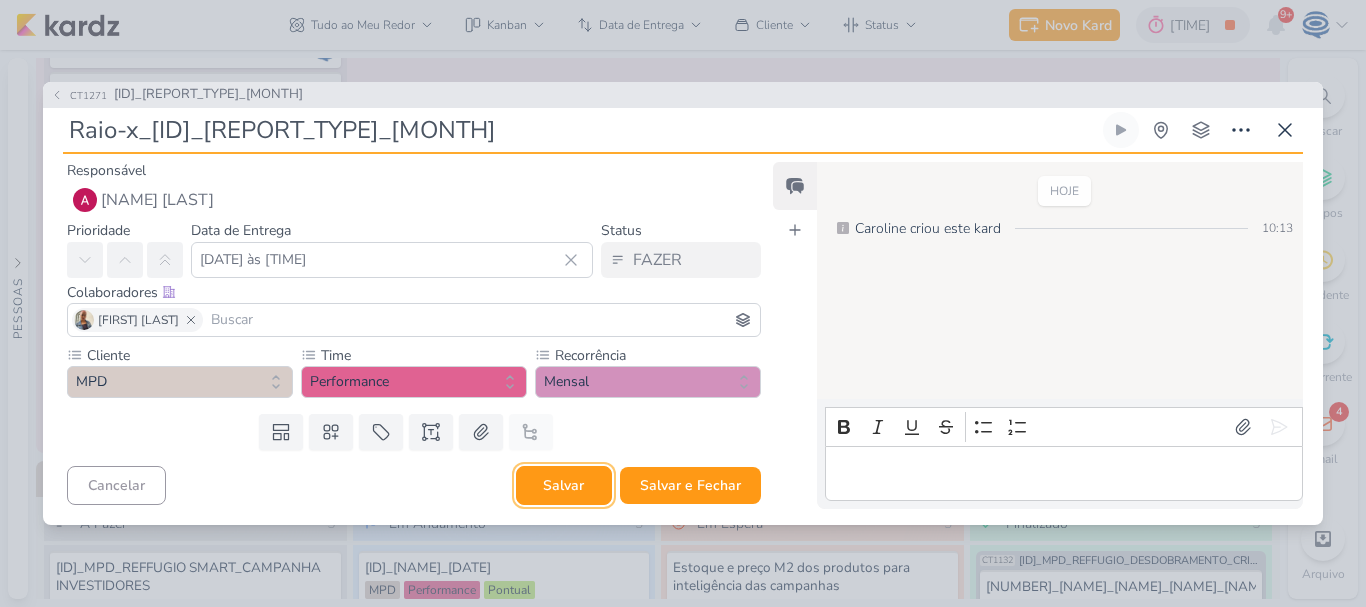 click on "Salvar" at bounding box center [564, 485] 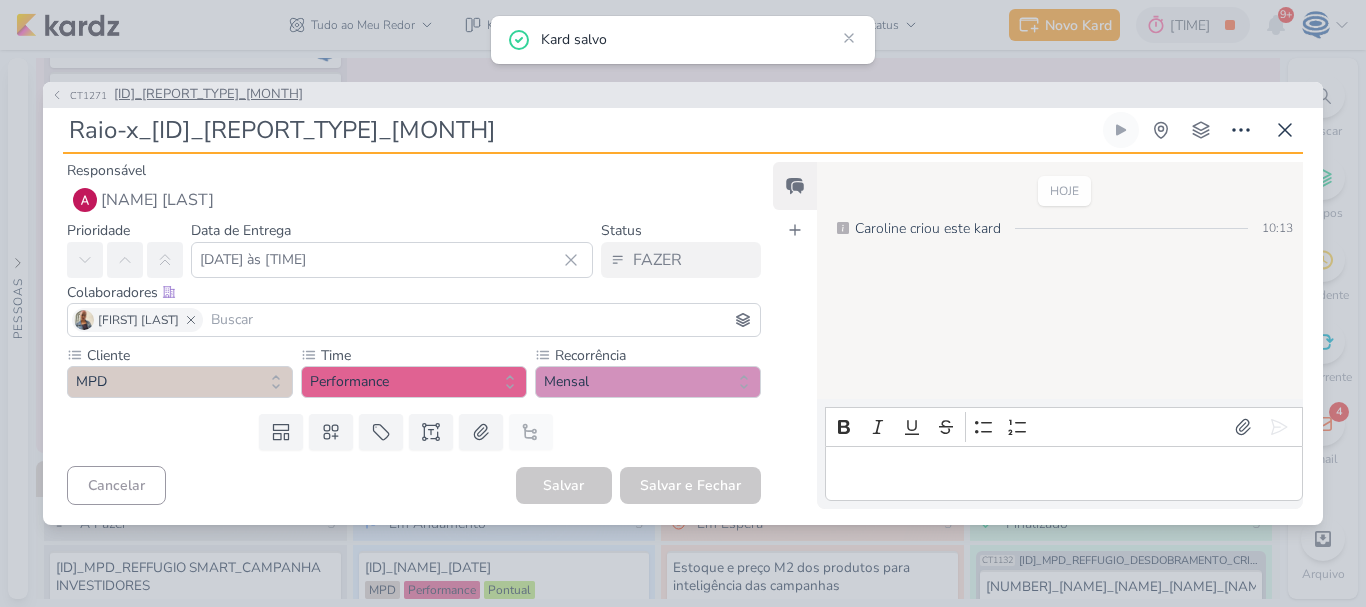 click on "7708011_MPD_REPORT_MENSAL_JULHO" at bounding box center (208, 95) 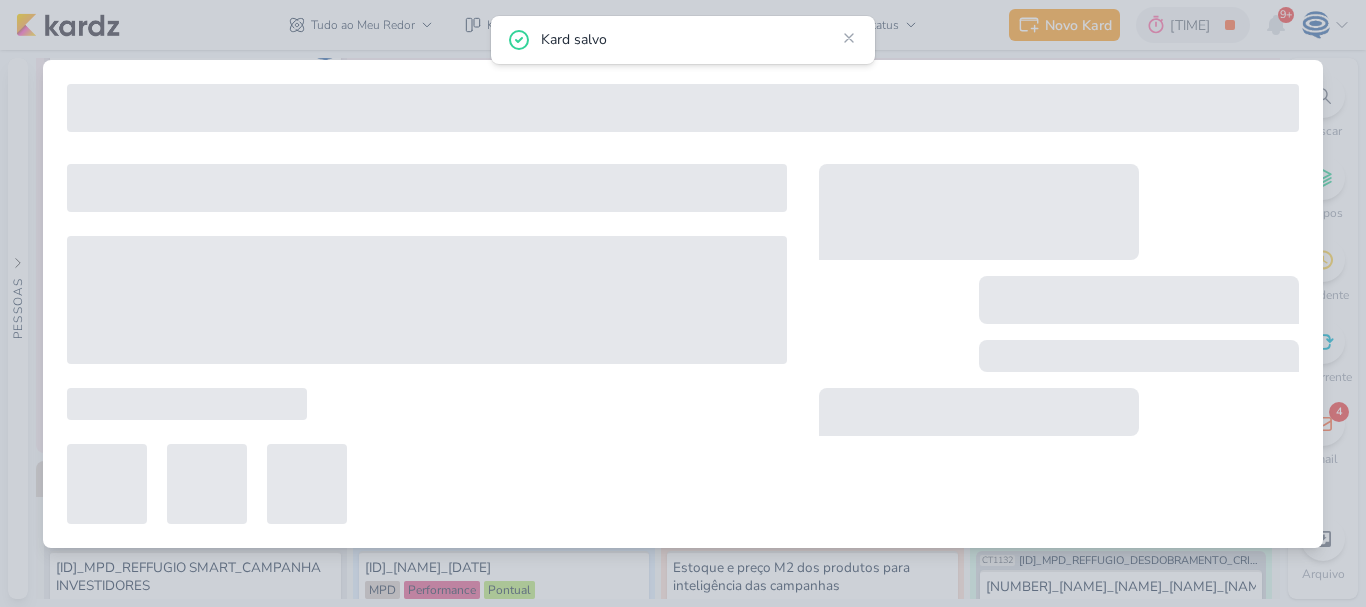 type on "7708011_MPD_REPORT_MENSAL_JULHO" 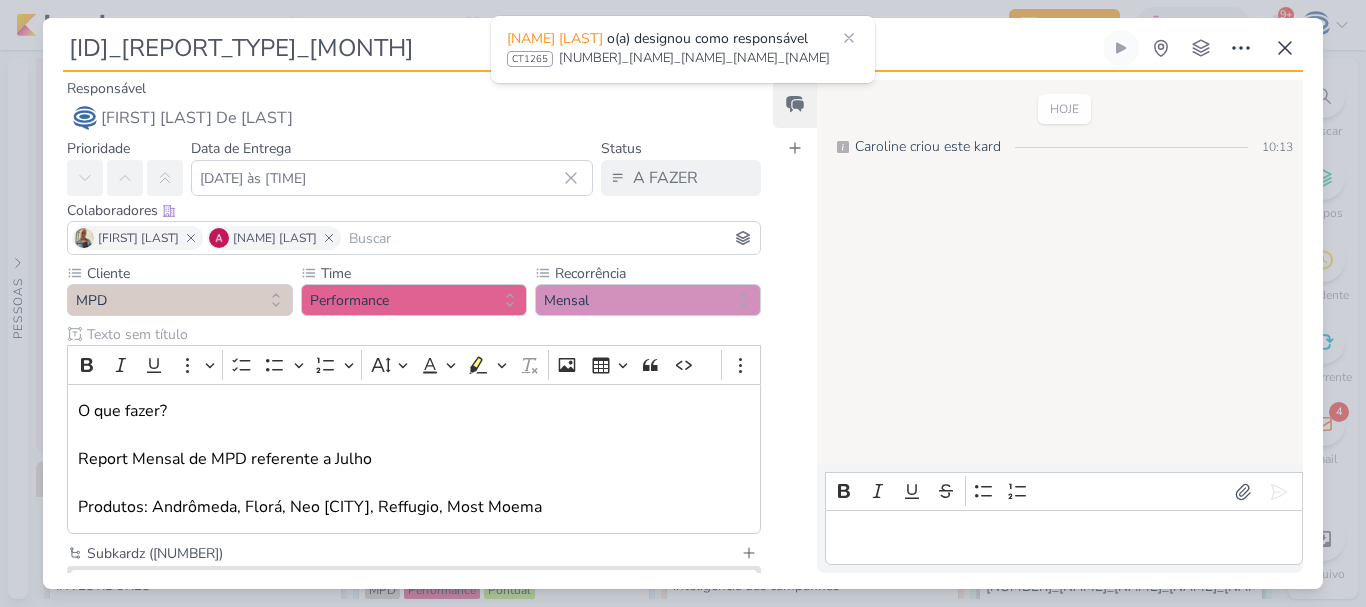 scroll, scrollTop: 300, scrollLeft: 0, axis: vertical 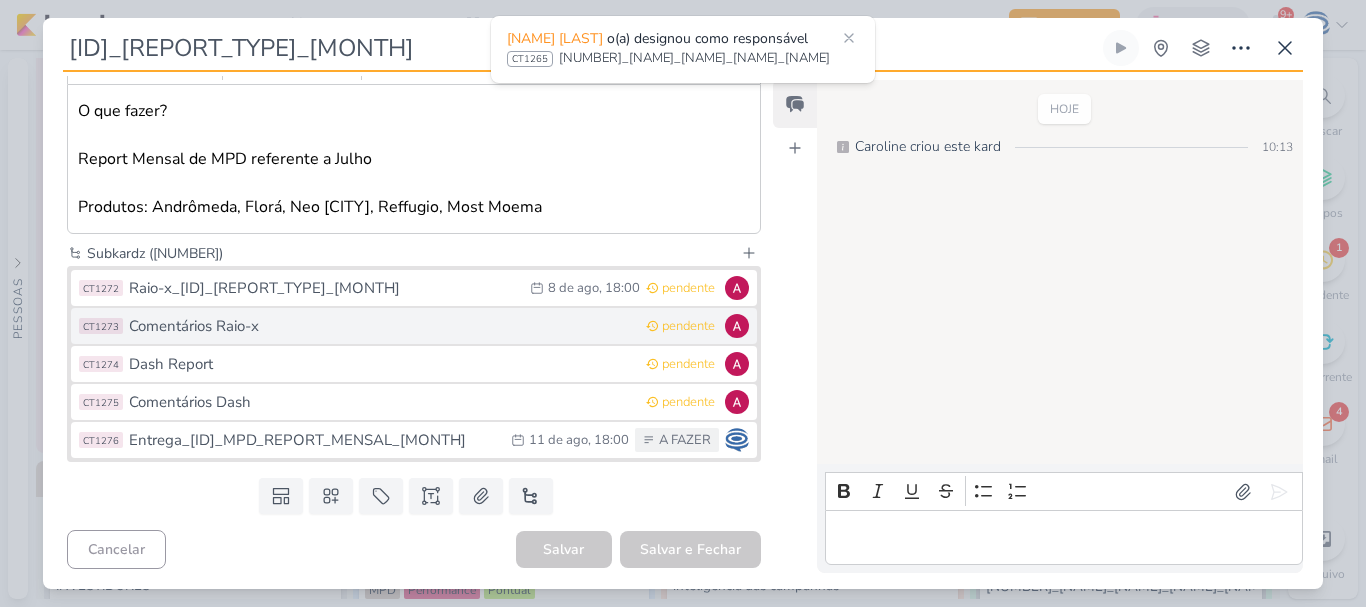 click on "CT1273
Comentários Raio-x
pendente" at bounding box center (414, 326) 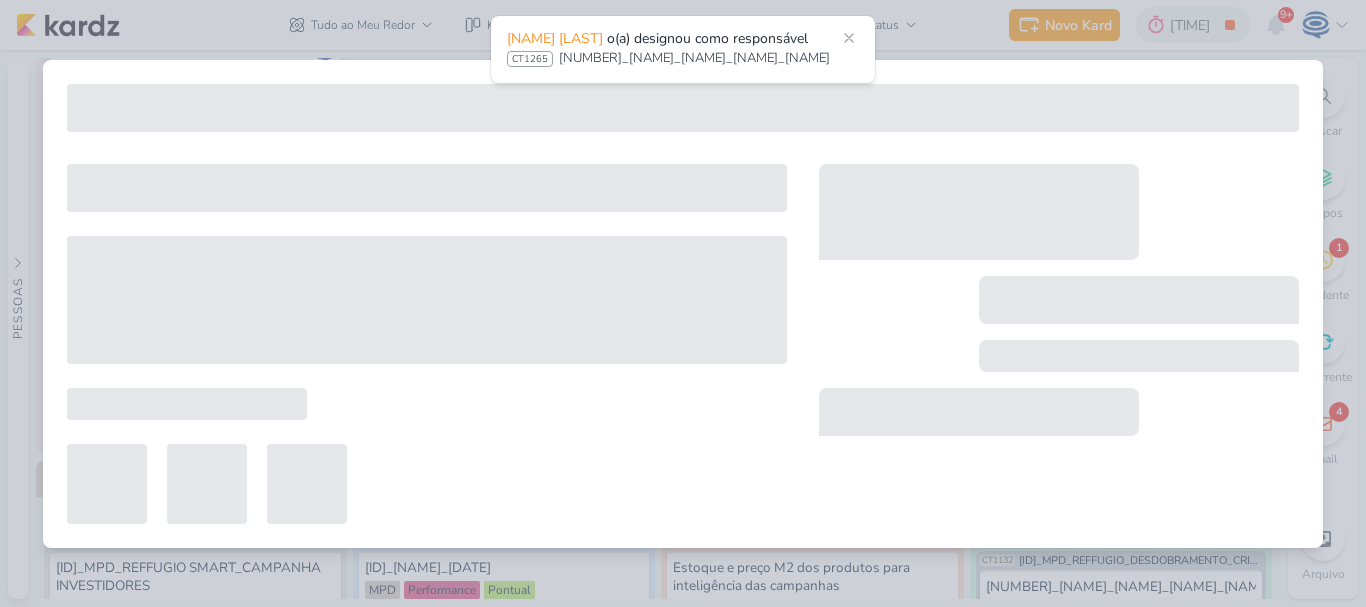 type on "Comentários Raio-x" 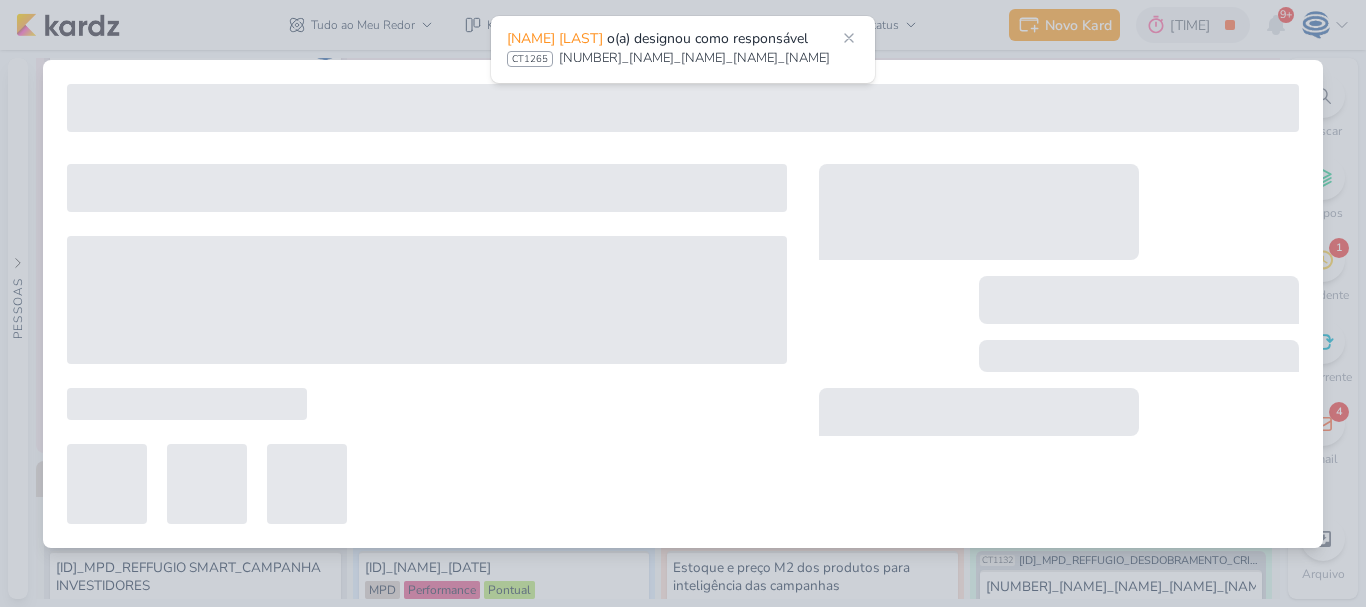 type 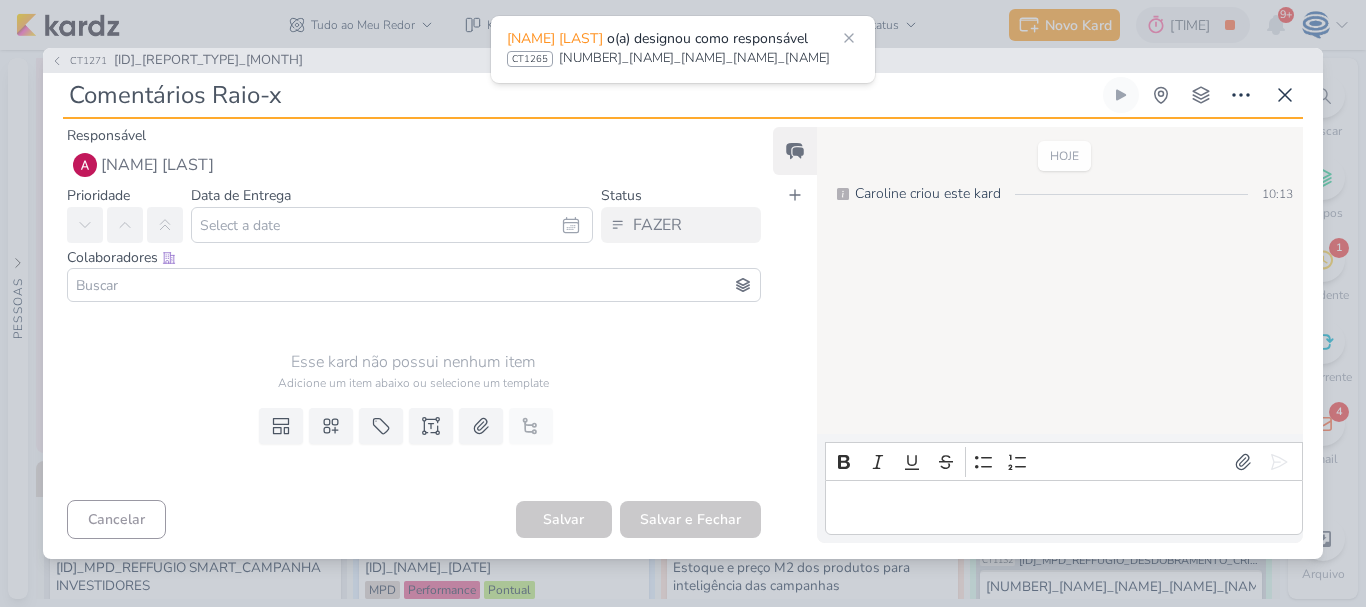 type 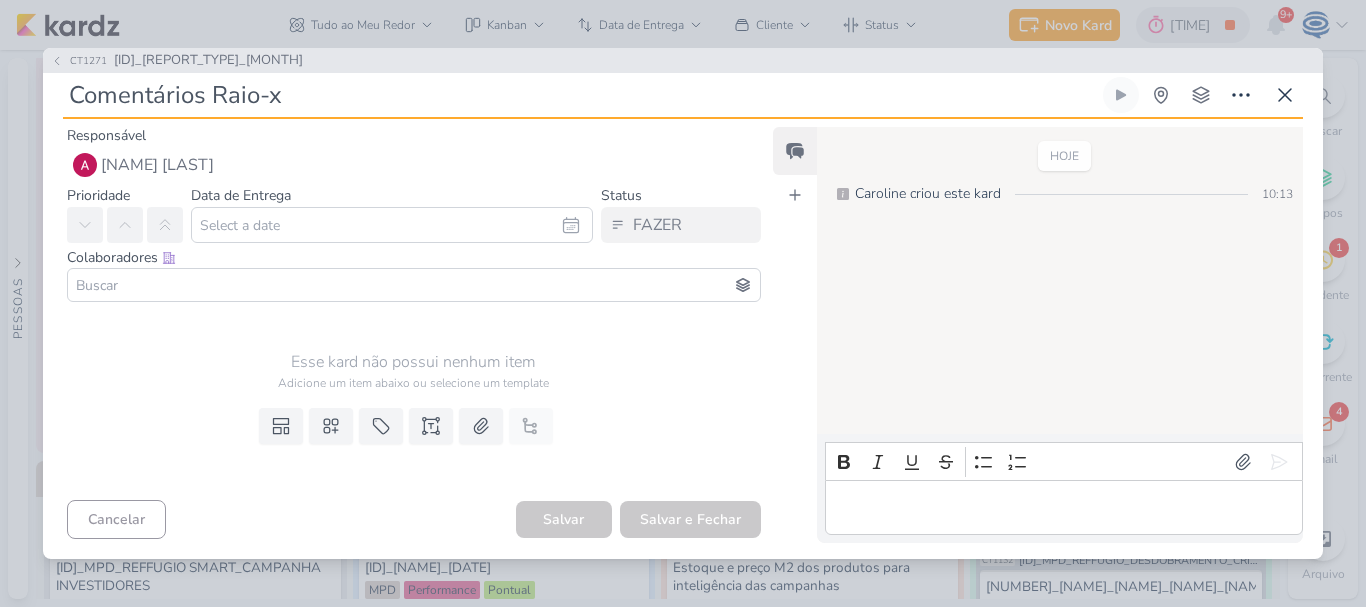 click on "Comentários Raio-x" at bounding box center (581, 95) 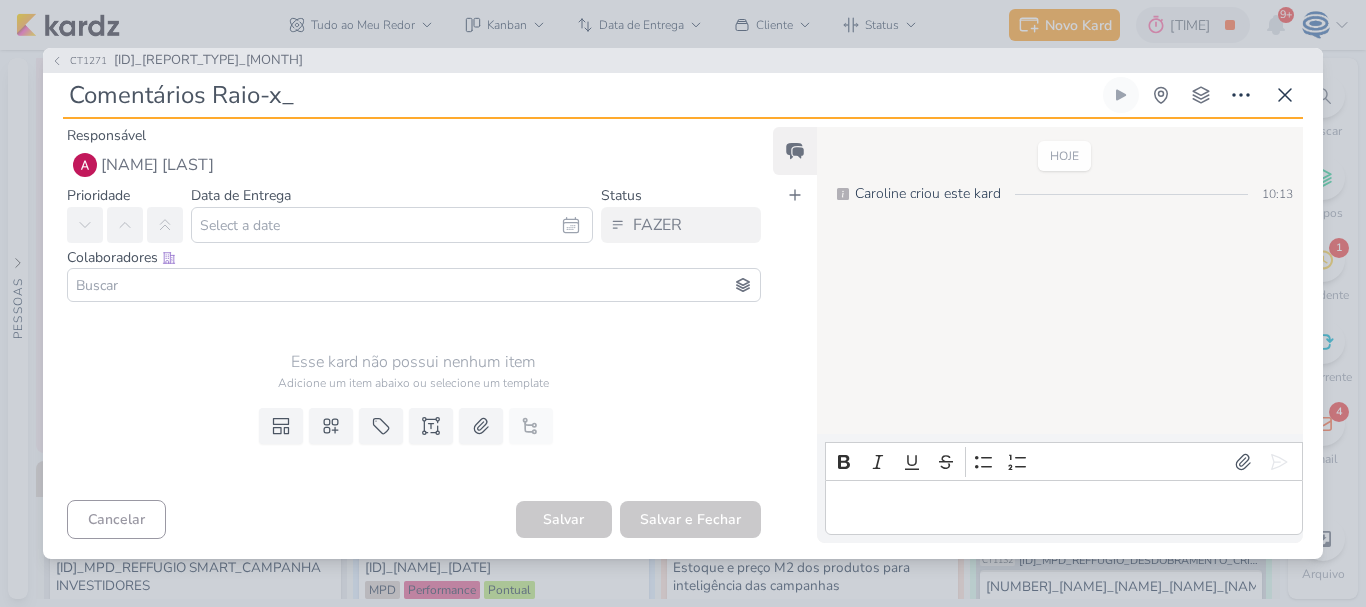 type 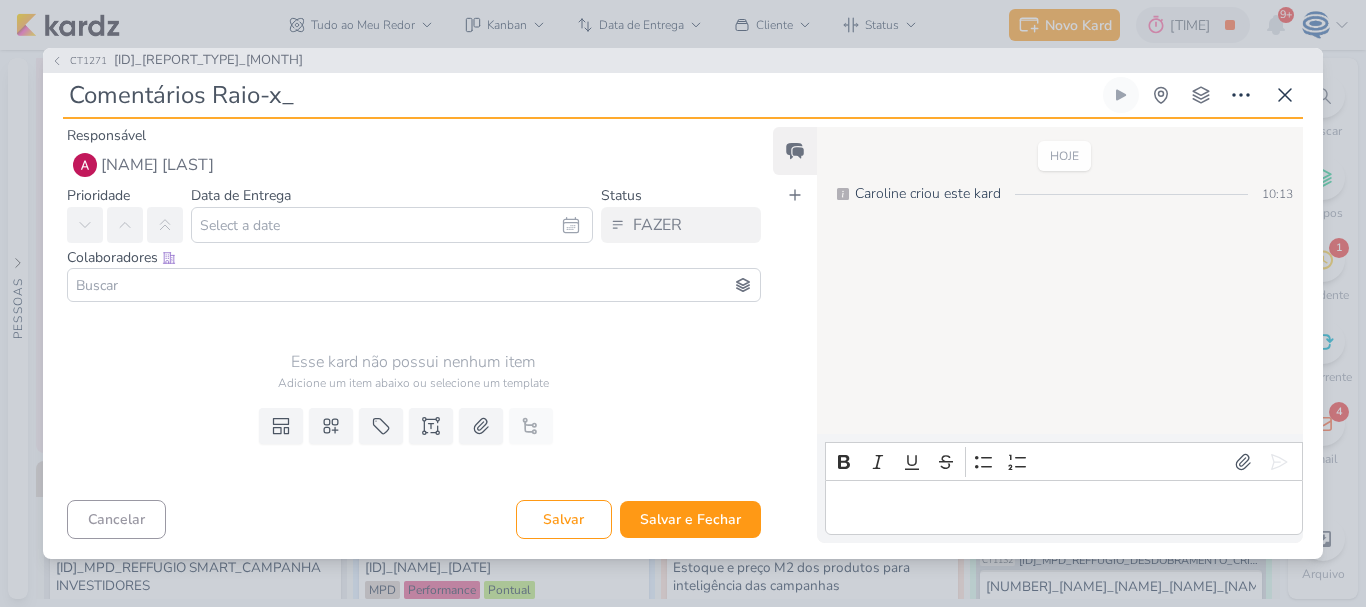 paste on "7708011_MPD_REPORT_MENSAL_JULHO" 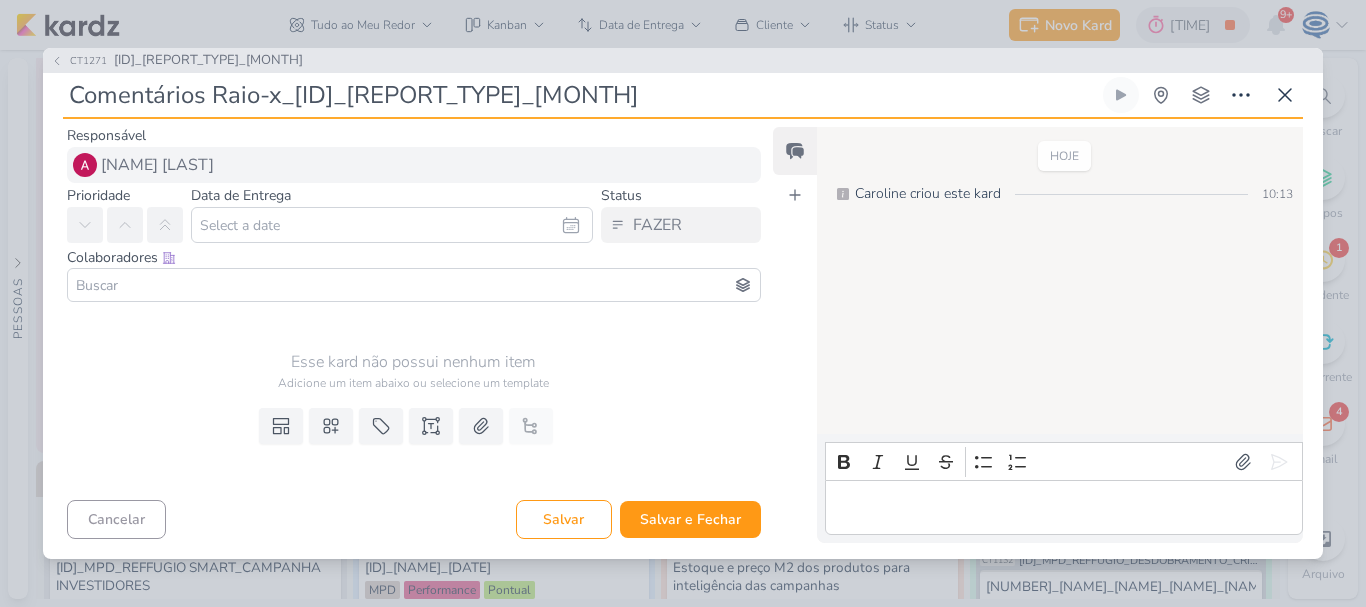 type 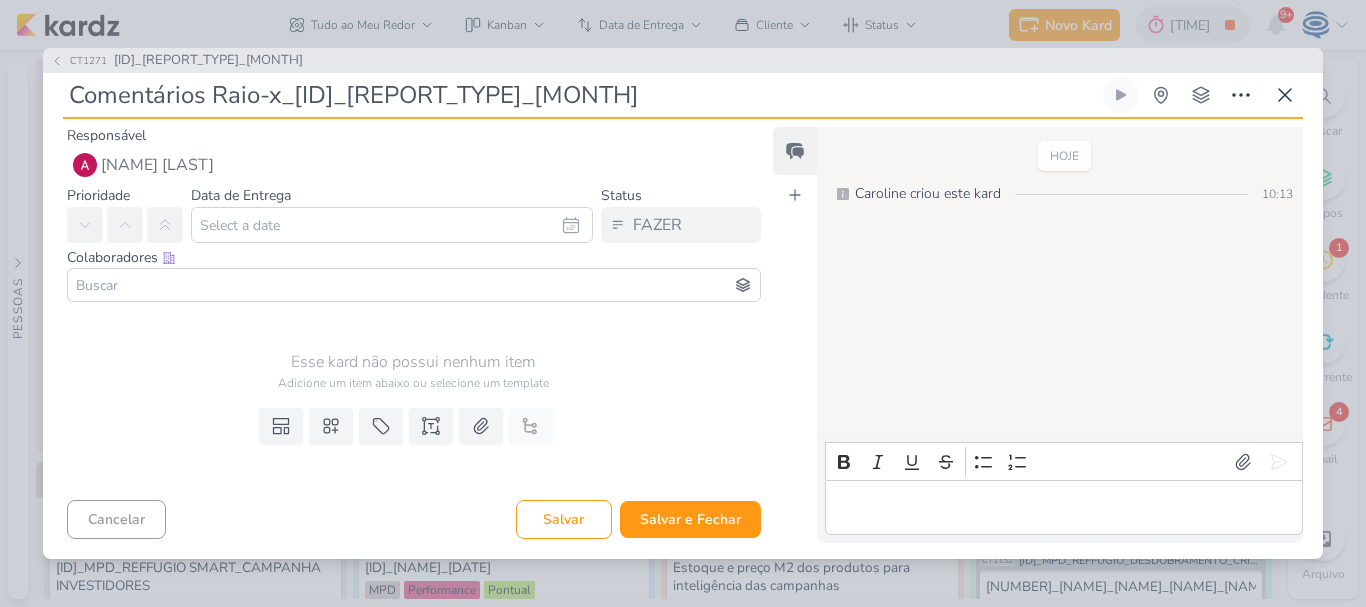 type on "Comentários Raio-x_7708011_MPD_REPORT_MENSAL_JULHO" 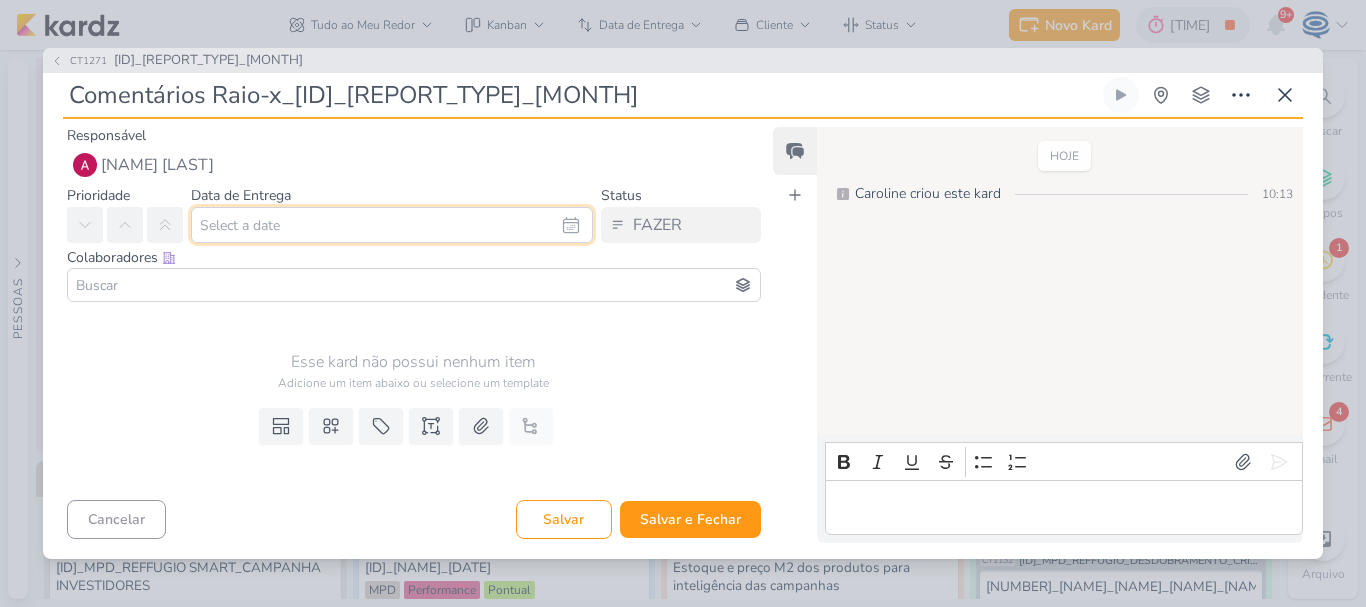 click at bounding box center (392, 225) 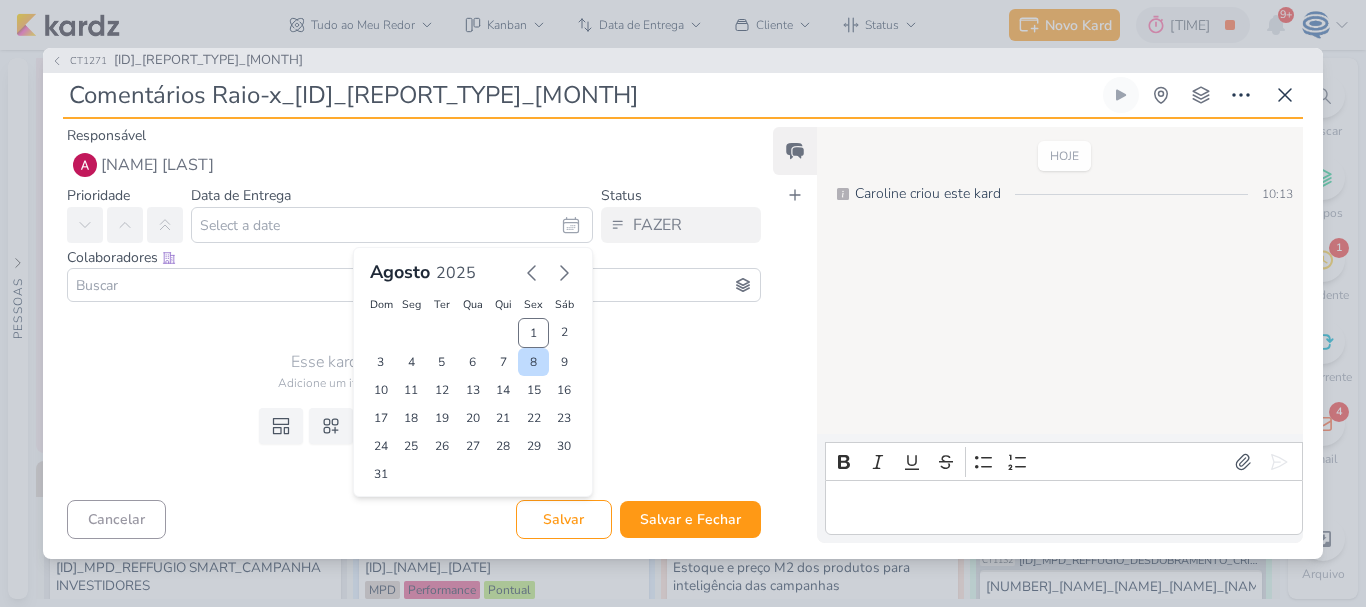 click on "8" at bounding box center (533, 362) 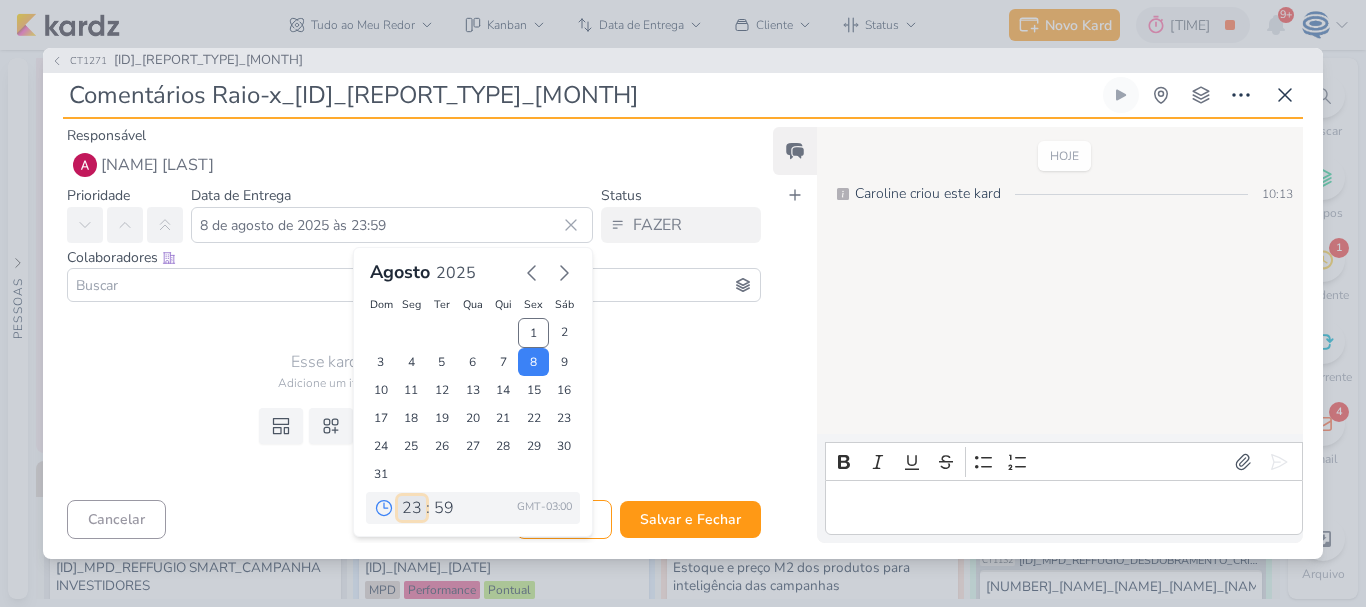 click on "00 01 02 03 04 05 06 07 08 09 10 11 12 13 14 15 16 17 18 19 20 21 22 23" at bounding box center (412, 508) 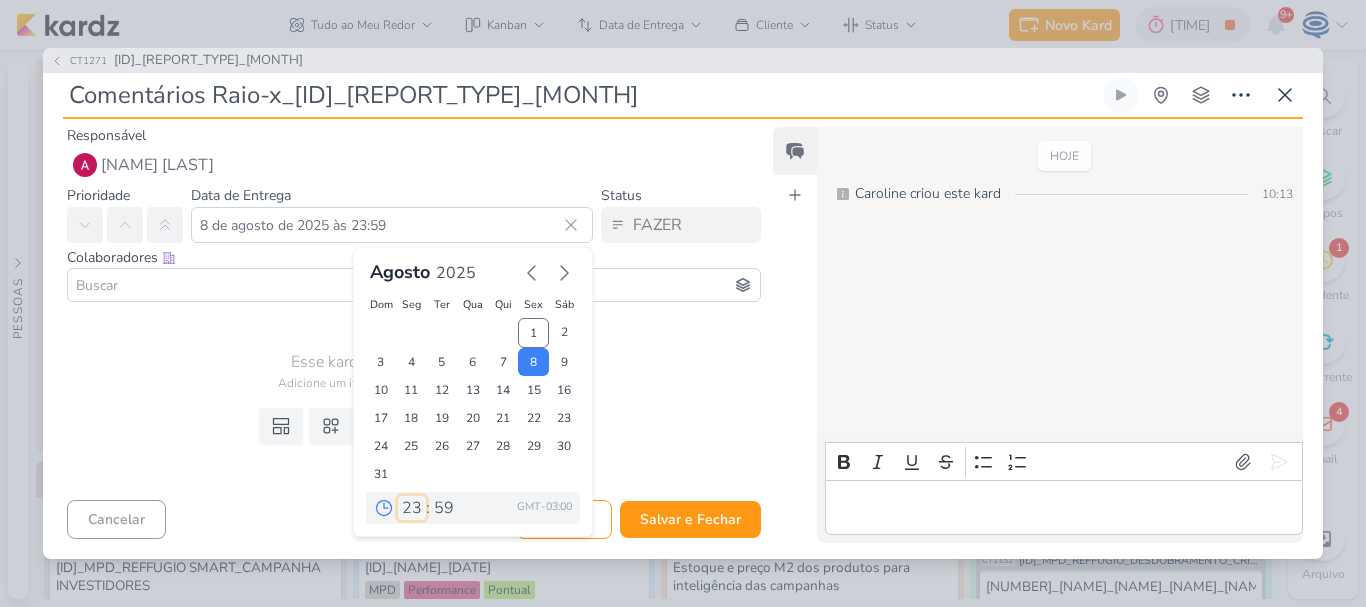 select on "18" 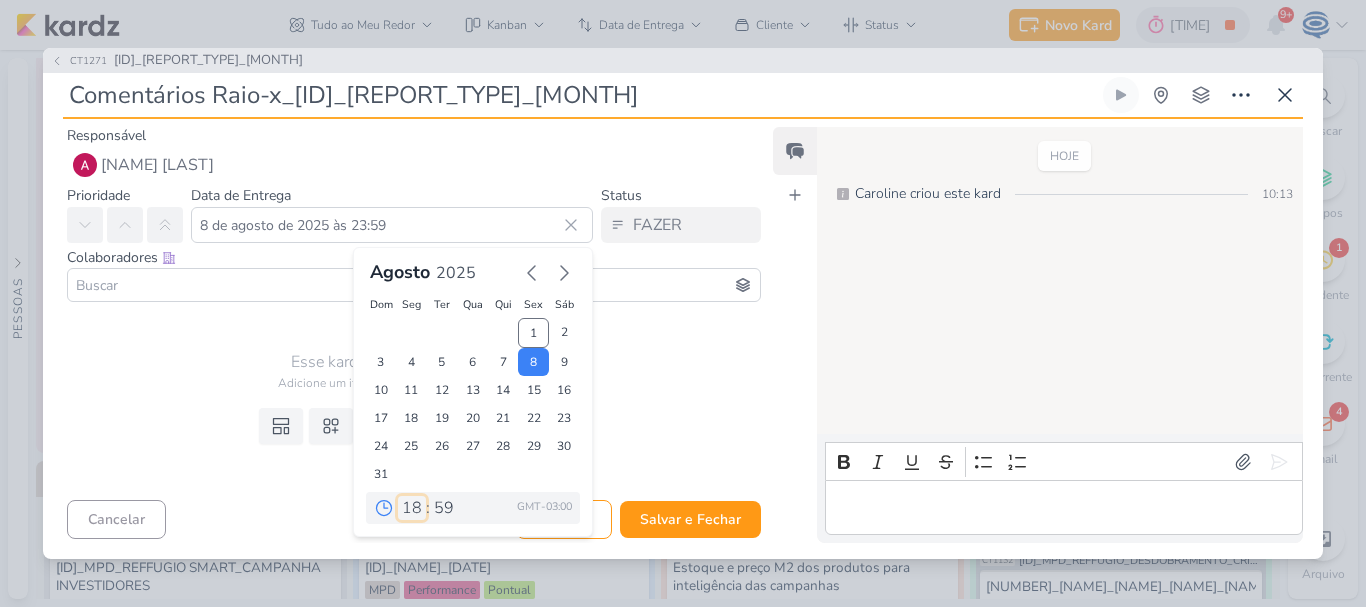 click on "00 01 02 03 04 05 06 07 08 09 10 11 12 13 14 15 16 17 18 19 20 21 22 23" at bounding box center (412, 508) 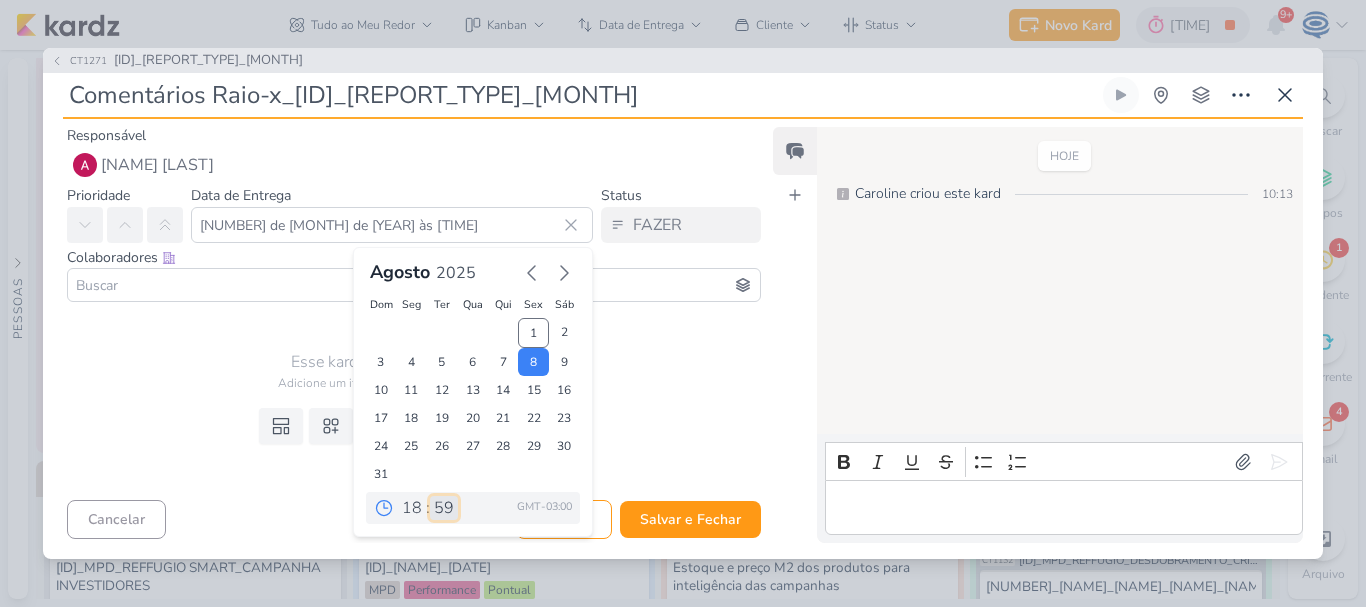 click on "00 05 10 15 20 25 30 35 40 45 50 55
59" at bounding box center (444, 508) 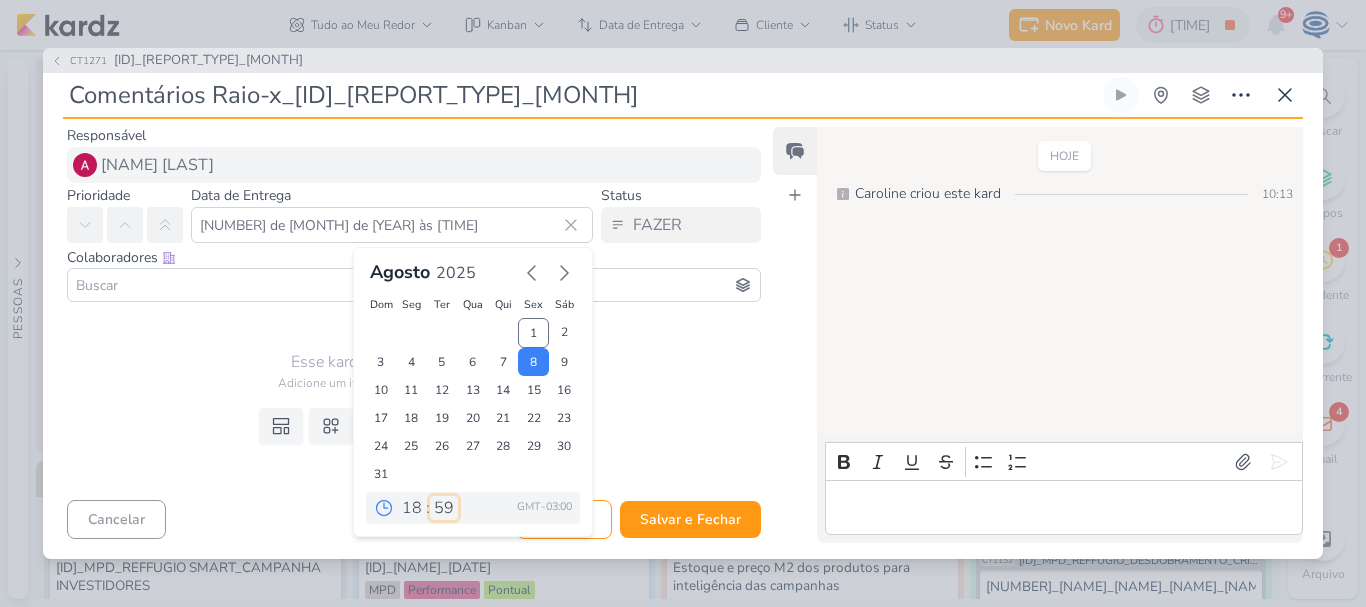 select on "0" 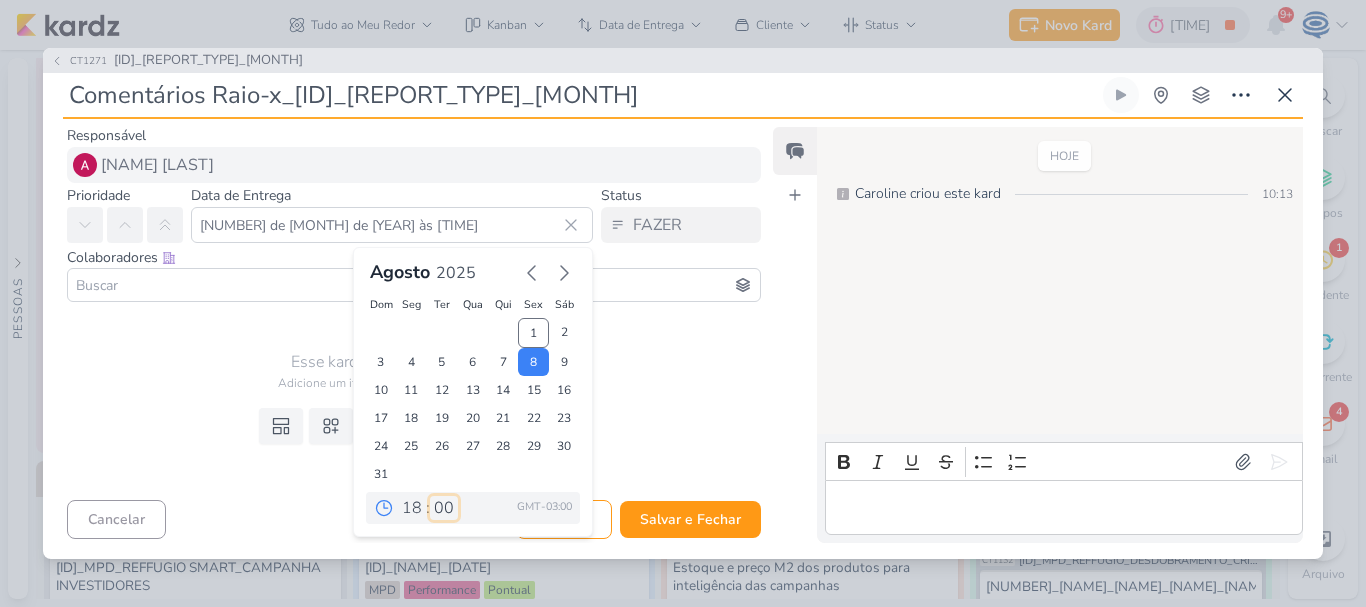 click on "00 05 10 15 20 25 30 35 40 45 50 55
59" at bounding box center [444, 508] 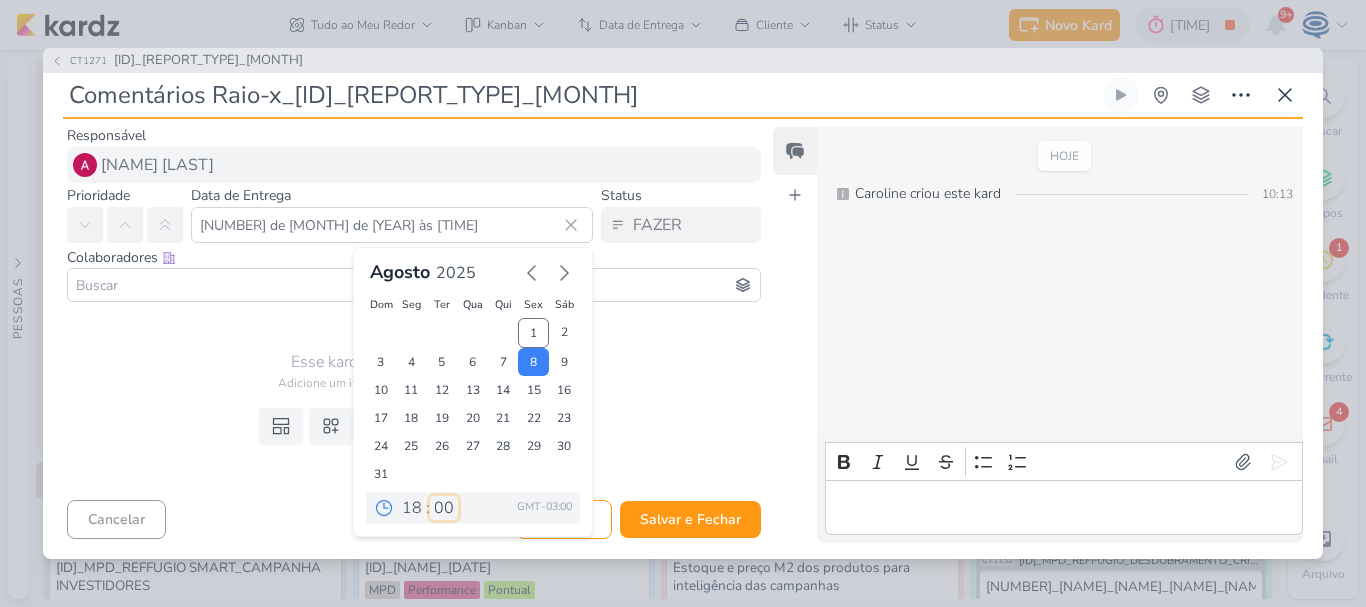 type on "8 de agosto de 2025 às 18:00" 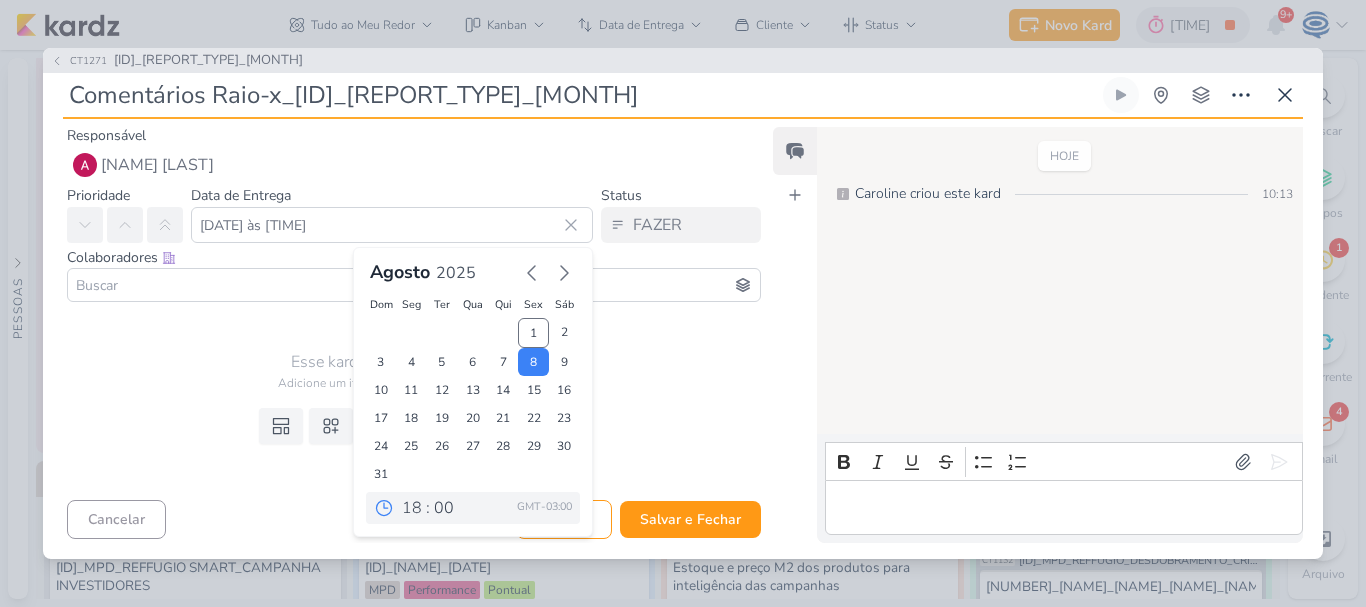 click at bounding box center [414, 285] 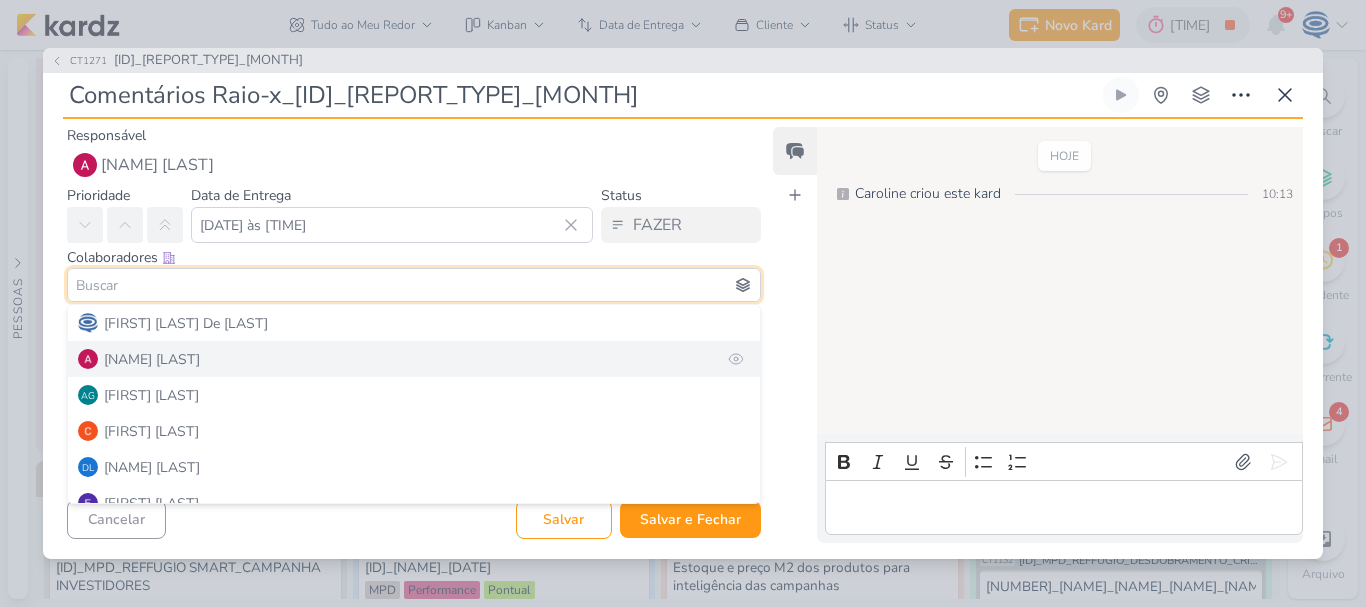 click on "Alessandra Gomes" at bounding box center (152, 359) 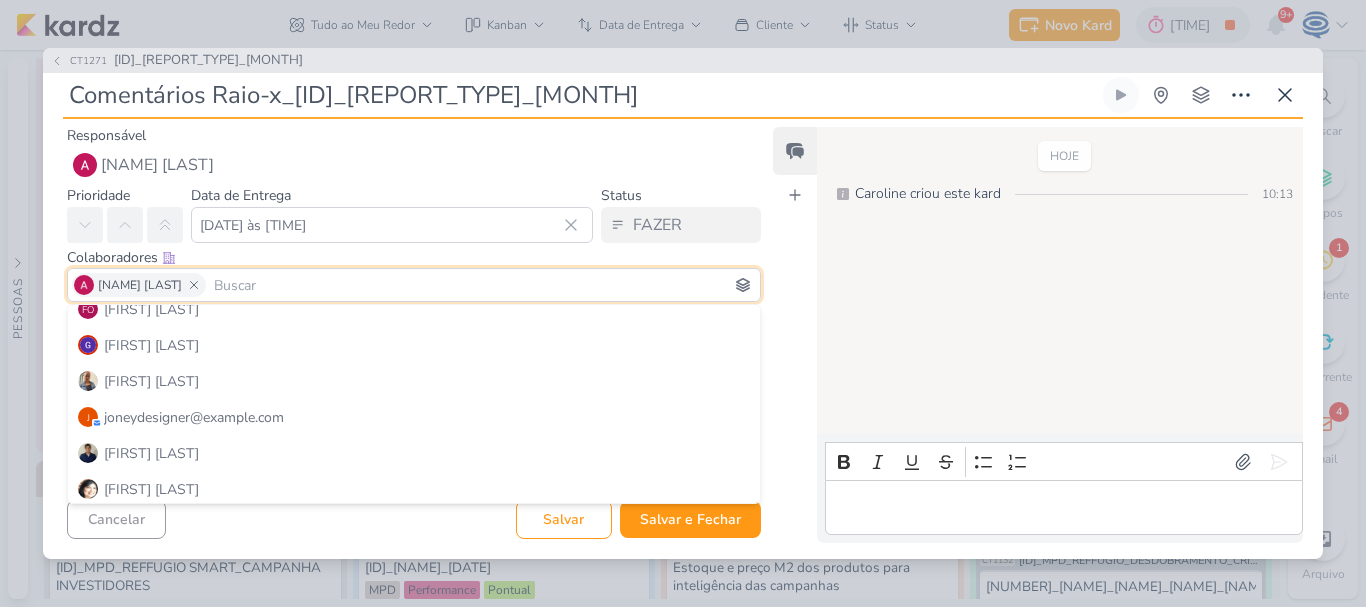 scroll, scrollTop: 231, scrollLeft: 0, axis: vertical 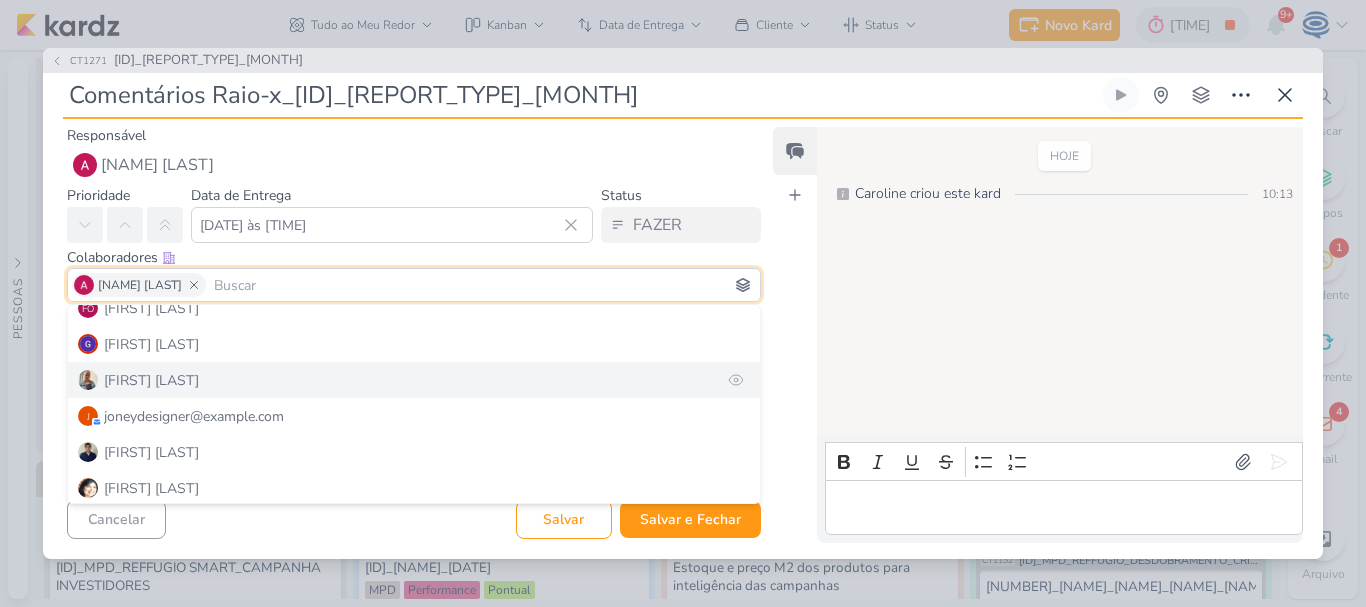 click on "Iara Santos" at bounding box center [414, 380] 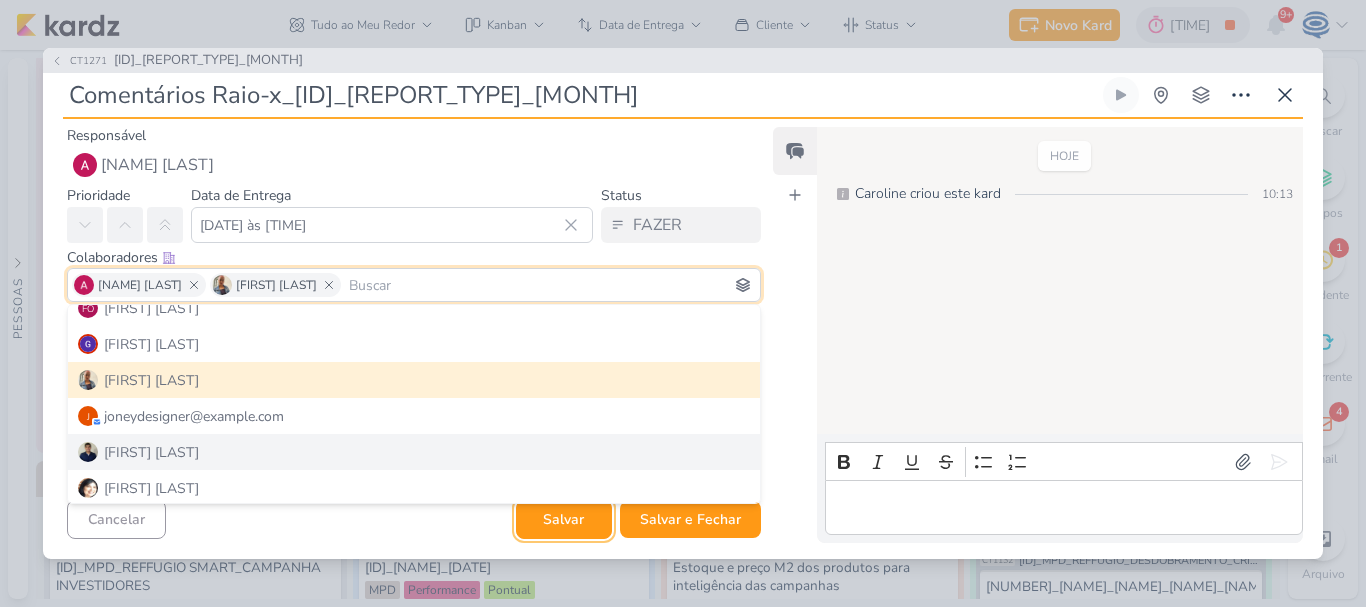 click on "Salvar" at bounding box center [564, 519] 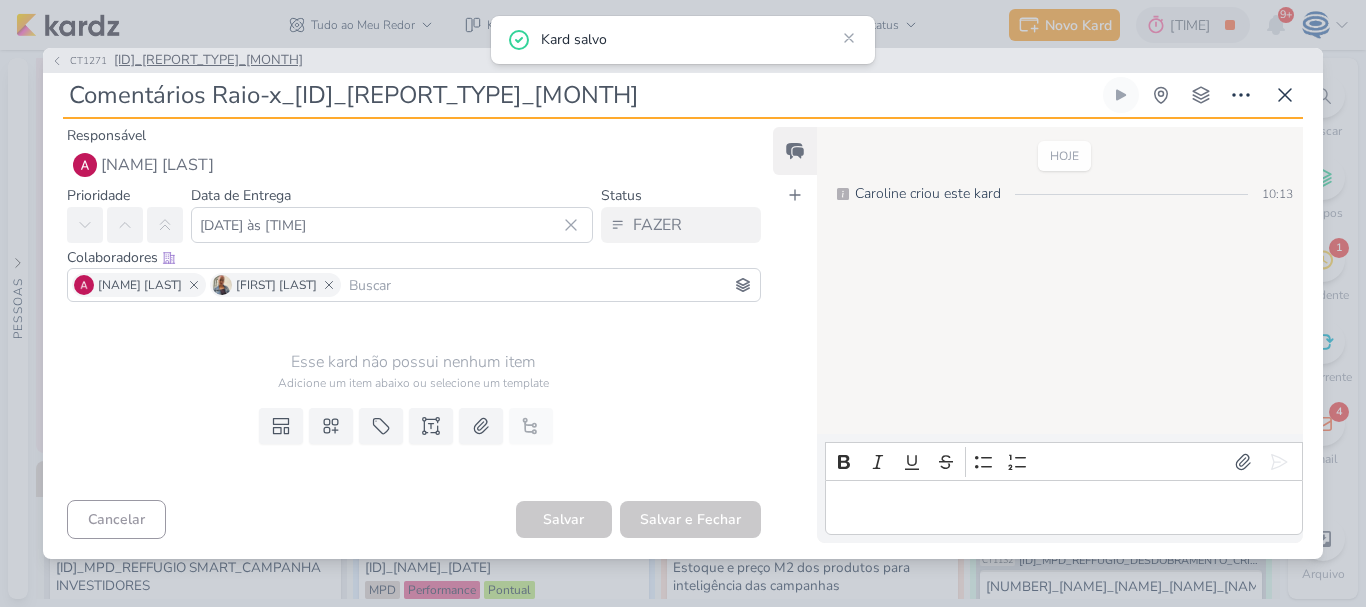 click on "7708011_MPD_REPORT_MENSAL_JULHO" at bounding box center (208, 61) 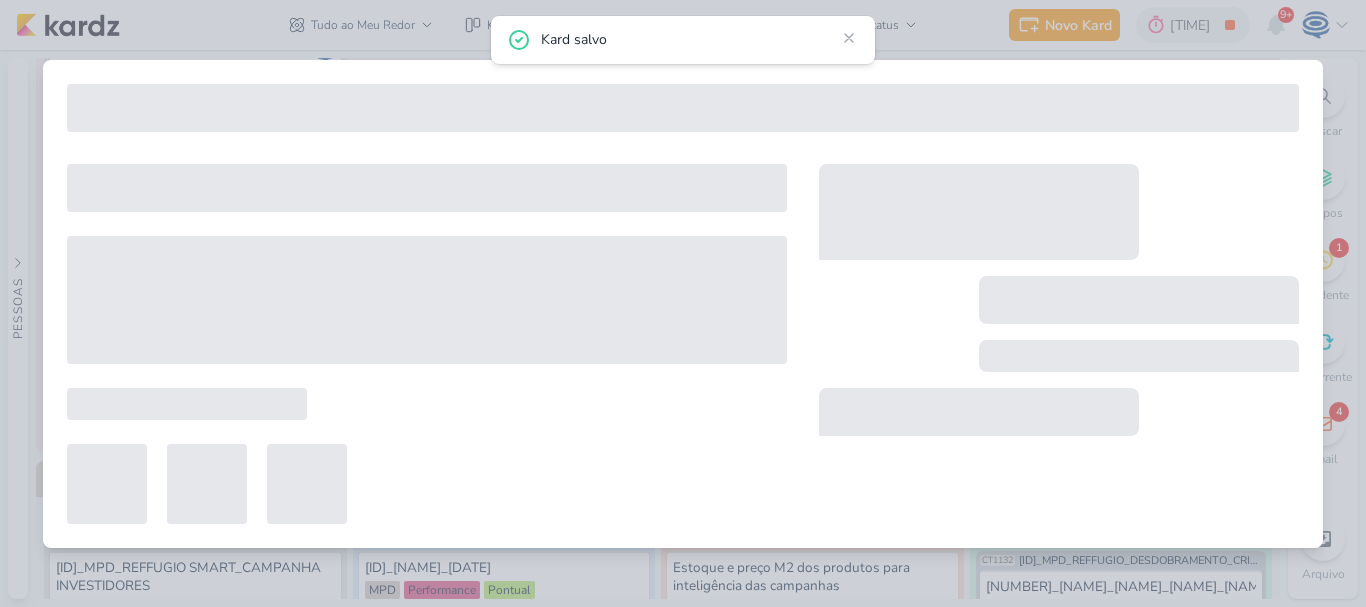 type on "7708011_MPD_REPORT_MENSAL_JULHO" 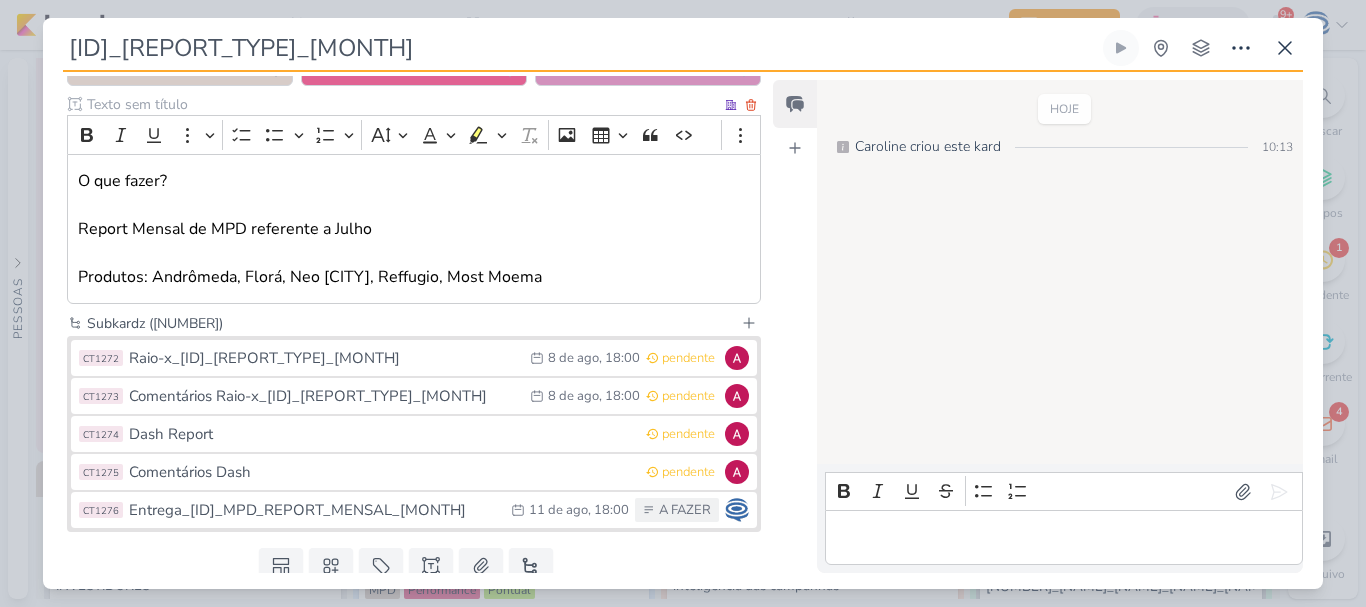 scroll, scrollTop: 300, scrollLeft: 0, axis: vertical 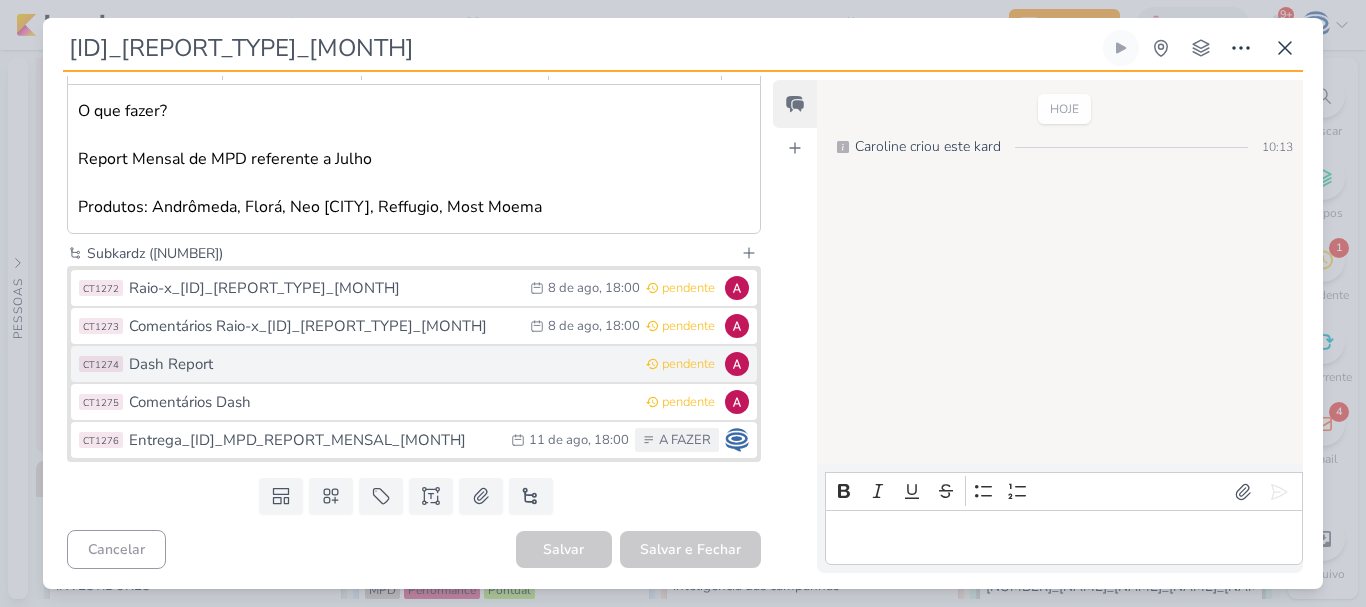 click on "Dash Report" at bounding box center (382, 364) 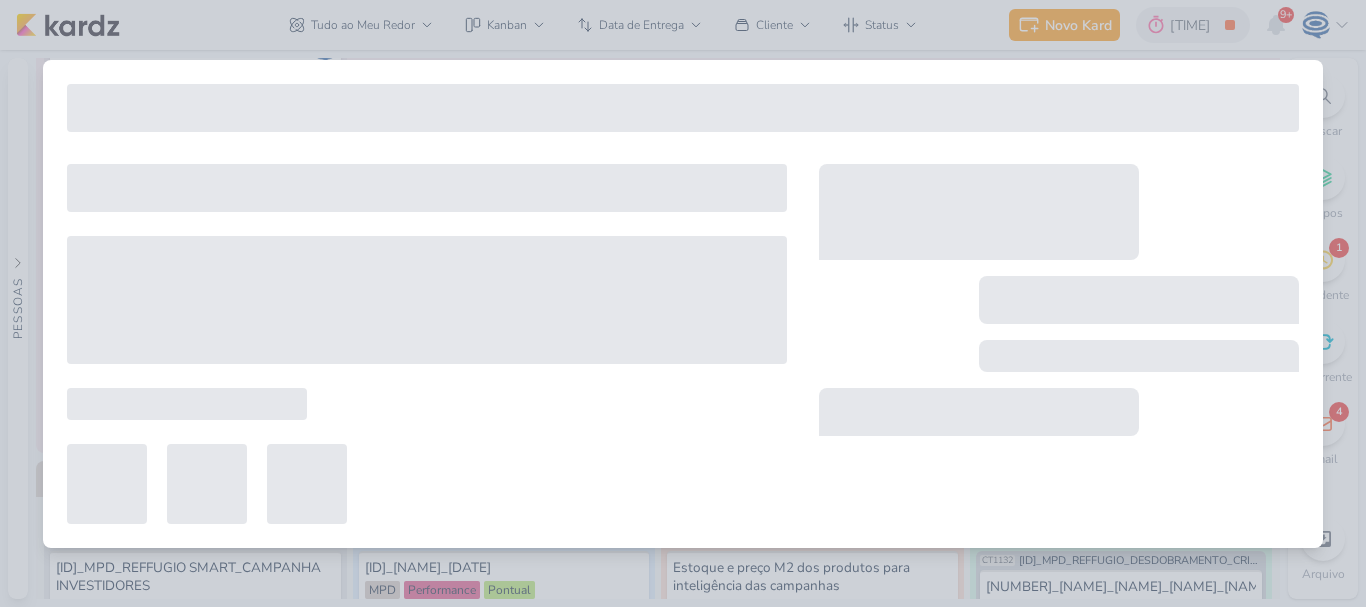type on "Dash Report" 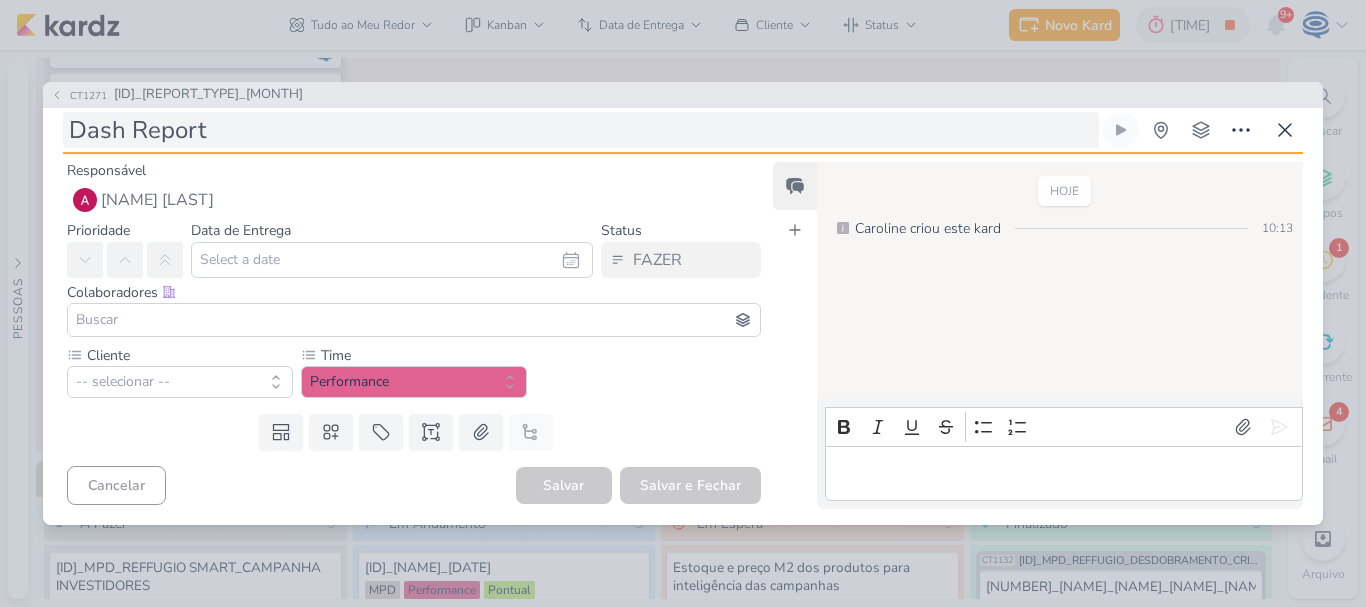 type 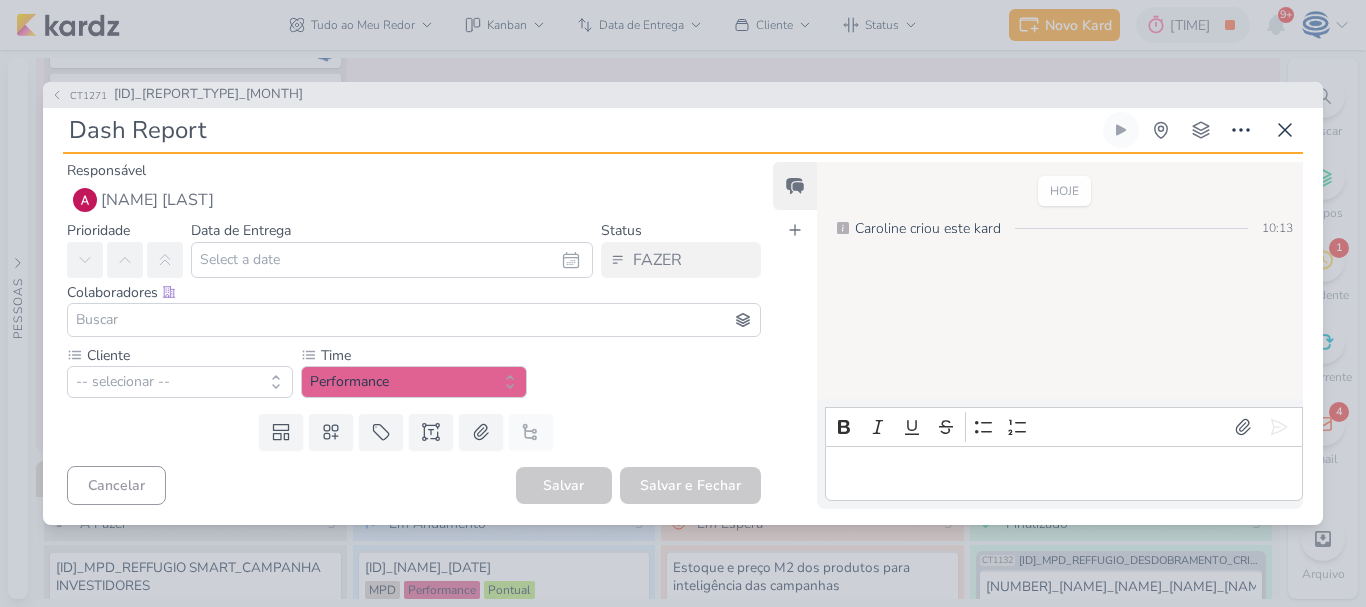 click on "Dash Report" at bounding box center (581, 130) 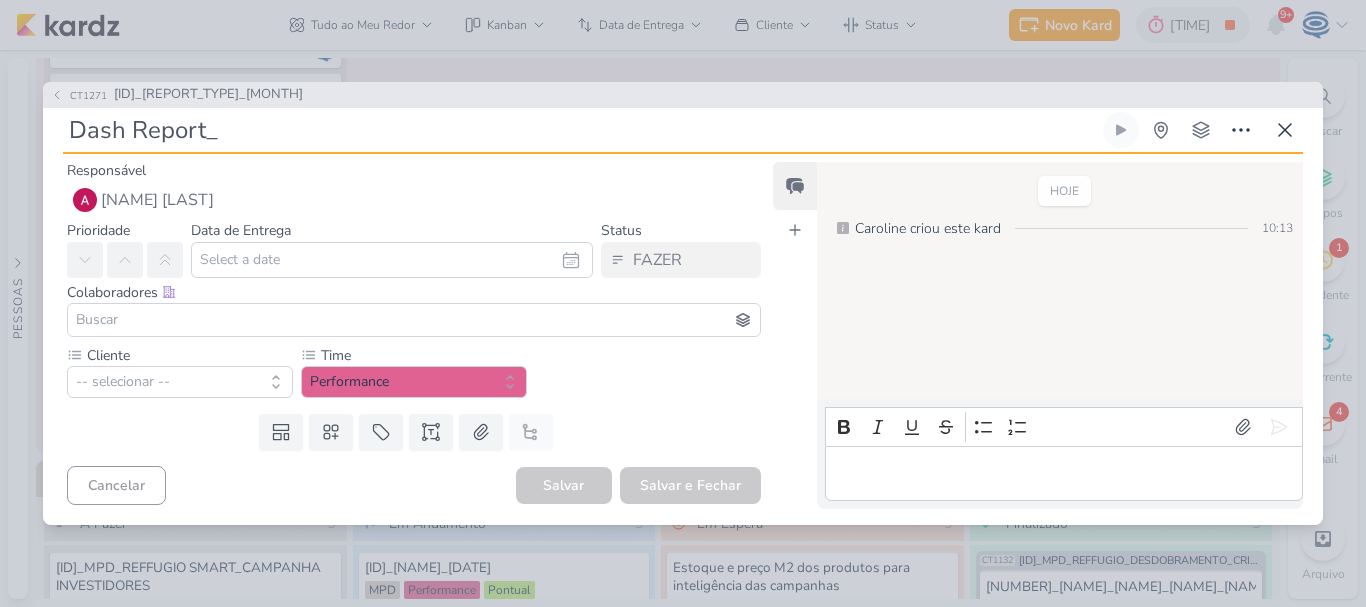 paste on "7708011_MPD_REPORT_MENSAL_JULHO" 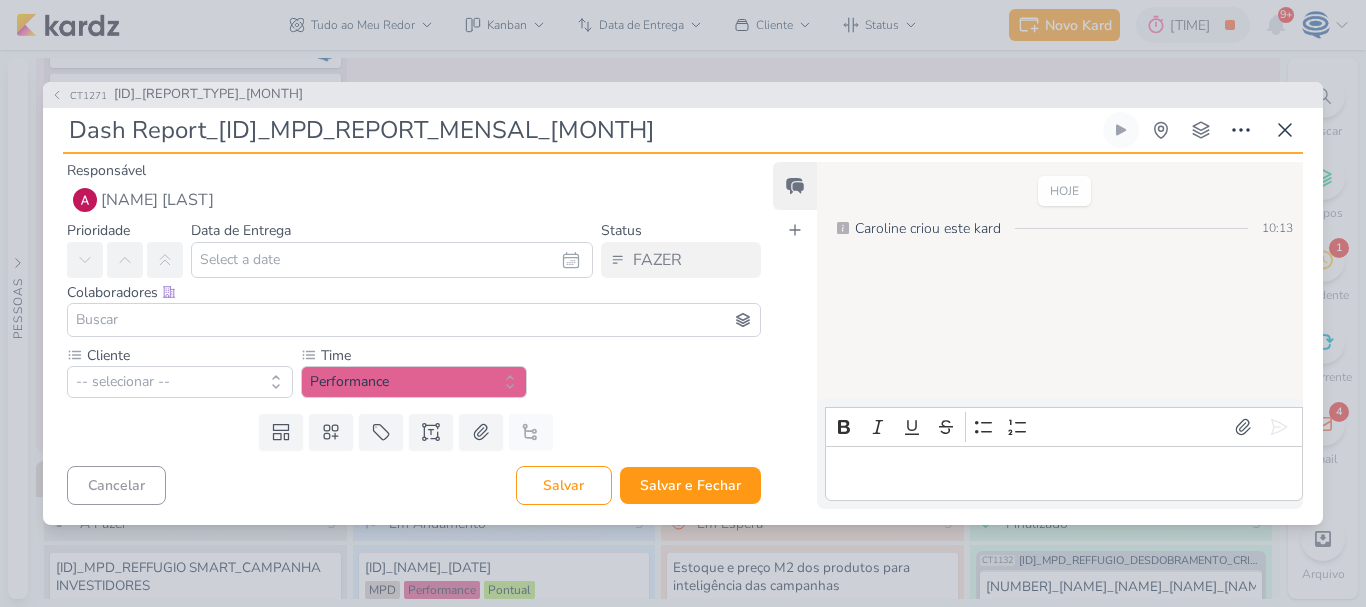 type 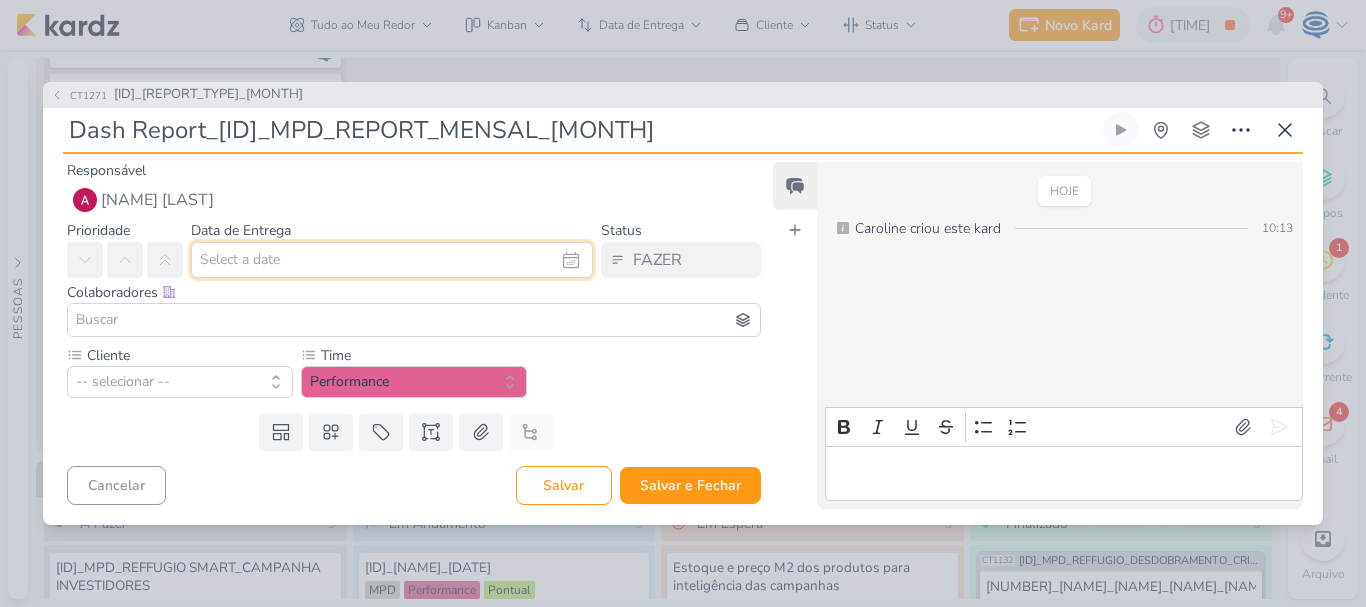 click at bounding box center [392, 260] 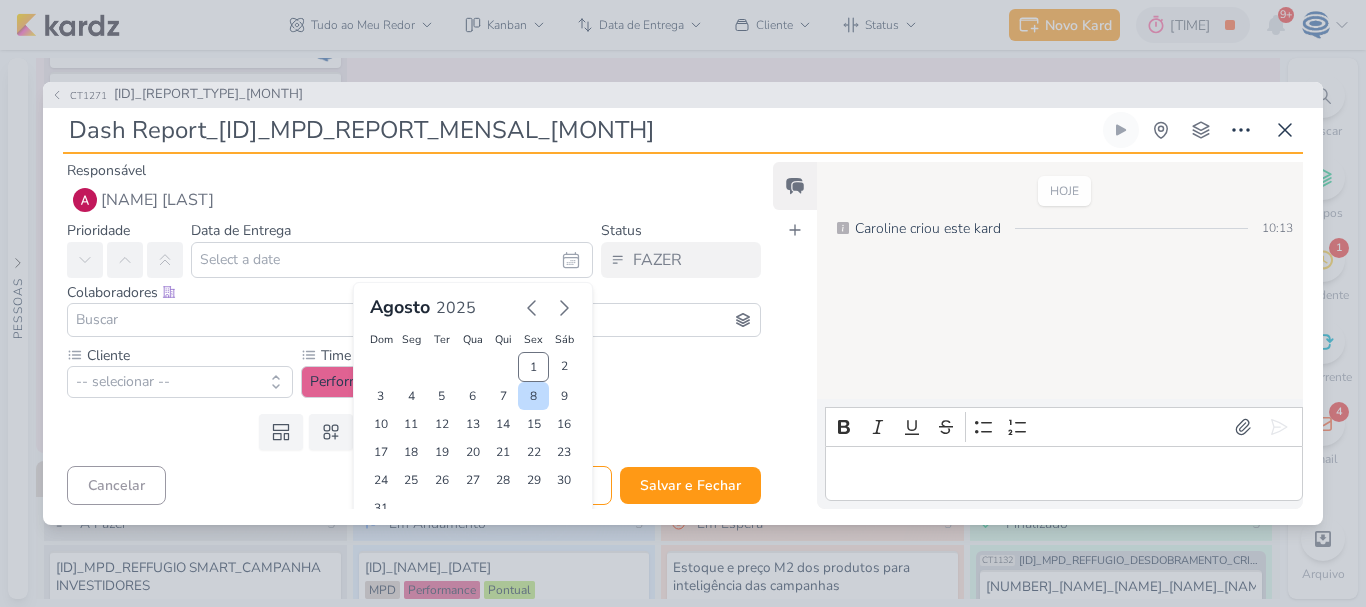 click on "8" at bounding box center (533, 396) 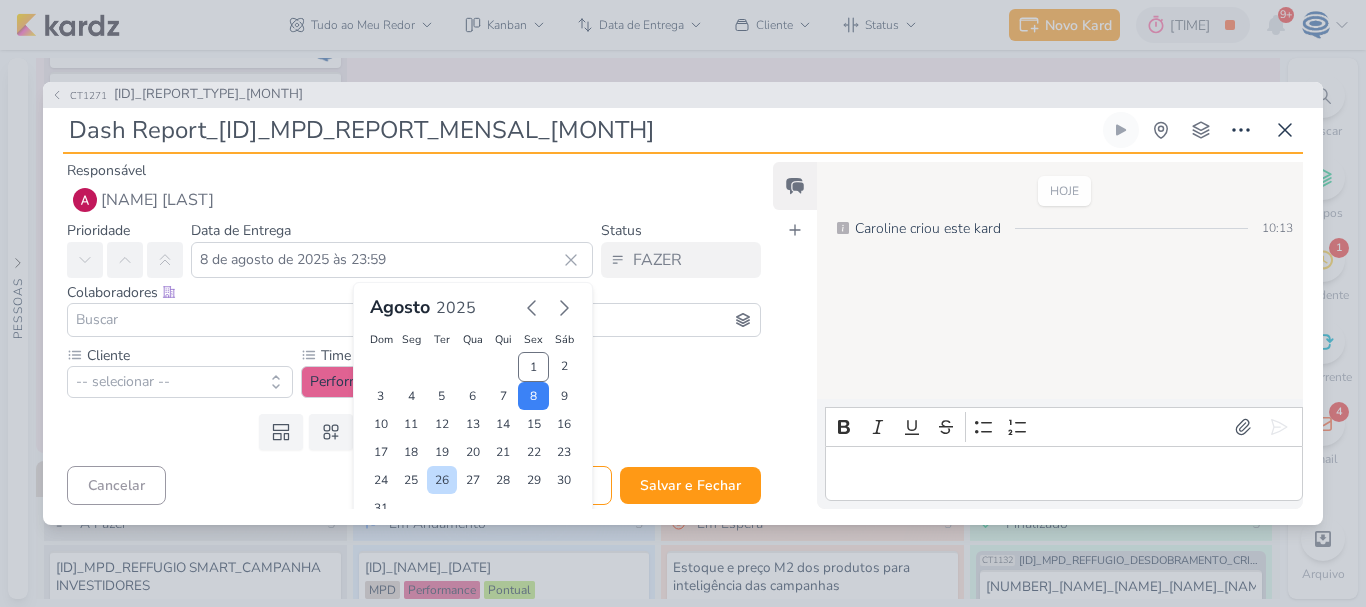 scroll, scrollTop: 62, scrollLeft: 0, axis: vertical 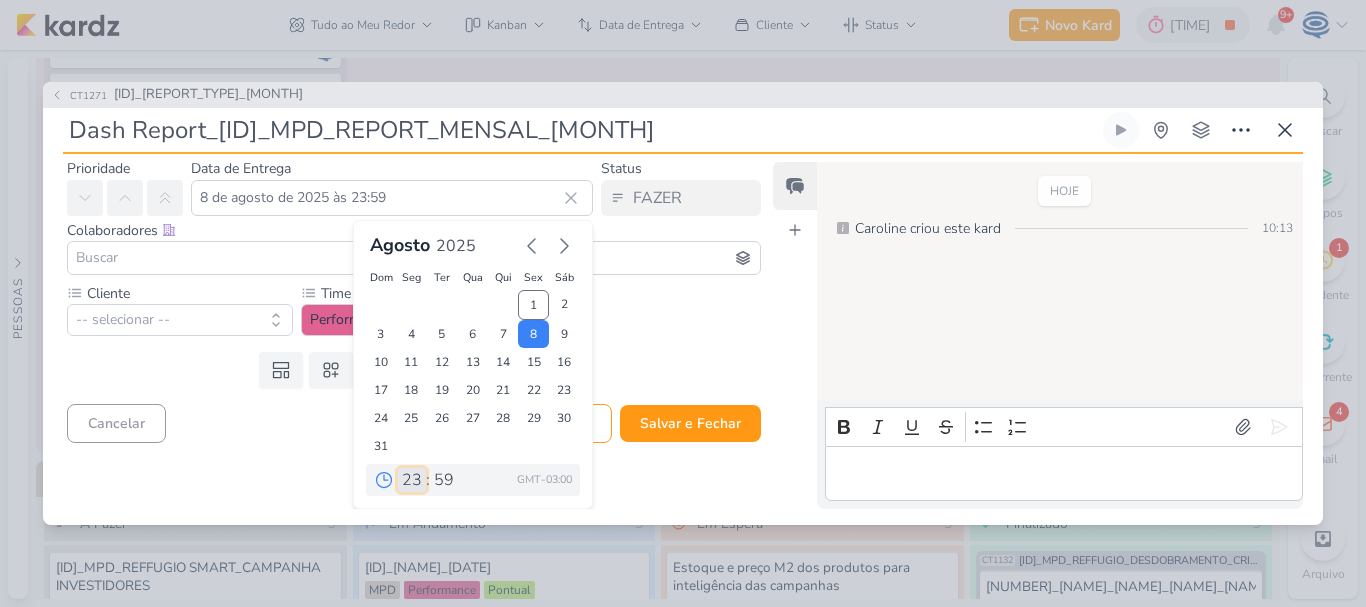 click on "00 01 02 03 04 05 06 07 08 09 10 11 12 13 14 15 16 17 18 19 20 21 22 23" at bounding box center (412, 480) 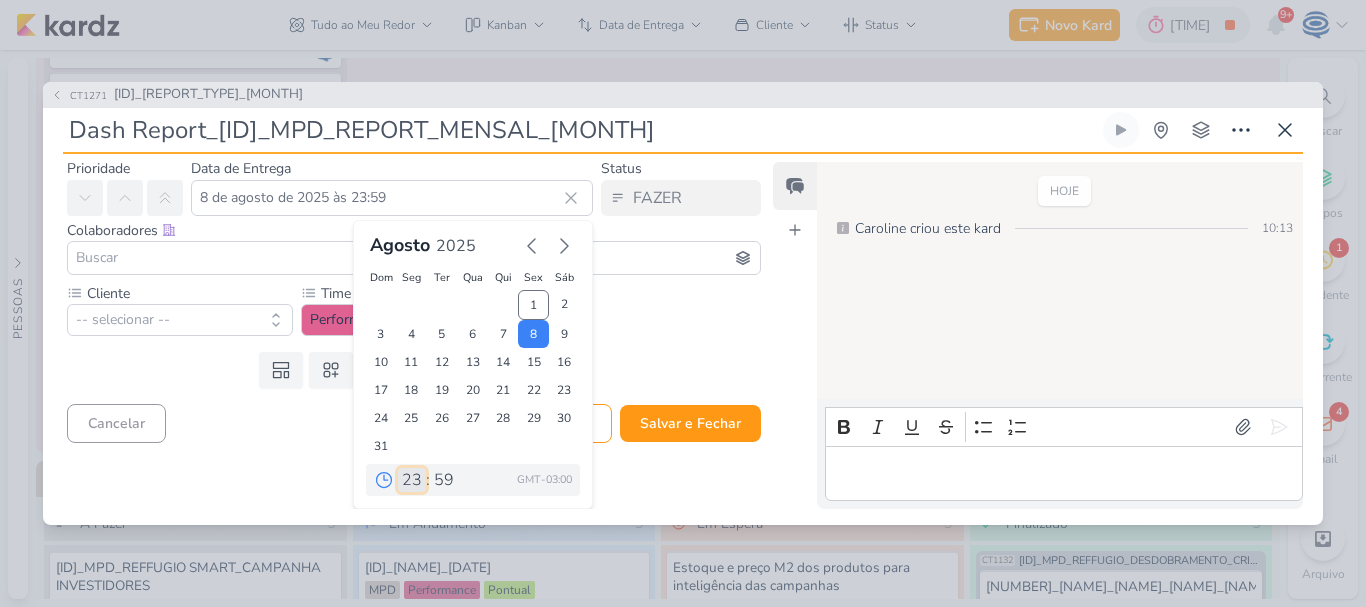 select on "18" 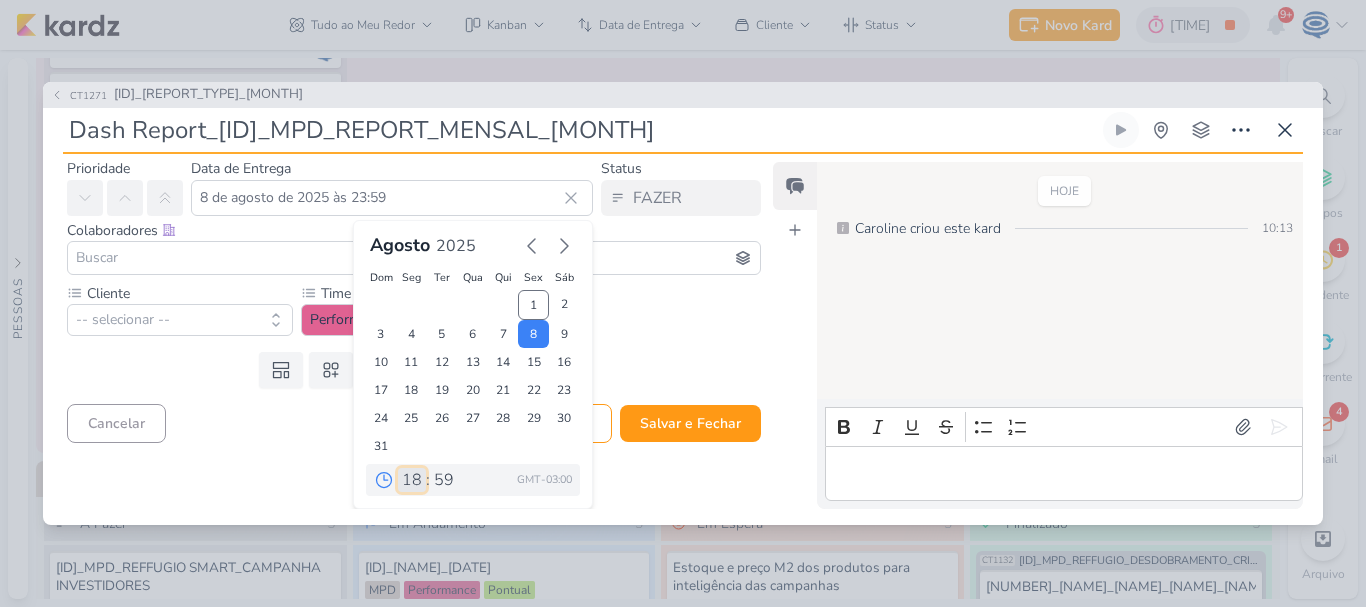 click on "00 01 02 03 04 05 06 07 08 09 10 11 12 13 14 15 16 17 18 19 20 21 22 23" at bounding box center [412, 480] 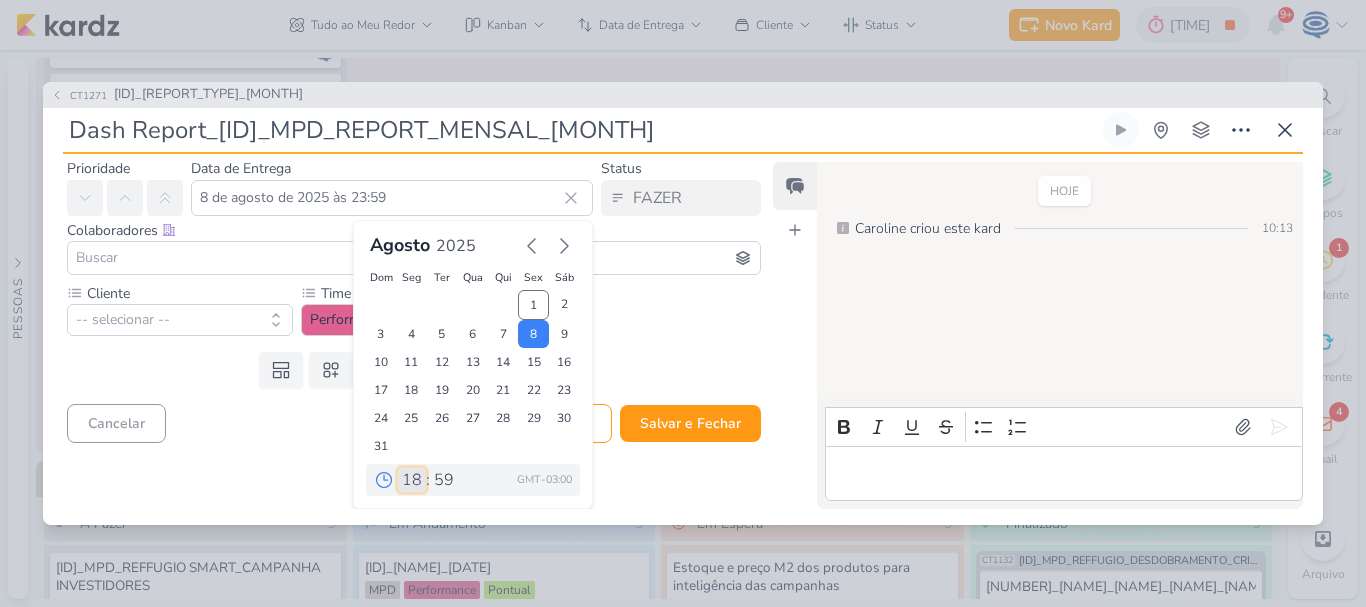 type on "8 de agosto de 2025 às 18:59" 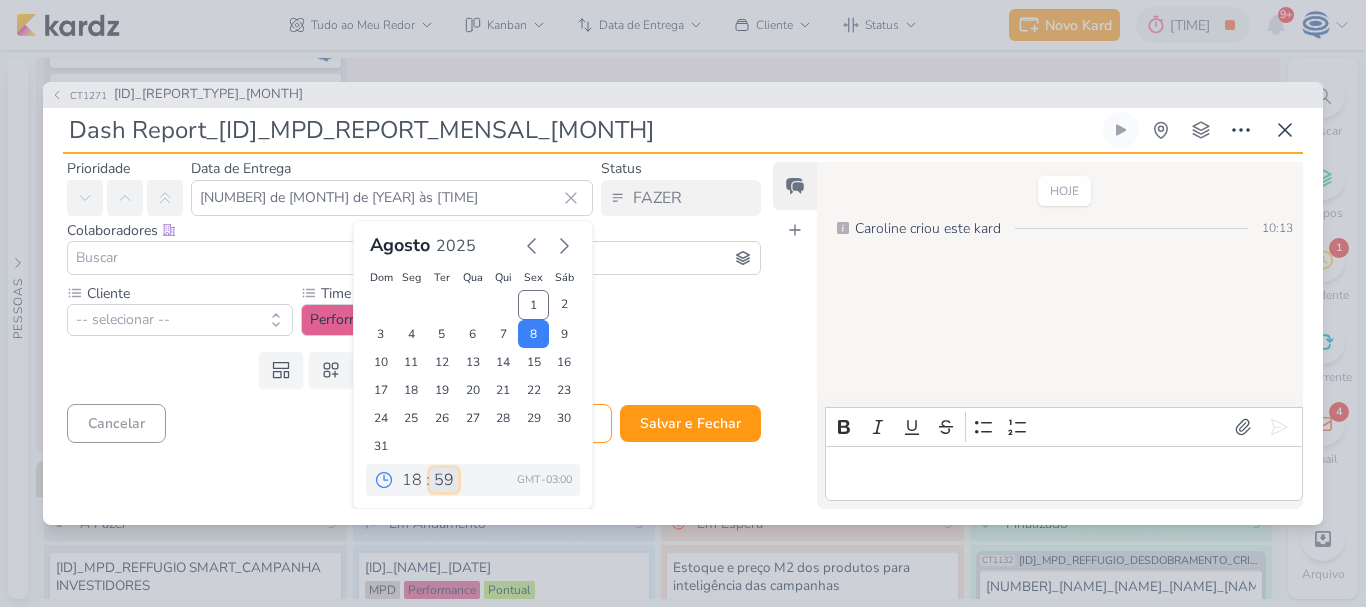 click on "00 05 10 15 20 25 30 35 40 45 50 55
59" at bounding box center (444, 480) 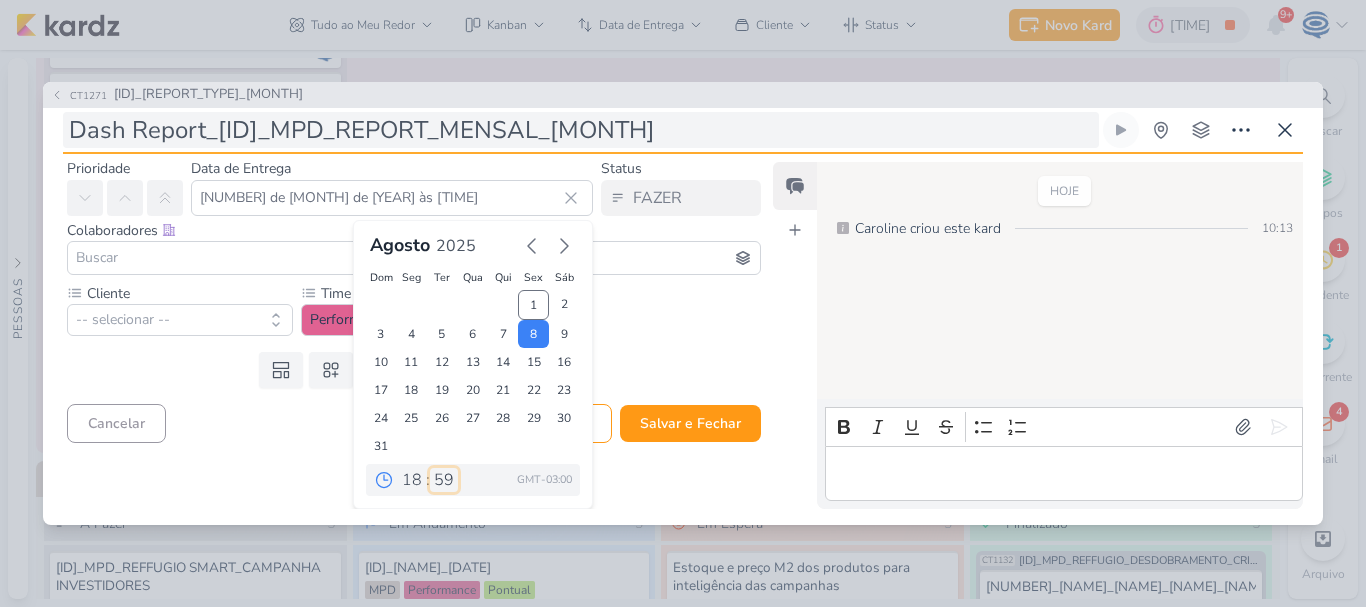 select on "0" 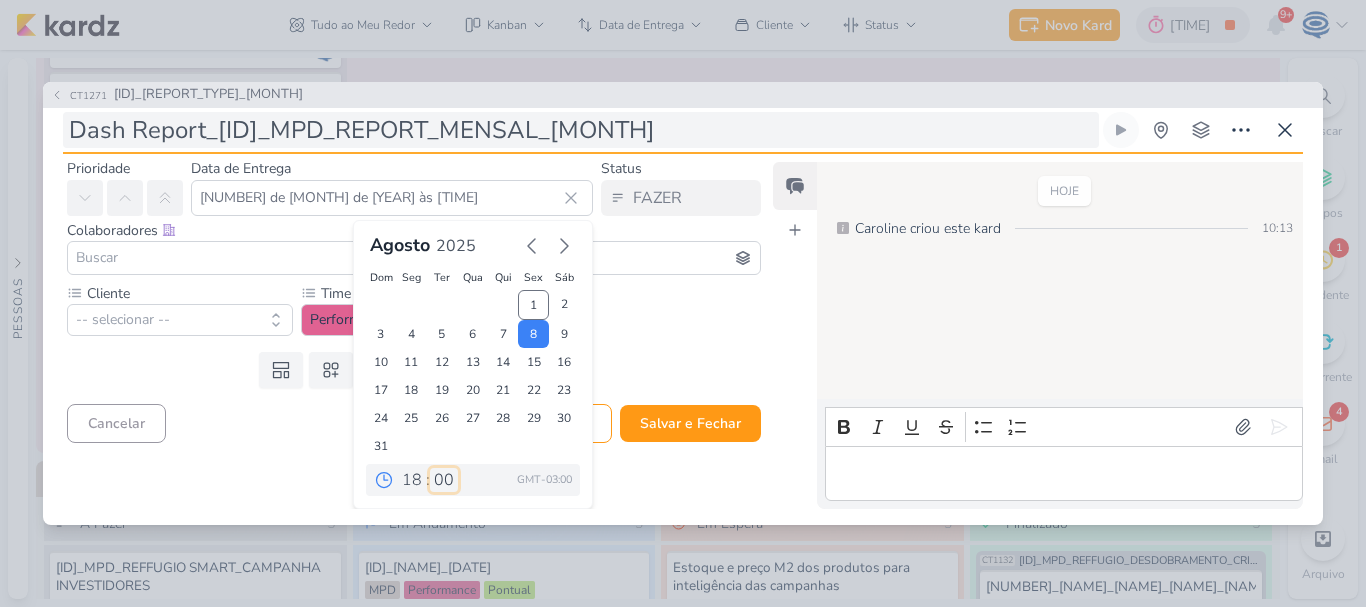 click on "00 05 10 15 20 25 30 35 40 45 50 55
59" at bounding box center [444, 480] 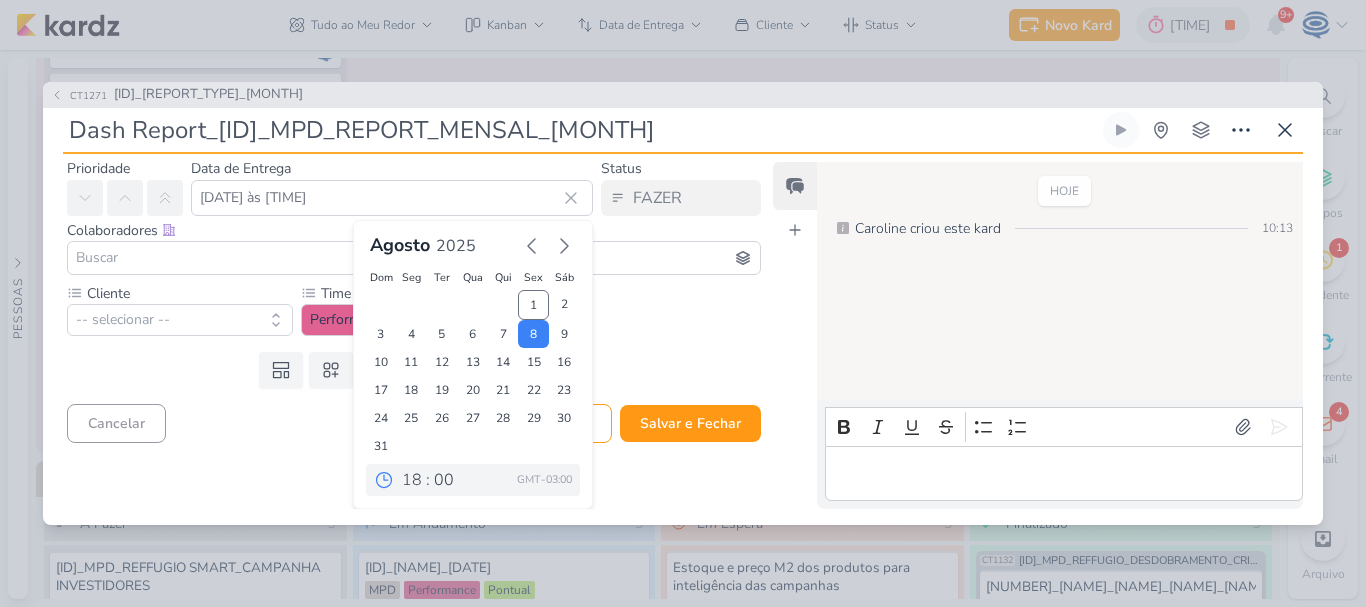 click on "Cancelar
Salvar
Salvar e Fechar
Ctrl + Enter" at bounding box center (406, 421) 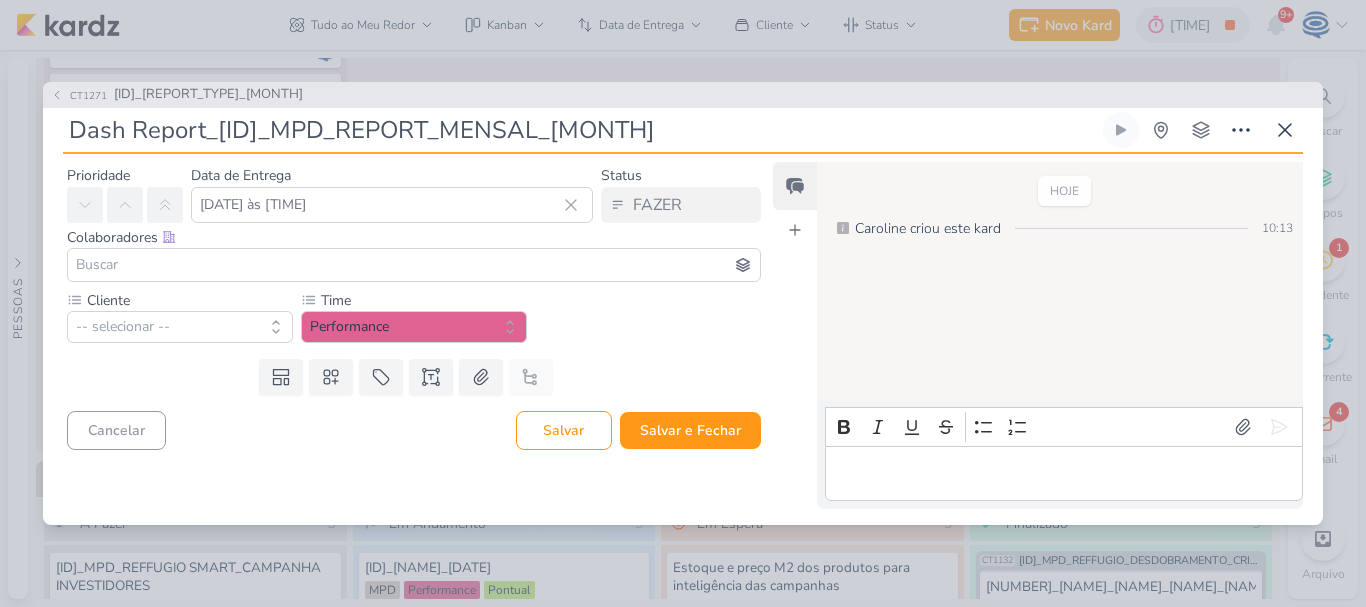 scroll, scrollTop: 0, scrollLeft: 0, axis: both 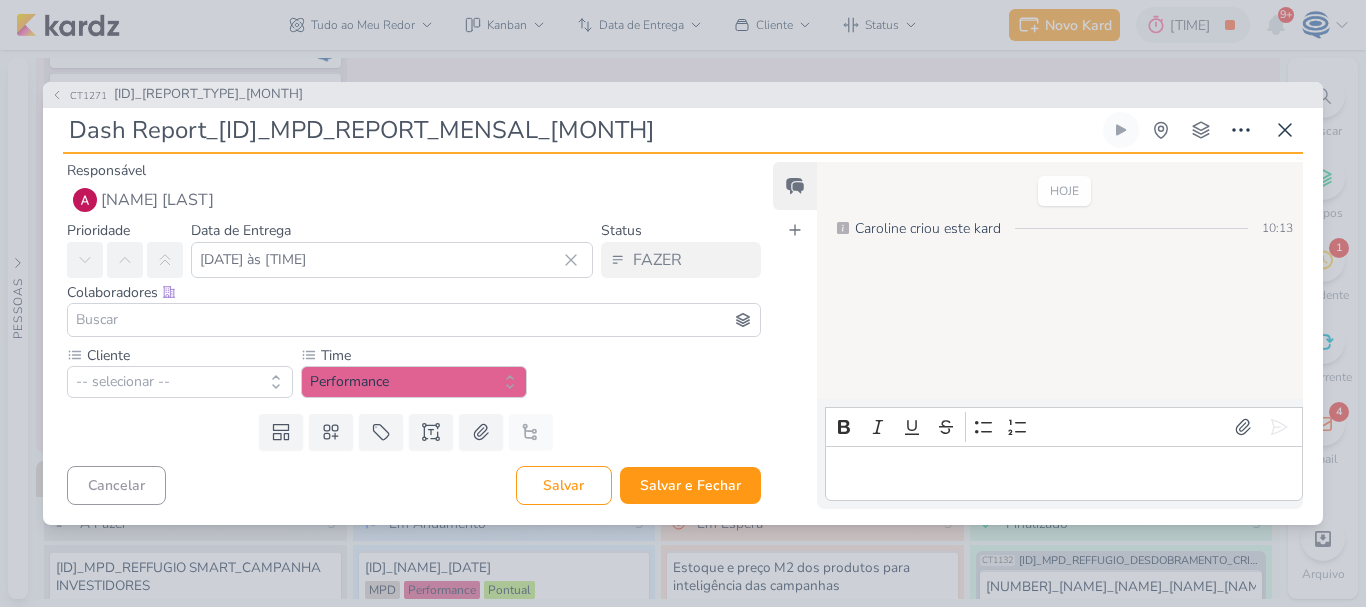 click at bounding box center [414, 320] 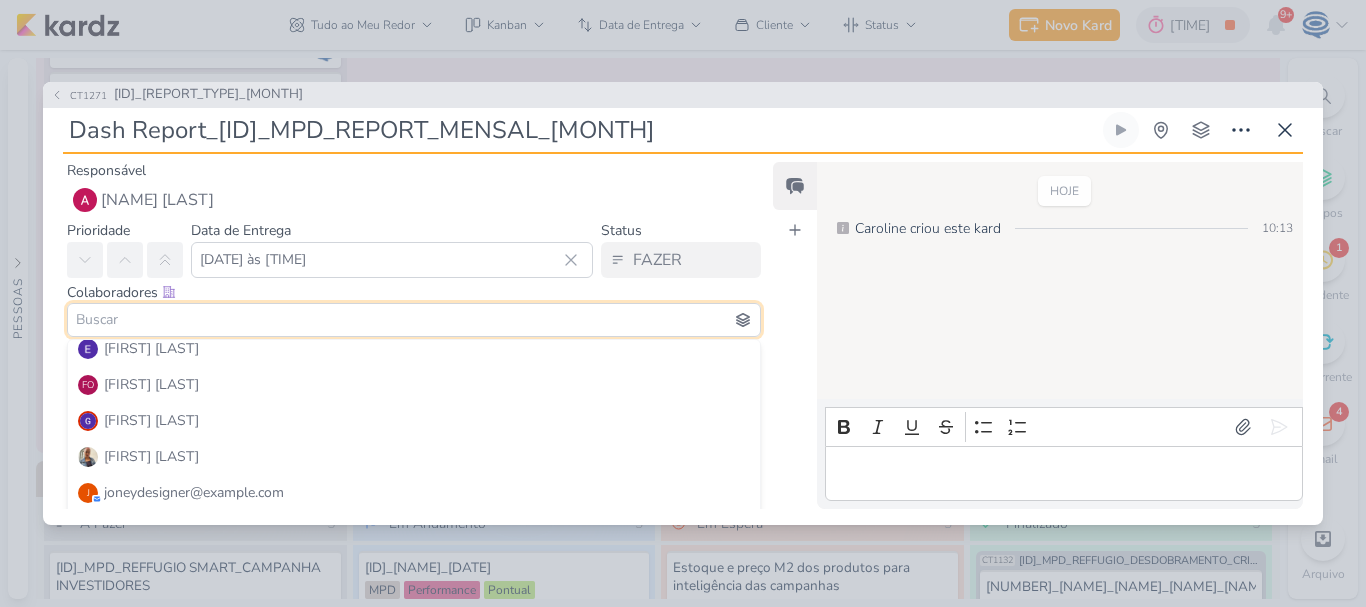 scroll, scrollTop: 192, scrollLeft: 0, axis: vertical 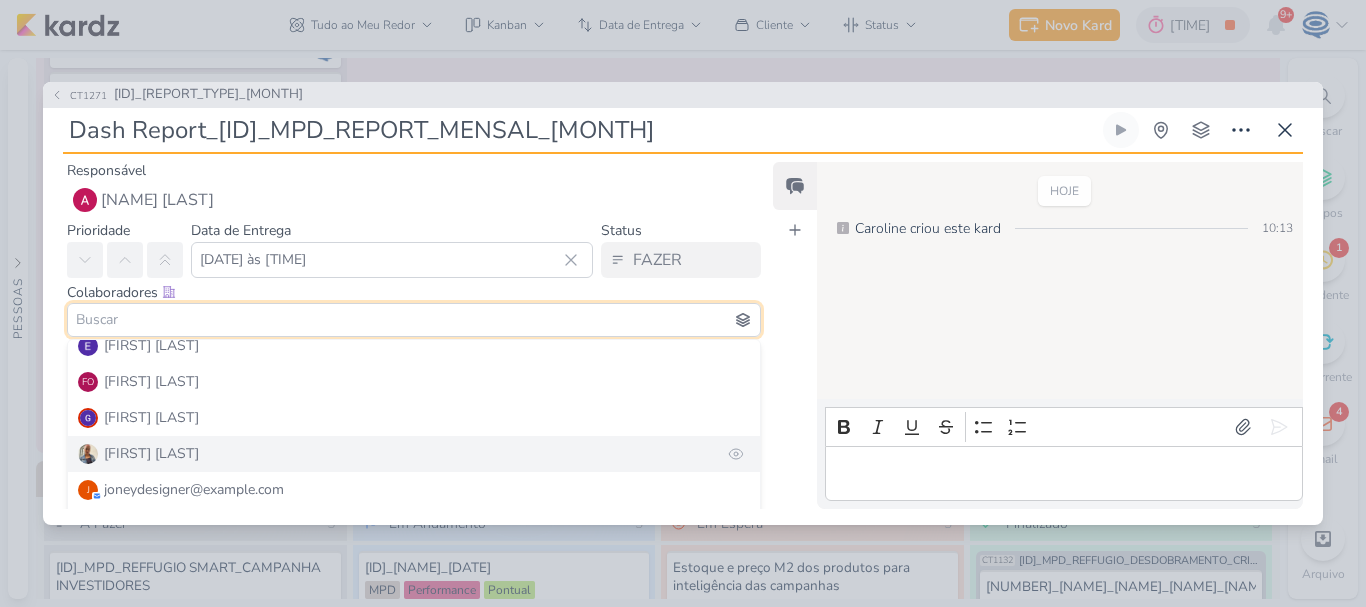 click on "Iara Santos" at bounding box center [414, 454] 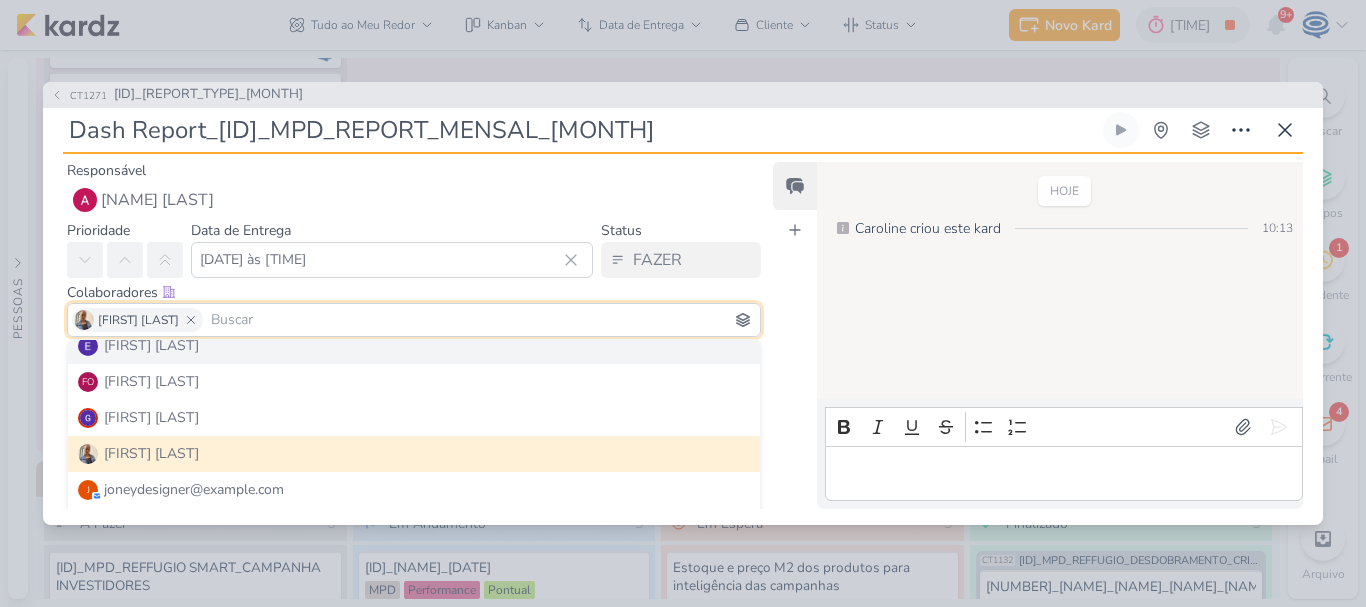 click on "Colaboradores
Este kard pode ser visível a usuários da sua organização
Este kard é privado à colaboradores imediatos" at bounding box center [414, 292] 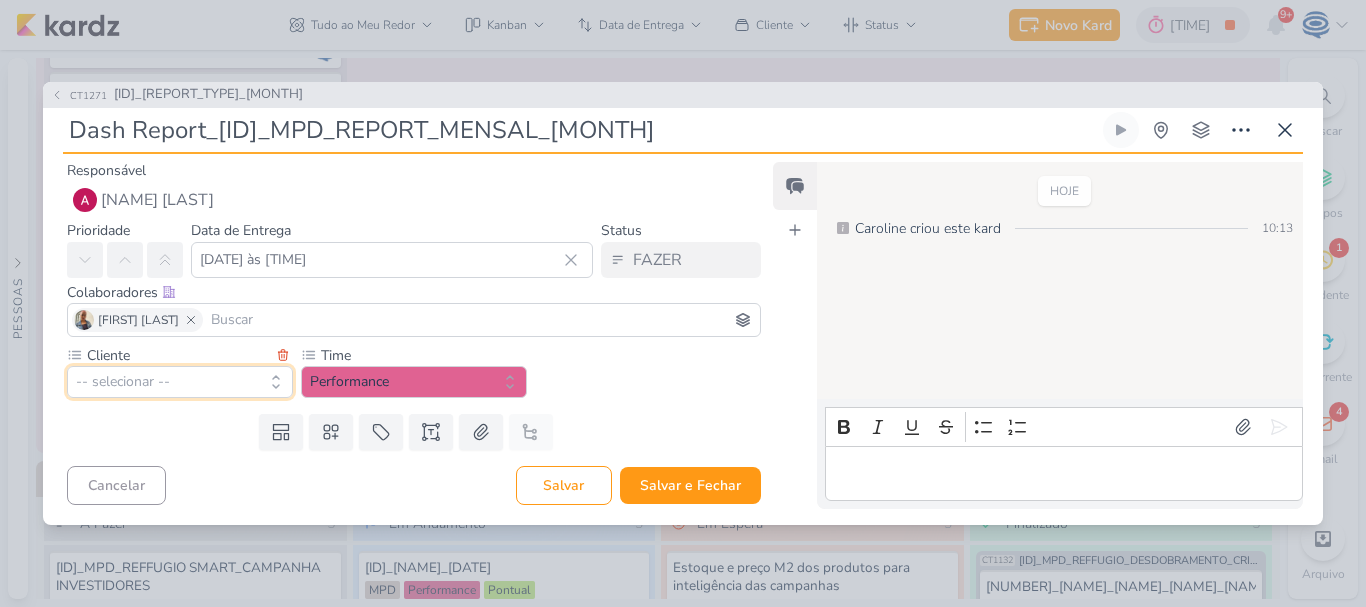 click on "-- selecionar --" at bounding box center [180, 382] 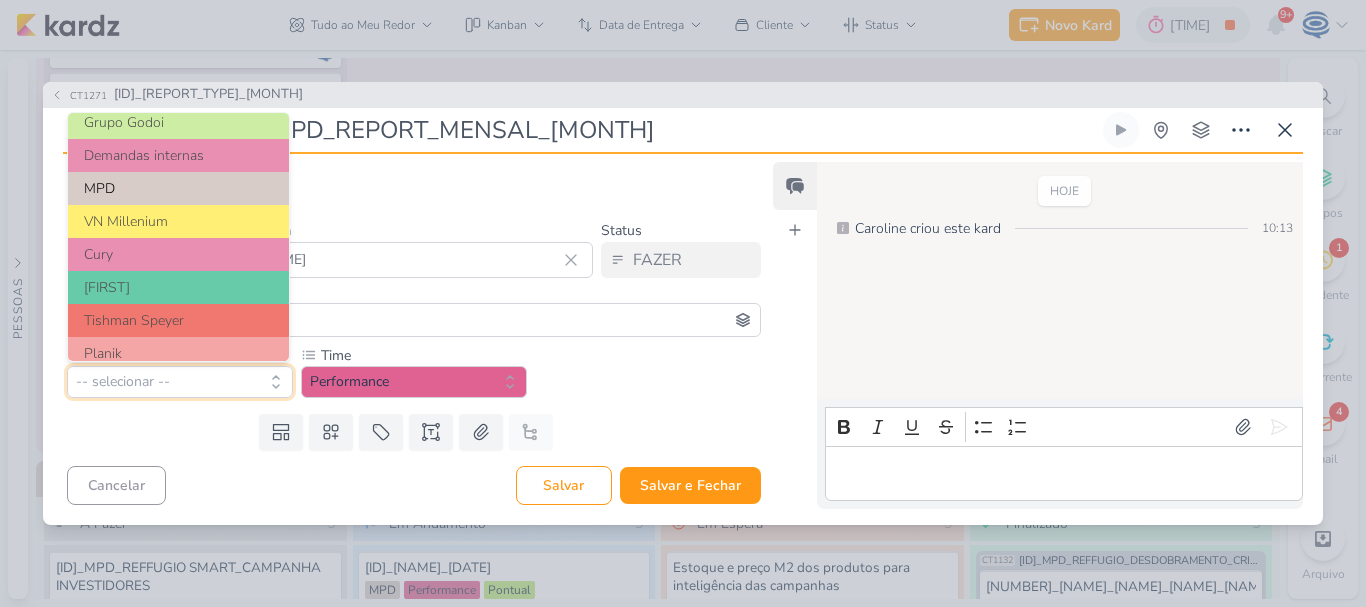 scroll, scrollTop: 179, scrollLeft: 0, axis: vertical 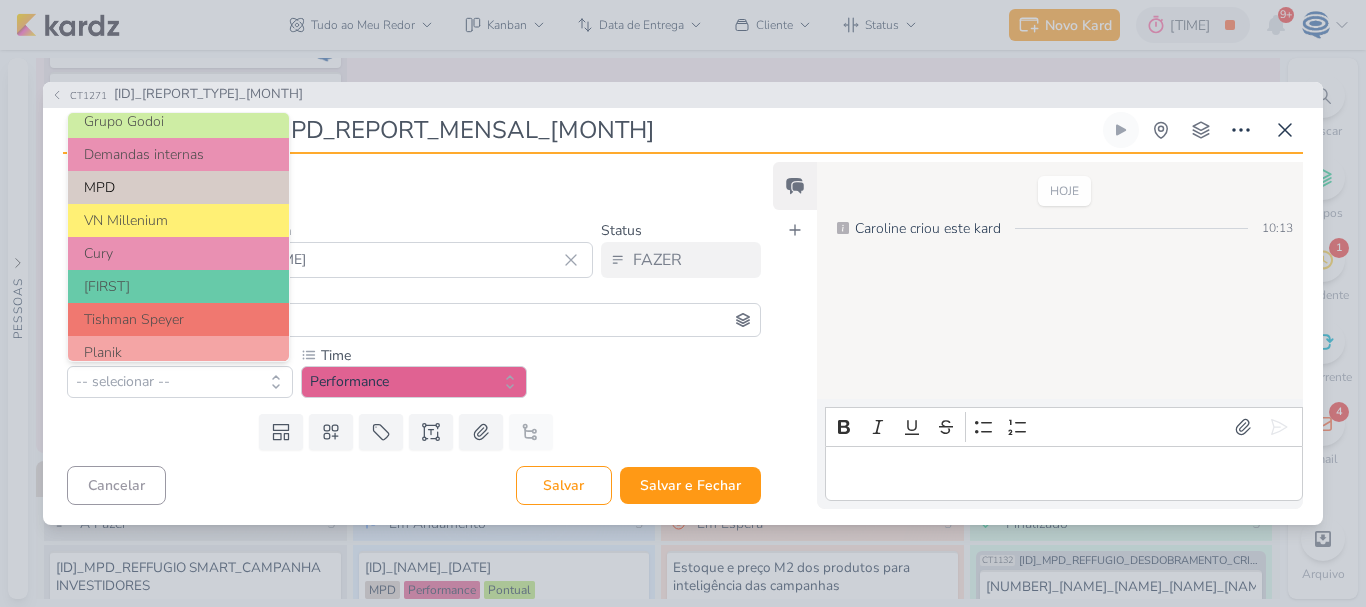 click on "MPD" at bounding box center [178, 187] 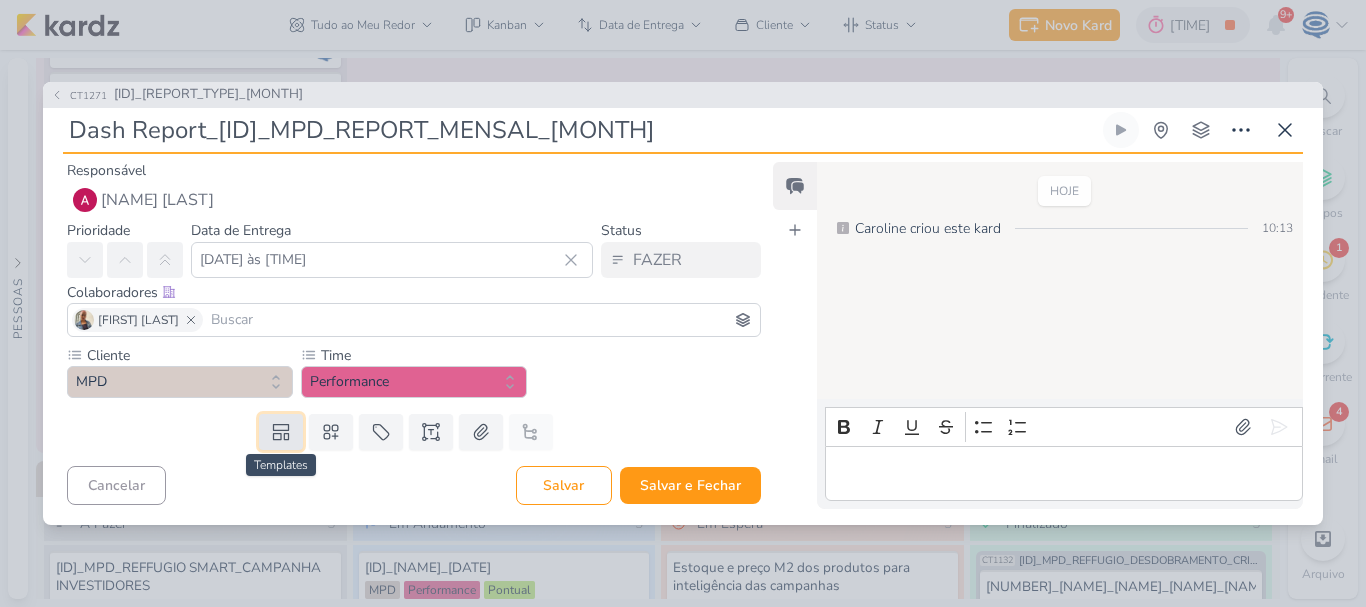 click 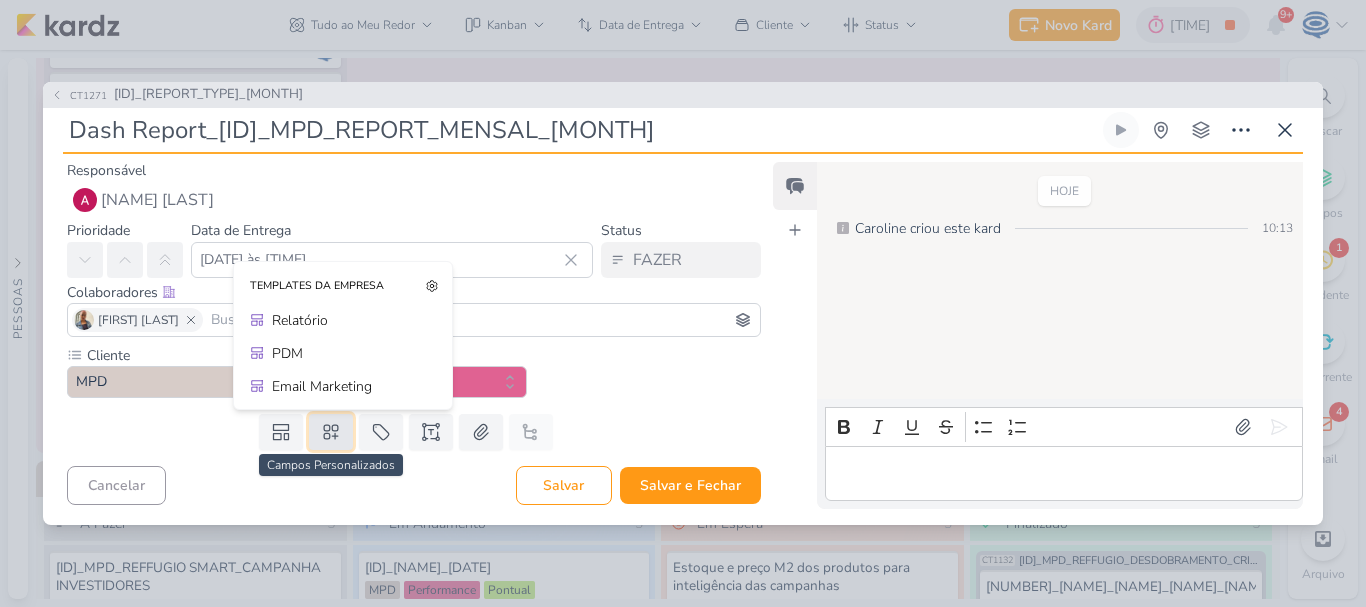 click 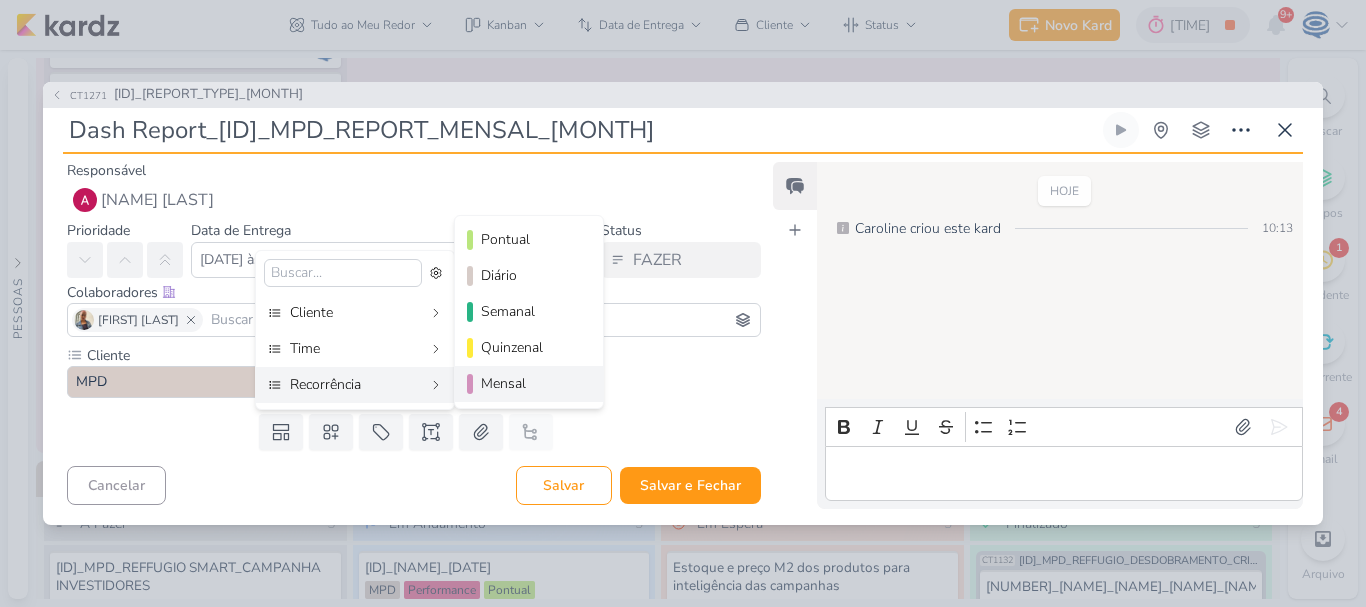 click on "Mensal" at bounding box center [529, 384] 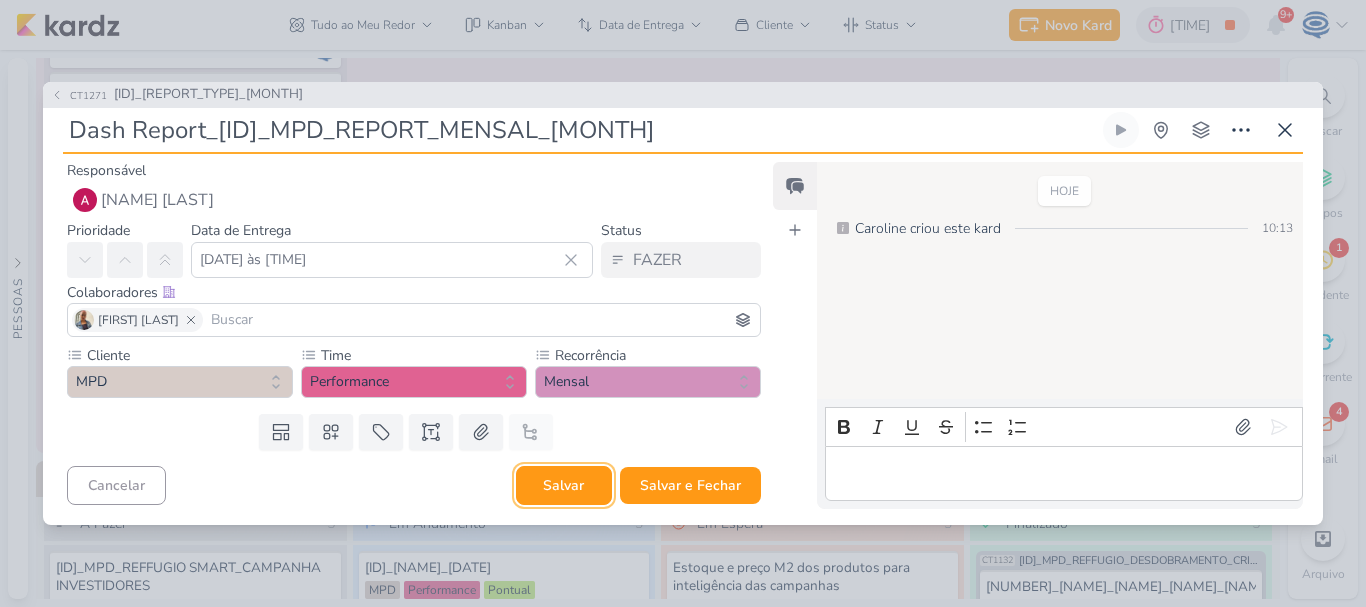 click on "Salvar" at bounding box center [564, 485] 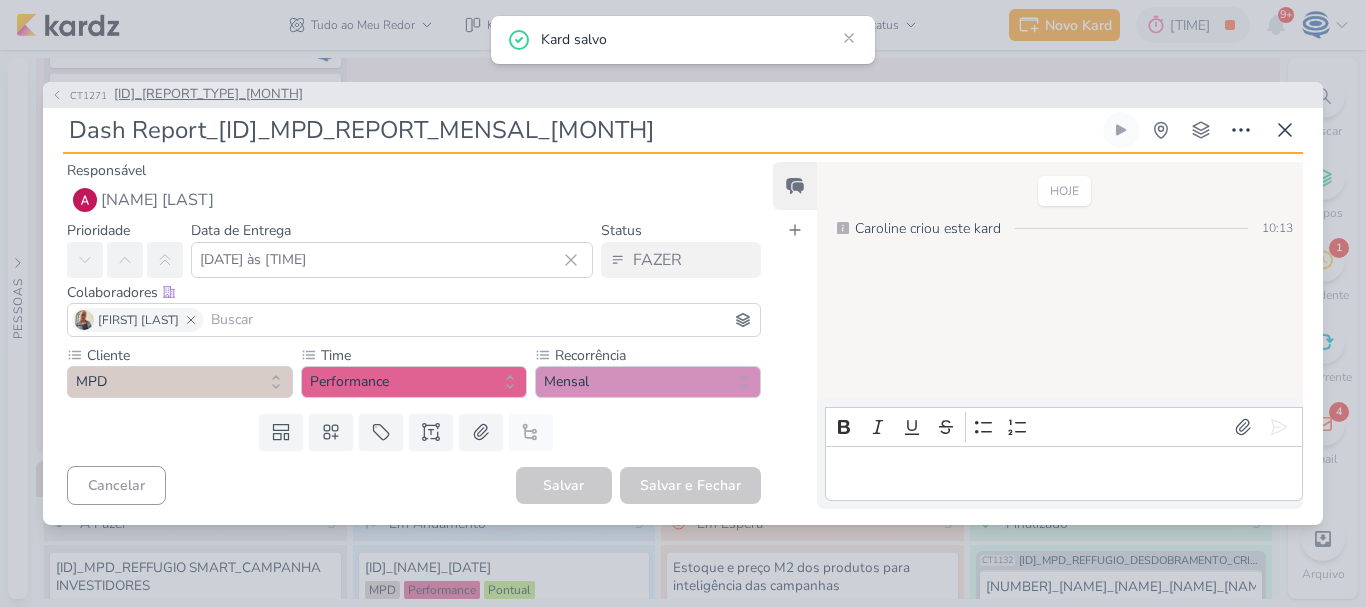click on "7708011_MPD_REPORT_MENSAL_JULHO" at bounding box center [208, 95] 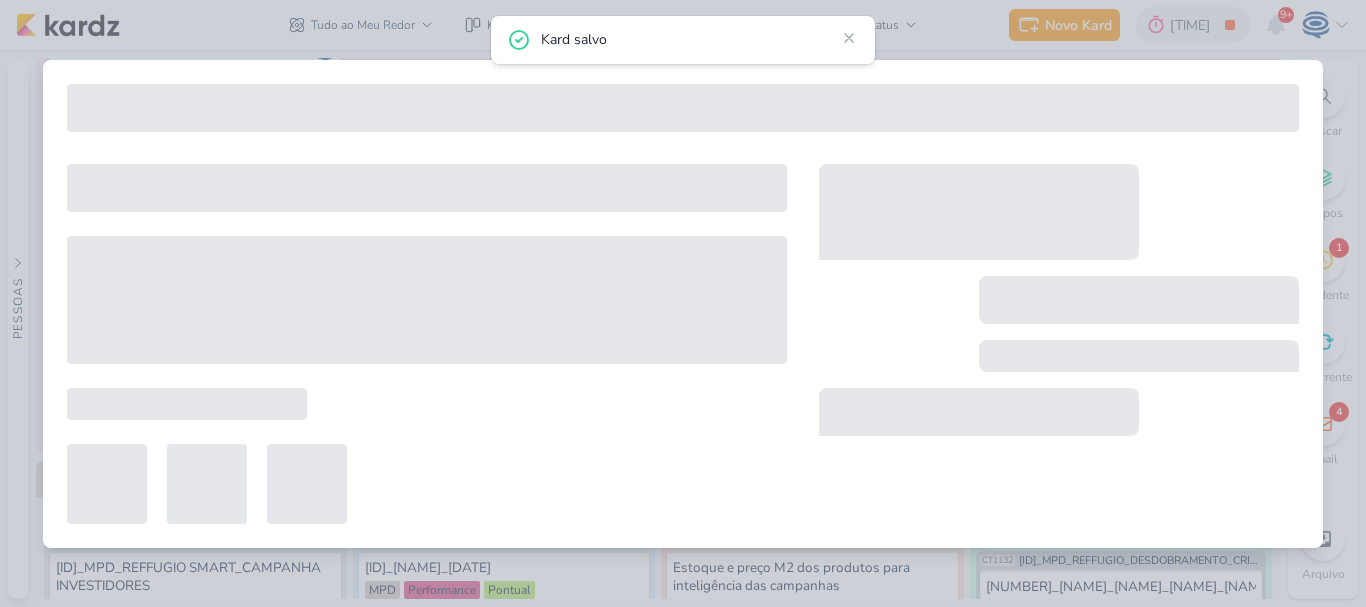 type on "7708011_MPD_REPORT_MENSAL_JULHO" 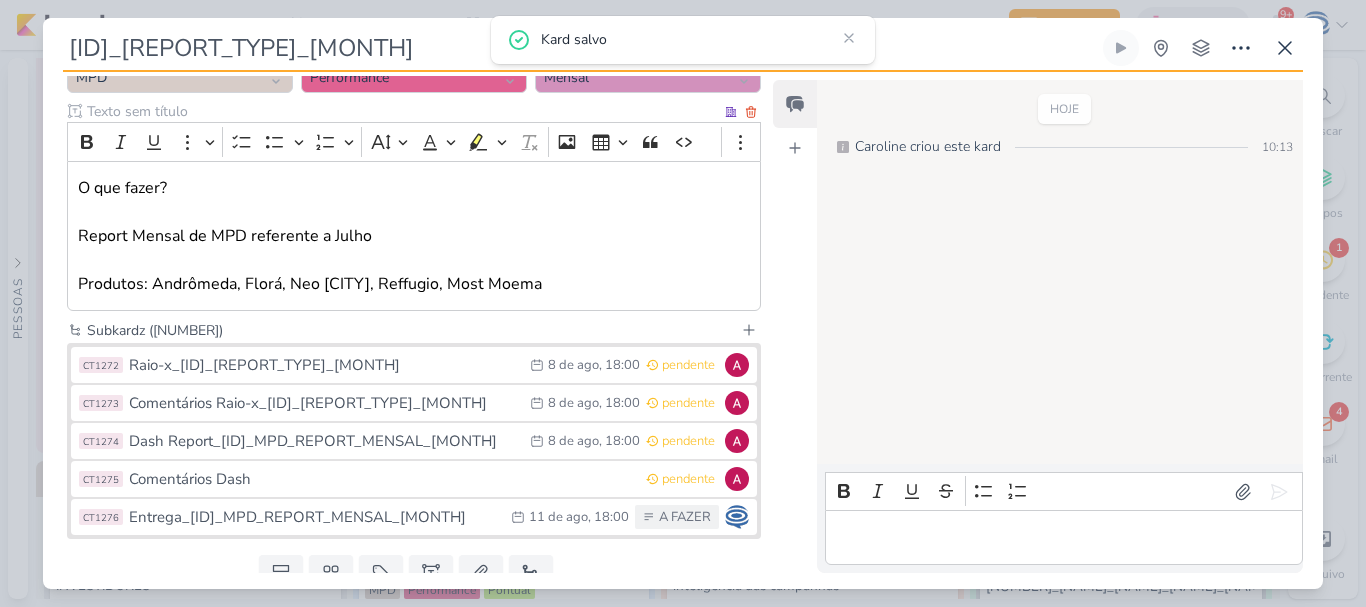 scroll, scrollTop: 300, scrollLeft: 0, axis: vertical 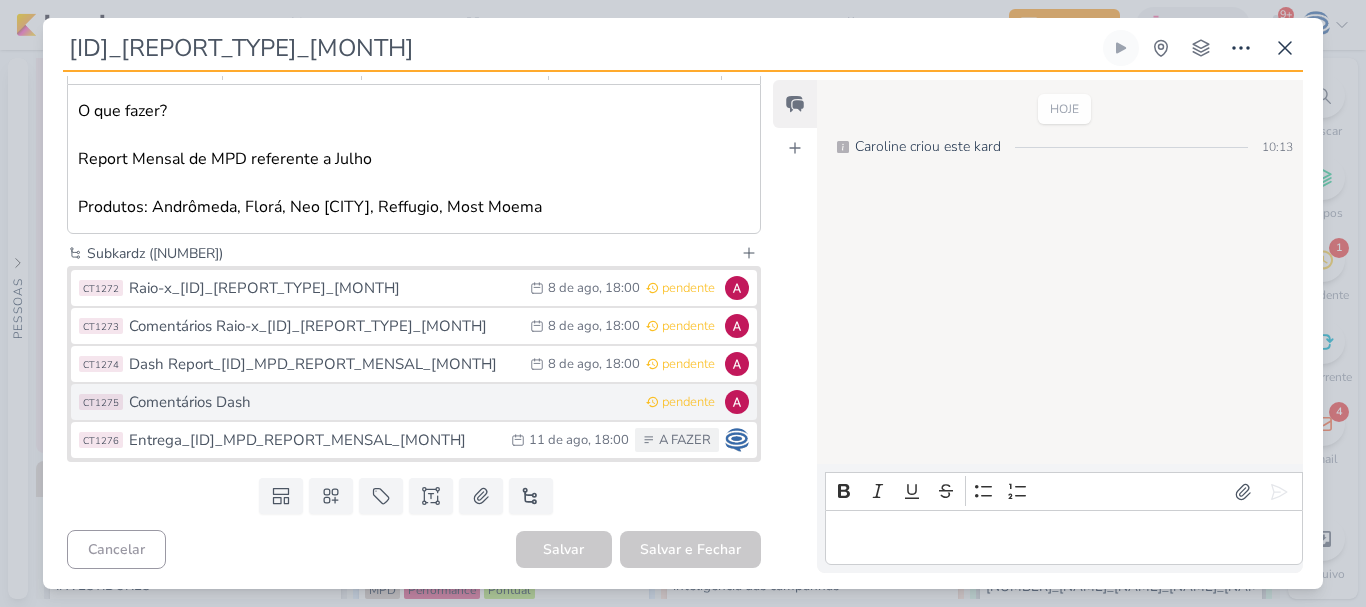 click on "Comentários Dash" at bounding box center [382, 402] 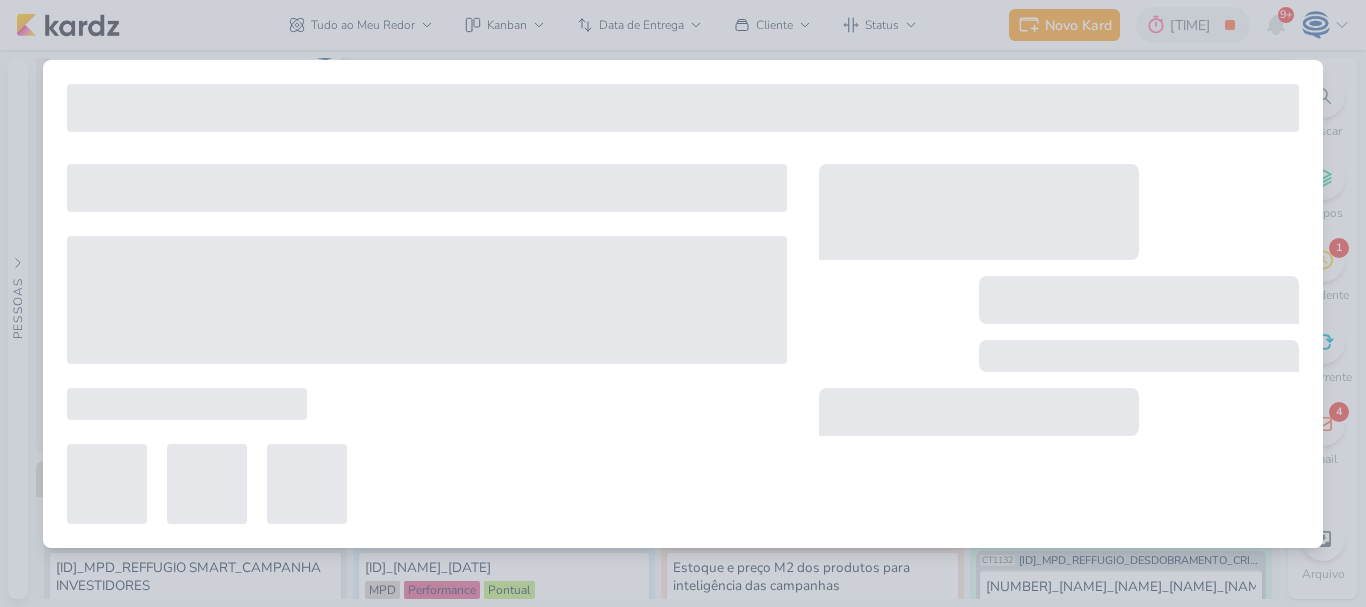 type on "Comentários Dash" 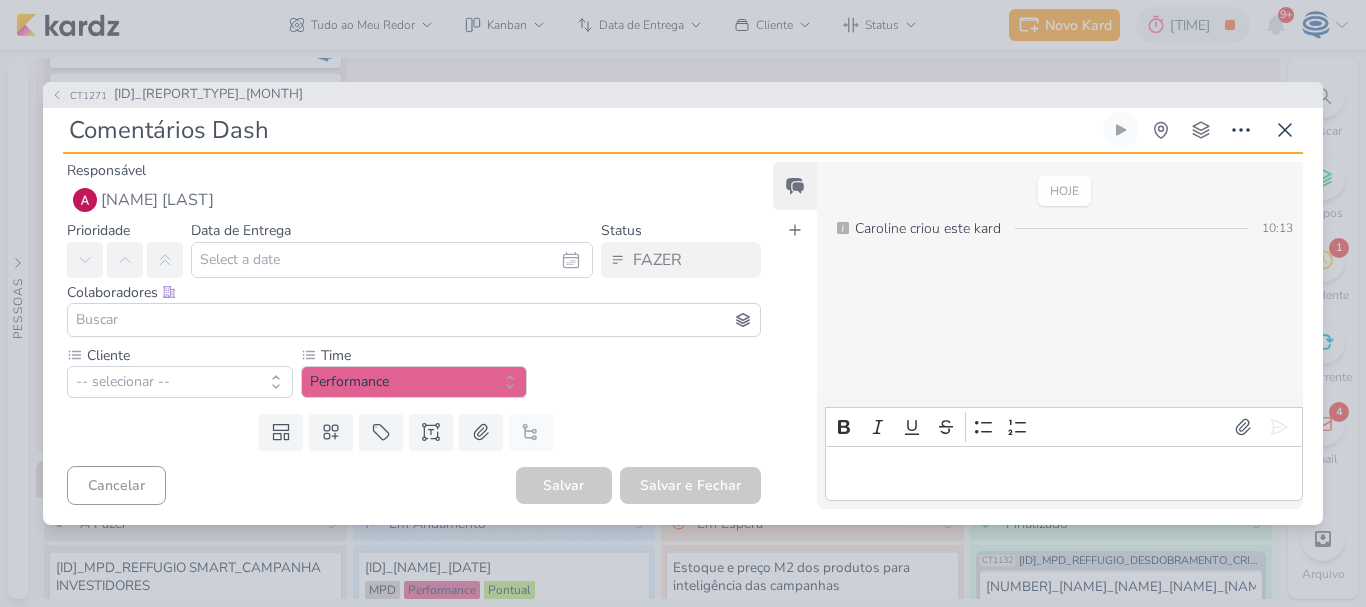 type 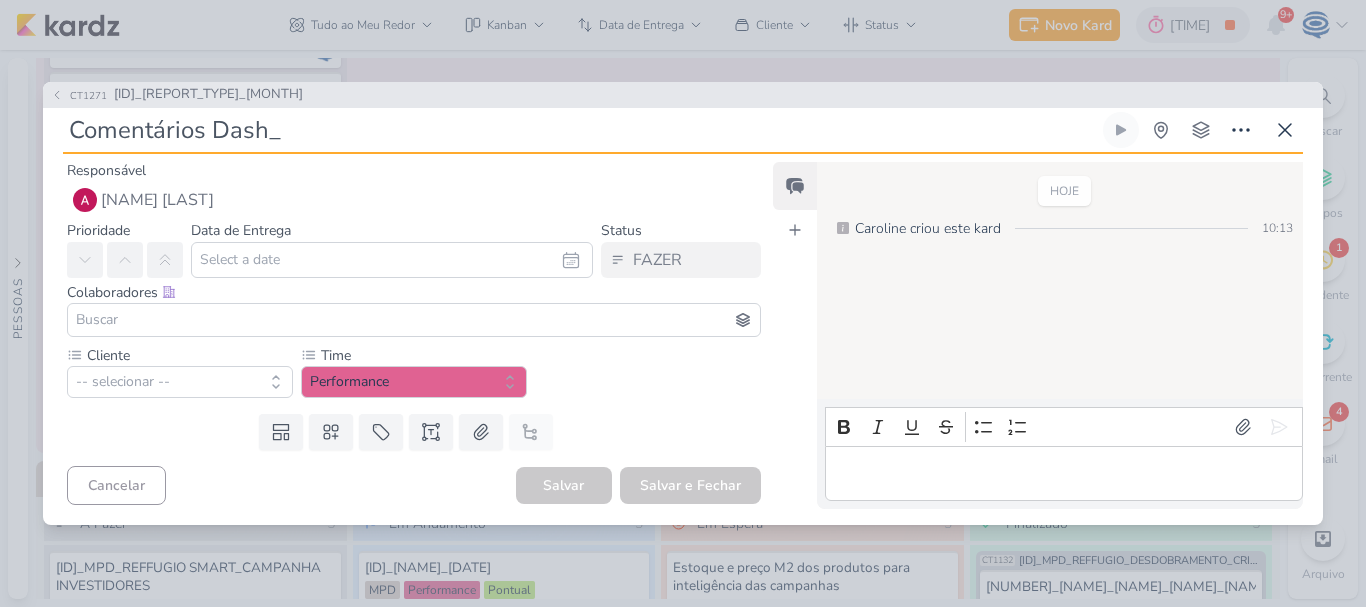 paste on "7708011_MPD_REPORT_MENSAL_JULHO" 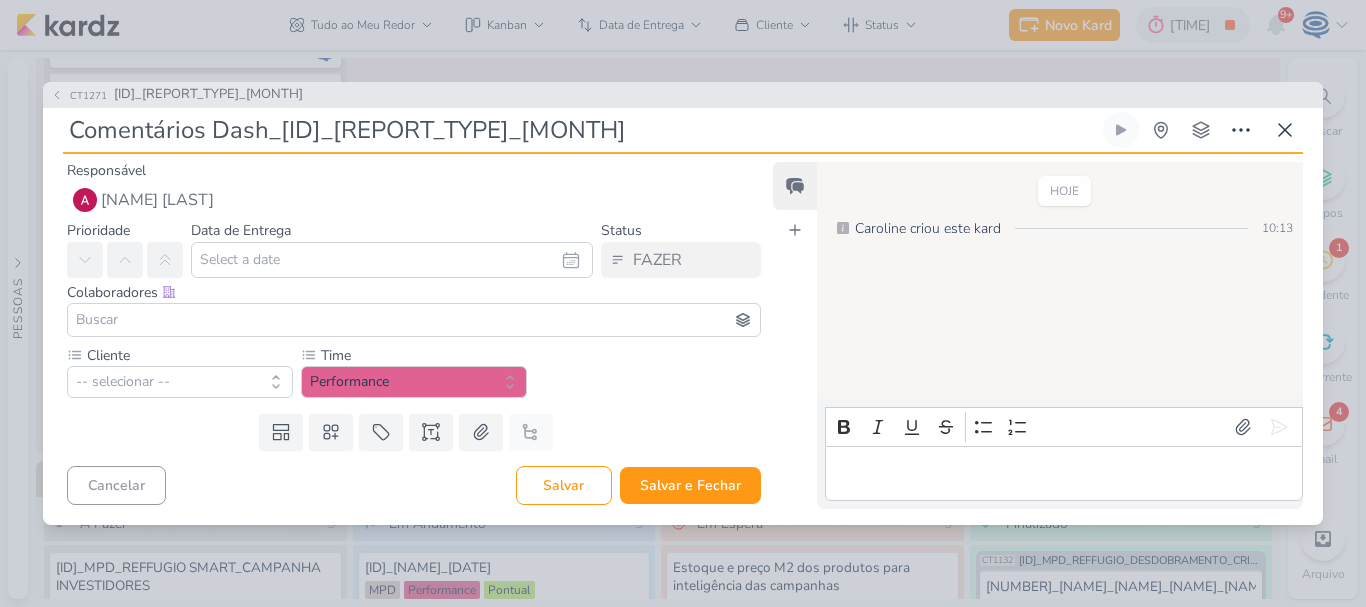 type 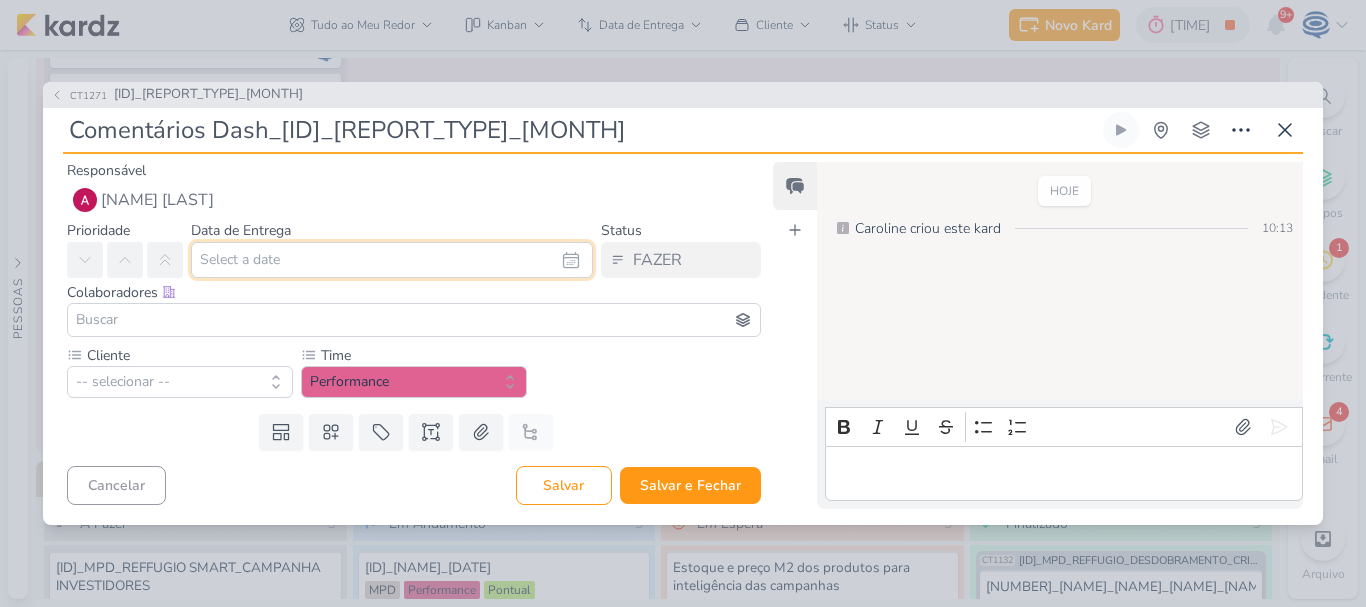 click at bounding box center (392, 260) 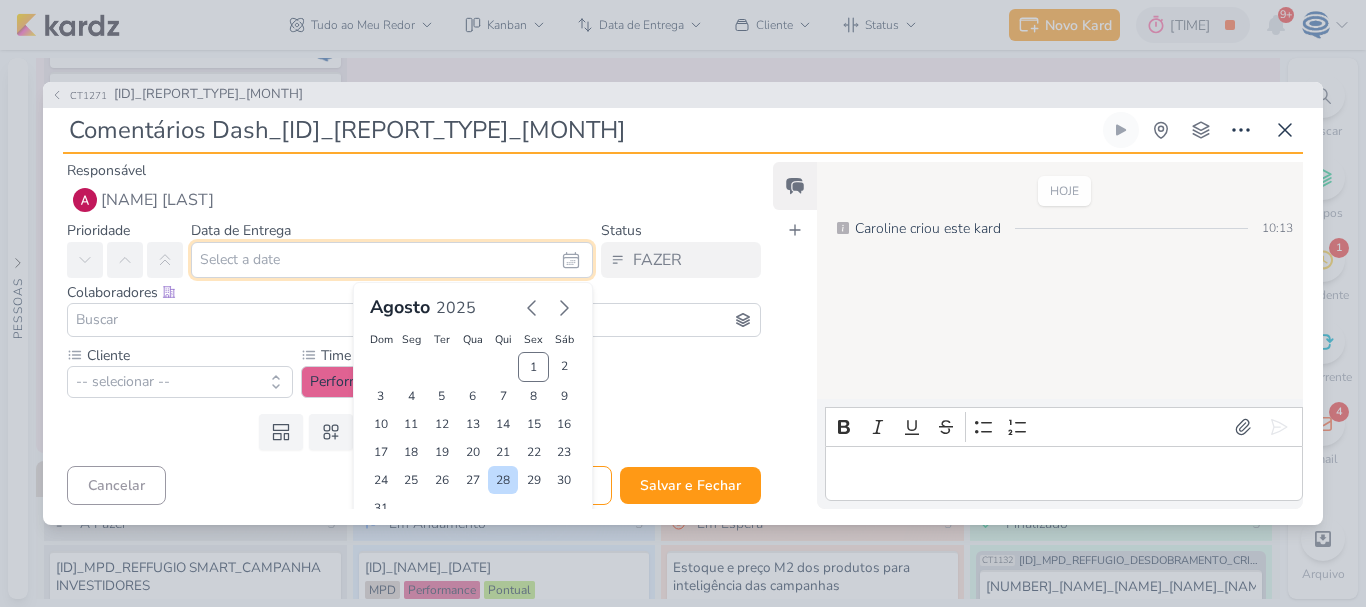 scroll, scrollTop: 22, scrollLeft: 0, axis: vertical 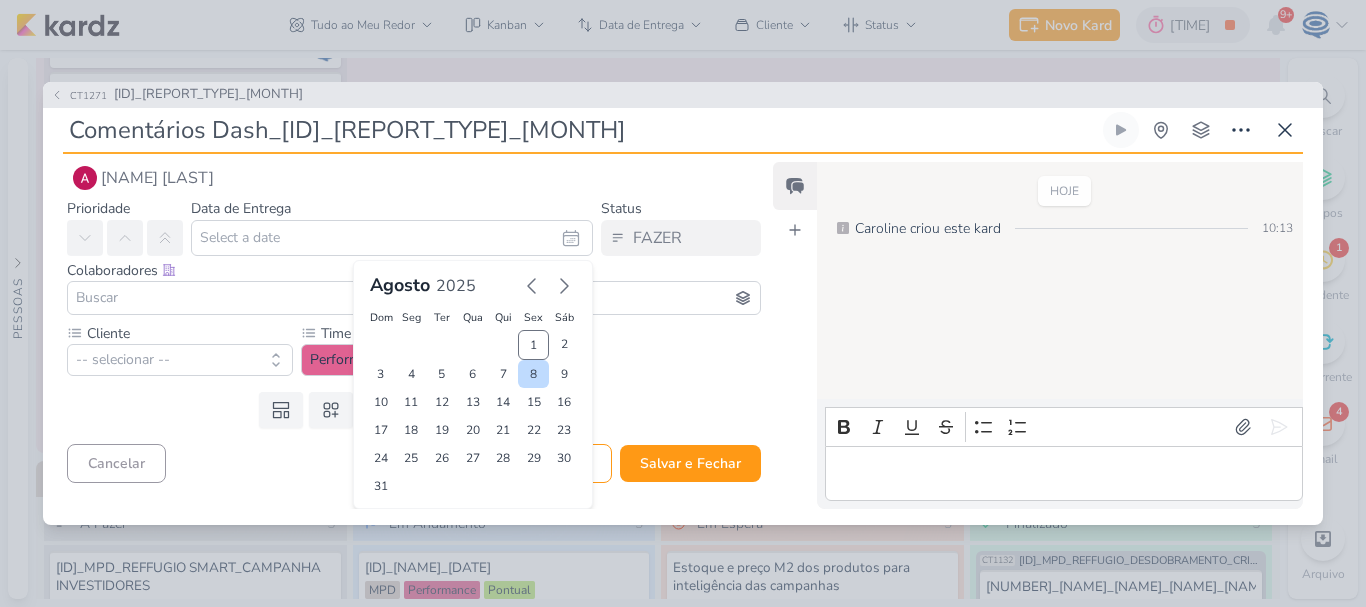 click on "8" at bounding box center [533, 374] 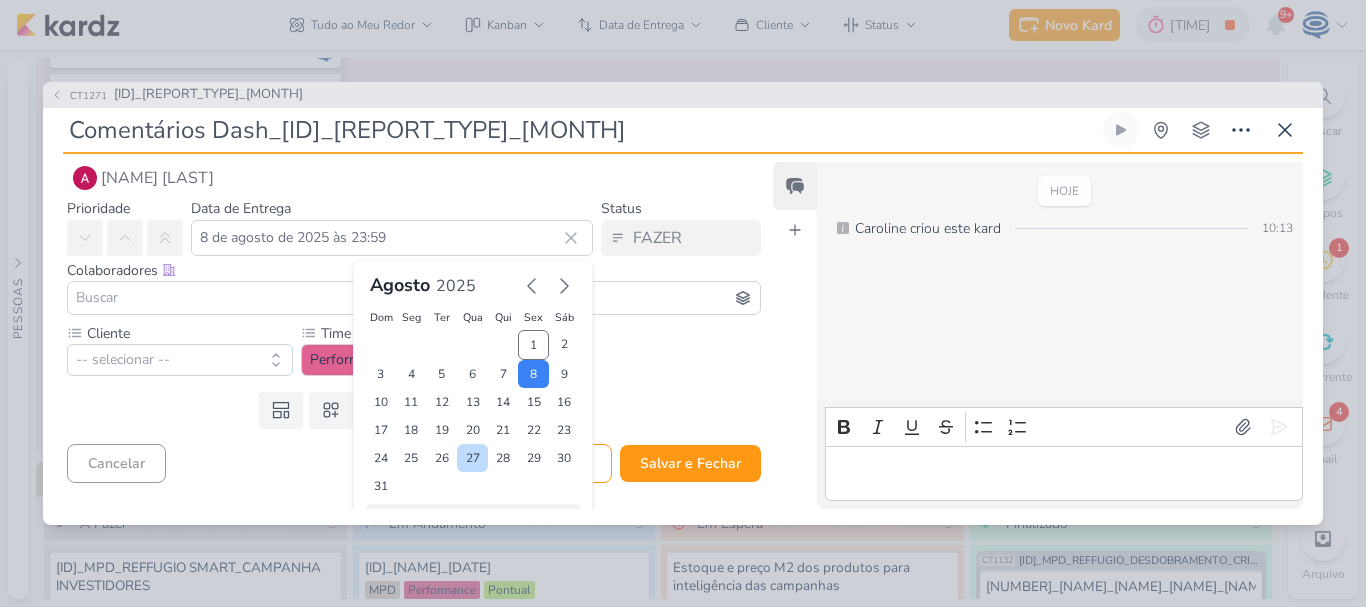scroll, scrollTop: 62, scrollLeft: 0, axis: vertical 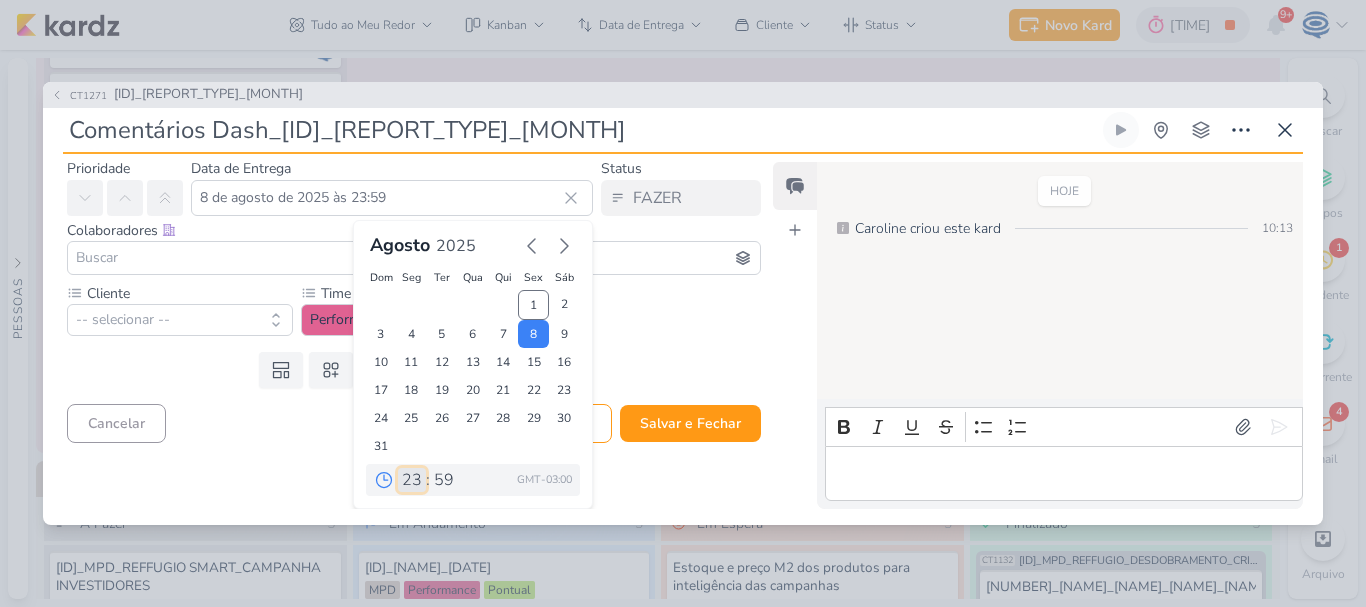 click on "00 01 02 03 04 05 06 07 08 09 10 11 12 13 14 15 16 17 18 19 20 21 22 23" at bounding box center (412, 480) 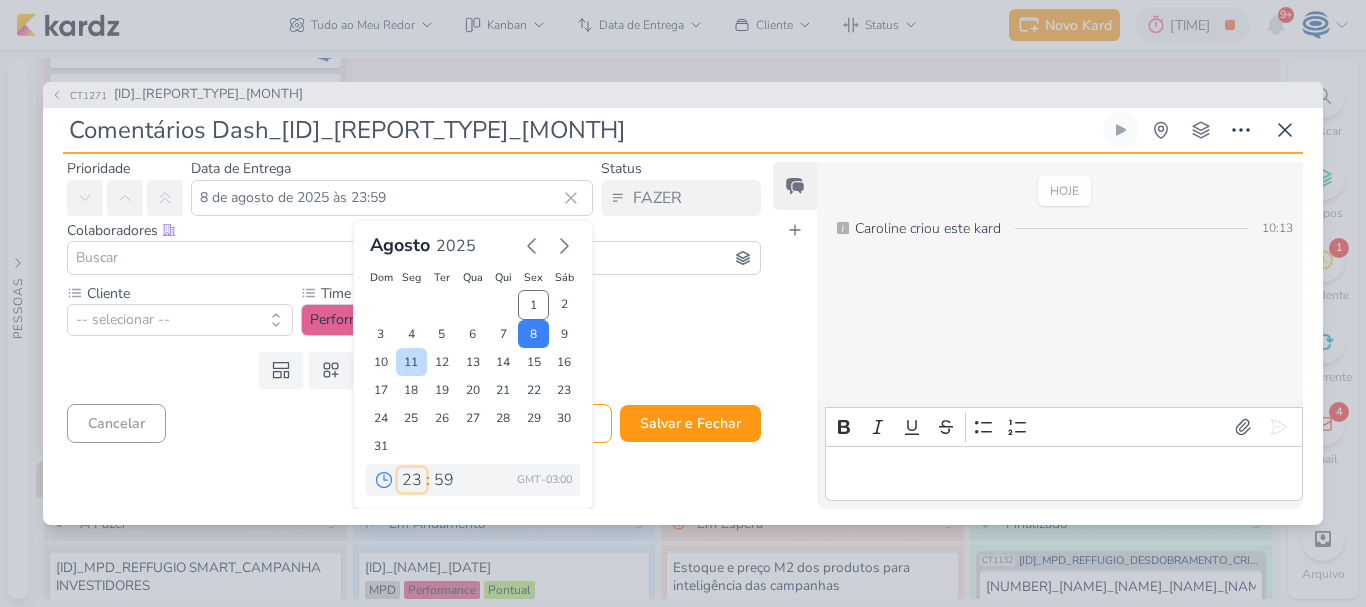 select on "18" 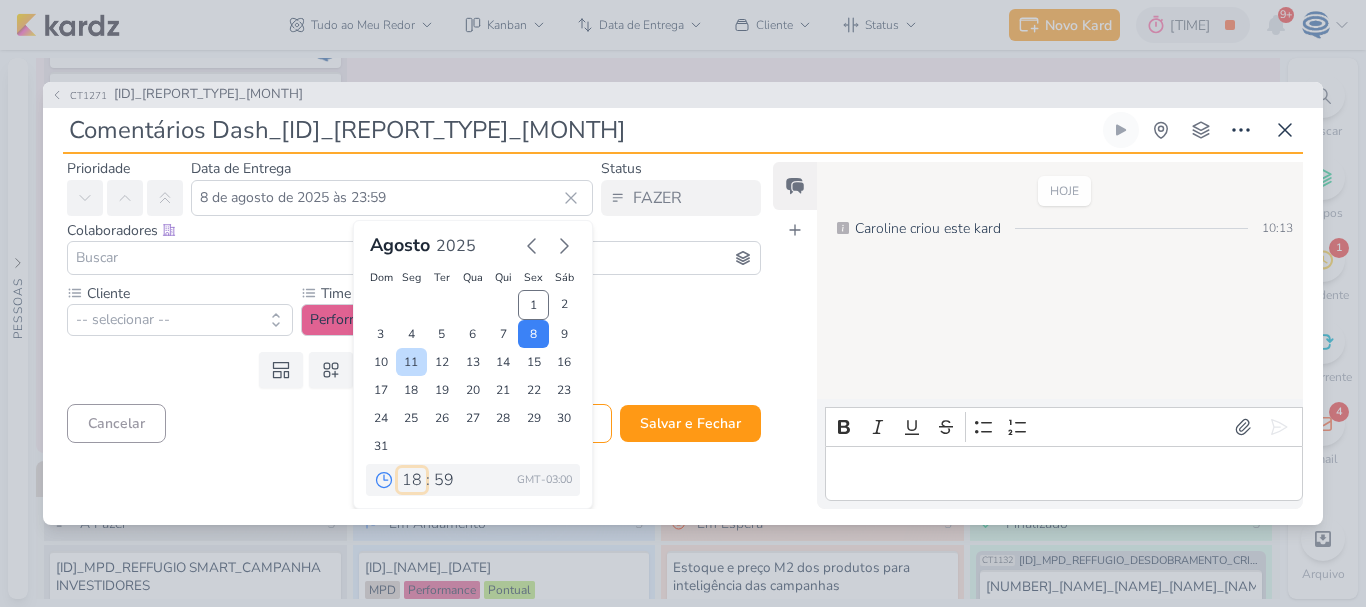 click on "00 01 02 03 04 05 06 07 08 09 10 11 12 13 14 15 16 17 18 19 20 21 22 23" at bounding box center [412, 480] 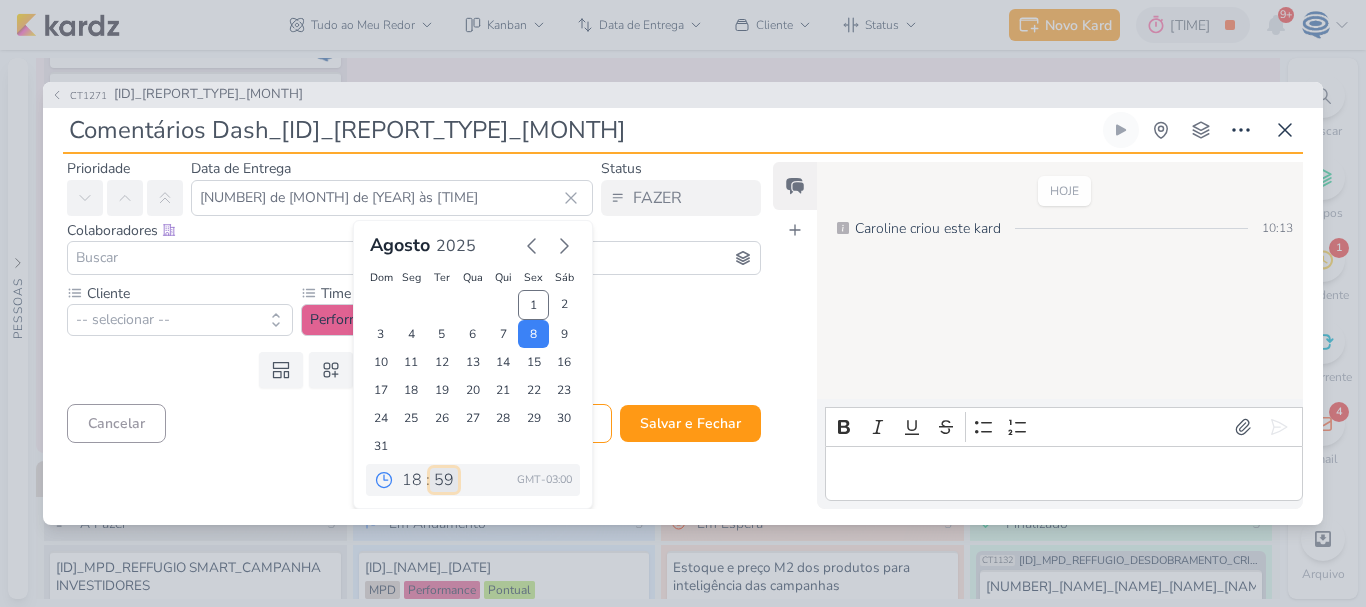 click on "00 05 10 15 20 25 30 35 40 45 50 55
59" at bounding box center (444, 480) 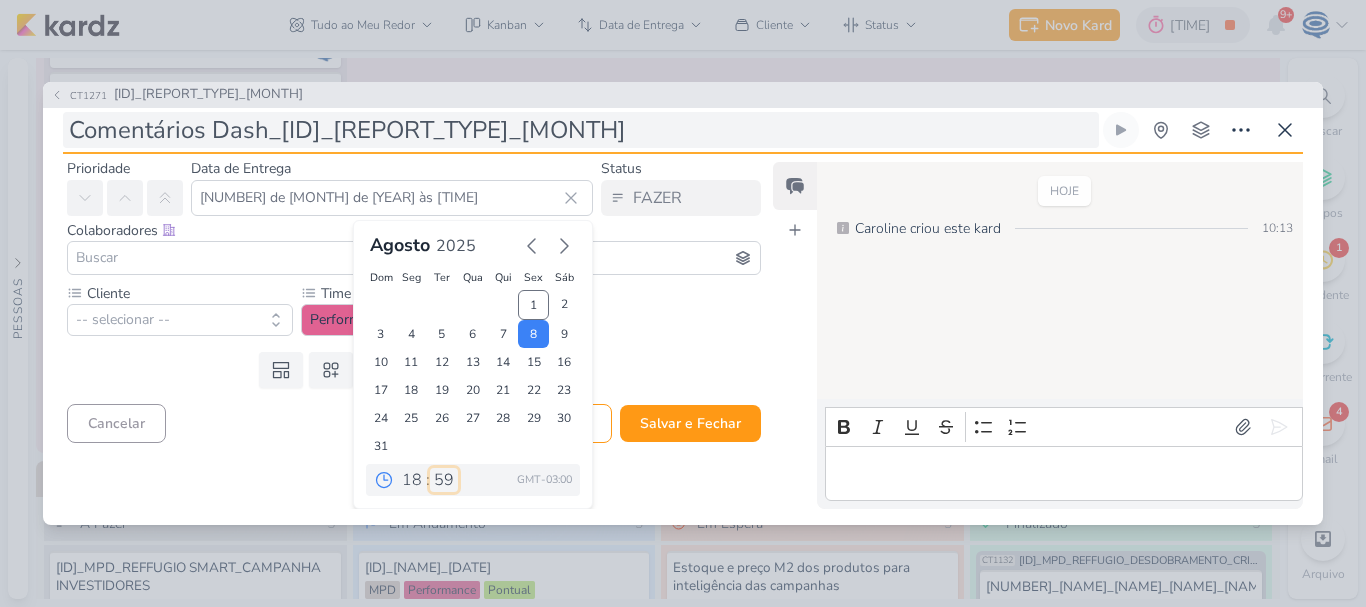 select on "0" 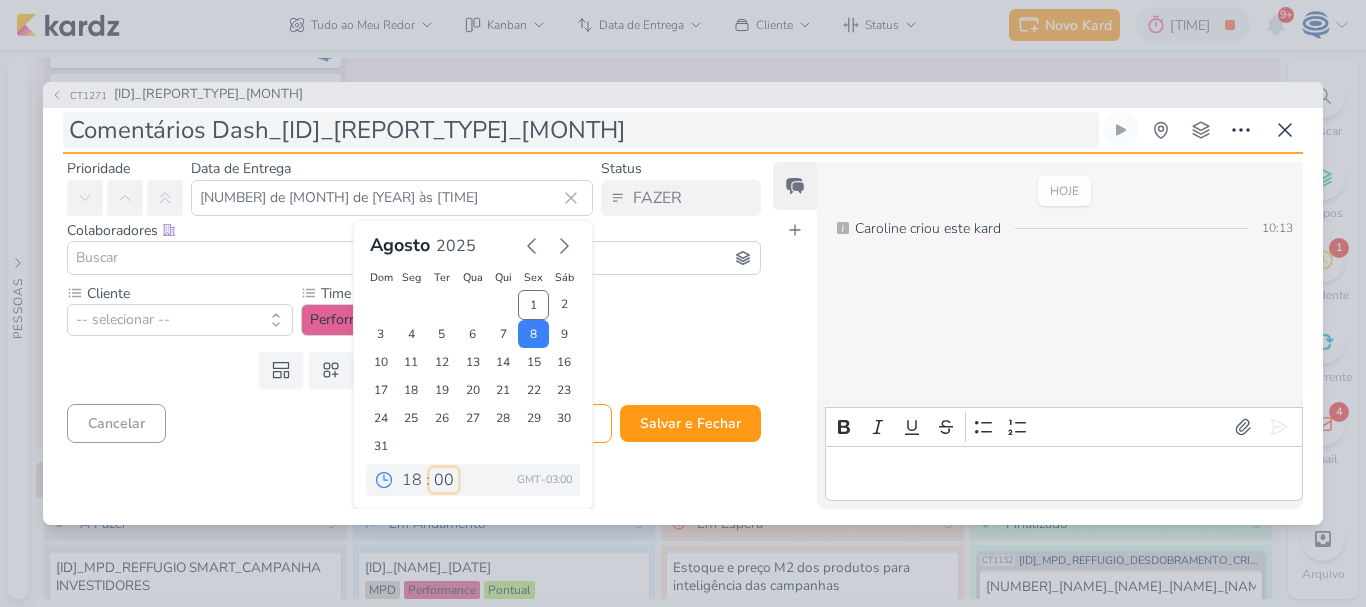 click on "00 05 10 15 20 25 30 35 40 45 50 55
59" at bounding box center [444, 480] 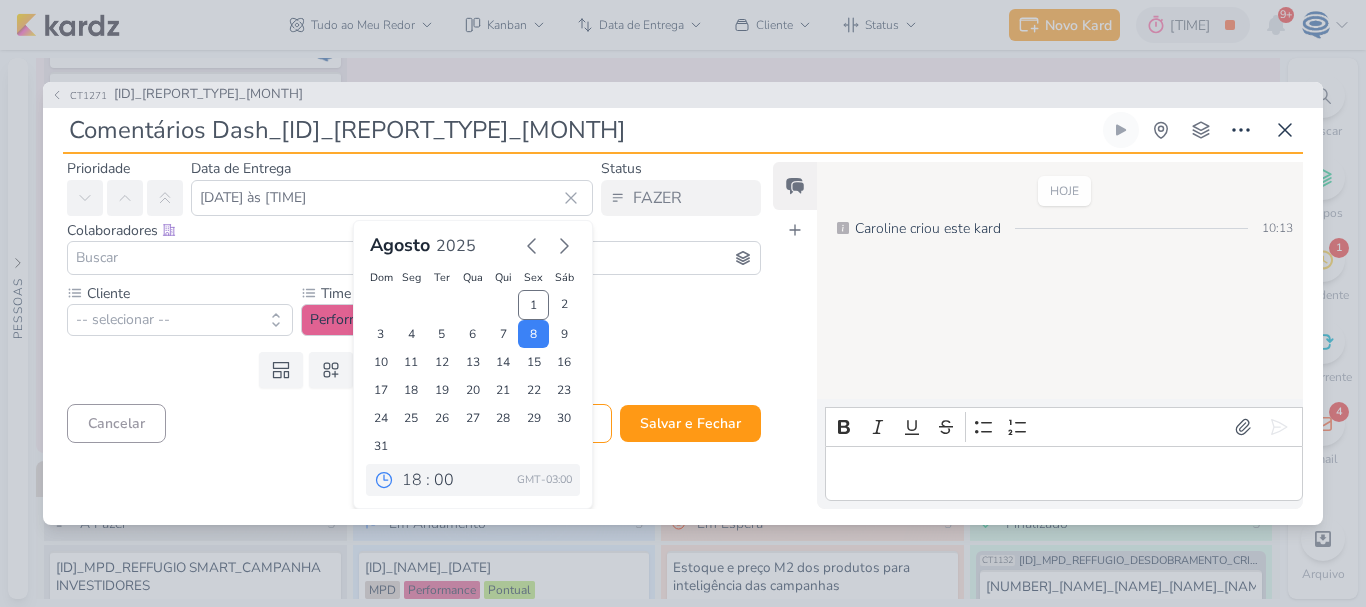 click at bounding box center (414, 258) 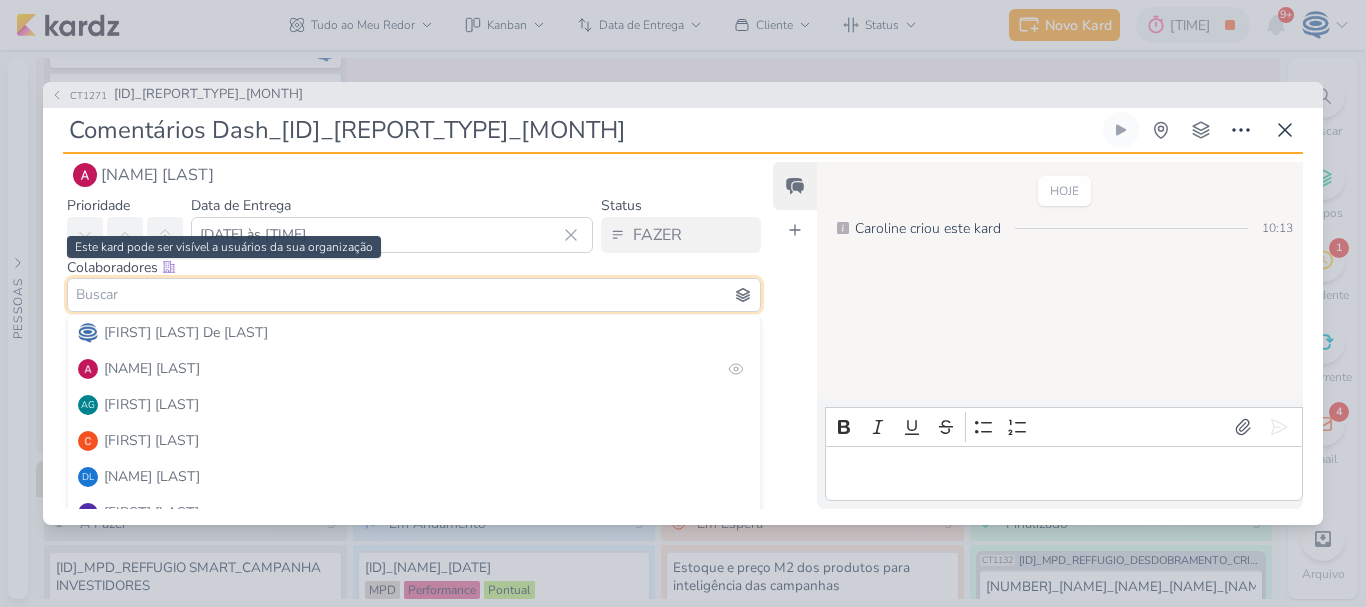 scroll, scrollTop: 30, scrollLeft: 0, axis: vertical 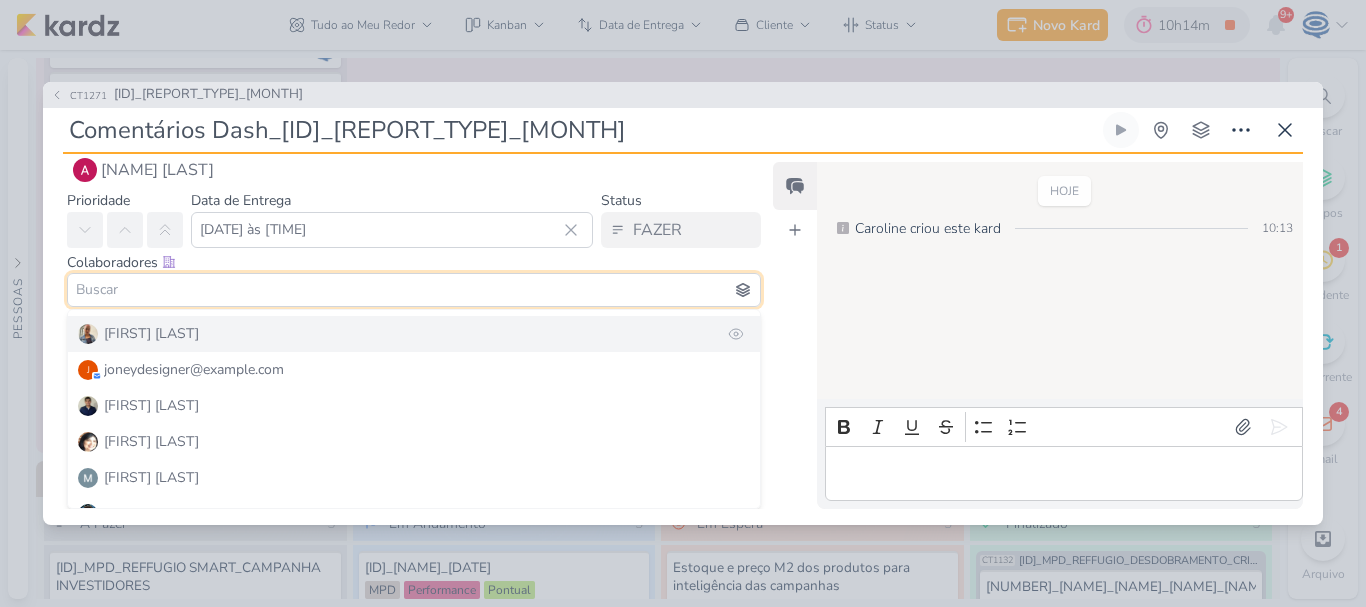 click on "Iara Santos" at bounding box center [414, 334] 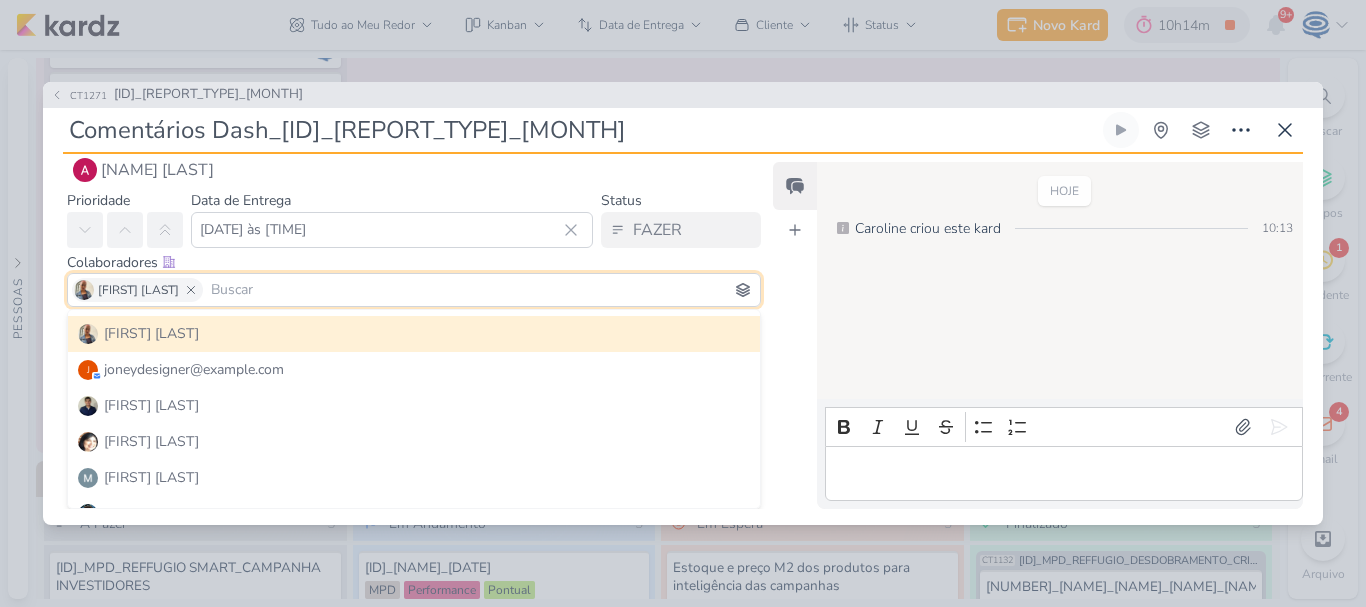 click on "Prioridade
Data de Entrega
8 de agosto de 2025 às 18:00
Agosto
2025
Dom
Seg
Ter
Qua
Qui
Sex
Sáb
1 2 3 4 5 6 7" at bounding box center [406, 218] 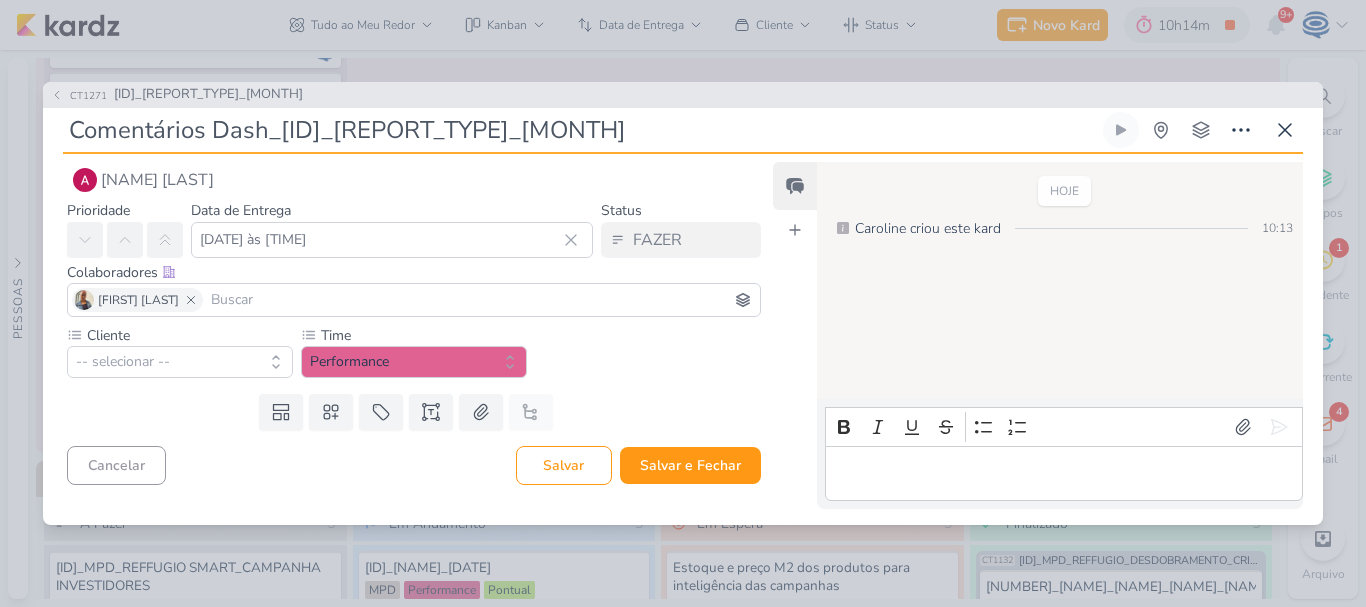 scroll, scrollTop: 0, scrollLeft: 0, axis: both 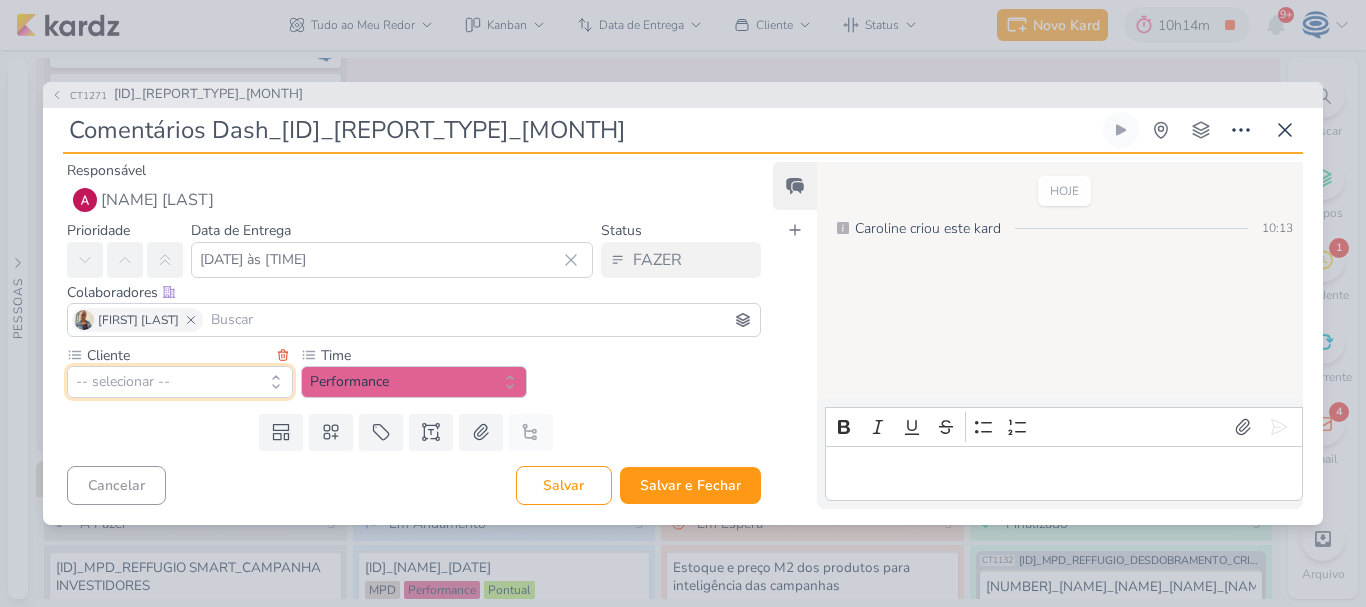 click on "-- selecionar --" at bounding box center (180, 382) 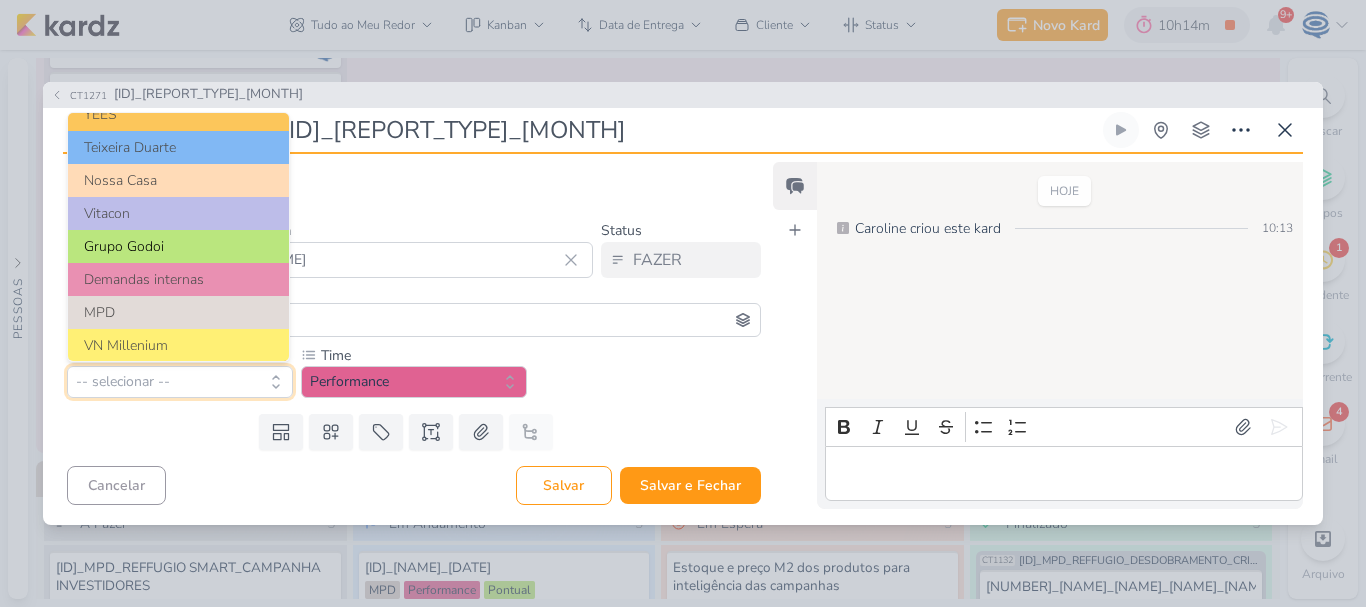 scroll, scrollTop: 56, scrollLeft: 0, axis: vertical 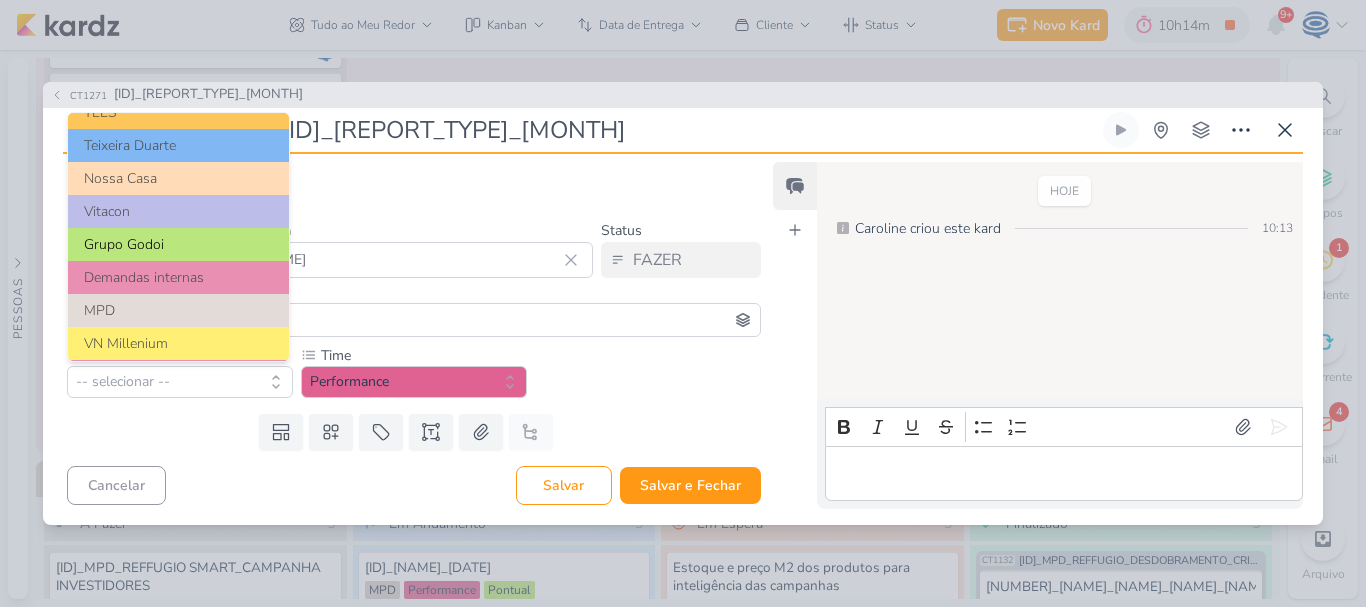 click on "MPD" at bounding box center [178, 310] 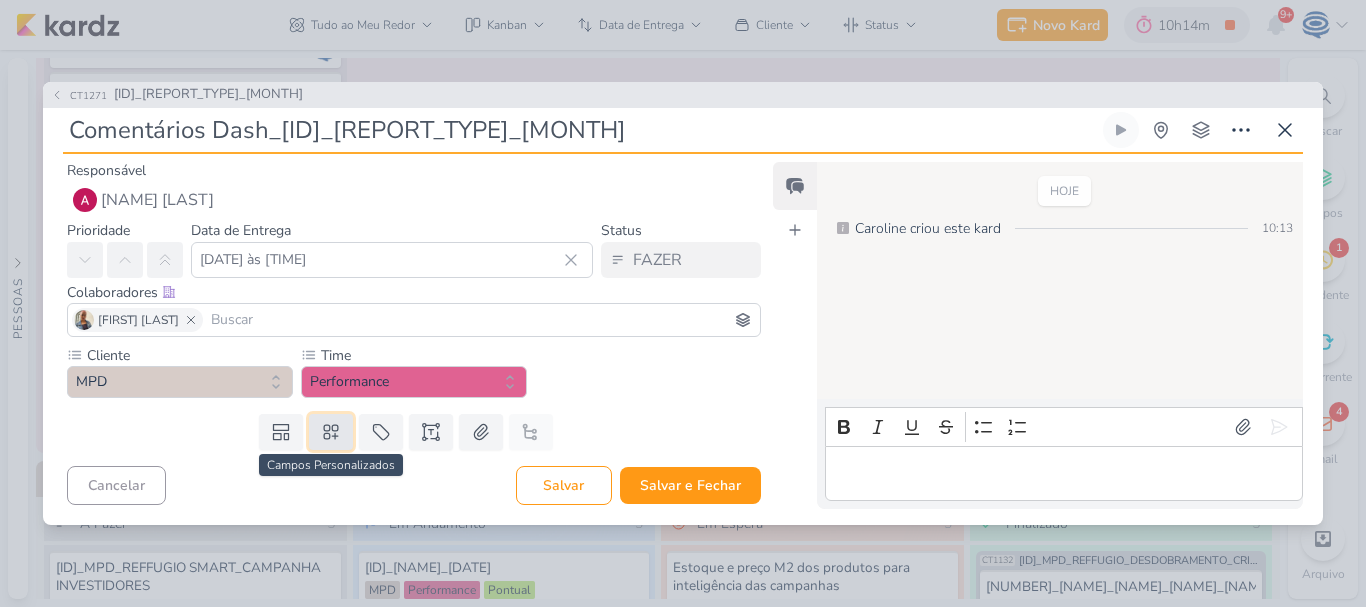 click 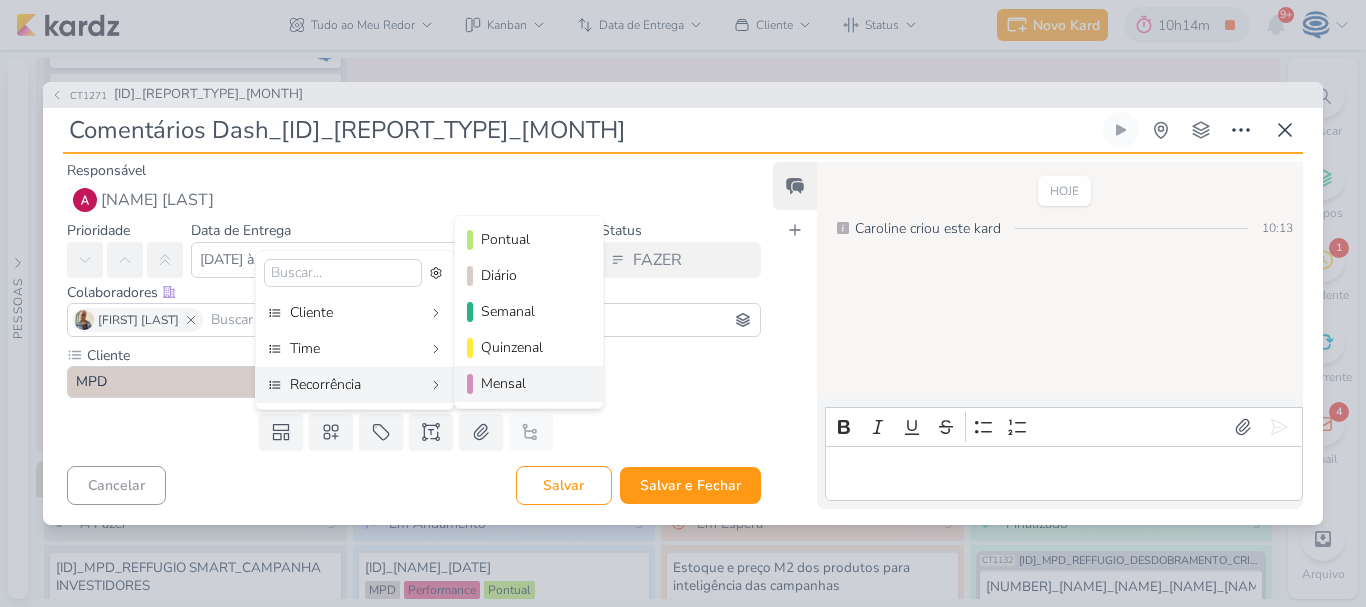 click on "Mensal" at bounding box center [530, 383] 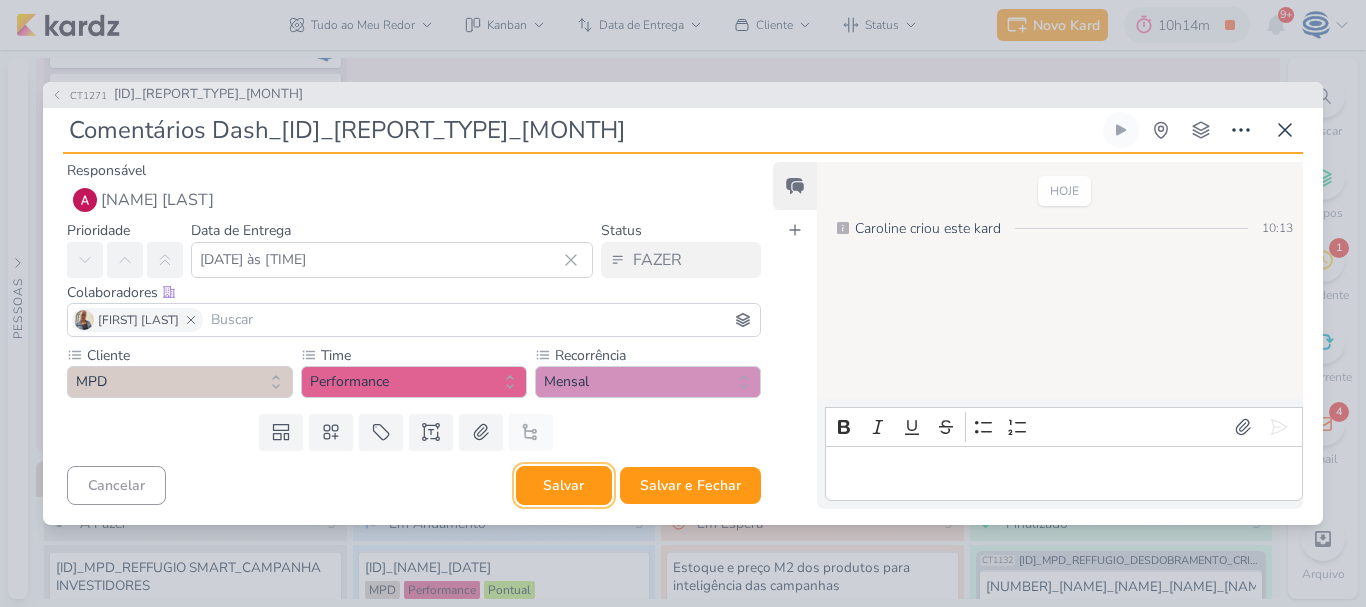 click on "Salvar" at bounding box center (564, 485) 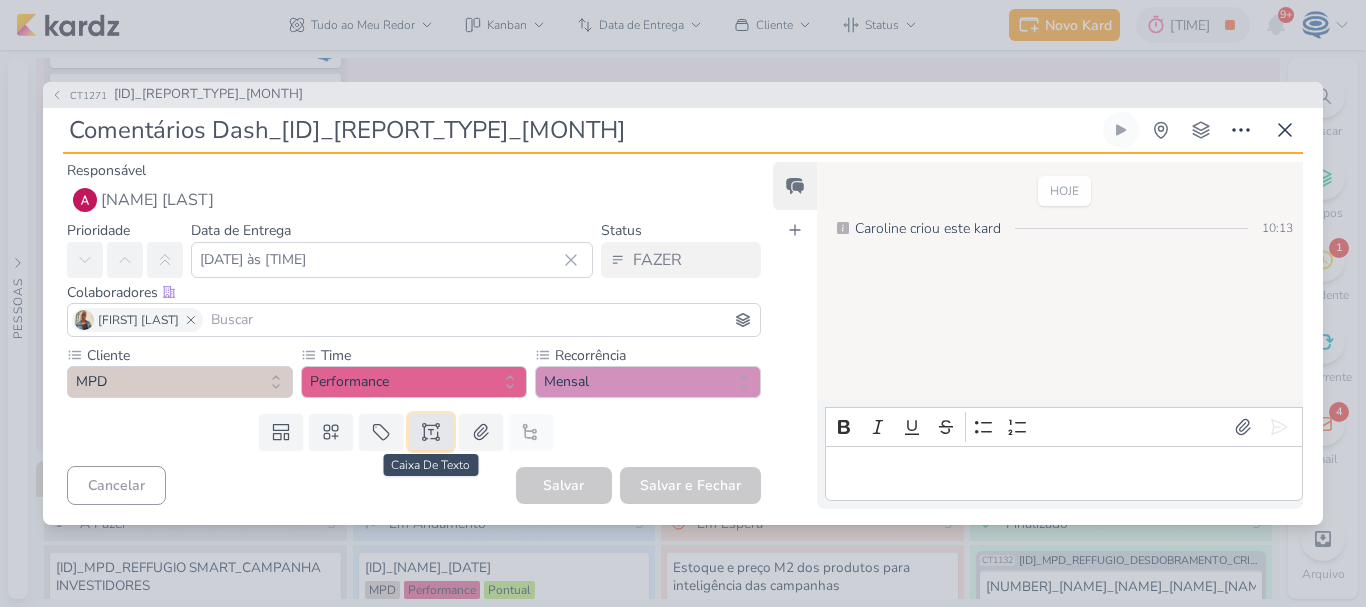 click 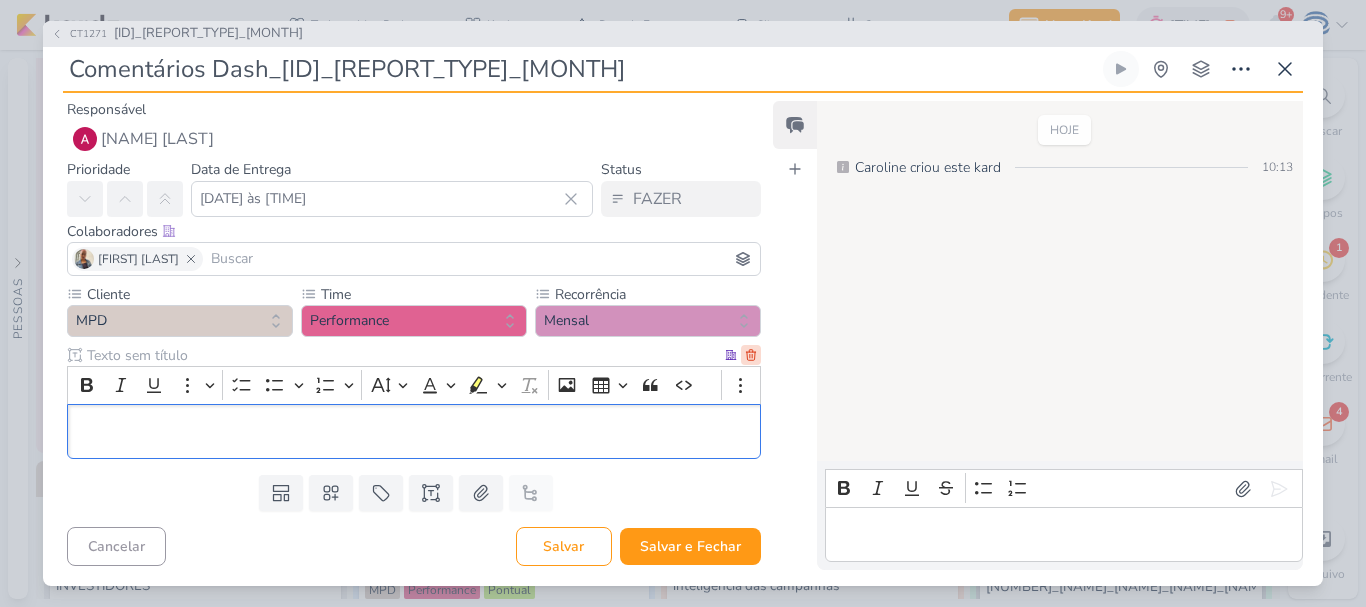 click 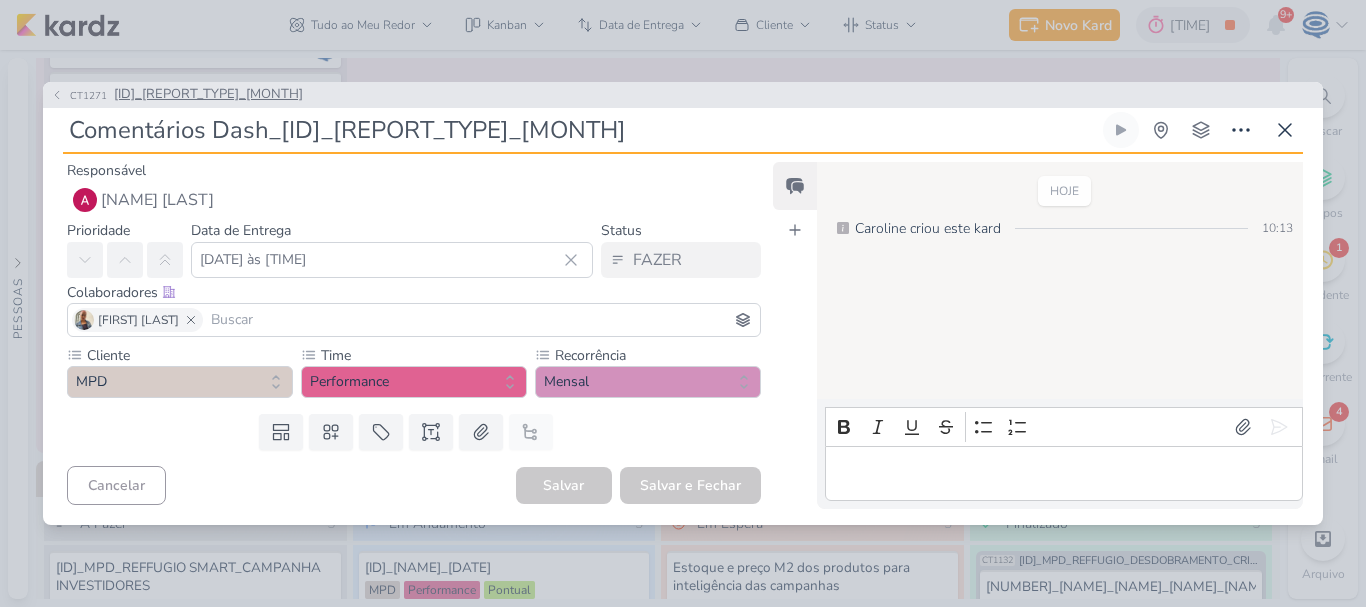 click on "7708011_MPD_REPORT_MENSAL_JULHO" at bounding box center (208, 95) 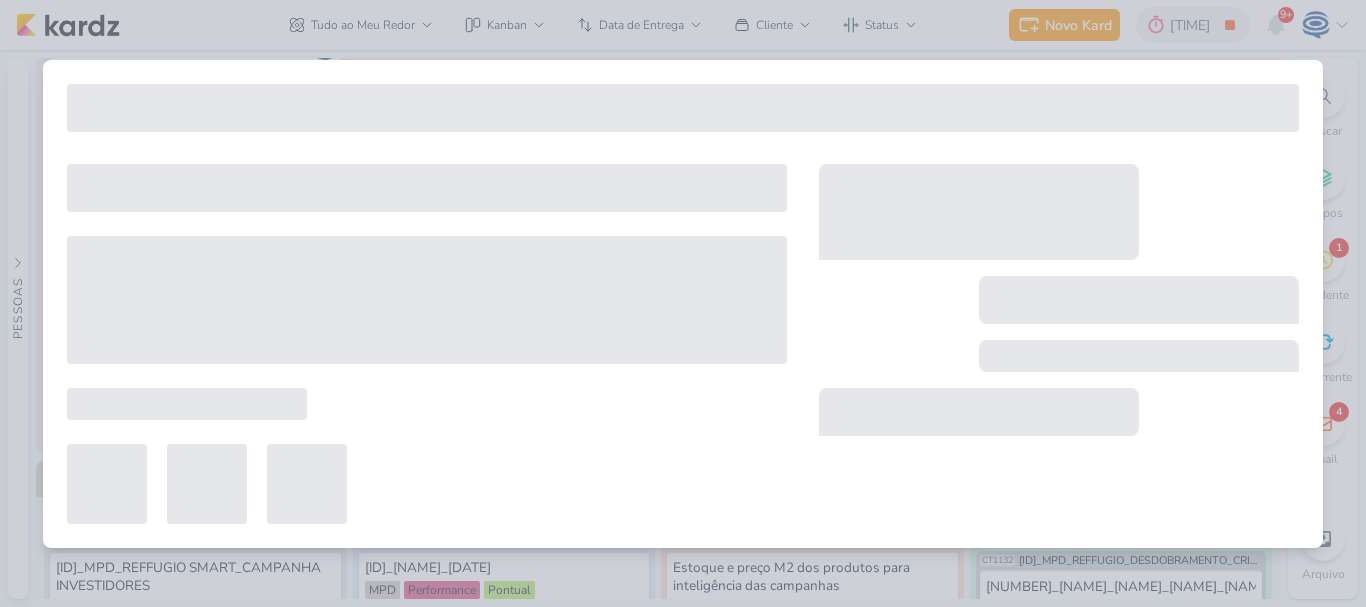 type on "7708011_MPD_REPORT_MENSAL_JULHO" 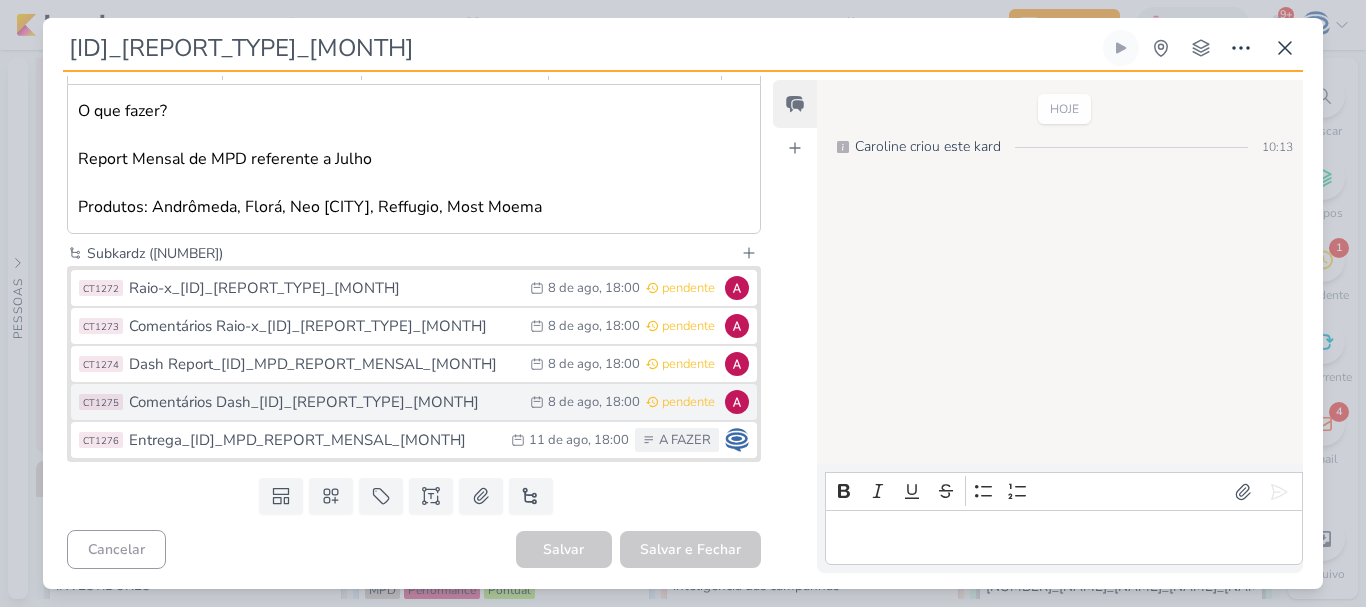 scroll, scrollTop: 0, scrollLeft: 0, axis: both 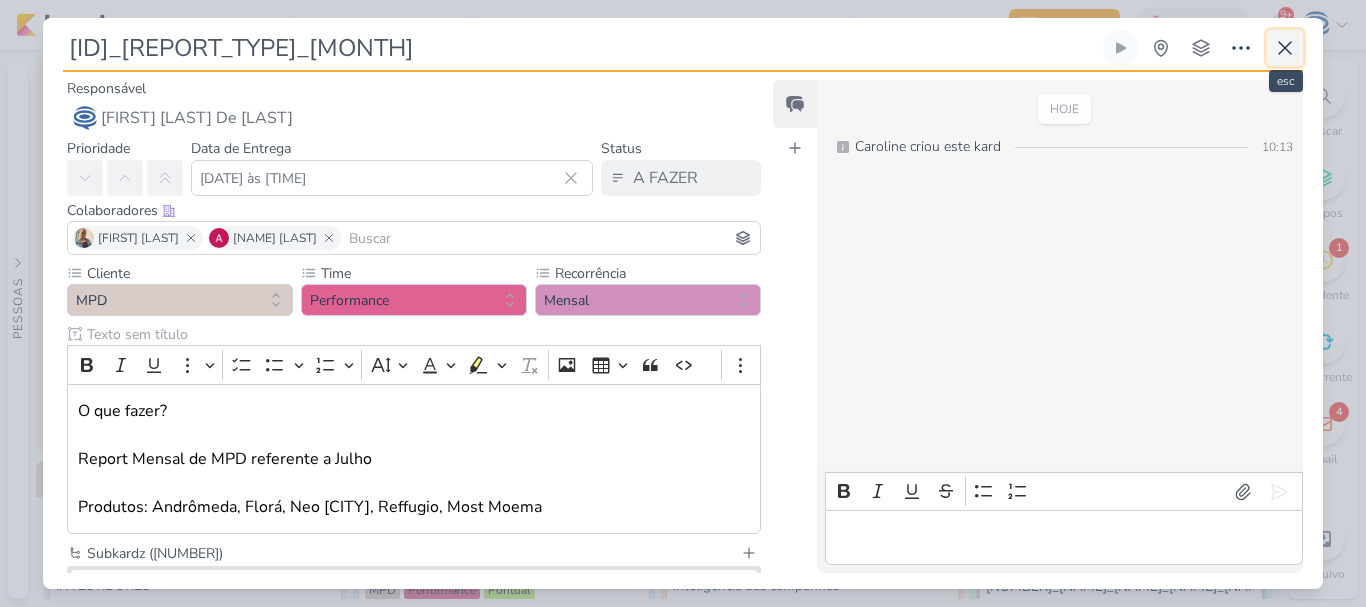 click 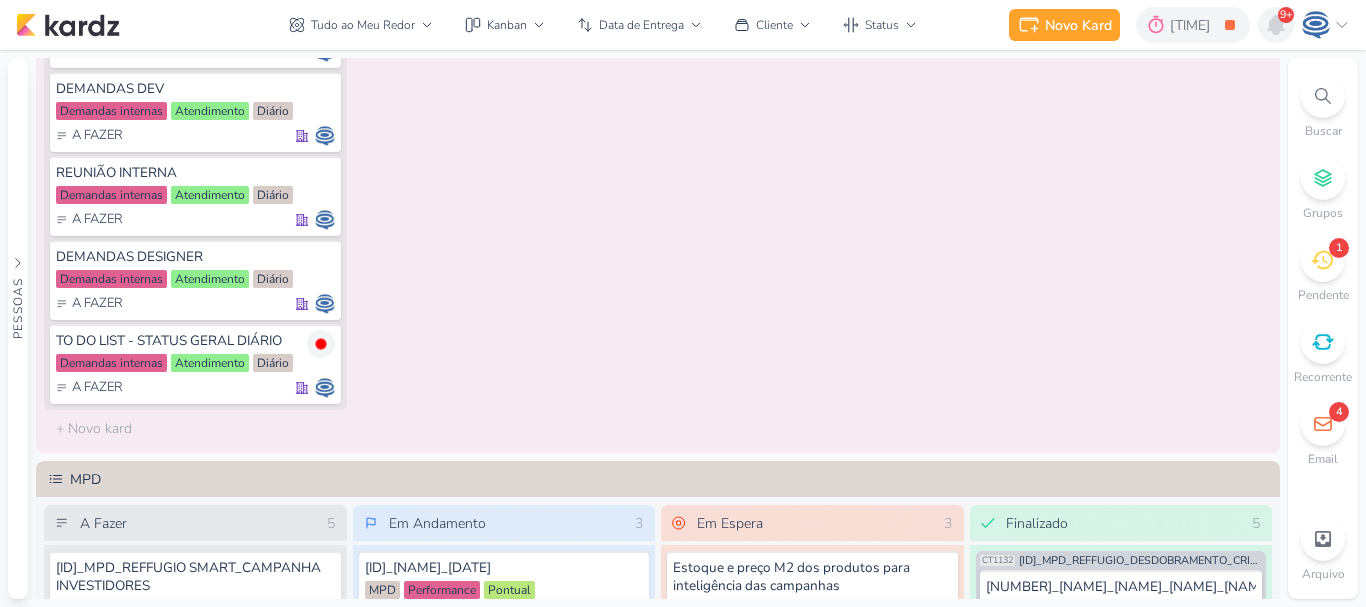 click 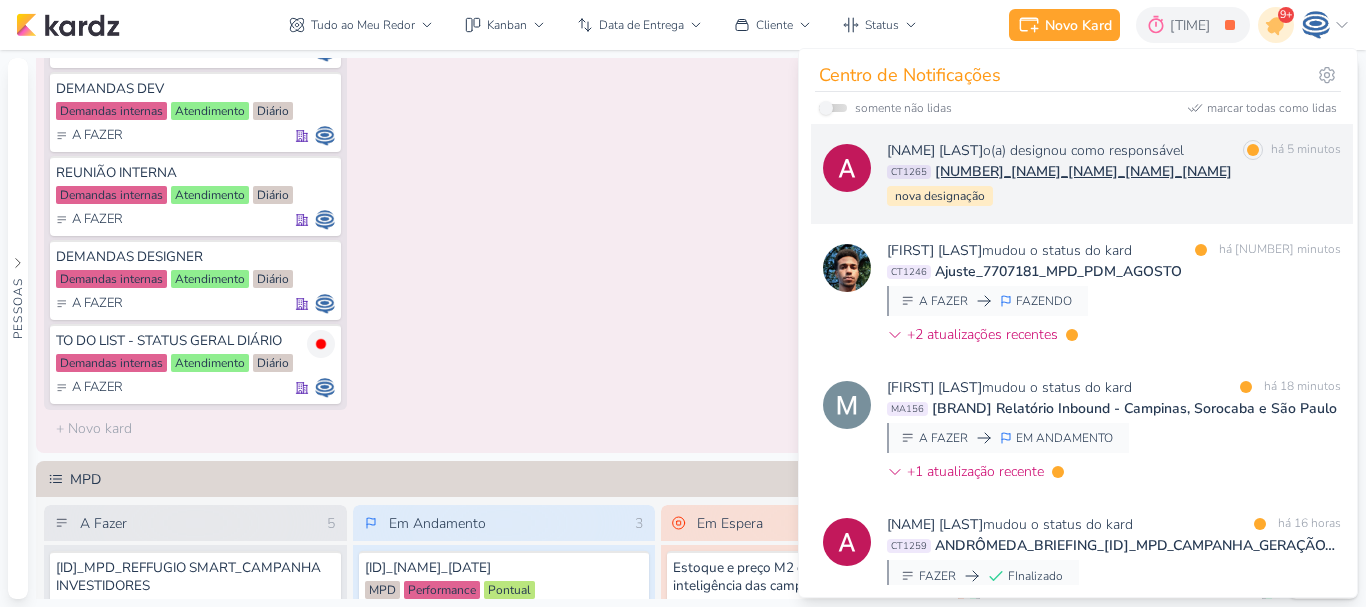 click on "6708011_YEES_REPORT_MENSAL_JULHO" at bounding box center [1083, 171] 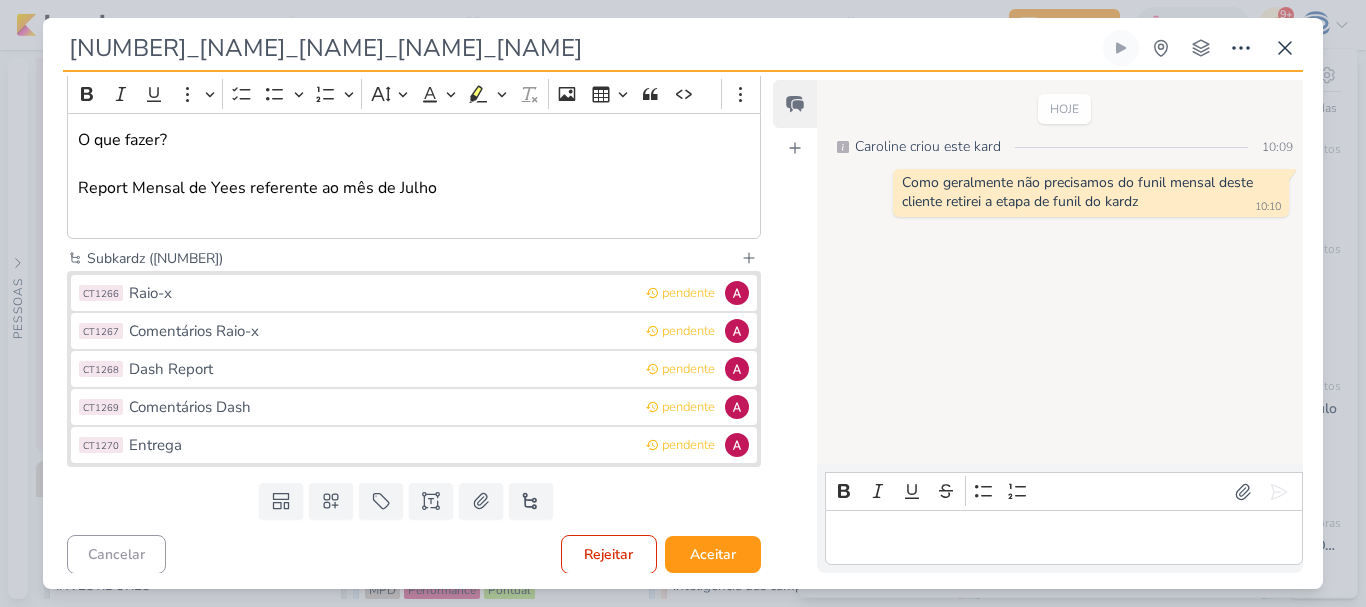 scroll, scrollTop: 273, scrollLeft: 0, axis: vertical 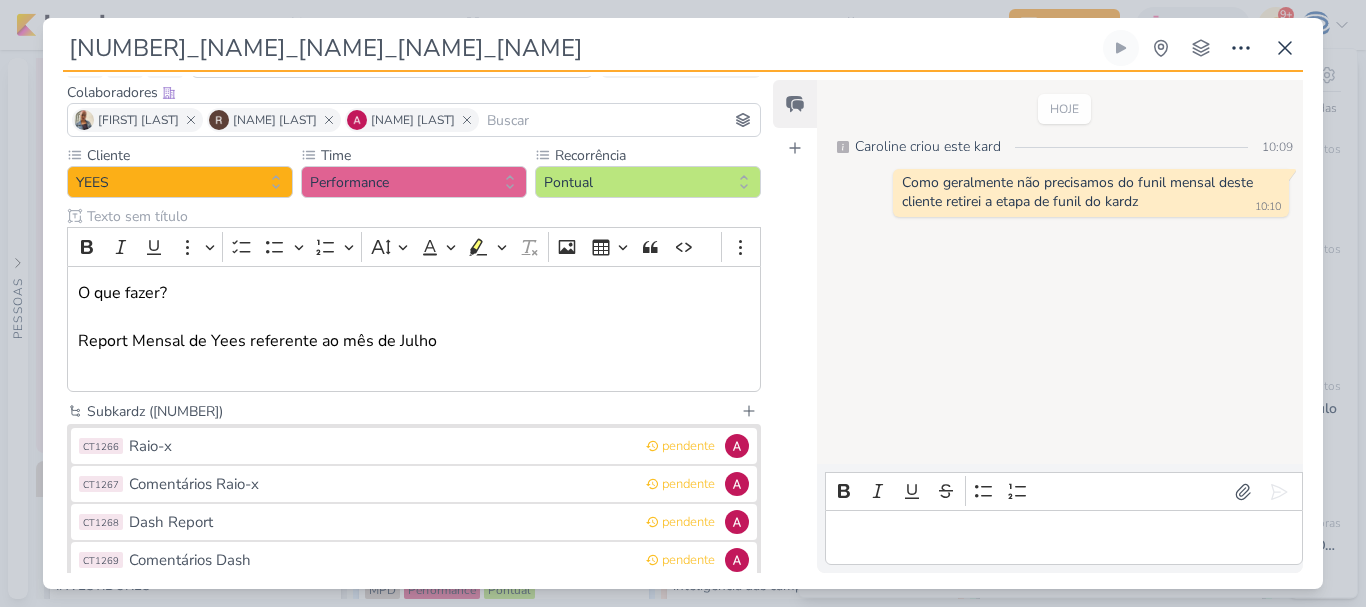 drag, startPoint x: 564, startPoint y: 49, endPoint x: 0, endPoint y: 63, distance: 564.1737 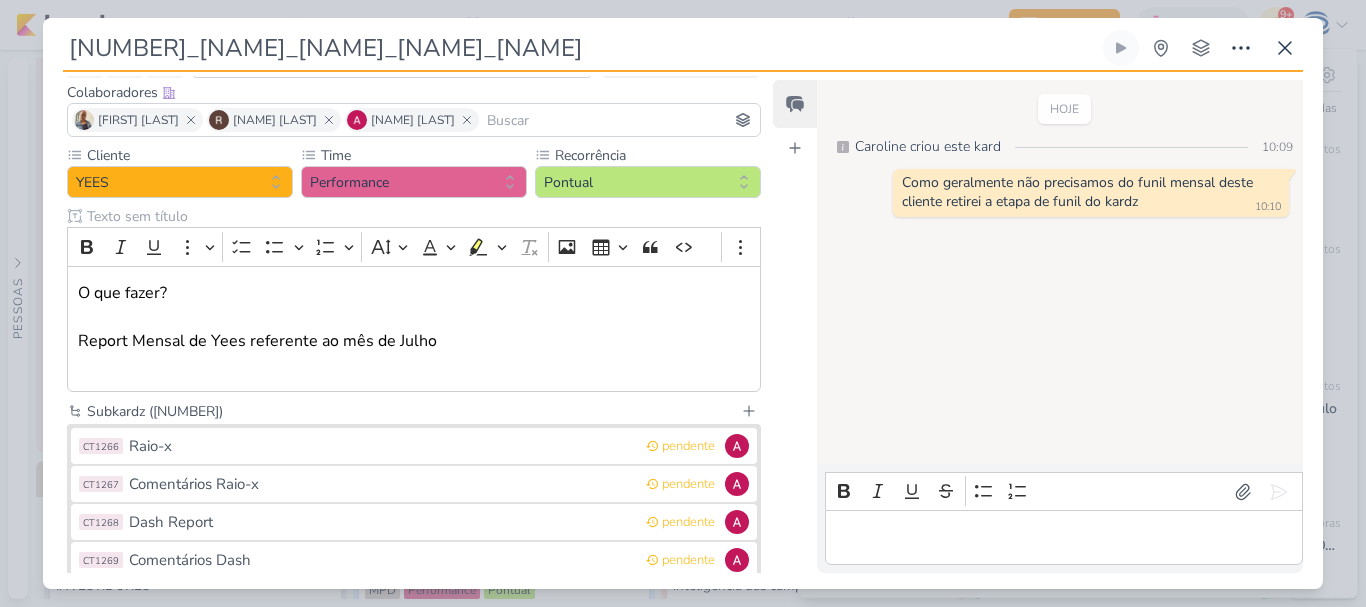 click on "6708011_YEES_REPORT_MENSAL_JULHO
Criado por mim" at bounding box center [683, 303] 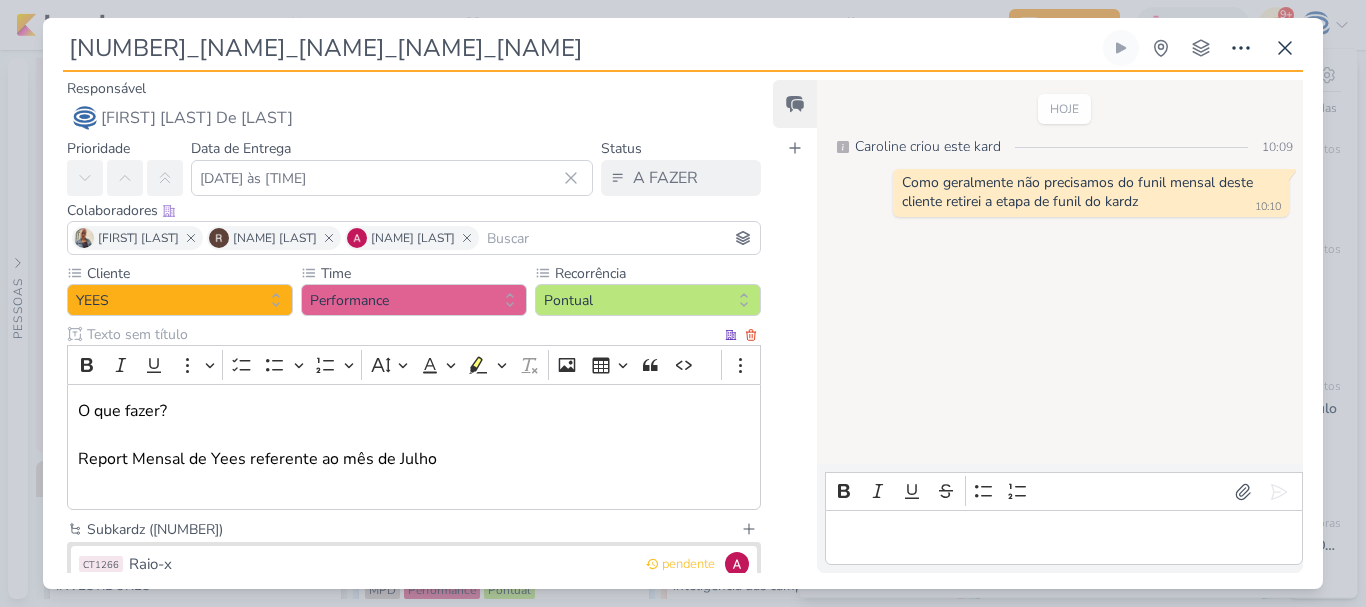 scroll, scrollTop: 276, scrollLeft: 0, axis: vertical 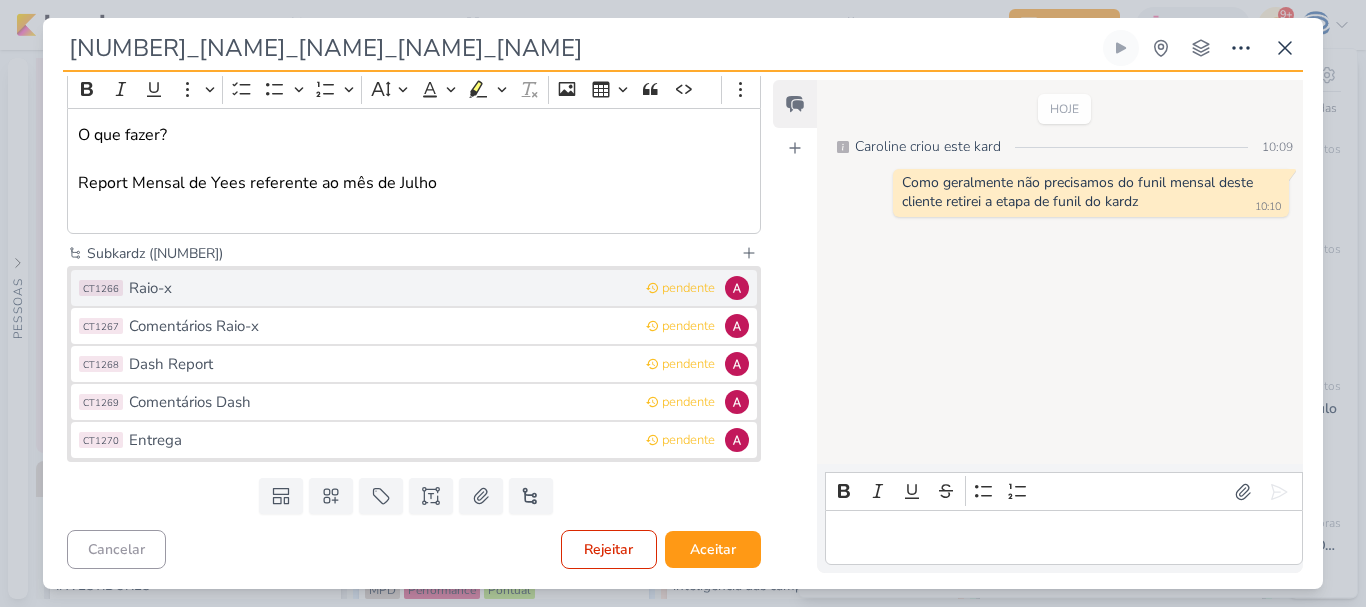 click on "CT1266
Raio-x
pendente" at bounding box center [414, 288] 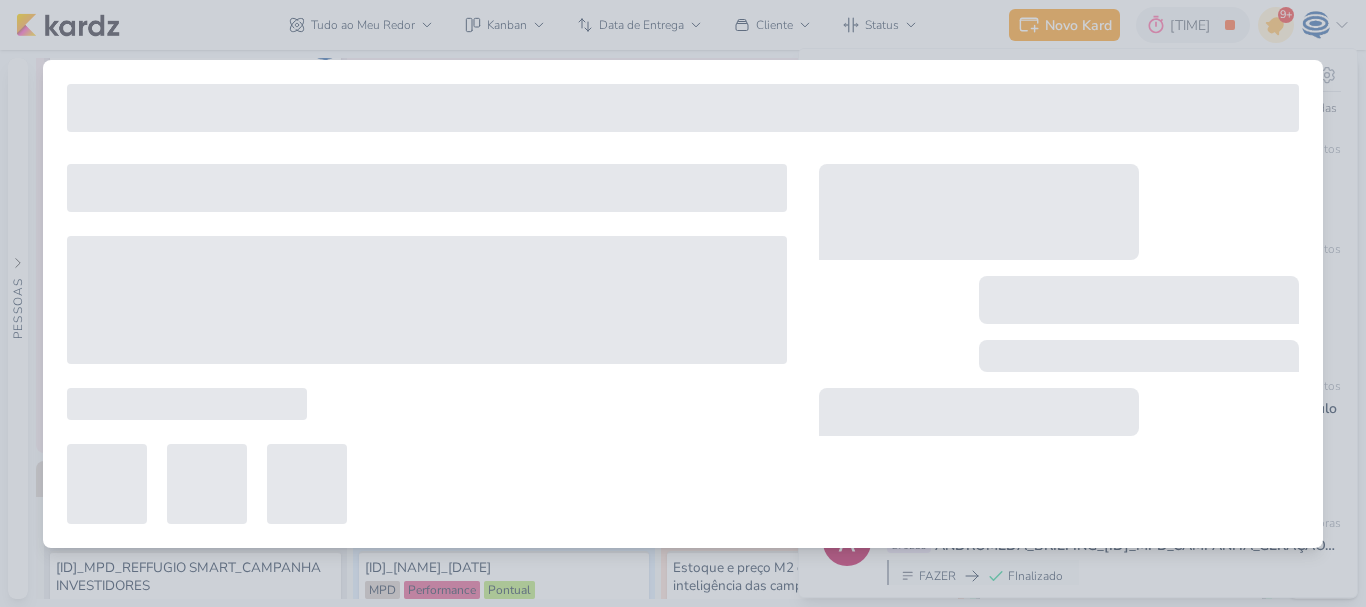 type on "Raio-x" 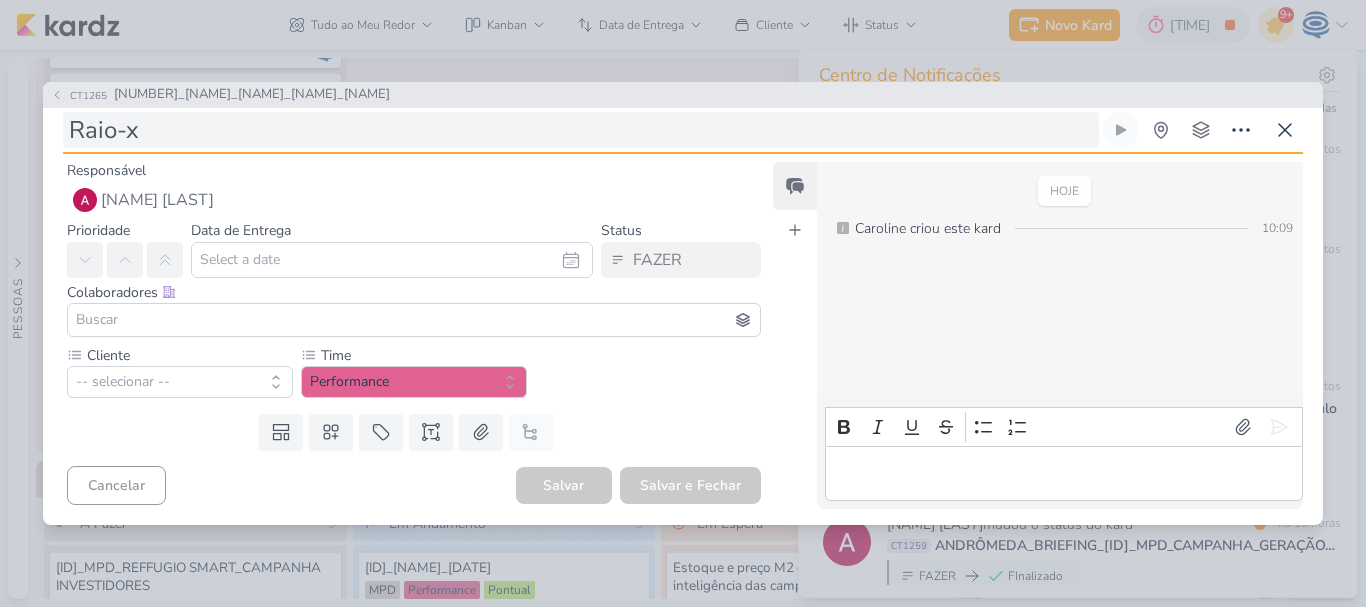 type 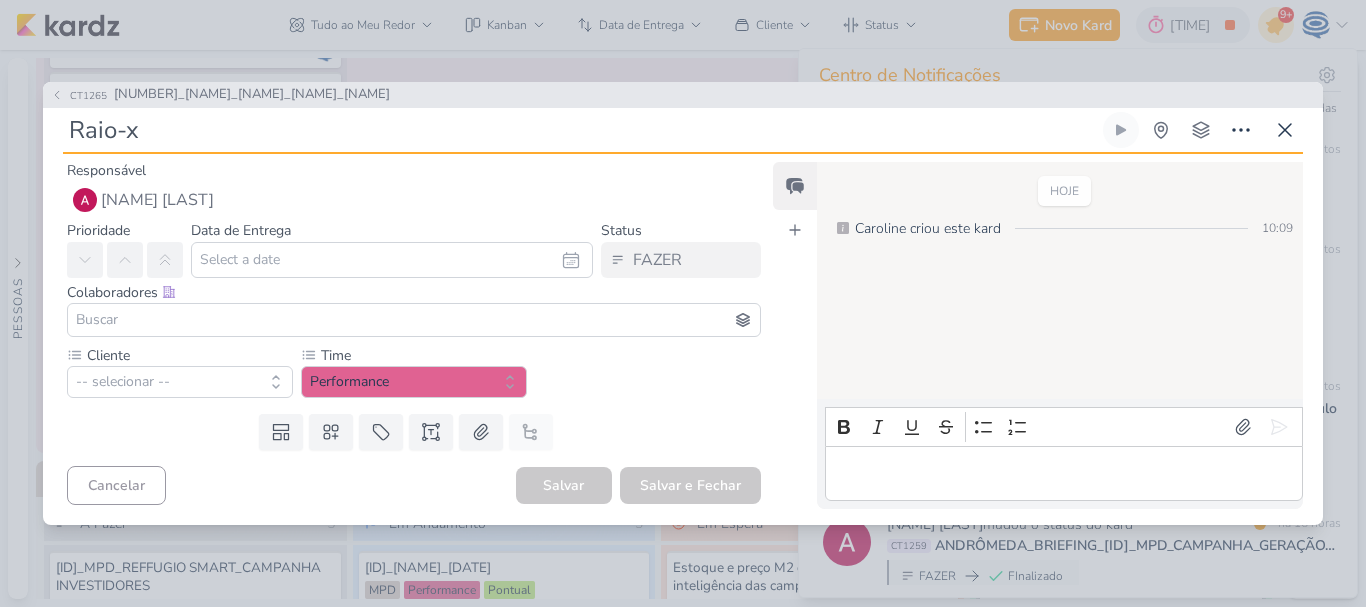 click on "Raio-x" at bounding box center [581, 130] 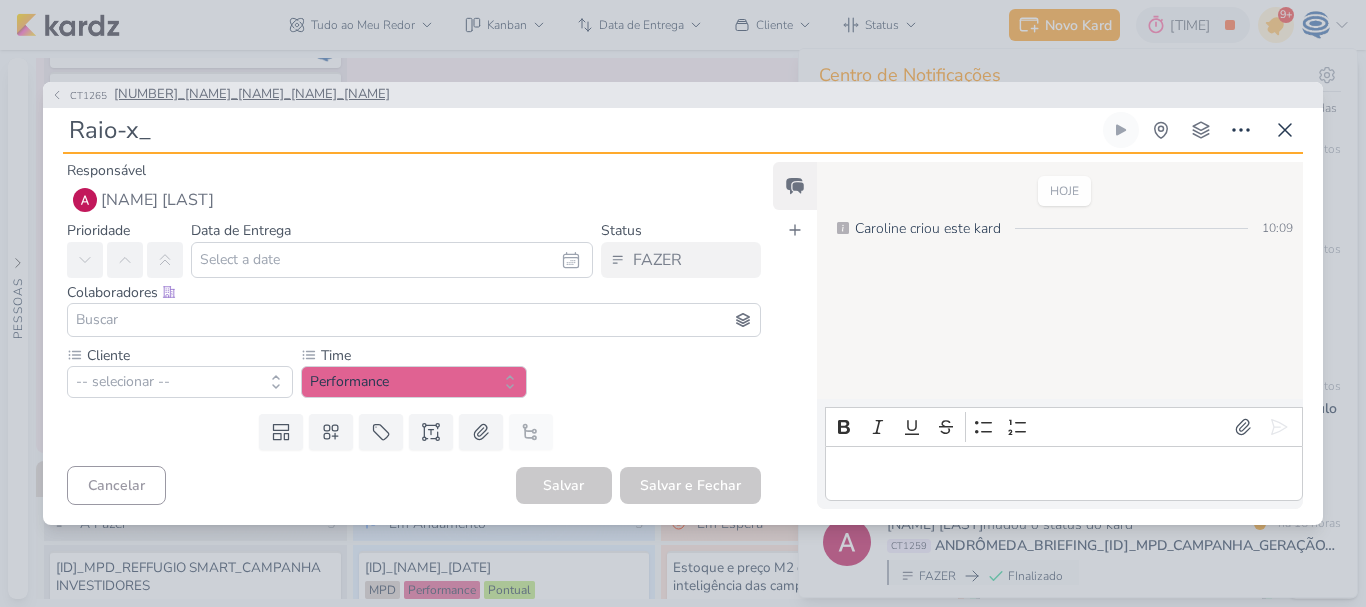 paste on "6708011_YEES_REPORT_MENSAL_JULHO" 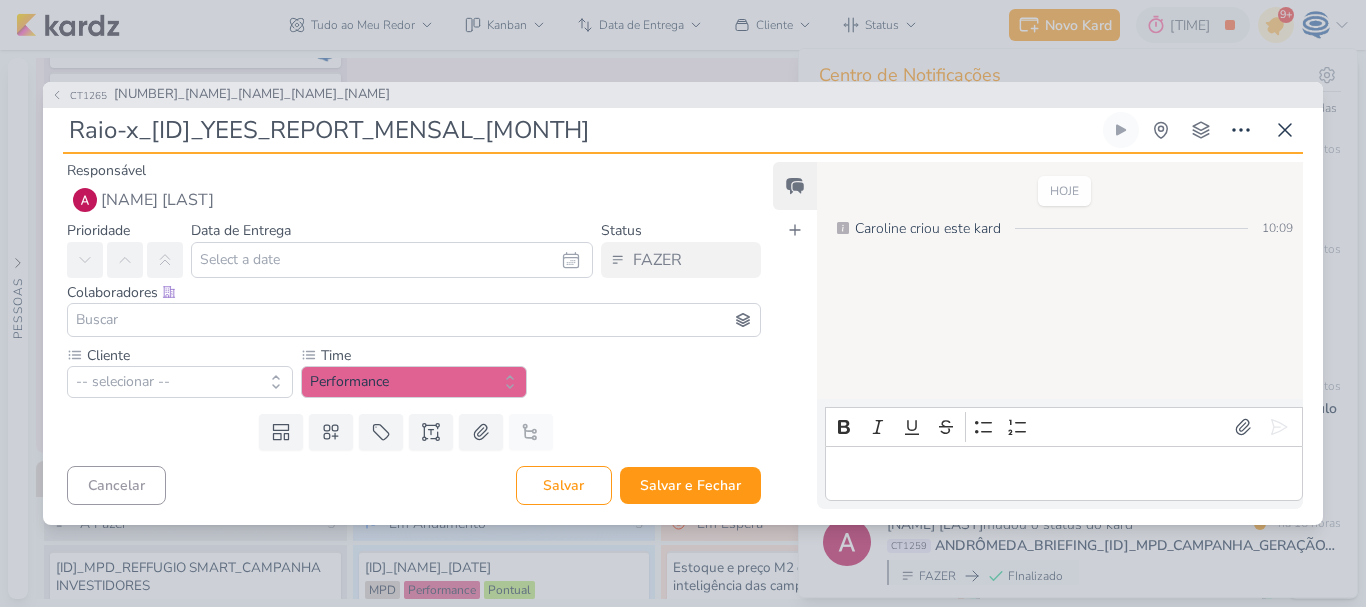 type 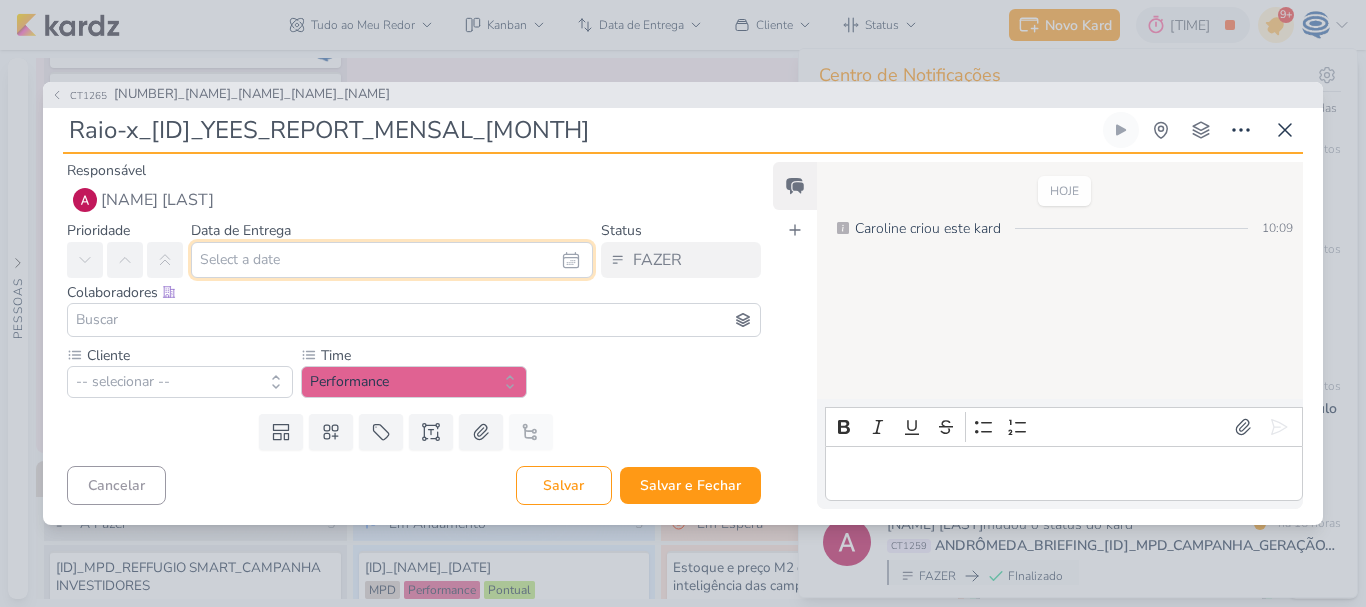 click at bounding box center [392, 260] 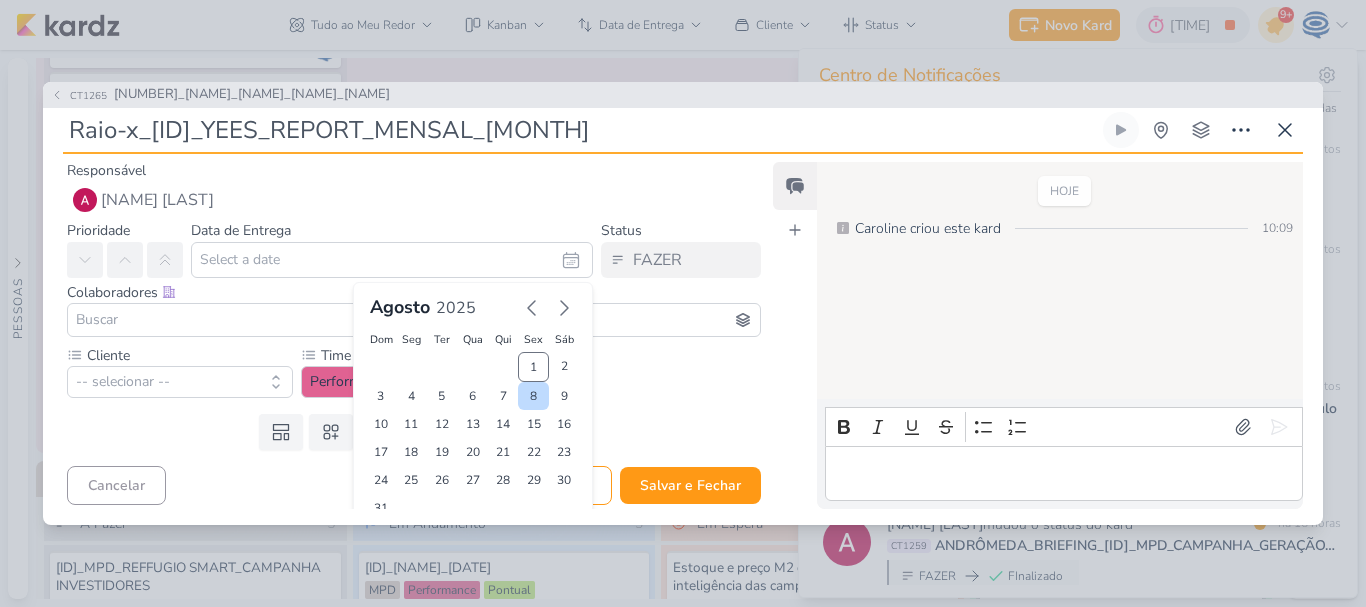 click on "8" at bounding box center (533, 396) 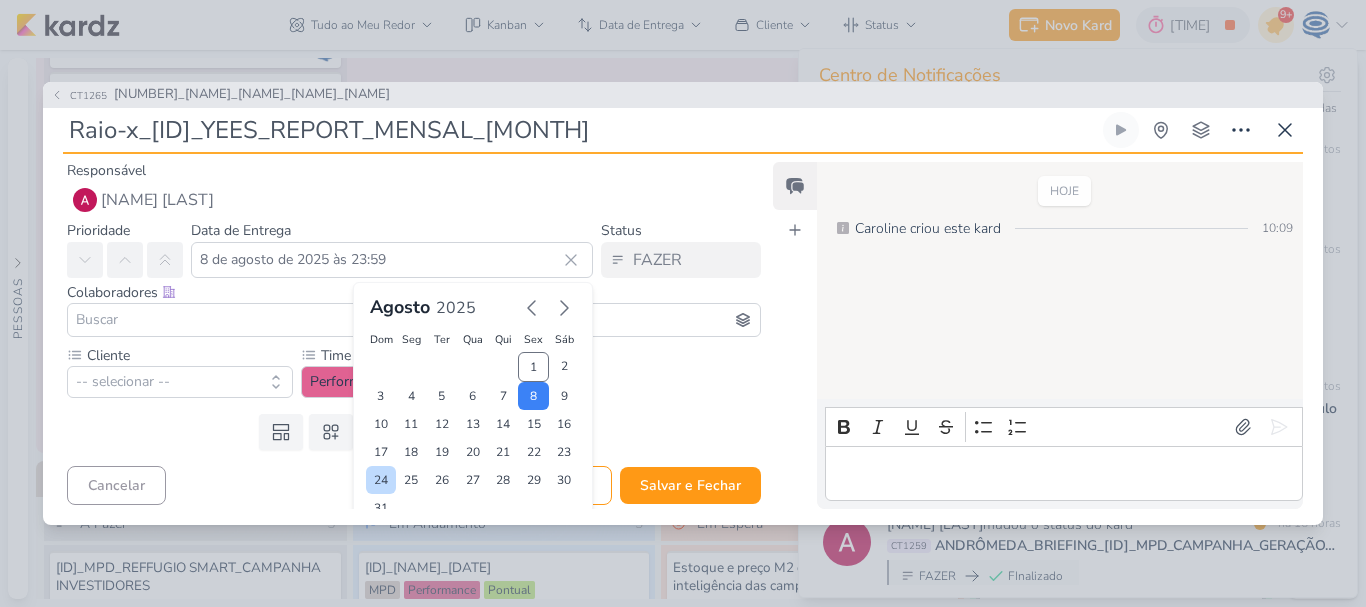 scroll, scrollTop: 62, scrollLeft: 0, axis: vertical 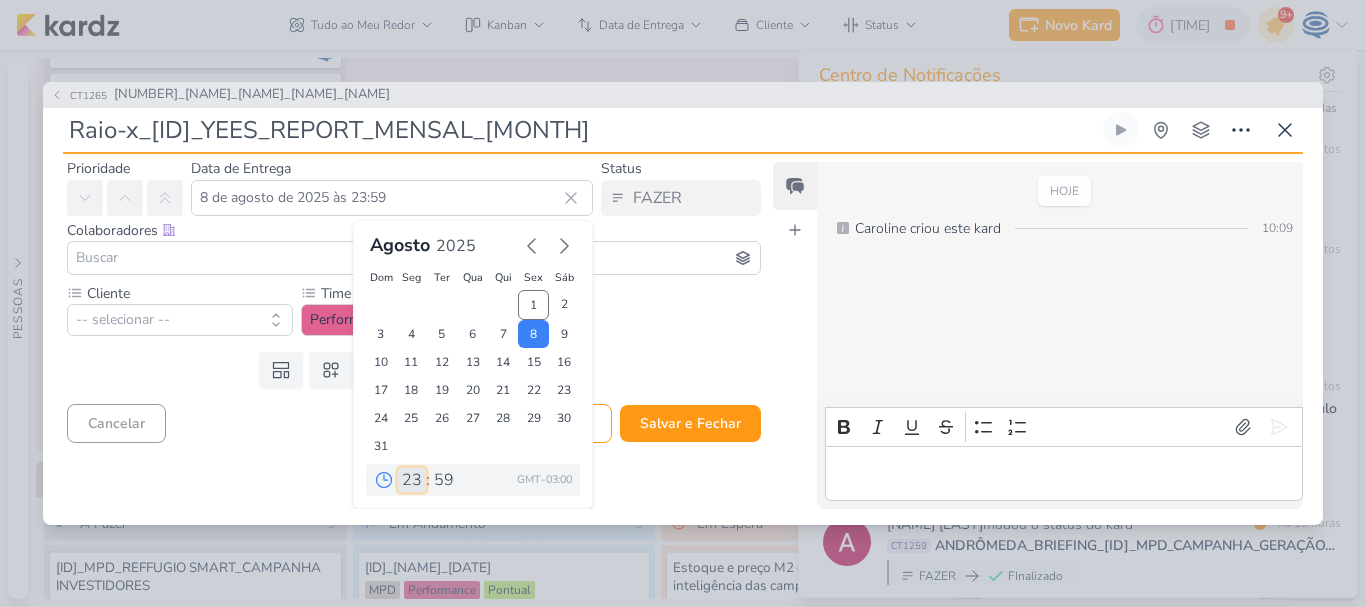 click on "00 01 02 03 04 05 06 07 08 09 10 11 12 13 14 15 16 17 18 19 20 21 22 23" at bounding box center [412, 480] 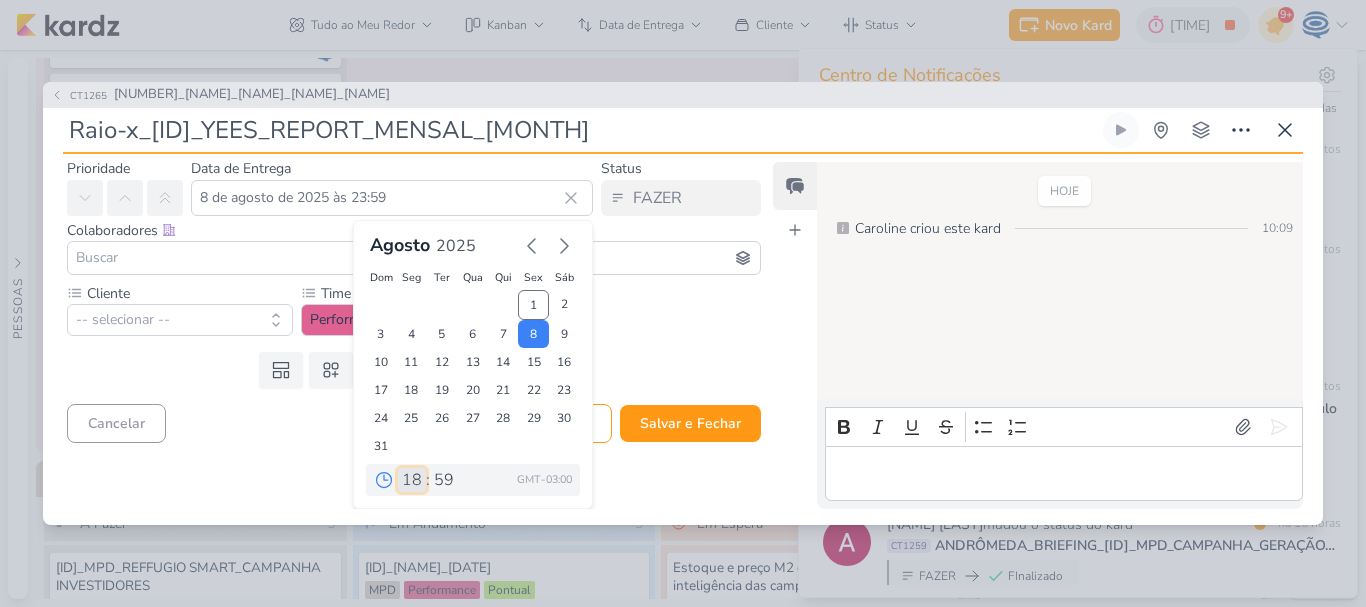 click on "00 01 02 03 04 05 06 07 08 09 10 11 12 13 14 15 16 17 18 19 20 21 22 23" at bounding box center [412, 480] 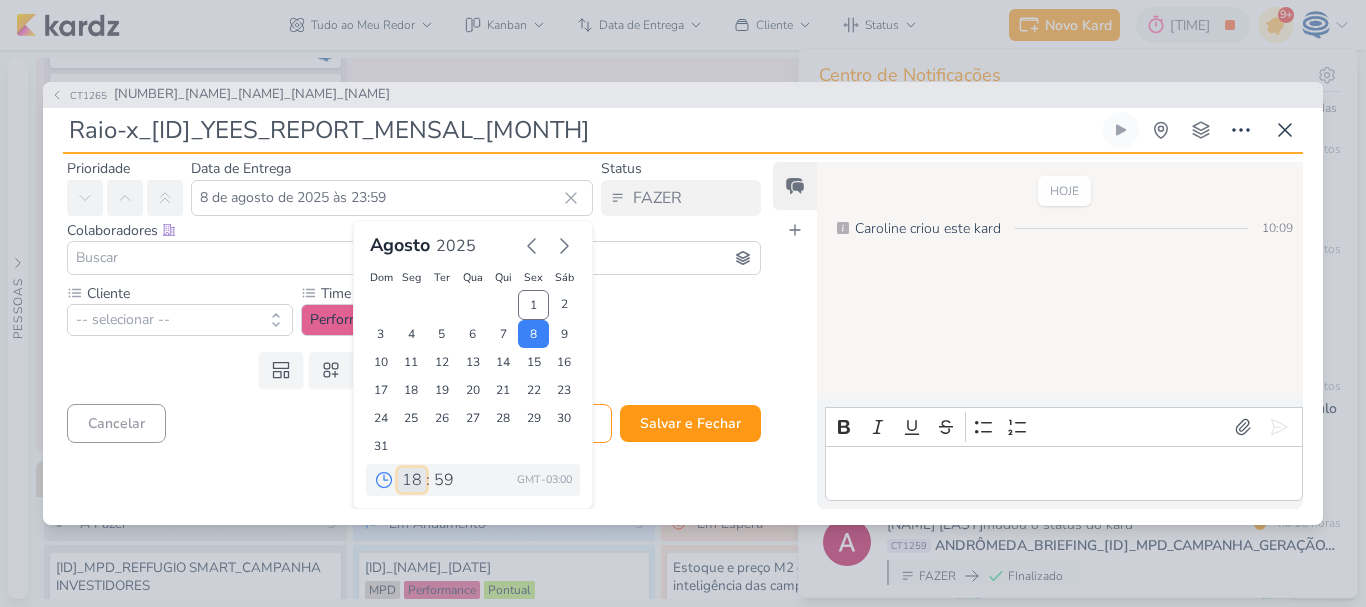 type on "8 de agosto de 2025 às 18:59" 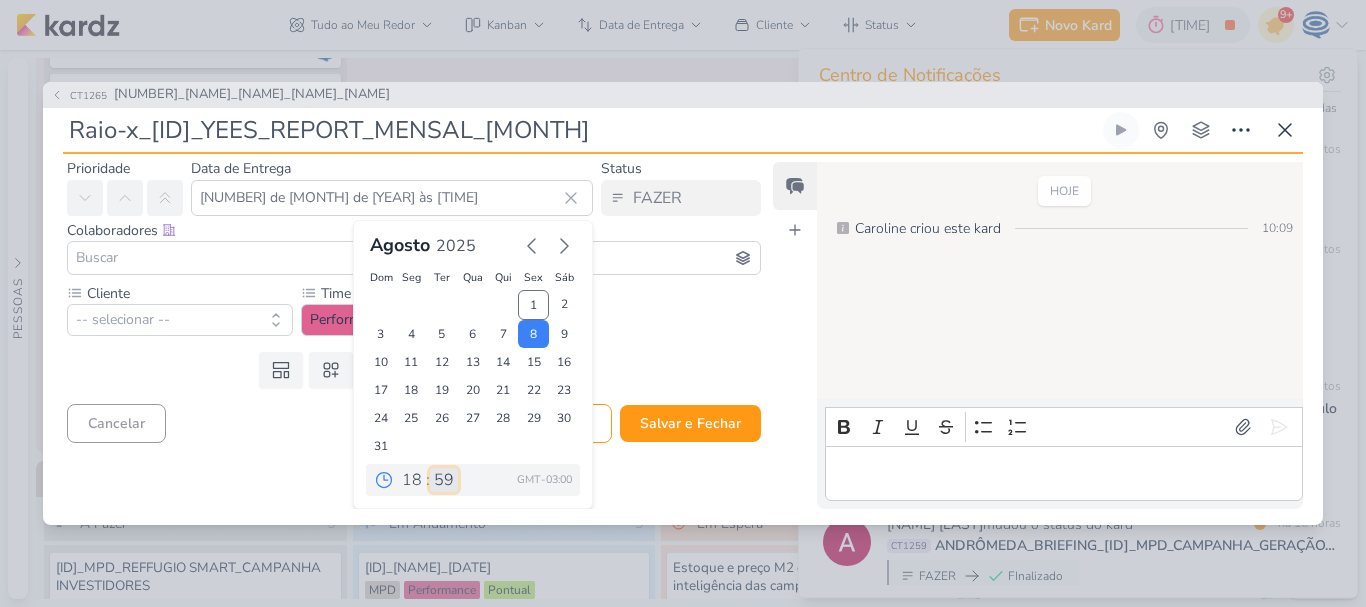 click on "00 05 10 15 20 25 30 35 40 45 50 55
59" at bounding box center [444, 480] 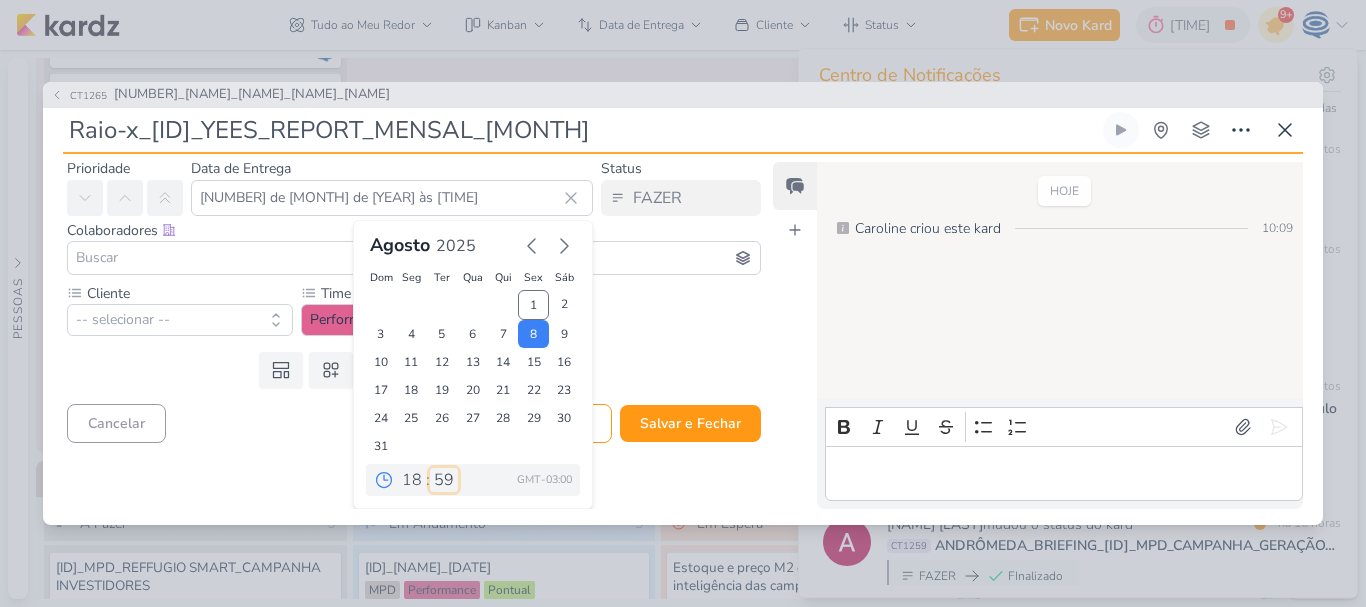select on "0" 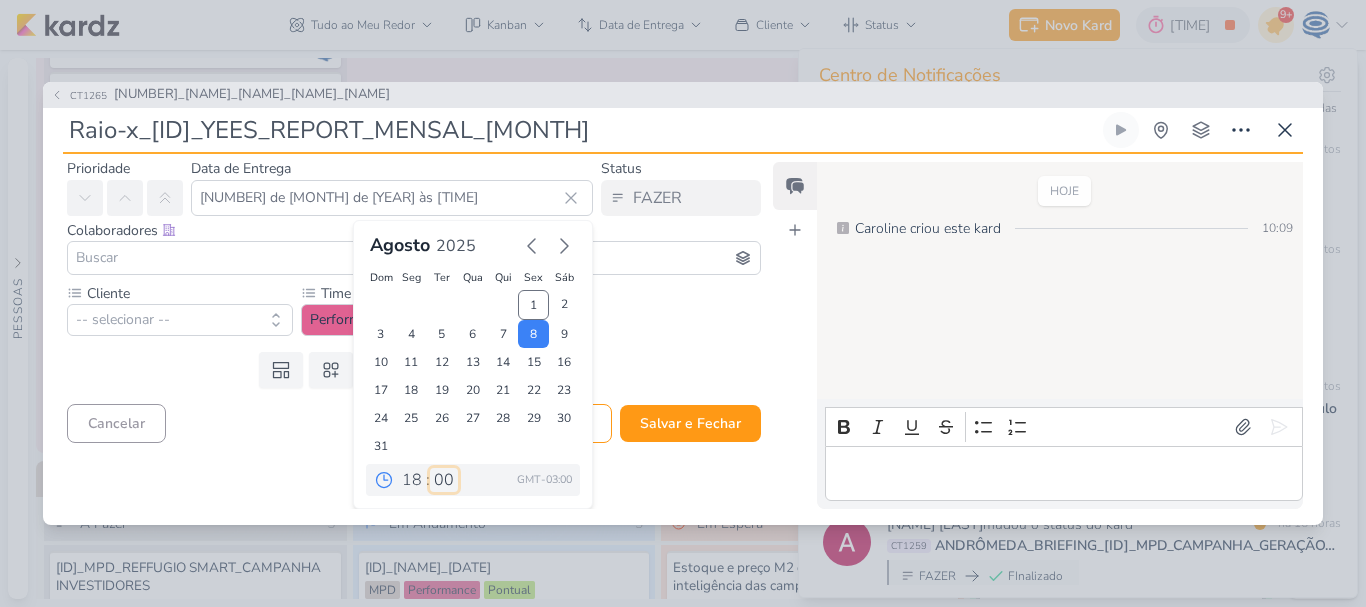 click on "00 05 10 15 20 25 30 35 40 45 50 55
59" at bounding box center [444, 480] 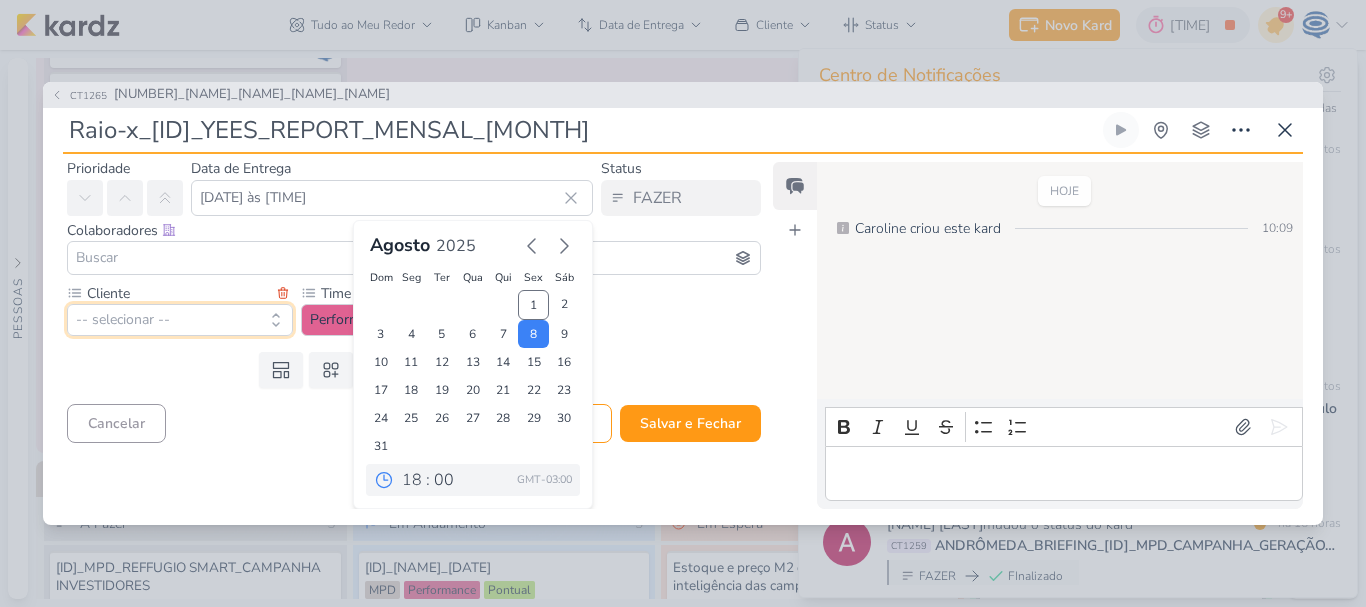 click on "-- selecionar --" at bounding box center (180, 320) 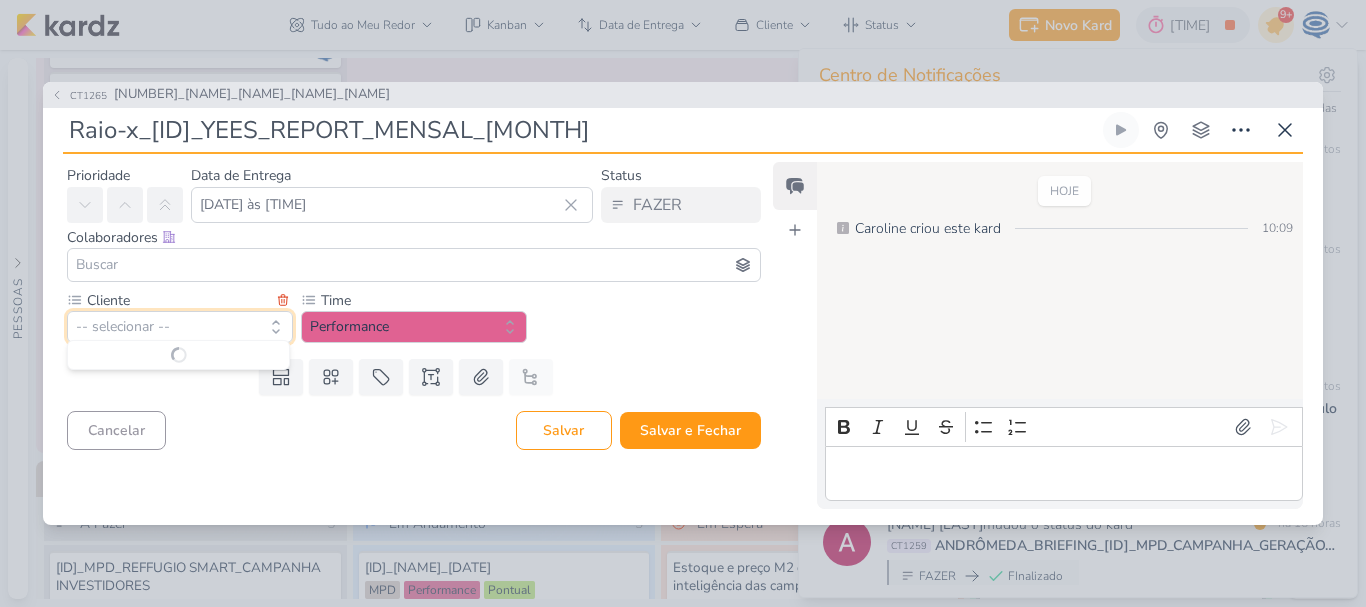 scroll, scrollTop: 0, scrollLeft: 0, axis: both 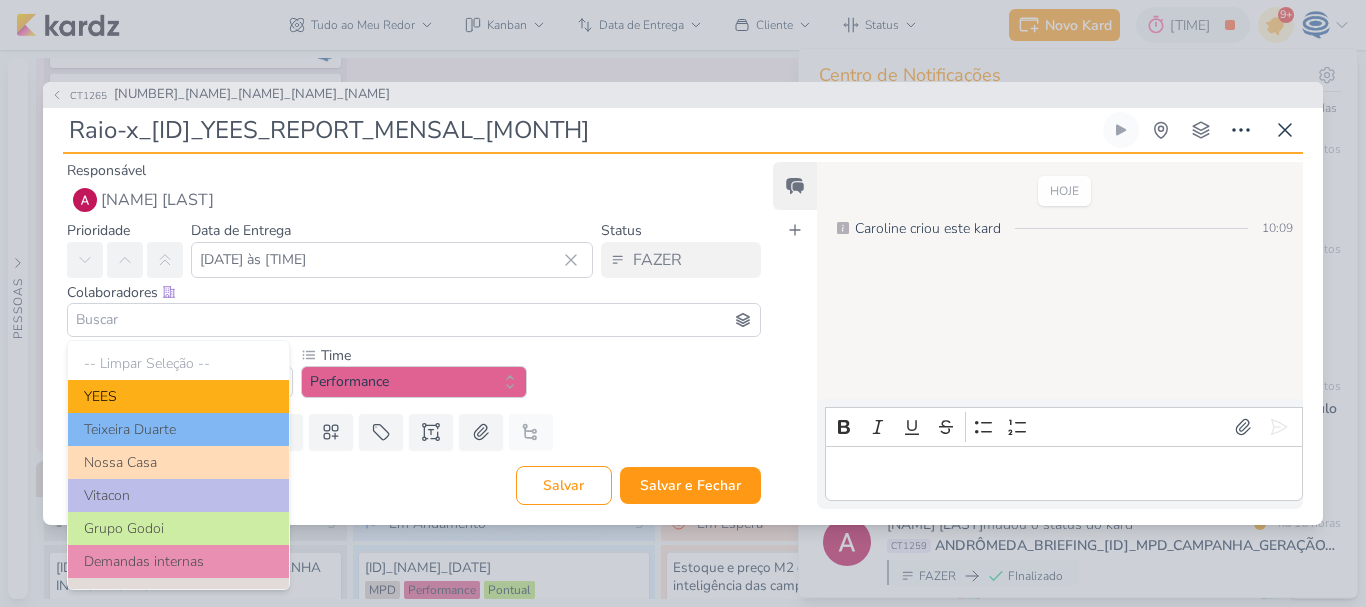 click on "YEES" at bounding box center (178, 396) 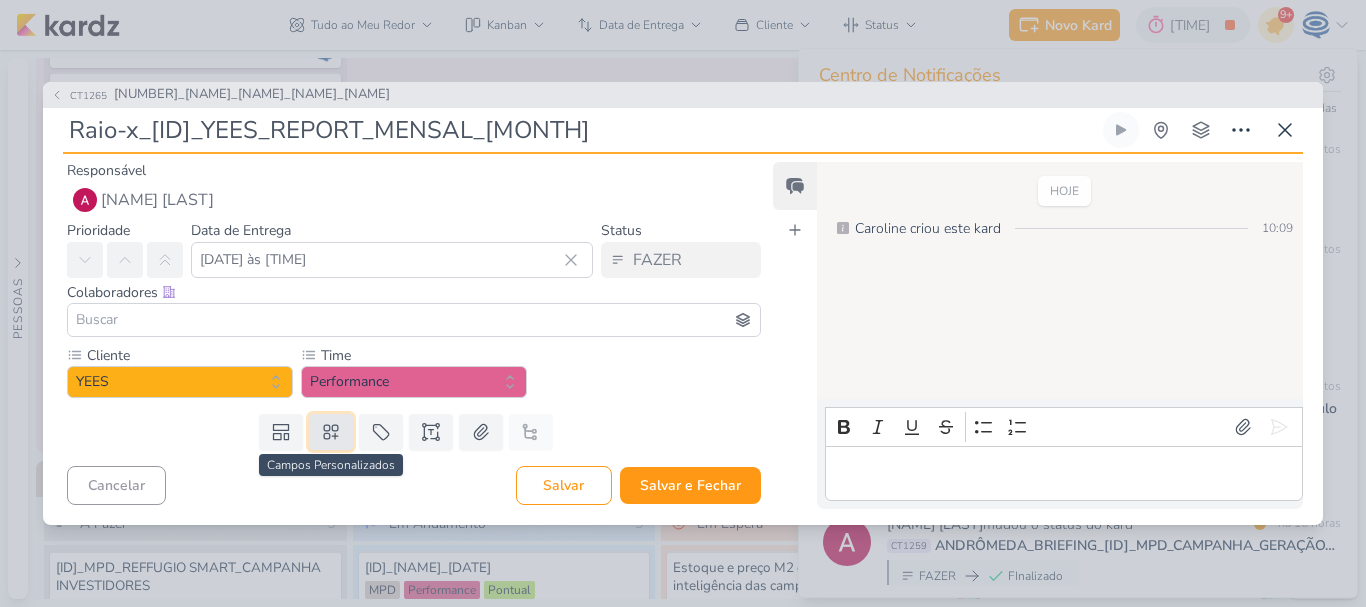 click 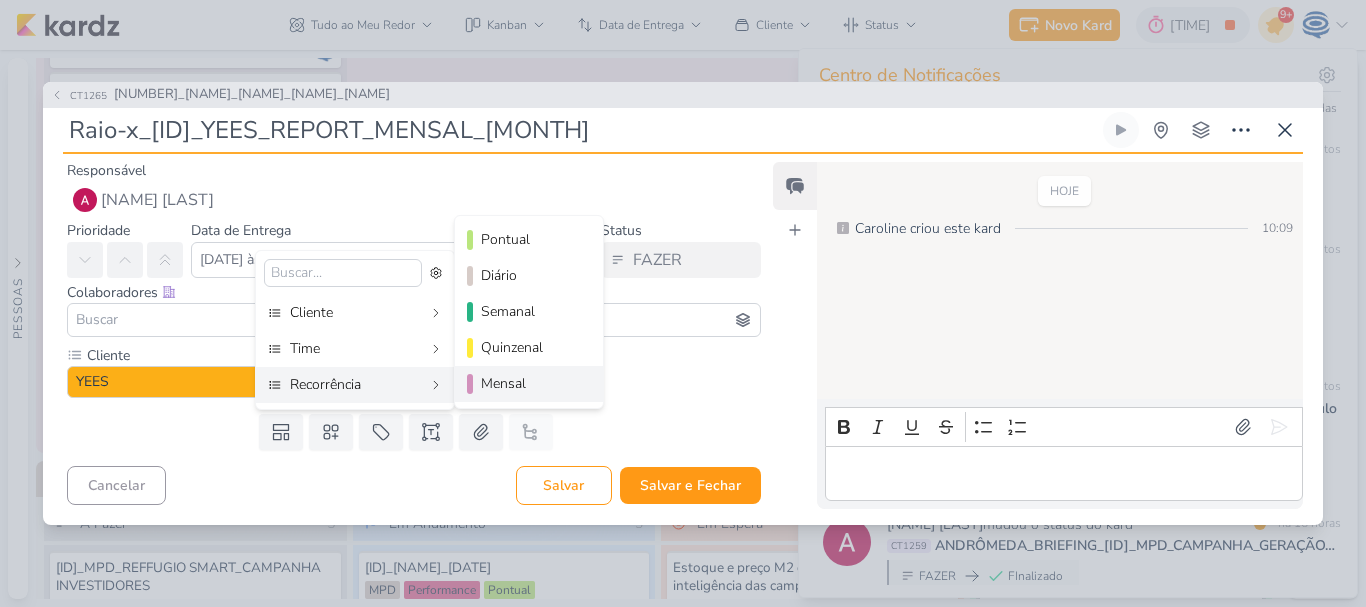 click on "Mensal" at bounding box center [530, 383] 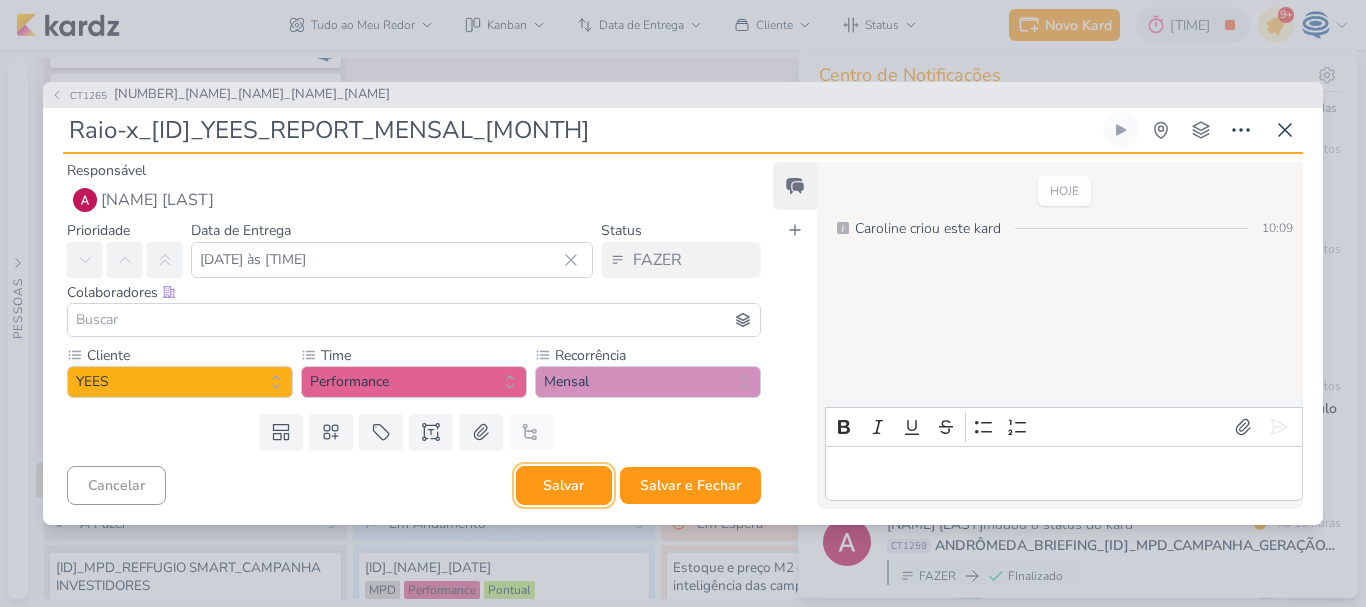 click on "Salvar" at bounding box center (564, 485) 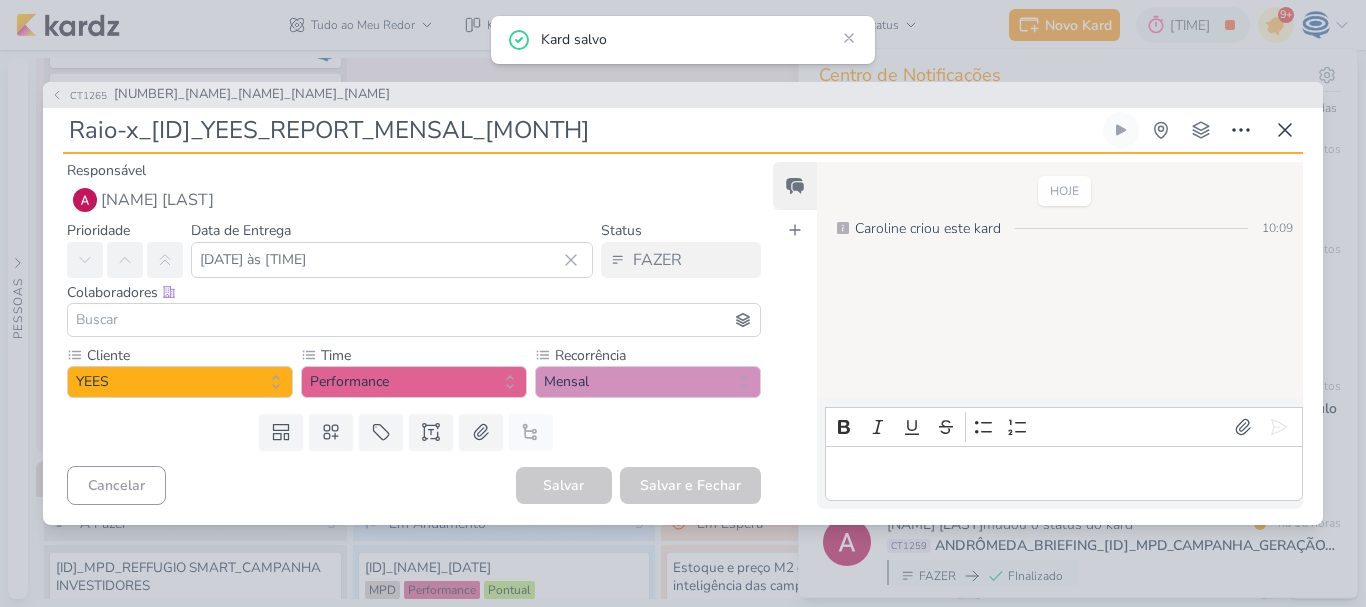 drag, startPoint x: 643, startPoint y: 128, endPoint x: 153, endPoint y: 118, distance: 490.10202 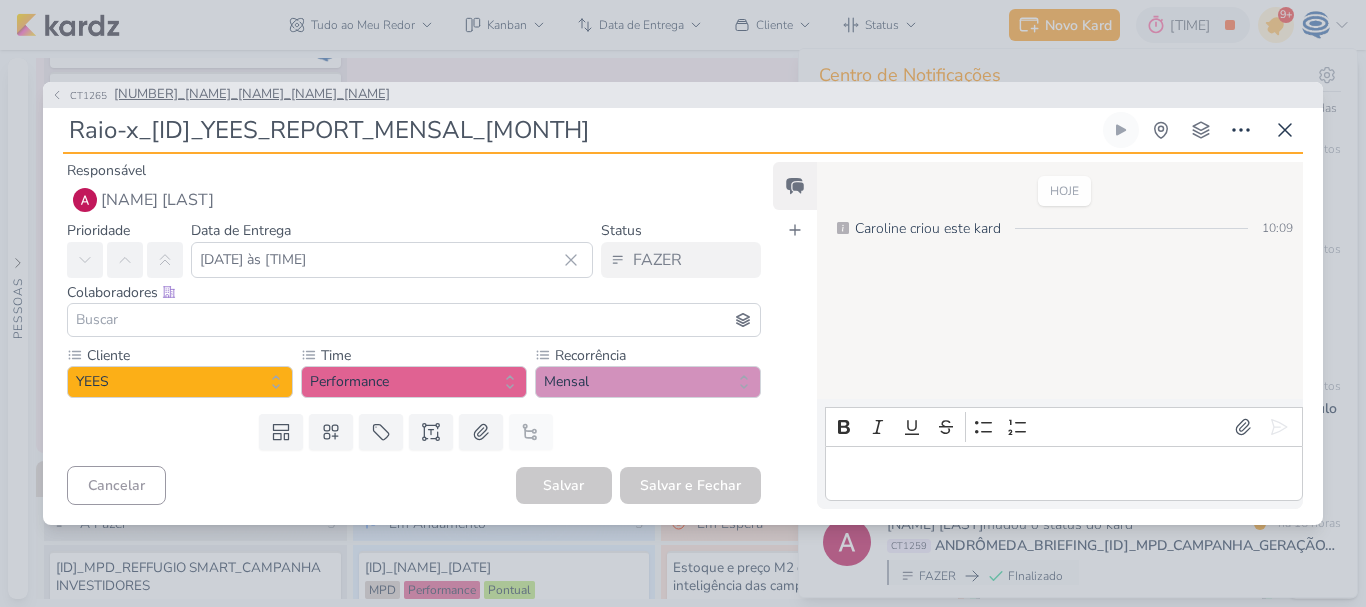 click on "6708011_YEES_REPORT_MENSAL_JULHO" at bounding box center [252, 95] 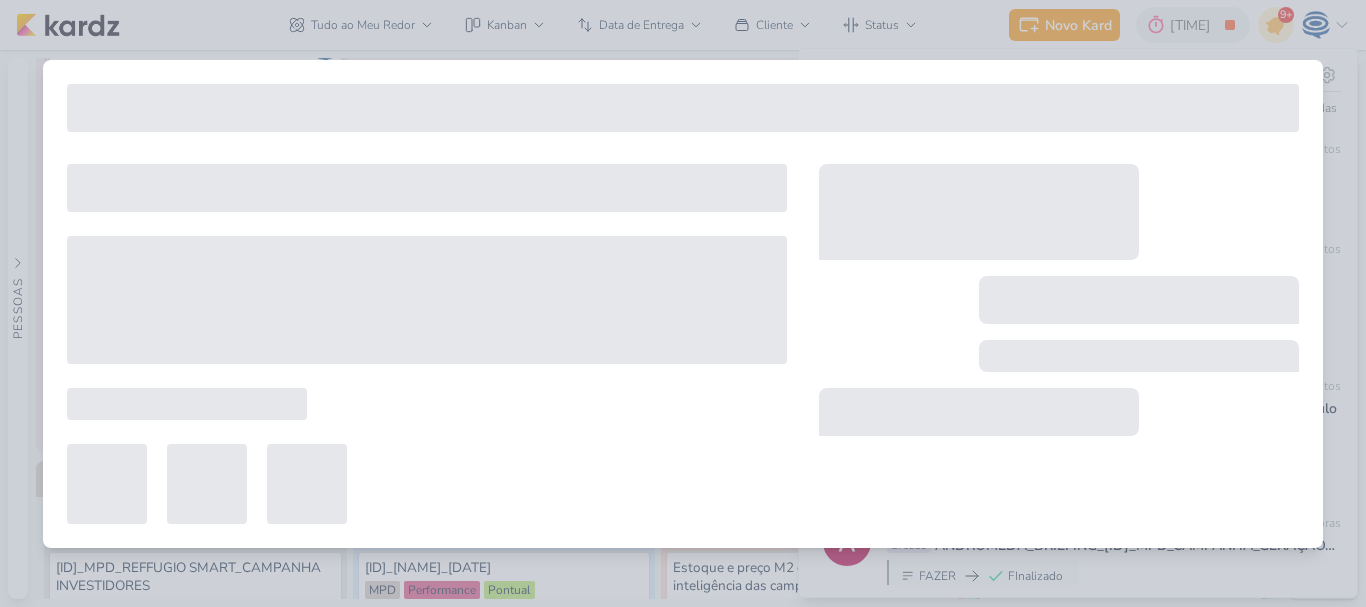 type on "6708011_YEES_REPORT_MENSAL_JULHO" 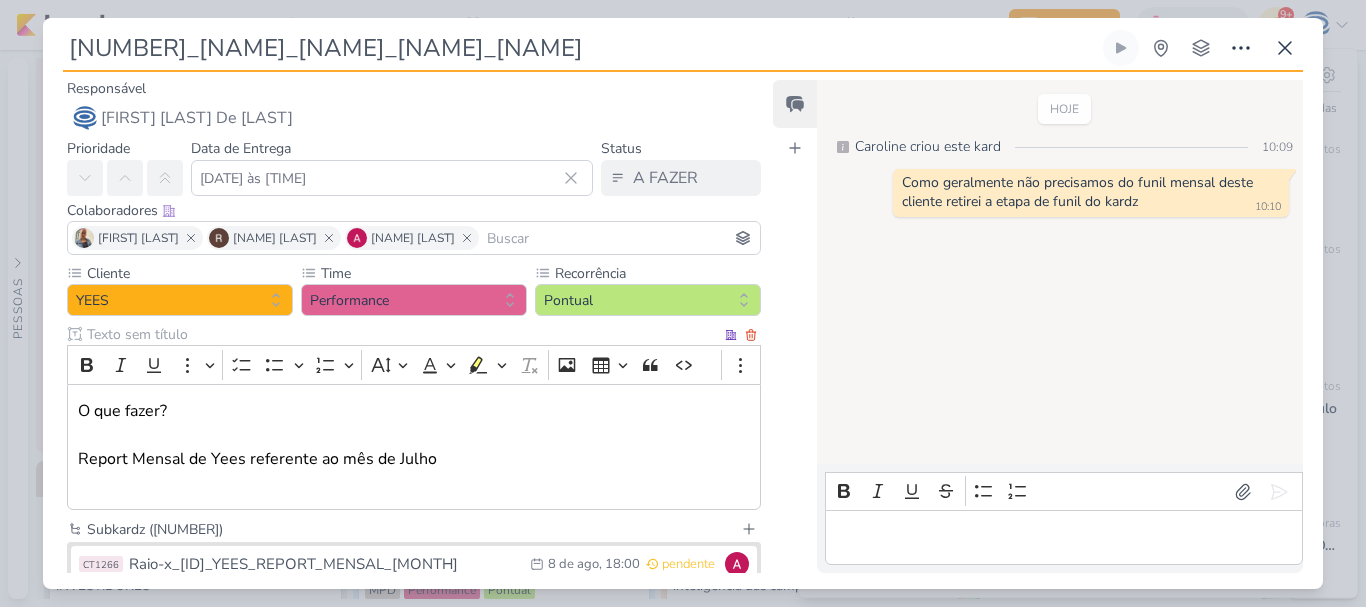 scroll, scrollTop: 276, scrollLeft: 0, axis: vertical 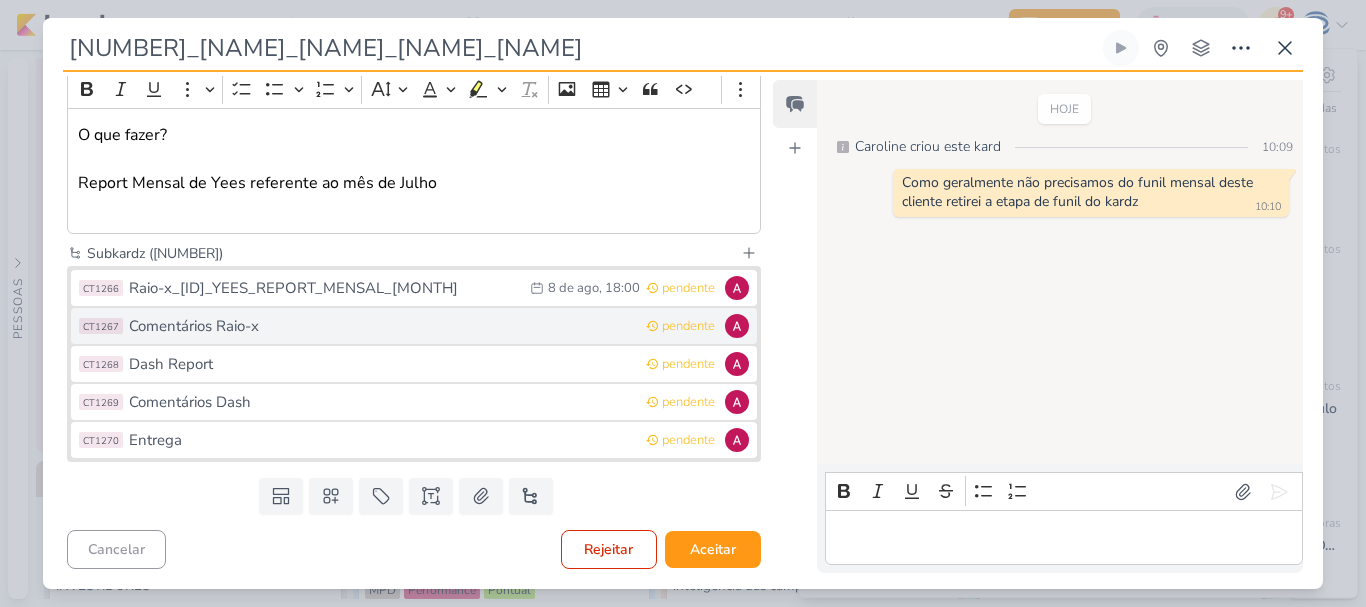 click on "Comentários Raio-x" at bounding box center (382, 326) 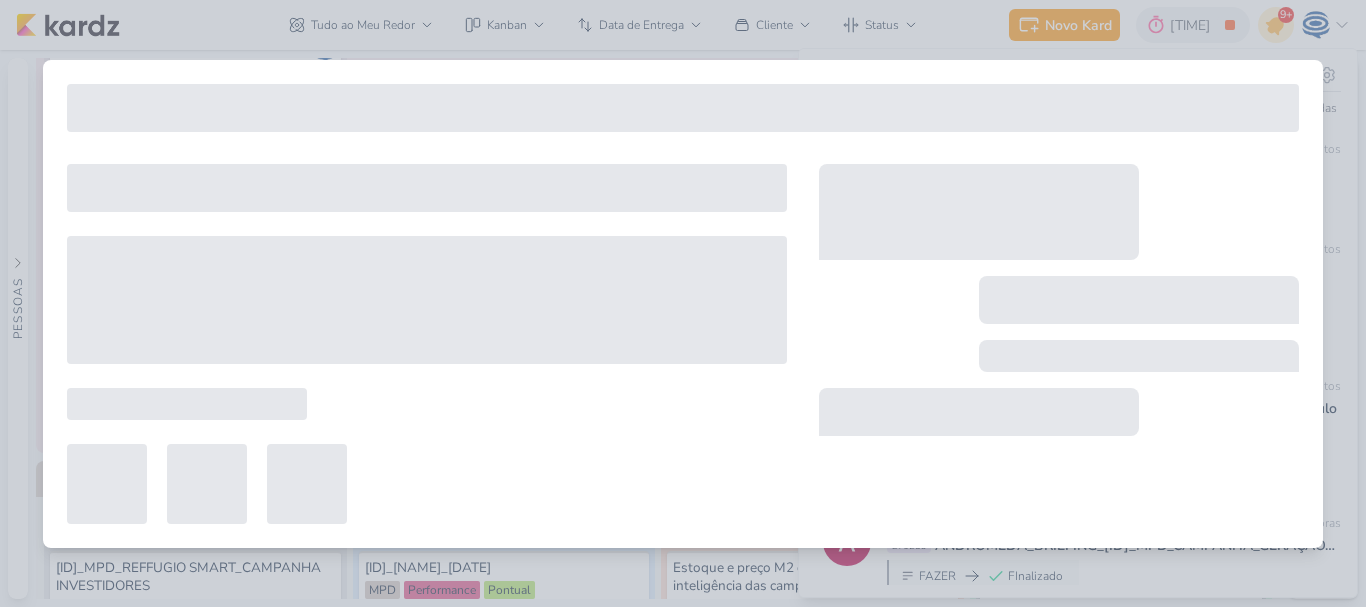 type on "Comentários Raio-x" 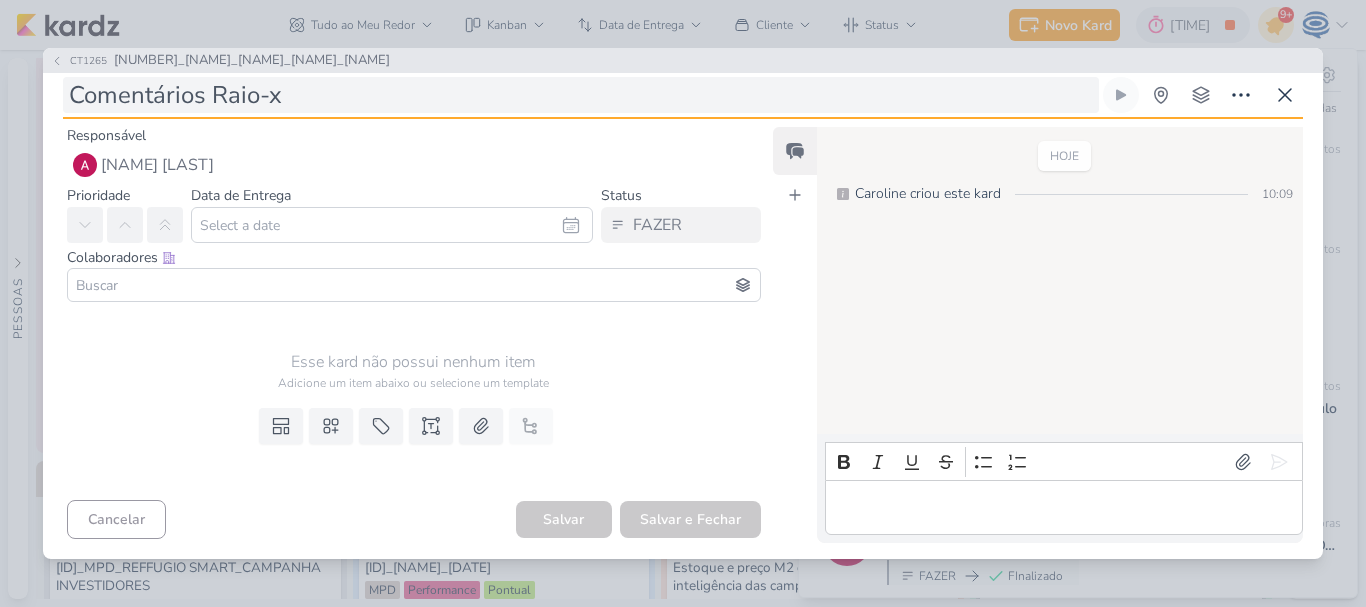 type 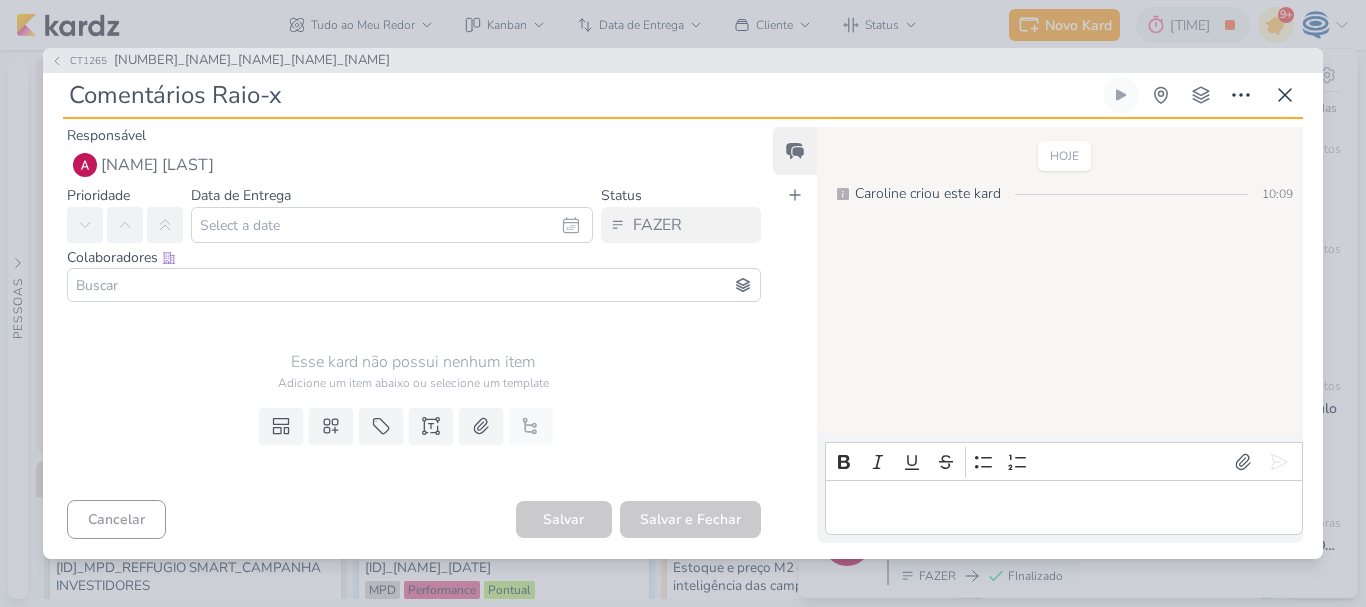 click on "Comentários Raio-x" at bounding box center (581, 95) 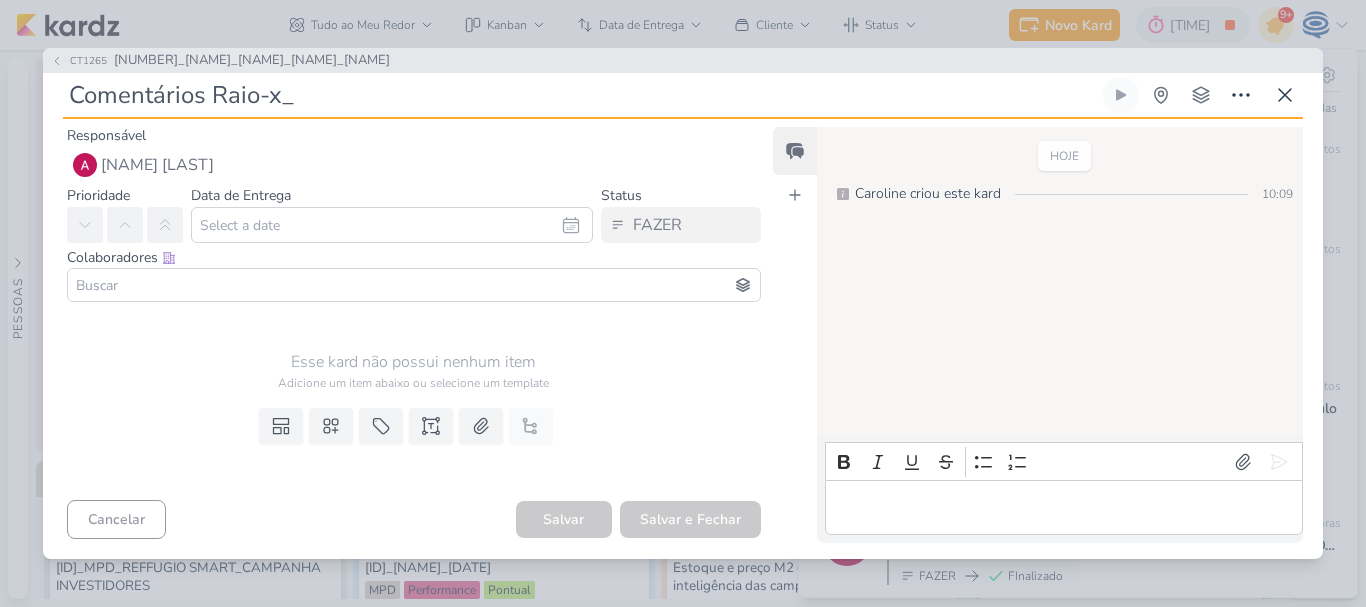 paste on "6708011_YEES_REPORT_MENSAL_JULHO" 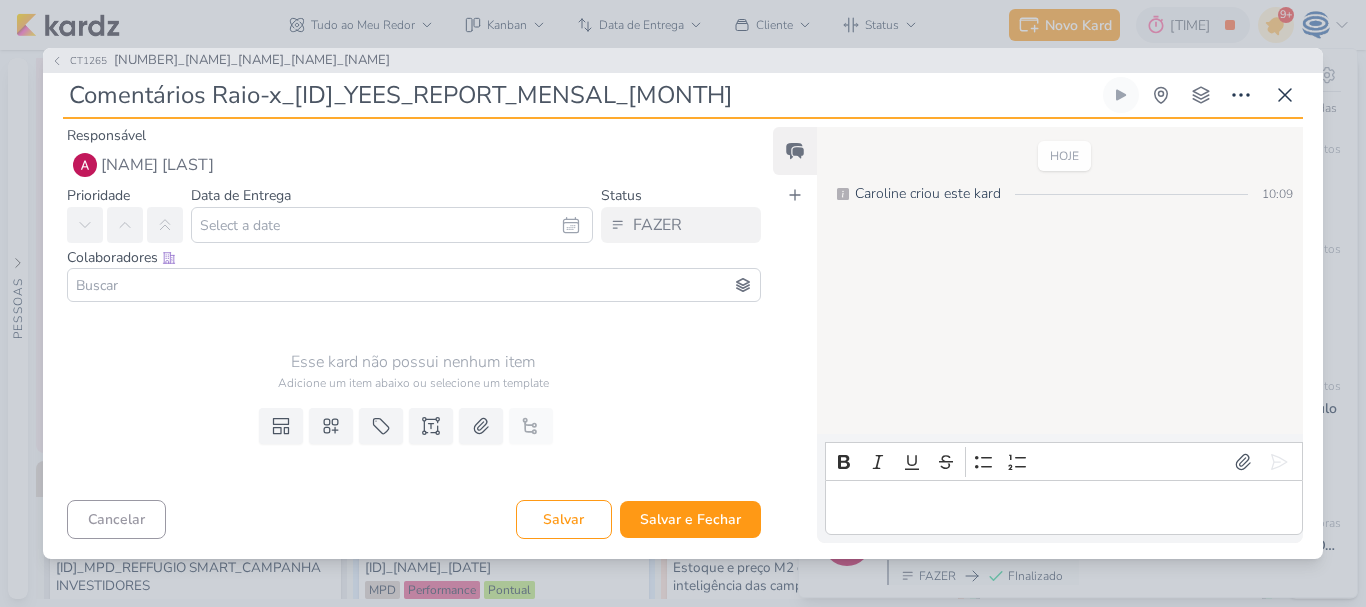 type 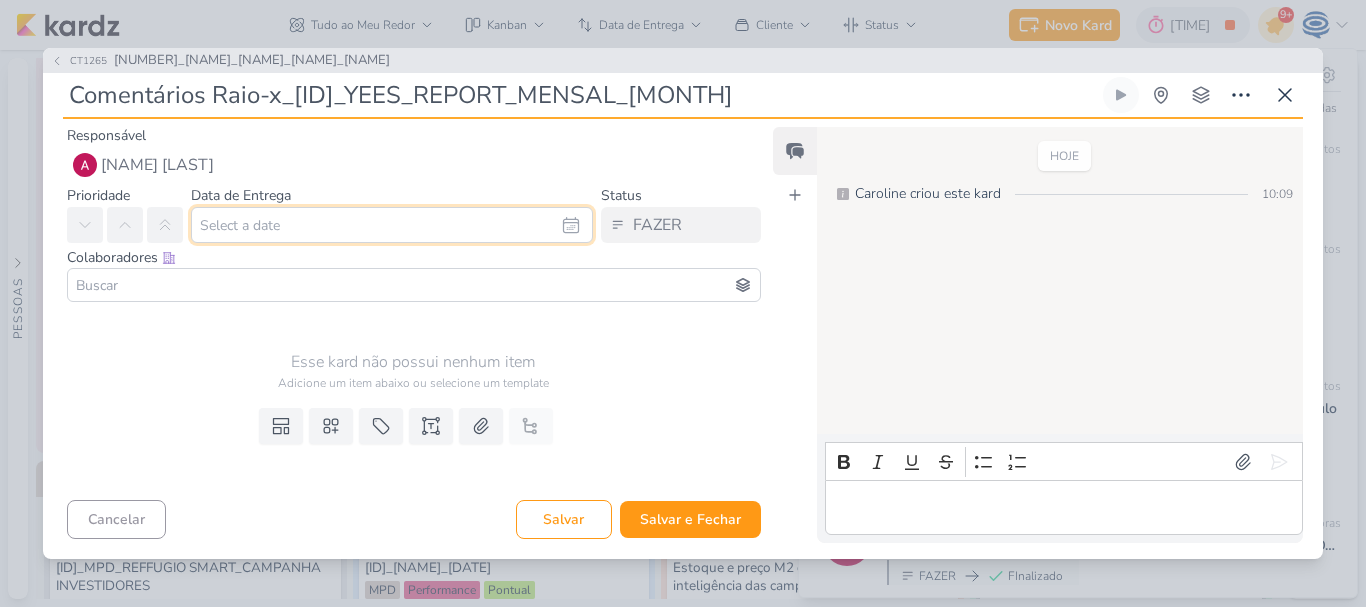 click at bounding box center [392, 225] 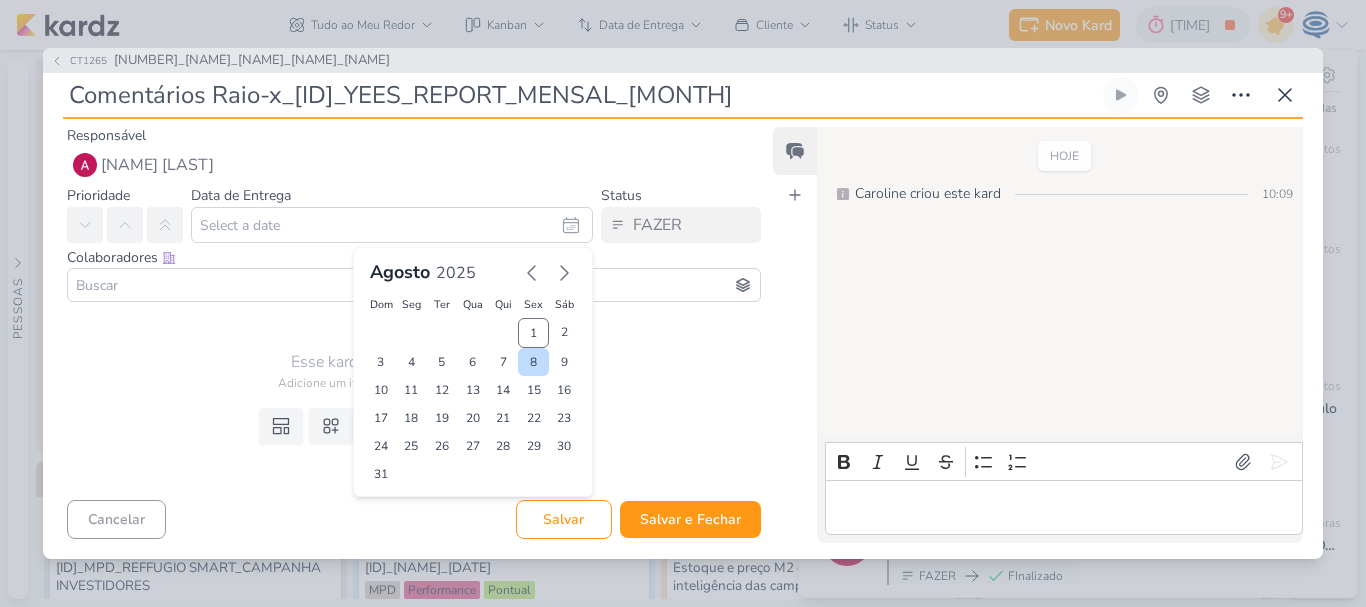 click on "8" at bounding box center (533, 362) 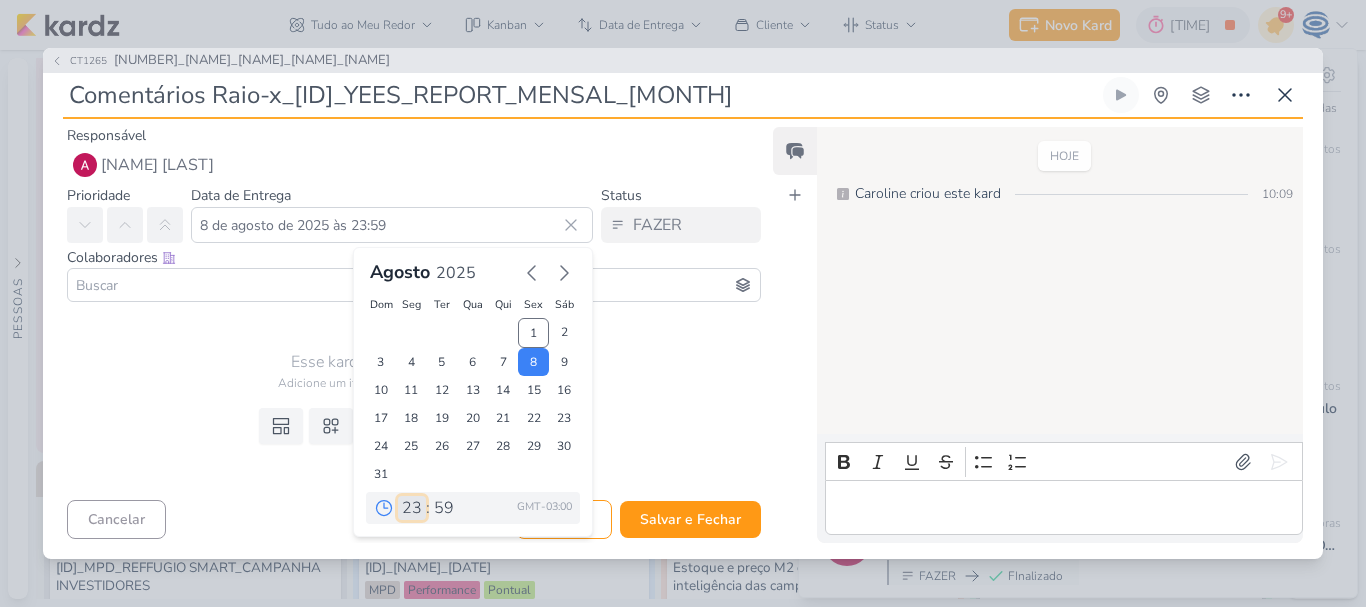 click on "00 01 02 03 04 05 06 07 08 09 10 11 12 13 14 15 16 17 18 19 20 21 22 23" at bounding box center (412, 508) 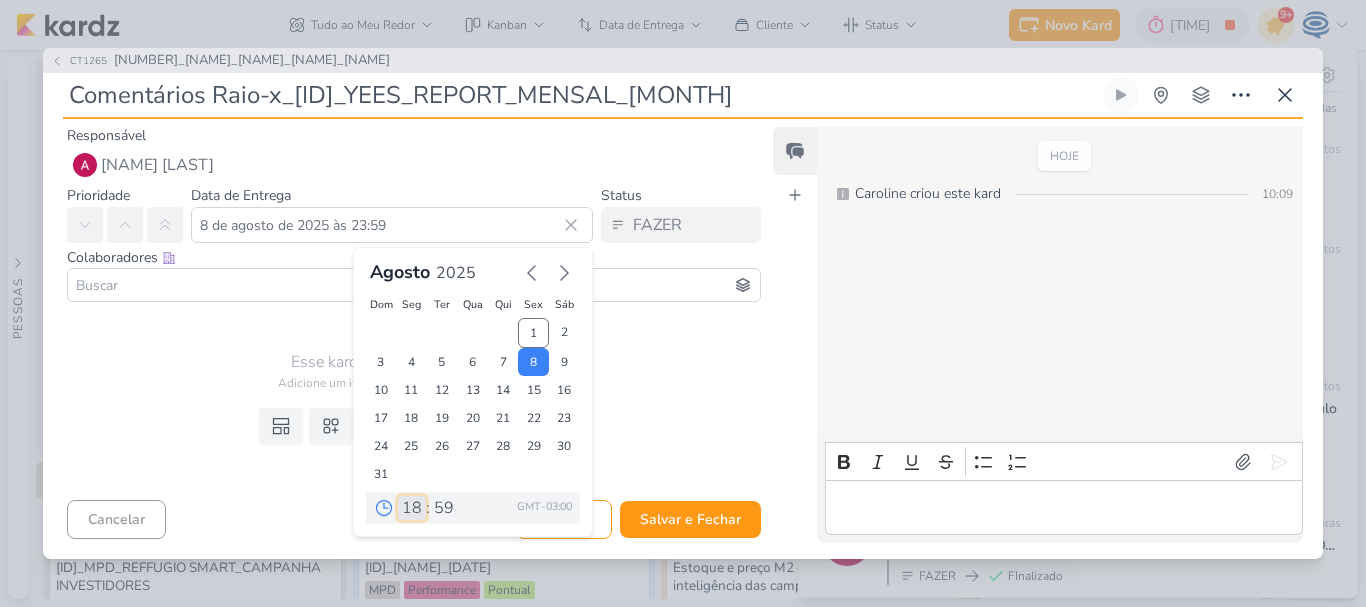 click on "00 01 02 03 04 05 06 07 08 09 10 11 12 13 14 15 16 17 18 19 20 21 22 23" at bounding box center [412, 508] 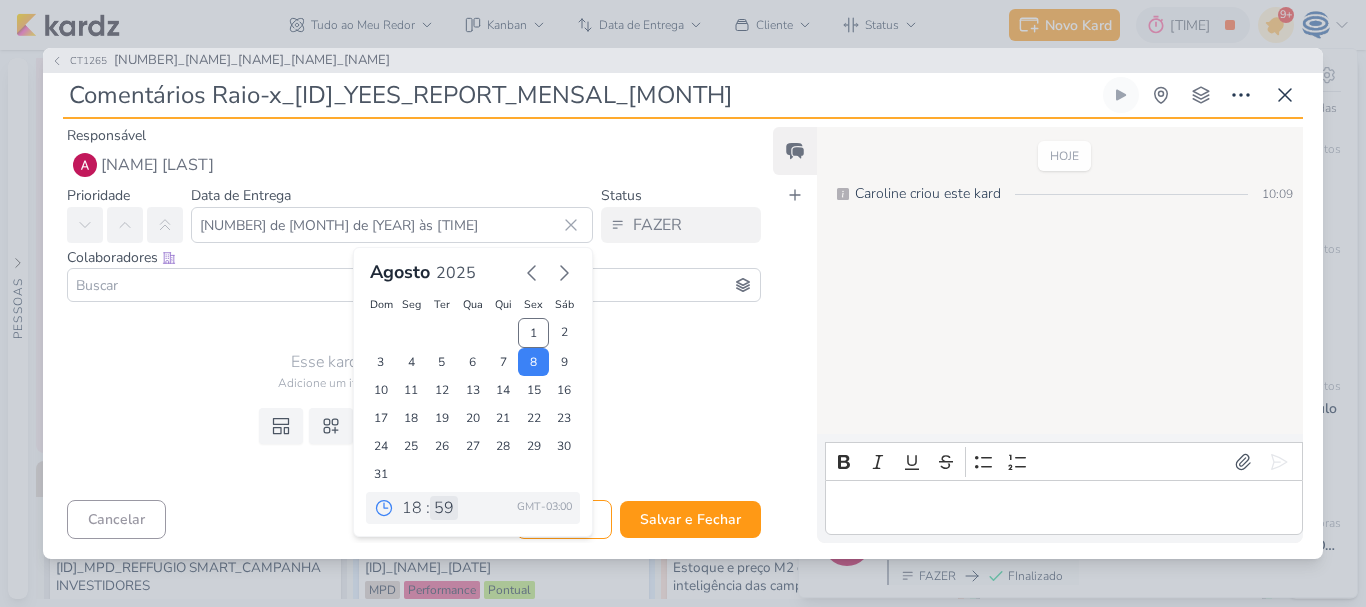 click on "00 01 02 03 04 05 06 07 08 09 10 11 12 13 14 15 16 17 18 19 20 21 22 23
:
00 05 10 15 20 25 30 35 40 45 50 55
59
GMT-03:00" at bounding box center (473, 508) 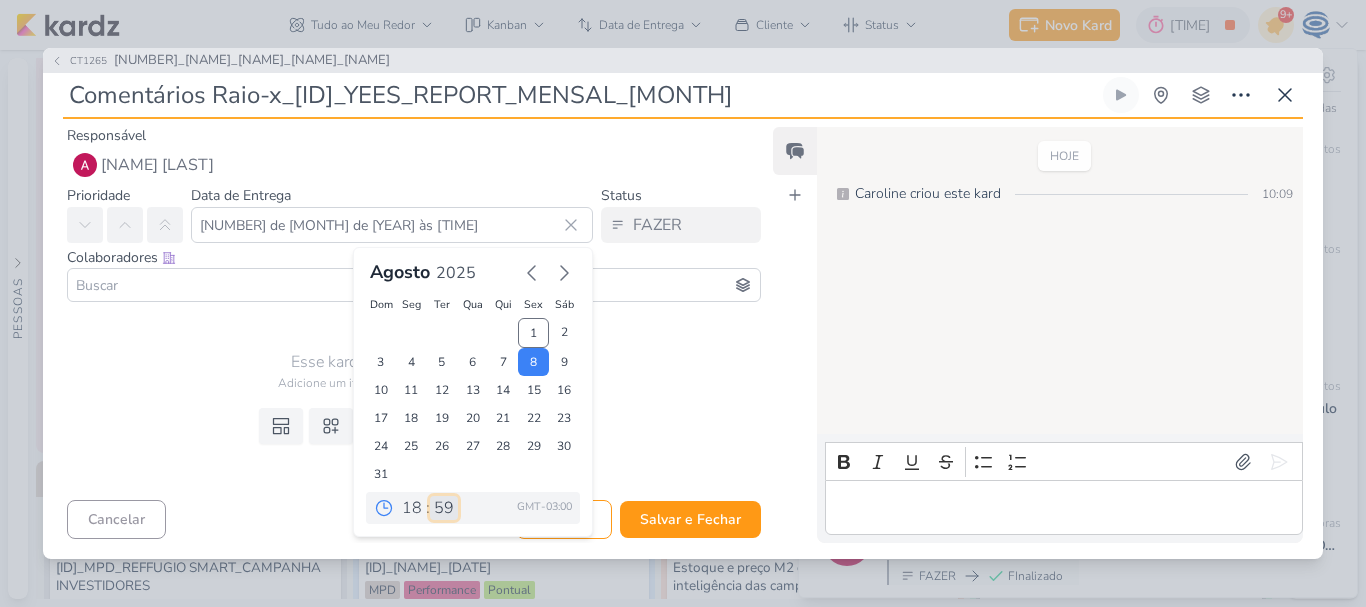 click on "00 05 10 15 20 25 30 35 40 45 50 55
59" at bounding box center [444, 508] 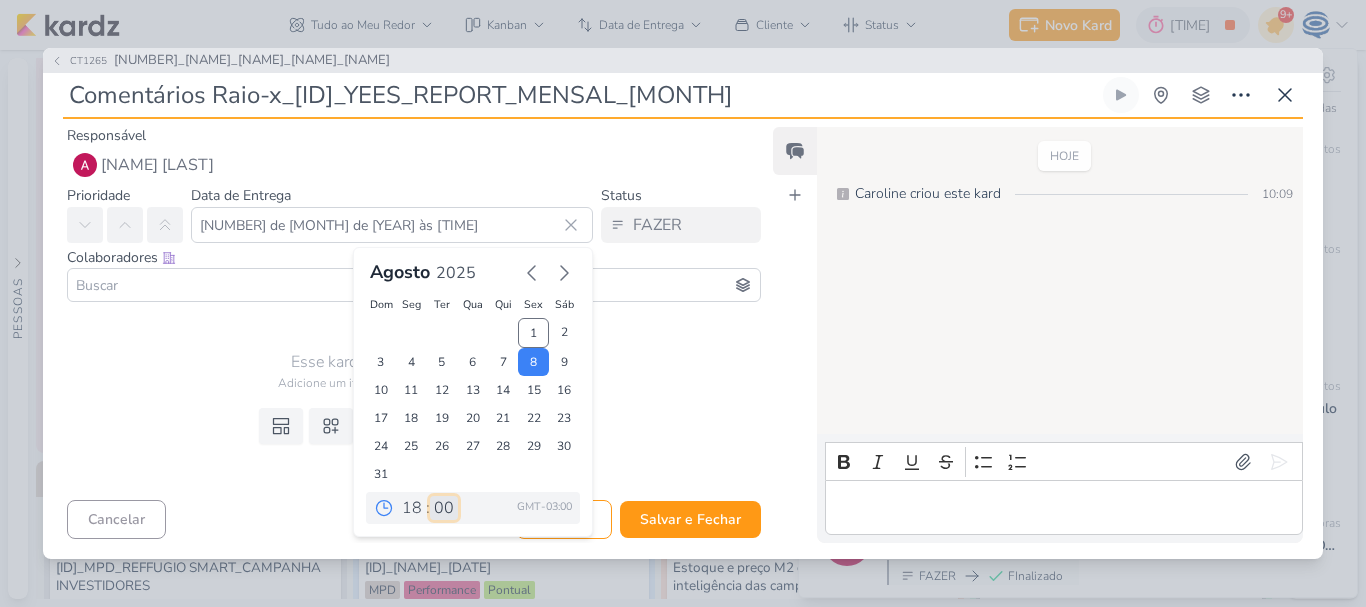 click on "00 05 10 15 20 25 30 35 40 45 50 55
59" at bounding box center (444, 508) 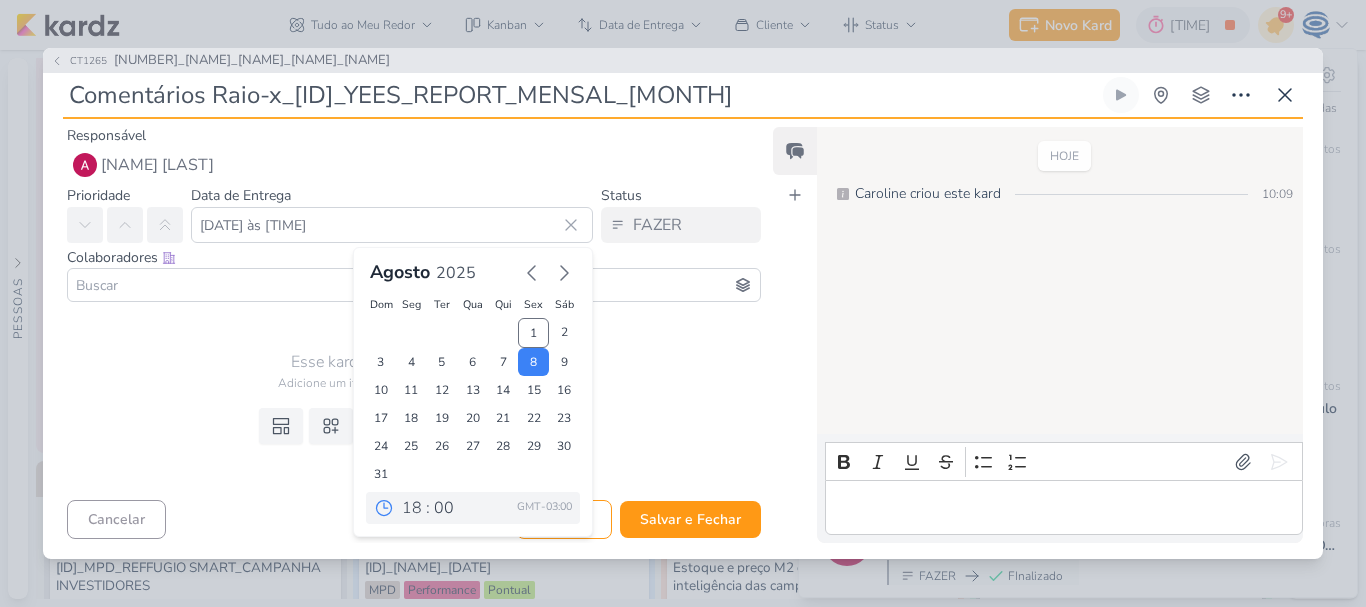 click on "Esse kard não possui nenhum item" at bounding box center [414, 362] 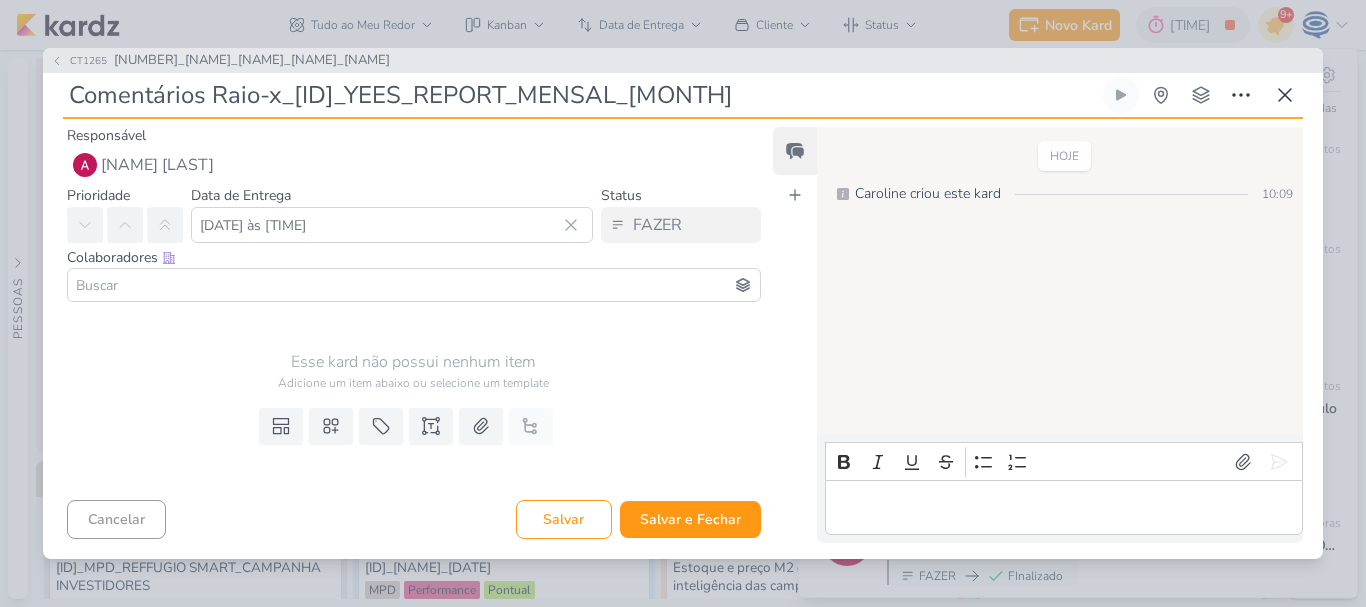 click at bounding box center [414, 285] 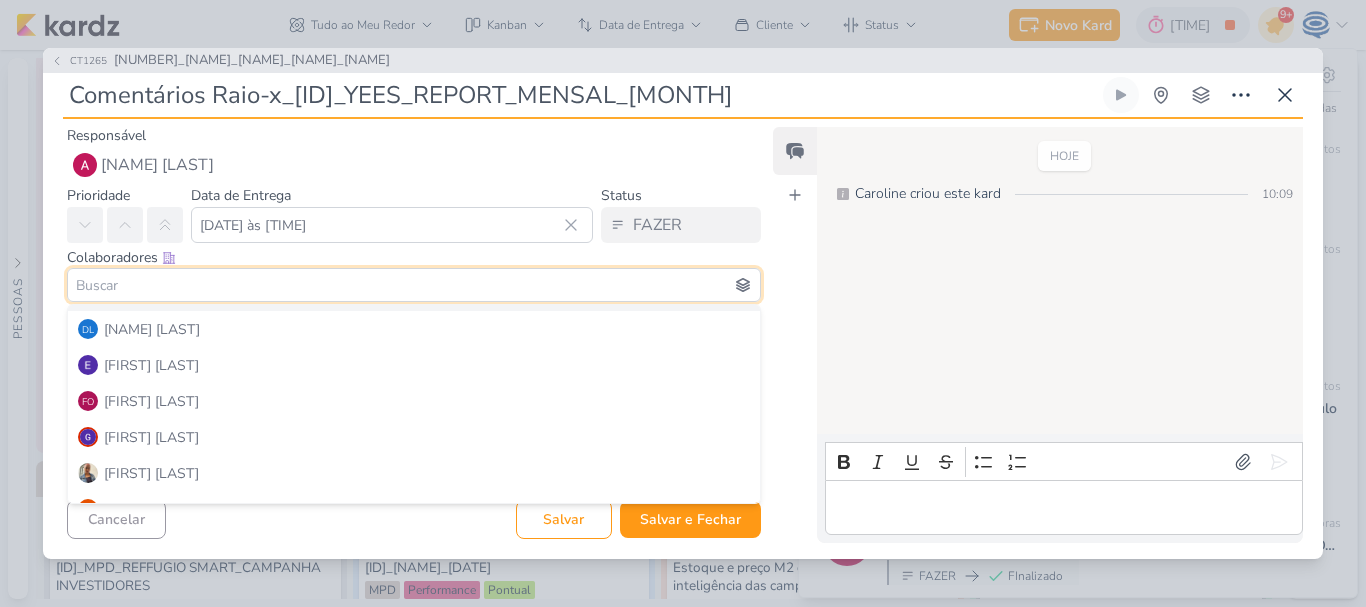scroll, scrollTop: 139, scrollLeft: 0, axis: vertical 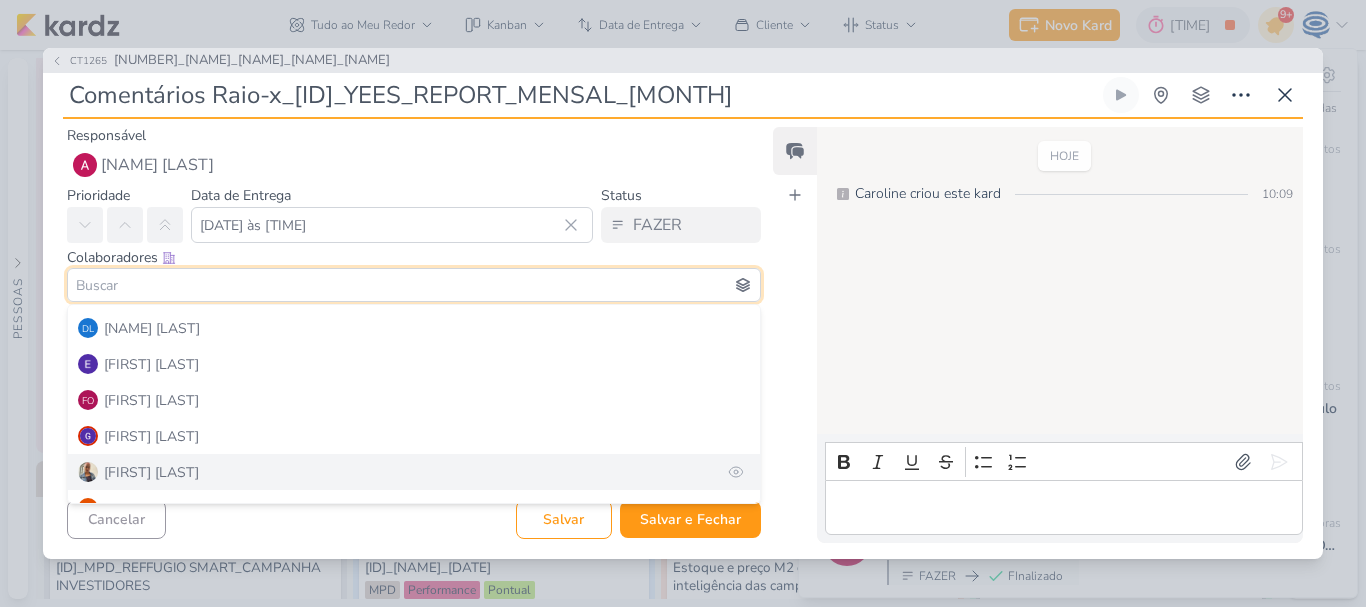 click on "Iara Santos" at bounding box center (414, 472) 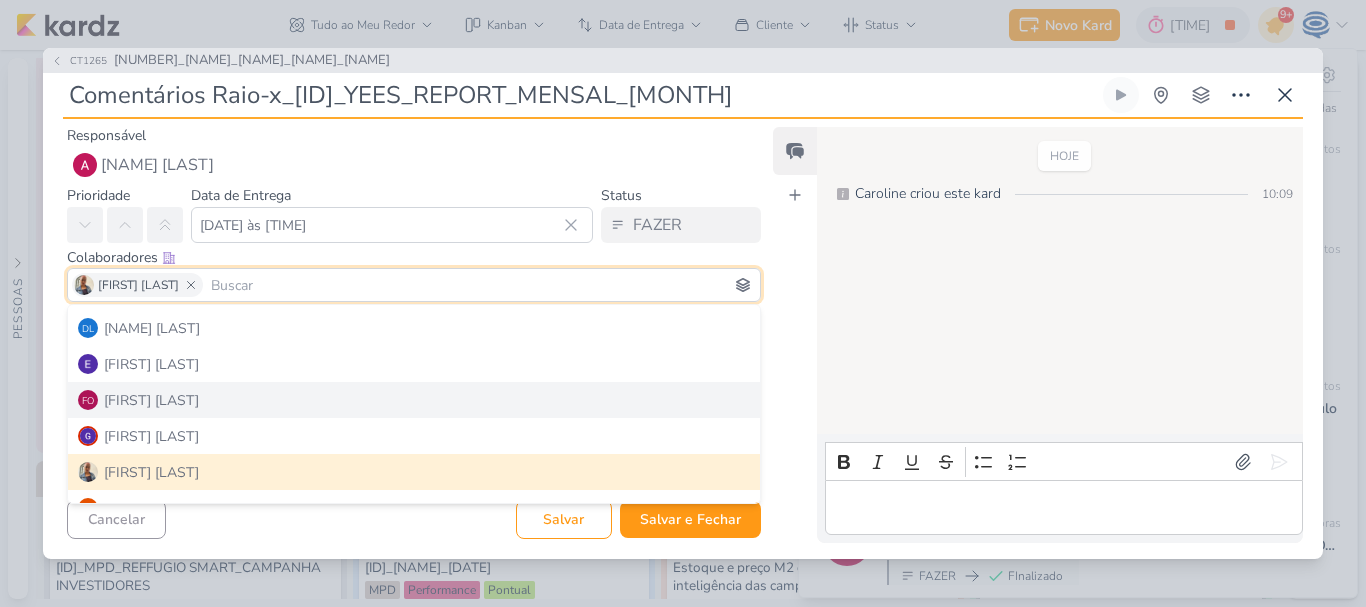 click on "Esse kard não possui nenhum item
Adicione um item abaixo ou selecione um template" at bounding box center [406, 355] 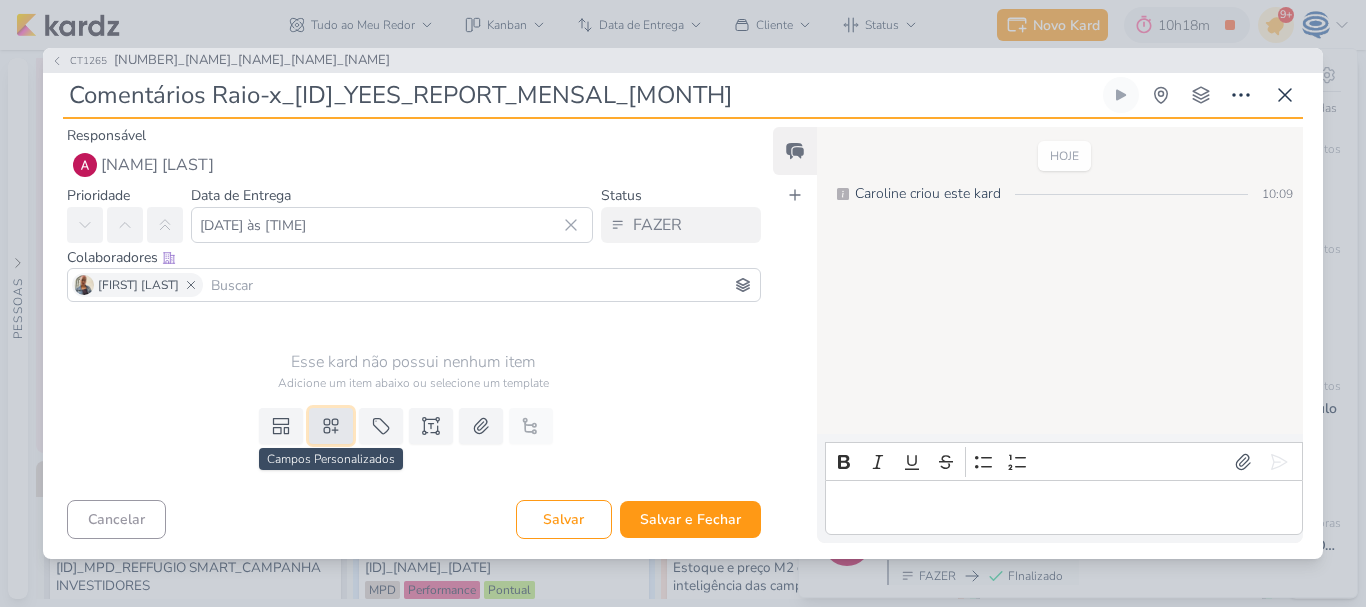 click 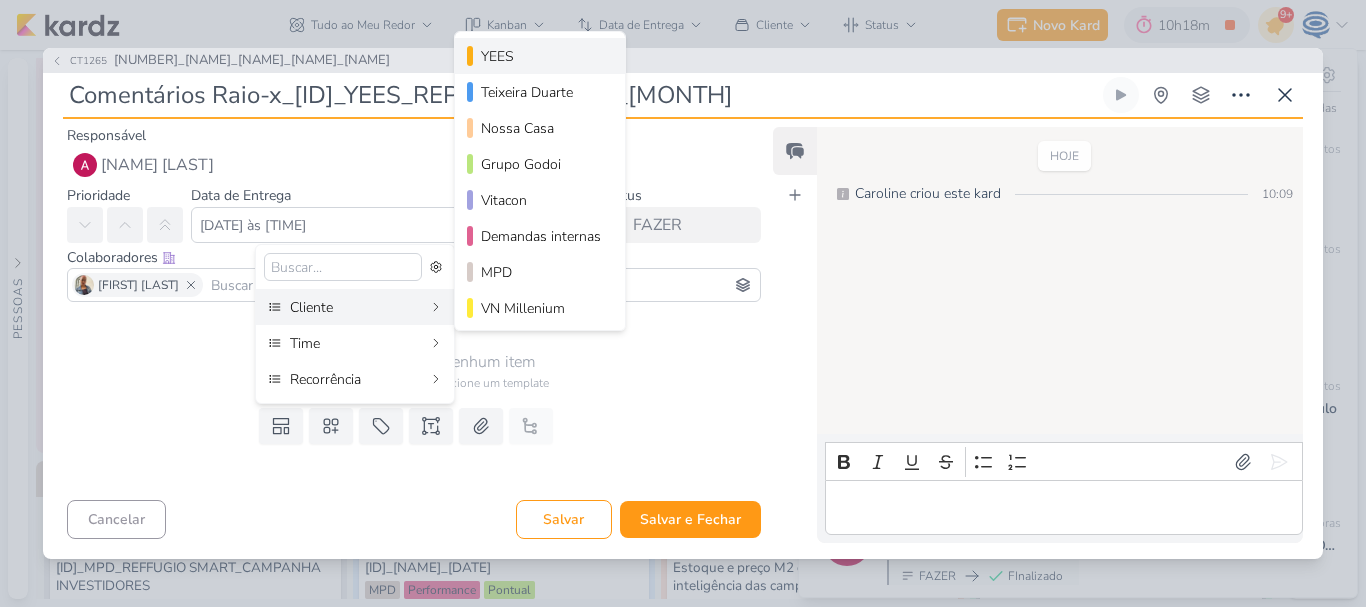 click on "YEES" at bounding box center [540, 56] 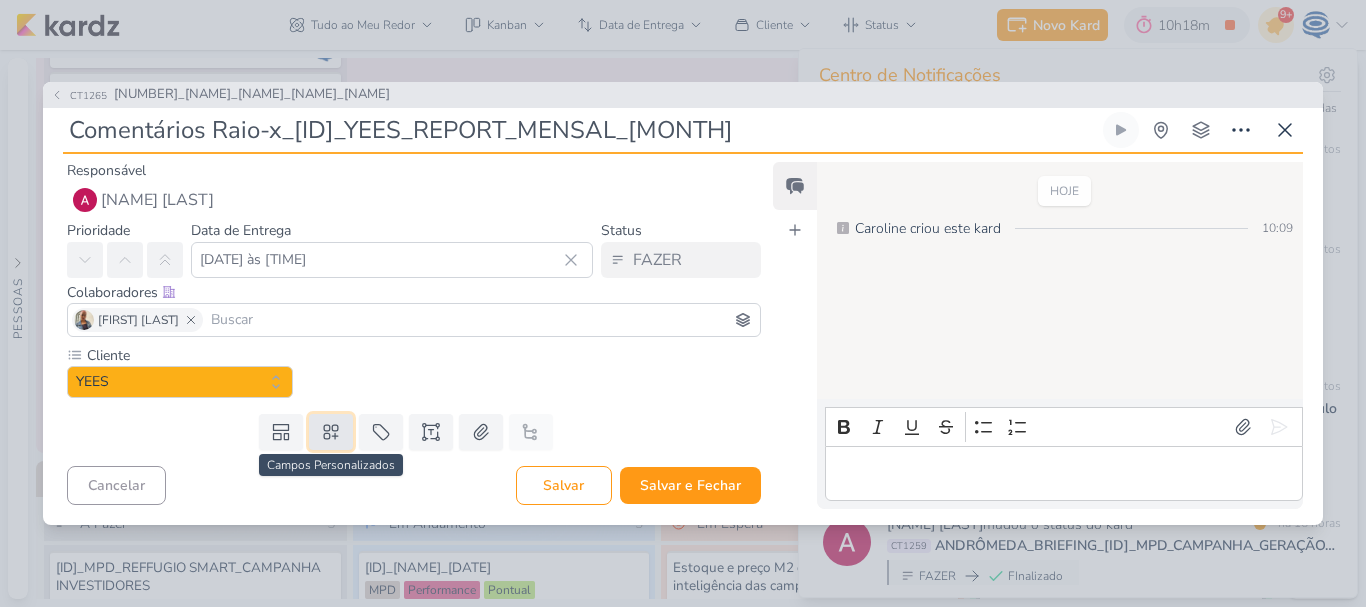 click 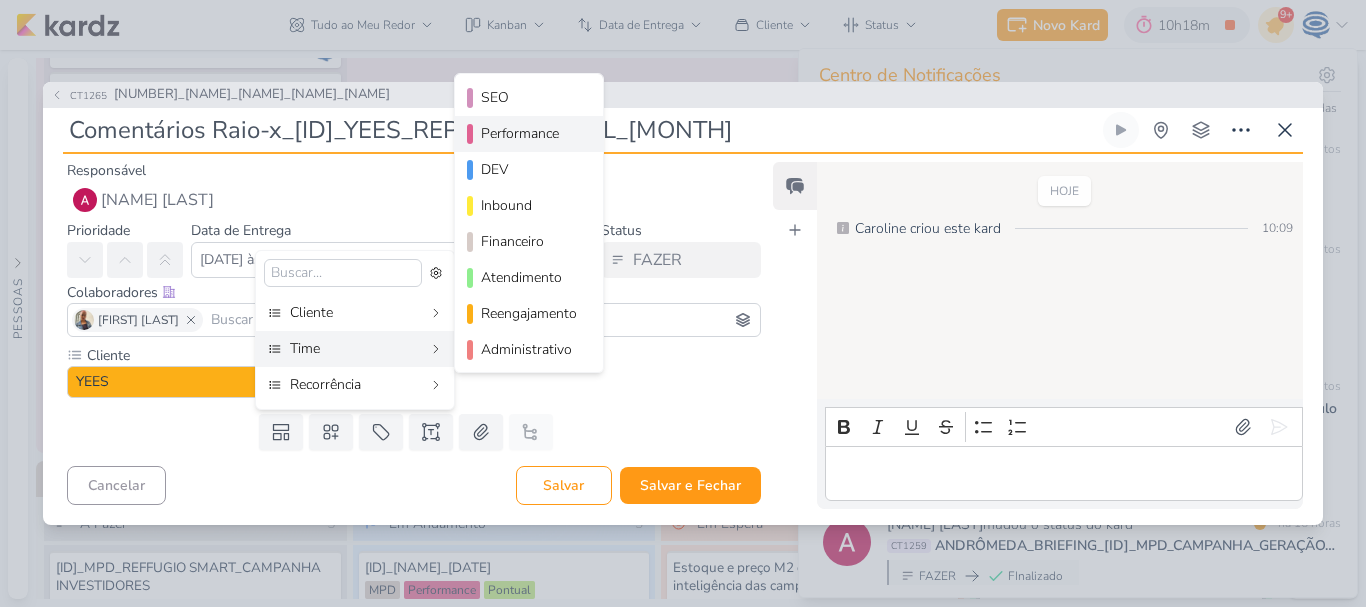 click on "Performance" at bounding box center (530, 133) 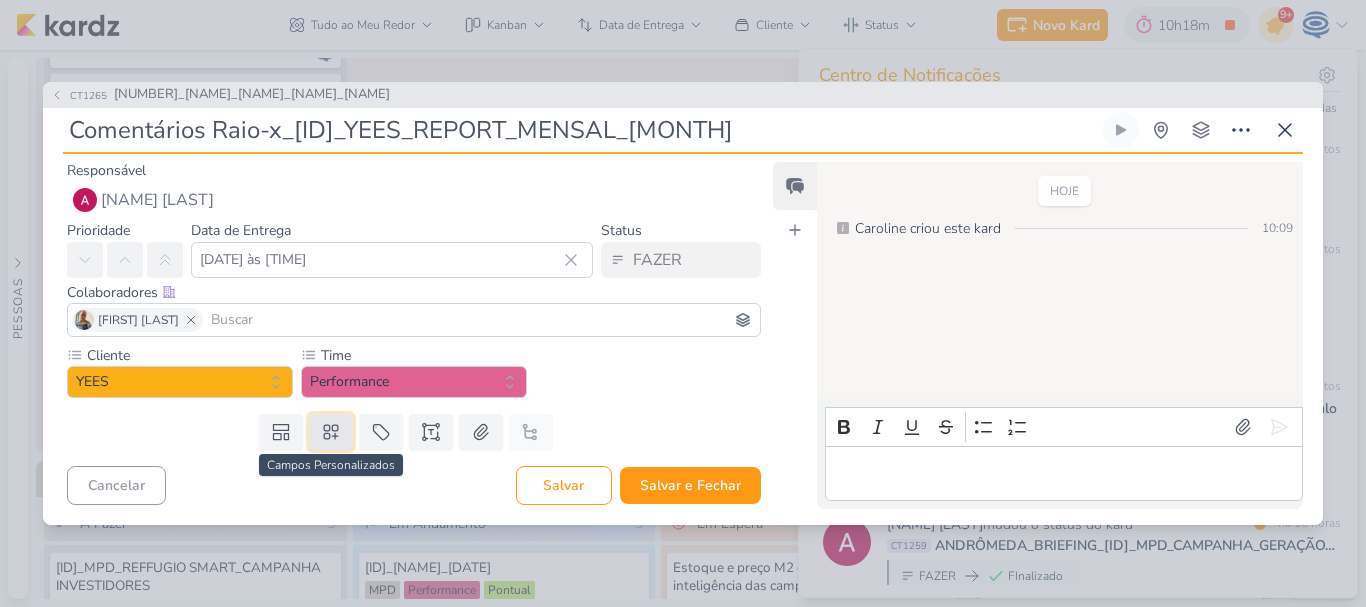 click 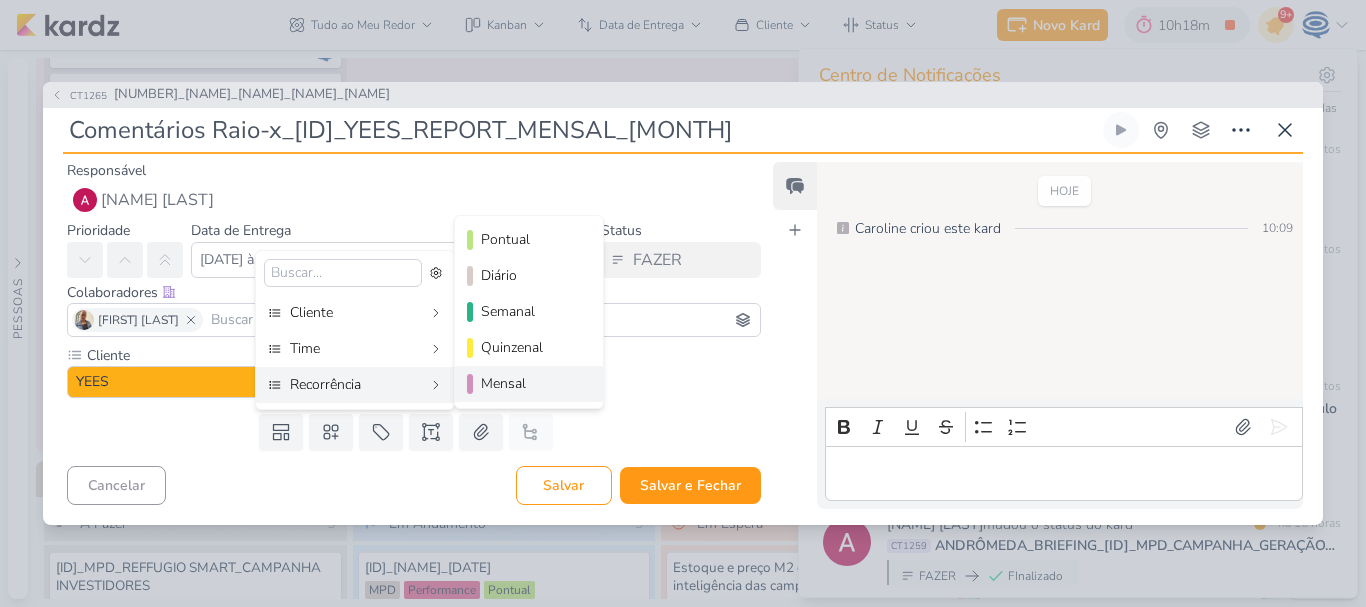 click on "Mensal" at bounding box center [530, 383] 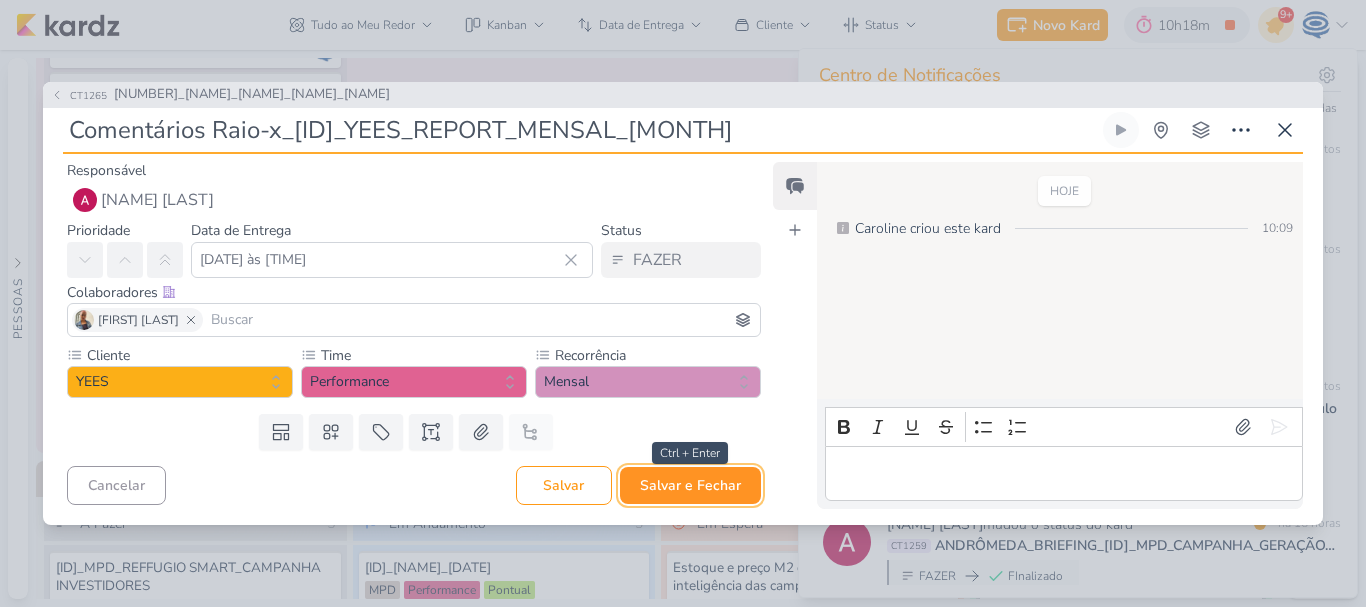 click on "Salvar e Fechar" at bounding box center (690, 485) 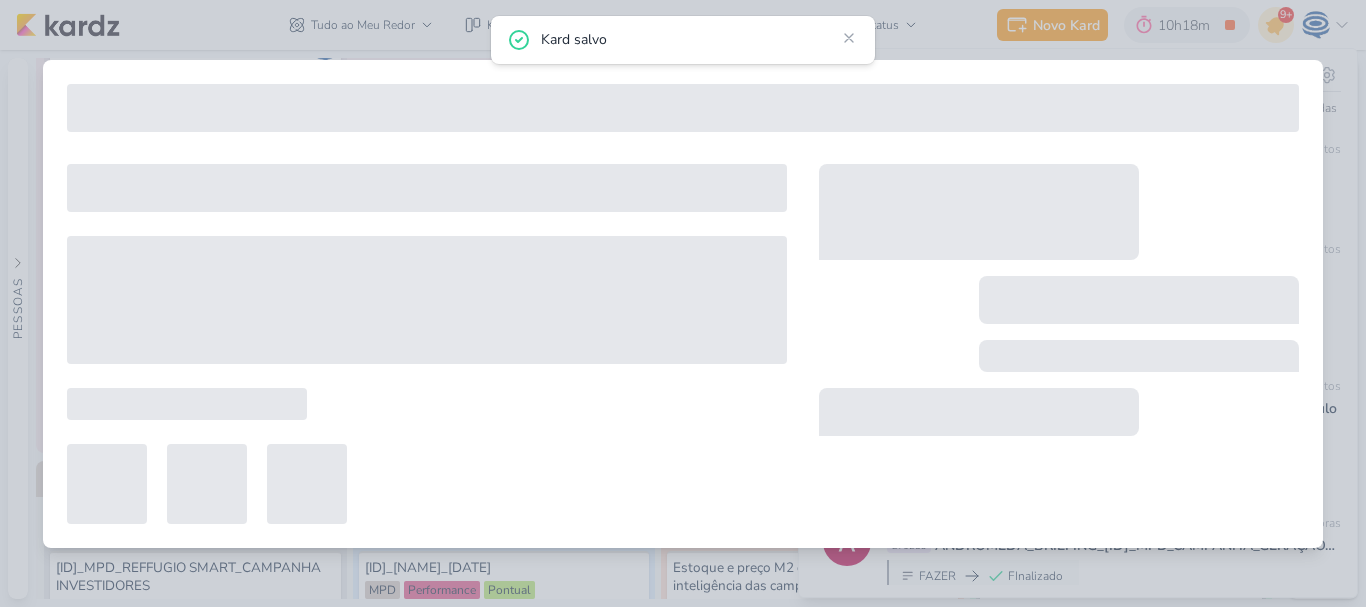 type on "6708011_YEES_REPORT_MENSAL_JULHO" 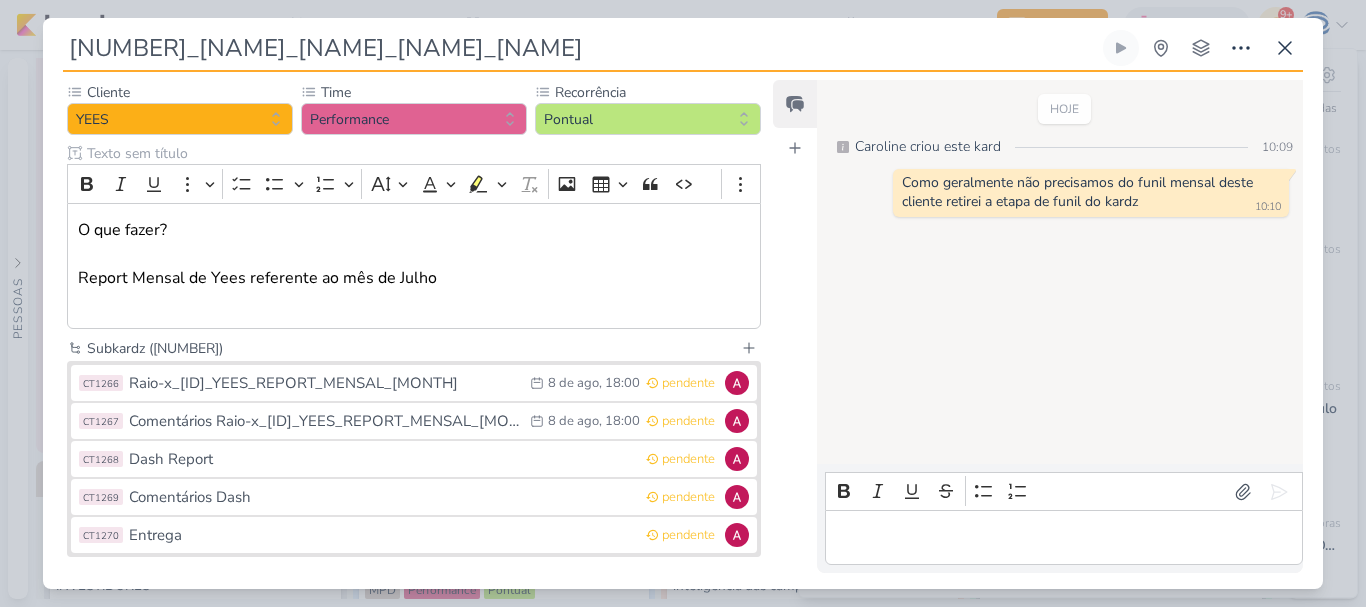 scroll, scrollTop: 182, scrollLeft: 0, axis: vertical 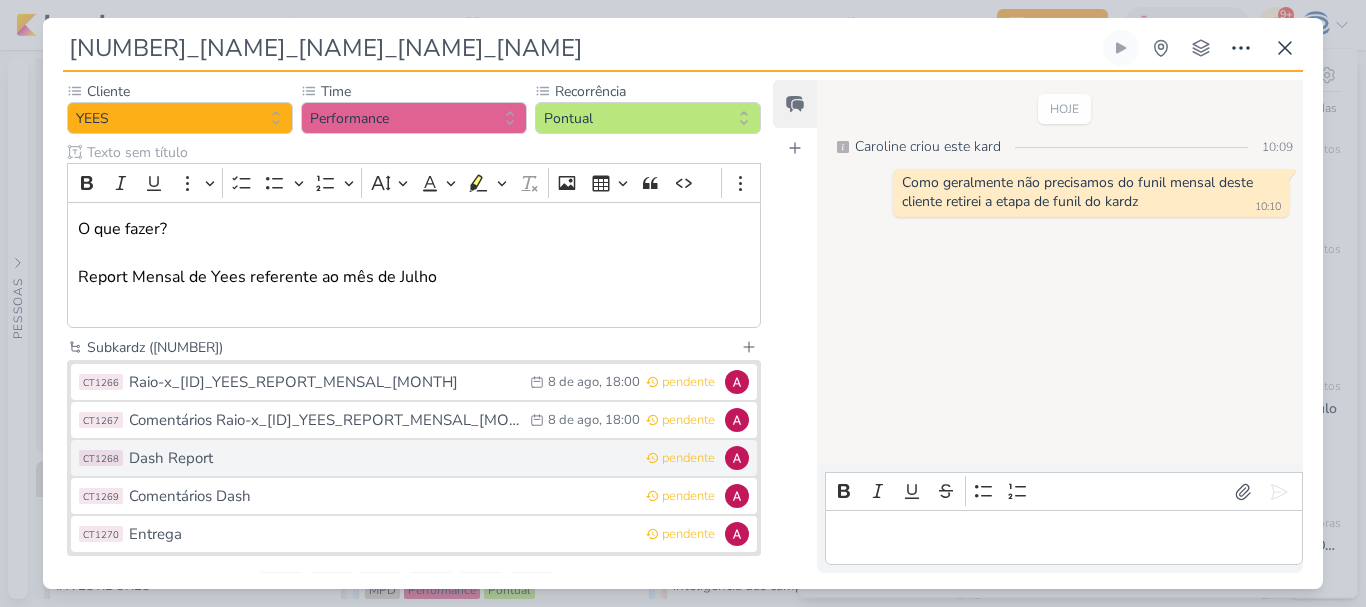 click on "Dash Report" at bounding box center [382, 458] 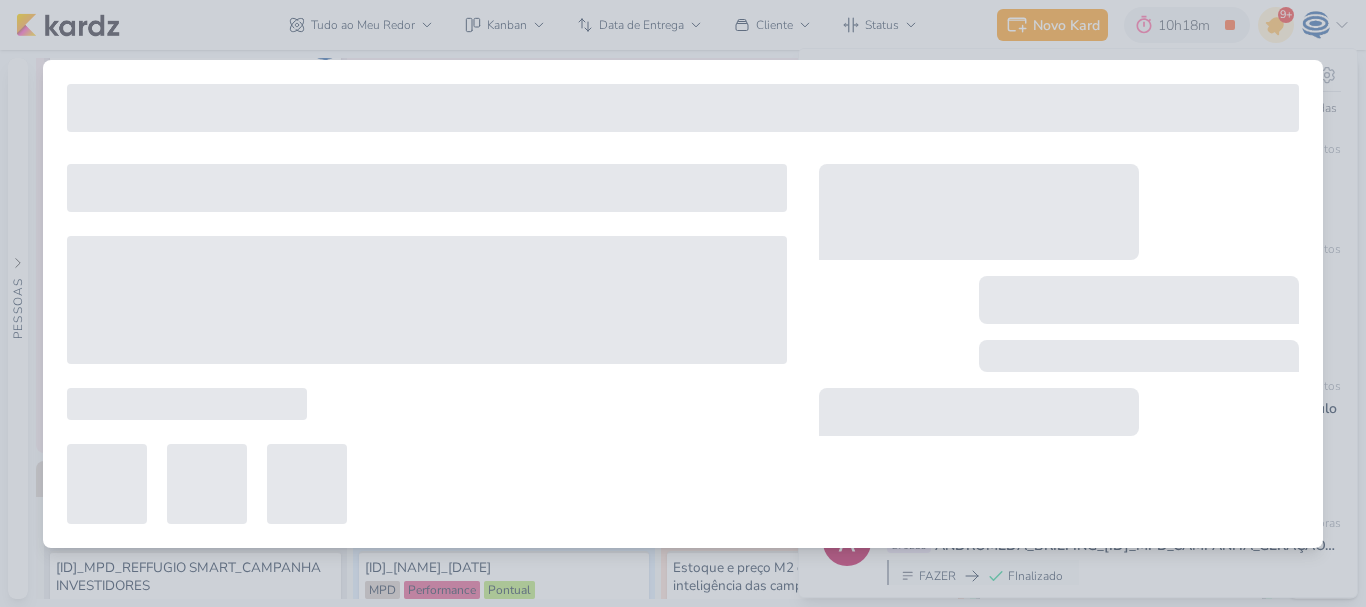 type on "Dash Report" 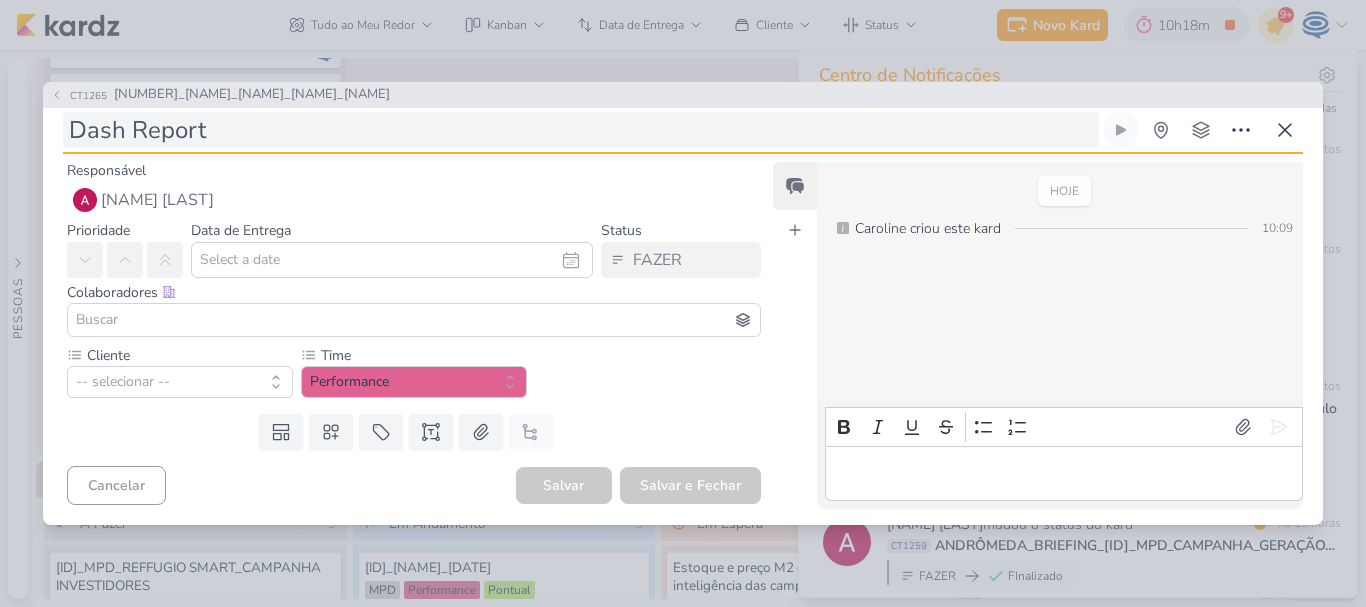type 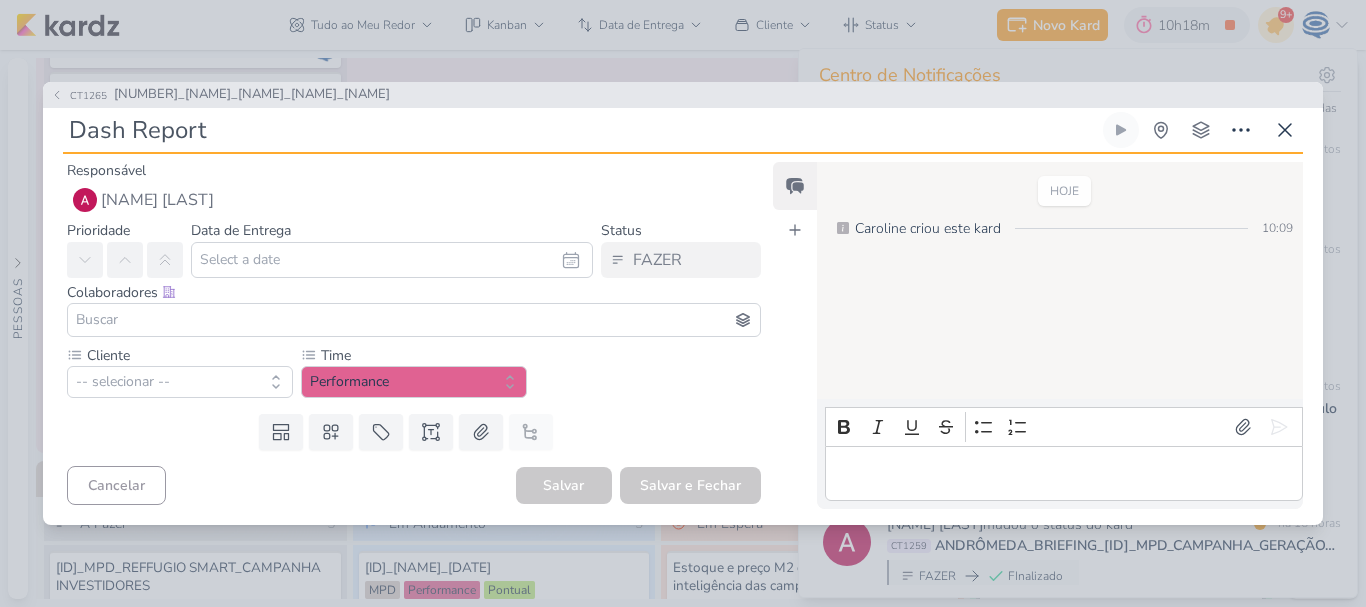 click on "Dash Report" at bounding box center (581, 130) 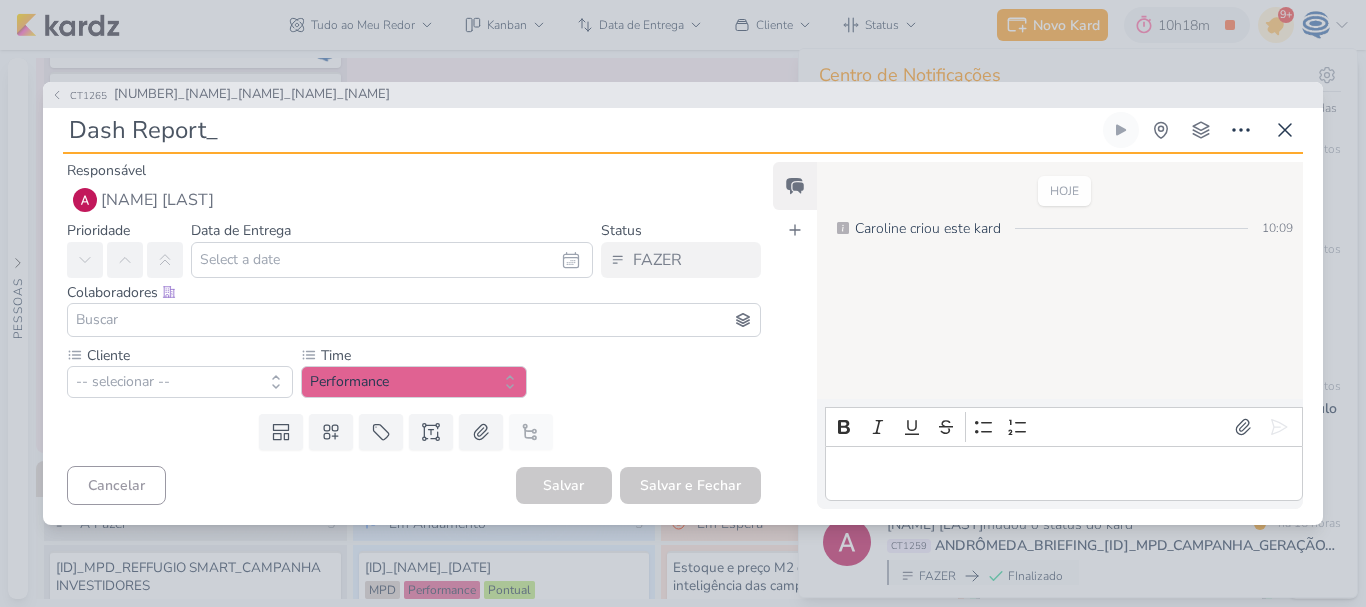 paste on "6708011_YEES_REPORT_MENSAL_JULHO" 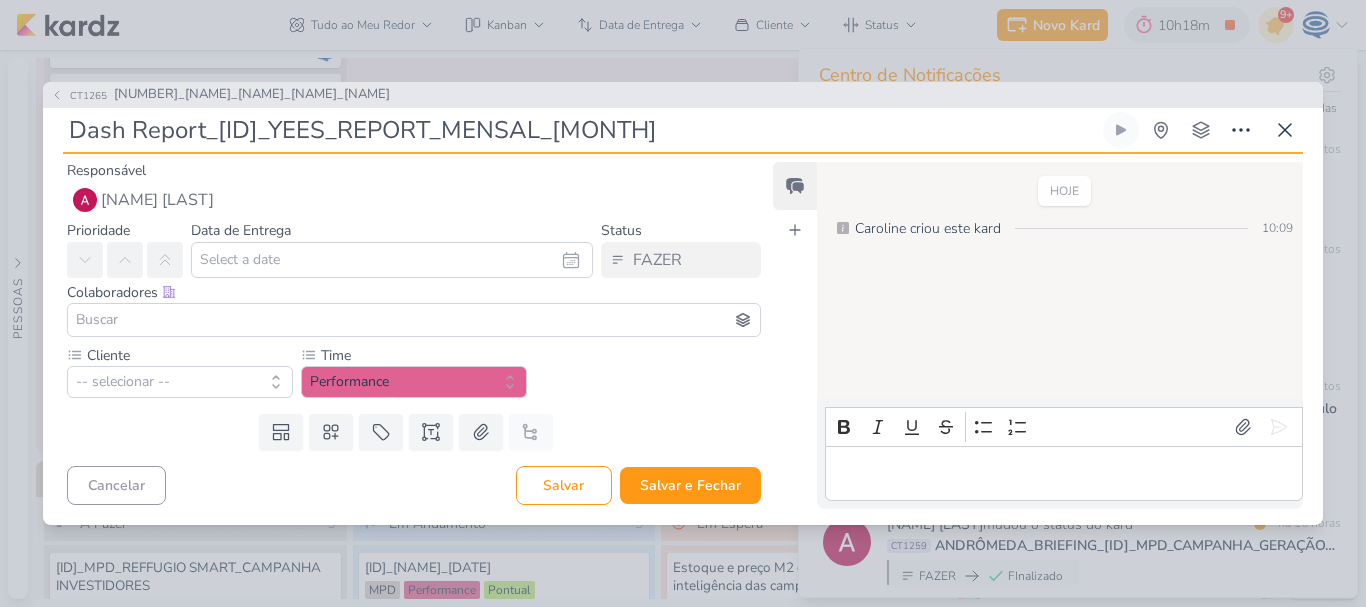 click on "Dash Report_6708011_YEES_REPORT_MENSAL_JULHO" at bounding box center (581, 130) 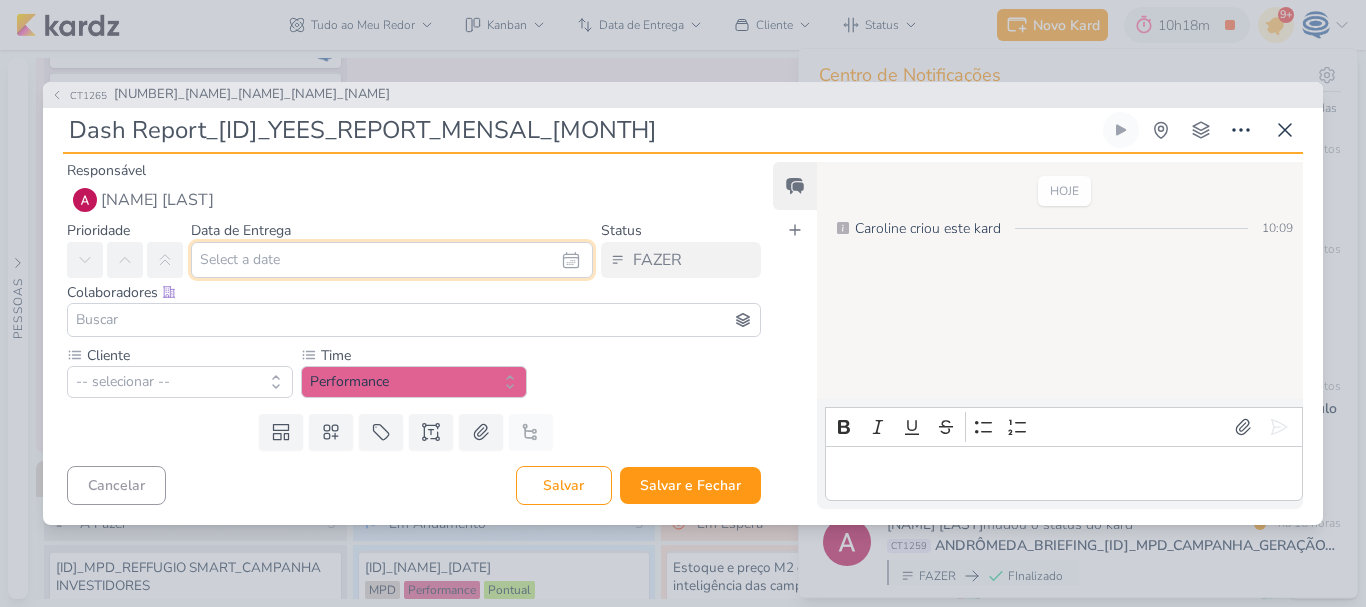click at bounding box center [392, 260] 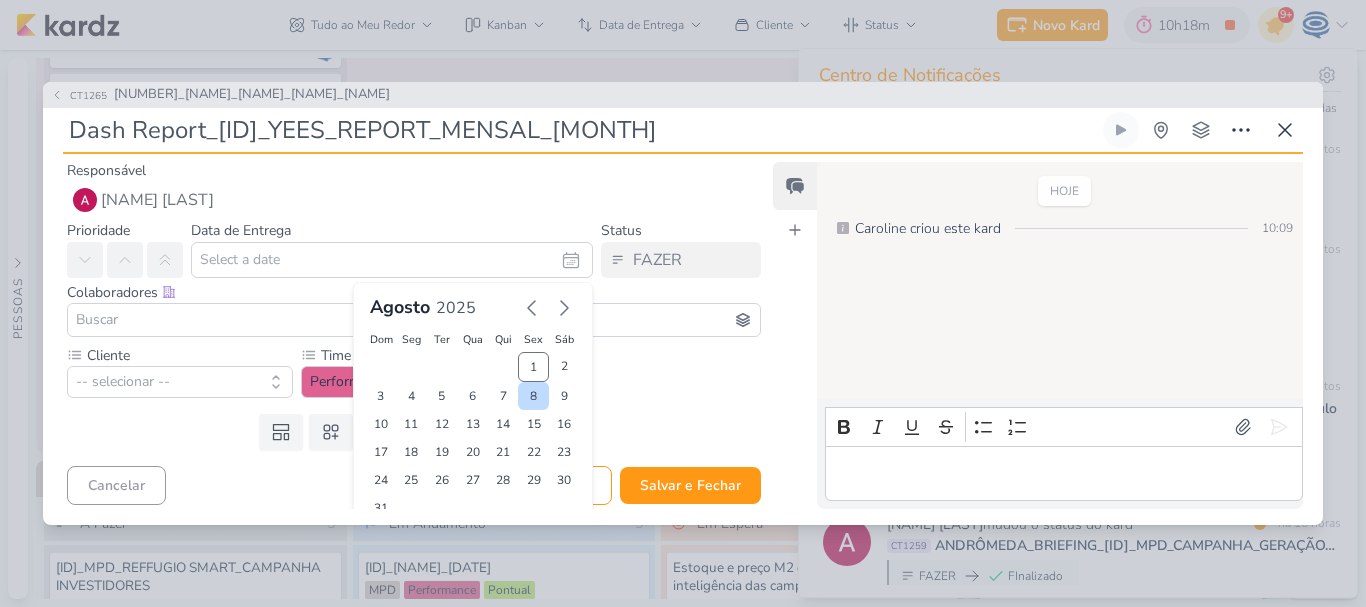 click on "8" at bounding box center [533, 396] 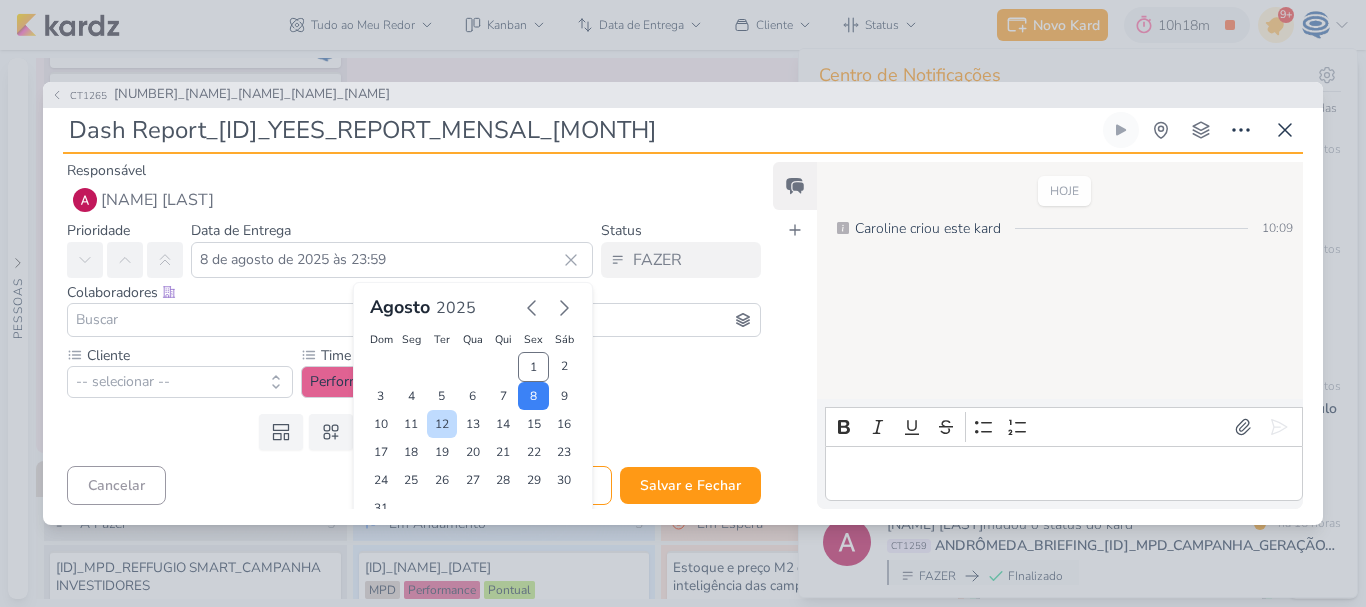 scroll, scrollTop: 62, scrollLeft: 0, axis: vertical 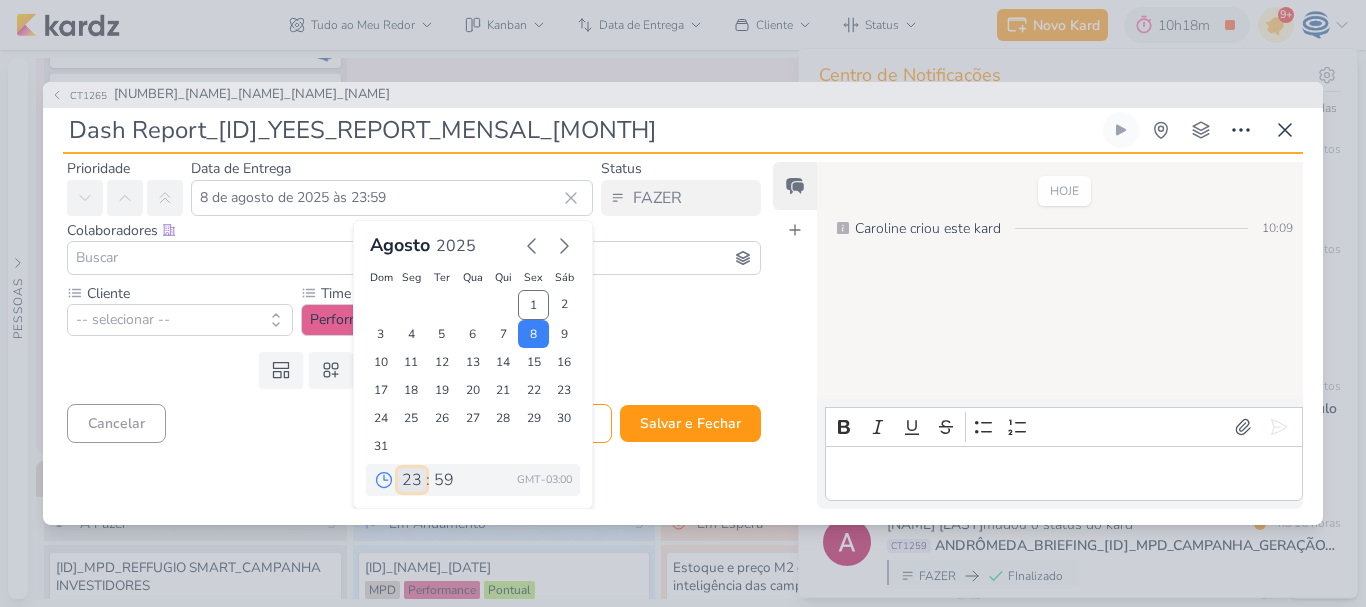 click on "00 01 02 03 04 05 06 07 08 09 10 11 12 13 14 15 16 17 18 19 20 21 22 23" at bounding box center [412, 480] 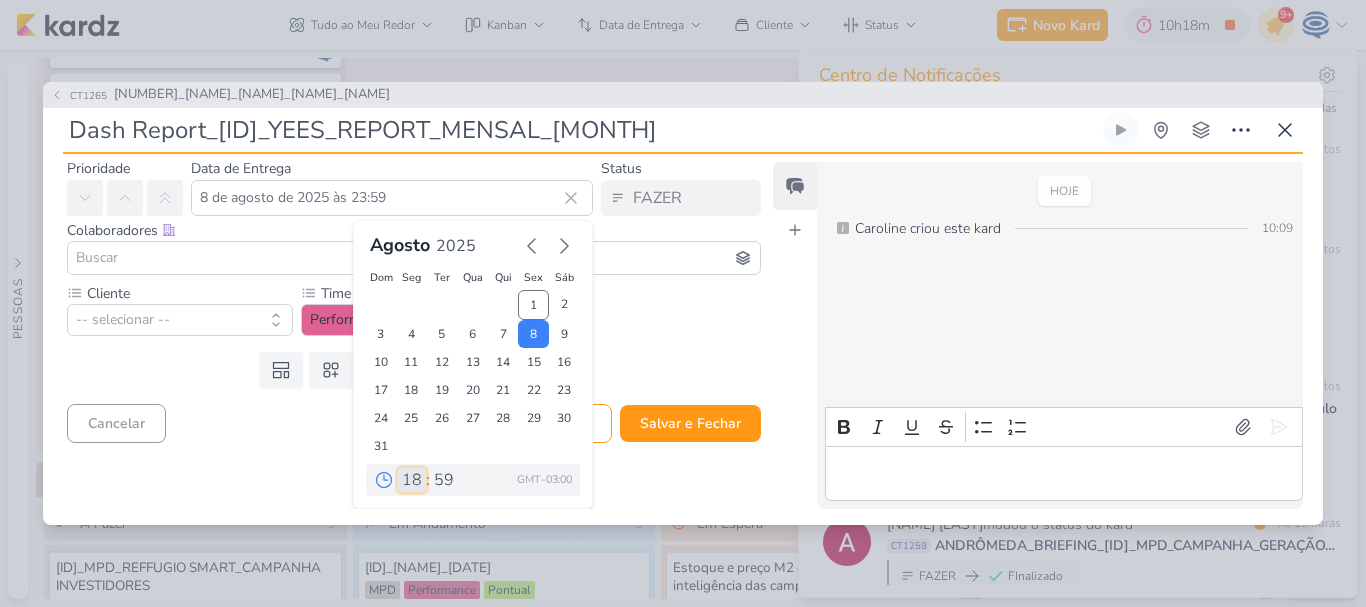 click on "00 01 02 03 04 05 06 07 08 09 10 11 12 13 14 15 16 17 18 19 20 21 22 23" at bounding box center [412, 480] 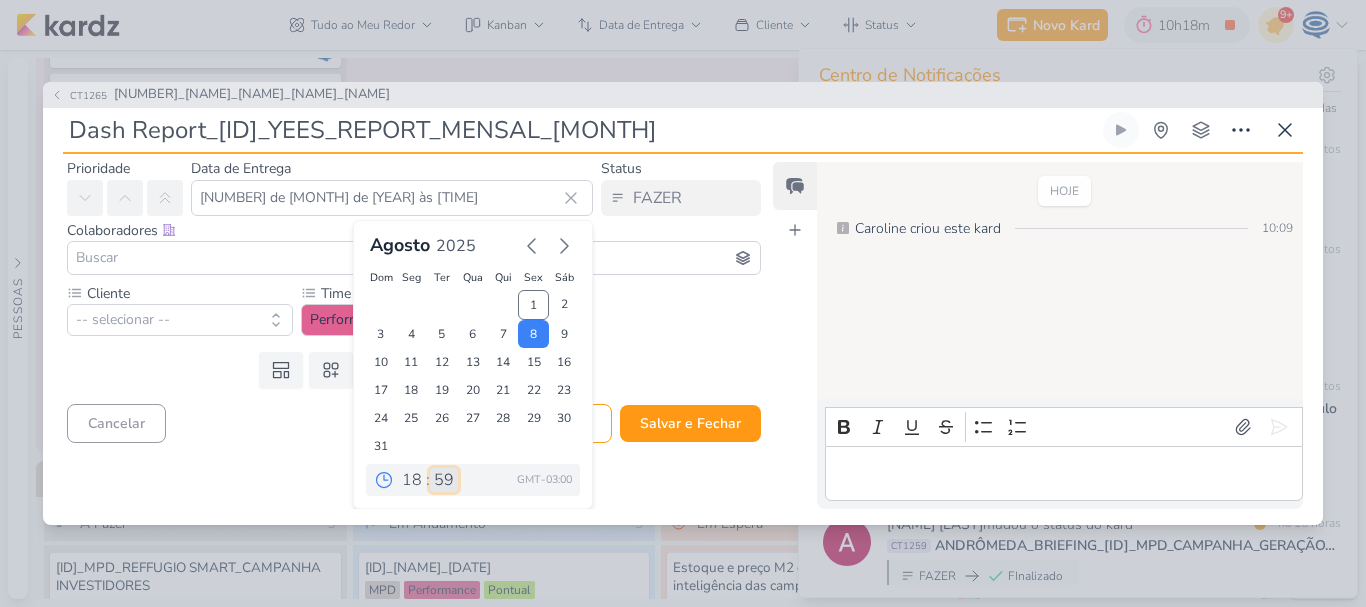 click on "00 05 10 15 20 25 30 35 40 45 50 55
59" at bounding box center [444, 480] 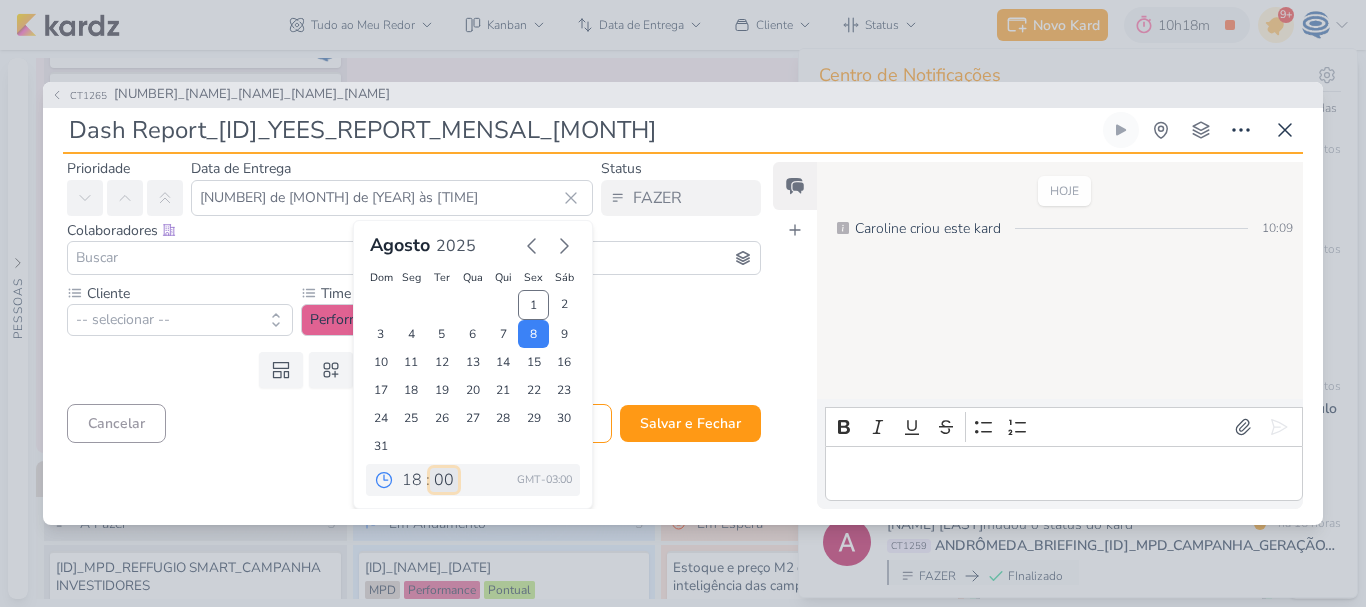 click on "00 05 10 15 20 25 30 35 40 45 50 55
59" at bounding box center [444, 480] 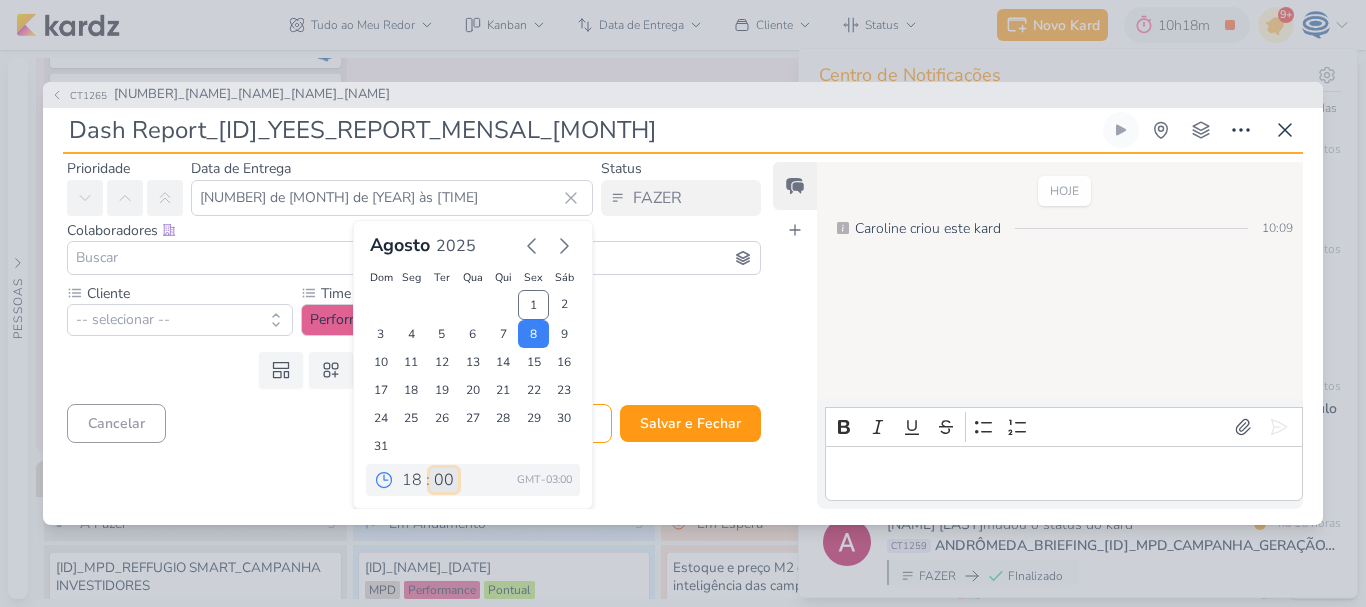 type on "8 de agosto de 2025 às 18:00" 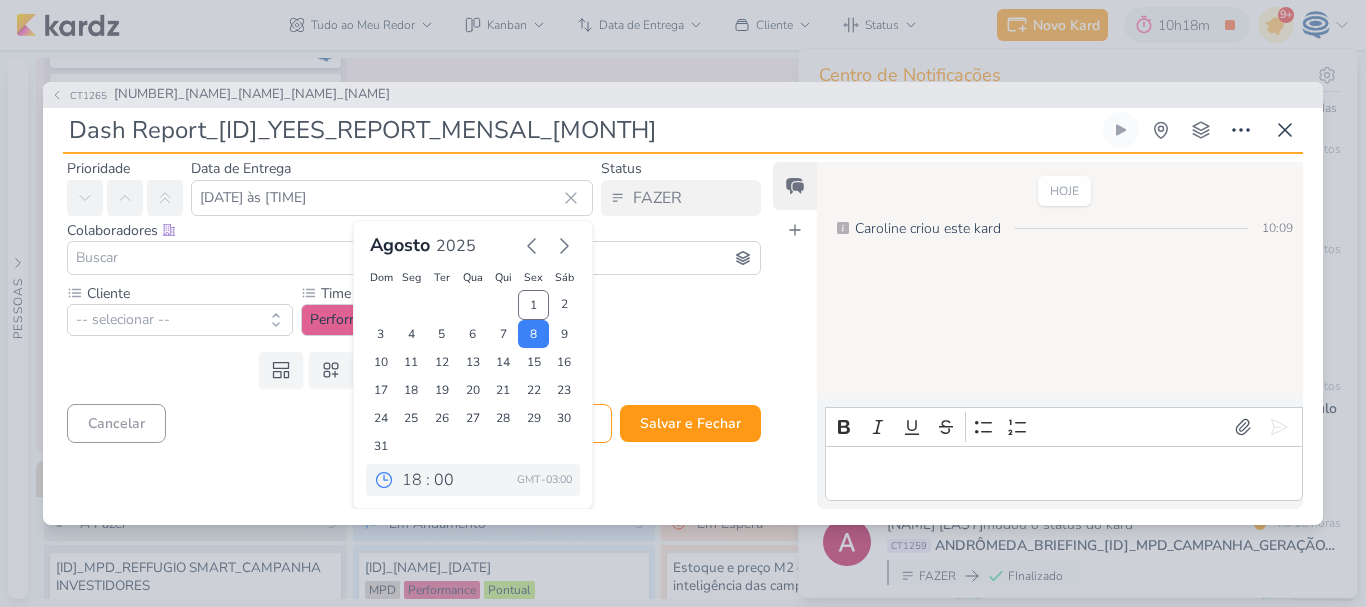 click at bounding box center (414, 258) 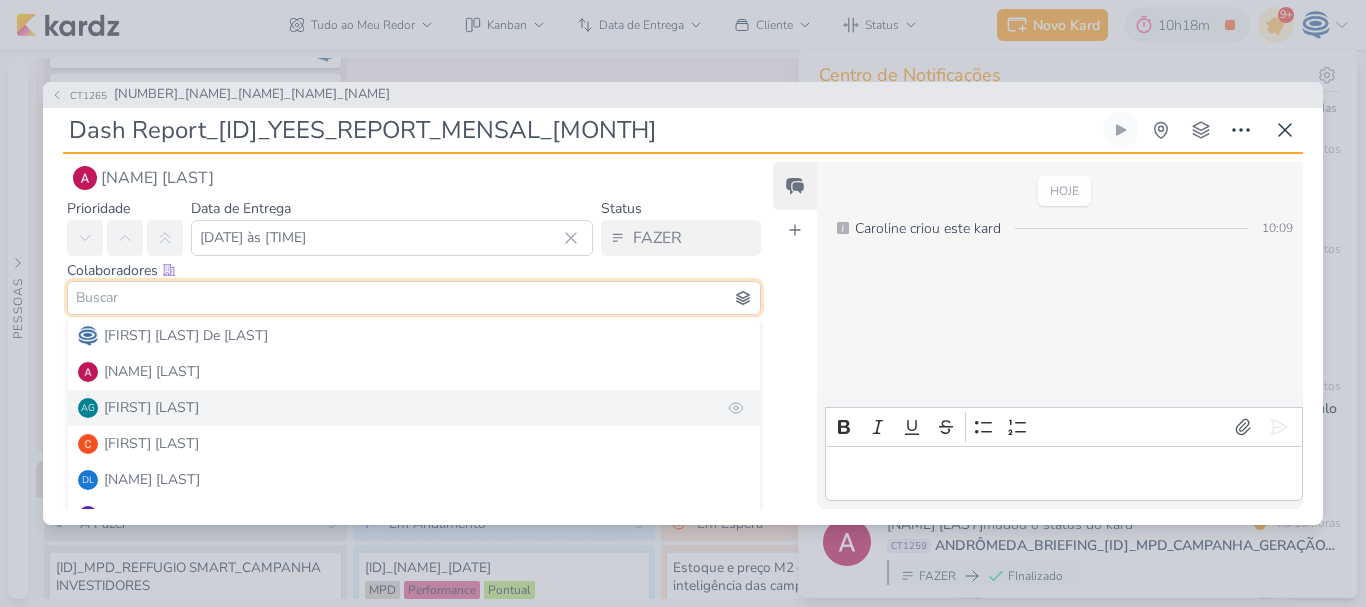 scroll, scrollTop: 30, scrollLeft: 0, axis: vertical 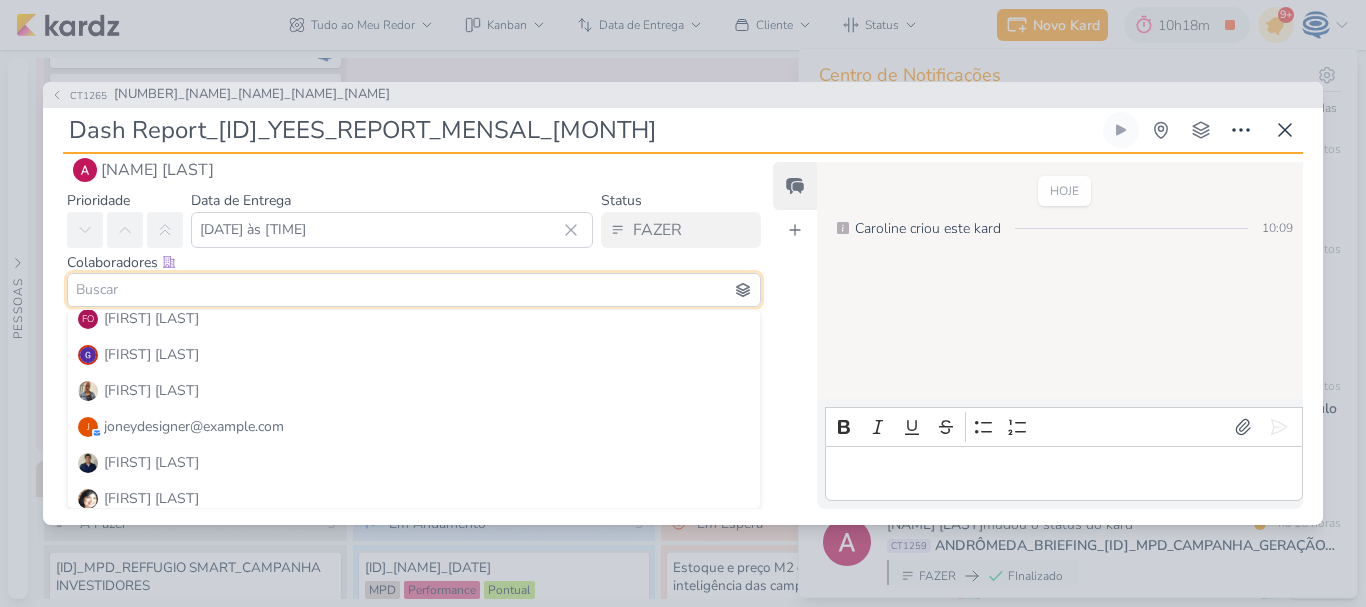 click on "Iara Santos" at bounding box center (414, 391) 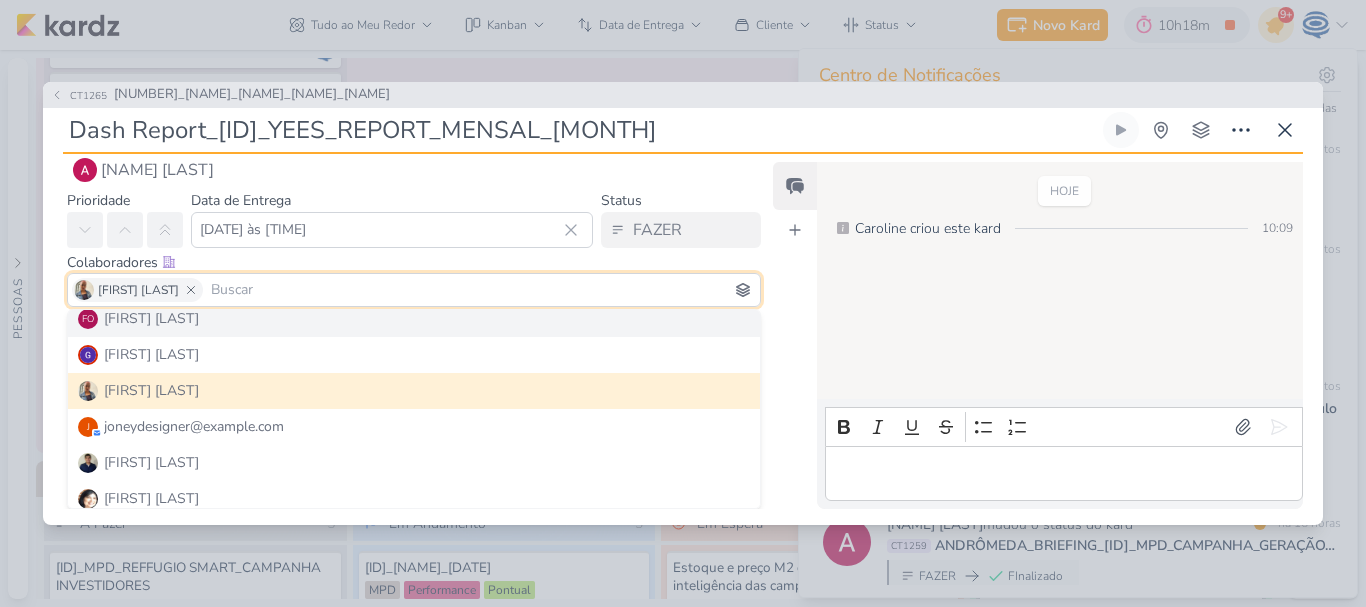 click on "Colaboradores
Este kard pode ser visível a usuários da sua organização
Este kard é privado à colaboradores imediatos
Iara Santos
Caroline Traven De Andrade
Alessandra Gomes" at bounding box center (406, 281) 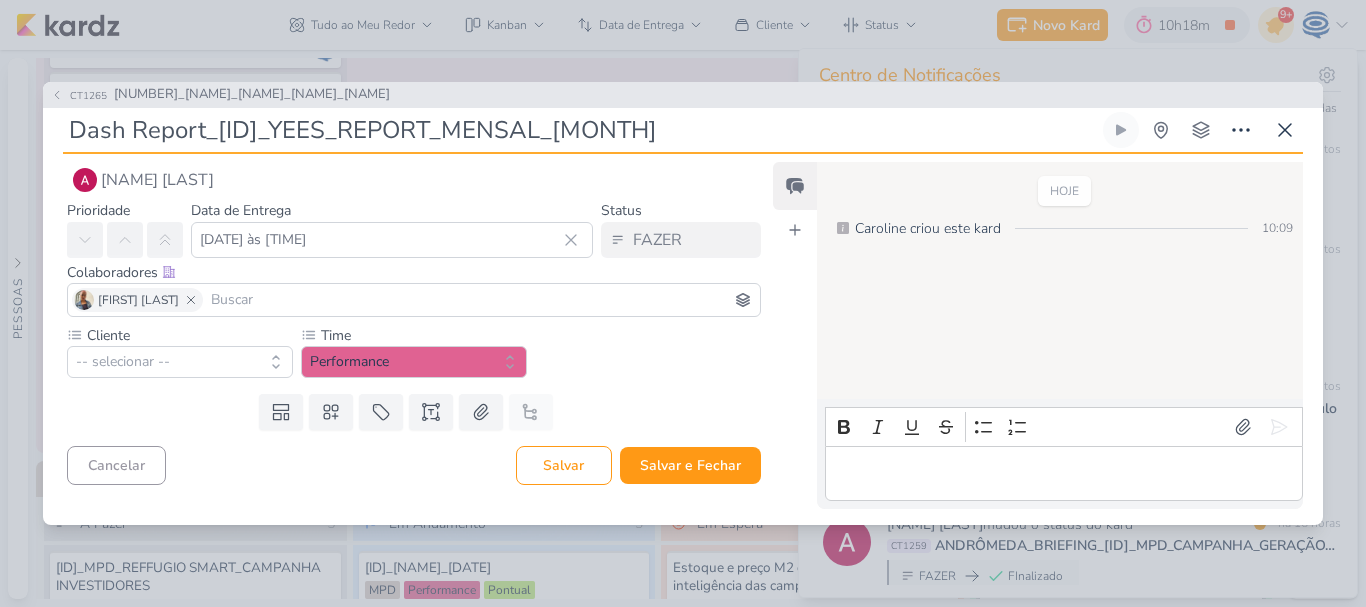 scroll, scrollTop: 0, scrollLeft: 0, axis: both 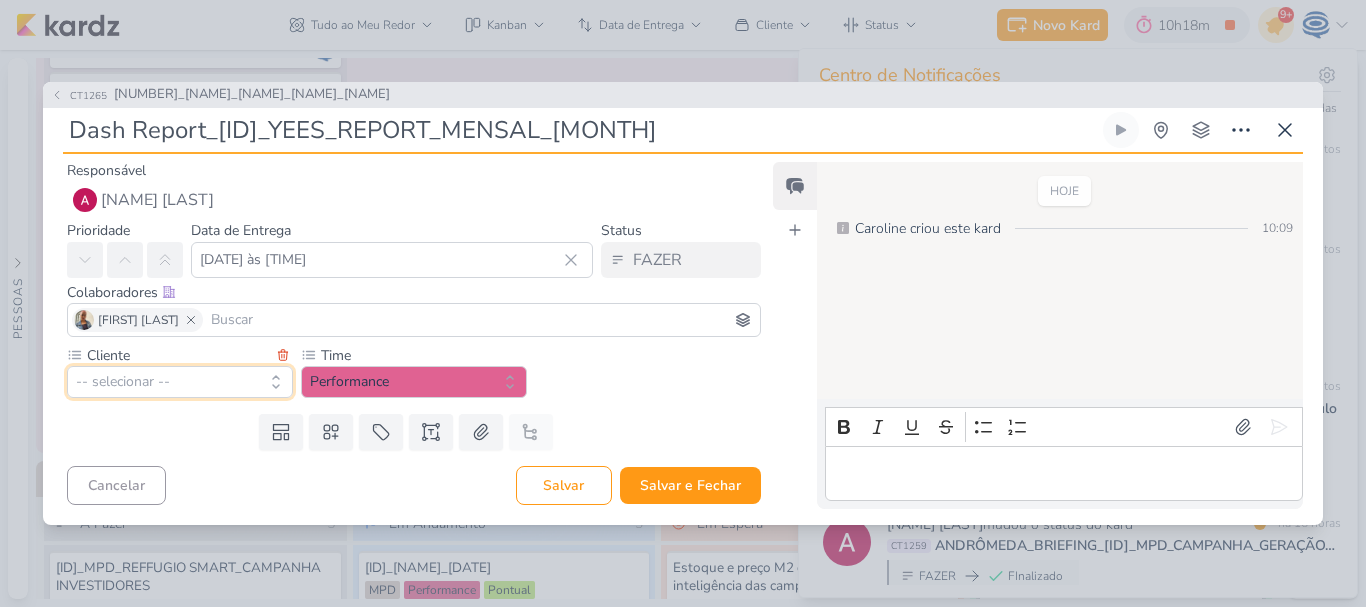 click on "-- selecionar --" at bounding box center (180, 382) 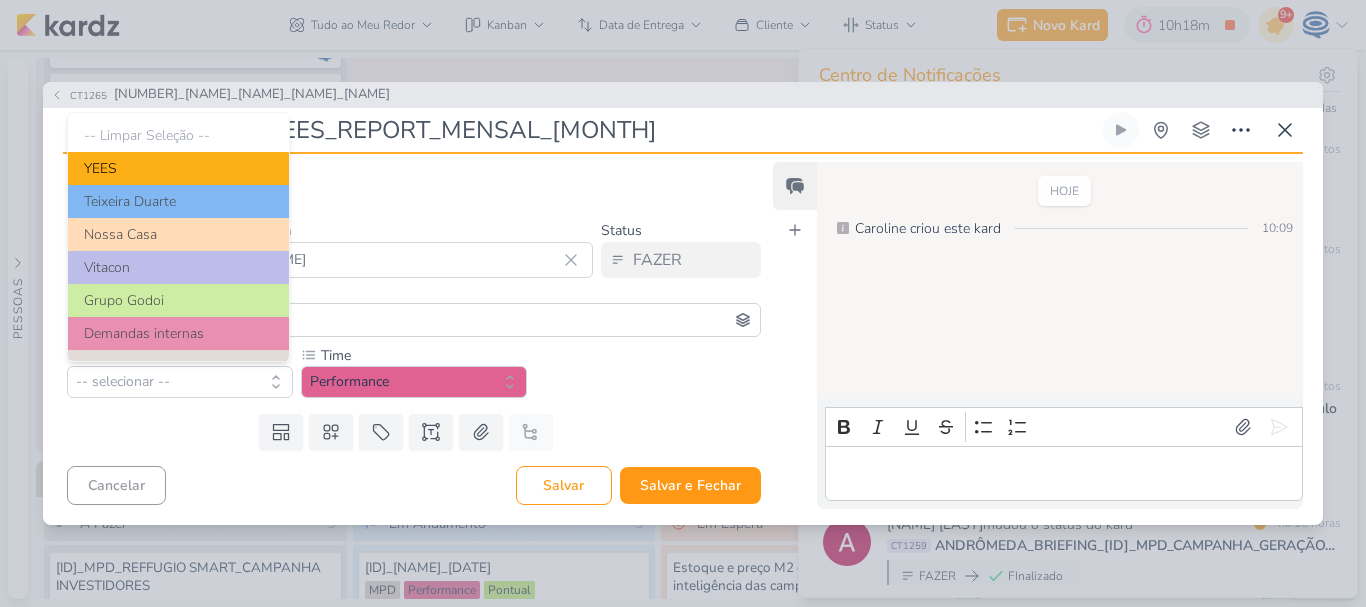 click on "YEES" at bounding box center [178, 168] 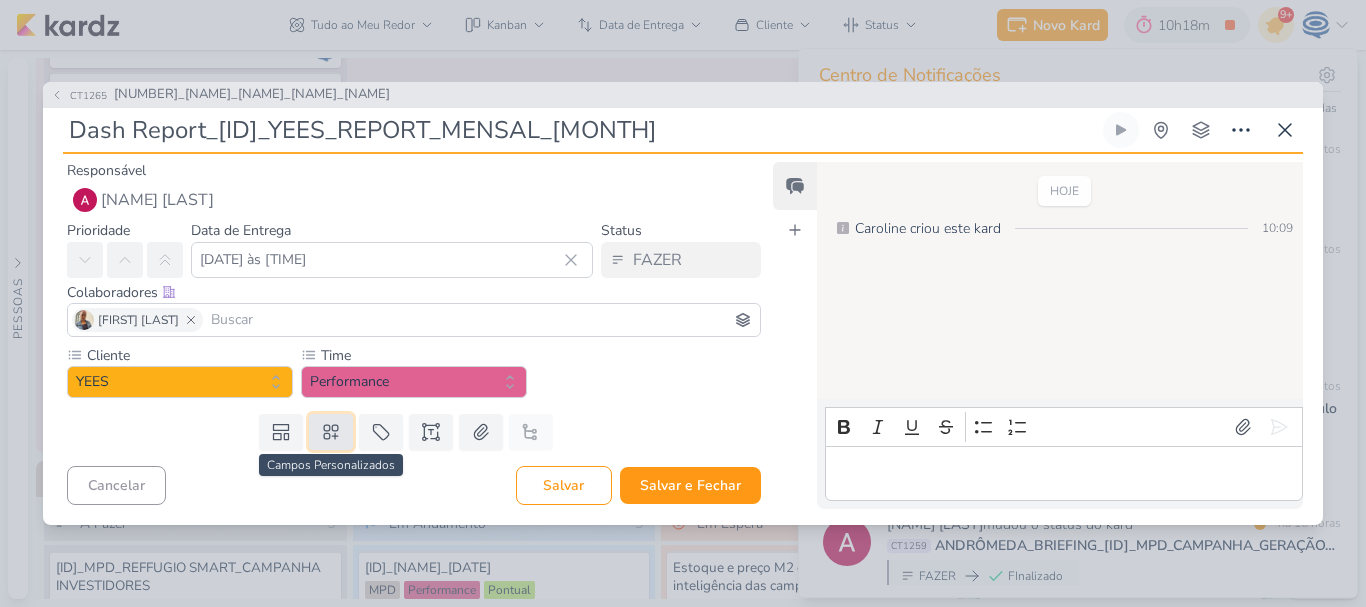 click 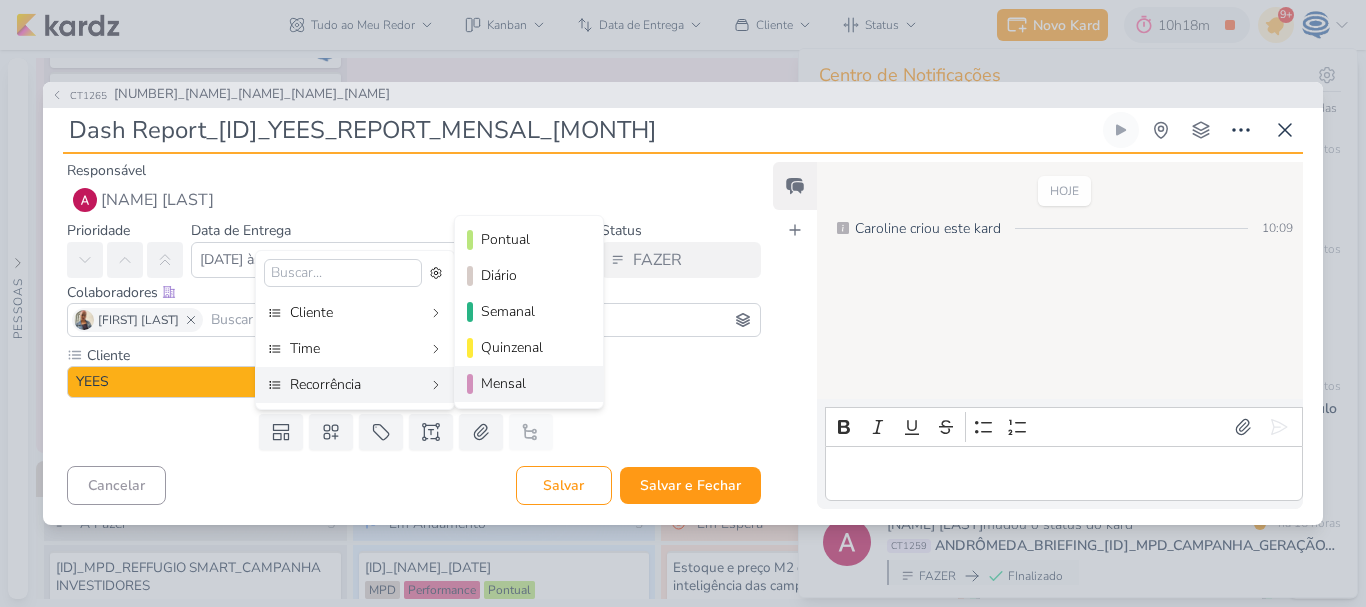 click on "Mensal" at bounding box center [530, 383] 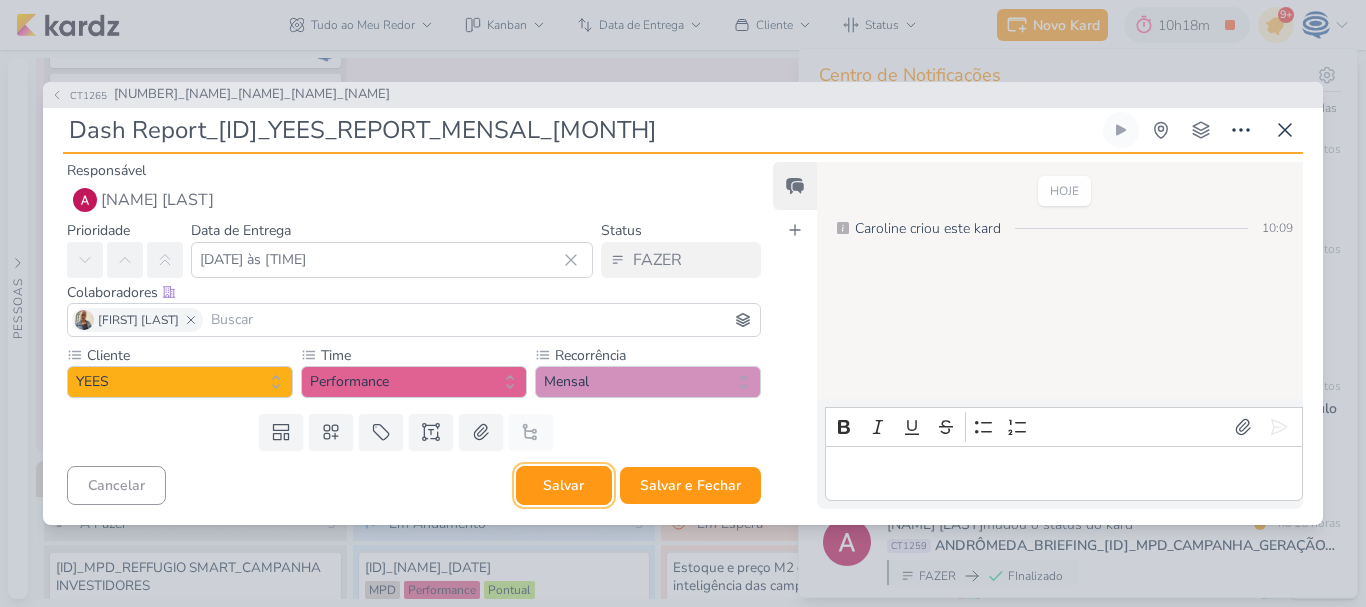 click on "Salvar" at bounding box center (564, 485) 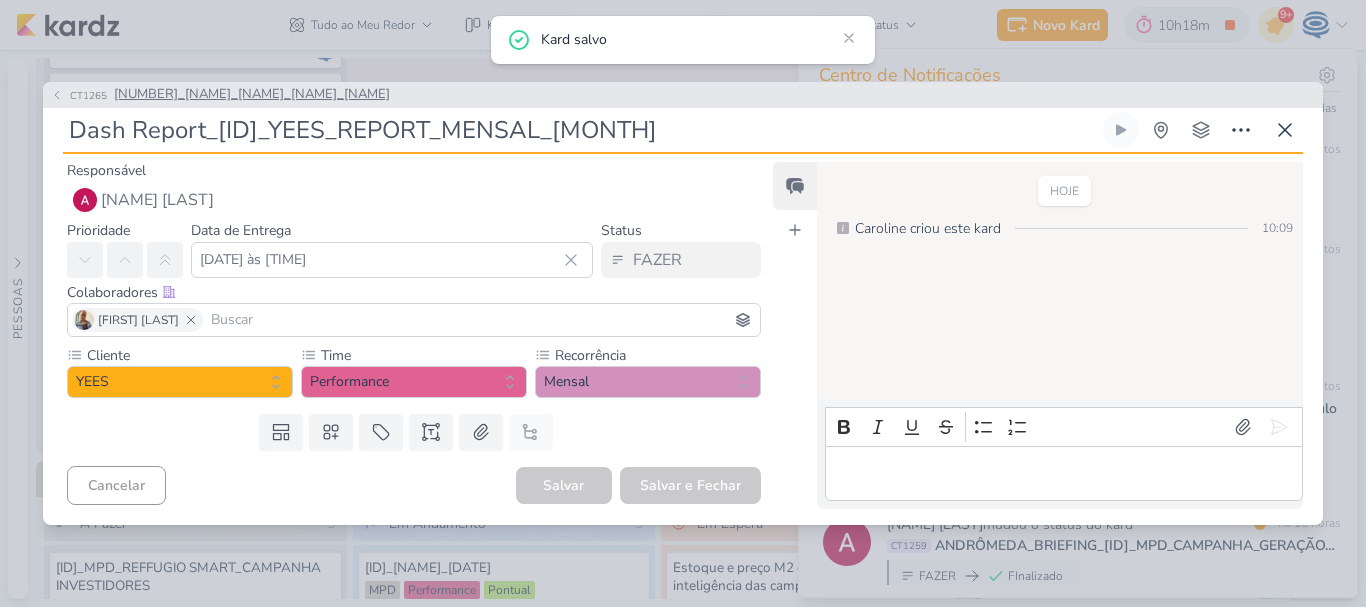 click on "6708011_YEES_REPORT_MENSAL_JULHO" at bounding box center [252, 95] 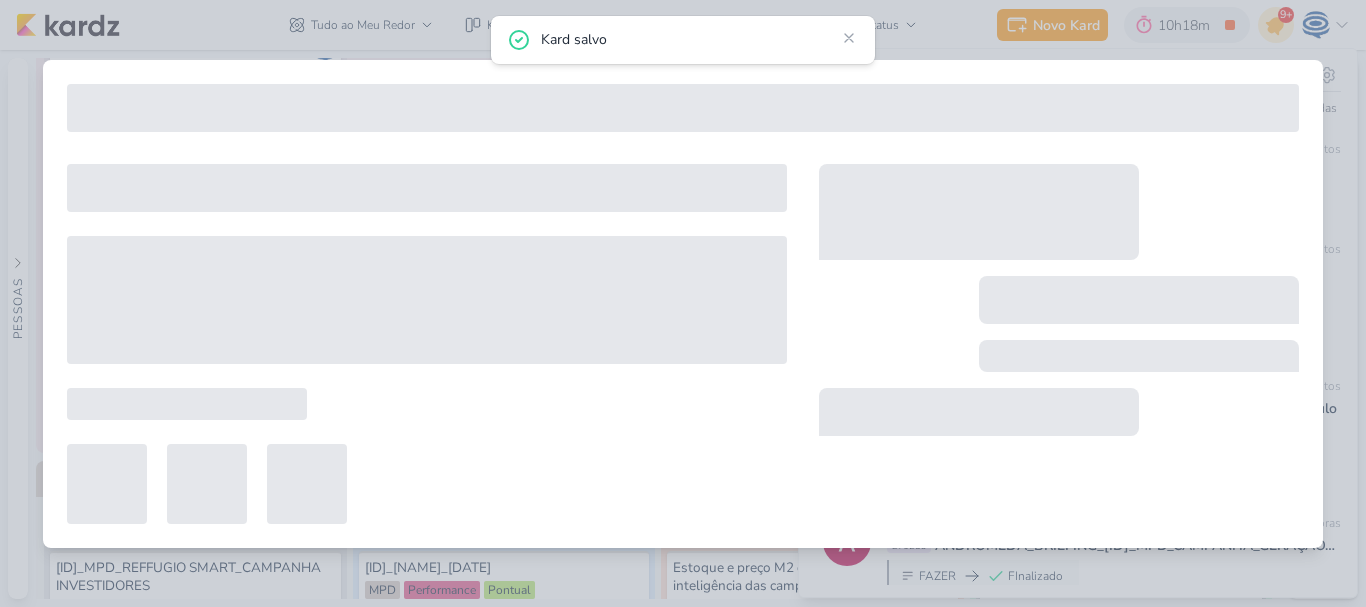 type on "6708011_YEES_REPORT_MENSAL_JULHO" 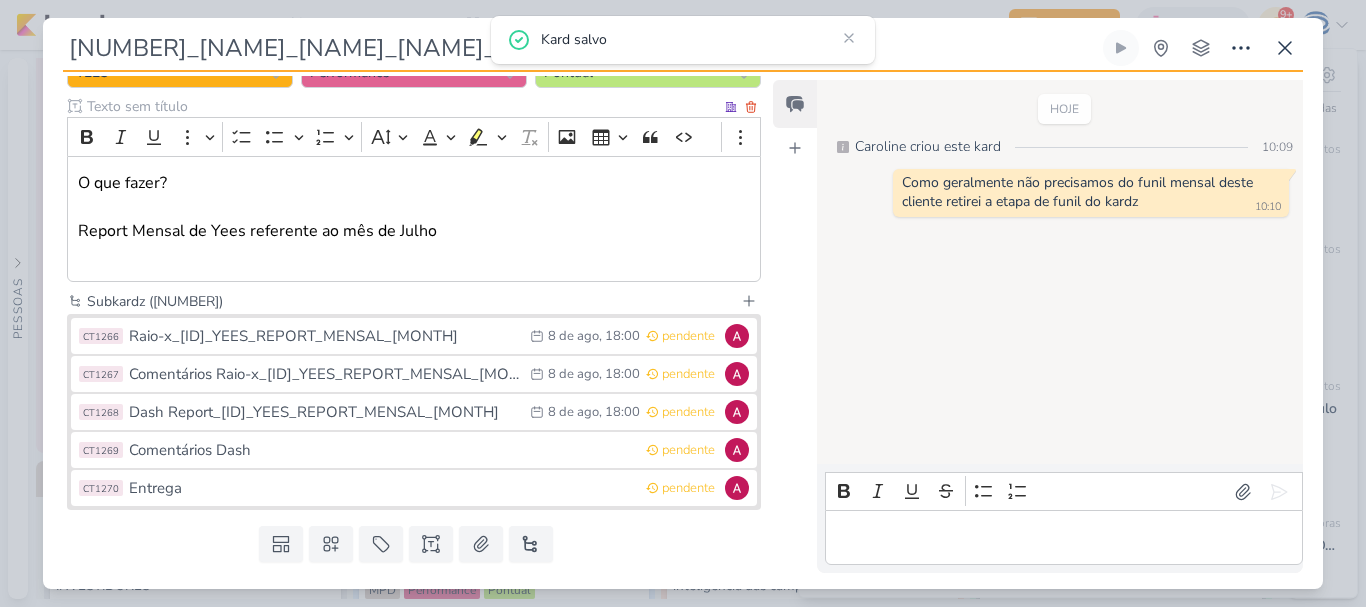 scroll, scrollTop: 276, scrollLeft: 0, axis: vertical 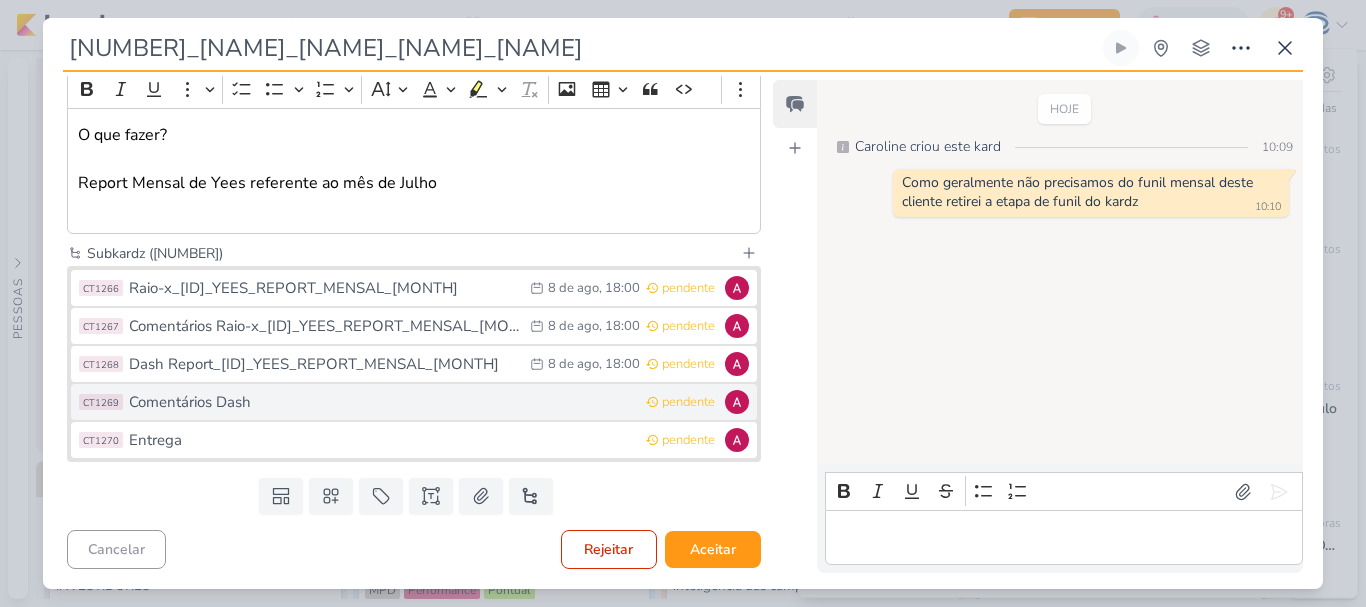 click on "Comentários Dash" at bounding box center (382, 402) 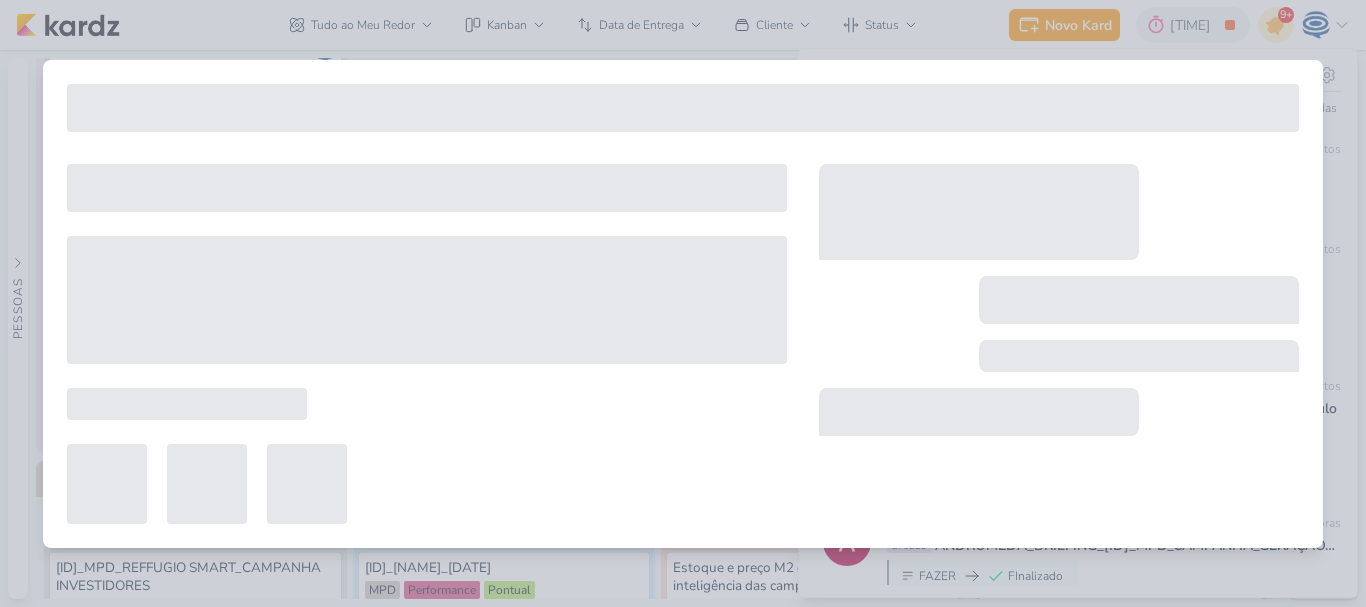type on "Comentários Dash" 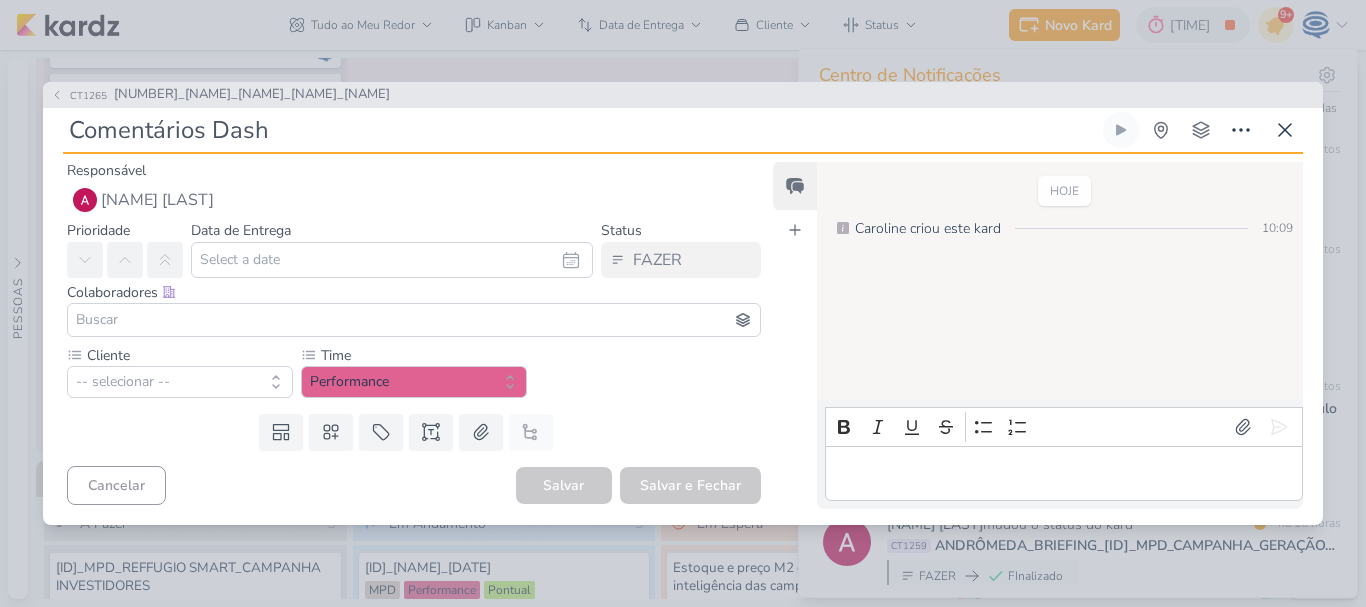 type 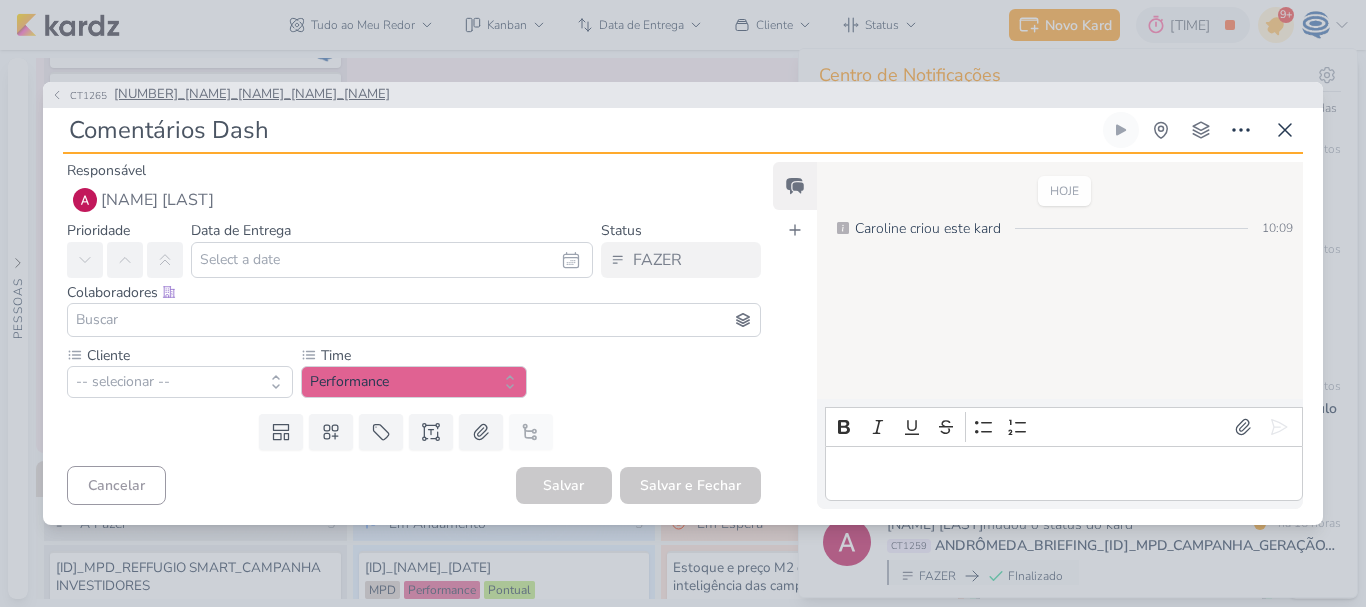 click on "6708011_YEES_REPORT_MENSAL_JULHO" at bounding box center [252, 95] 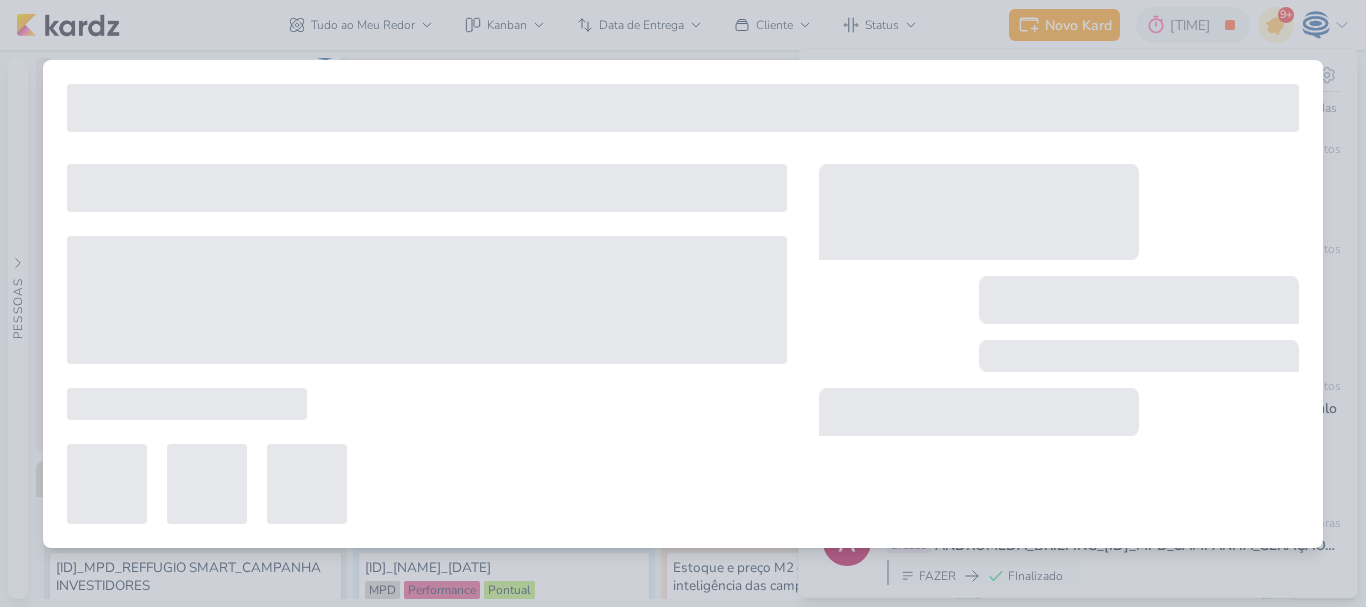 type on "6708011_YEES_REPORT_MENSAL_JULHO" 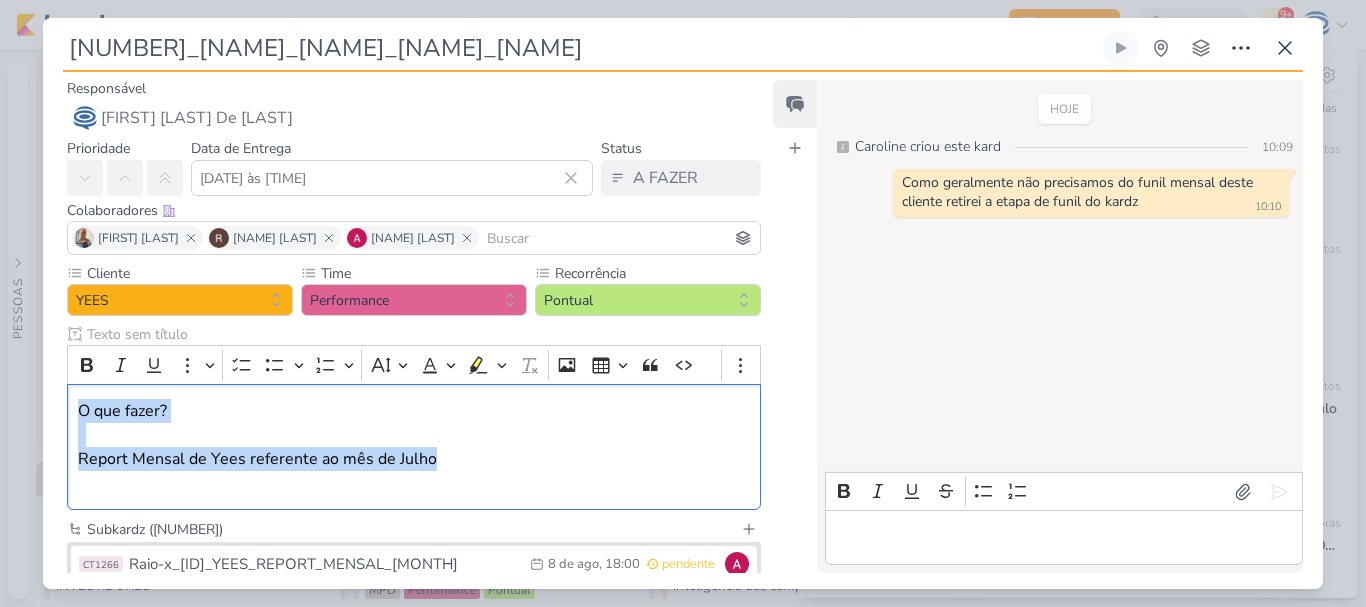 drag, startPoint x: 467, startPoint y: 456, endPoint x: 27, endPoint y: 401, distance: 443.42416 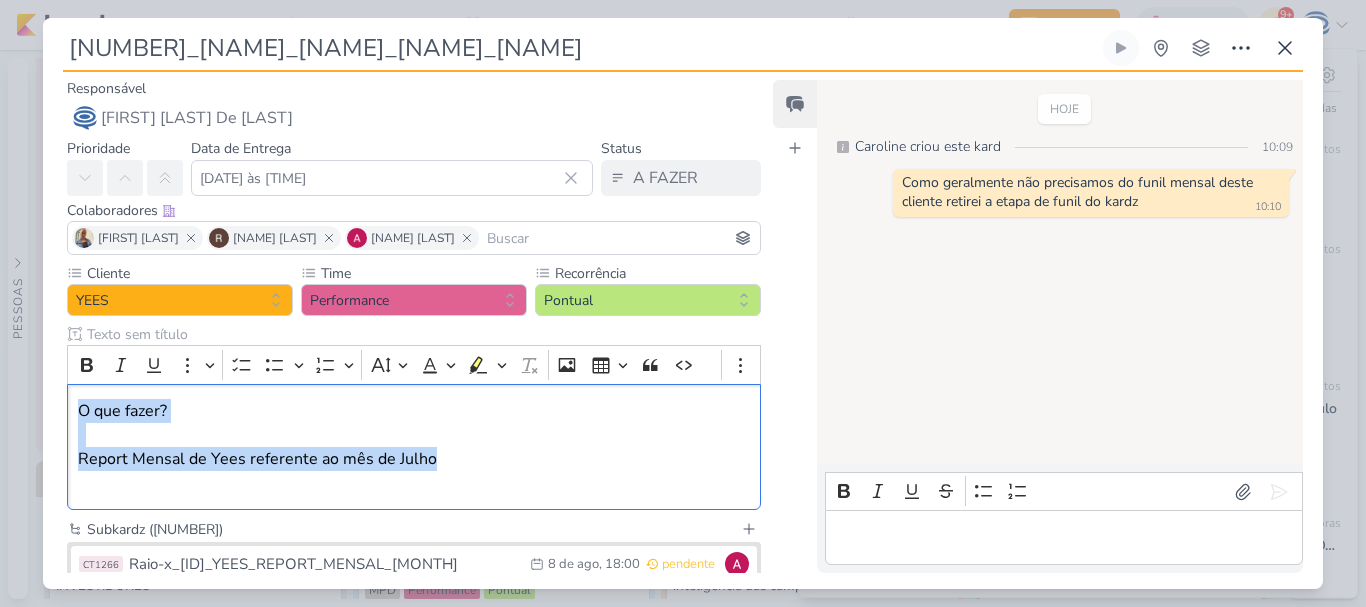 click on "6708011_YEES_REPORT_MENSAL_JULHO
Criado por mim" at bounding box center [683, 303] 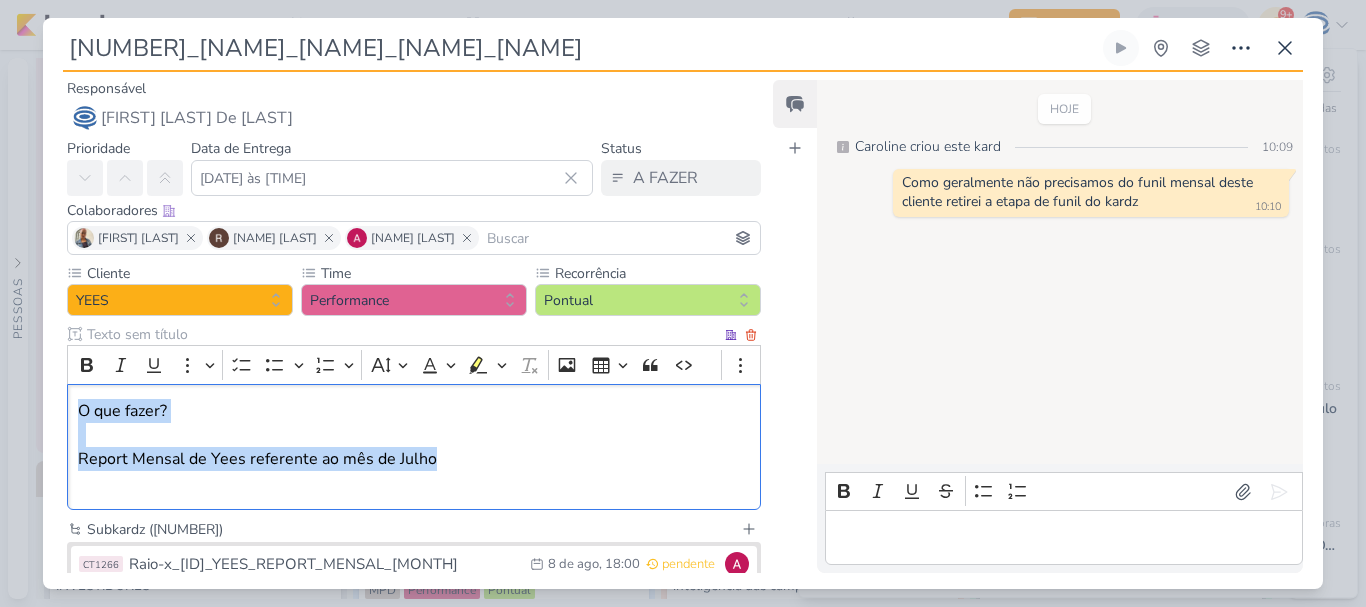 click on "O que fazer?" at bounding box center (414, 423) 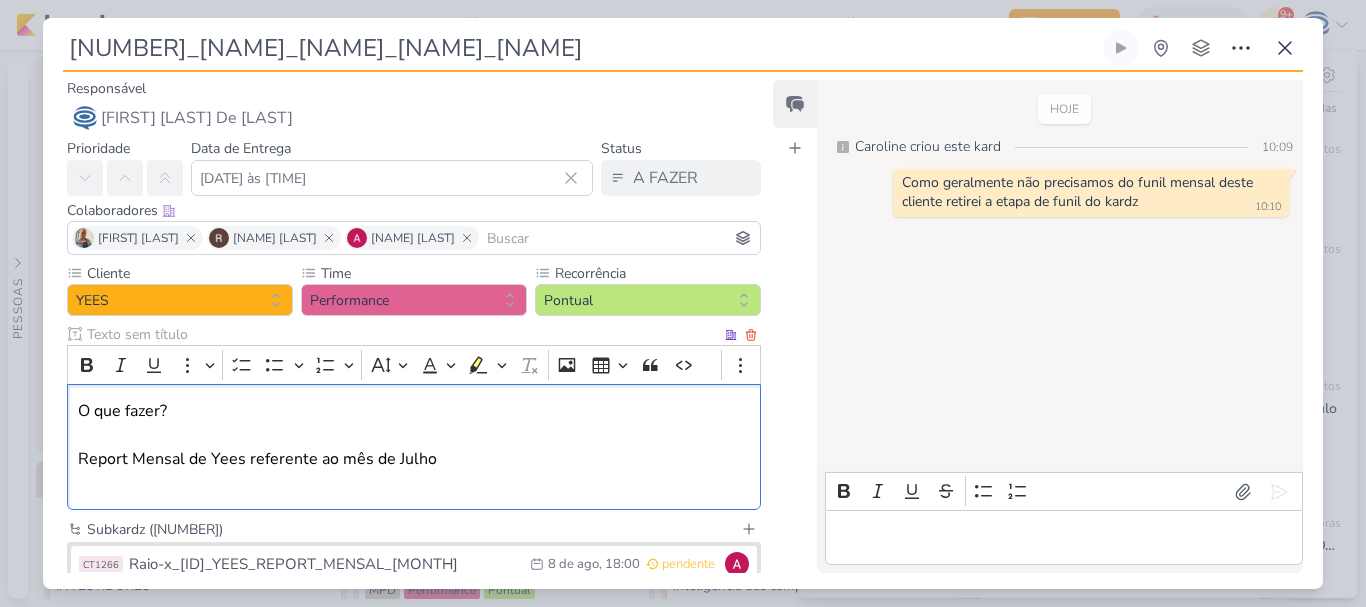 scroll, scrollTop: 276, scrollLeft: 0, axis: vertical 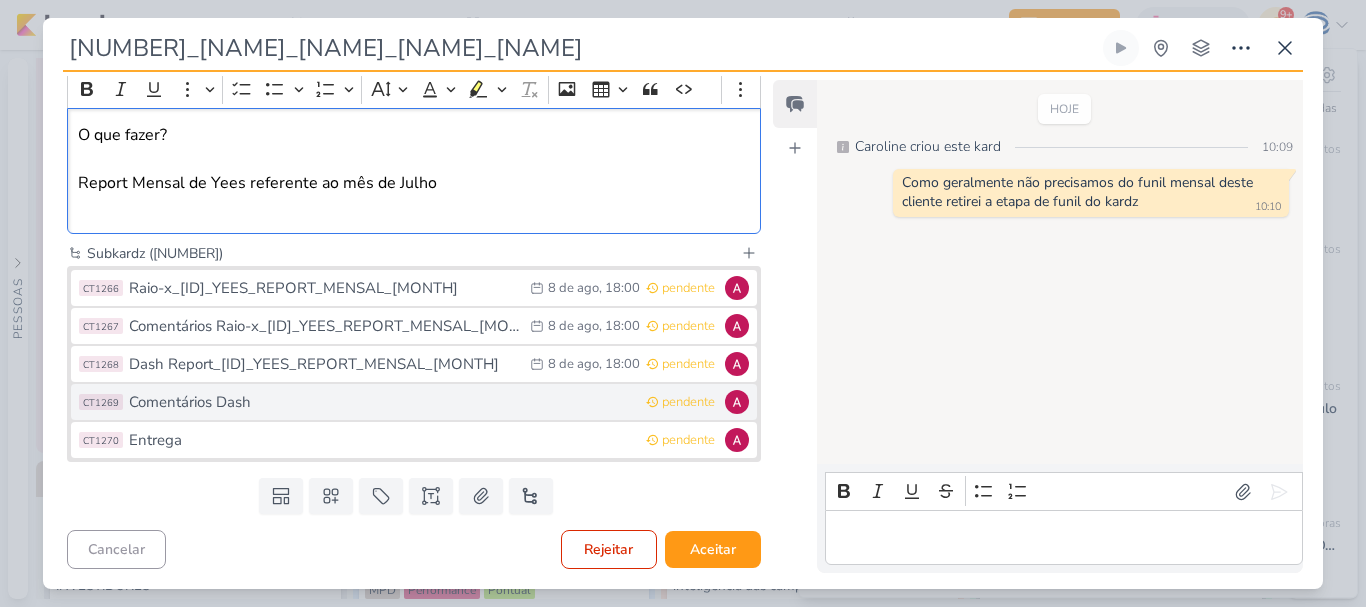 click on "Comentários Dash" at bounding box center (382, 402) 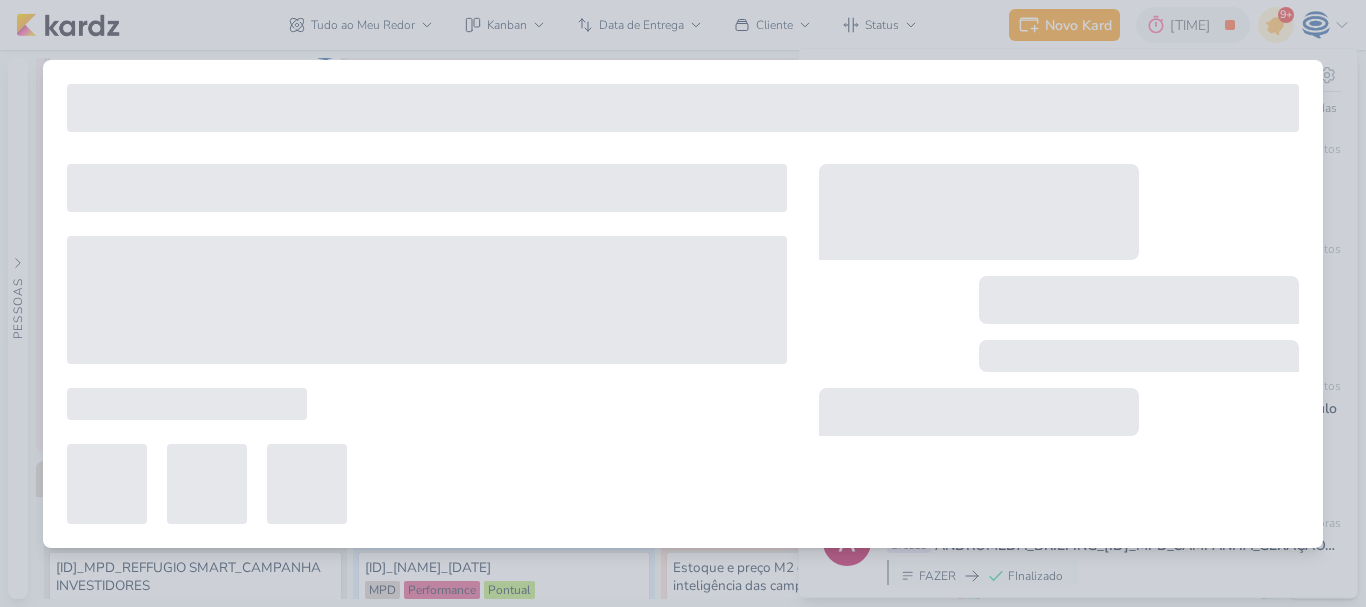 type on "Comentários Dash" 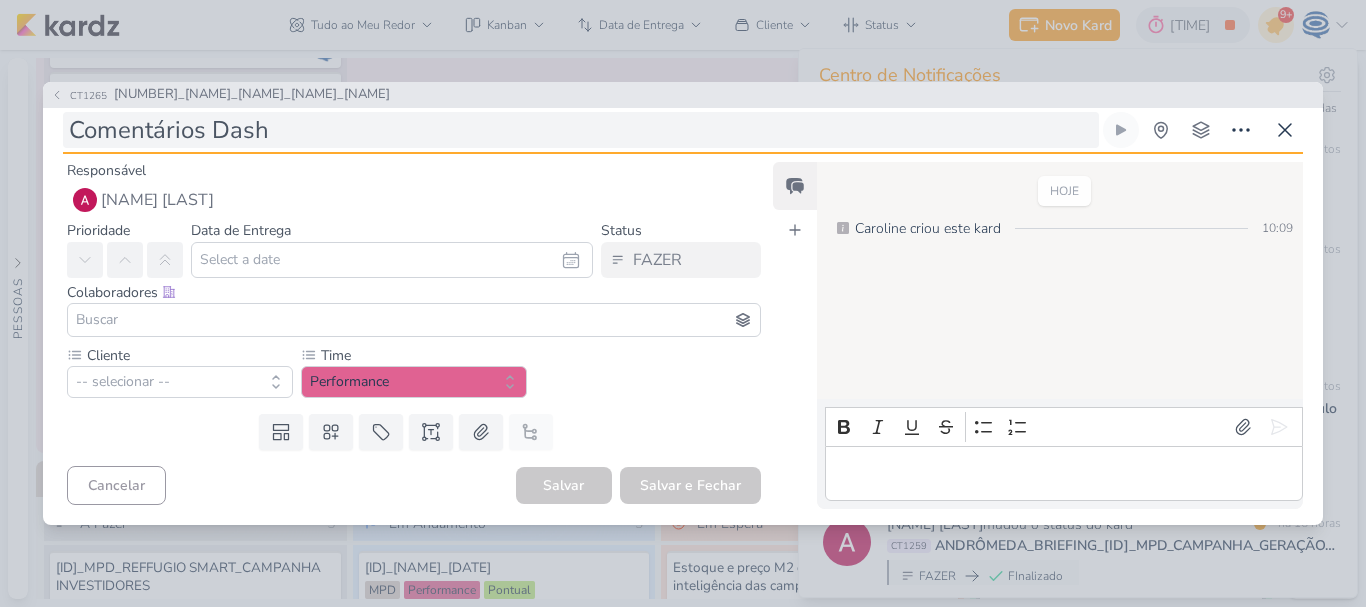 type 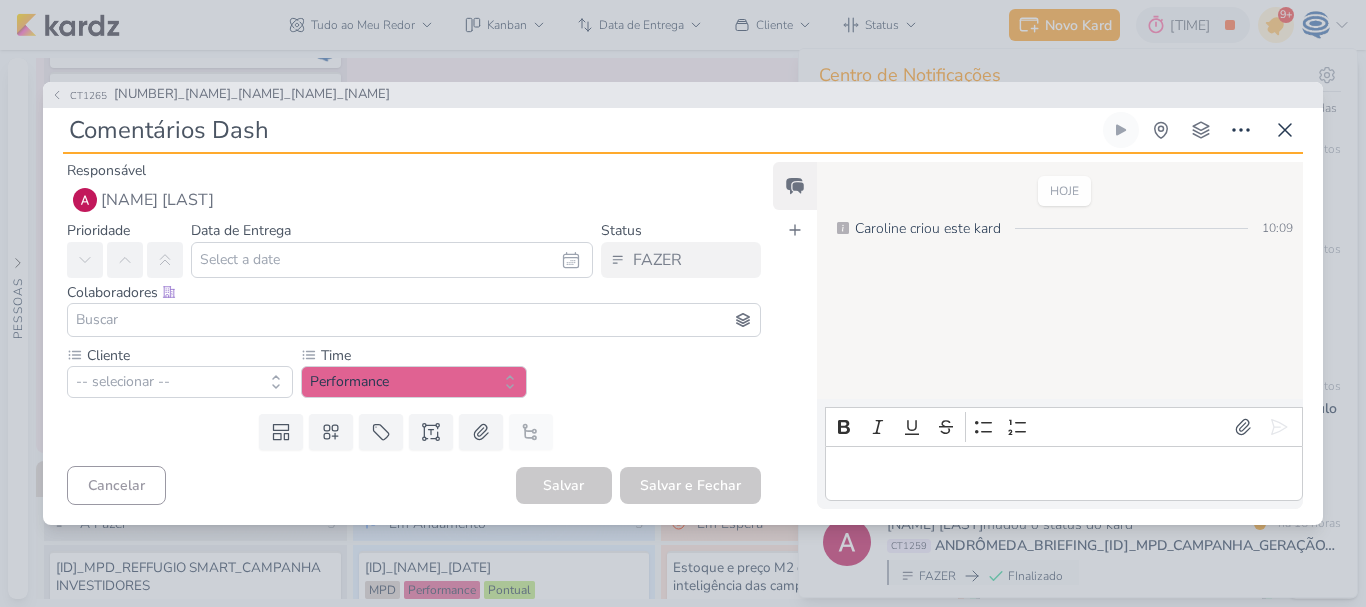 click on "Comentários Dash" at bounding box center (581, 130) 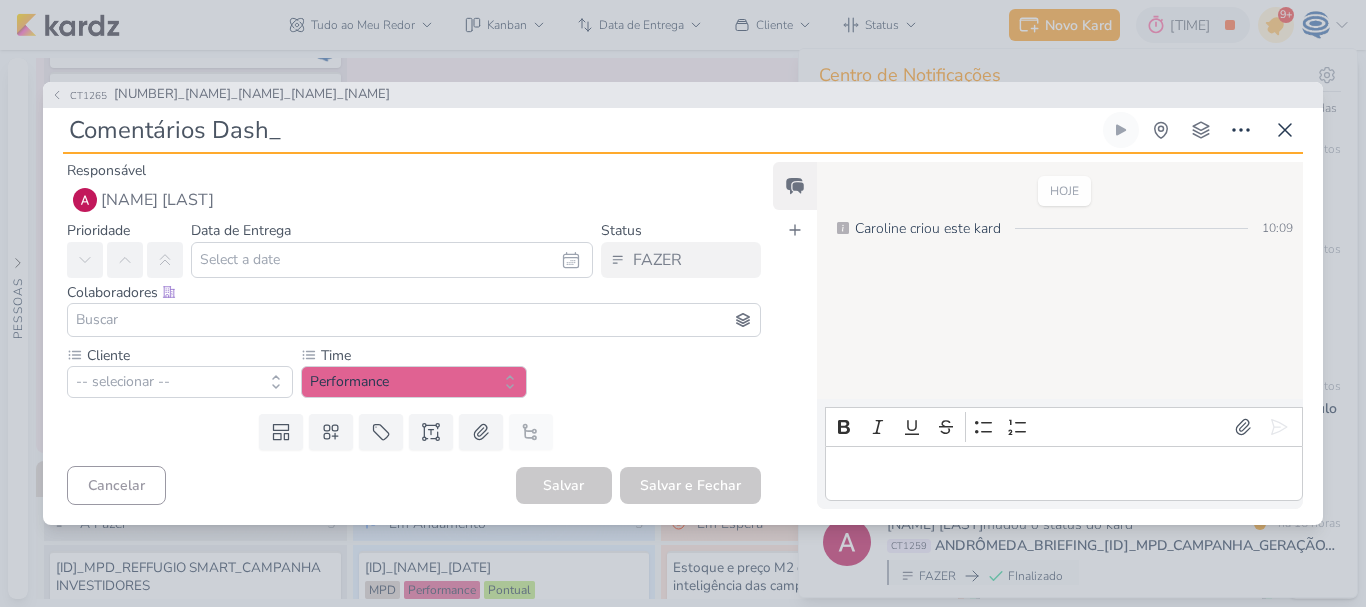 paste on "O que fazer?     Report Mensal de Yees referente ao mês de Julho" 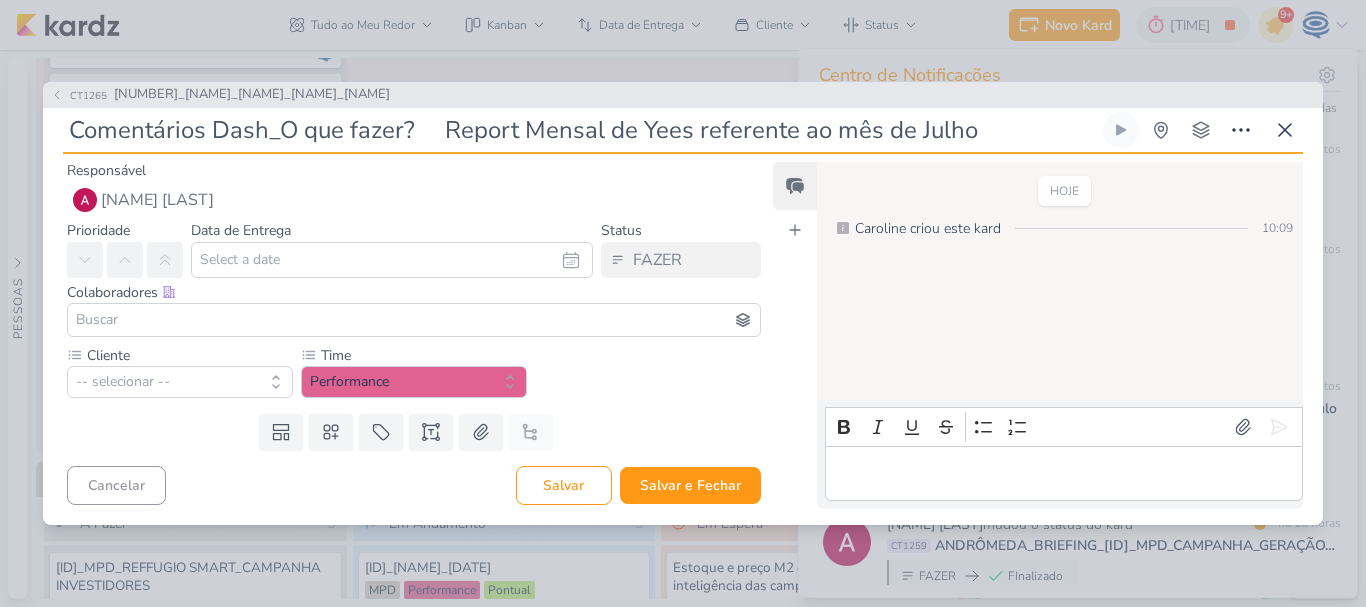 type 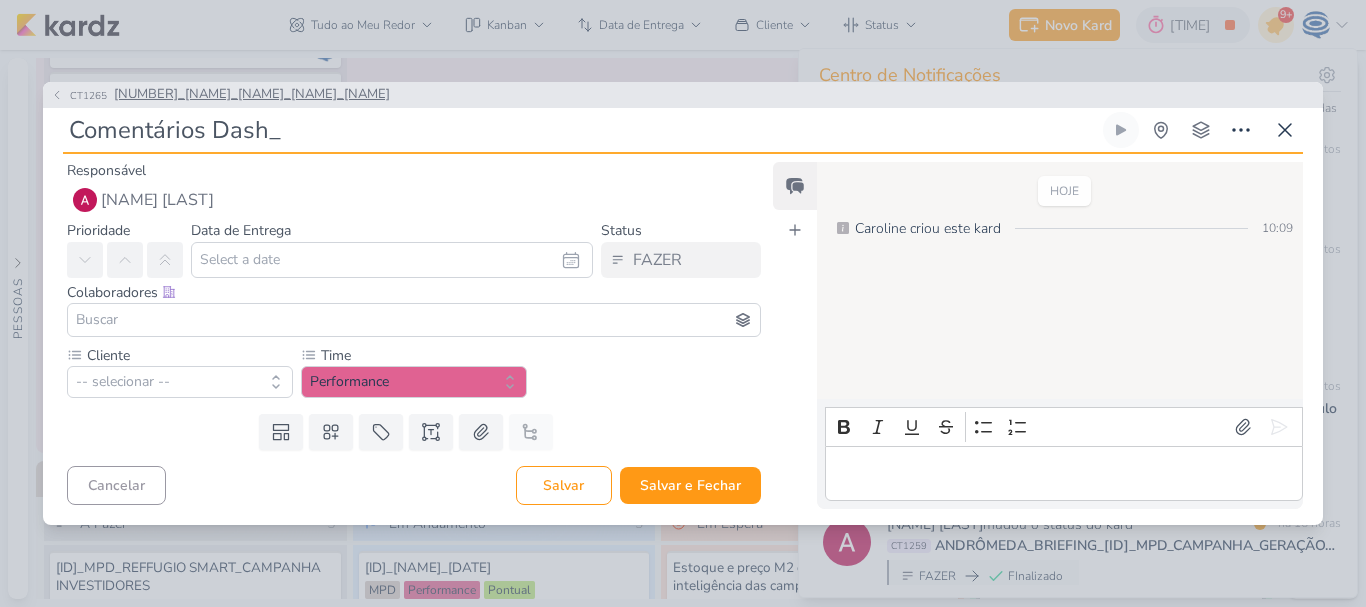 type 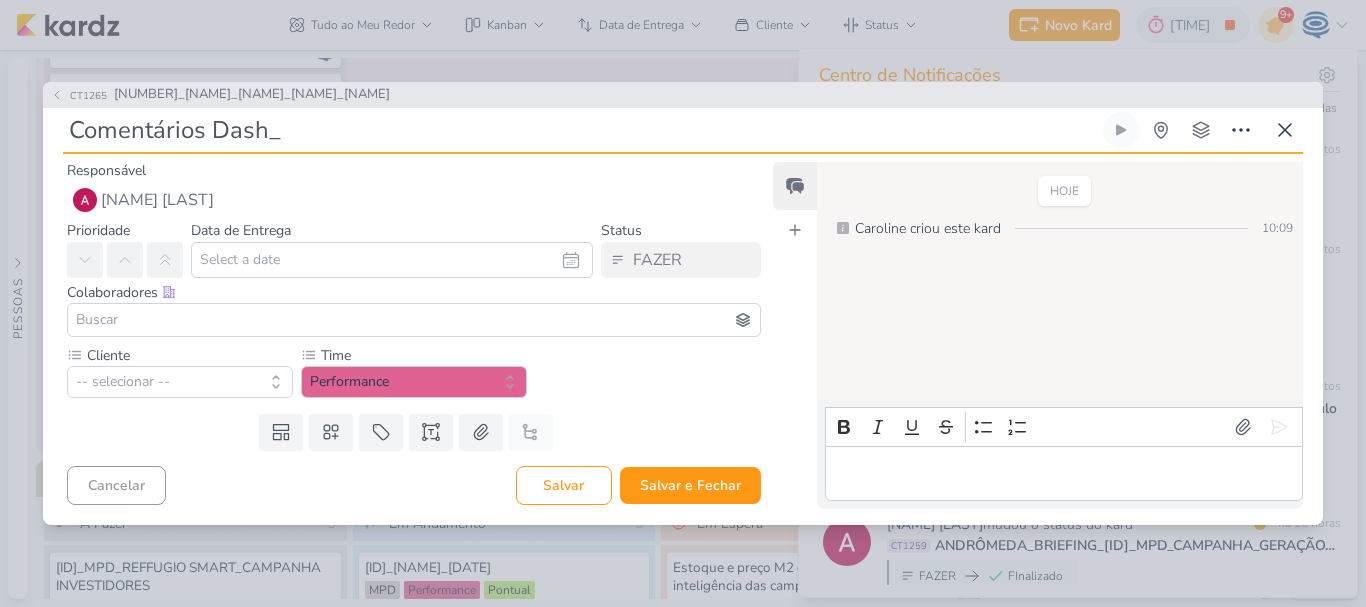 paste on "6708011_YEES_REPORT_MENSAL_JULHO" 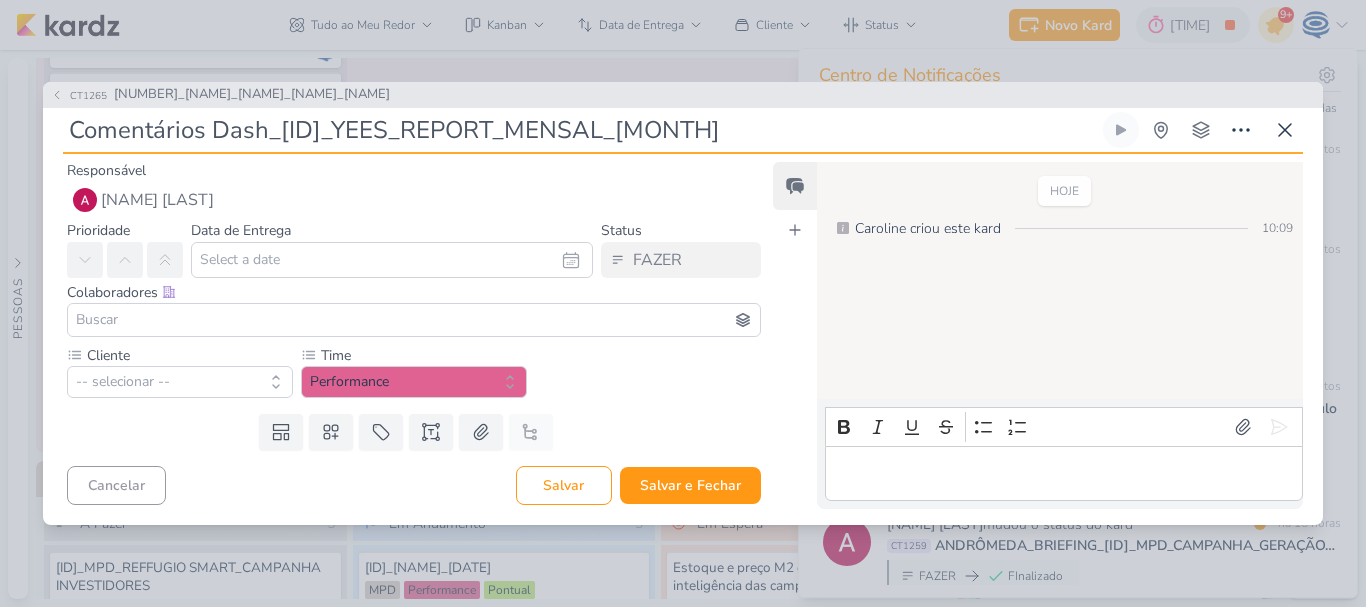 type 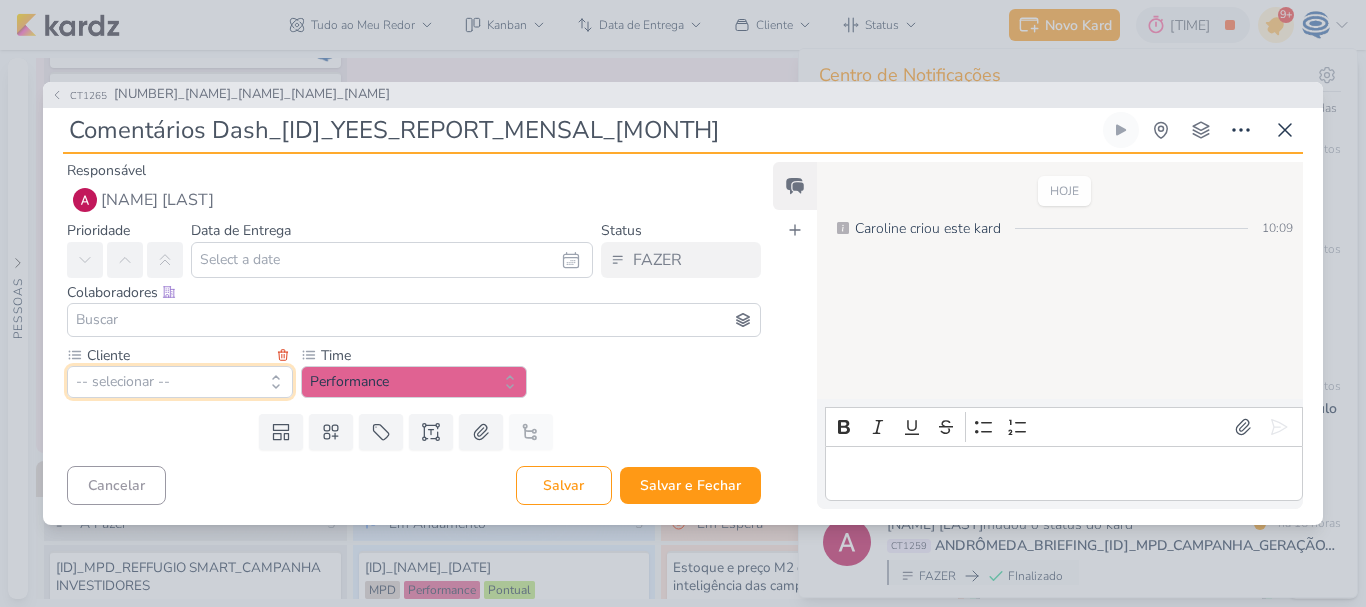 click on "-- selecionar --" at bounding box center (180, 382) 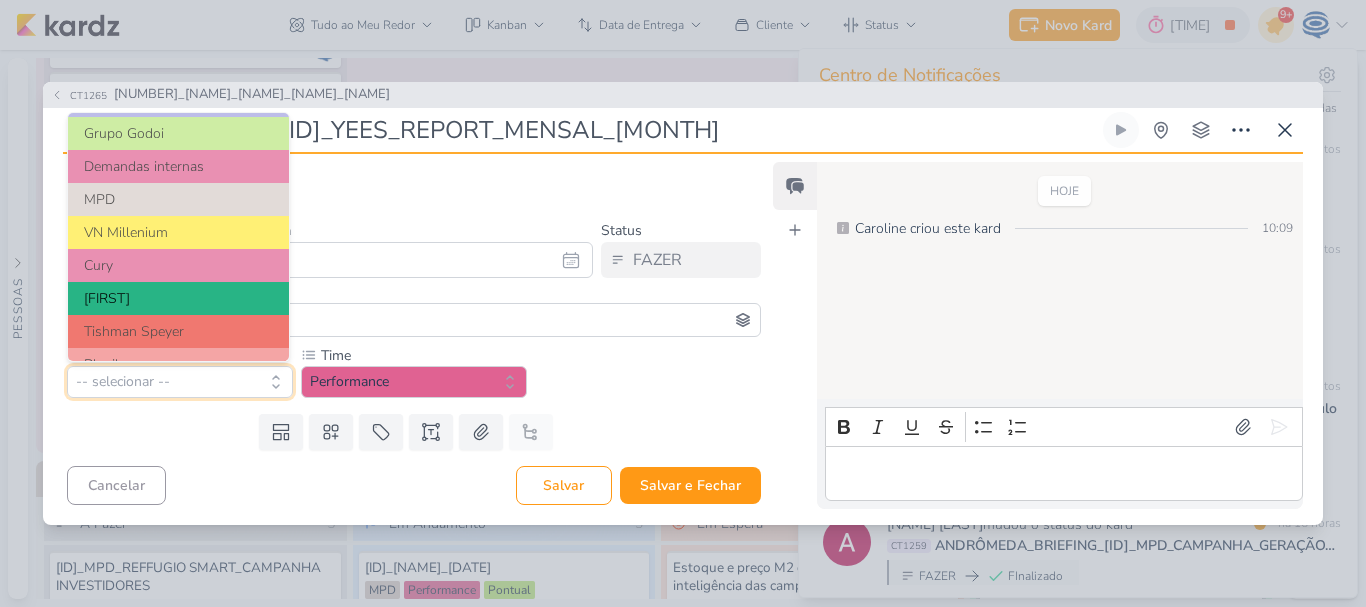scroll, scrollTop: 166, scrollLeft: 0, axis: vertical 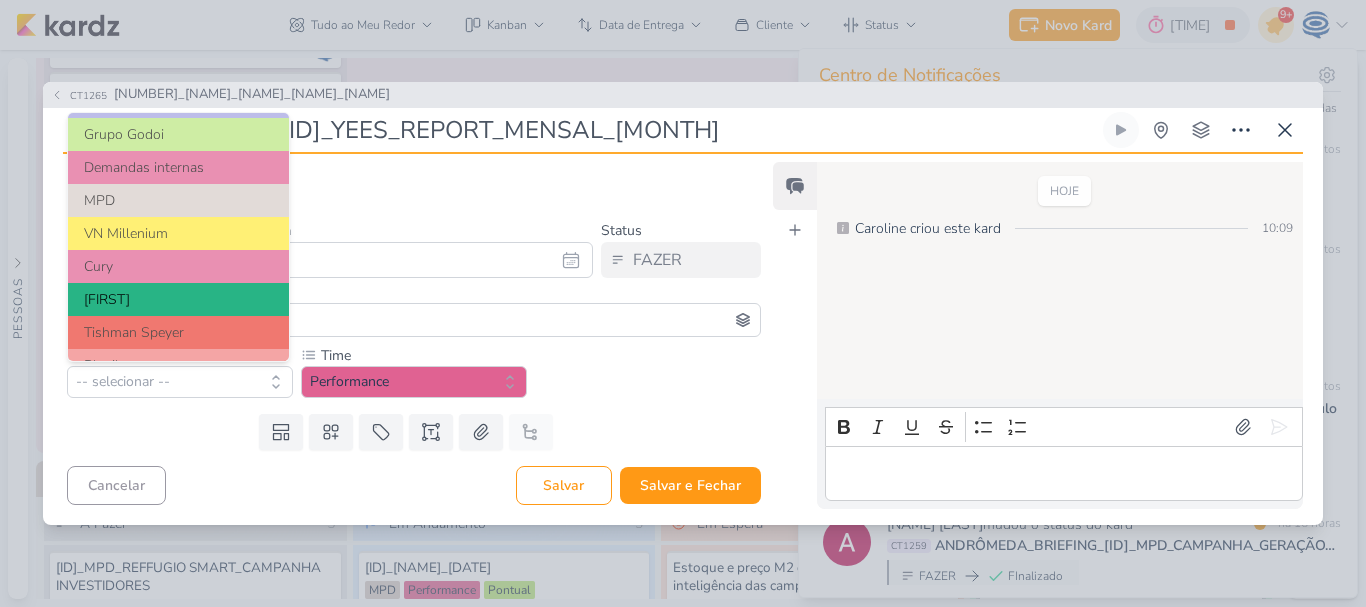 click on "MPD" at bounding box center (178, 200) 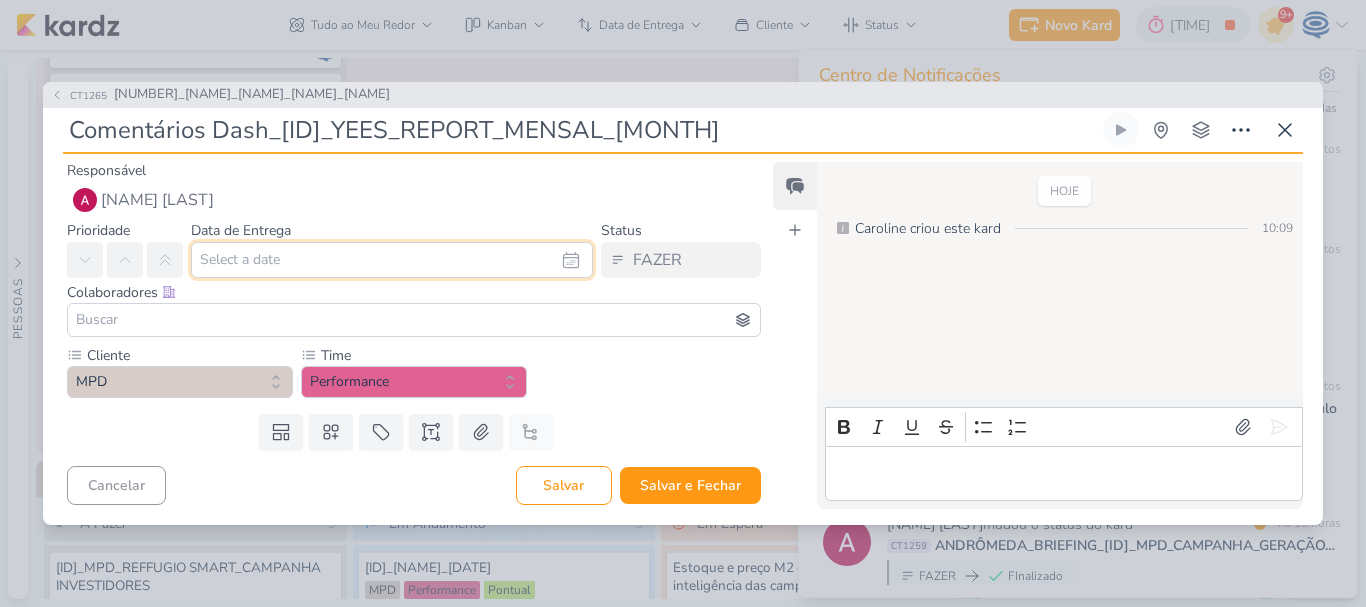 click at bounding box center (392, 260) 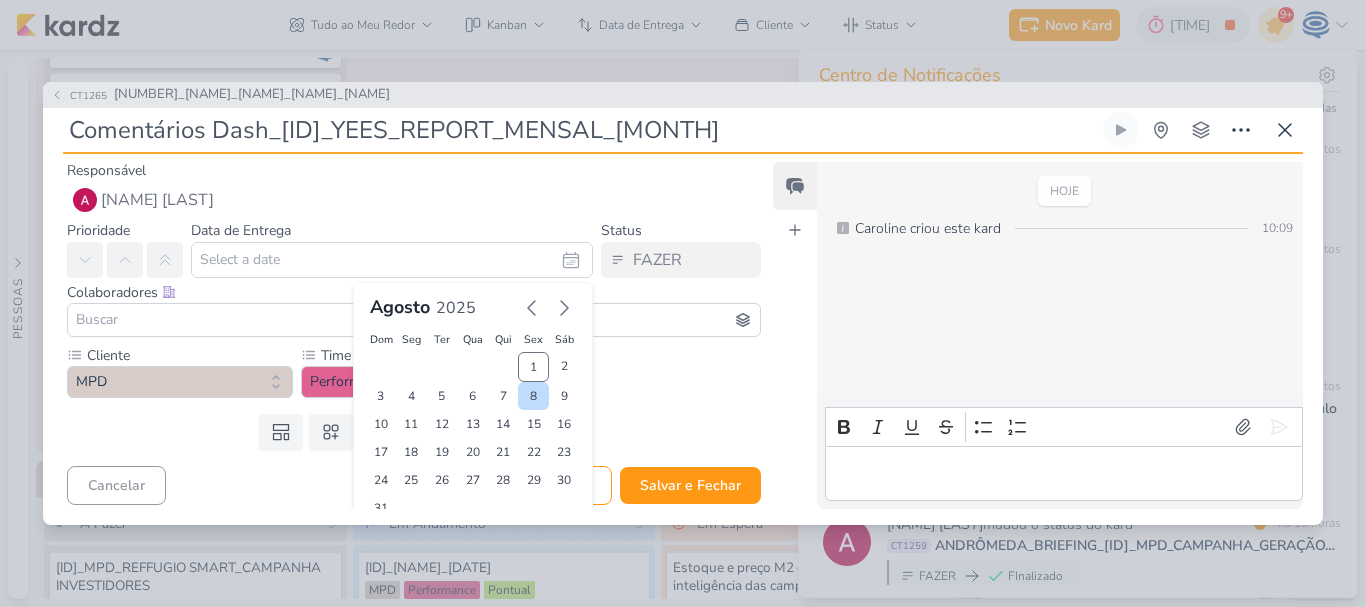 click on "8" at bounding box center (533, 396) 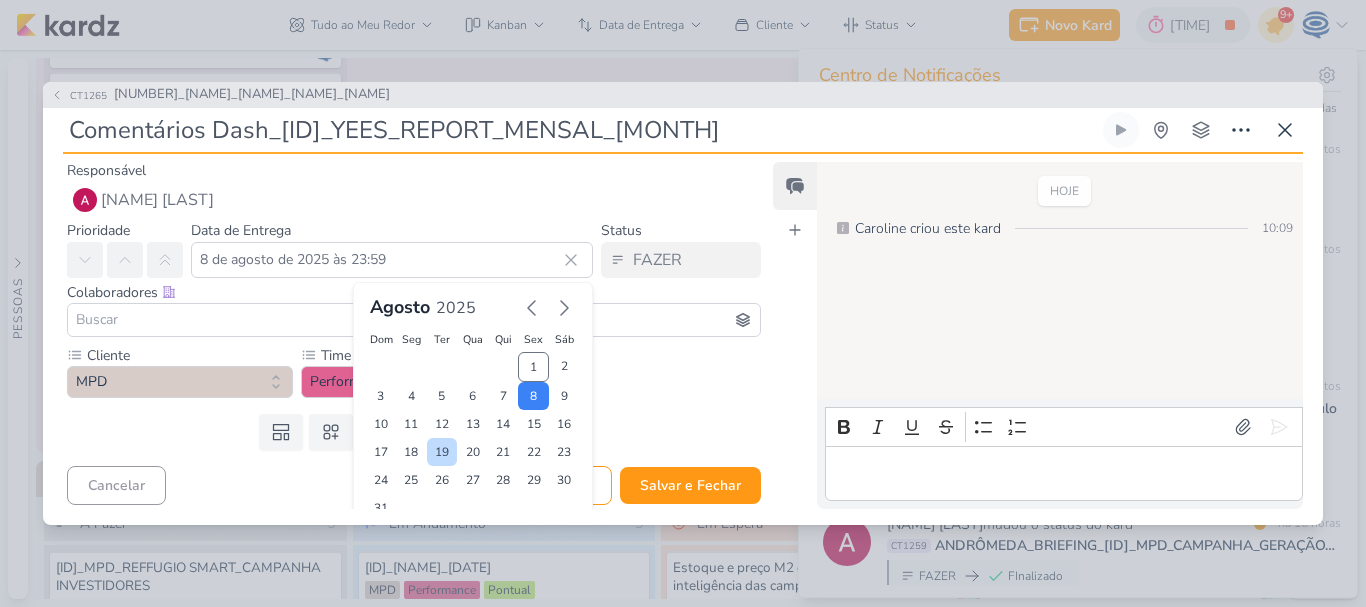 scroll, scrollTop: 62, scrollLeft: 0, axis: vertical 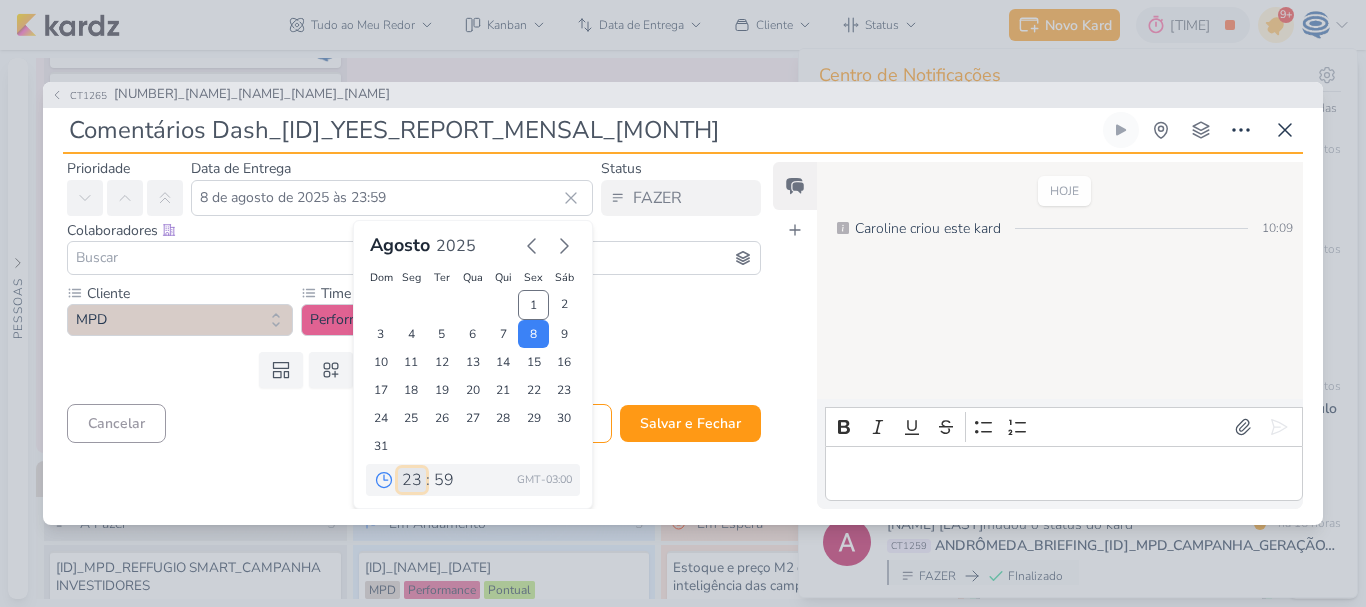 click on "00 01 02 03 04 05 06 07 08 09 10 11 12 13 14 15 16 17 18 19 20 21 22 23" at bounding box center (412, 480) 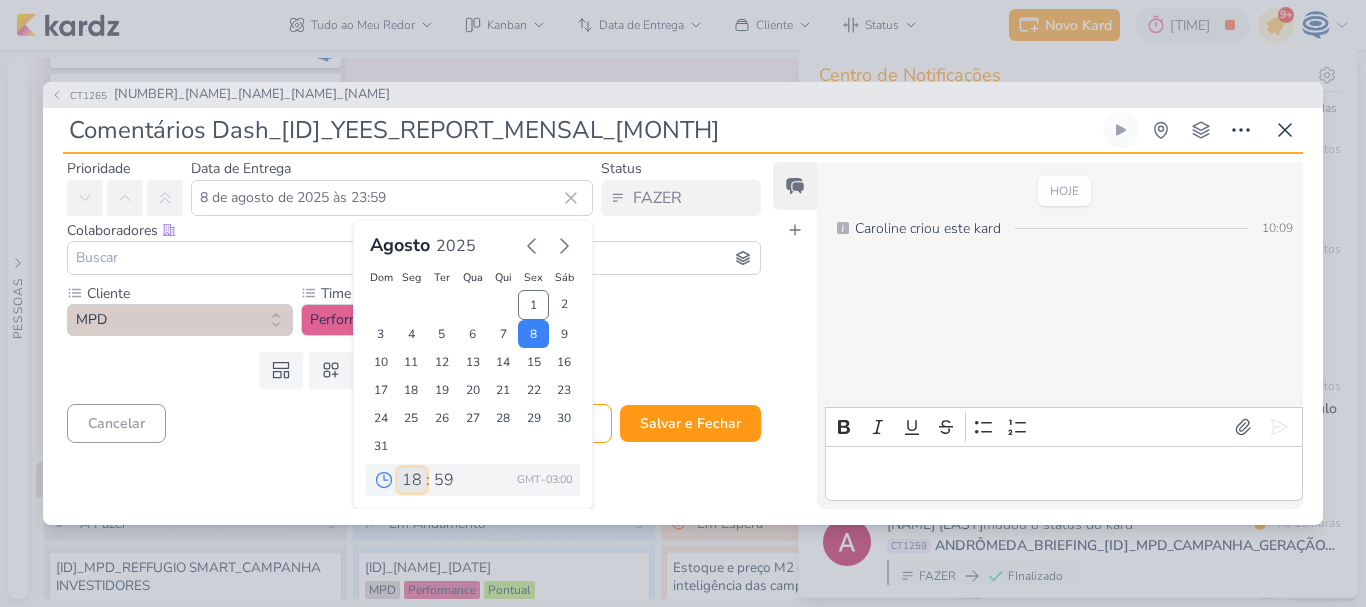 click on "00 01 02 03 04 05 06 07 08 09 10 11 12 13 14 15 16 17 18 19 20 21 22 23" at bounding box center (412, 480) 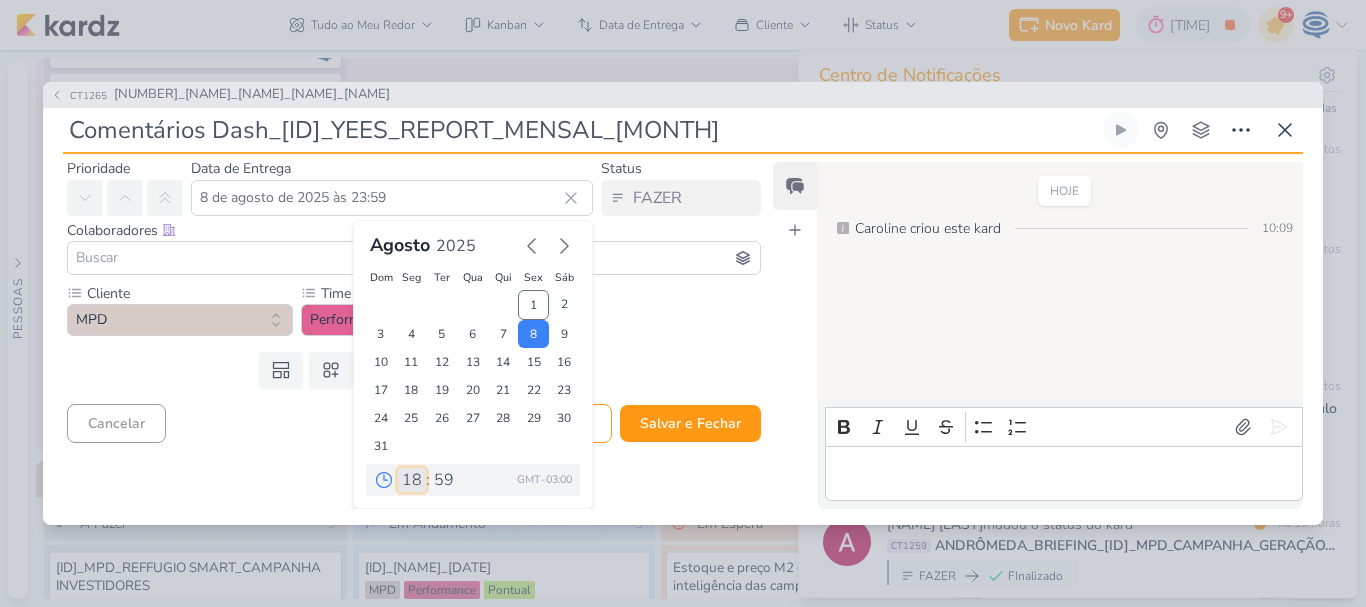 type on "8 de agosto de 2025 às 18:59" 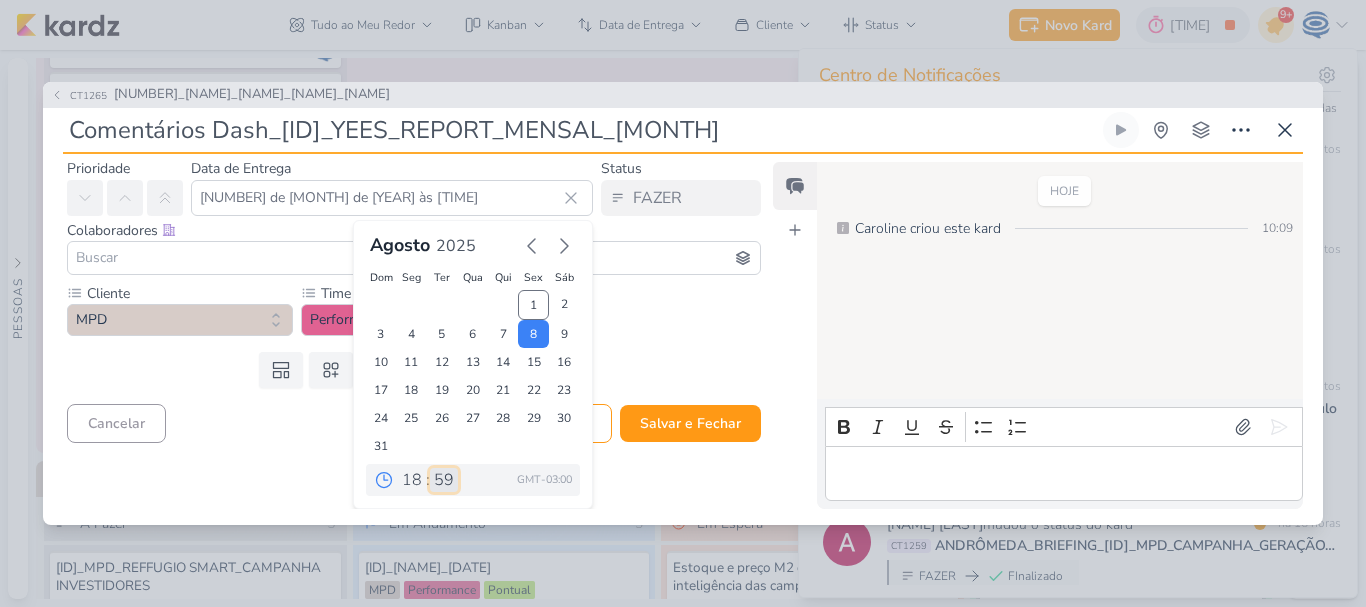click on "00 05 10 15 20 25 30 35 40 45 50 55
59" at bounding box center (444, 480) 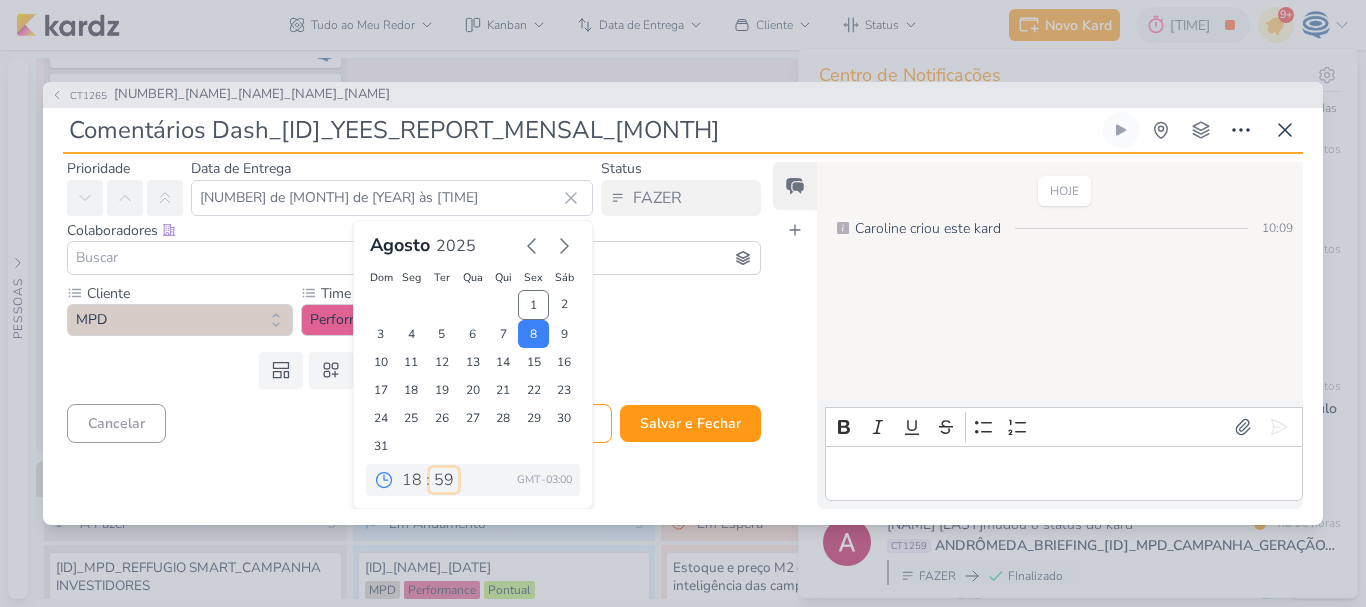 select on "0" 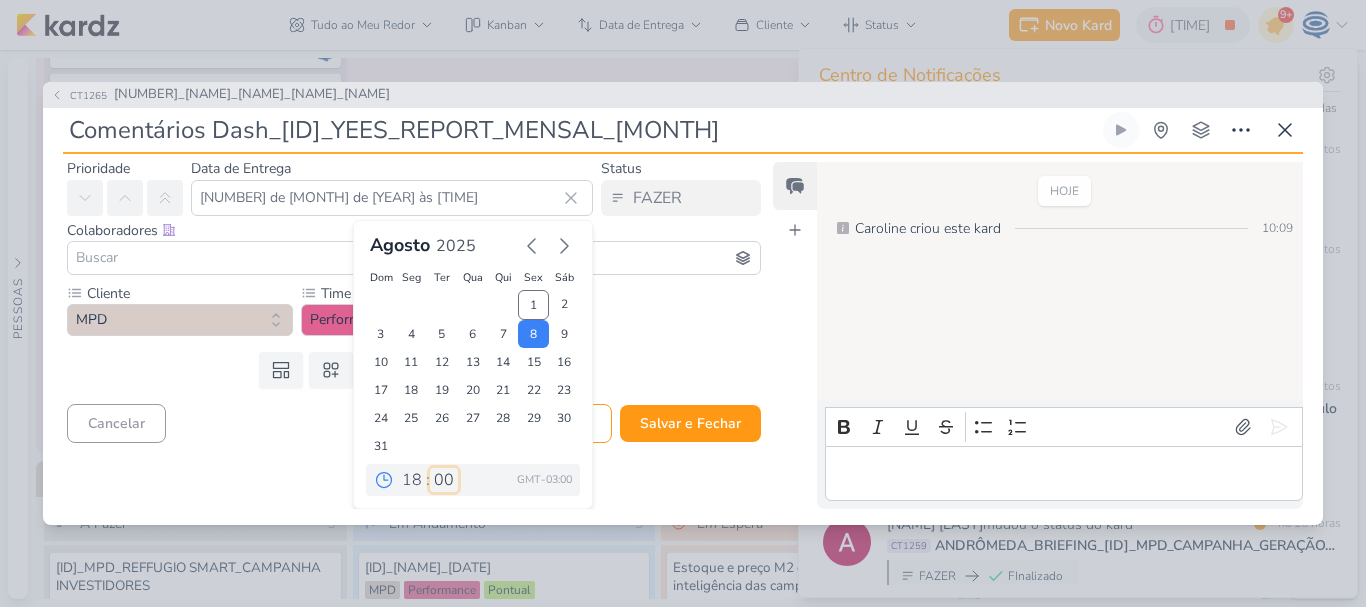 click on "00 05 10 15 20 25 30 35 40 45 50 55
59" at bounding box center [444, 480] 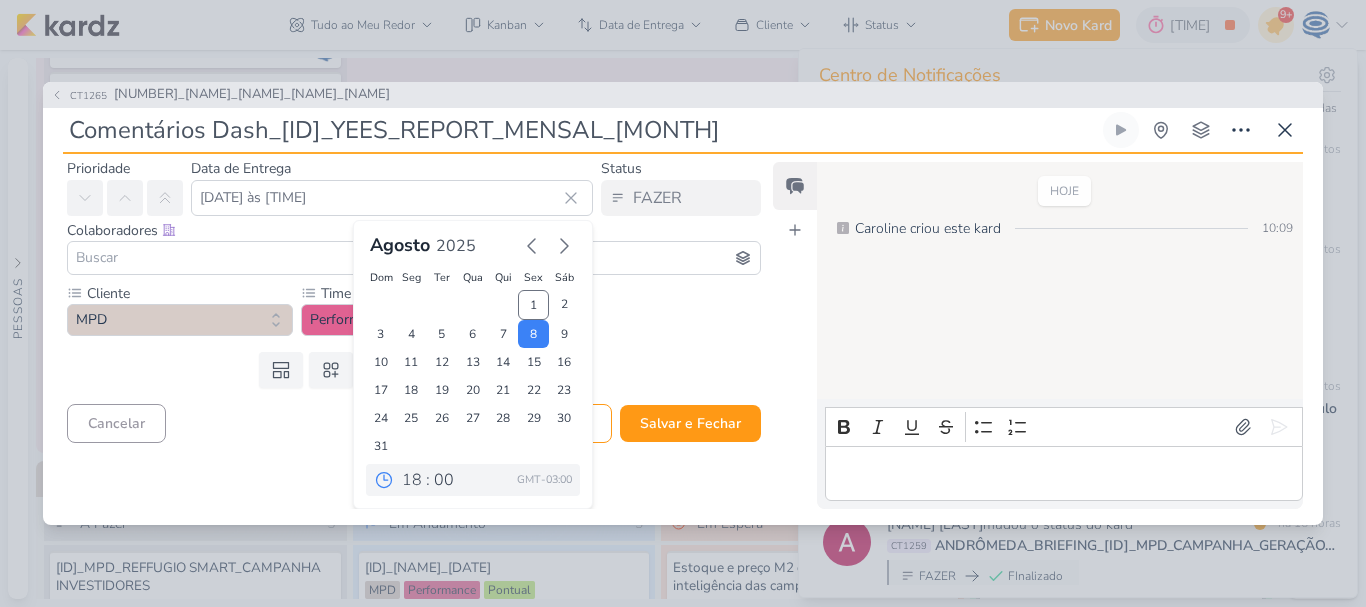 click on "Templates
Campos Personalizados
Marcadores
Caixa De Texto
Anexo
Este kard já é um subkard" at bounding box center (406, 370) 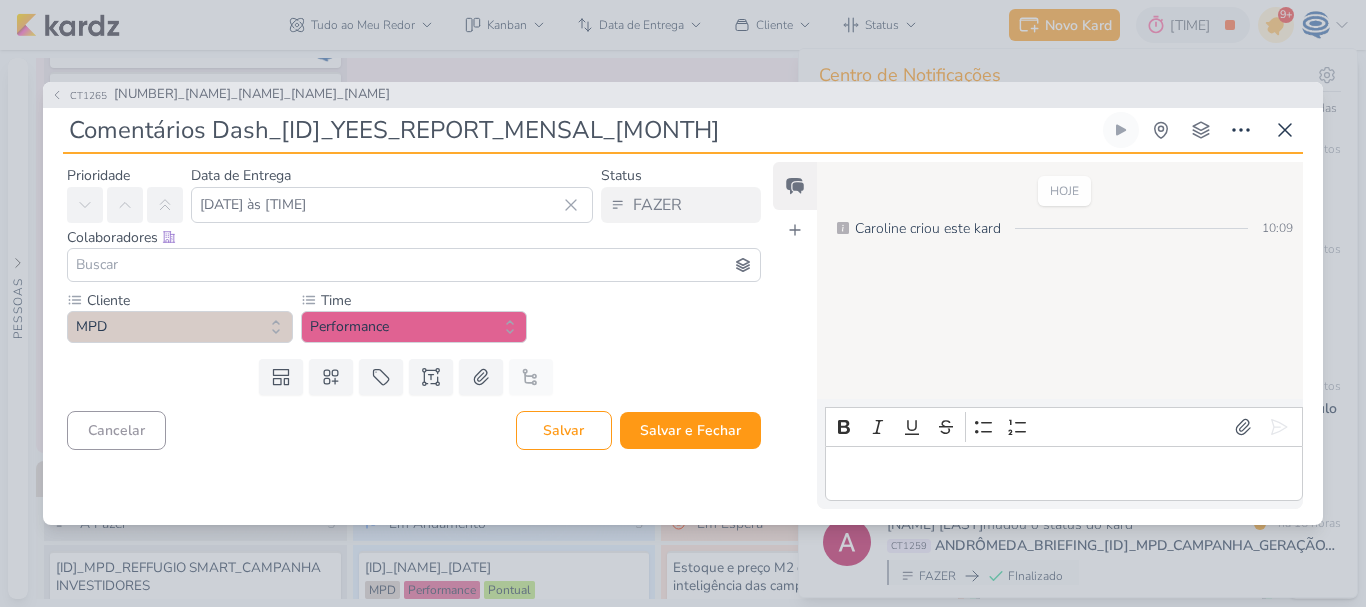 scroll, scrollTop: 0, scrollLeft: 0, axis: both 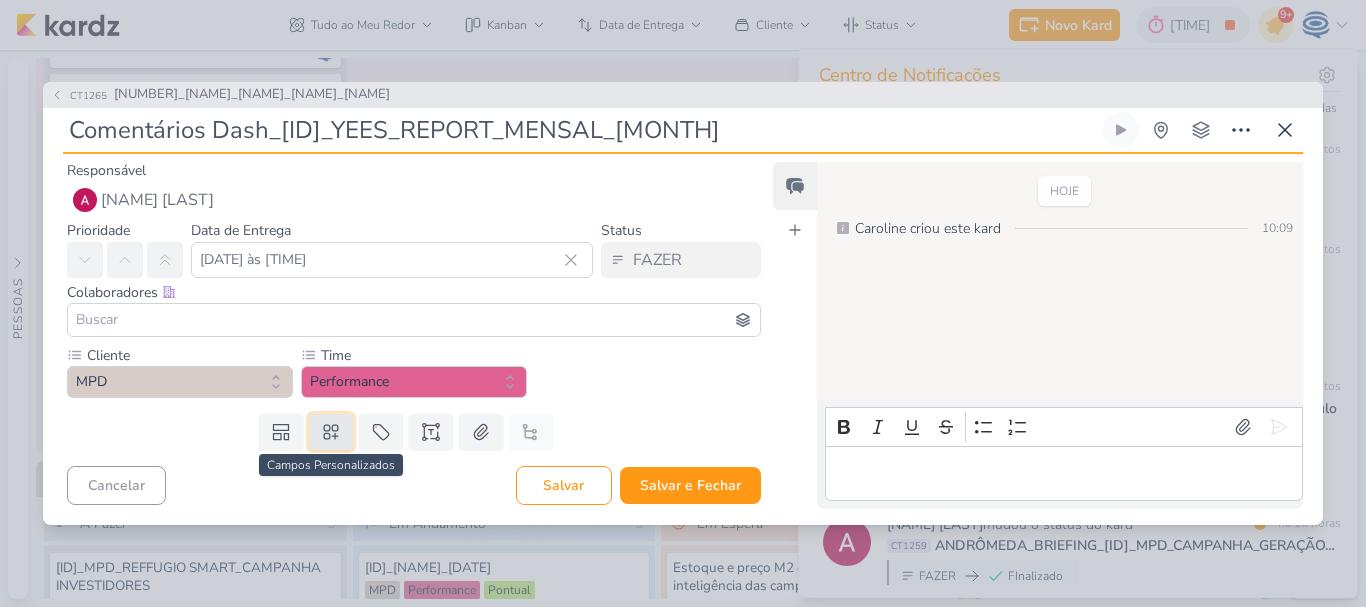 click at bounding box center [331, 432] 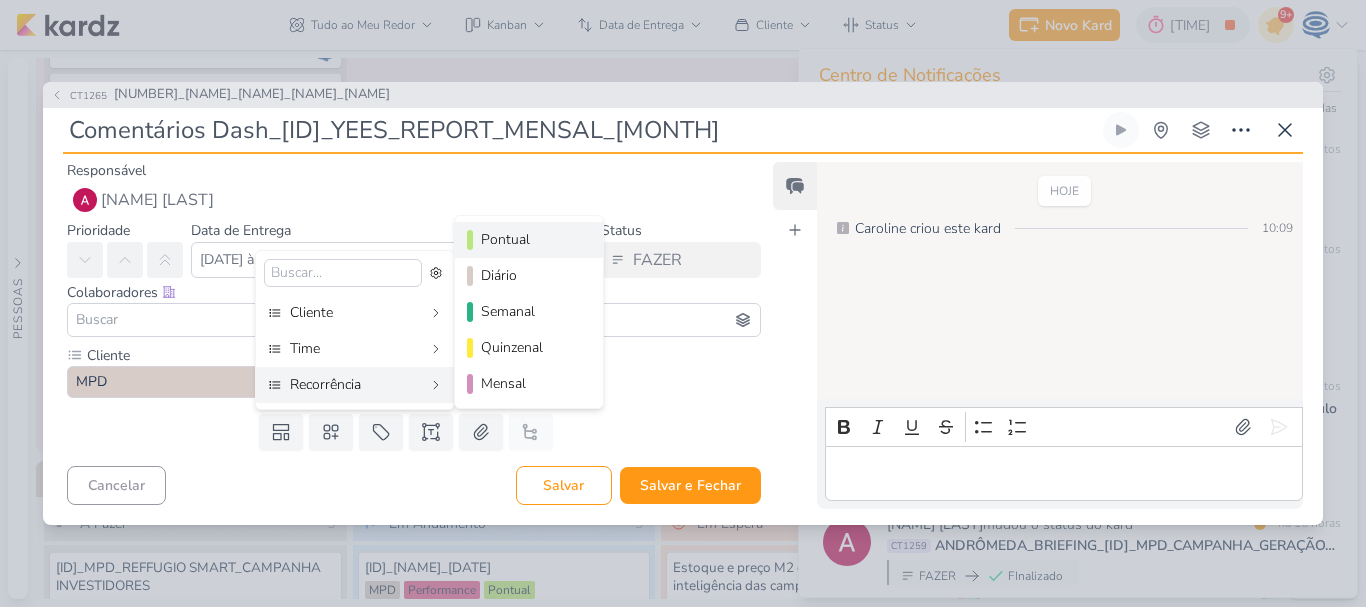 click on "Pontual" at bounding box center [530, 239] 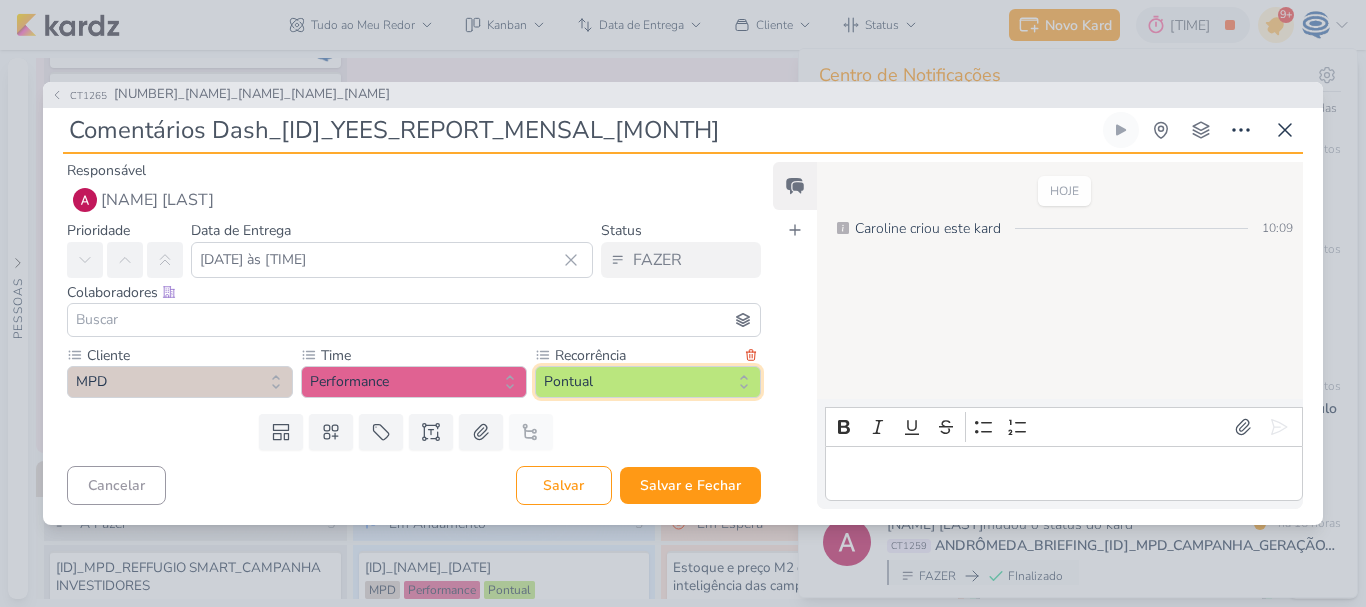 click on "Pontual" at bounding box center [648, 382] 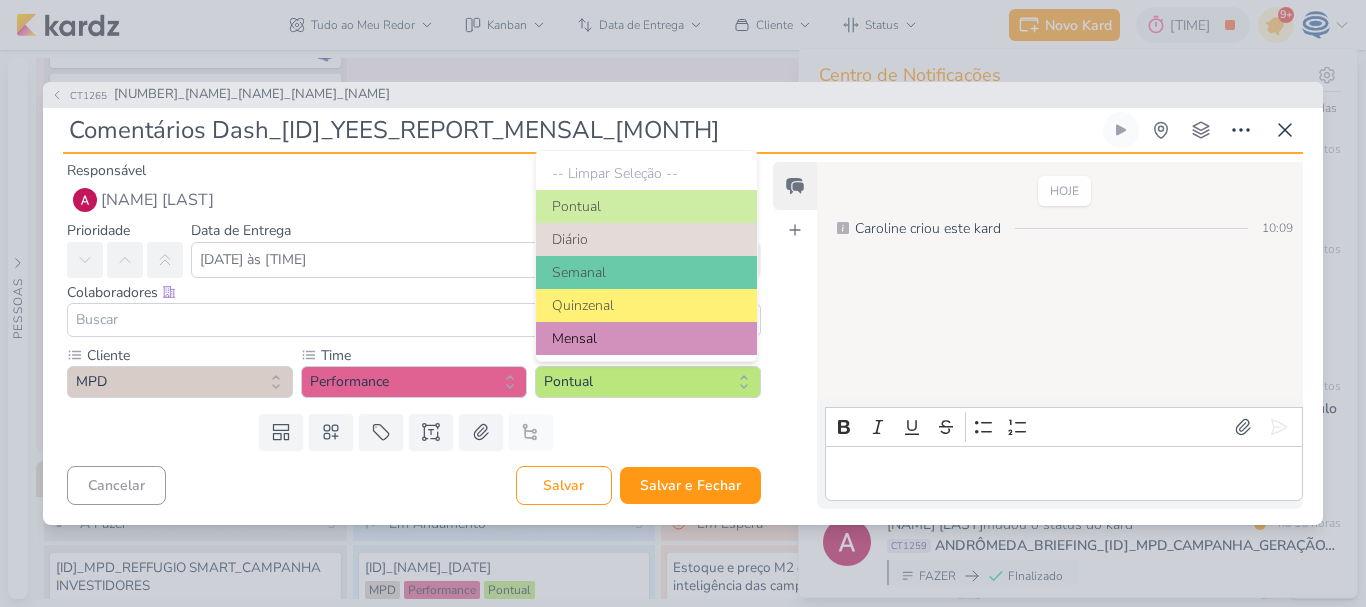 click on "Mensal" at bounding box center [646, 338] 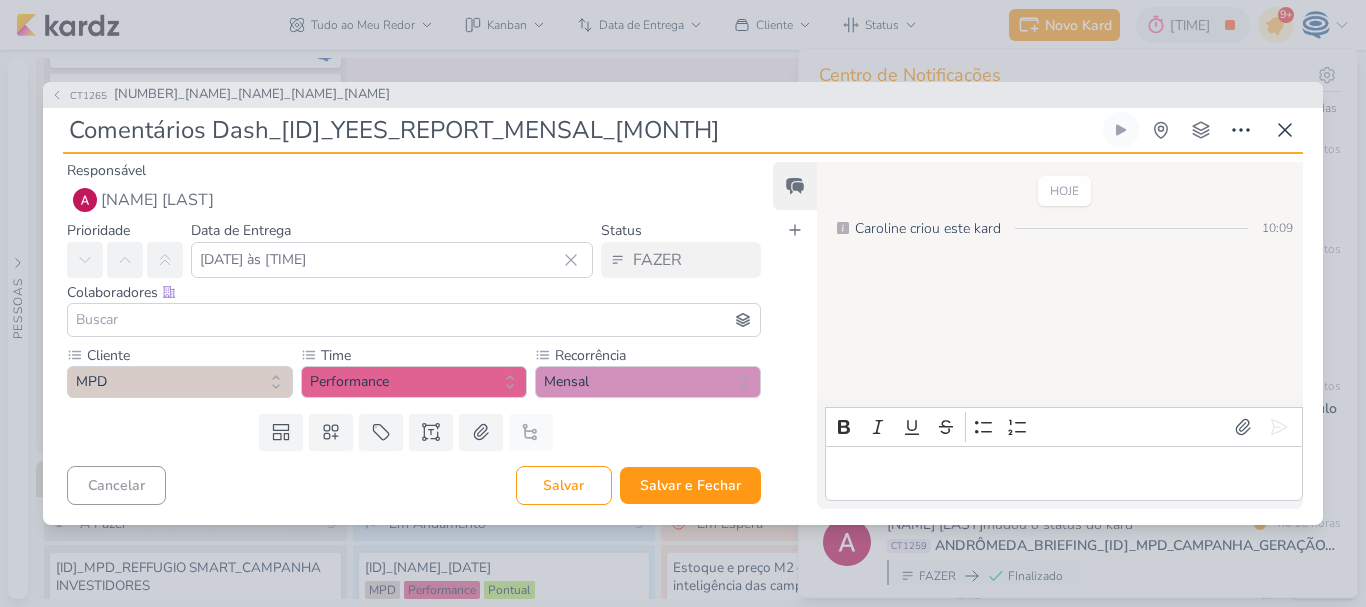 click at bounding box center (414, 320) 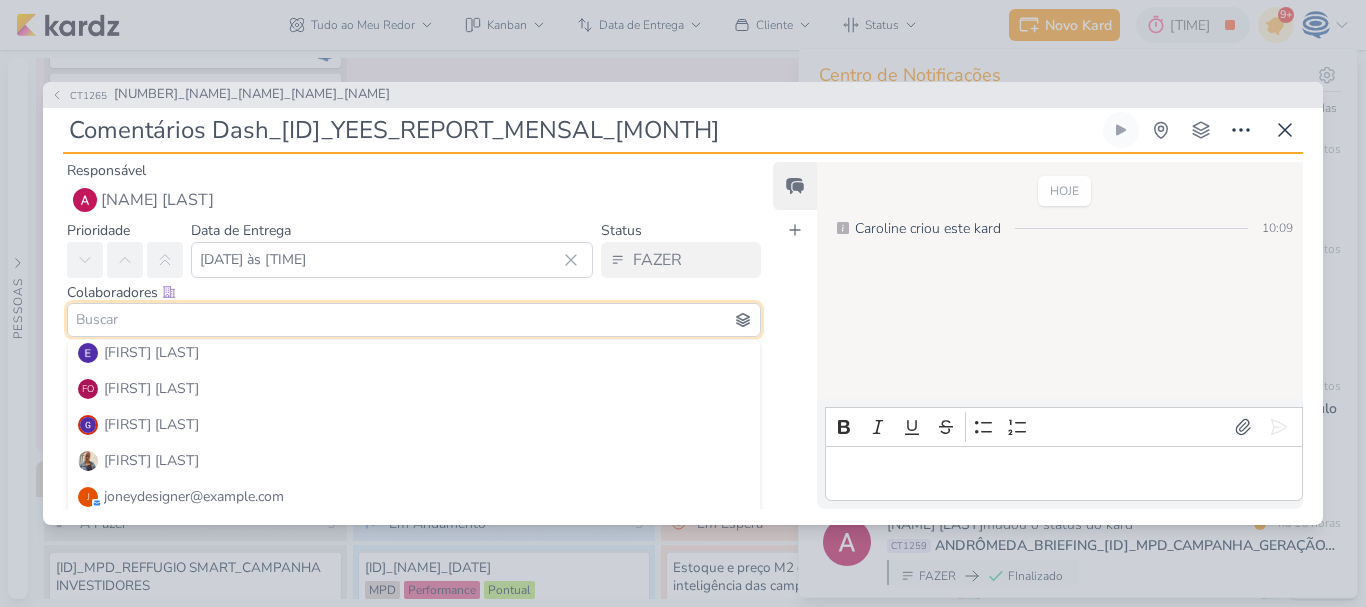 scroll, scrollTop: 189, scrollLeft: 0, axis: vertical 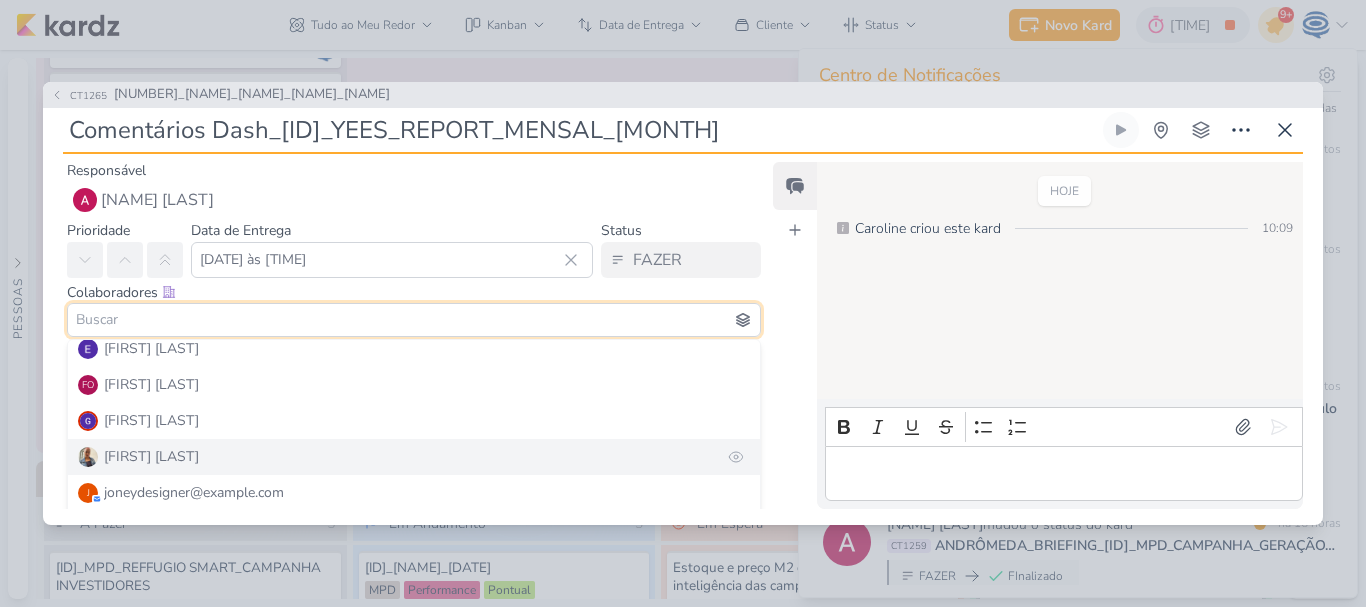 click on "Iara Santos" at bounding box center [414, 457] 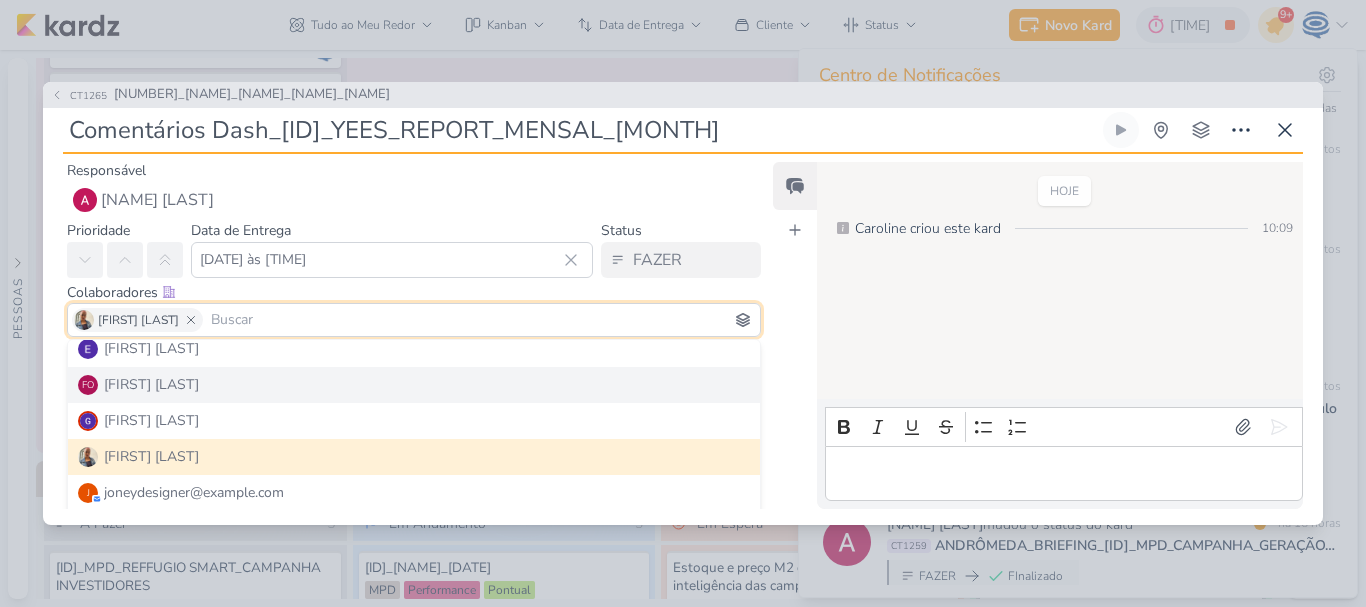 click on "Colaboradores
Este kard pode ser visível a usuários da sua organização
Este kard é privado à colaboradores imediatos" at bounding box center [414, 292] 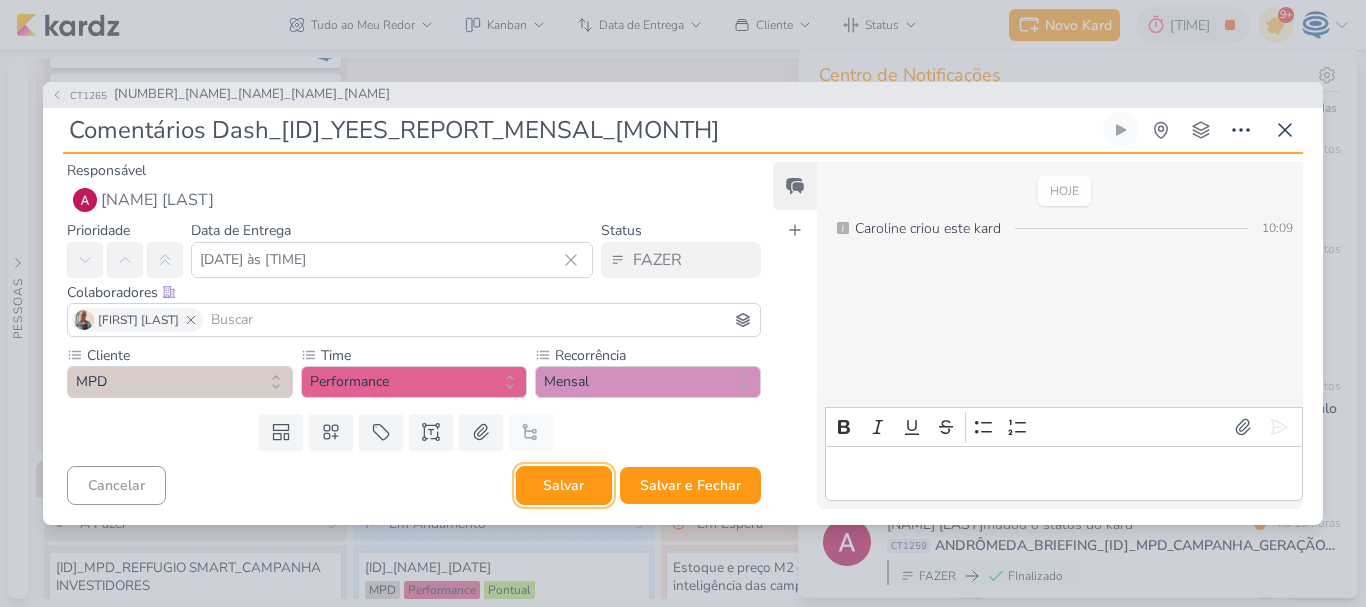 click on "Salvar" at bounding box center (564, 485) 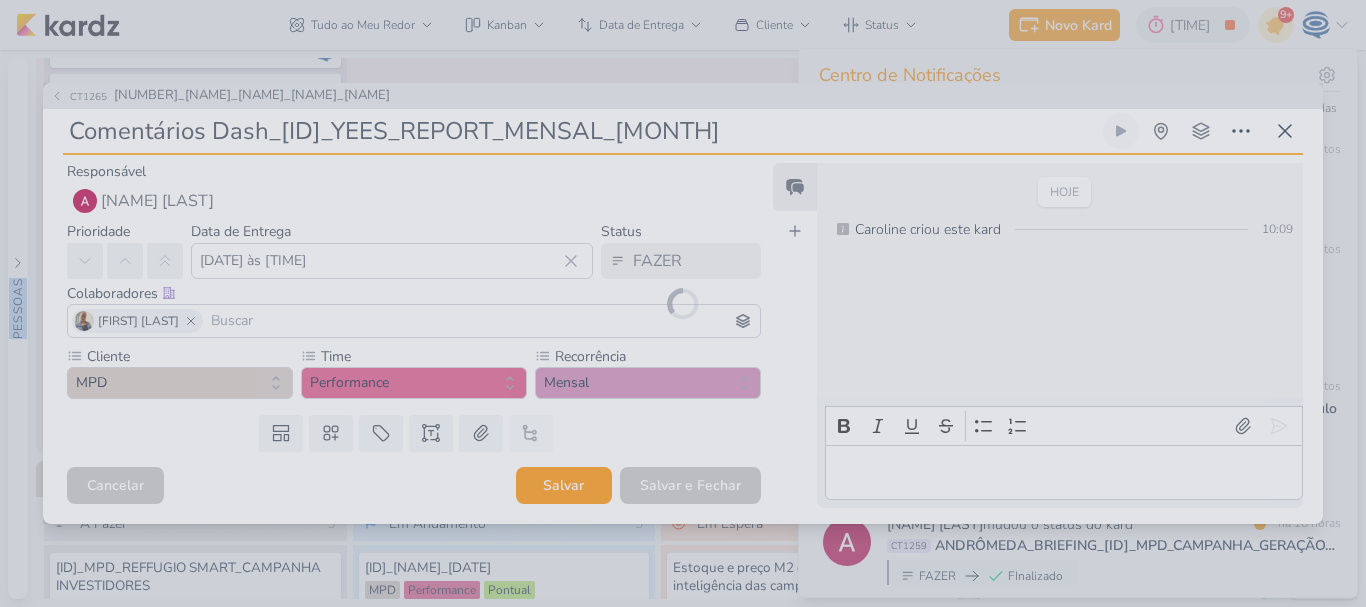 click at bounding box center [683, 303] 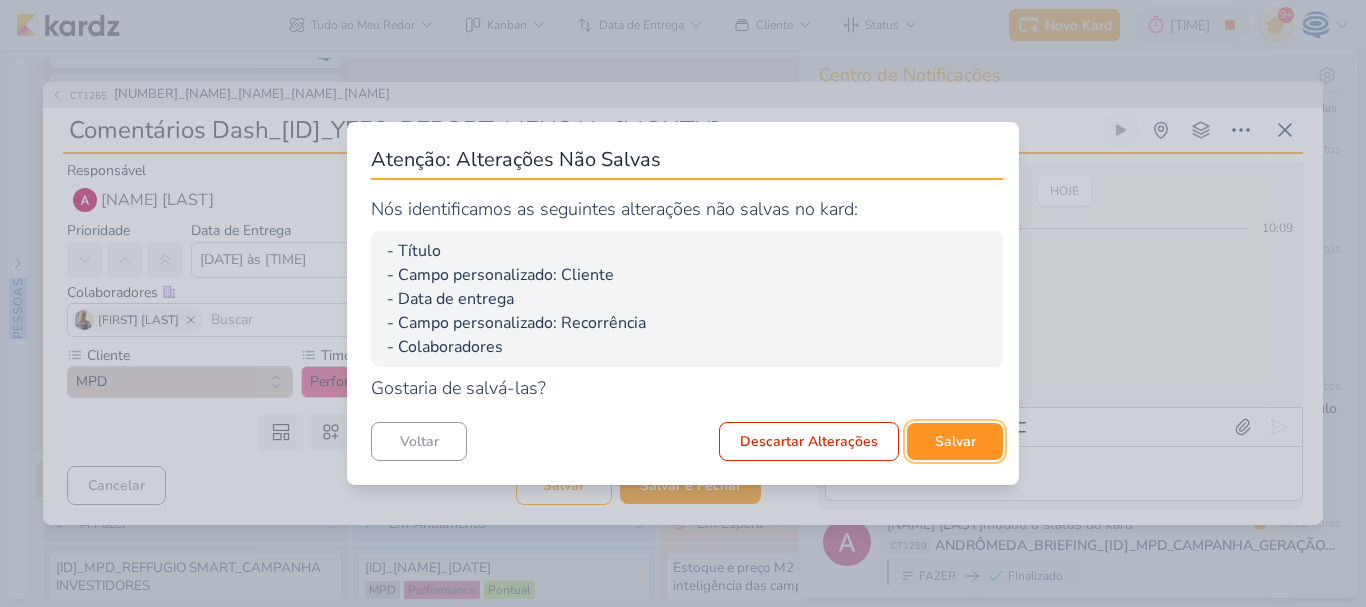 click on "Salvar" at bounding box center [955, 441] 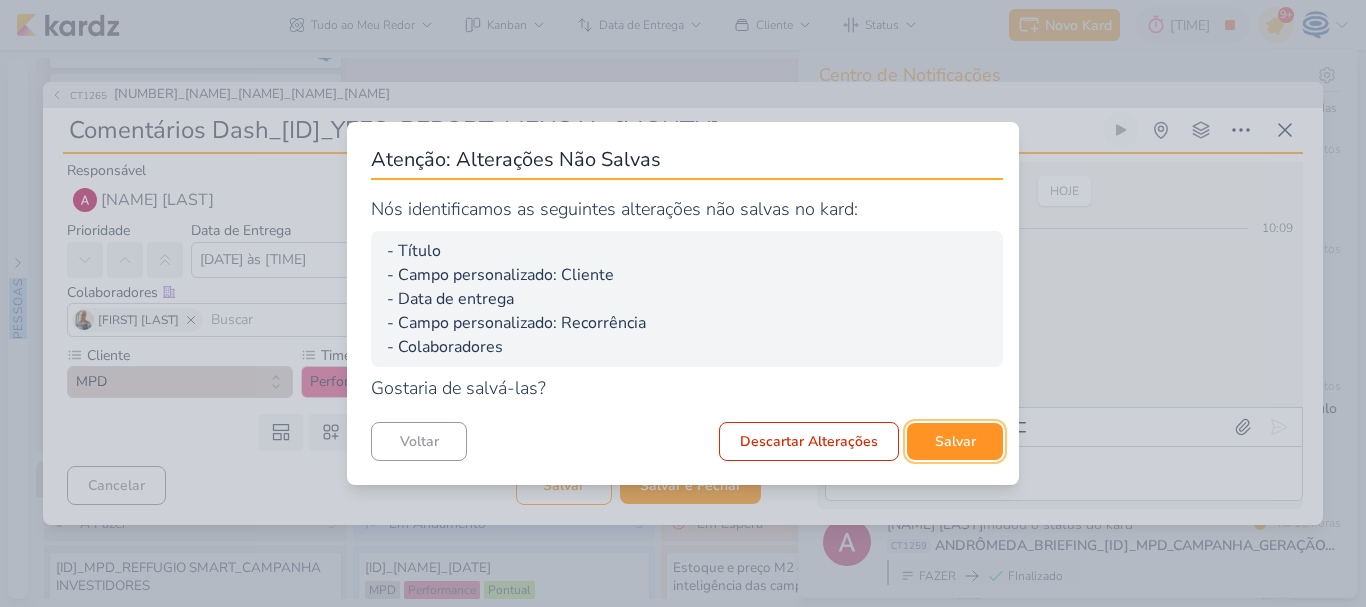click on "Salvar" at bounding box center (955, 441) 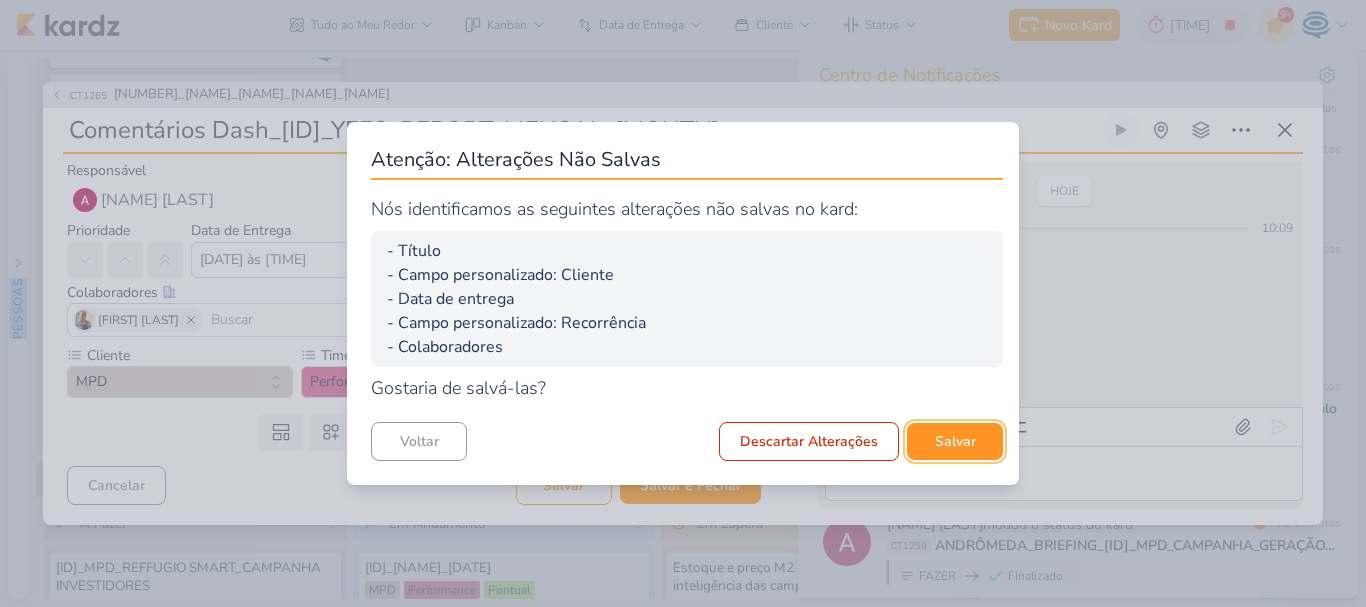 click on "Salvar" at bounding box center [955, 441] 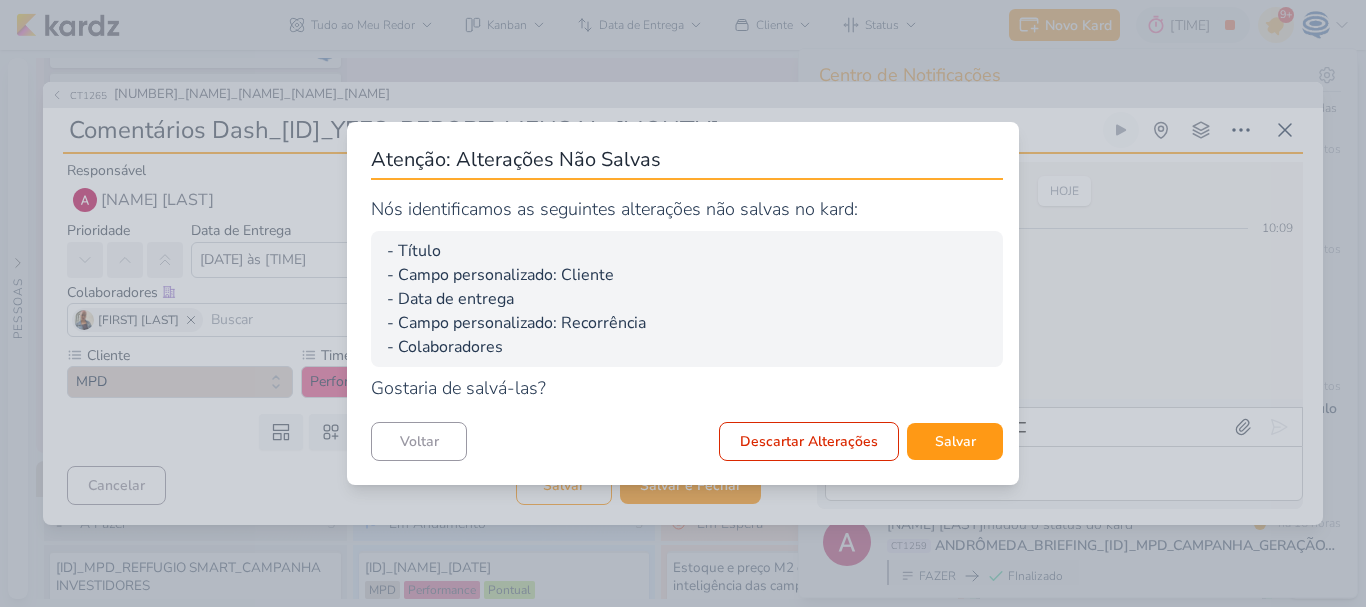 click on "Atenção: Alterações Não Salvas
Nós identificamos as seguintes alterações não salvas no kard:
- Título - Campo personalizado: Cliente - Data de entrega - Campo personalizado: Recorrência - Colaboradores
Gostaria de salvá-las?
Voltar
Descartar Alterações
Salvar" at bounding box center [683, 303] 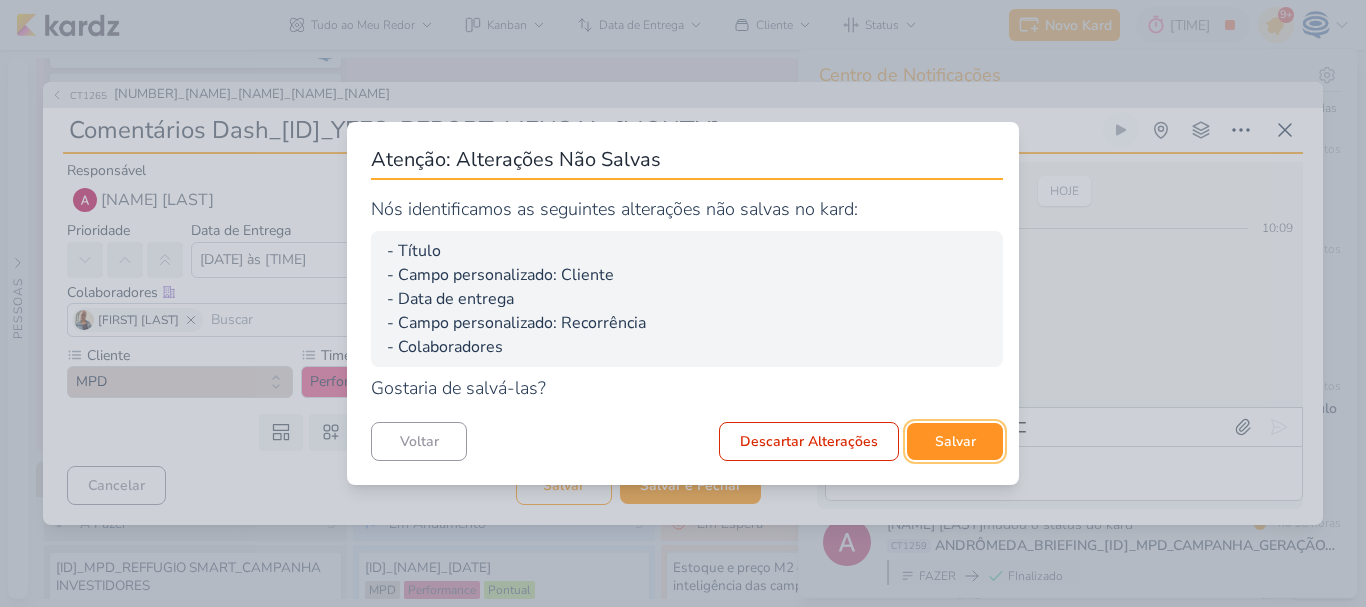 click on "Salvar" at bounding box center (955, 441) 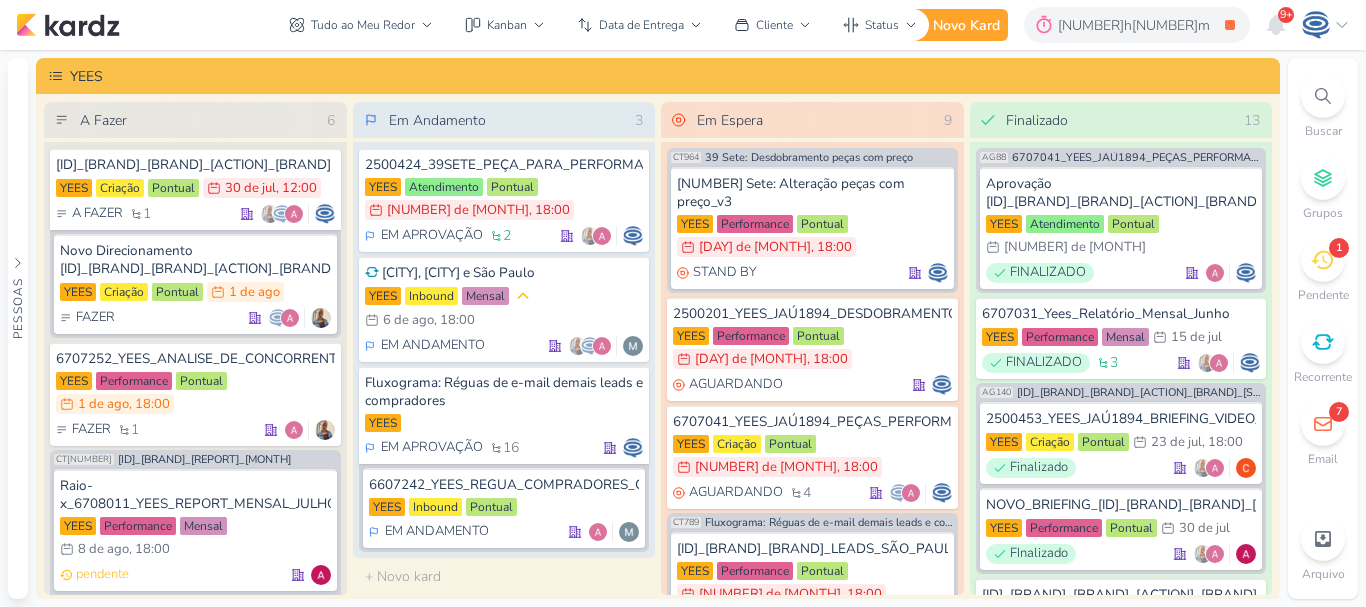 scroll, scrollTop: 0, scrollLeft: 0, axis: both 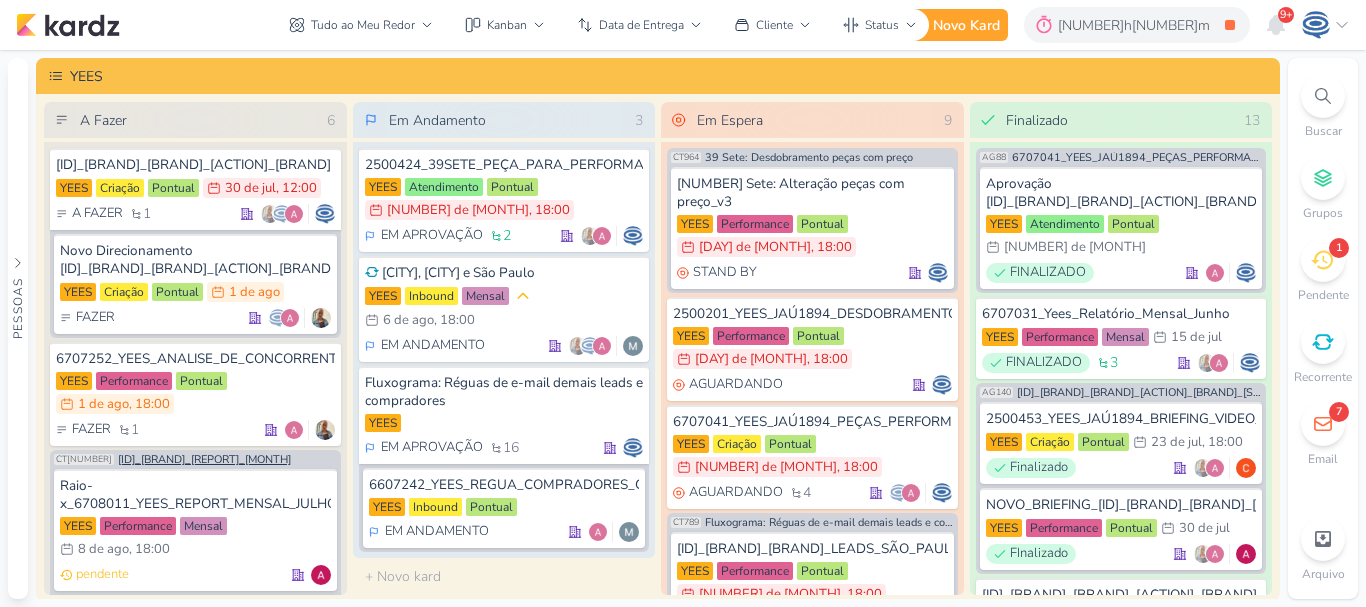 click on "[ID]_[BRAND]_[REPORT]_[MONTH]" at bounding box center (204, 459) 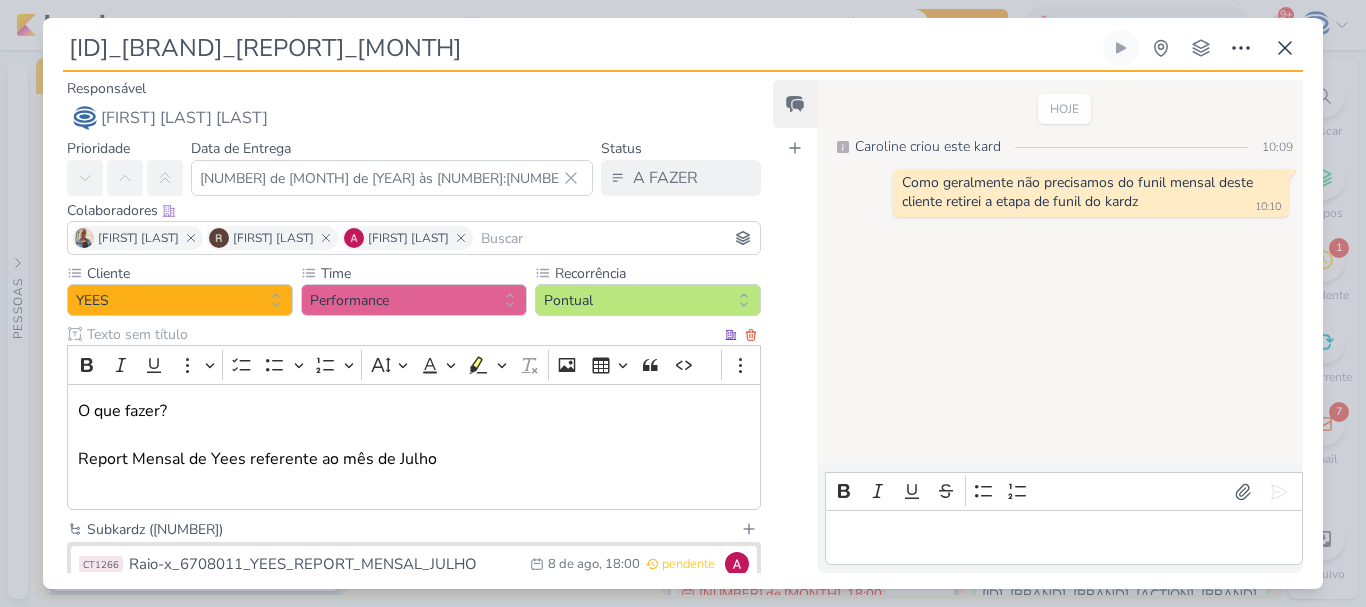 scroll, scrollTop: 276, scrollLeft: 0, axis: vertical 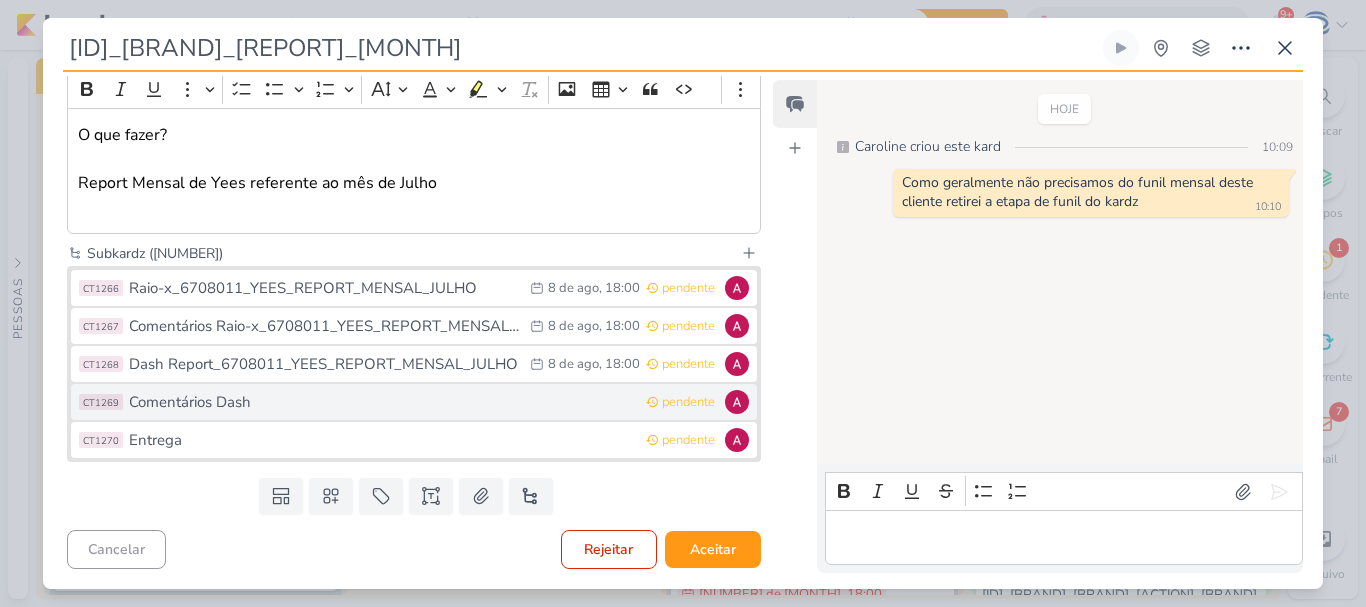 click on "Comentários Dash" at bounding box center (382, 402) 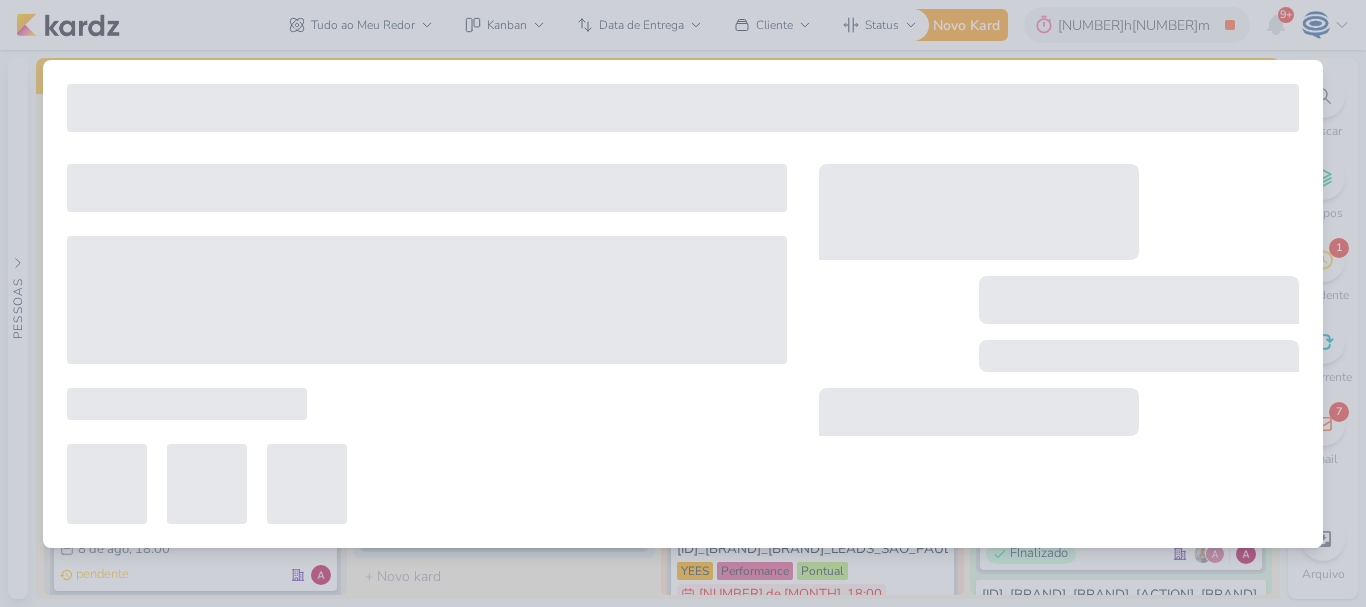 type on "Comentários Dash" 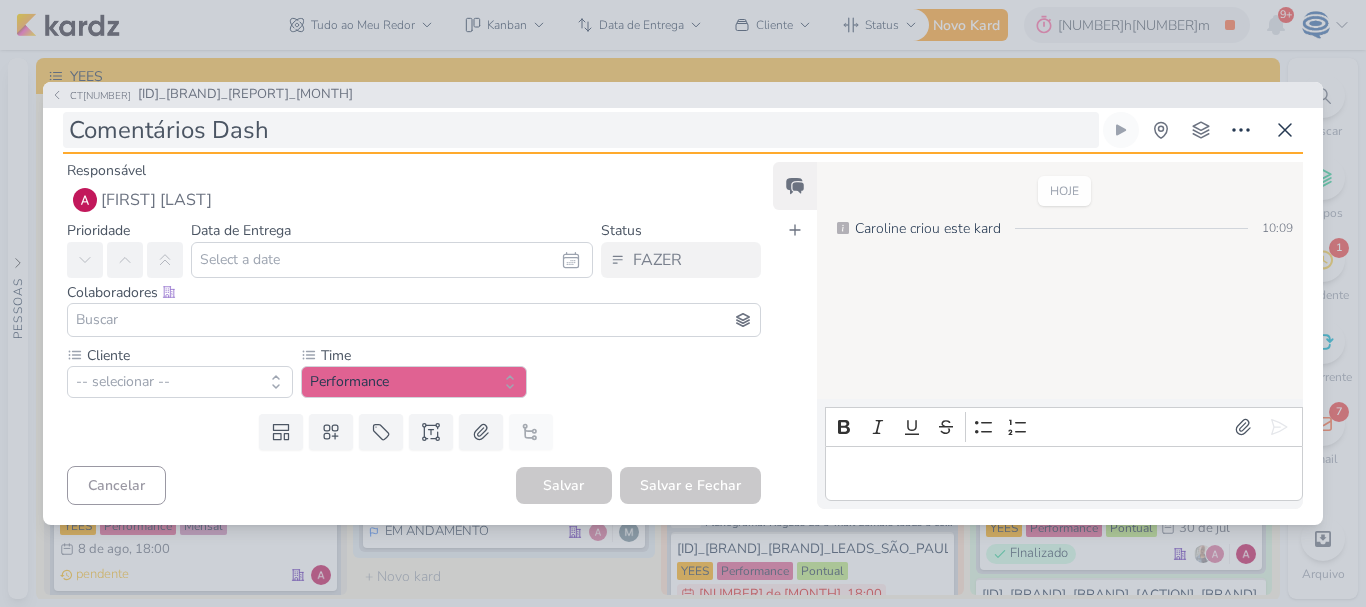 type 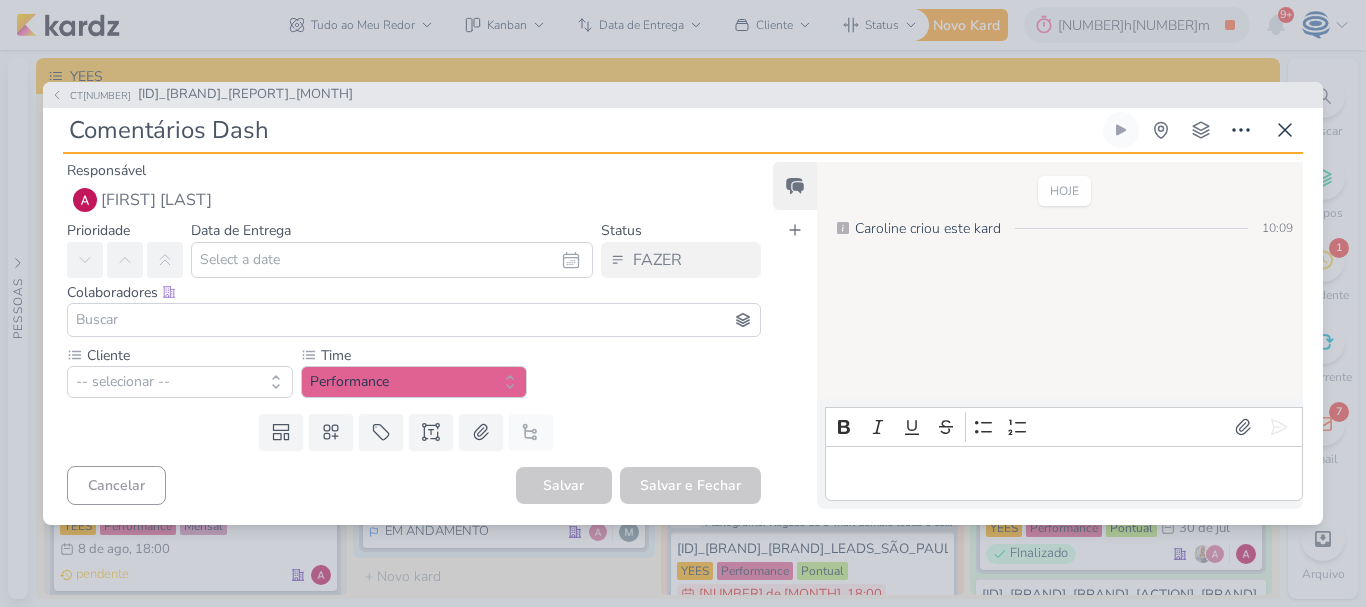 click on "Comentários Dash" at bounding box center [581, 130] 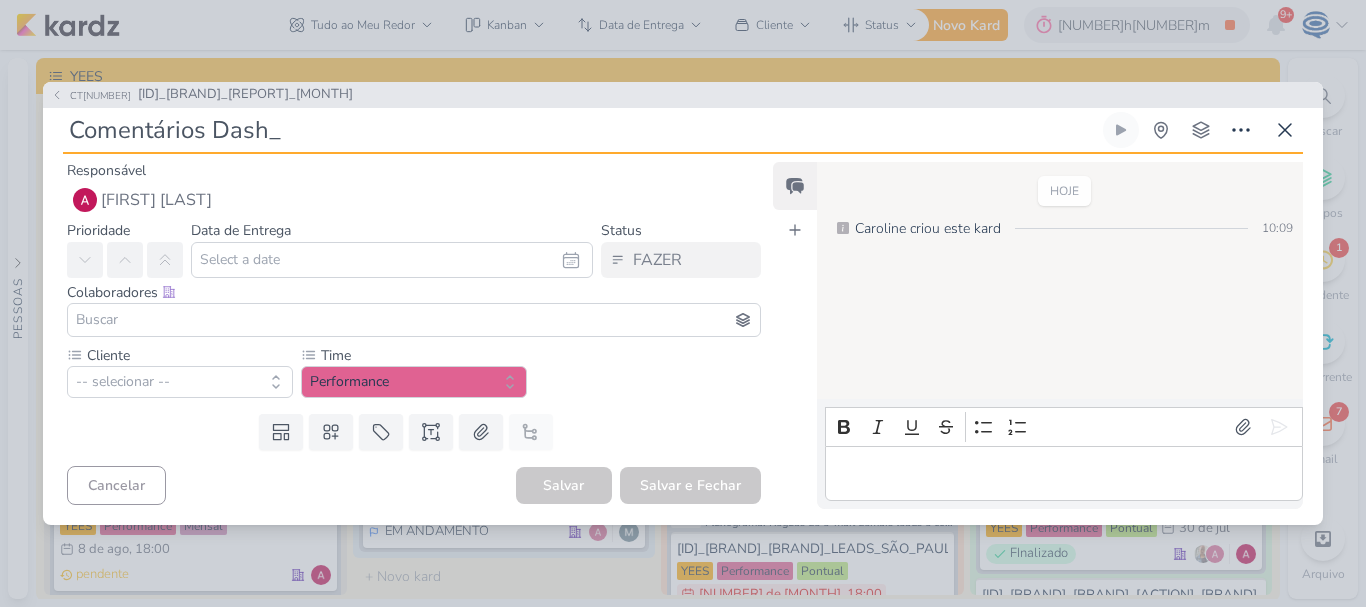 paste on "6708011_YEES_REPORT_MENSAL_JULHO" 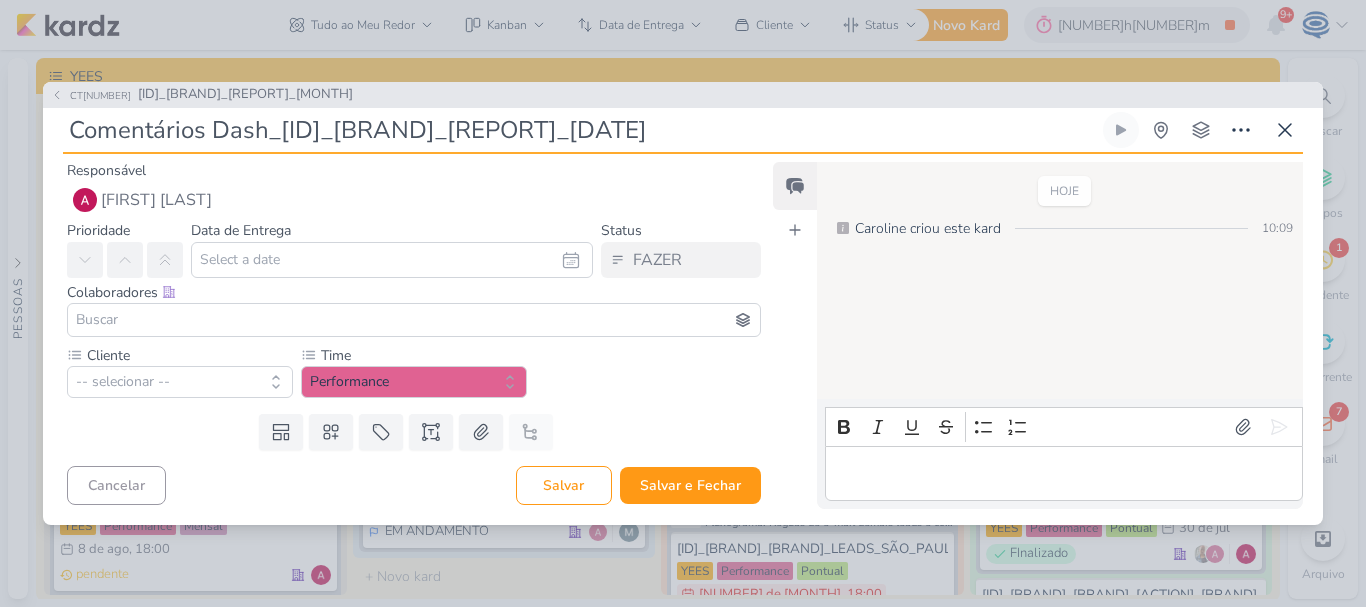 type 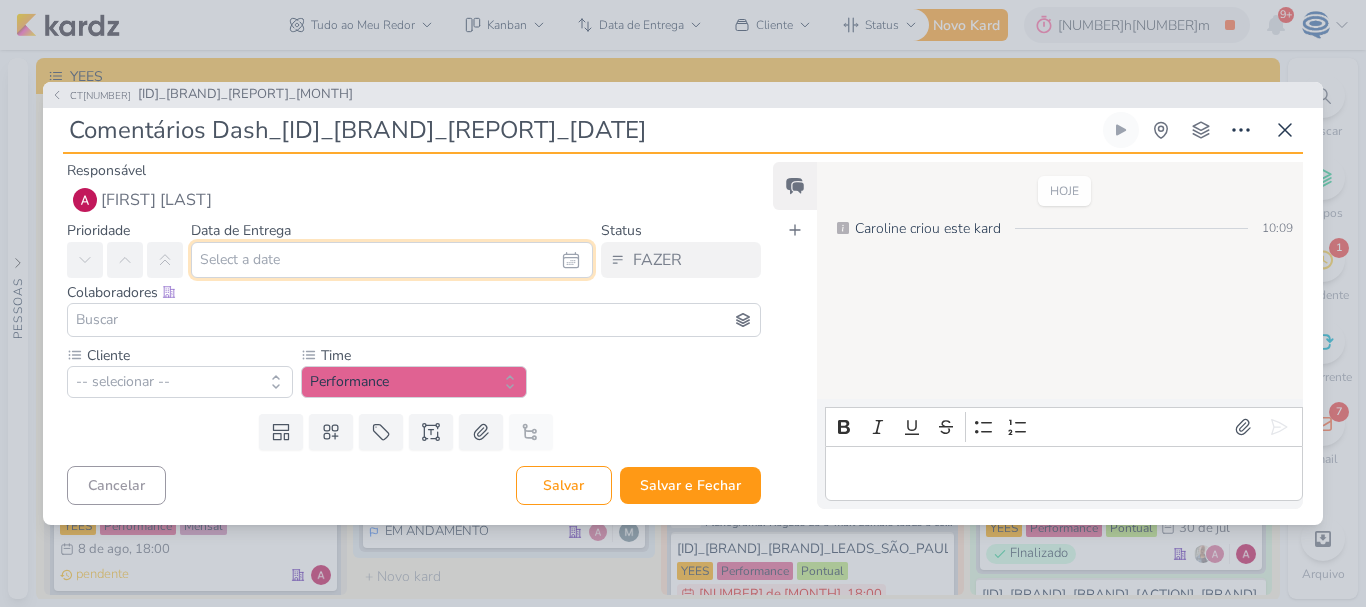 click at bounding box center [392, 260] 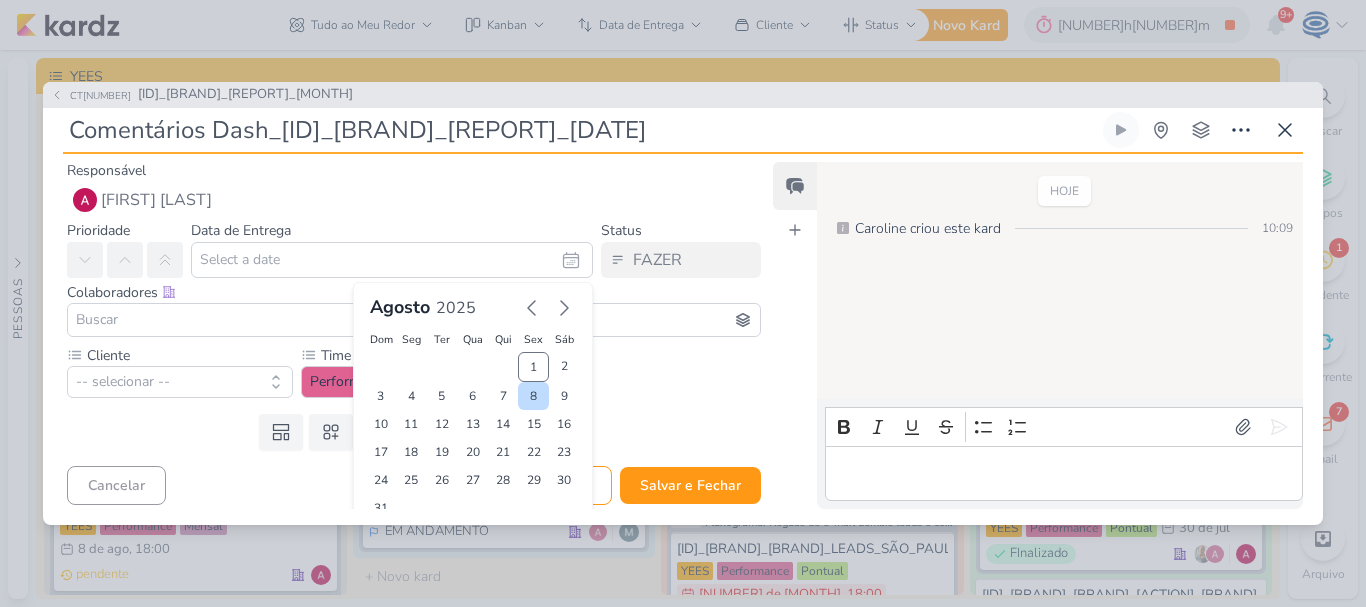 click on "8" at bounding box center [533, 396] 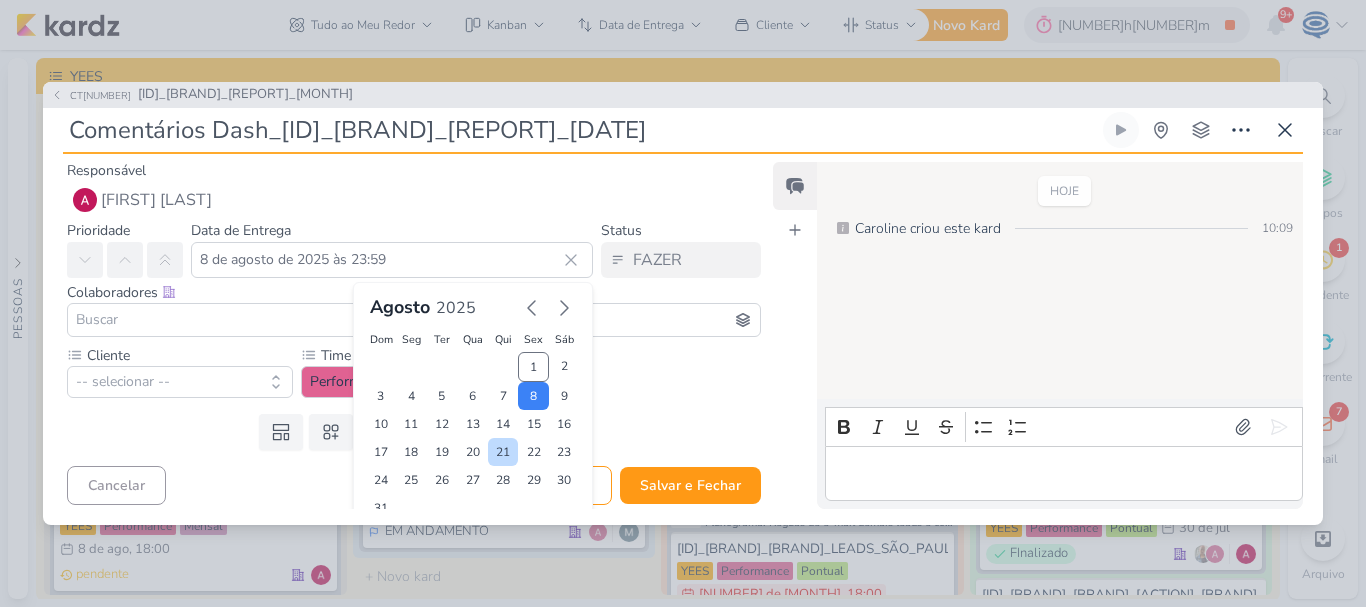 scroll, scrollTop: 62, scrollLeft: 0, axis: vertical 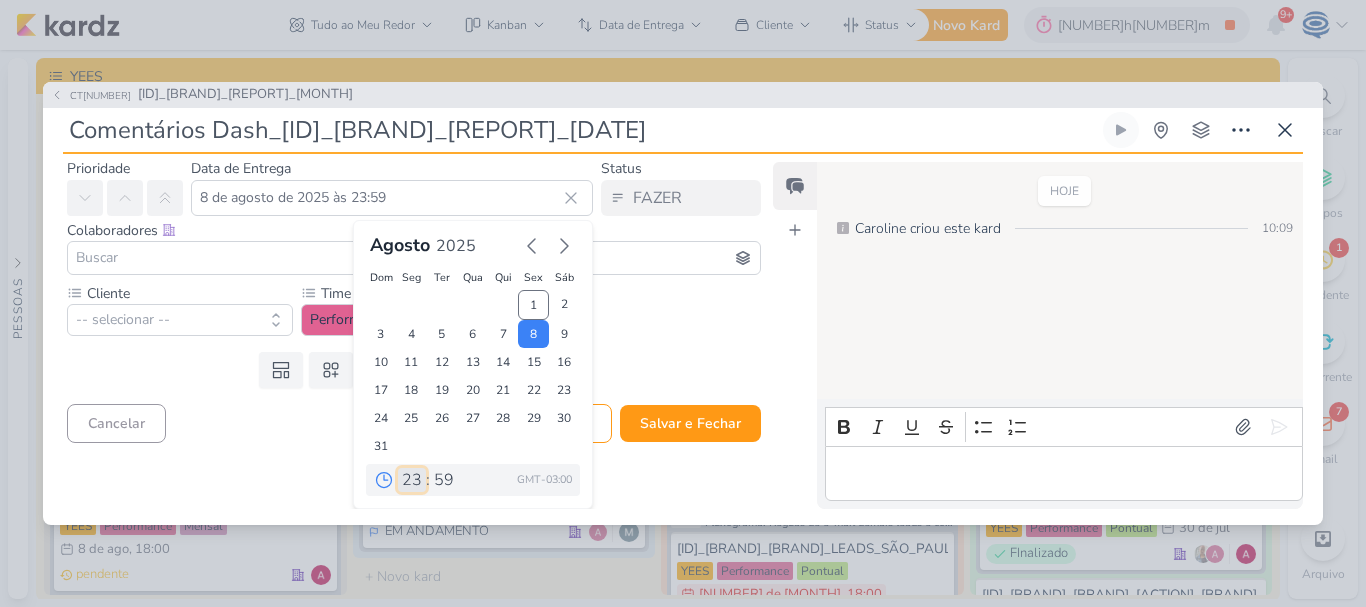 click on "00 01 02 03 04 05 06 07 08 09 10 11 12 13 14 15 16 17 18 19 20 21 22 23" at bounding box center (412, 480) 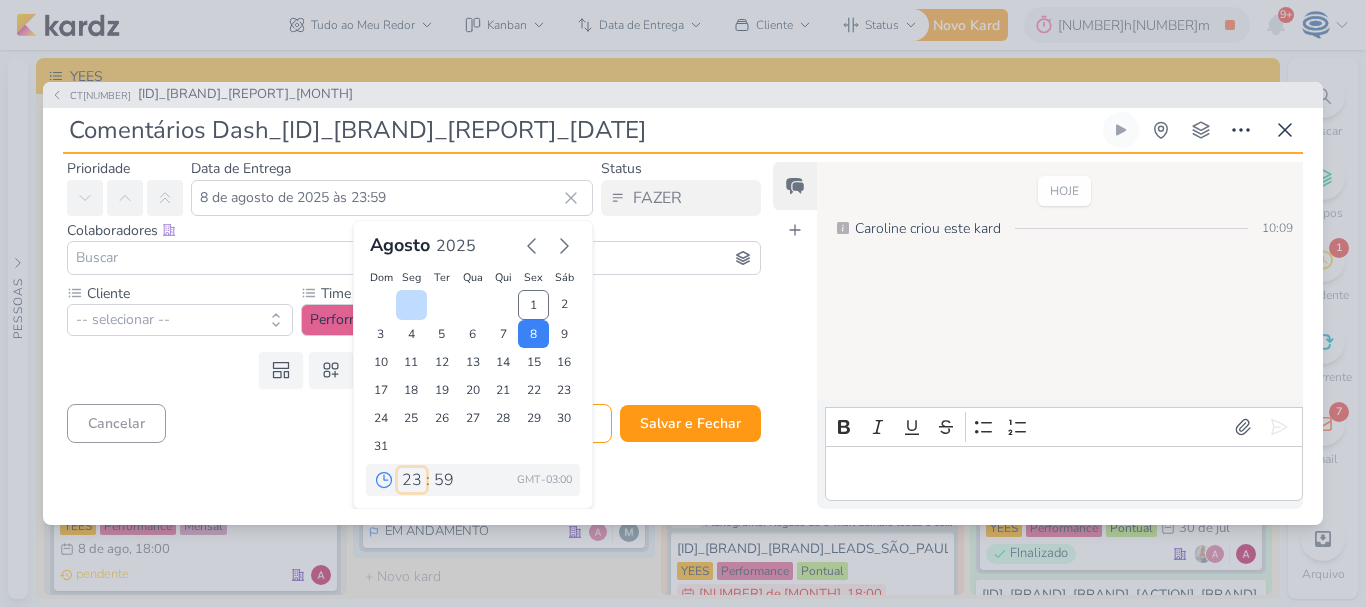 select on "18" 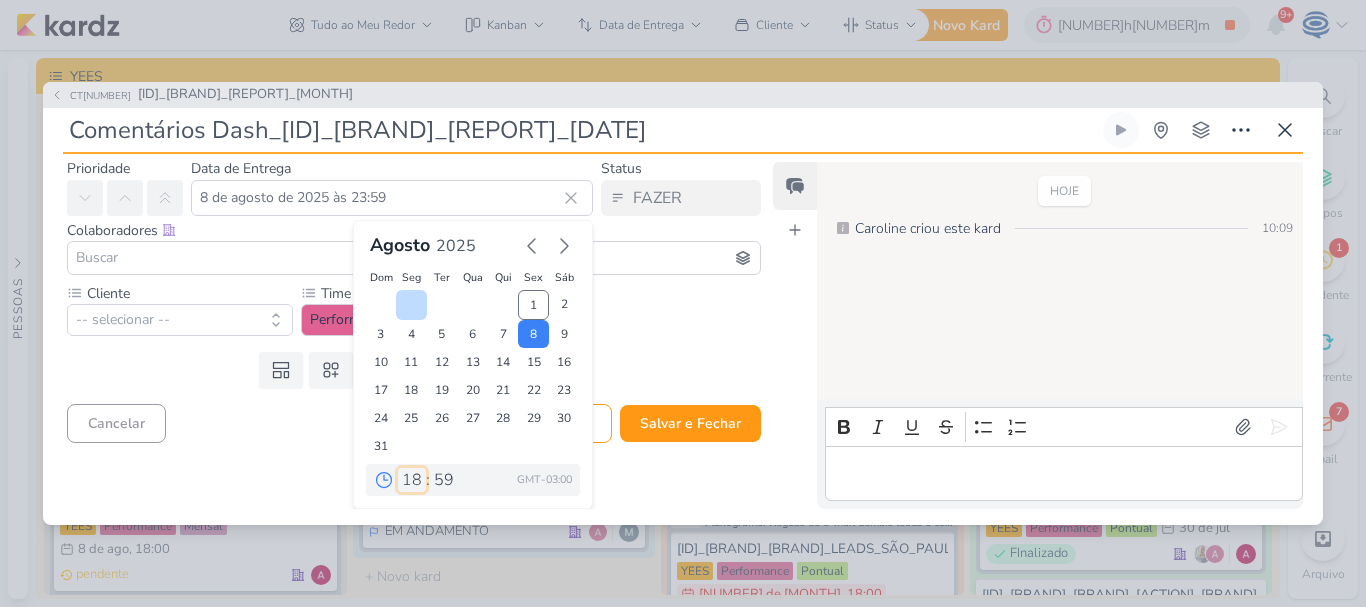 click on "00 01 02 03 04 05 06 07 08 09 10 11 12 13 14 15 16 17 18 19 20 21 22 23" at bounding box center [412, 480] 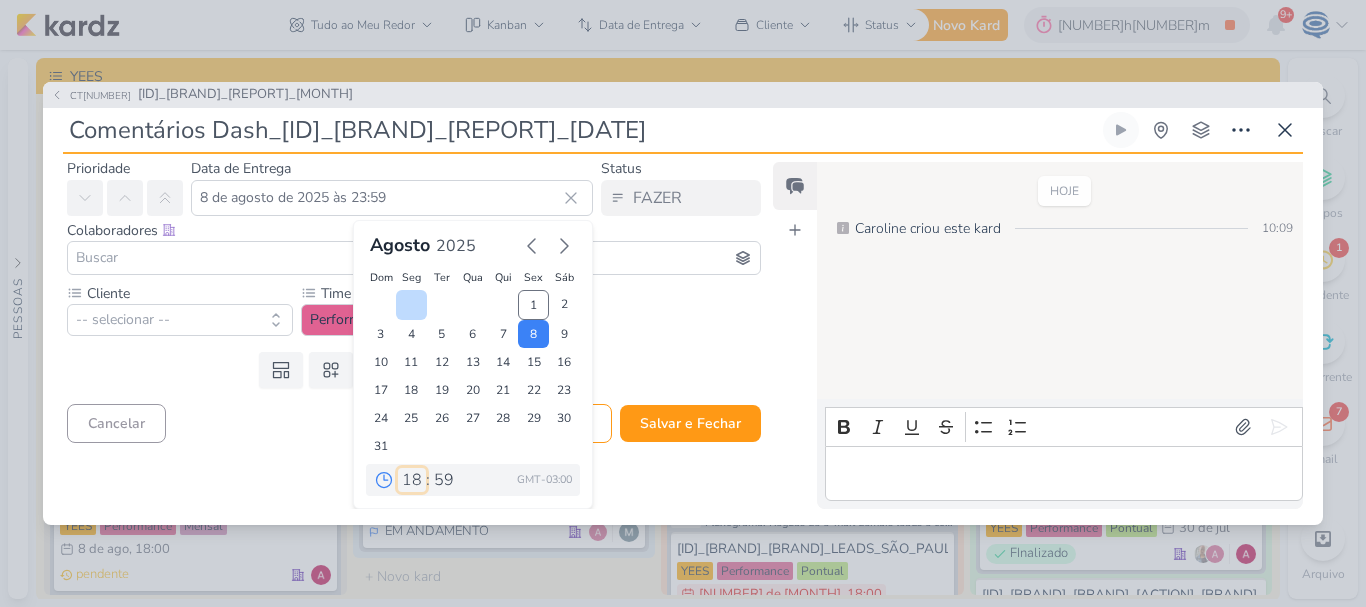 type on "8 de agosto de 2025 às 18:59" 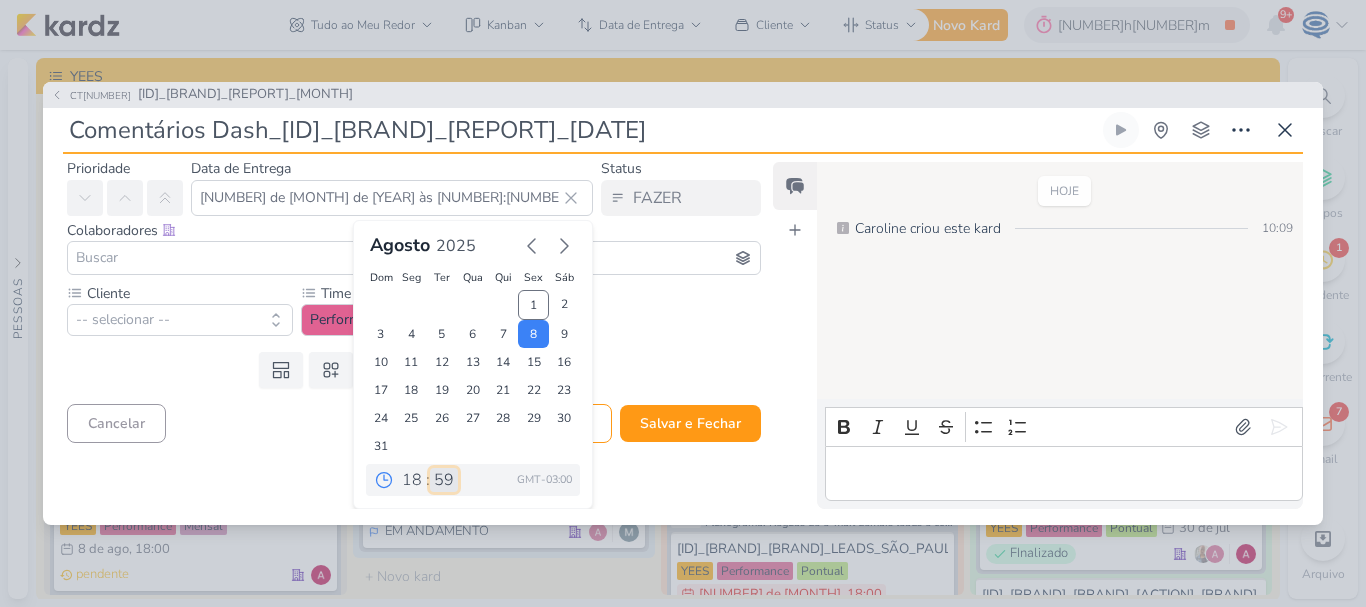 click on "00 05 10 15 20 25 30 35 40 45 50 55
59" at bounding box center (444, 480) 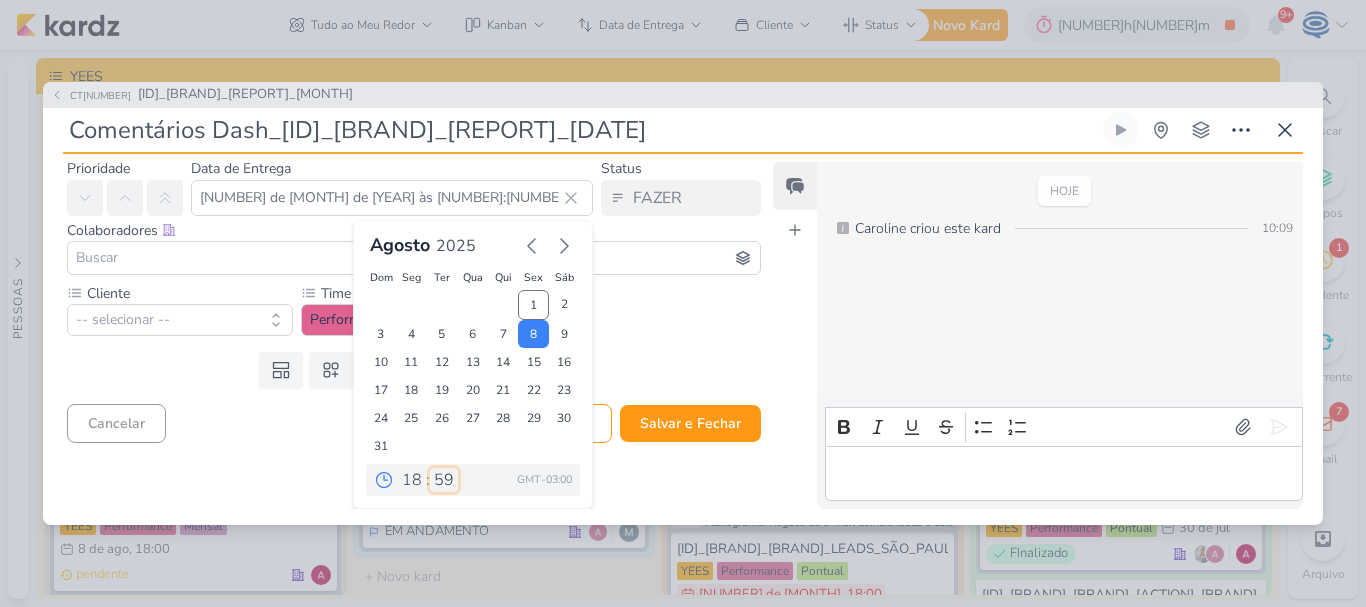 select on "0" 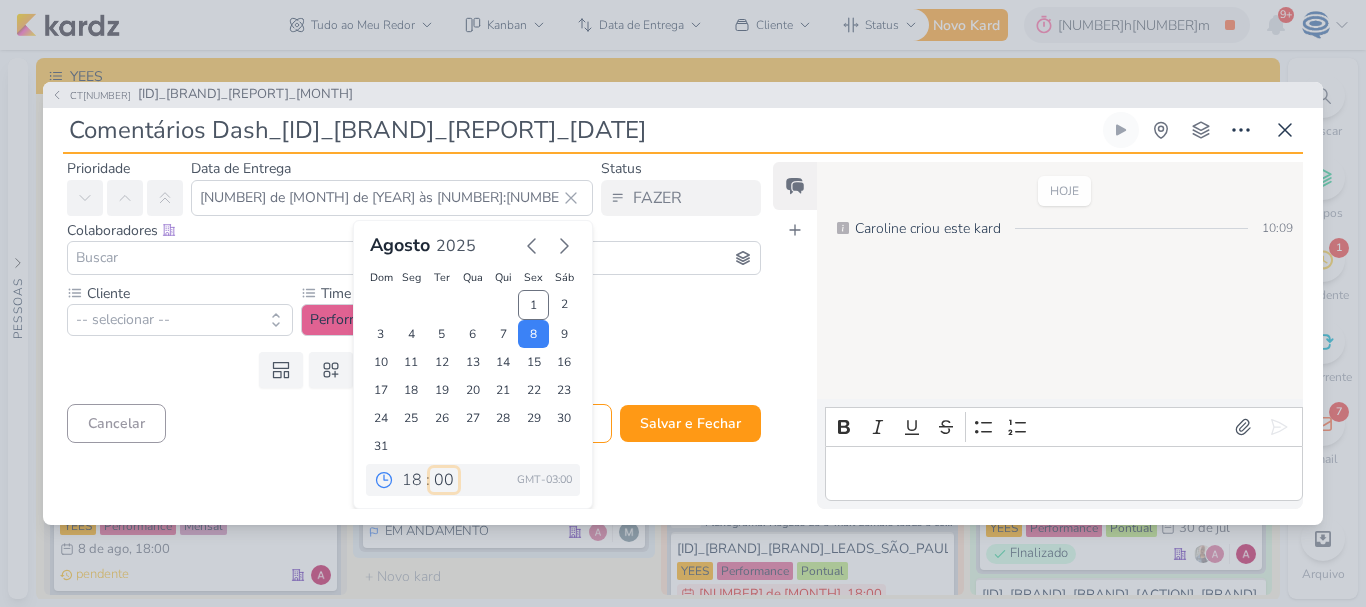 click on "00 05 10 15 20 25 30 35 40 45 50 55
59" at bounding box center [444, 480] 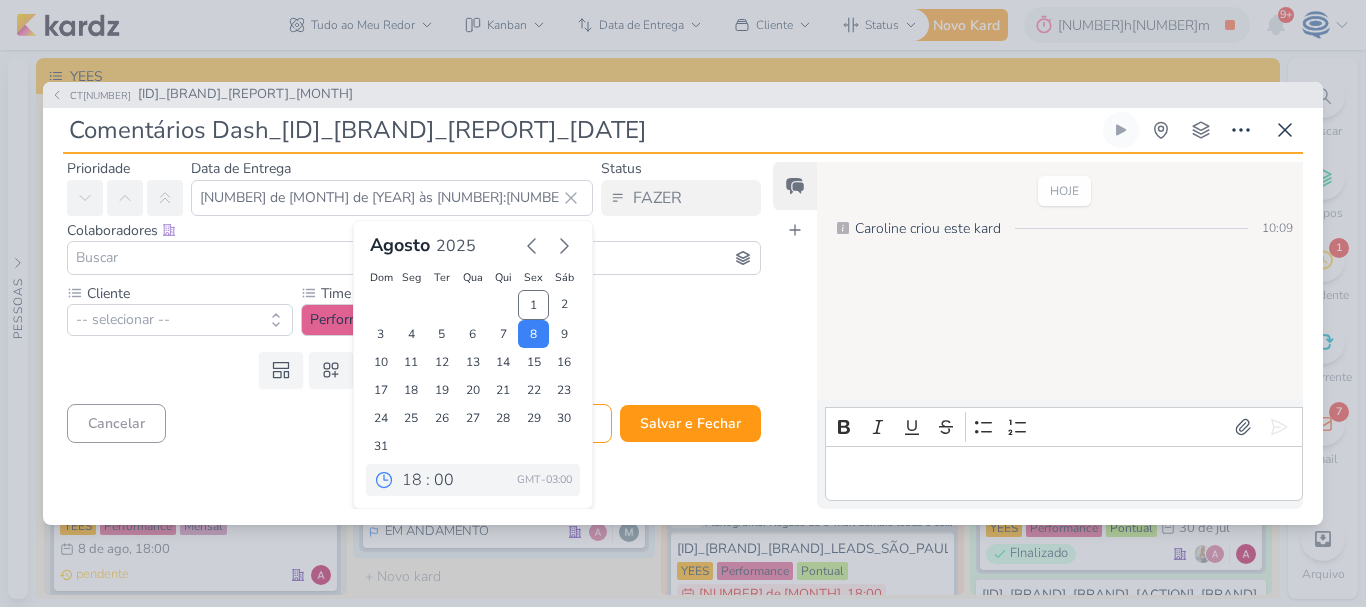 click on "Cliente
-- selecionar --
Time" at bounding box center (414, 309) 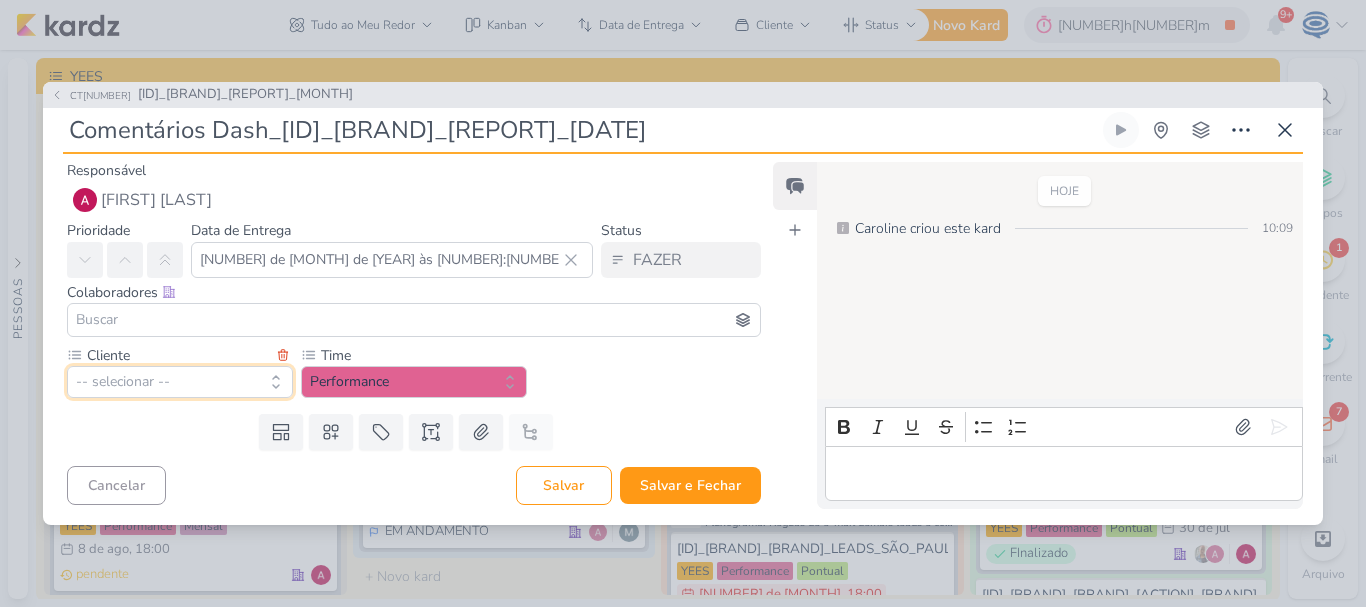 click on "-- selecionar --" at bounding box center [180, 382] 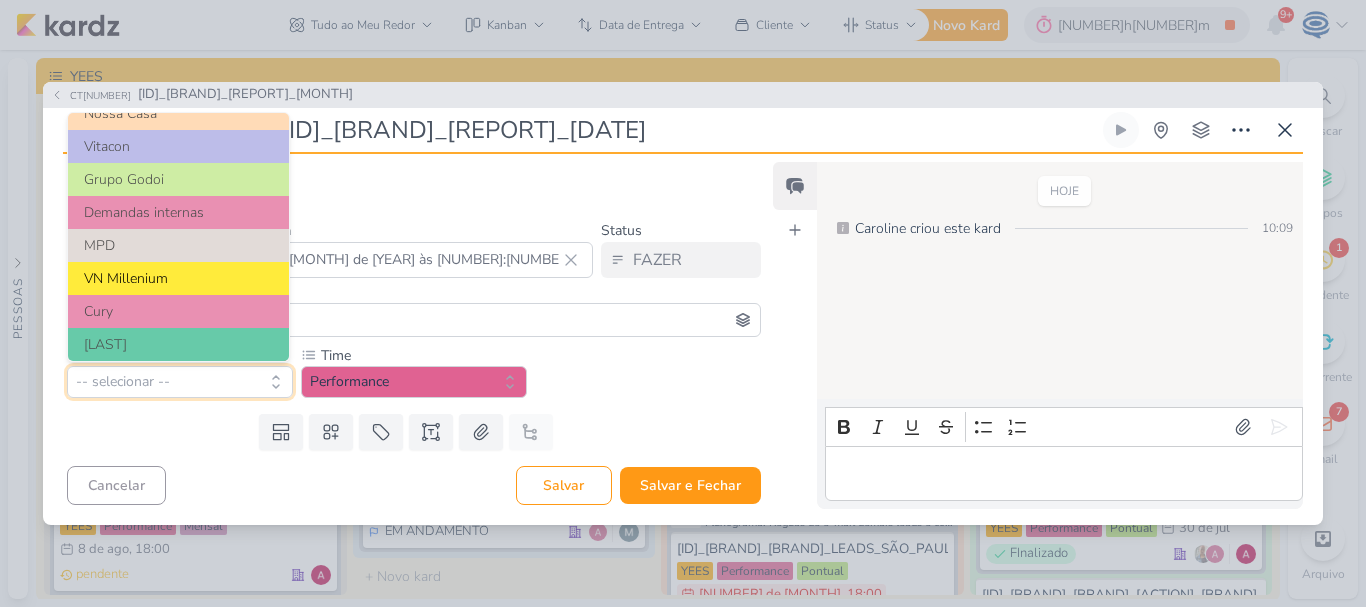 scroll, scrollTop: 0, scrollLeft: 0, axis: both 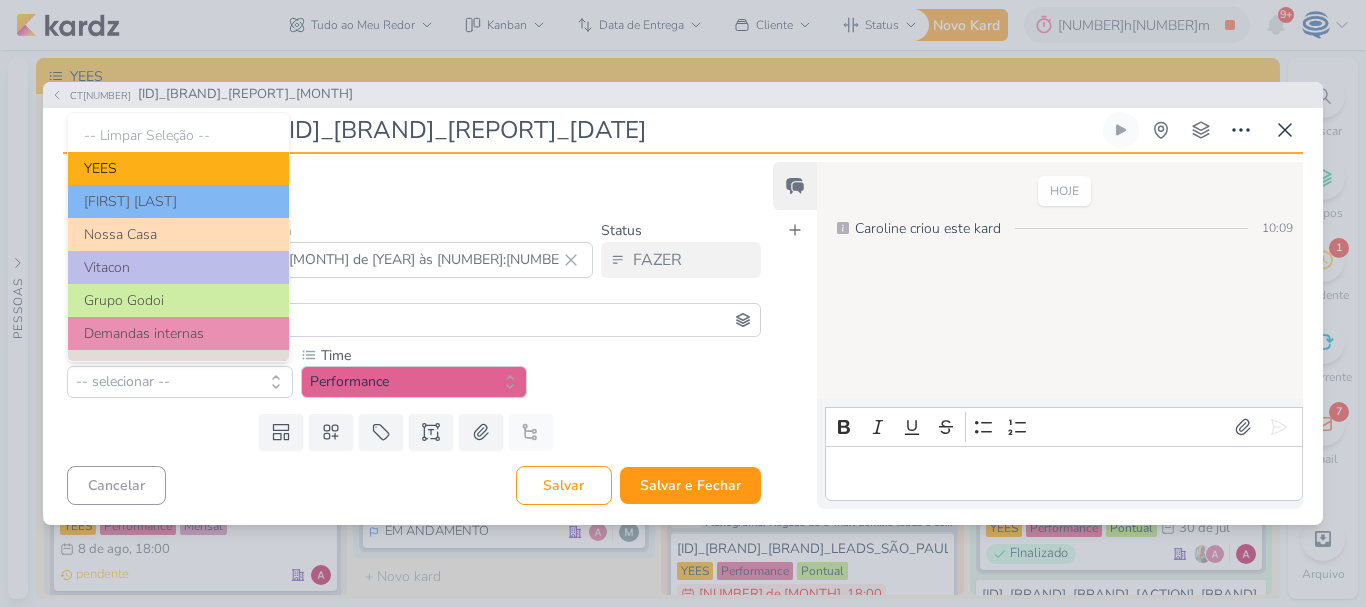 click on "YEES" at bounding box center (178, 168) 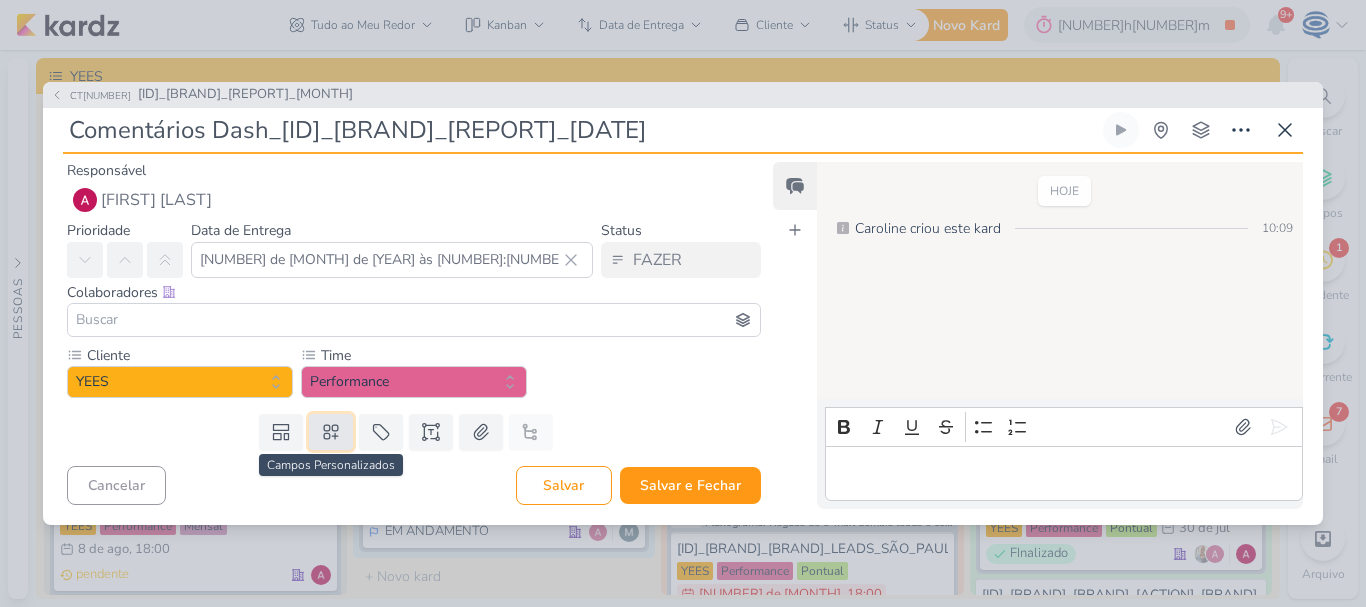 click 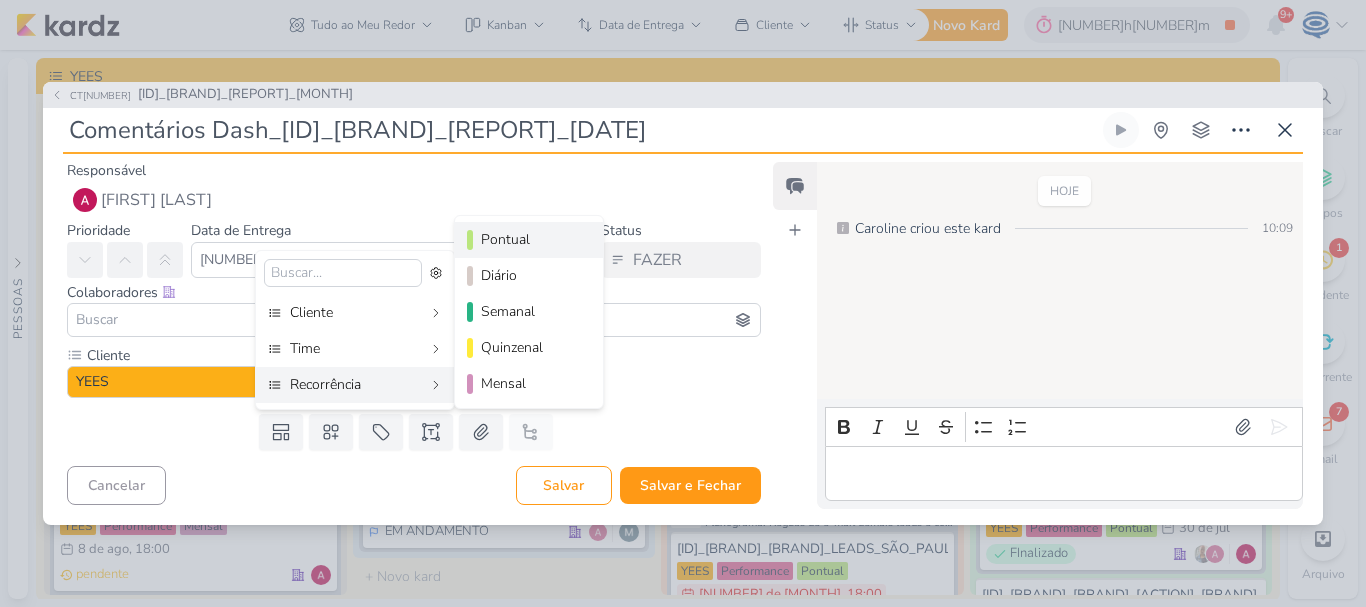 click on "Pontual" at bounding box center [530, 239] 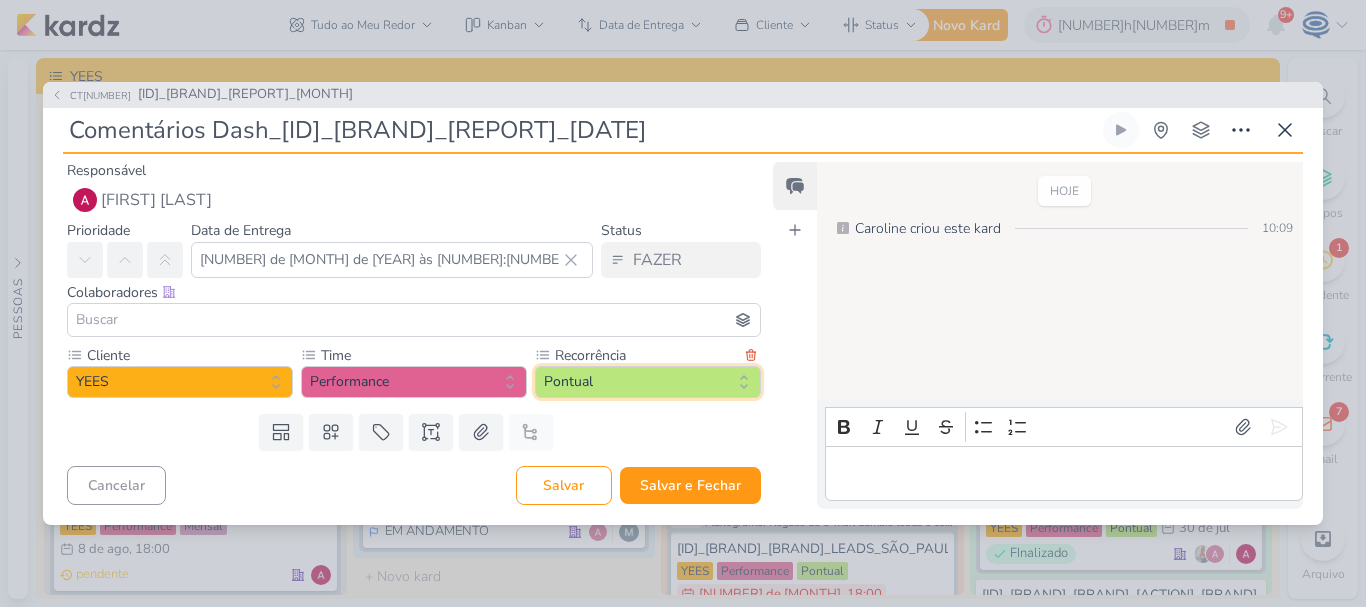 click on "Pontual" at bounding box center [648, 382] 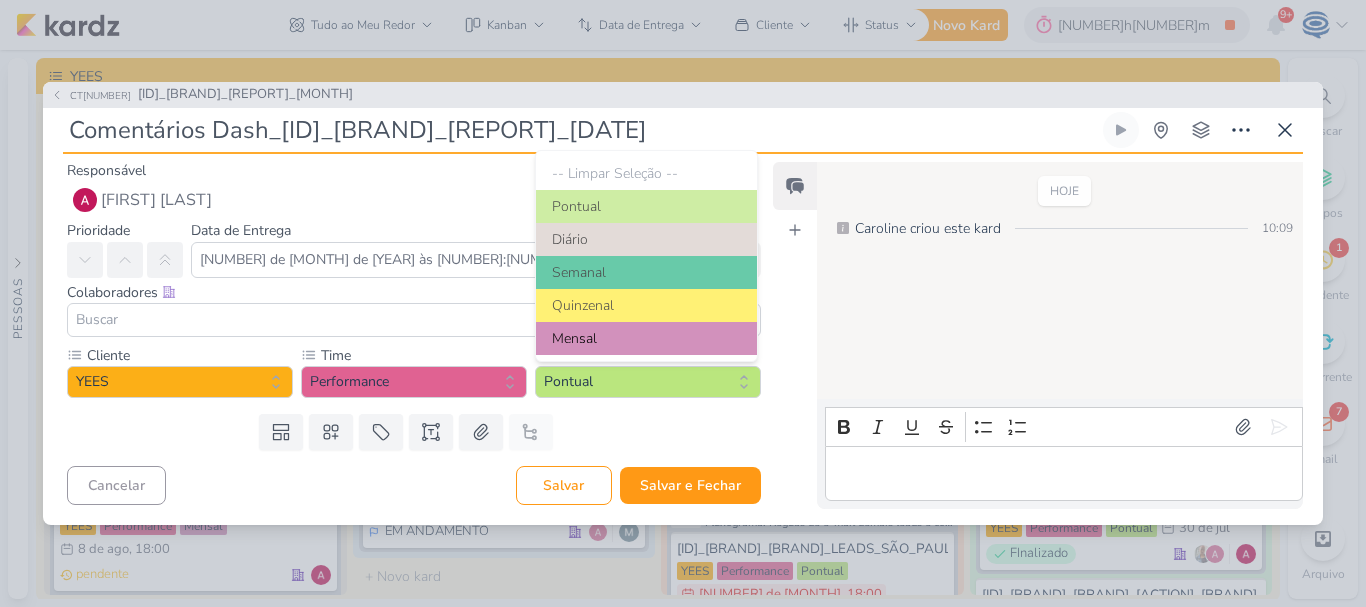 click on "Mensal" at bounding box center [646, 338] 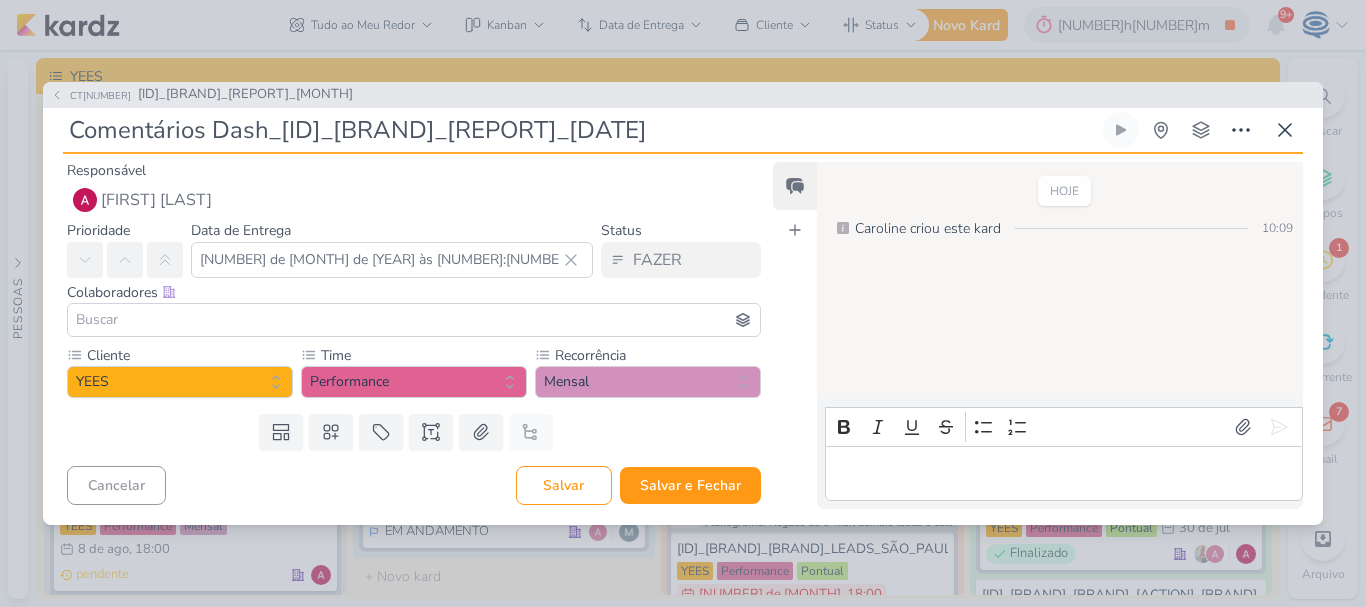 click on "Templates
Campos Personalizados
Cliente
YEES MPD" at bounding box center [406, 432] 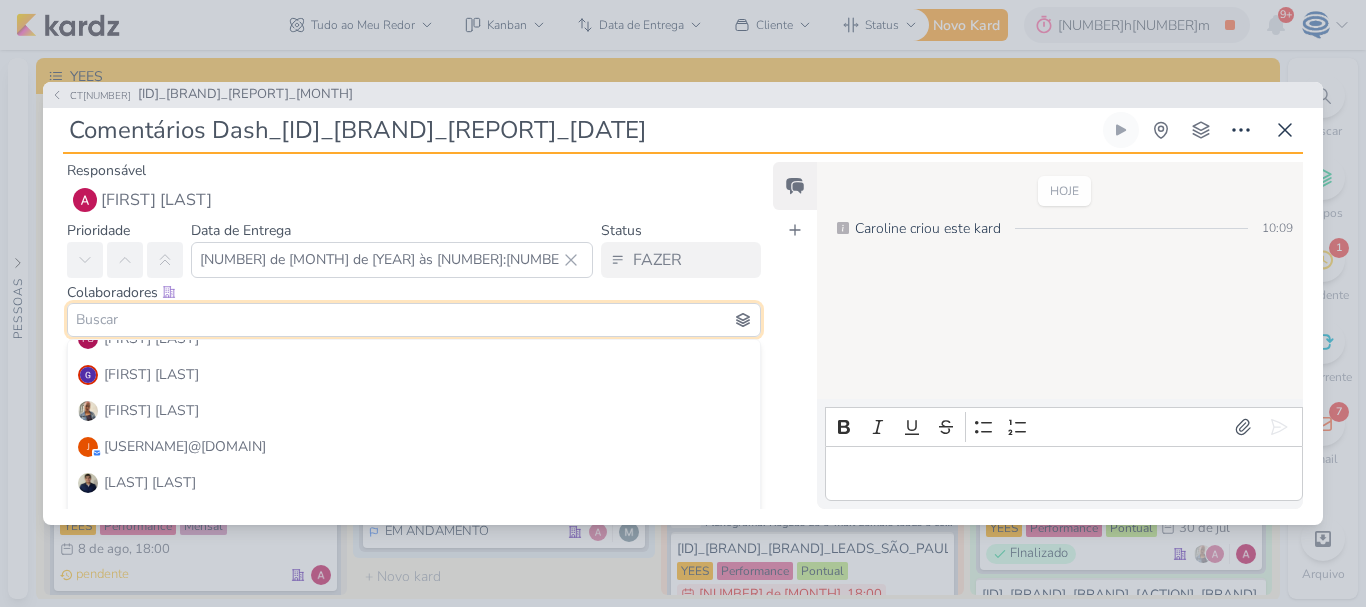 scroll, scrollTop: 251, scrollLeft: 0, axis: vertical 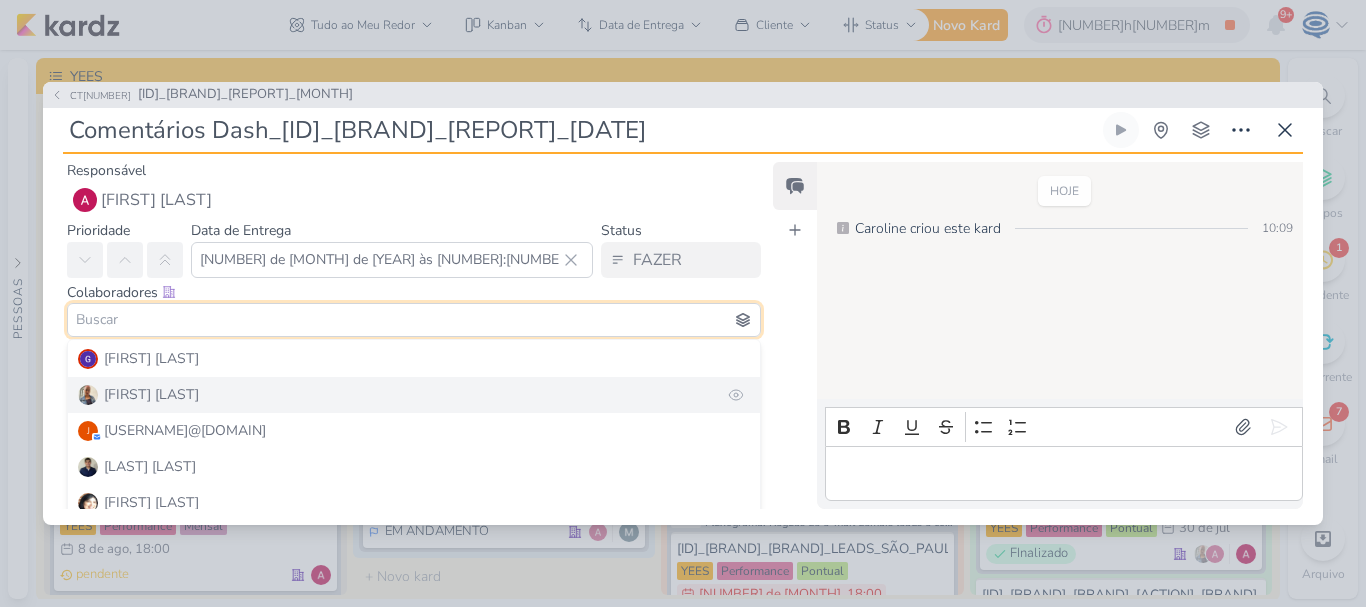 click on "Iara Santos" at bounding box center [414, 395] 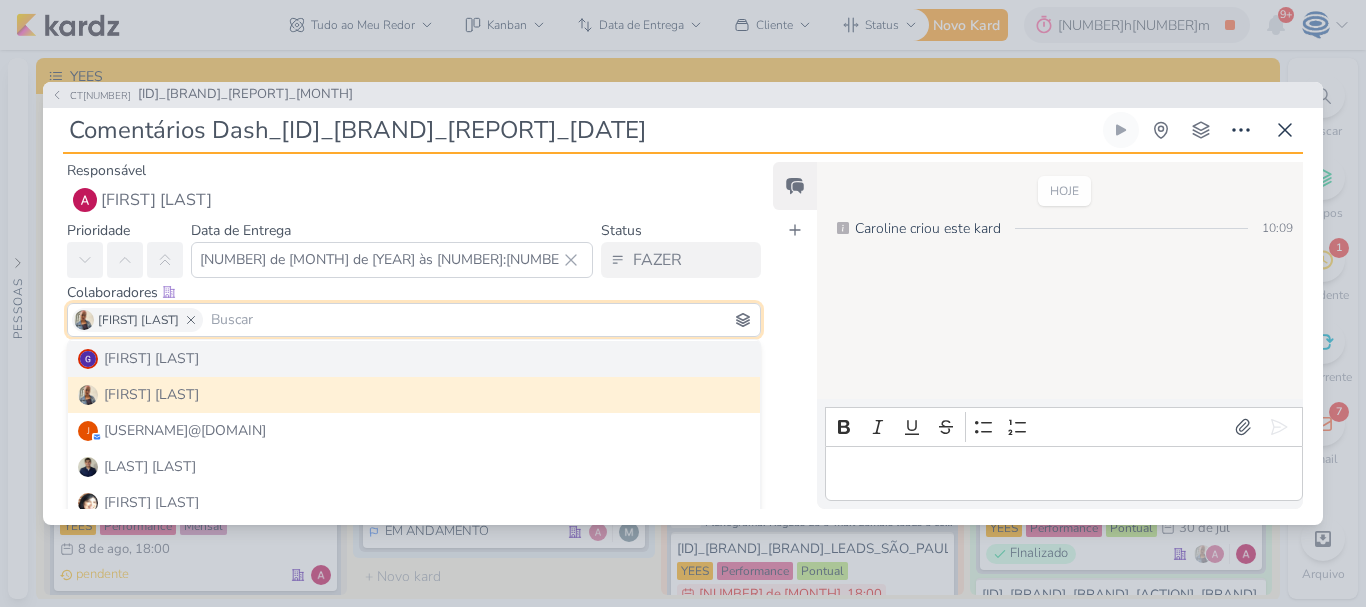 click on "Colaboradores
Este kard pode ser visível a usuários da sua organização
Este kard é privado à colaboradores imediatos
Iara Santos
Caroline Traven De Andrade
Alessandra Gomes" at bounding box center [406, 311] 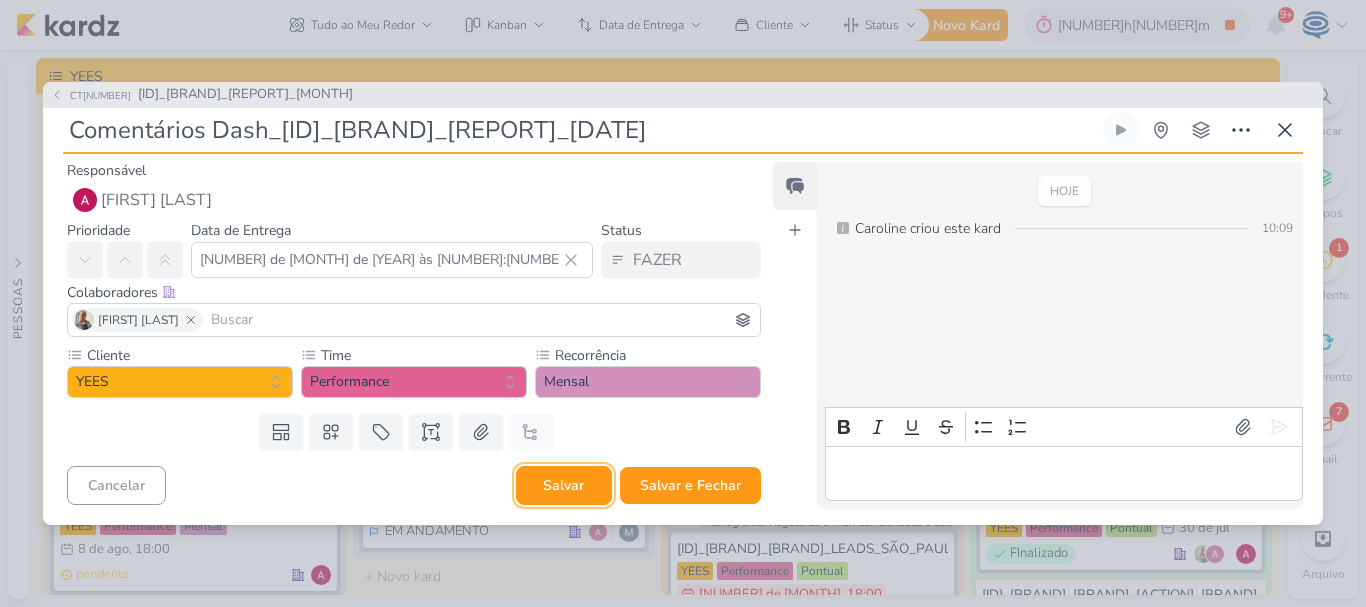 click on "Salvar" at bounding box center (564, 485) 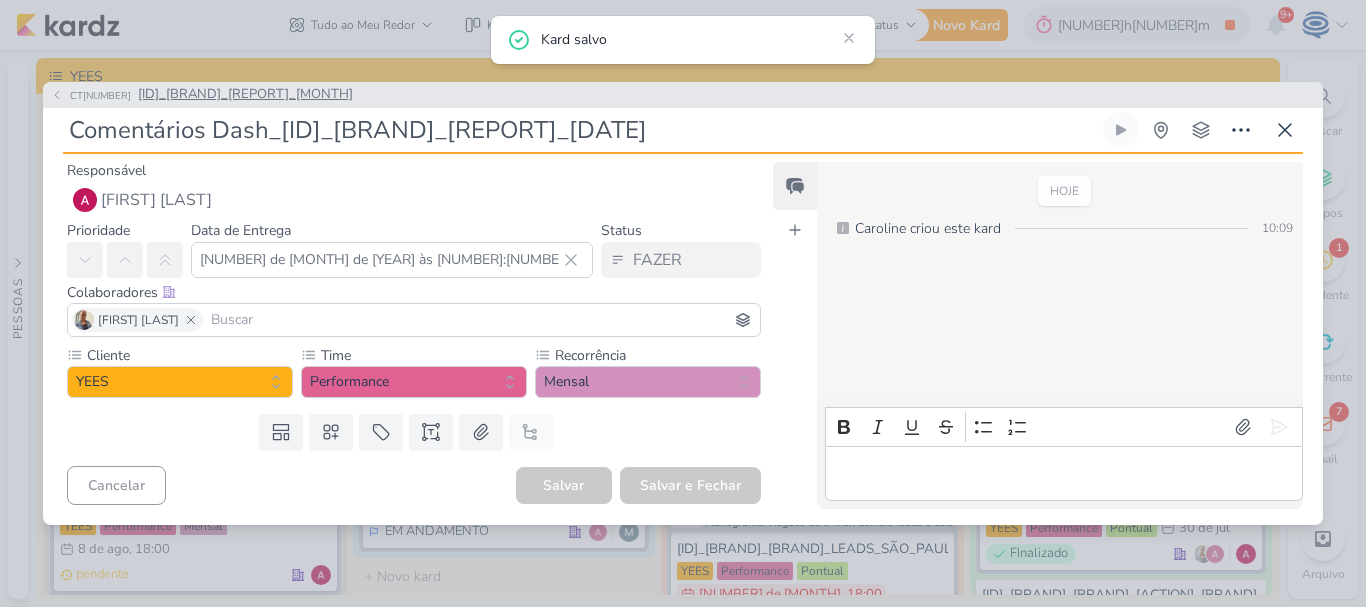 click on "6708011_YEES_REPORT_MENSAL_JULHO" at bounding box center (245, 95) 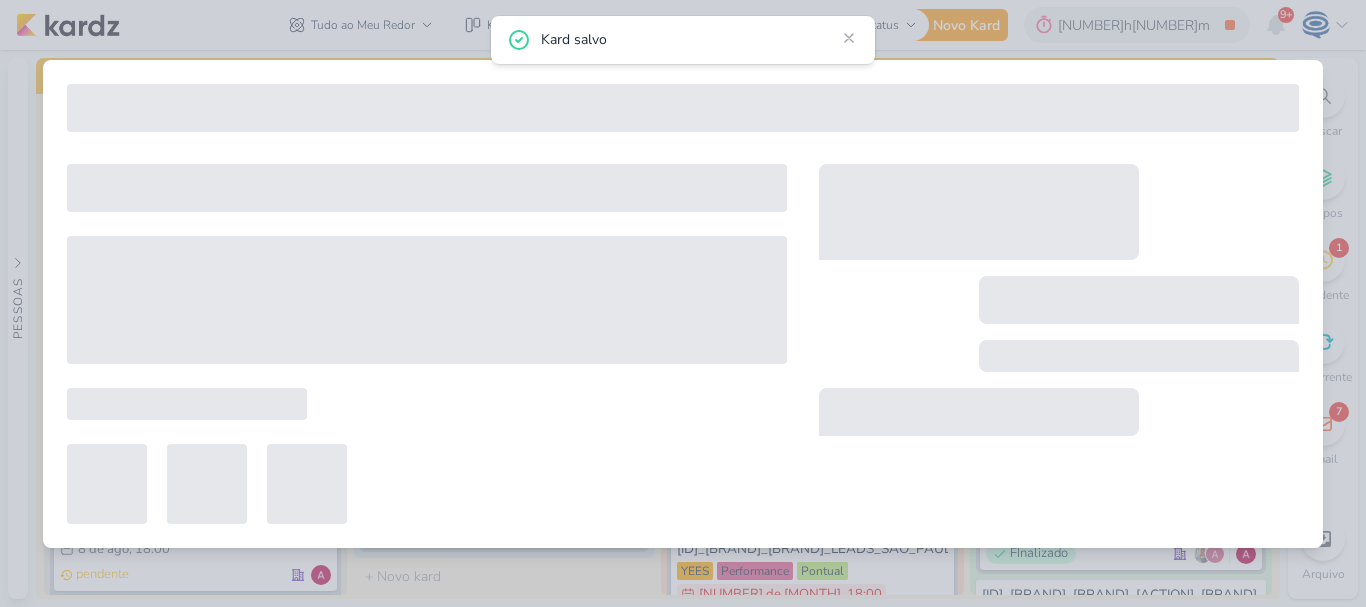 type on "6708011_YEES_REPORT_MENSAL_JULHO" 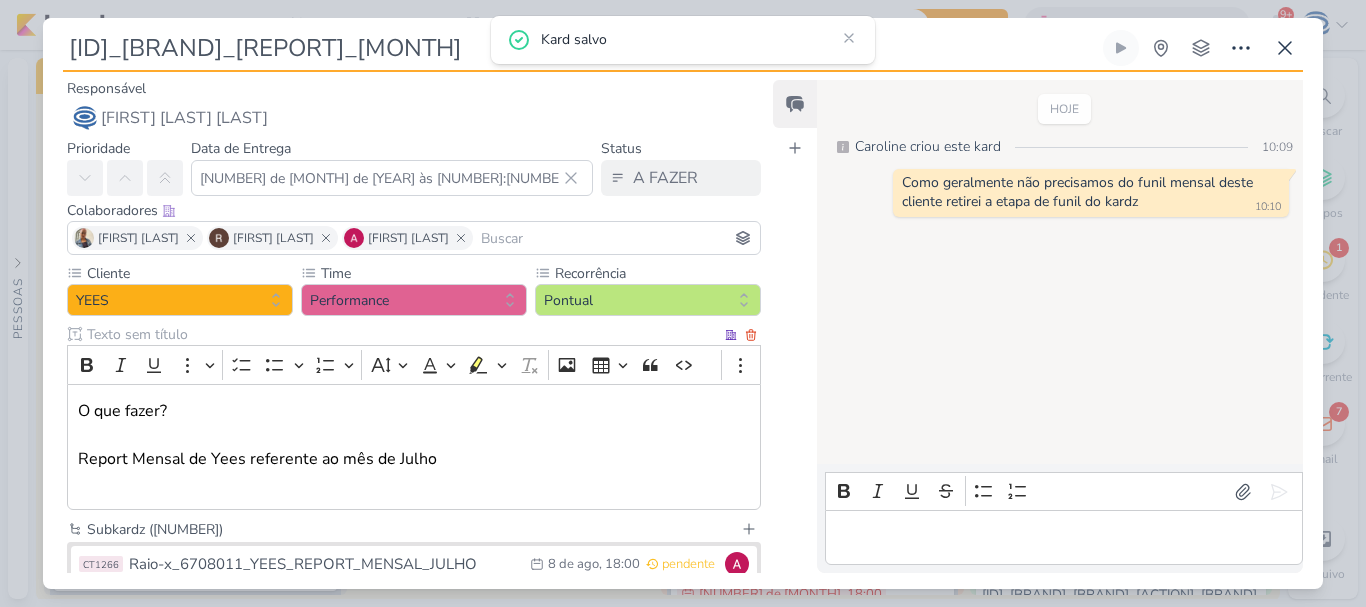 scroll, scrollTop: 276, scrollLeft: 0, axis: vertical 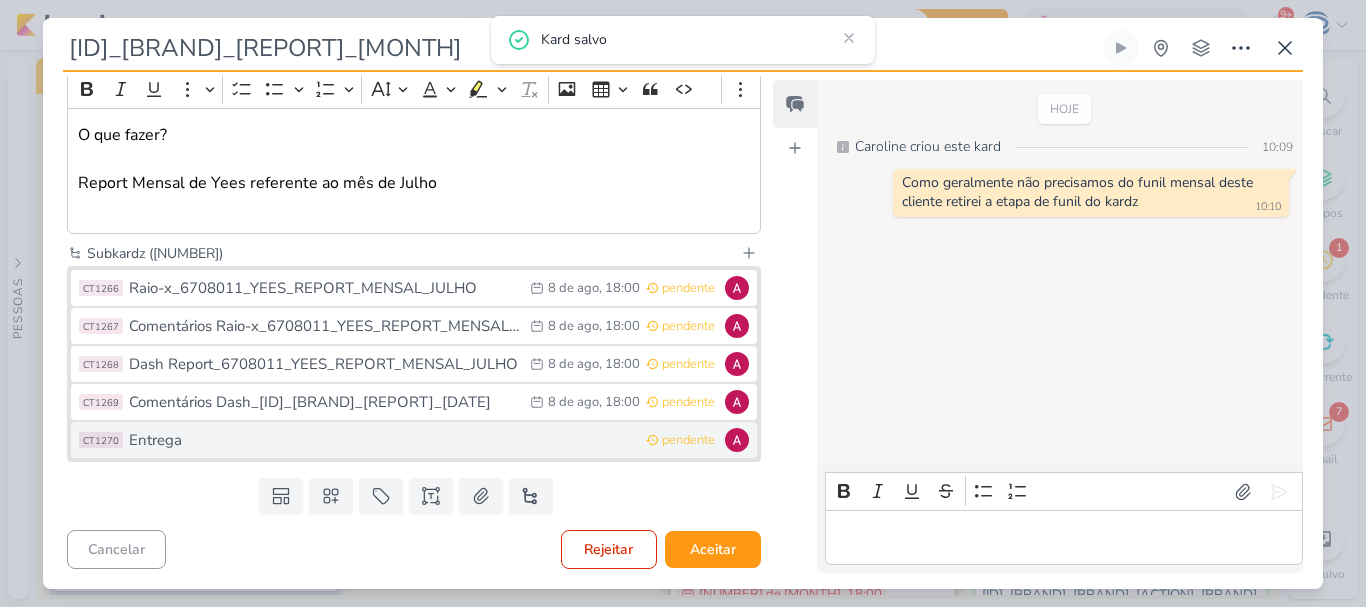 click on "Entrega" at bounding box center (382, 440) 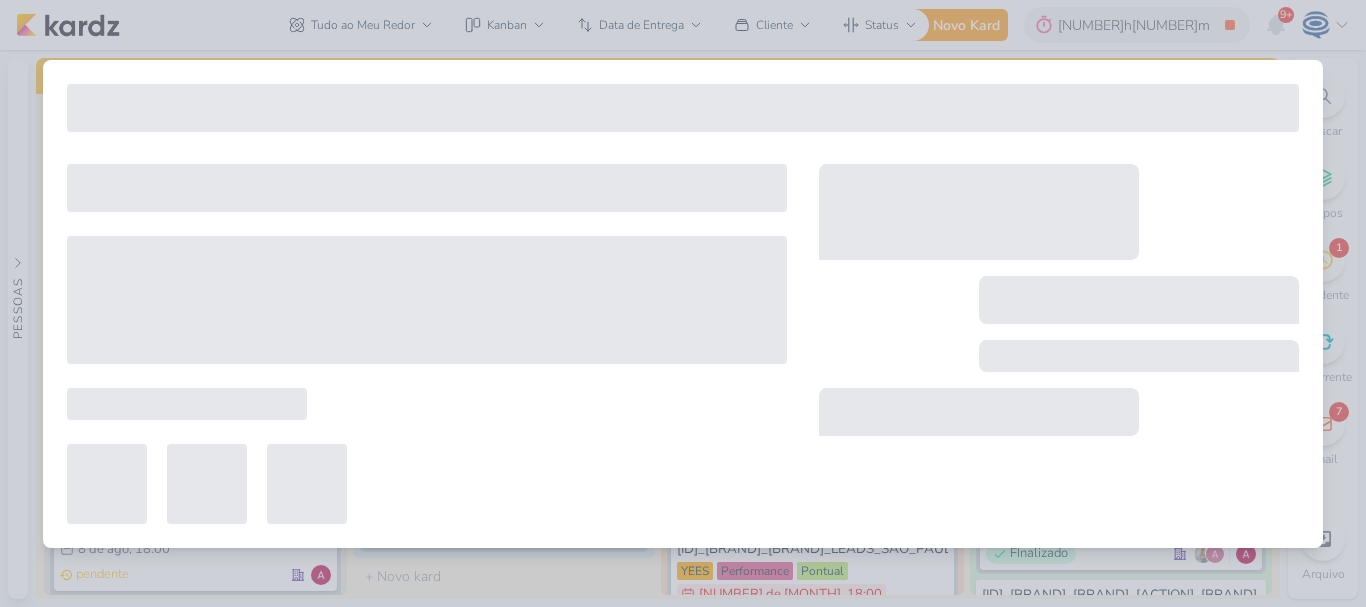 type on "Entrega" 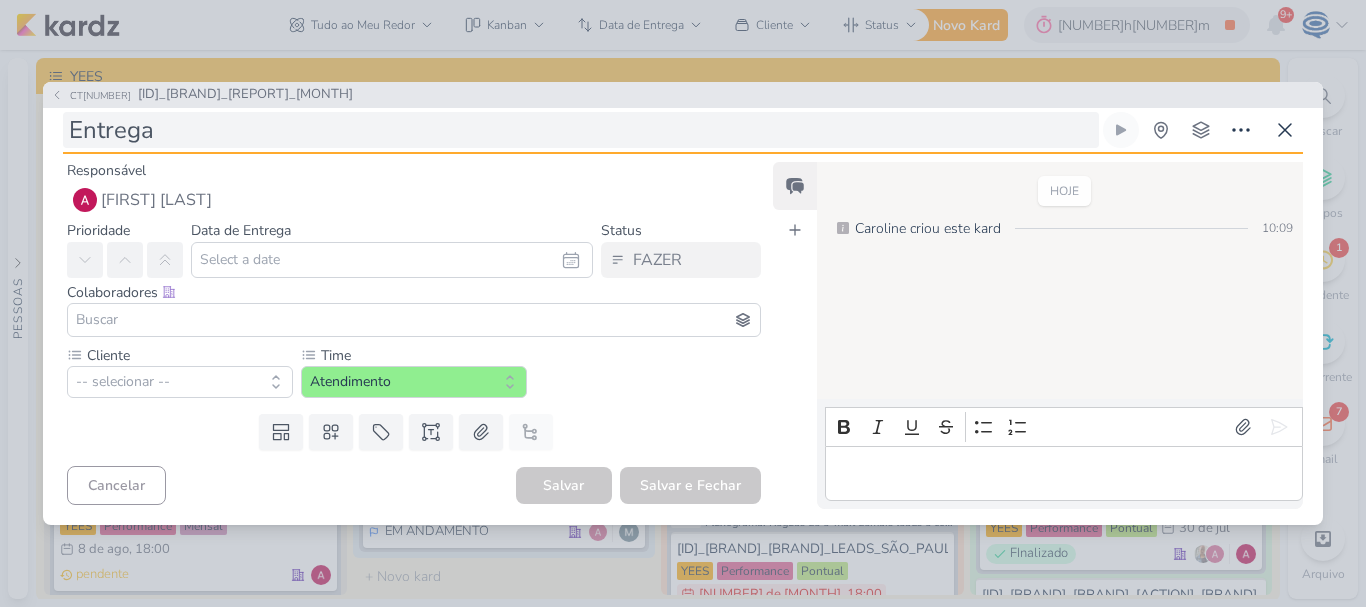 type 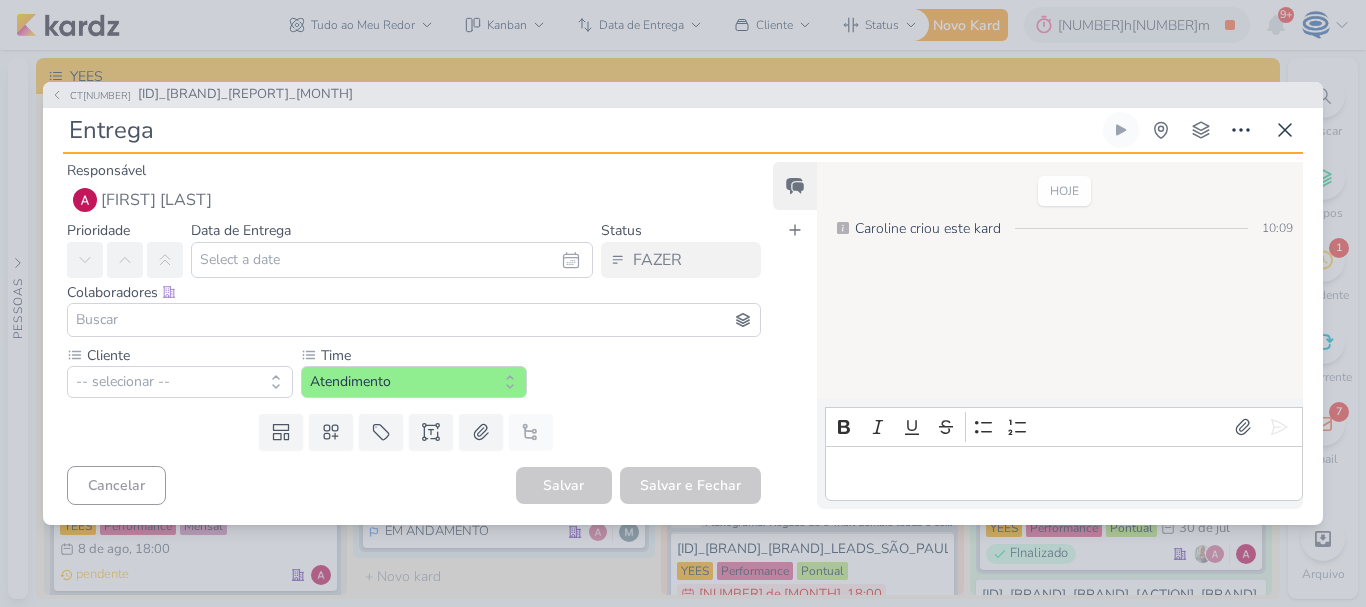click on "Entrega" at bounding box center (581, 130) 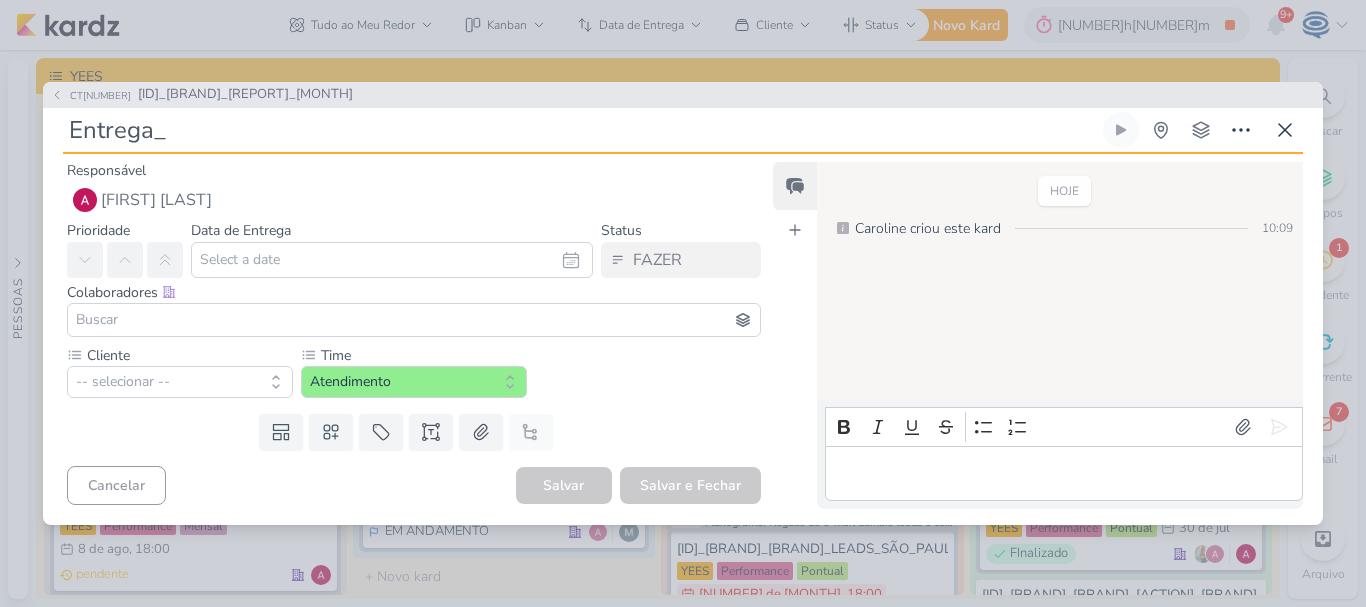 paste on "6708011_YEES_REPORT_MENSAL_JULHO" 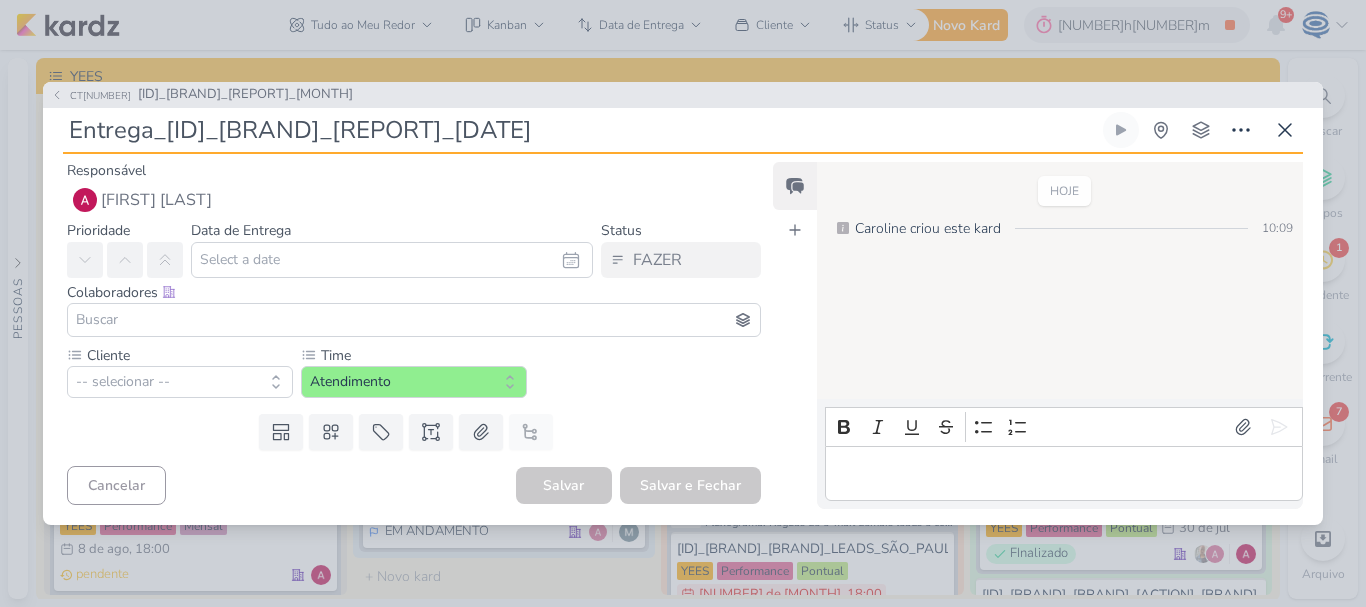click on "Entrega_6708011_YEES_REPORT_MENSAL_JULHO" at bounding box center (581, 130) 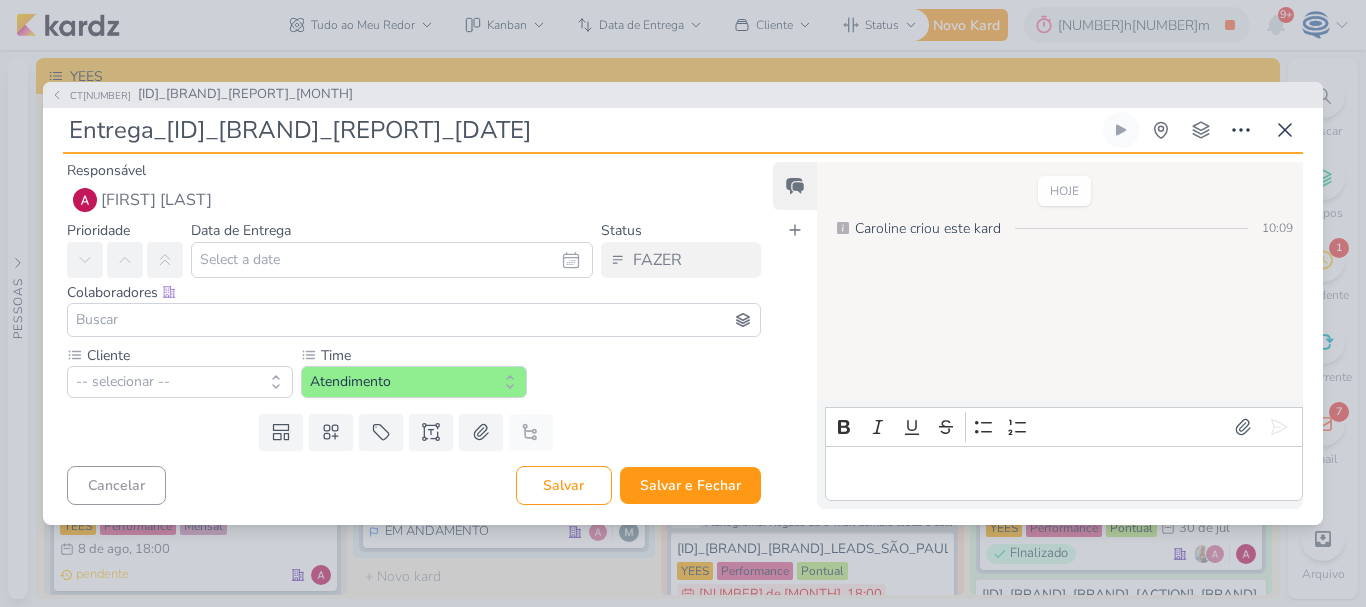 type 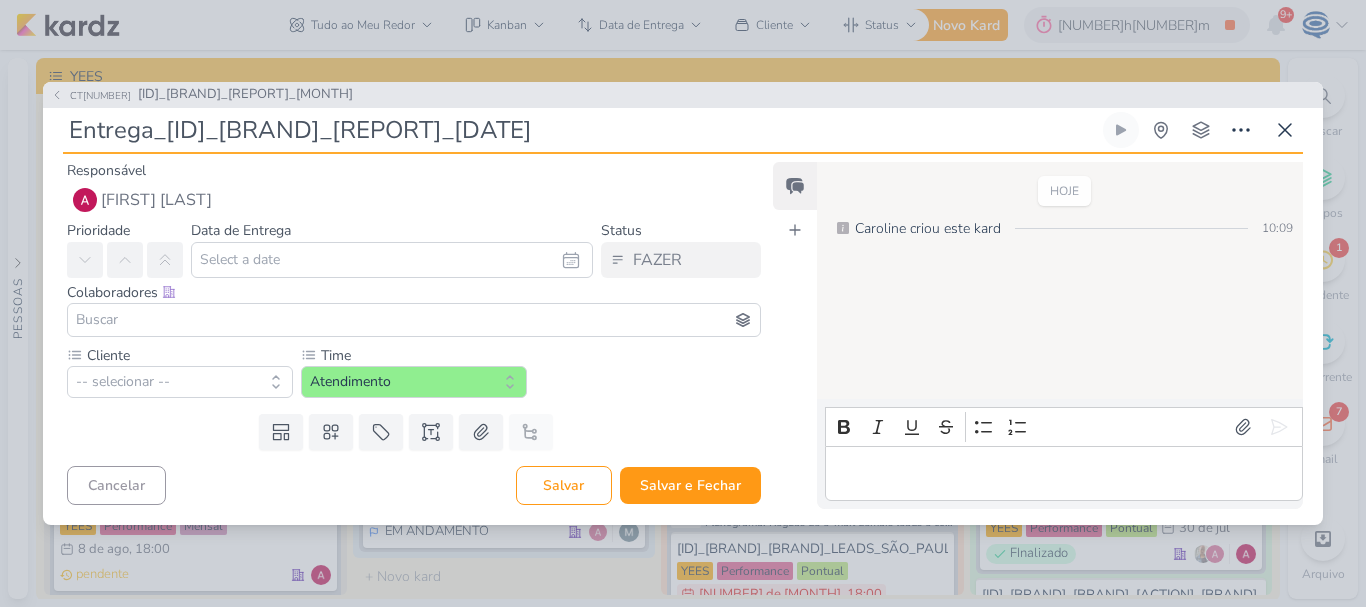type on "Entrega_6708011_YEES_REPORT_MENSAL_JULHO" 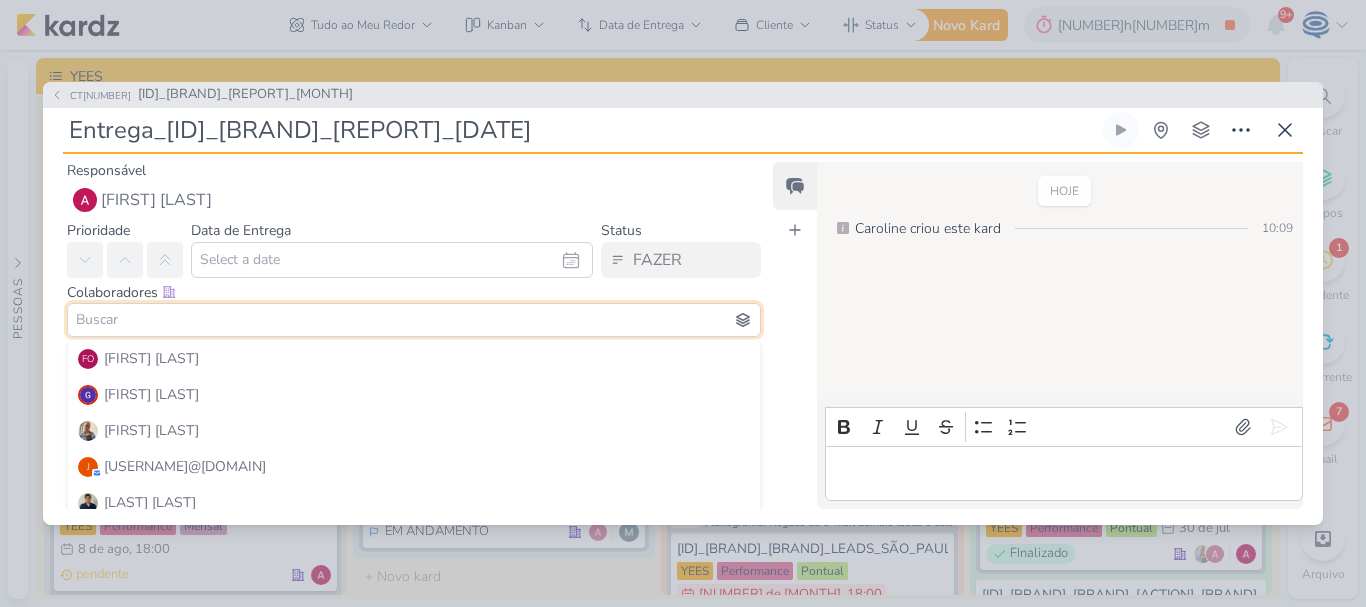scroll, scrollTop: 221, scrollLeft: 0, axis: vertical 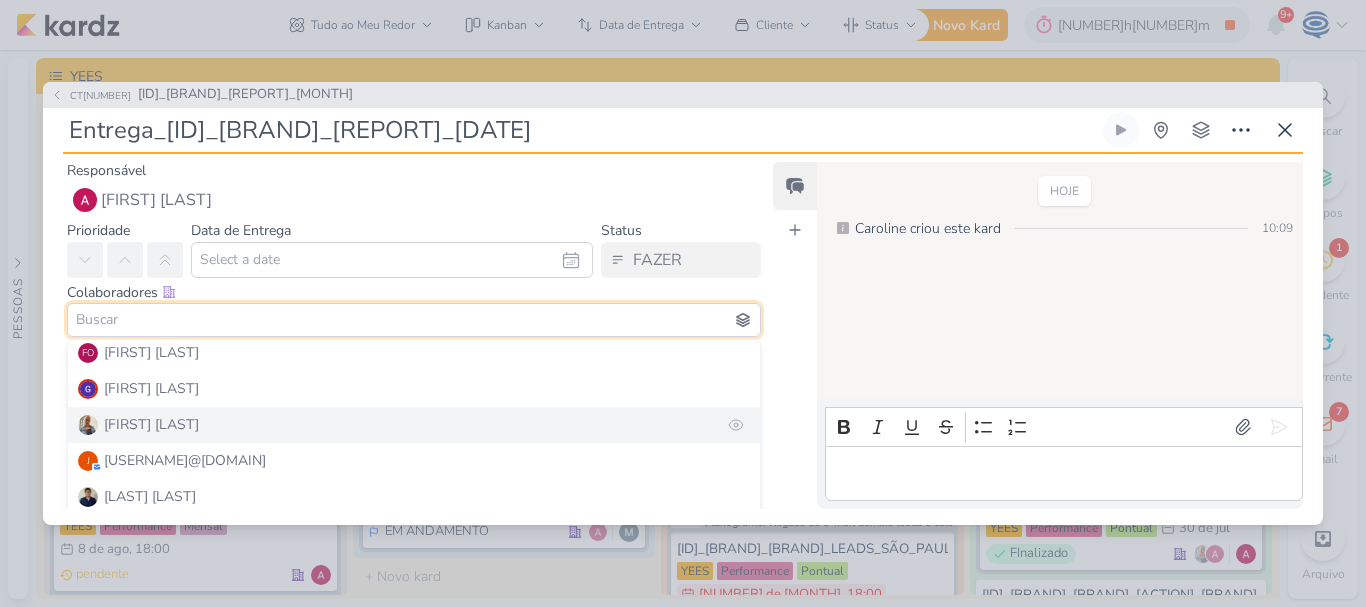 click on "Iara Santos" at bounding box center [151, 424] 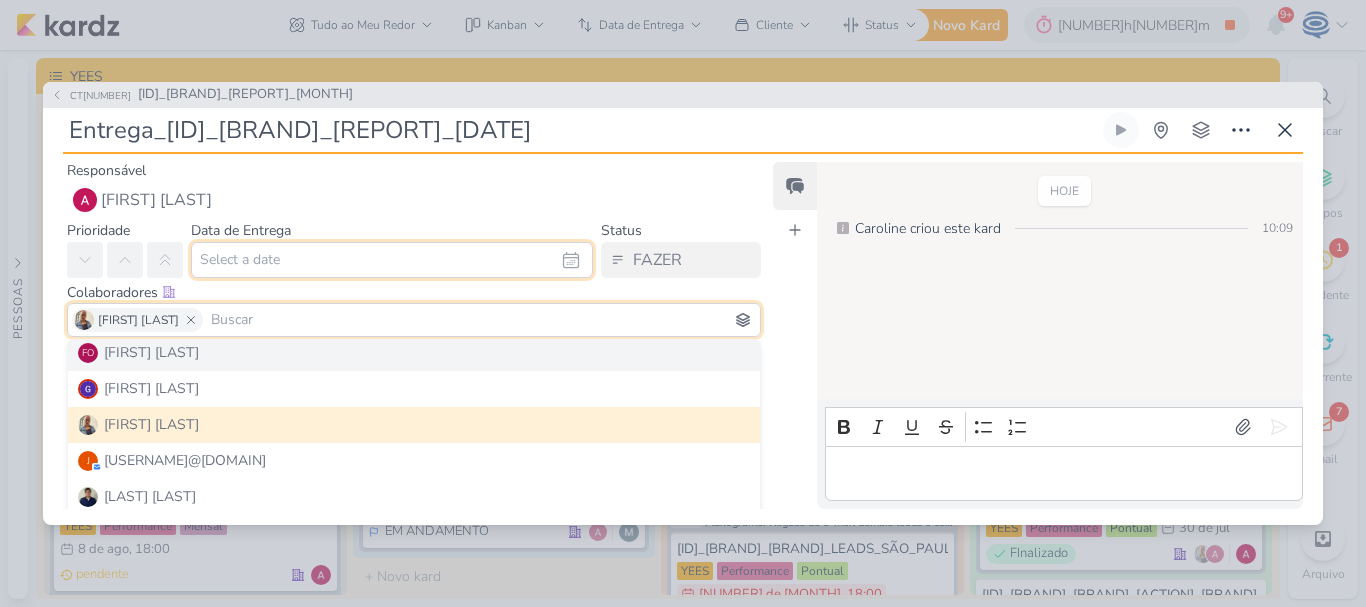 click at bounding box center [392, 260] 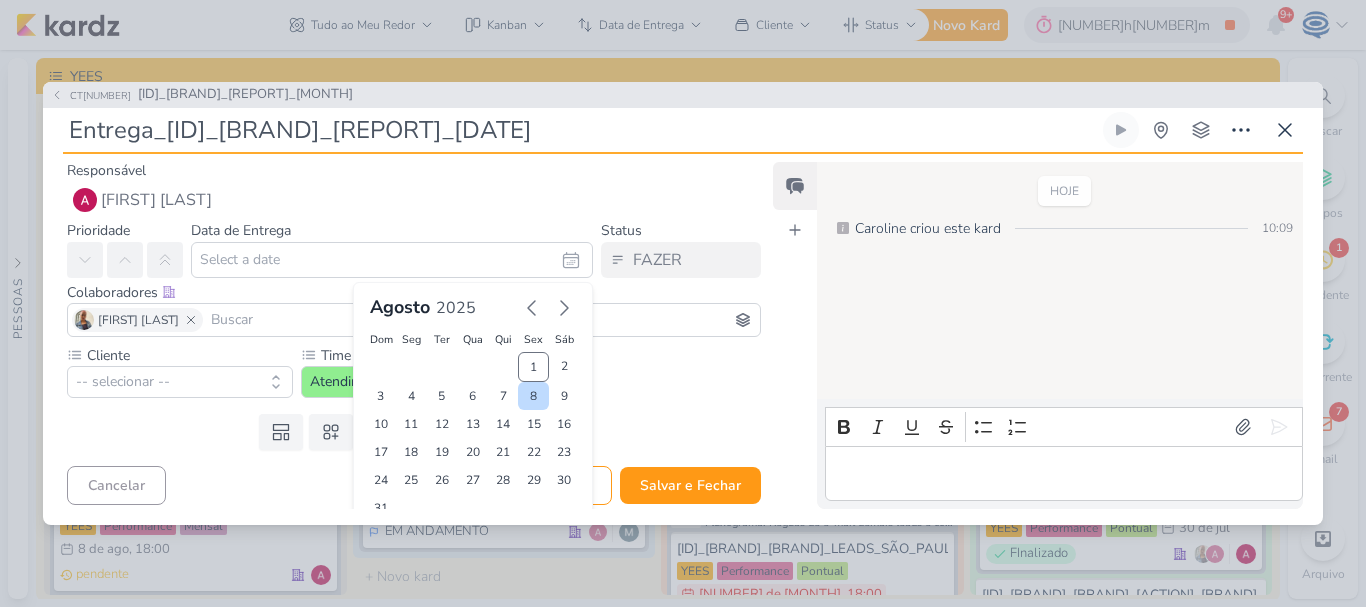 click on "8" at bounding box center (533, 396) 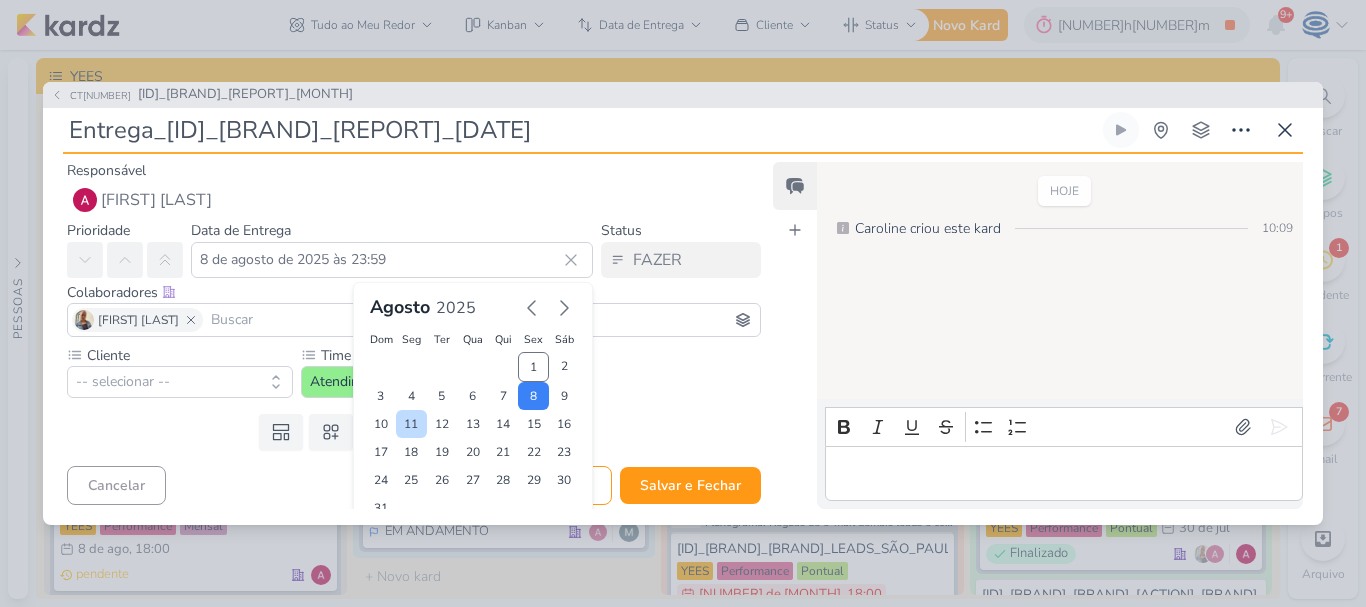 click on "11" at bounding box center (411, 424) 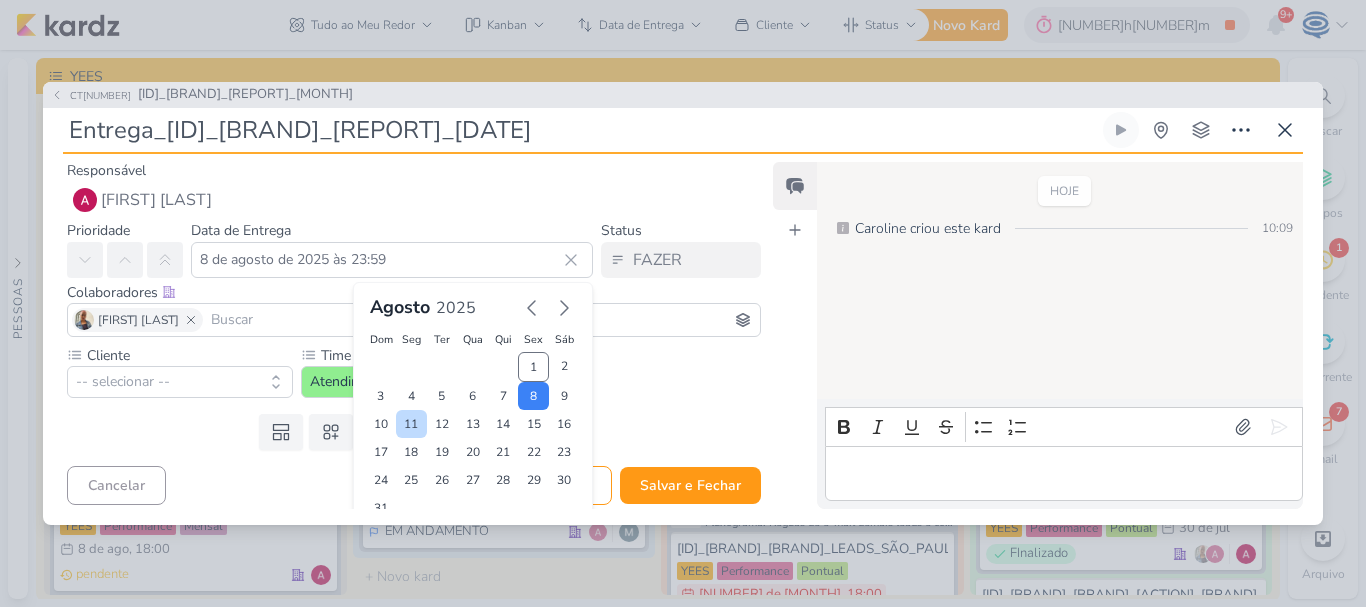 type on "11 de agosto de 2025 às 23:59" 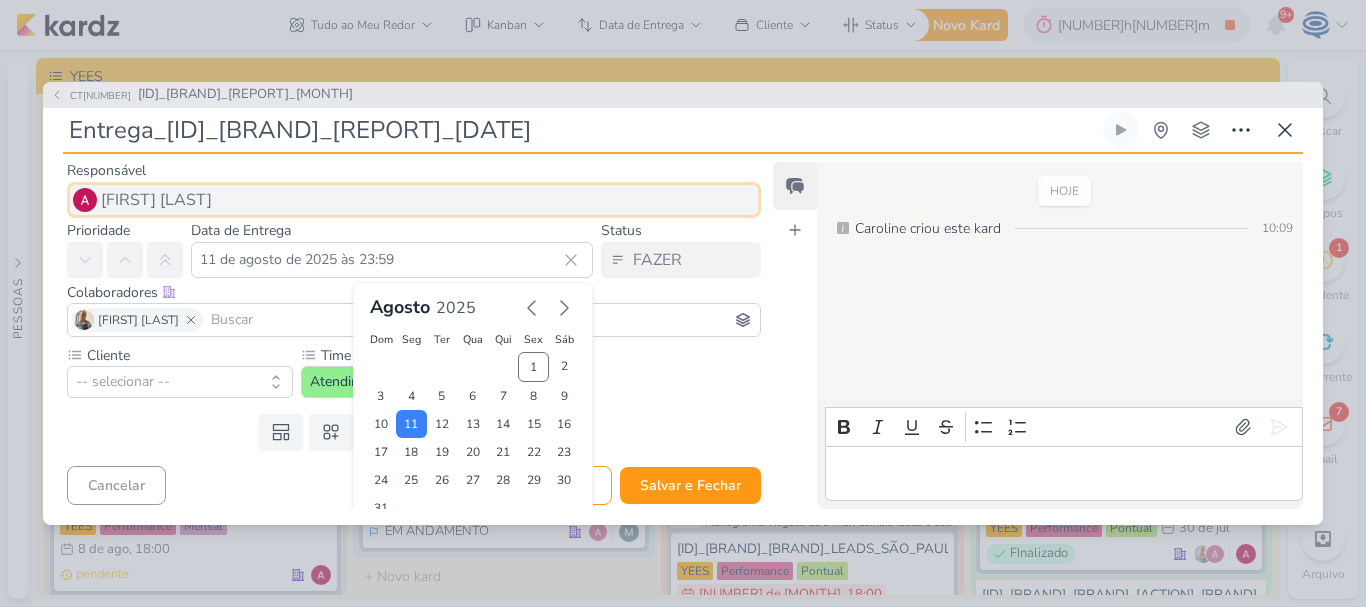 click on "Alessandra Gomes" at bounding box center [156, 200] 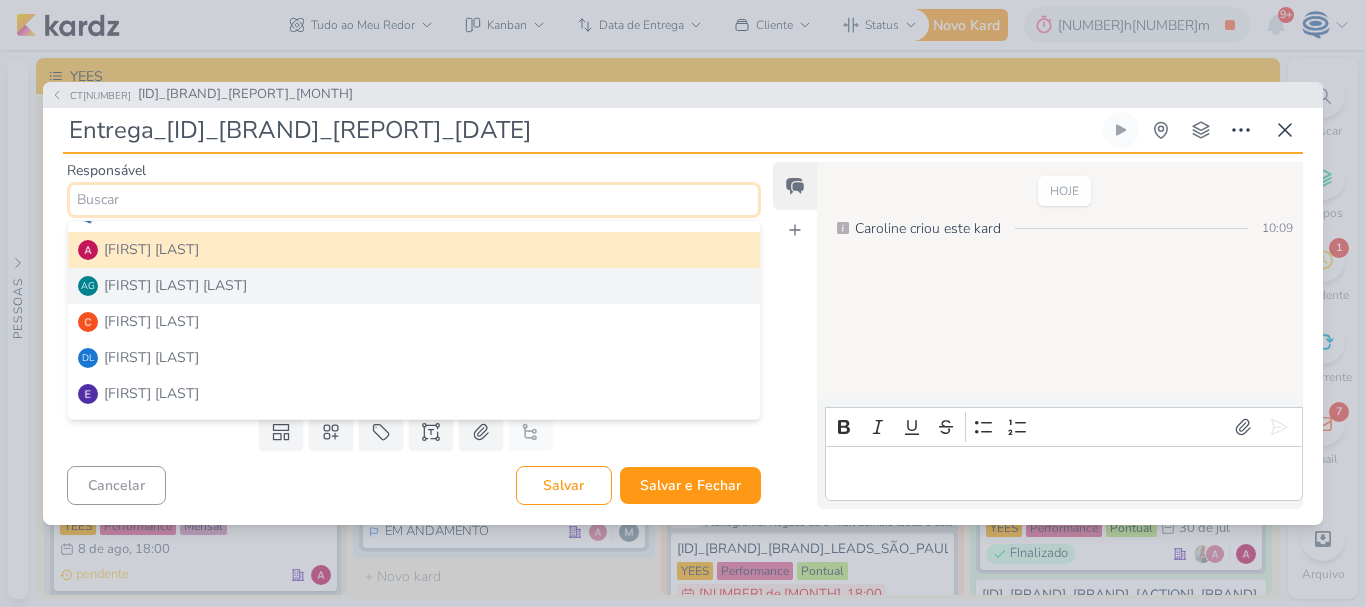 scroll, scrollTop: 0, scrollLeft: 0, axis: both 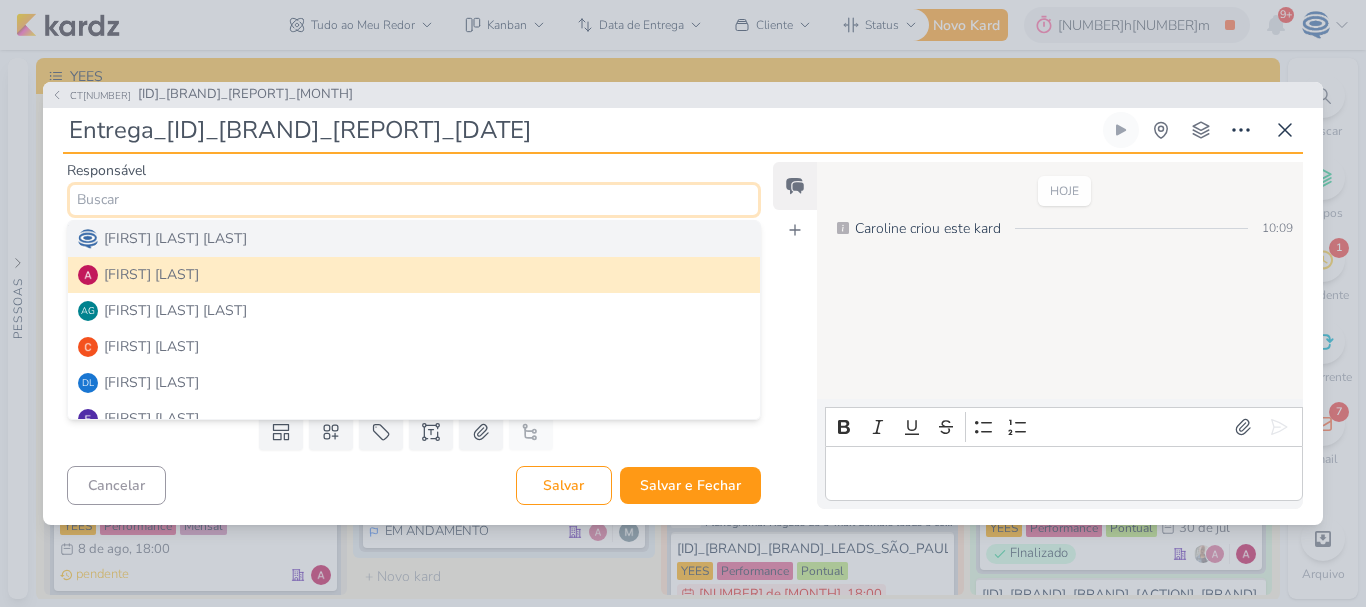 click on "Caroline Traven De Andrade" at bounding box center [414, 239] 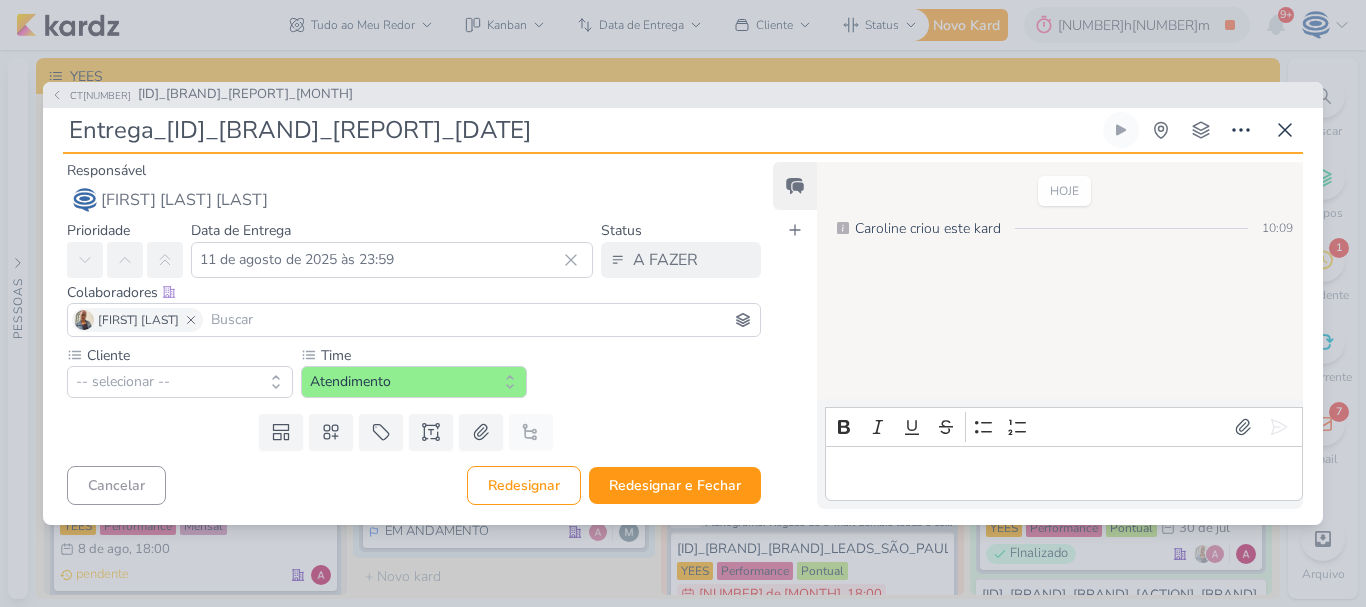 drag, startPoint x: 220, startPoint y: 332, endPoint x: 225, endPoint y: 322, distance: 11.18034 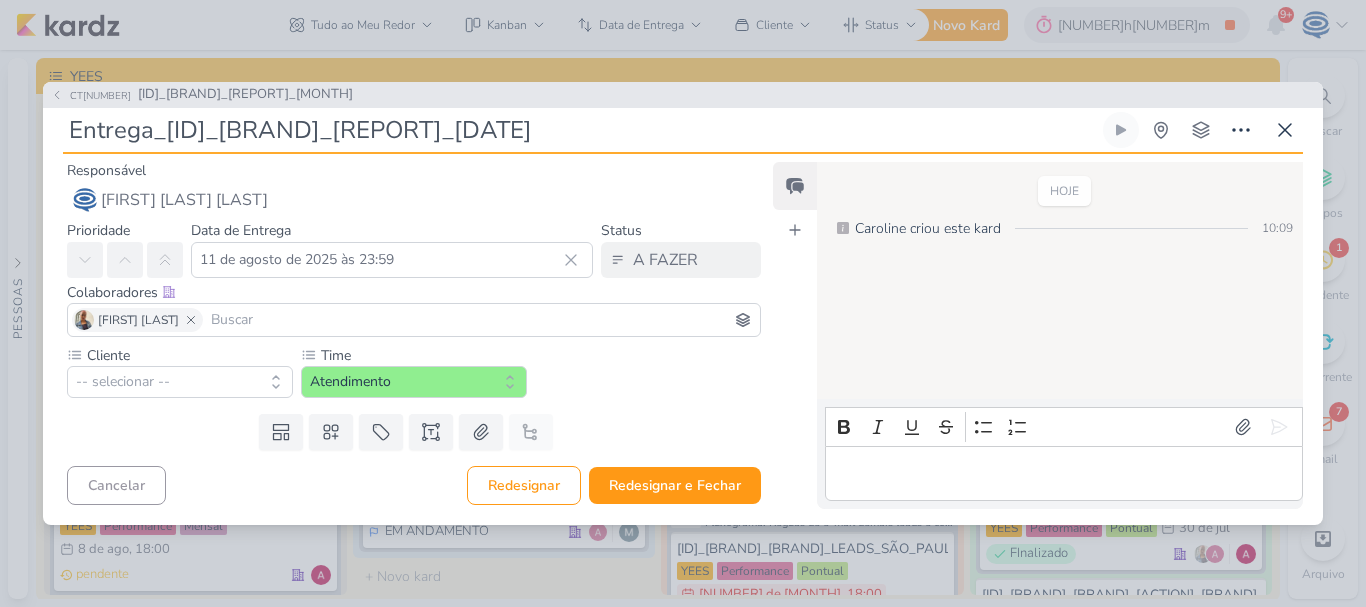 click on "Iara Santos" at bounding box center (414, 320) 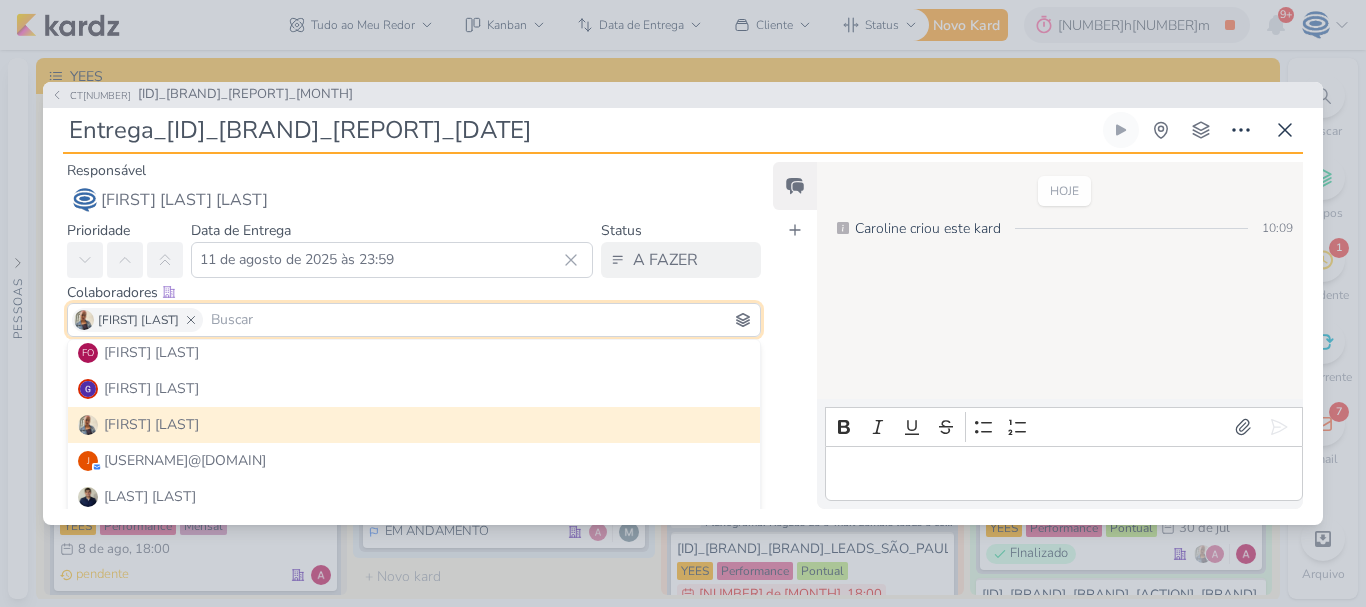 click at bounding box center [481, 320] 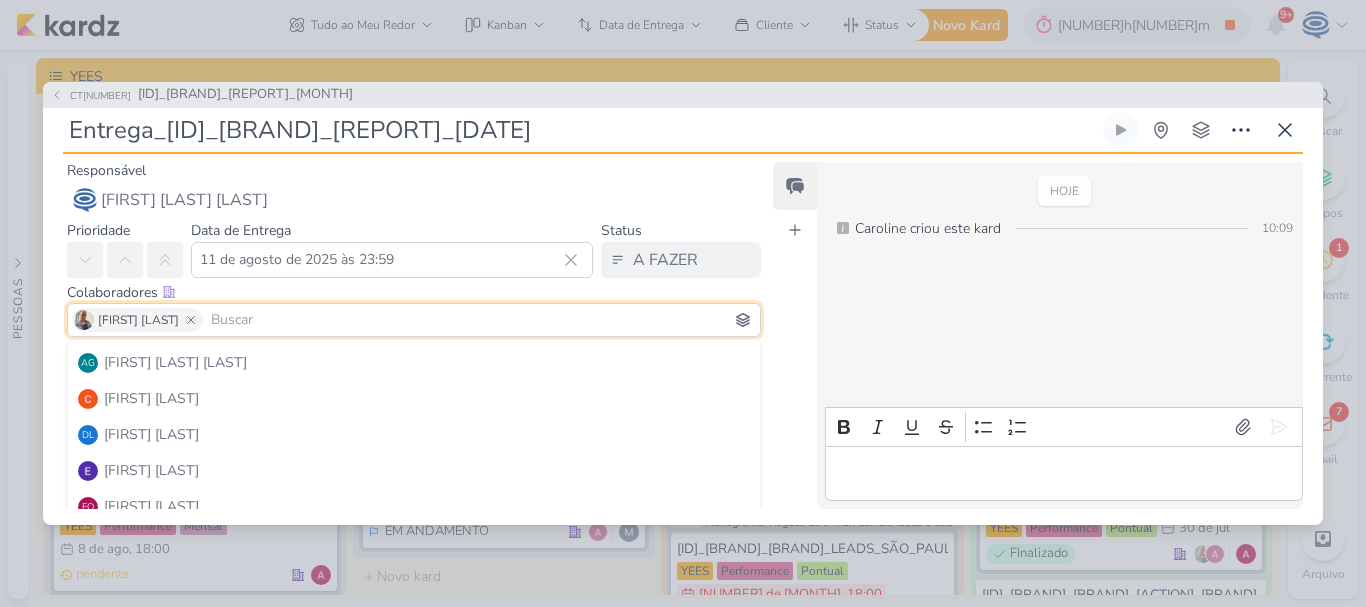 scroll, scrollTop: 0, scrollLeft: 0, axis: both 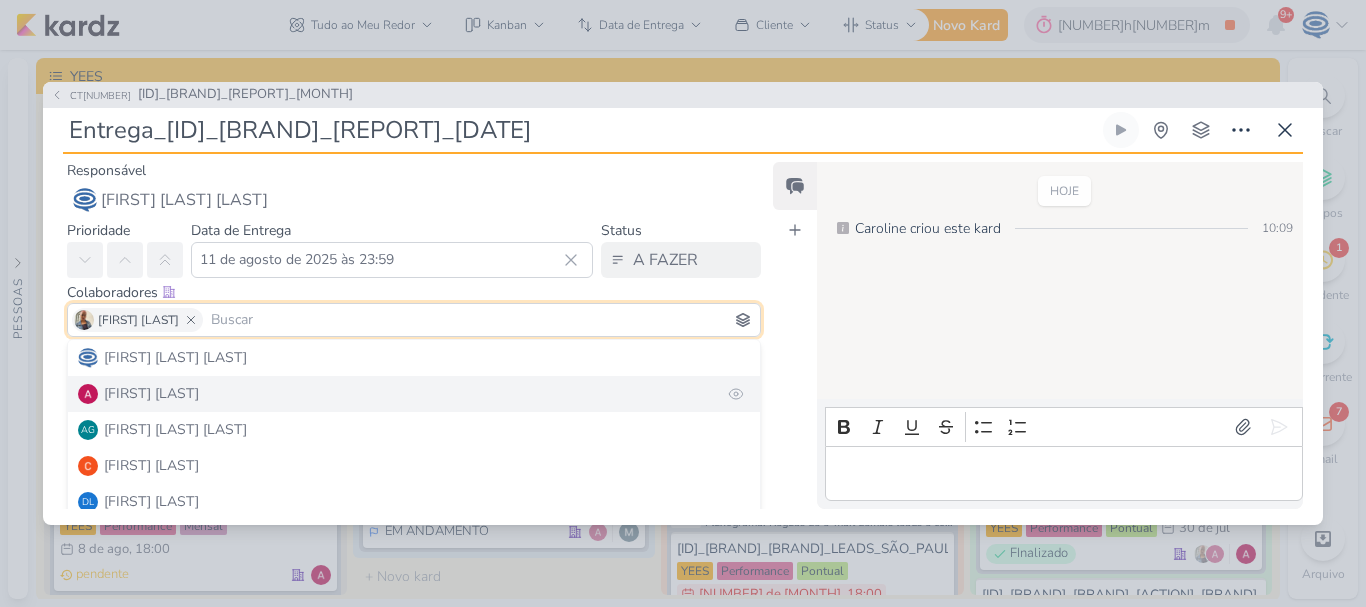 click on "Alessandra Gomes" at bounding box center [414, 394] 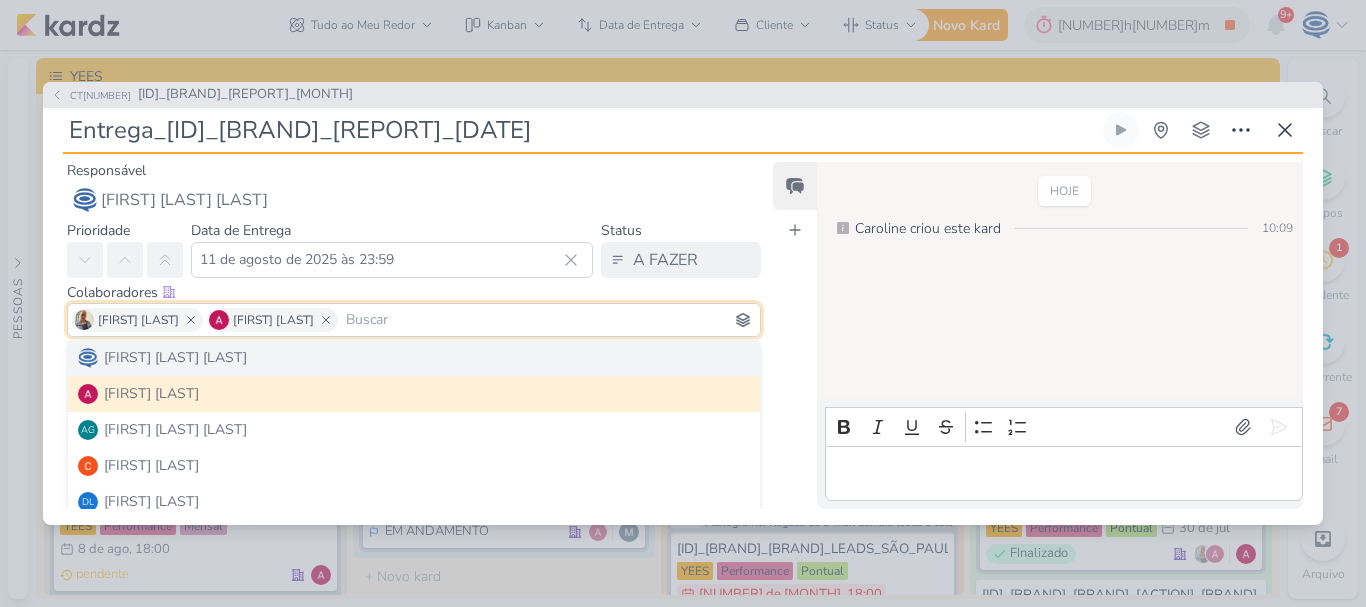click on "Colaboradores
Este kard pode ser visível a usuários da sua organização
Este kard é privado à colaboradores imediatos" at bounding box center (414, 292) 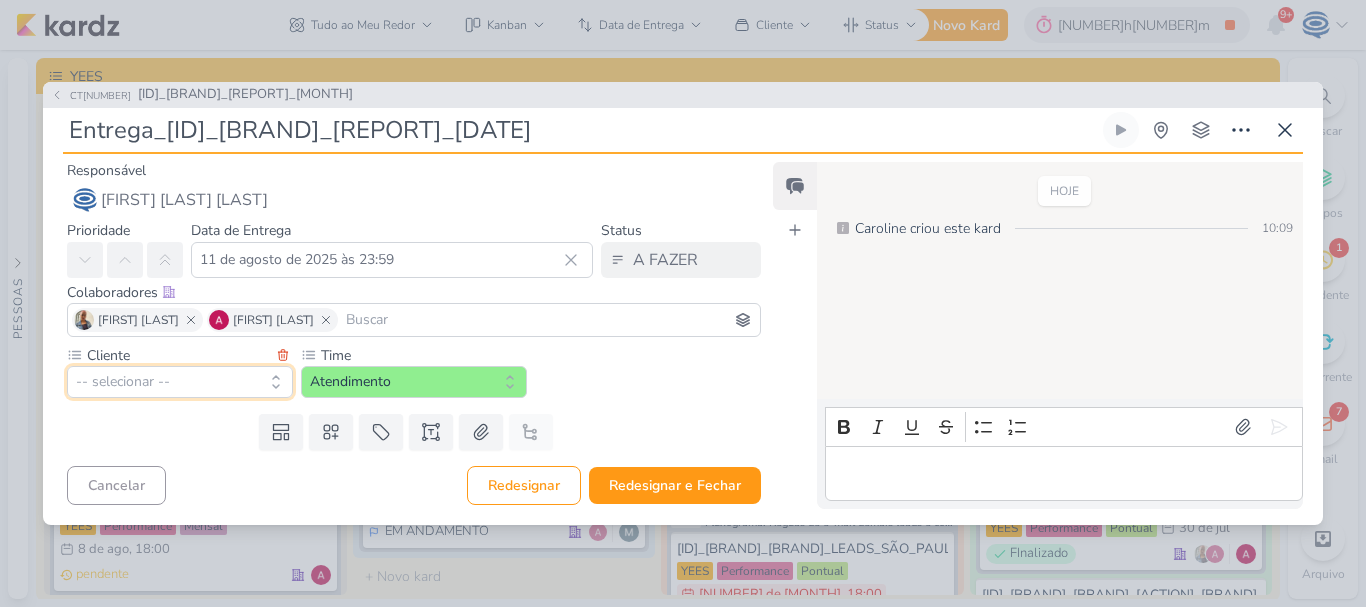 click on "-- selecionar --" at bounding box center (180, 382) 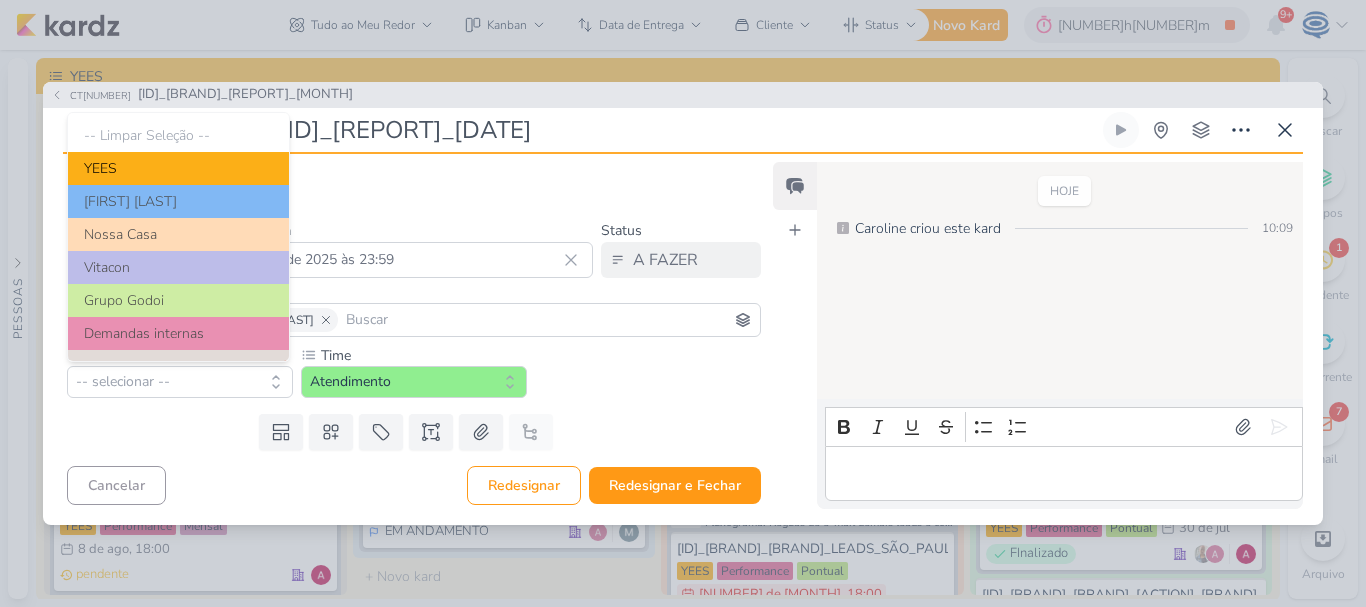 click on "YEES" at bounding box center [178, 168] 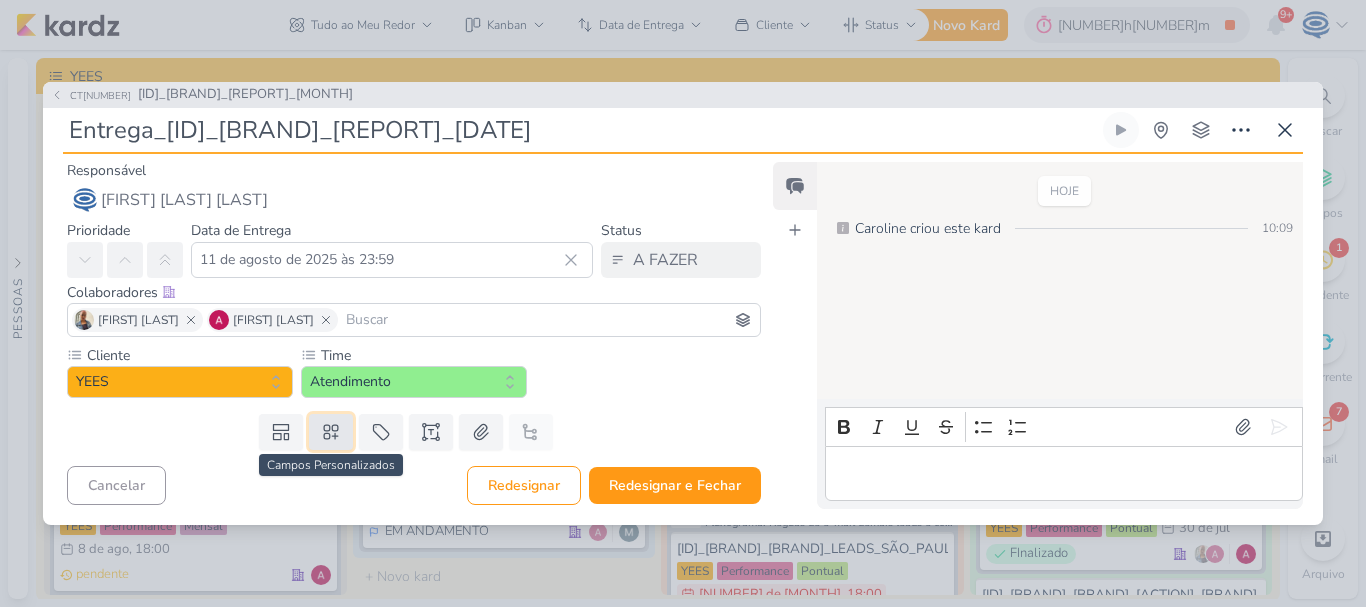 click 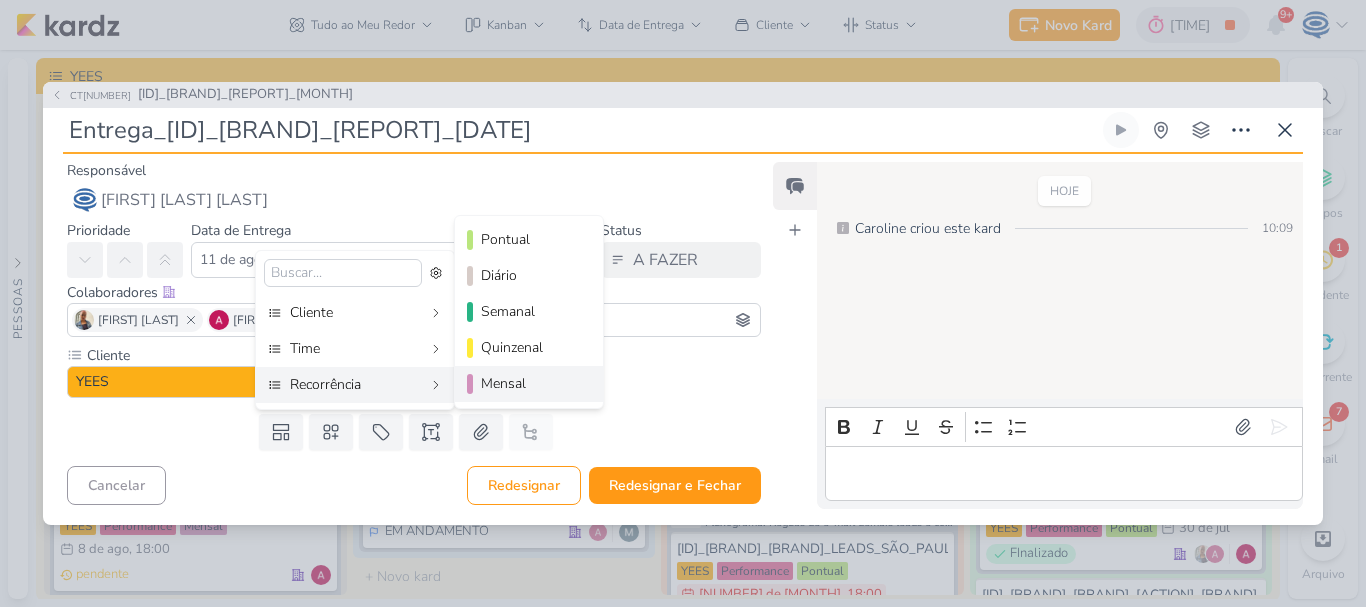 click on "Mensal" at bounding box center [530, 383] 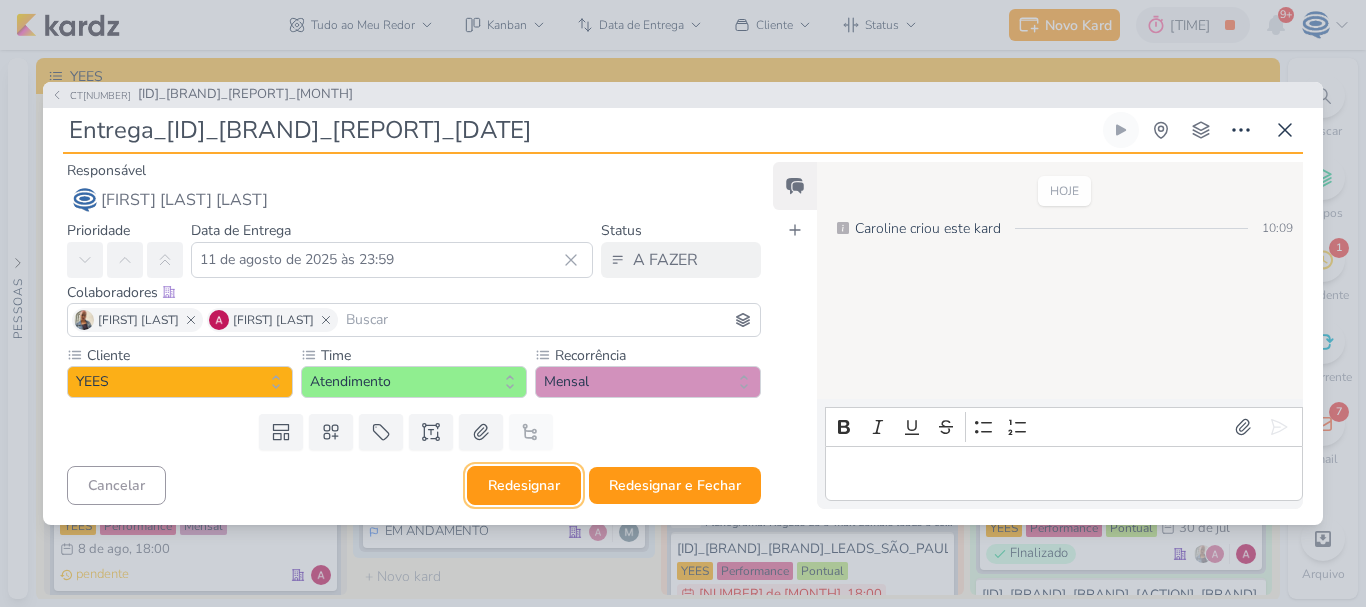 click on "Redesignar" at bounding box center [524, 485] 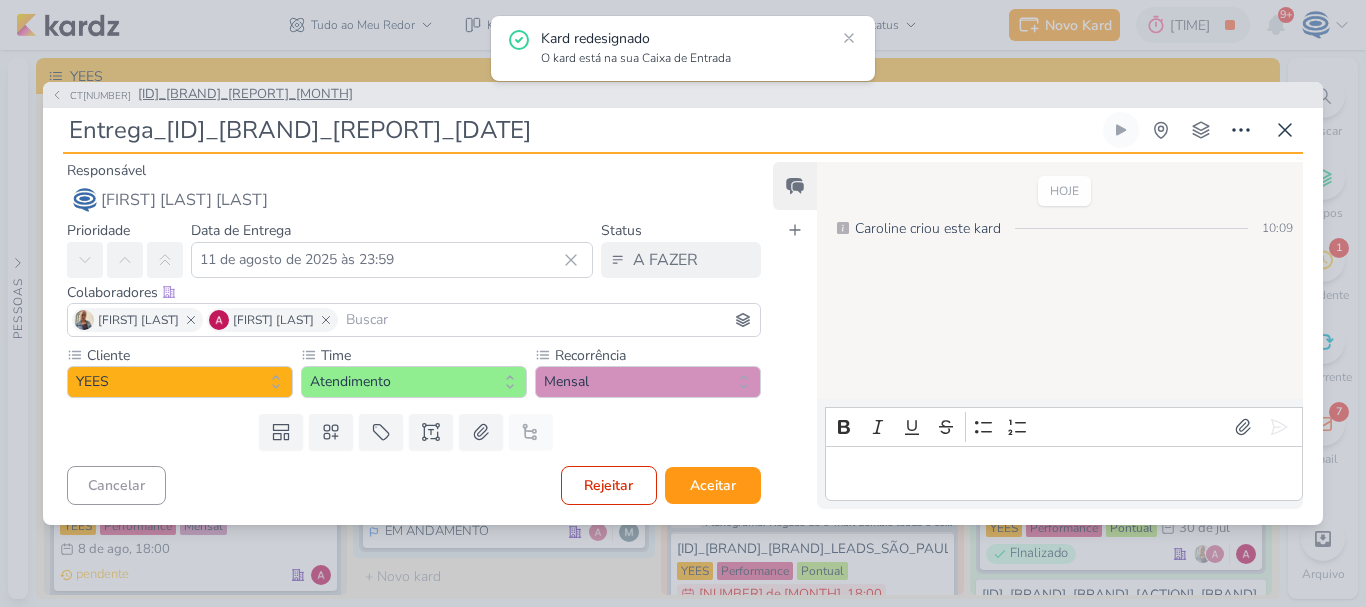 click on "6708011_YEES_REPORT_MENSAL_JULHO" at bounding box center [245, 95] 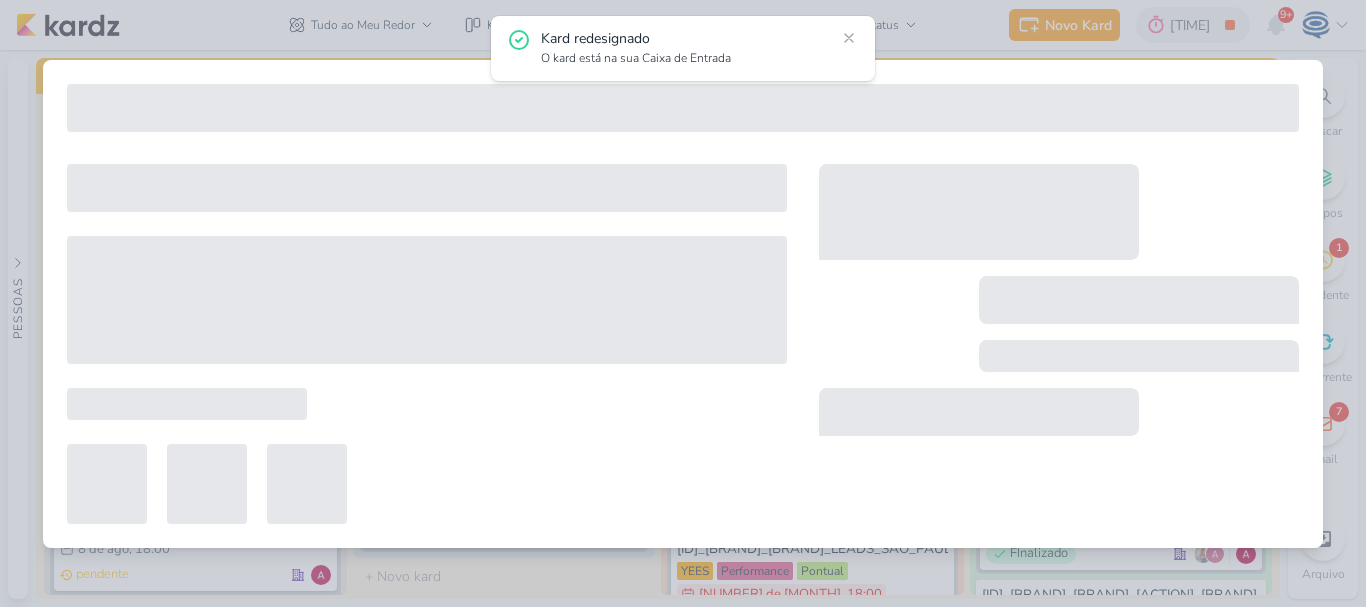 type on "6708011_YEES_REPORT_MENSAL_JULHO" 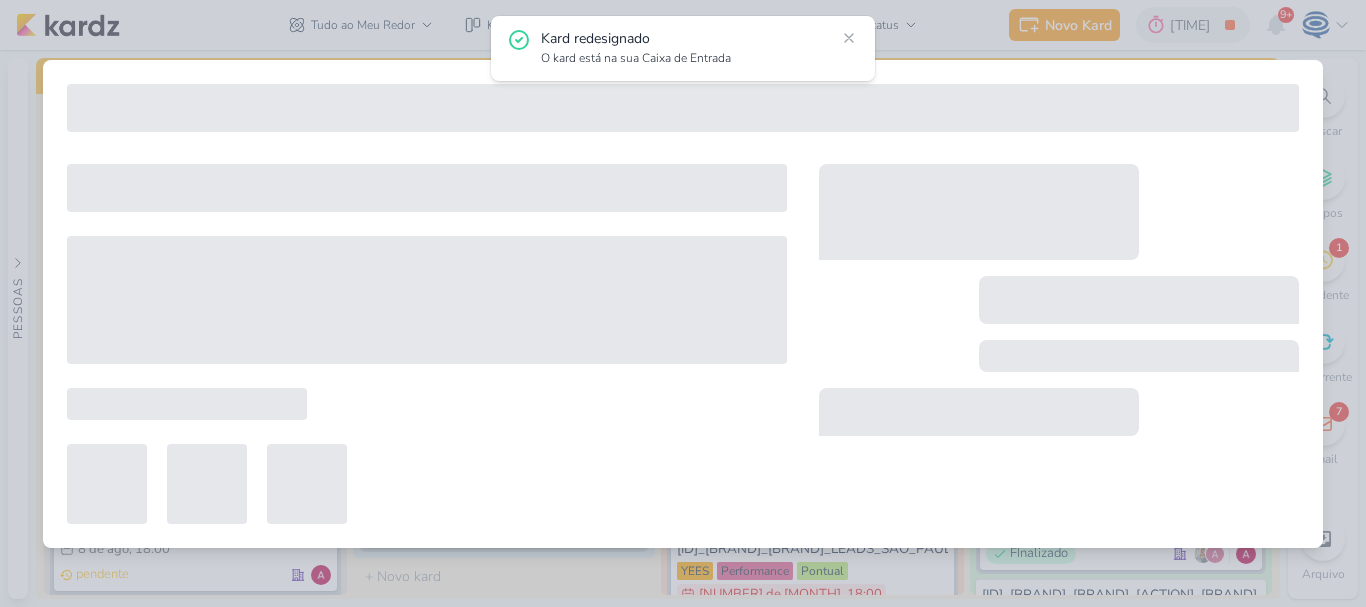 type on "8 de agosto de 2025 às 18:00" 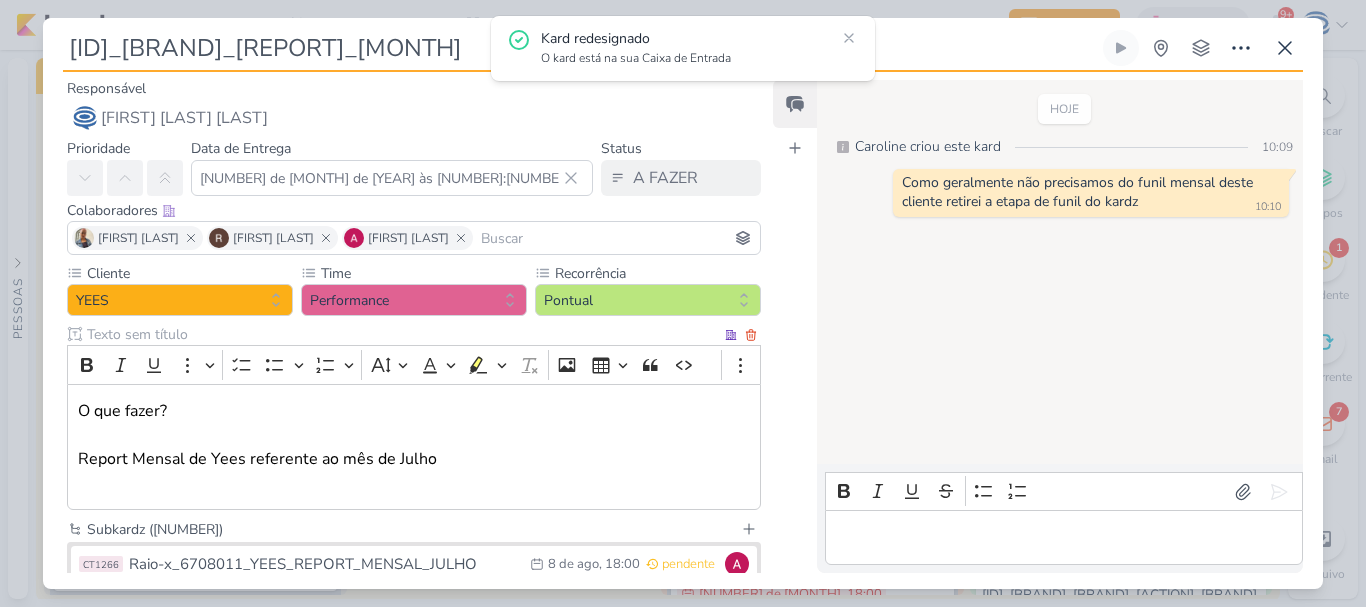 scroll, scrollTop: 276, scrollLeft: 0, axis: vertical 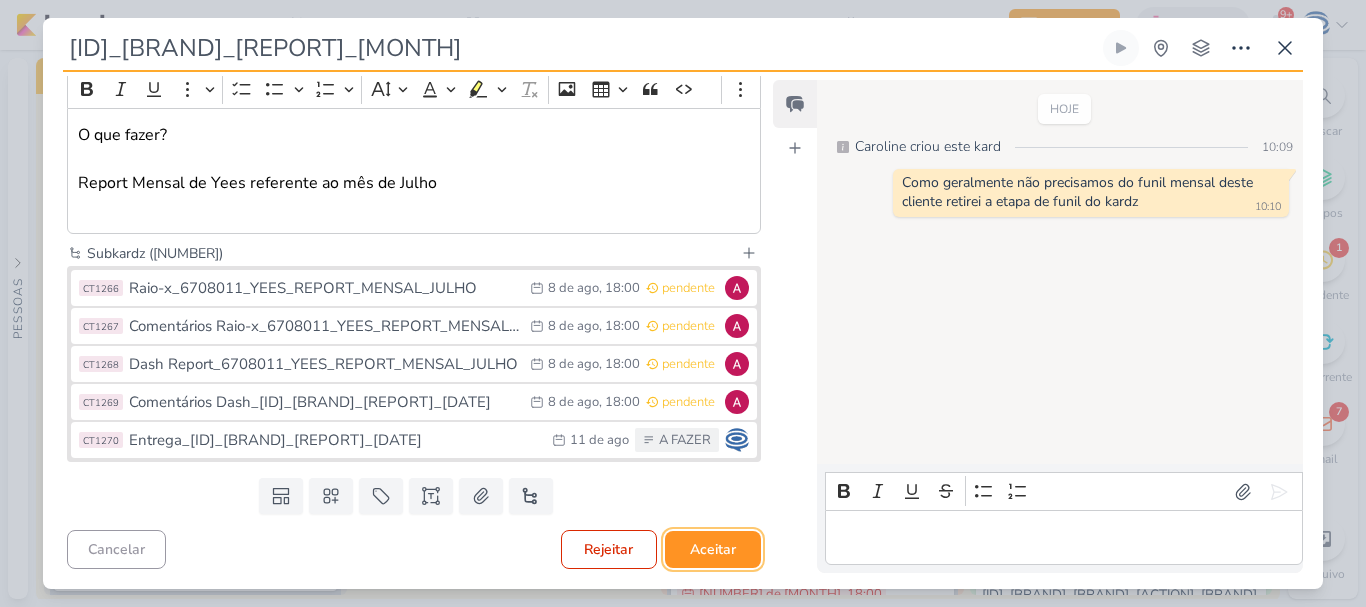 click on "Aceitar" at bounding box center (713, 549) 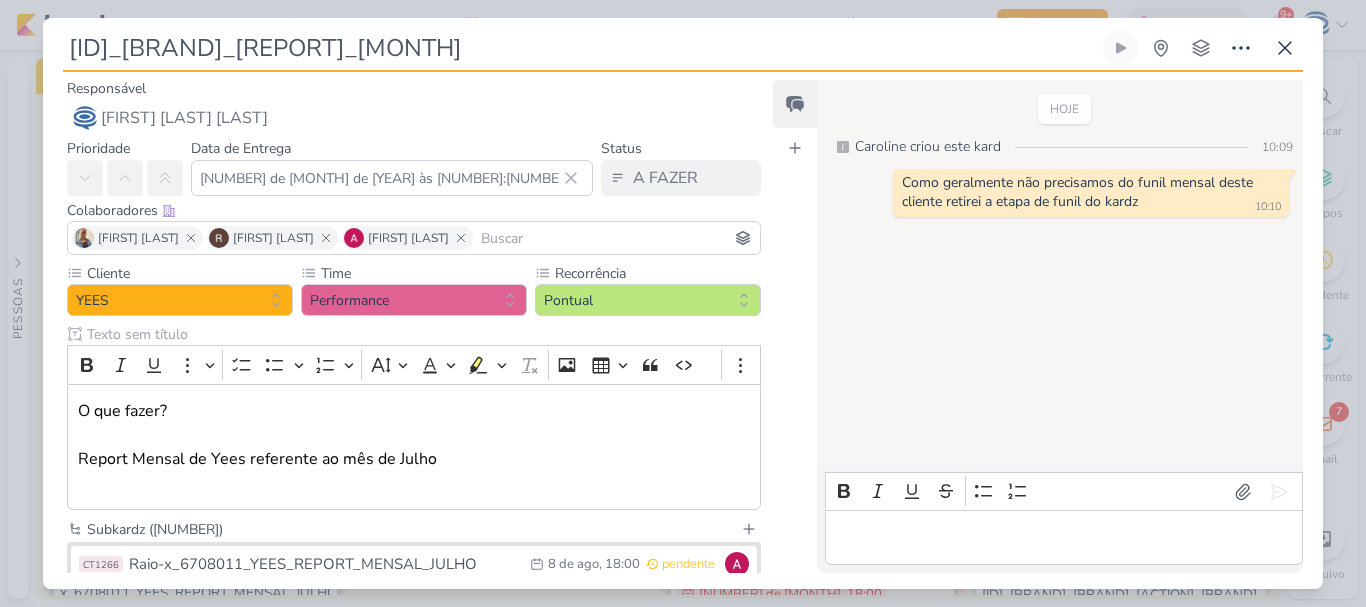 scroll, scrollTop: 276, scrollLeft: 0, axis: vertical 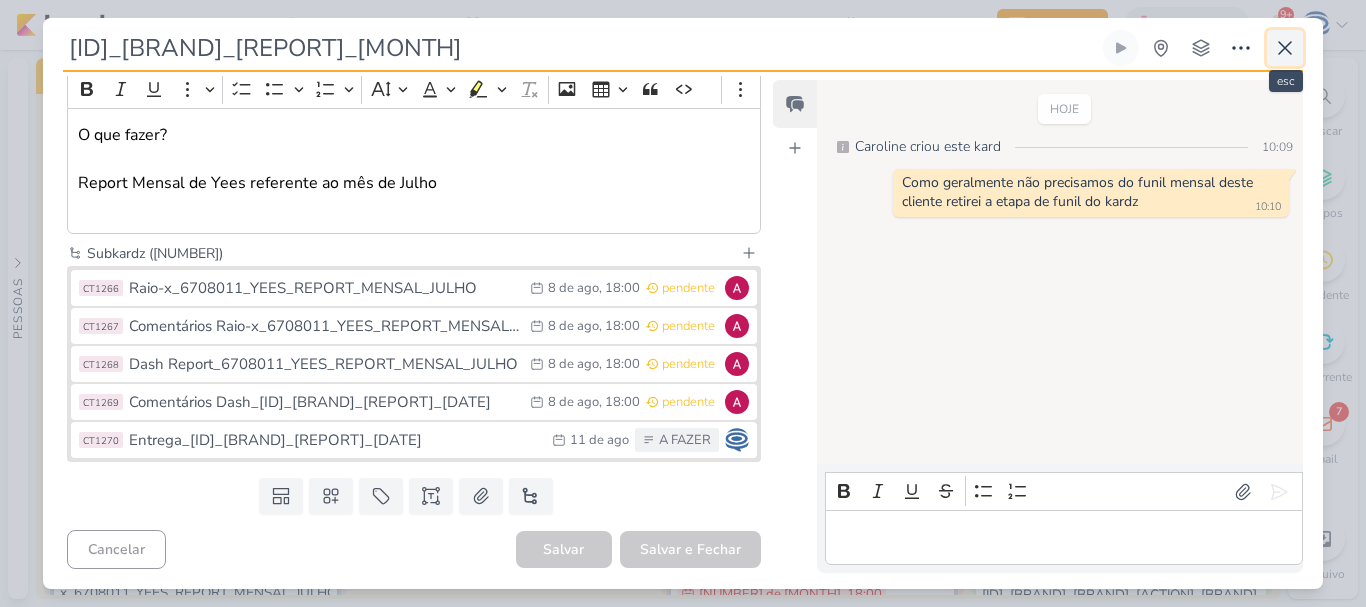 click 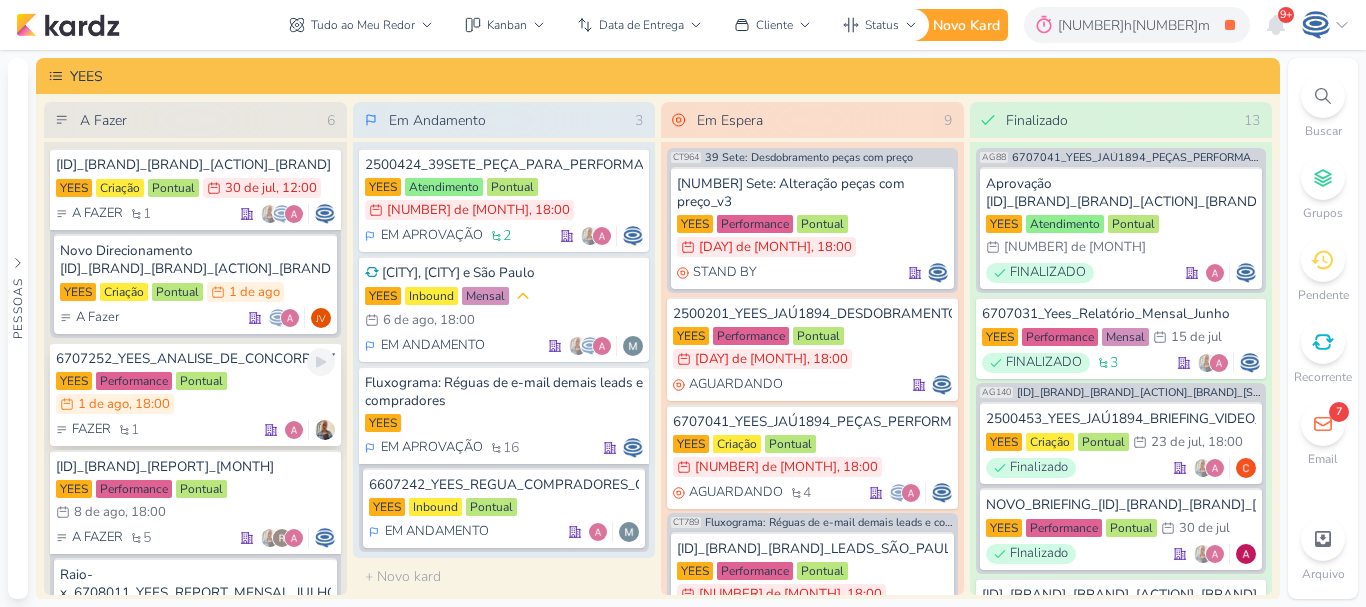 click on "6707252_YEES_ANALISE_DE_CONCORRENTES
YEES
Performance
Pontual
1/8
1 de ago
, 18:00
FAZER
1" at bounding box center [195, 394] 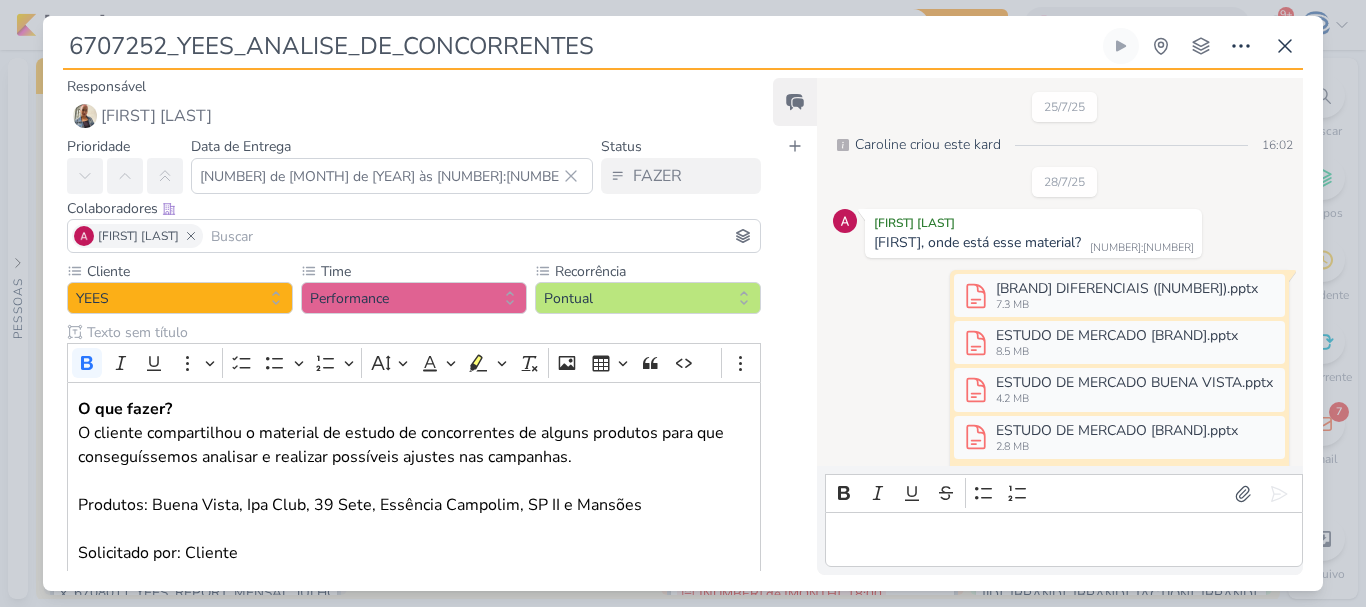 scroll, scrollTop: 394, scrollLeft: 0, axis: vertical 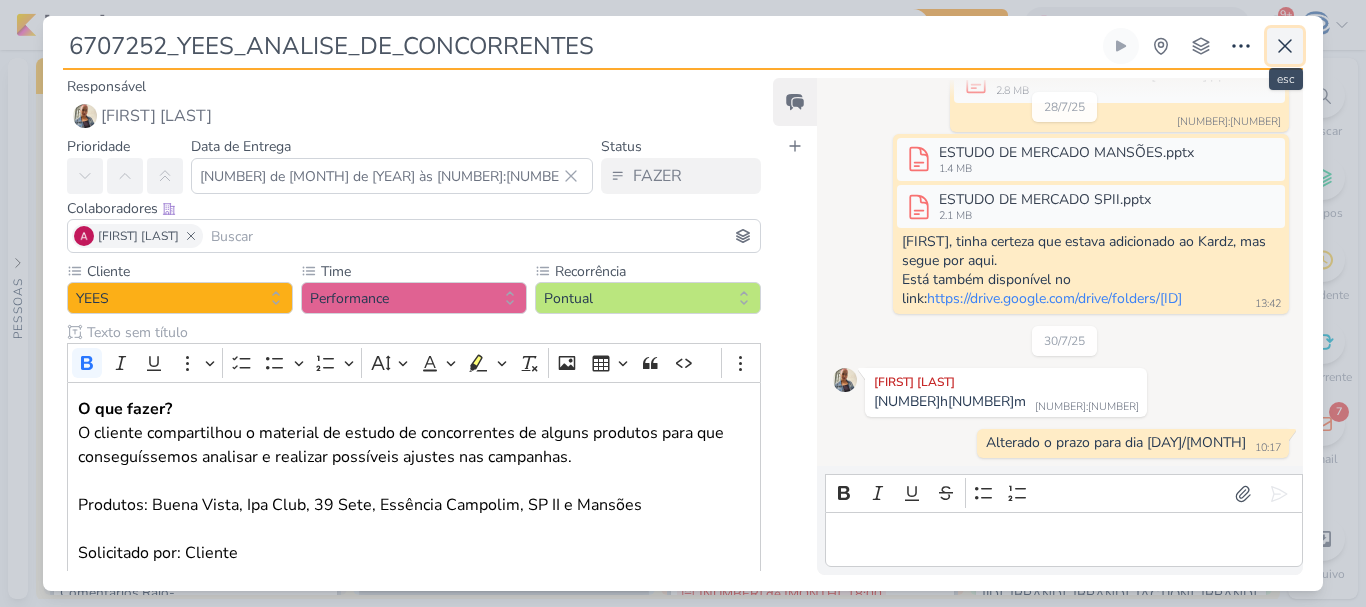 click 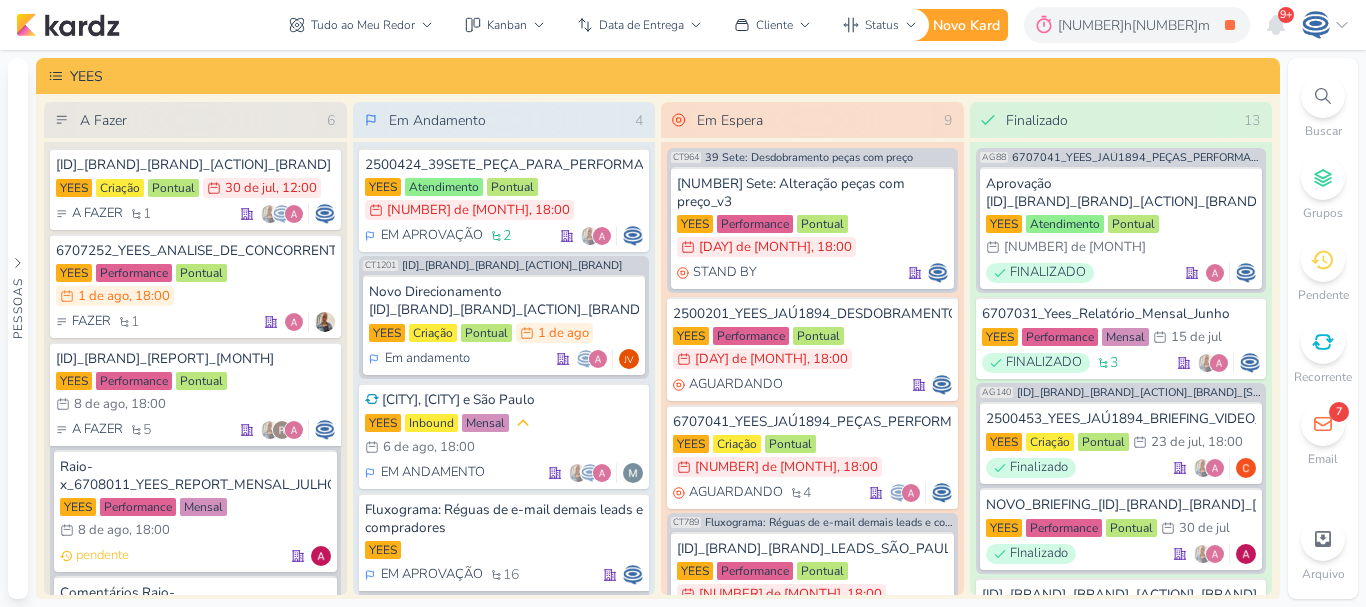 click on "Tudo ao Meu Redor
visão
Caixa de Entrada
A caixa de entrada mostra todos os kardz que você é o responsável
Enviados
A visão de enviados contém os kardz que você criou e designou à outra pessoa
Colaboração" at bounding box center (603, 25) 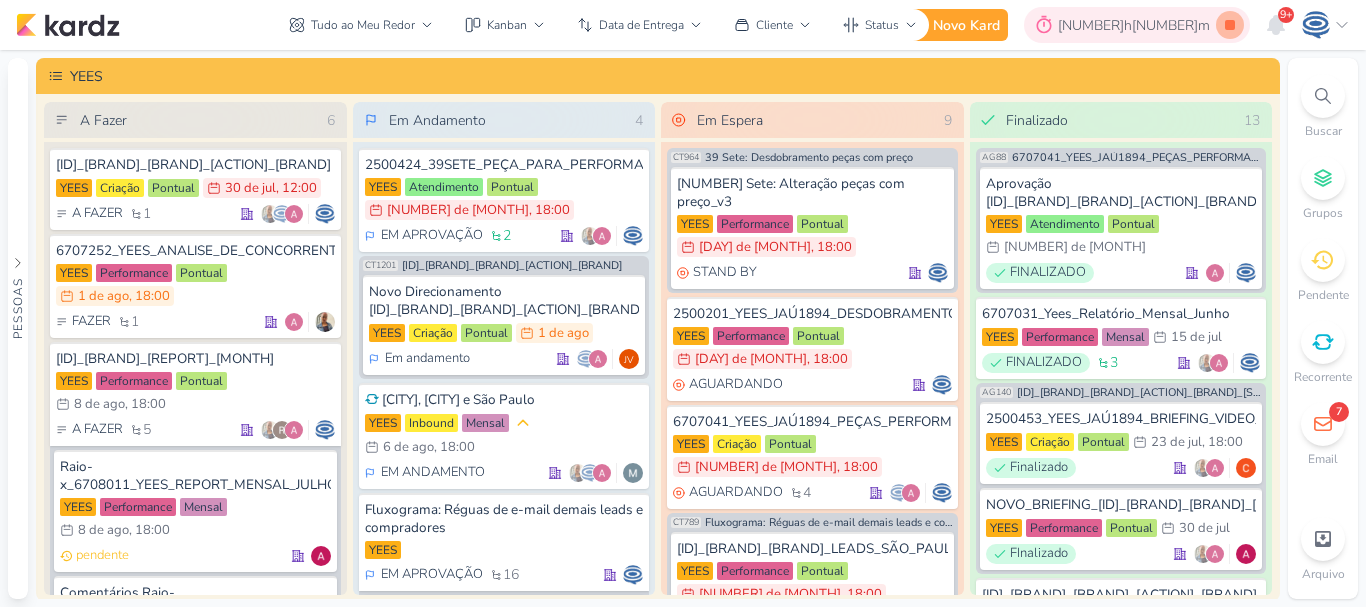 click 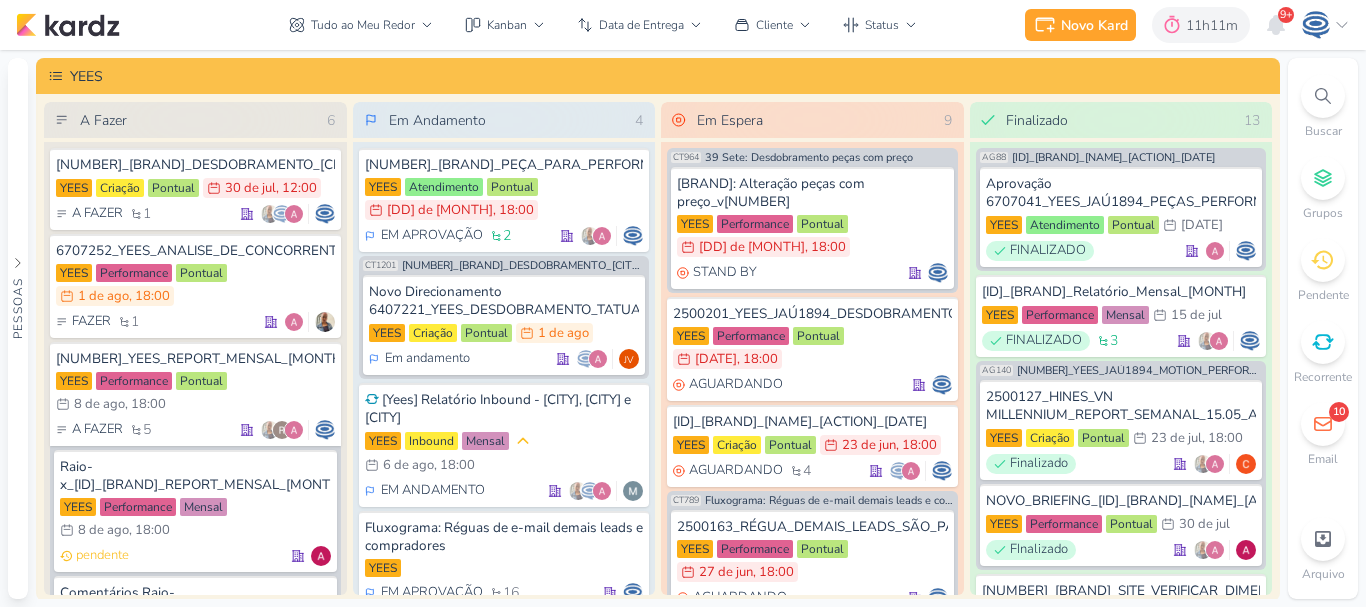 scroll, scrollTop: 0, scrollLeft: 0, axis: both 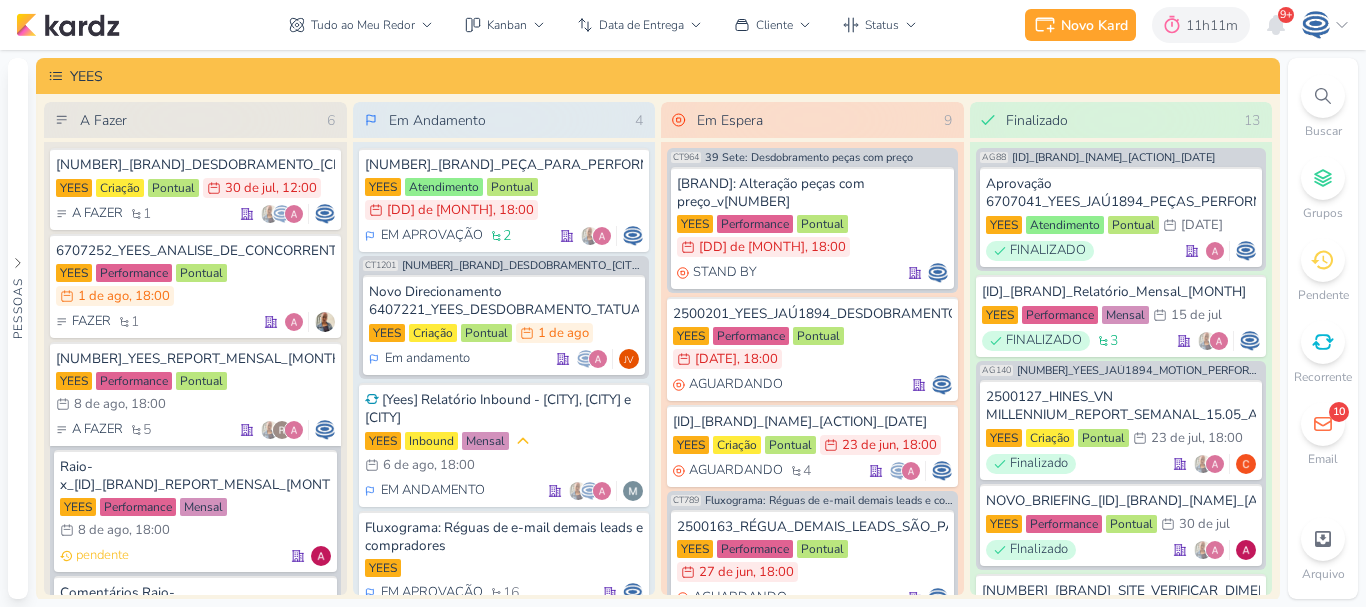 click on "11h11m" at bounding box center (1215, 25) 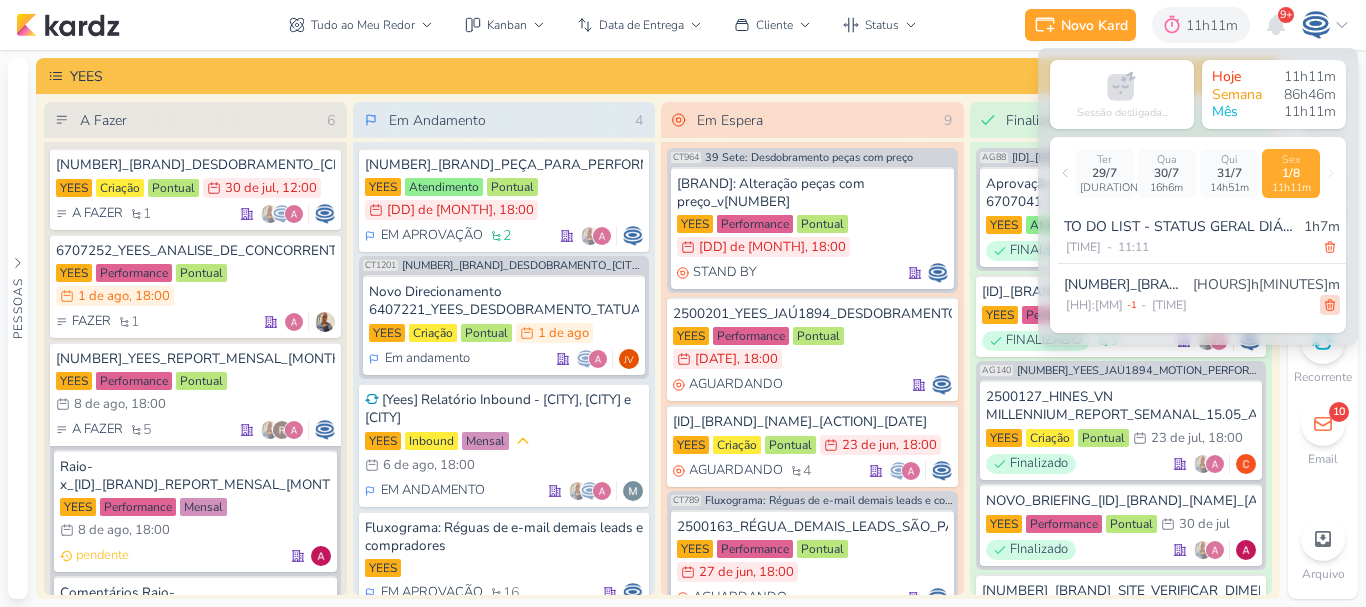 click 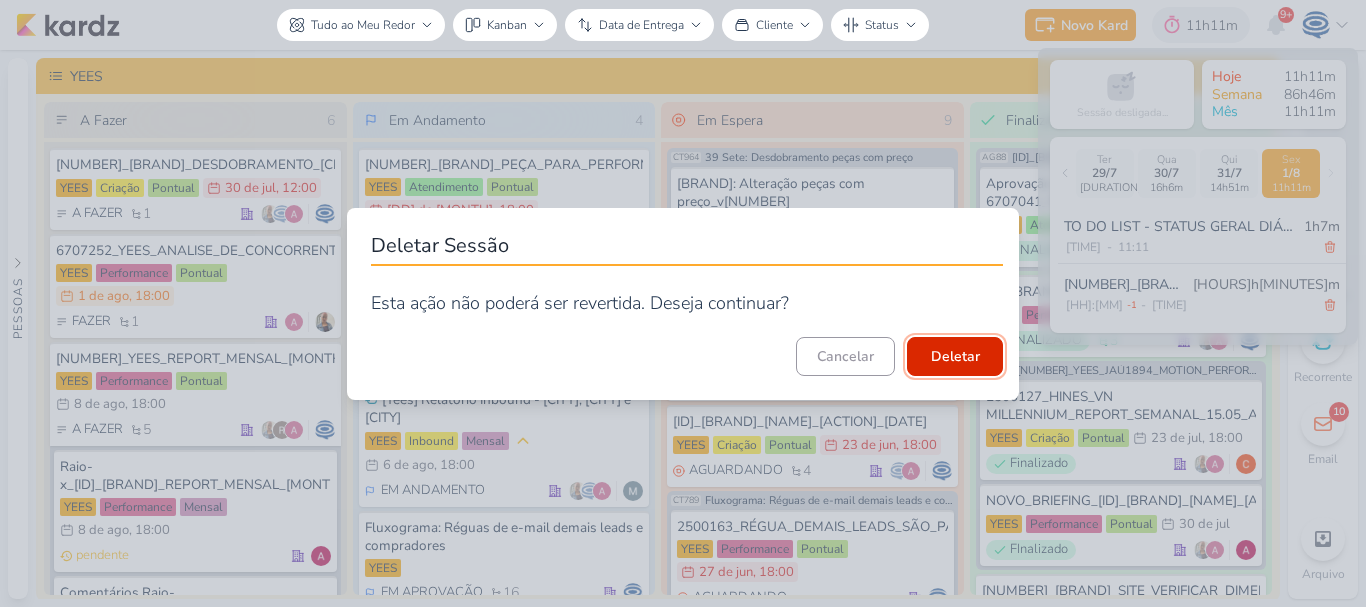 click on "Deletar" at bounding box center [955, 356] 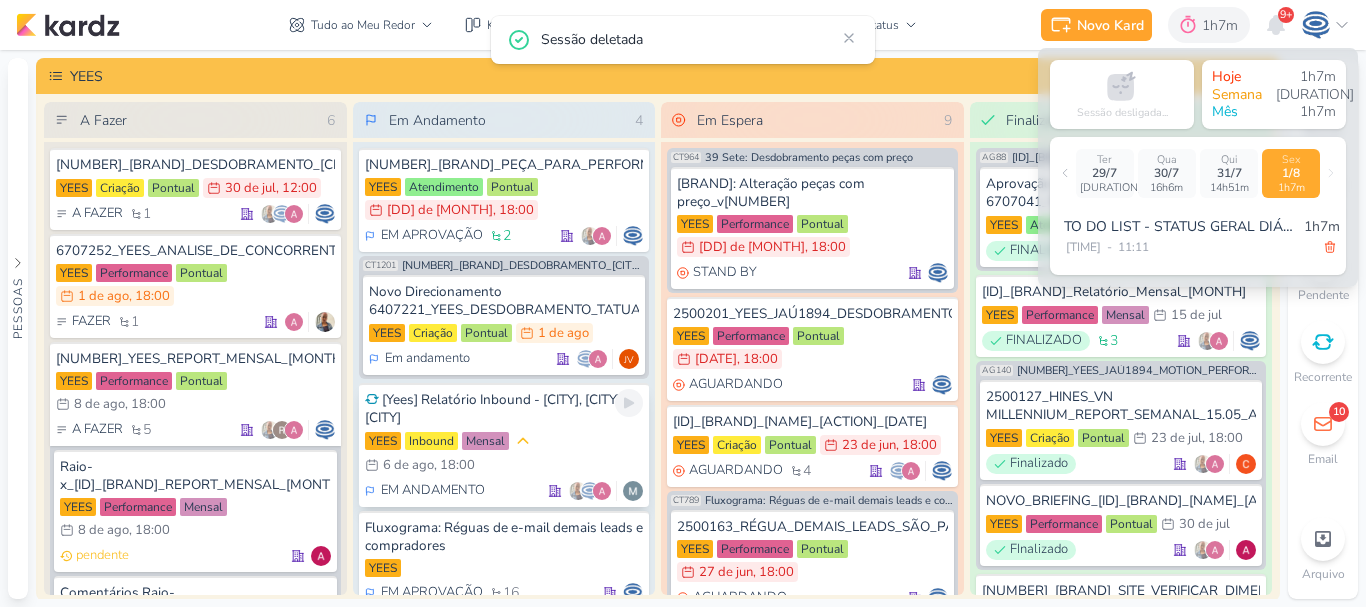 scroll, scrollTop: 145, scrollLeft: 0, axis: vertical 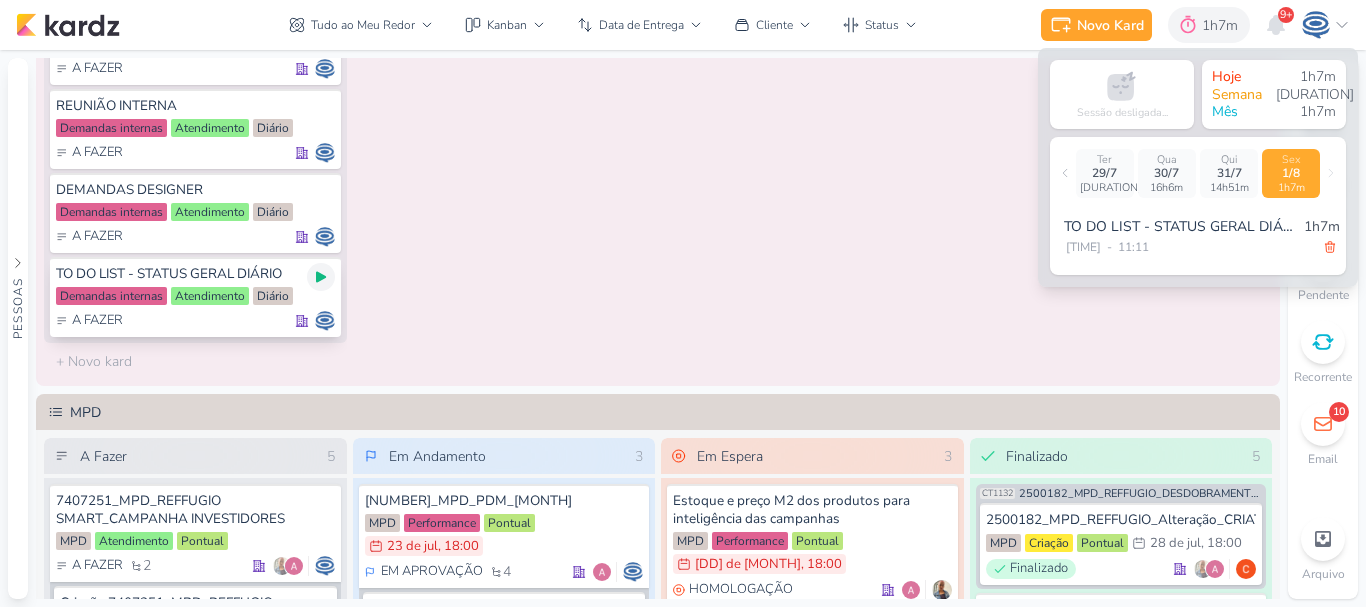 click at bounding box center (321, 277) 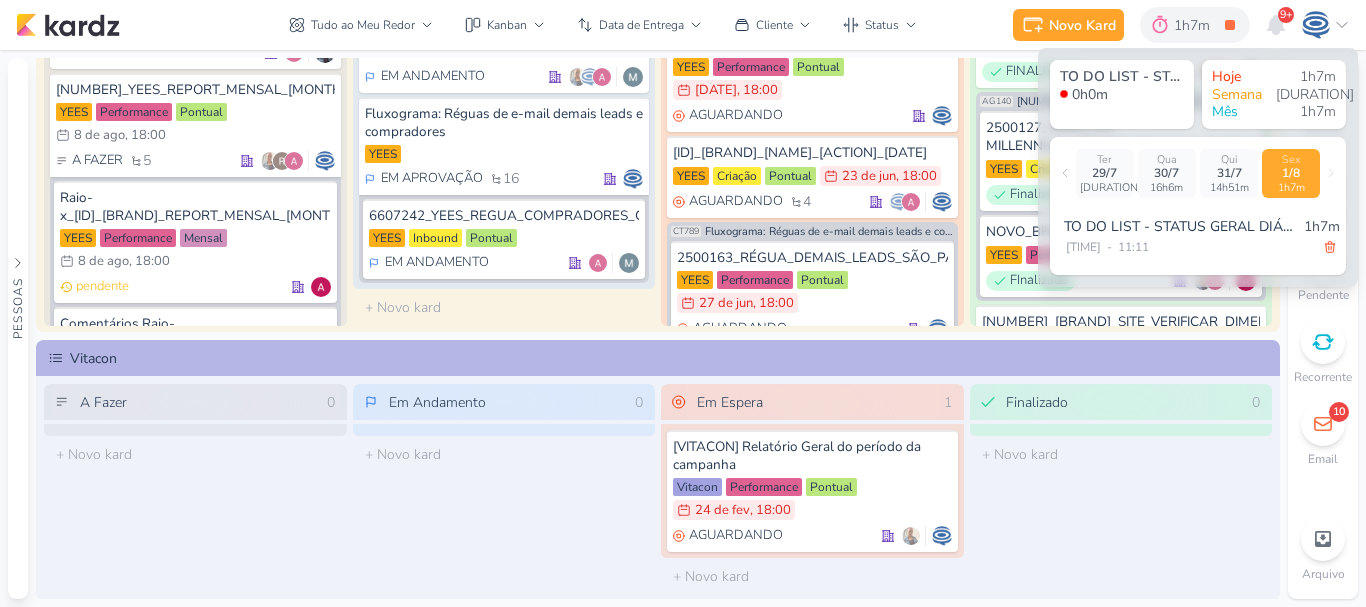 scroll, scrollTop: 245, scrollLeft: 0, axis: vertical 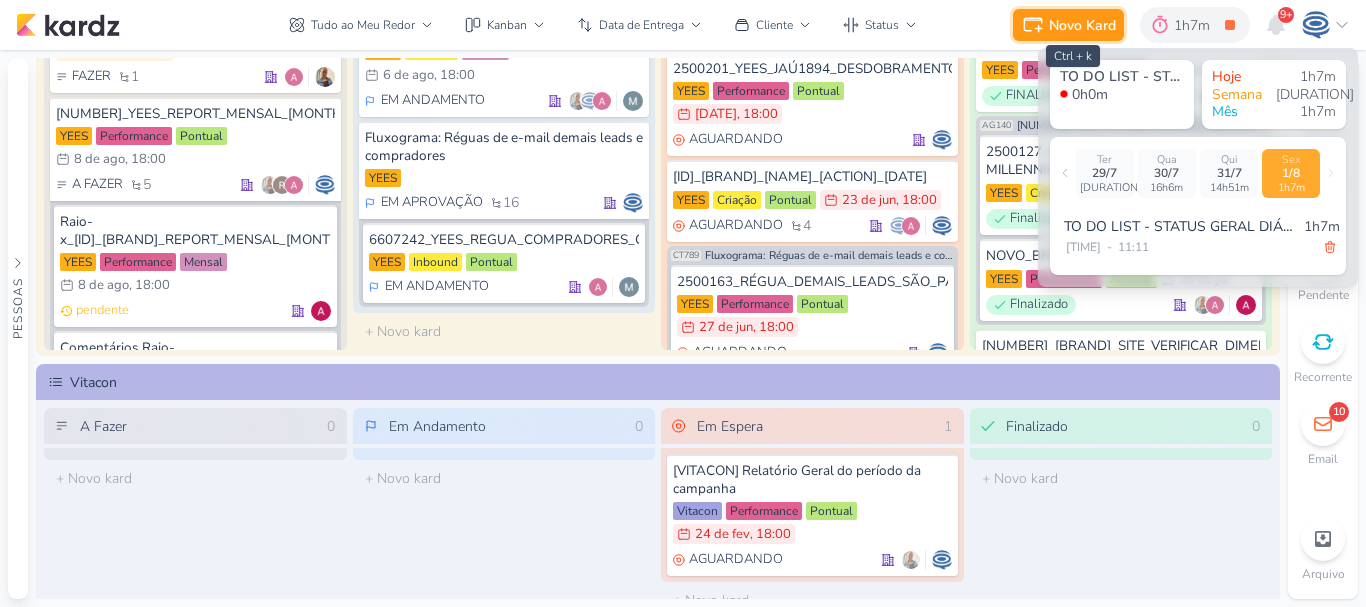 click on "Novo Kard" at bounding box center (1082, 25) 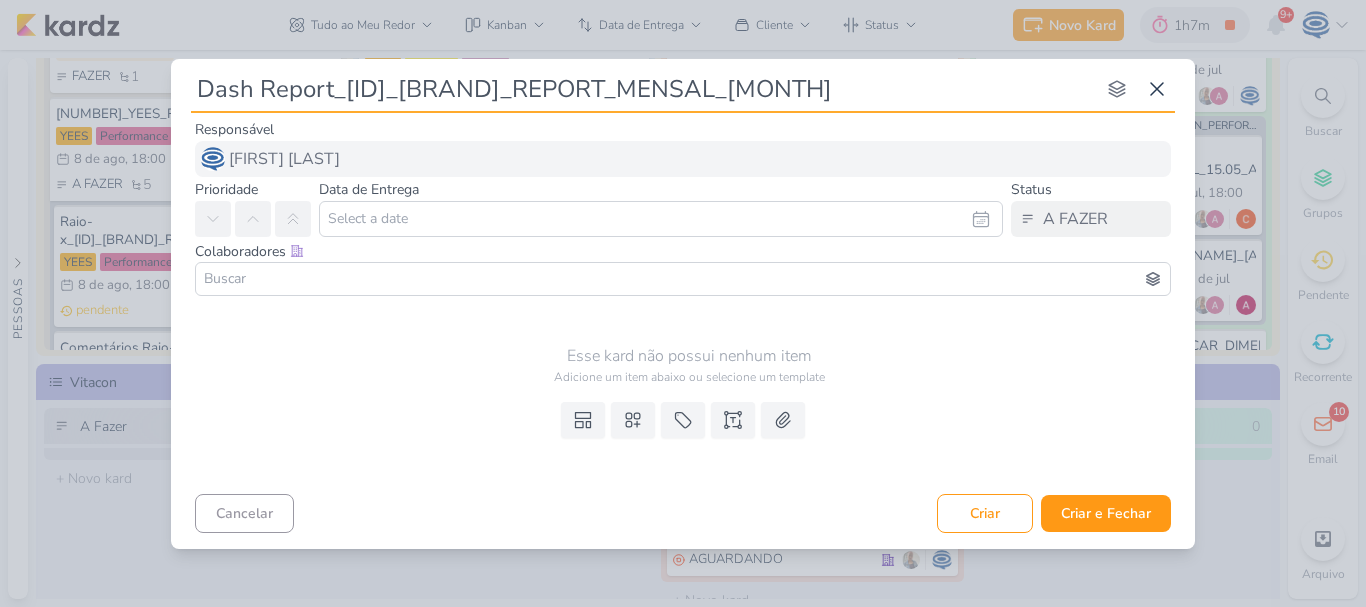 type on "8708011_HINES_REPORT_MENSAL_JULHO" 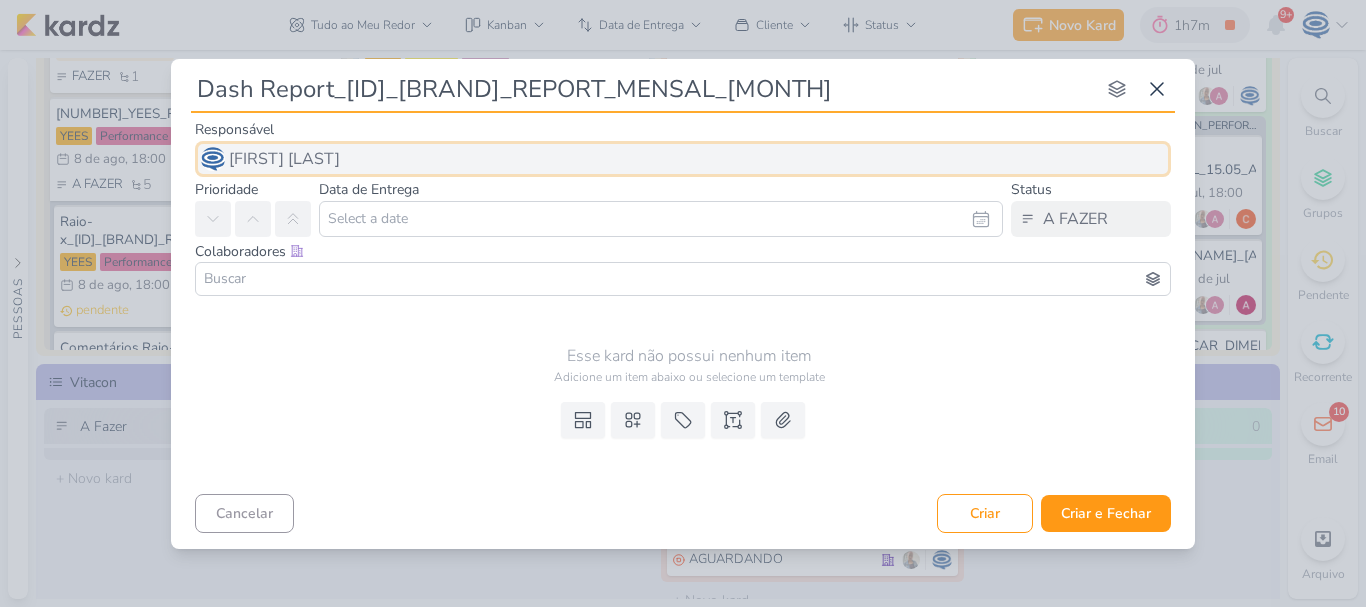 click on "Caroline Traven De Andrade" at bounding box center [683, 159] 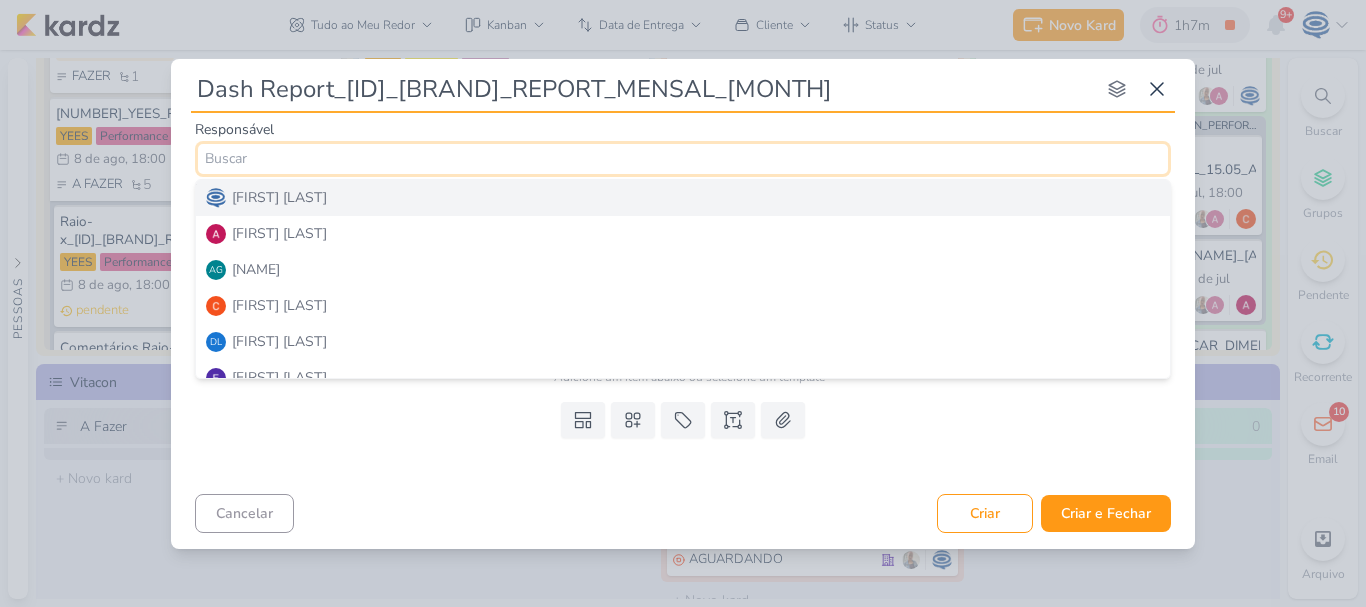 click on "Caroline Traven De Andrade" at bounding box center (279, 197) 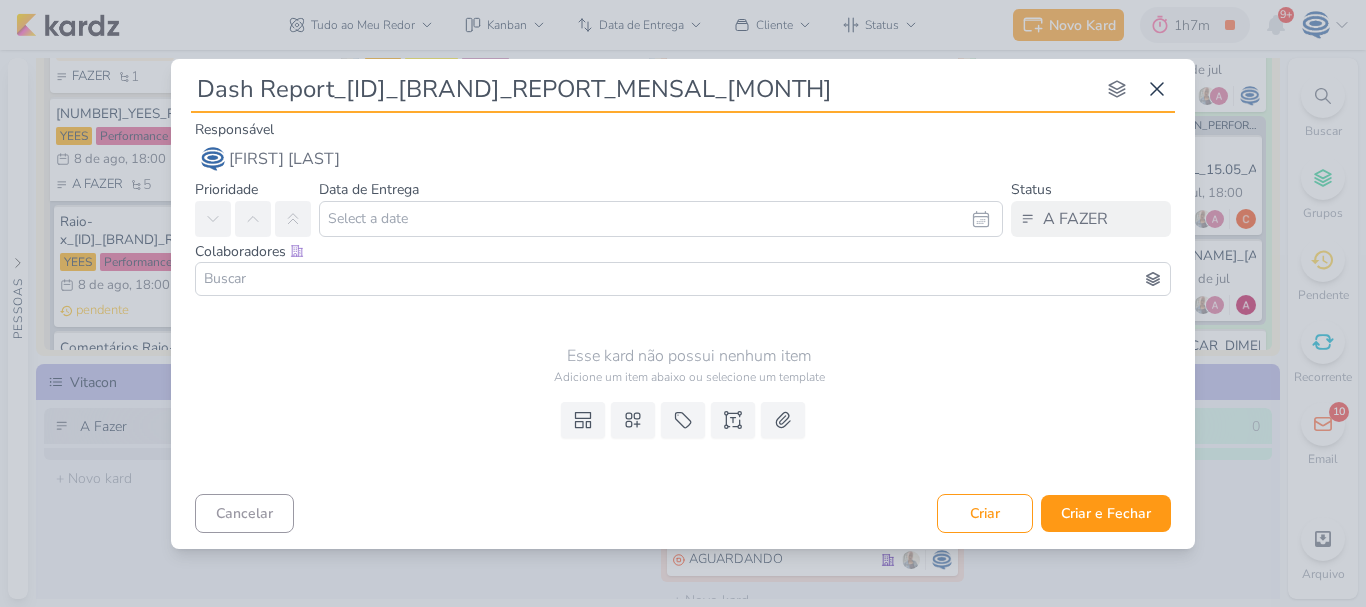 drag, startPoint x: 353, startPoint y: 294, endPoint x: 363, endPoint y: 286, distance: 12.806249 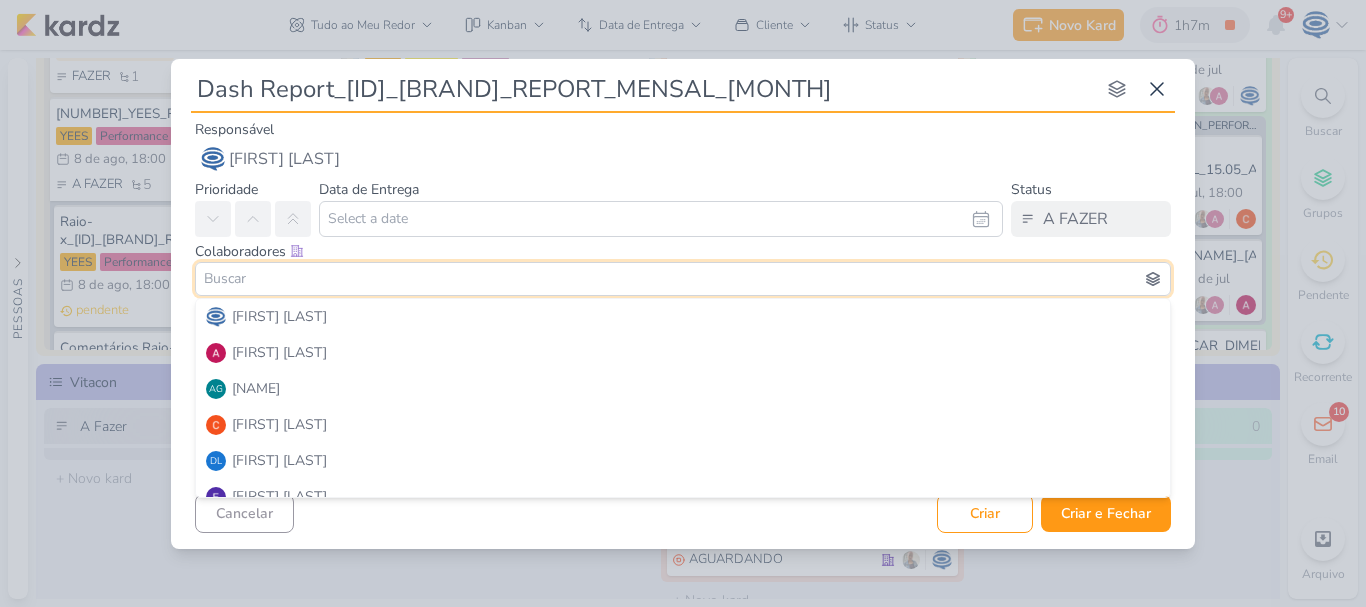 click at bounding box center (683, 279) 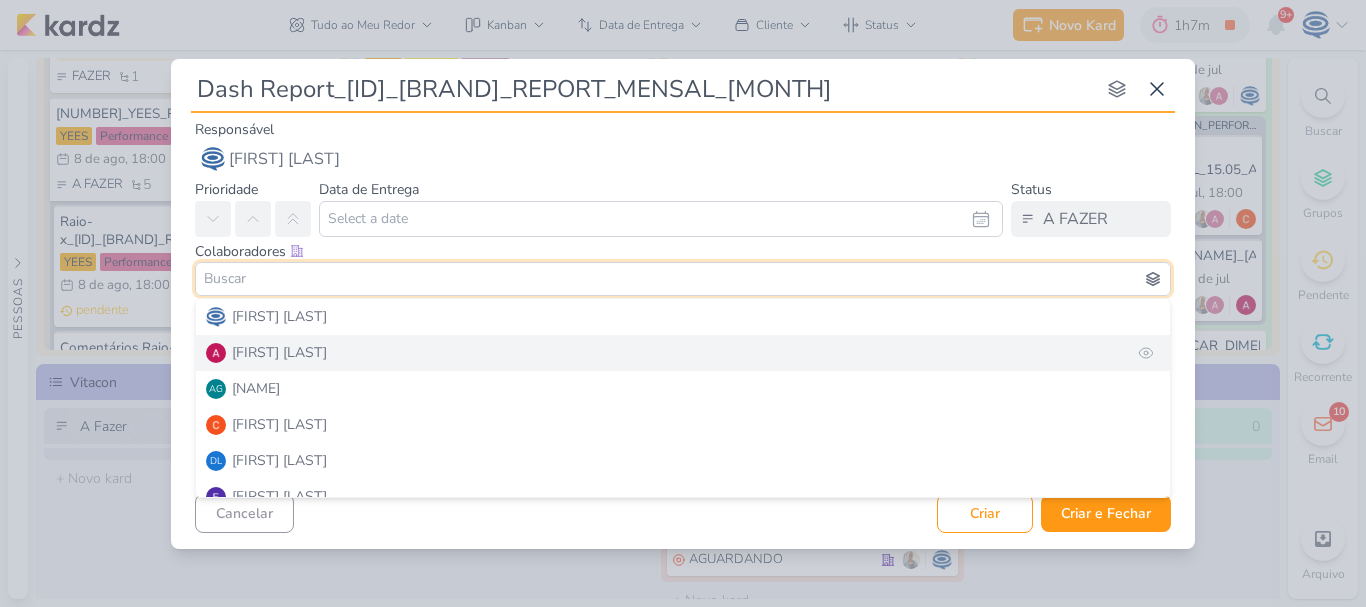 click on "Alessandra Gomes" at bounding box center (683, 353) 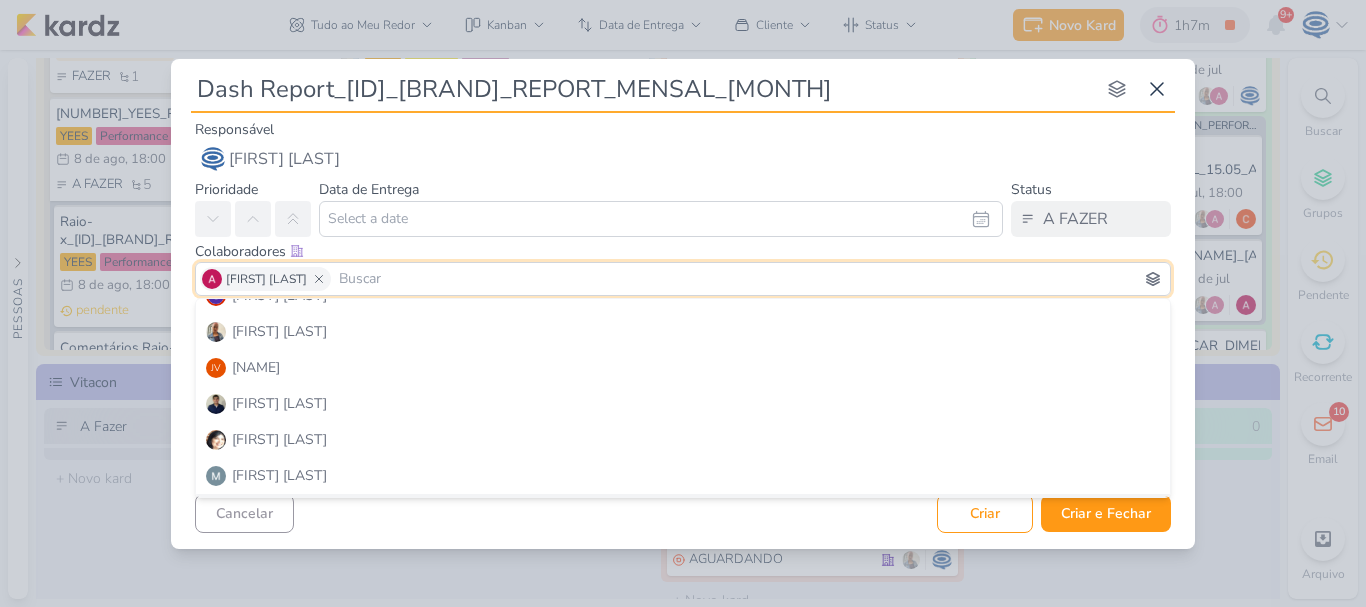 scroll, scrollTop: 265, scrollLeft: 0, axis: vertical 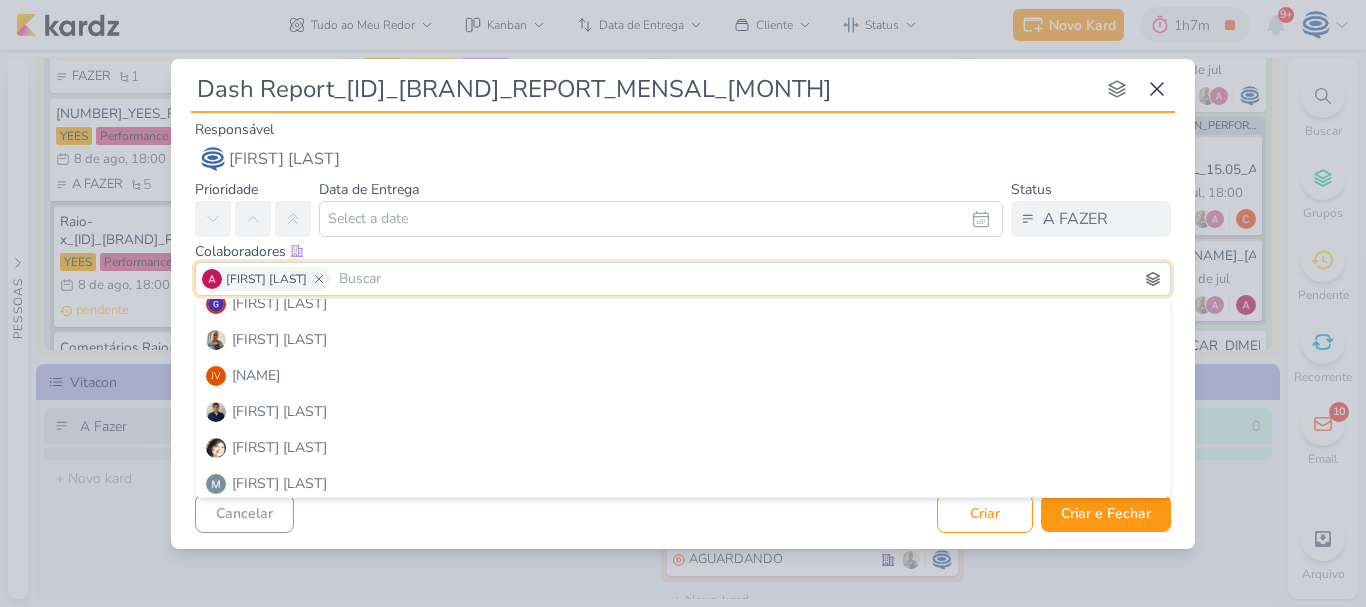 click on "Iara Santos" at bounding box center (683, 340) 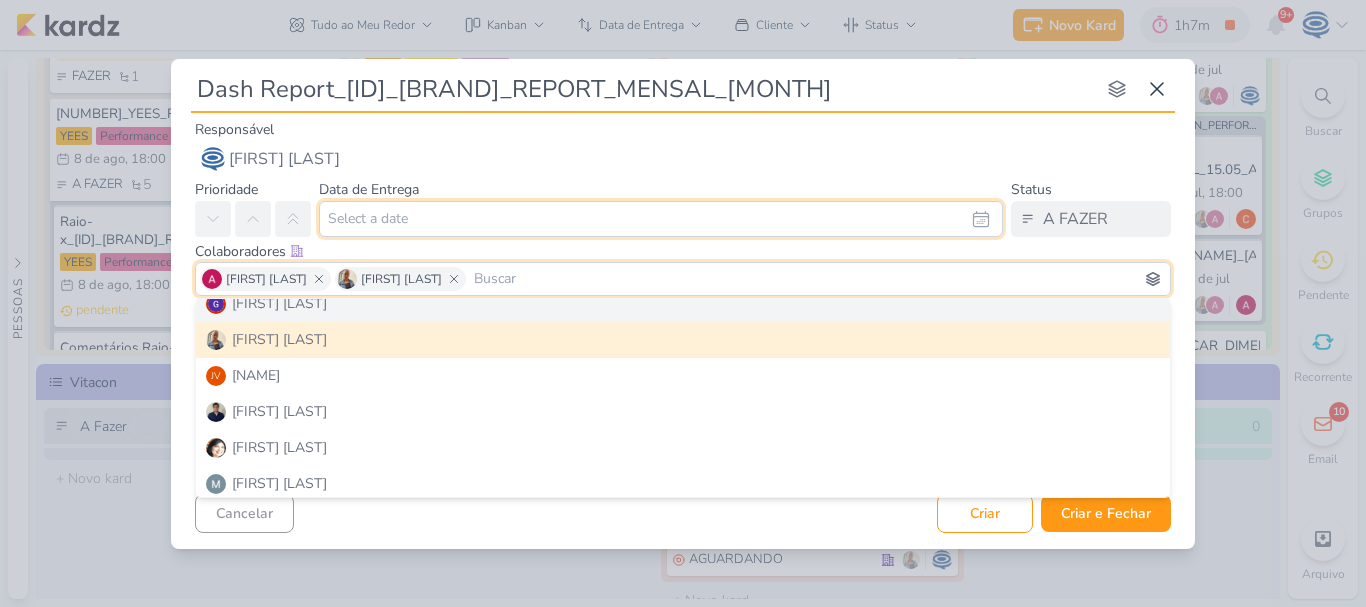 click at bounding box center [661, 219] 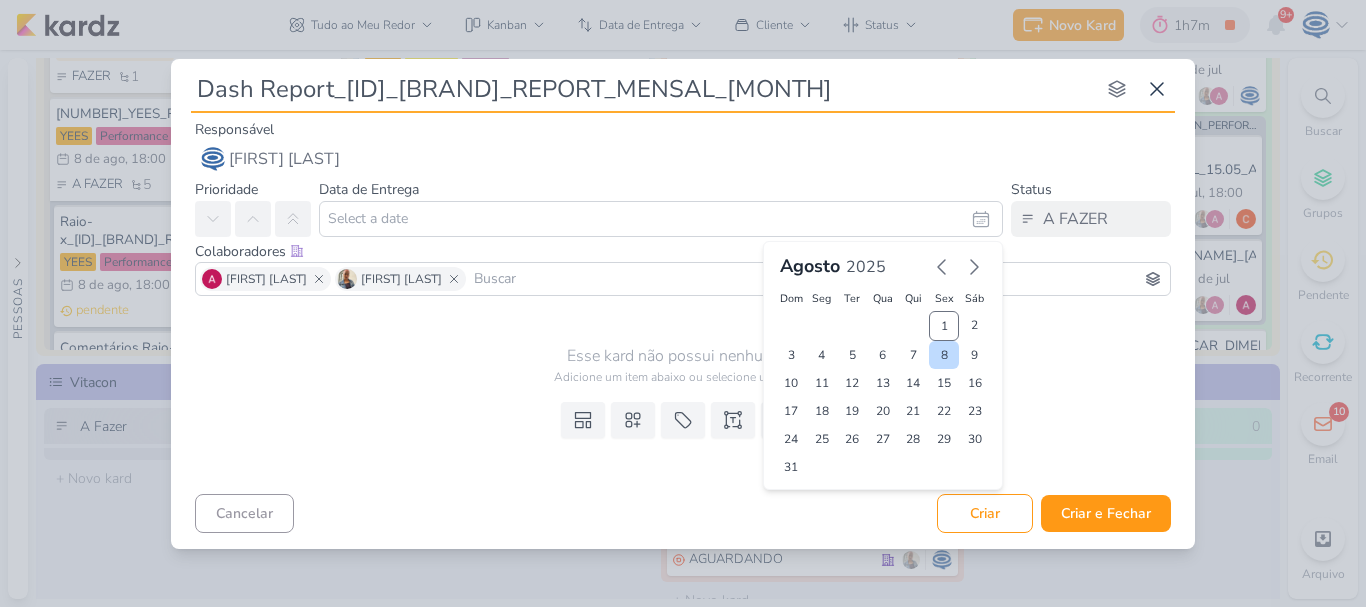 click on "8" at bounding box center [944, 355] 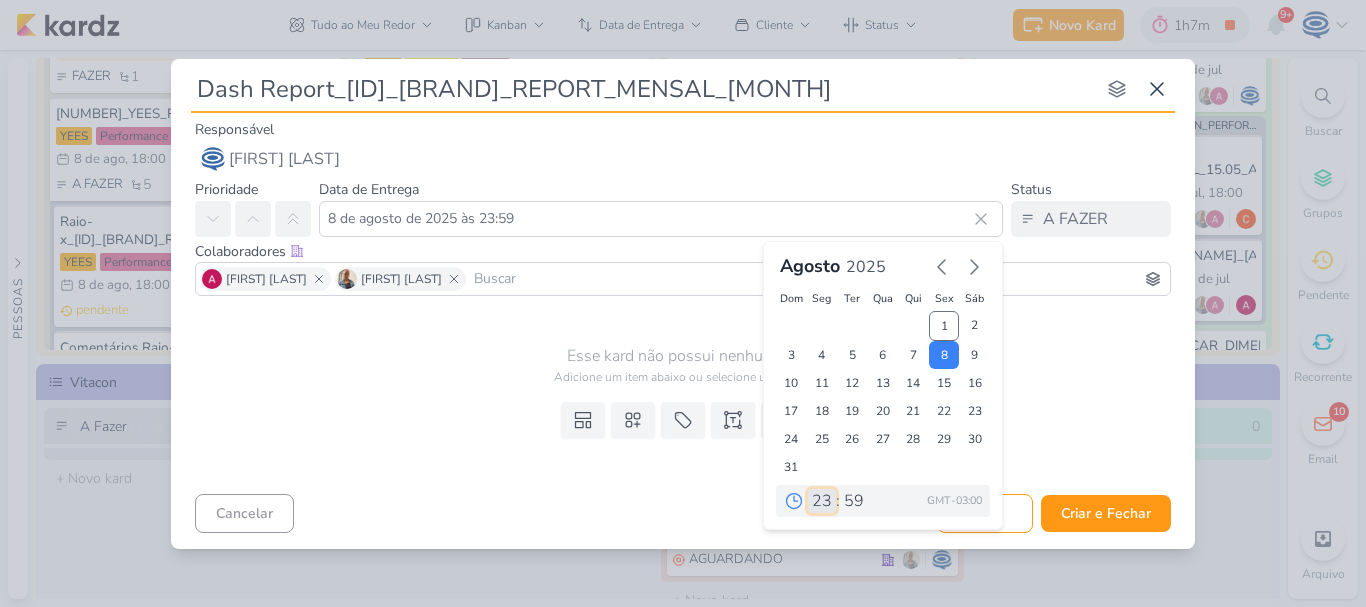 click on "00 01 02 03 04 05 06 07 08 09 10 11 12 13 14 15 16 17 18 19 20 21 22 23" at bounding box center [822, 501] 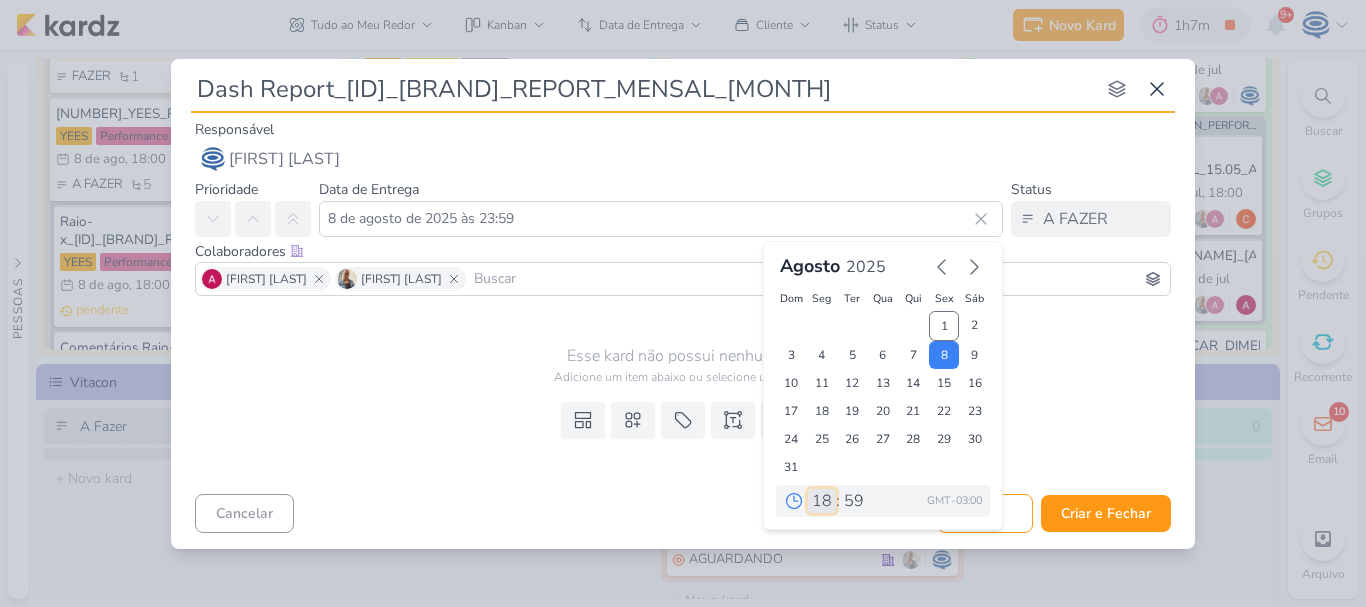 click on "00 01 02 03 04 05 06 07 08 09 10 11 12 13 14 15 16 17 18 19 20 21 22 23" at bounding box center (822, 501) 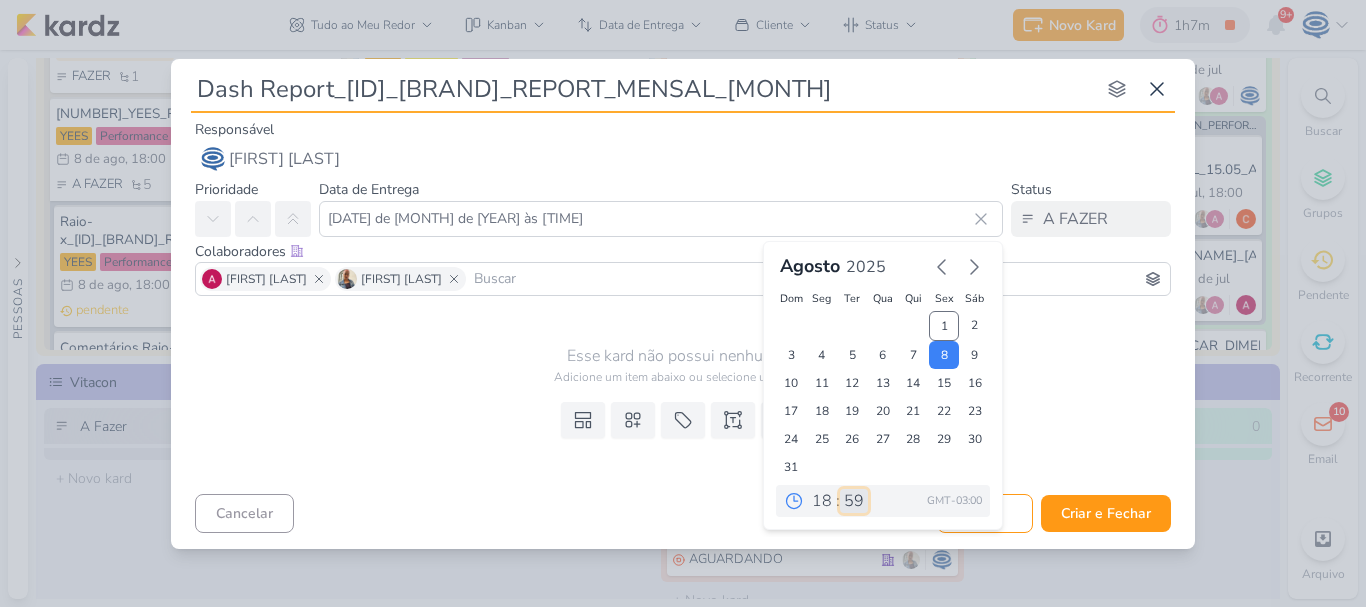 click on "00 05 10 15 20 25 30 35 40 45 50 55
59" at bounding box center [854, 501] 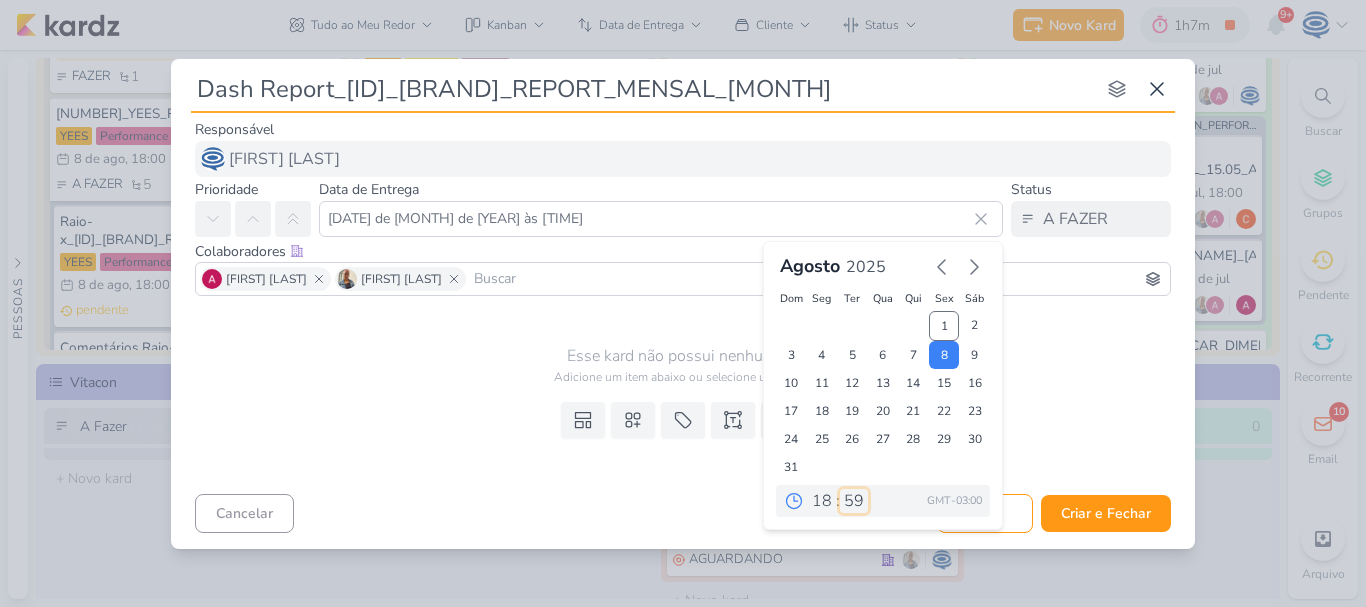 select on "0" 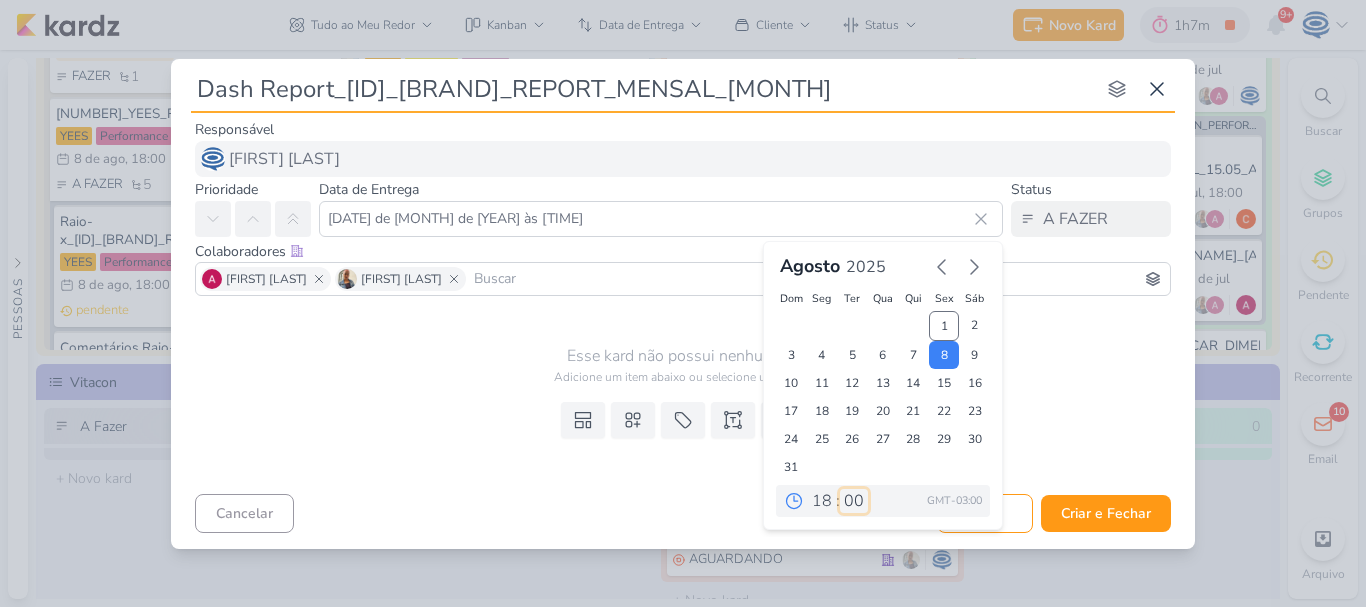 click on "00 05 10 15 20 25 30 35 40 45 50 55
59" at bounding box center [854, 501] 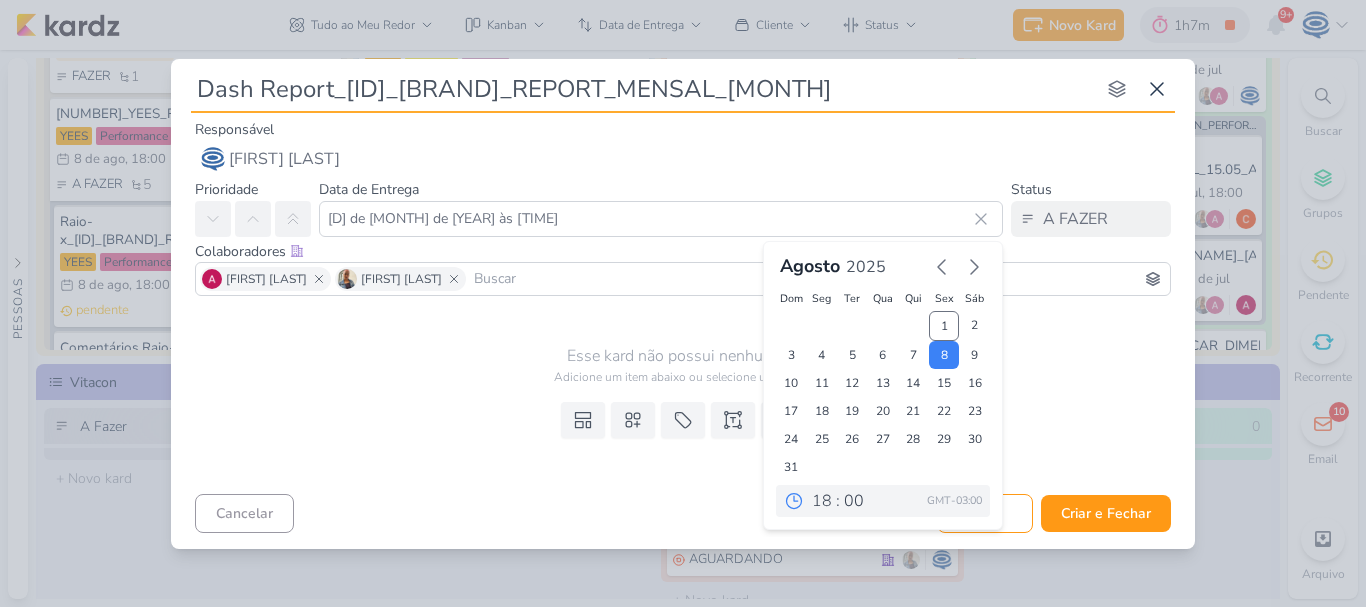 click on "Templates
Campos Personalizados
Marcadores
Caixa De Texto
Anexo" at bounding box center (683, 440) 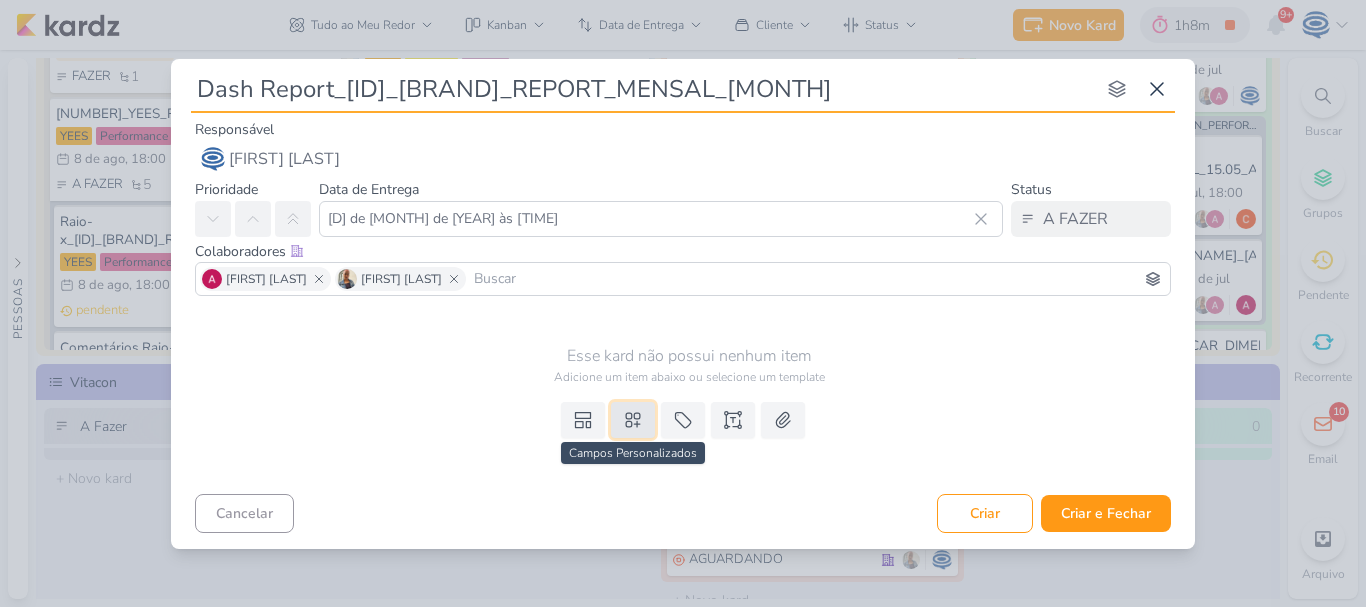 click at bounding box center (633, 420) 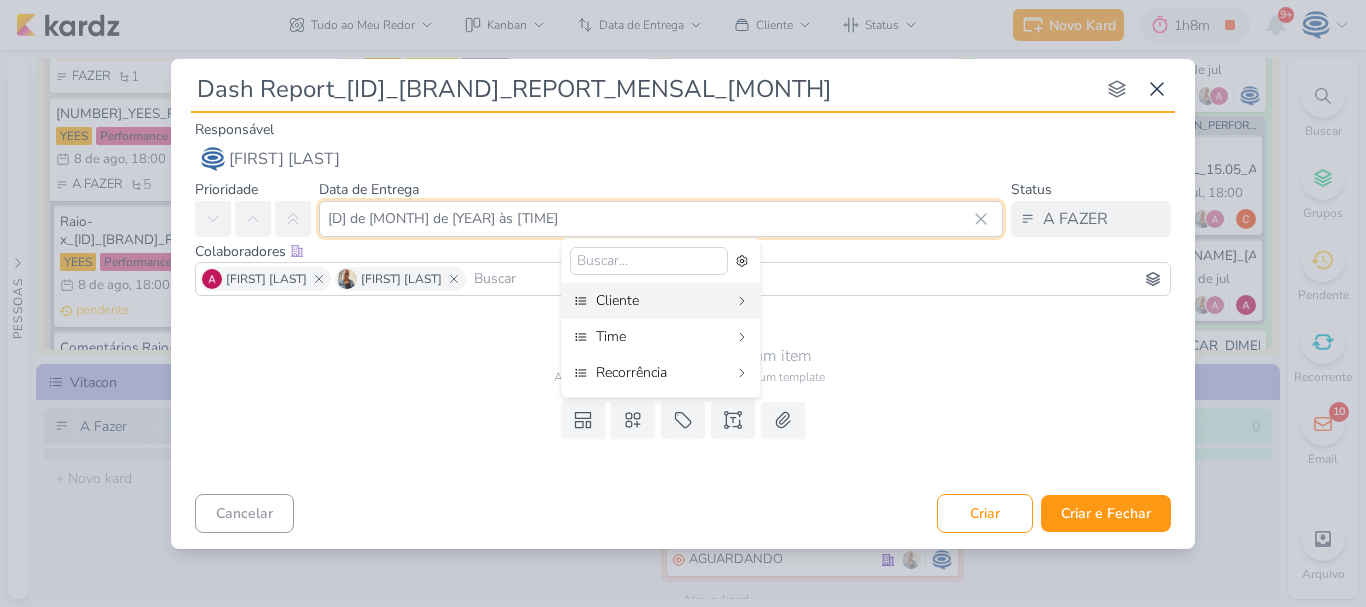 click on "8 de agosto de 2025 às 18:00" at bounding box center (661, 219) 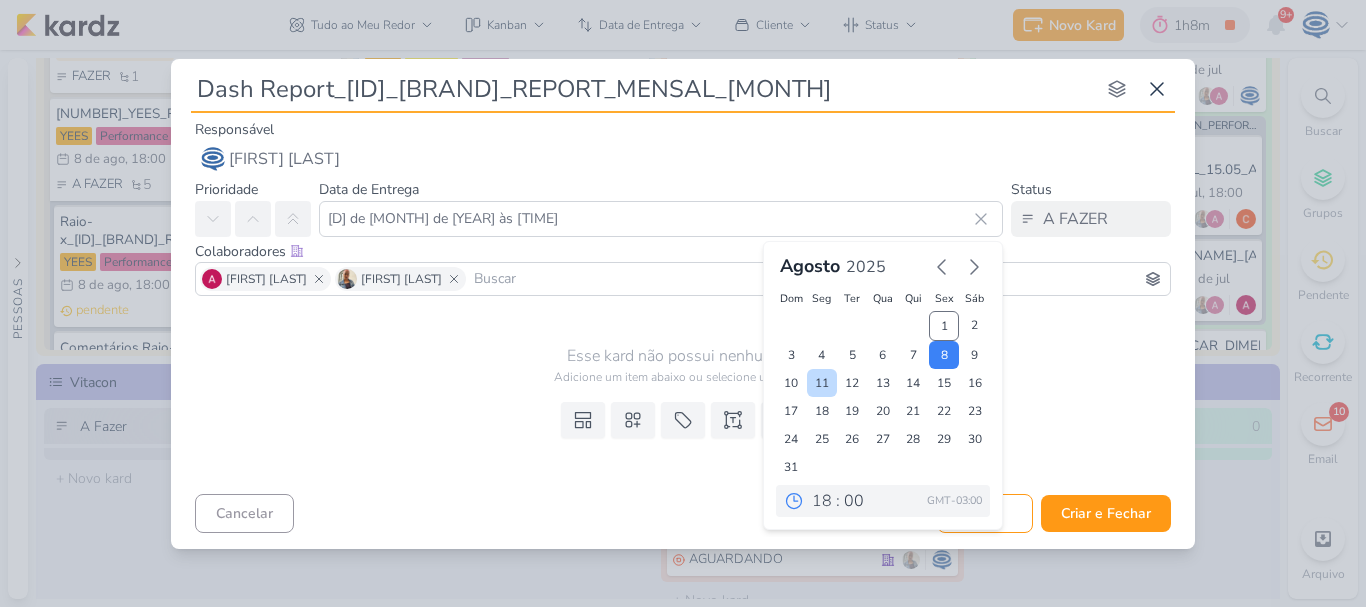 click on "11" at bounding box center [822, 383] 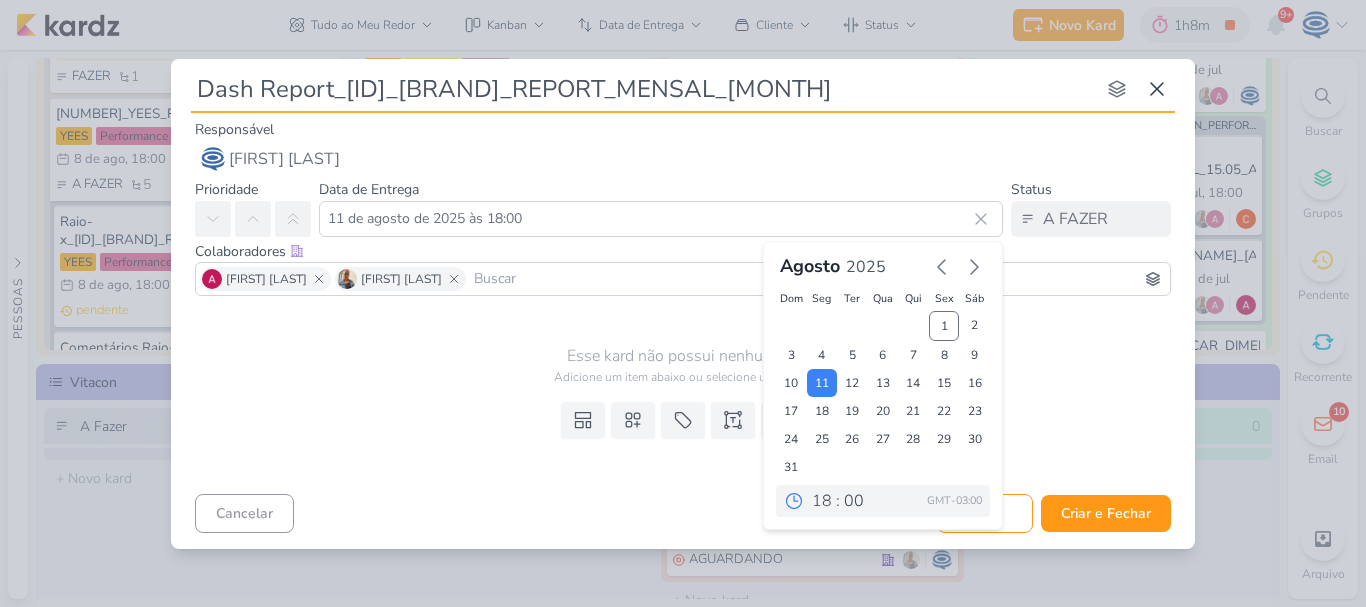 click on "Templates
Campos Personalizados
Cliente
YEES MPD" at bounding box center (683, 440) 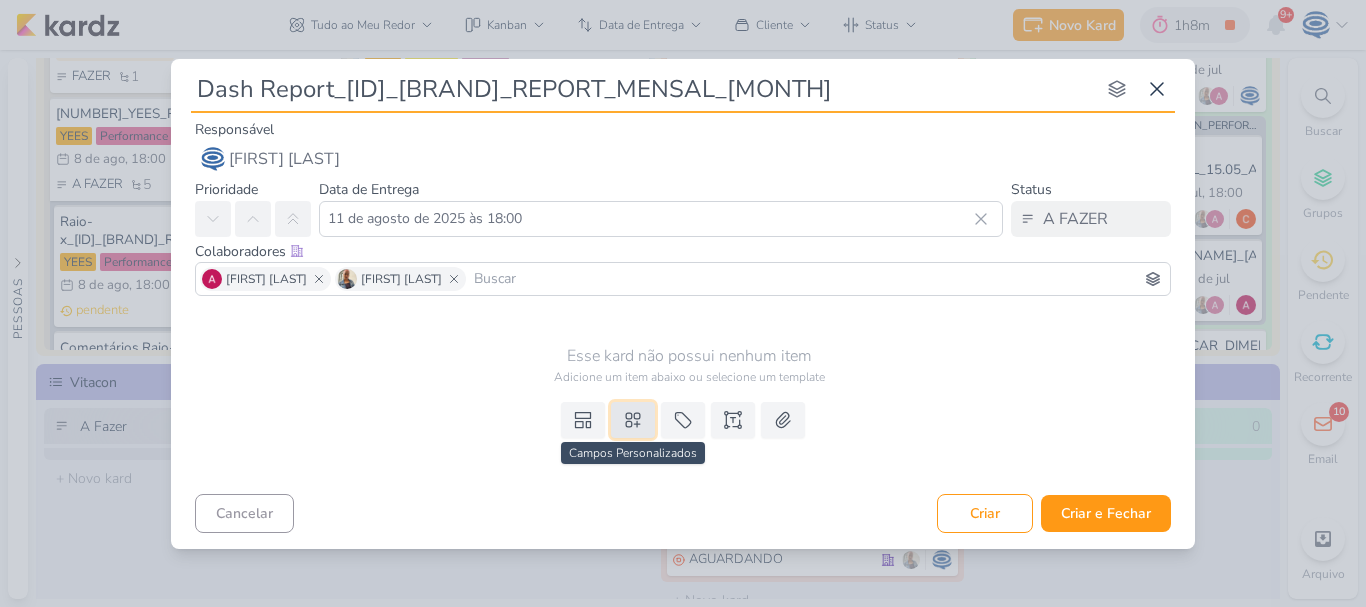 click 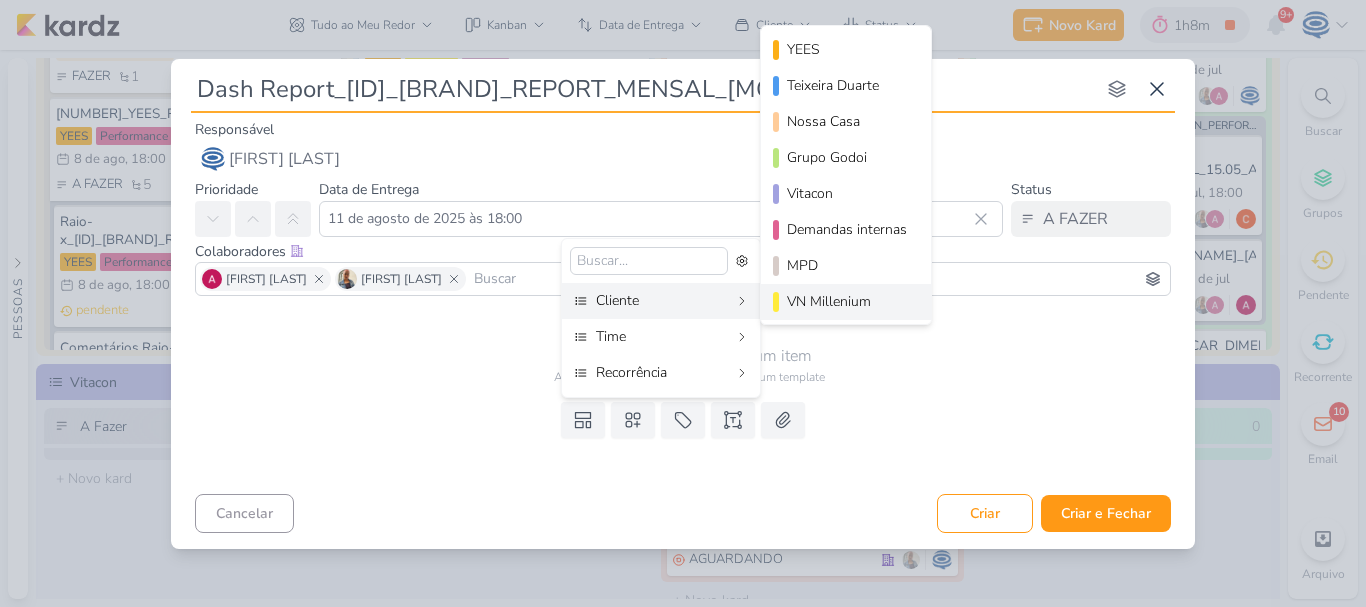 click on "VN Millenium" at bounding box center (847, 301) 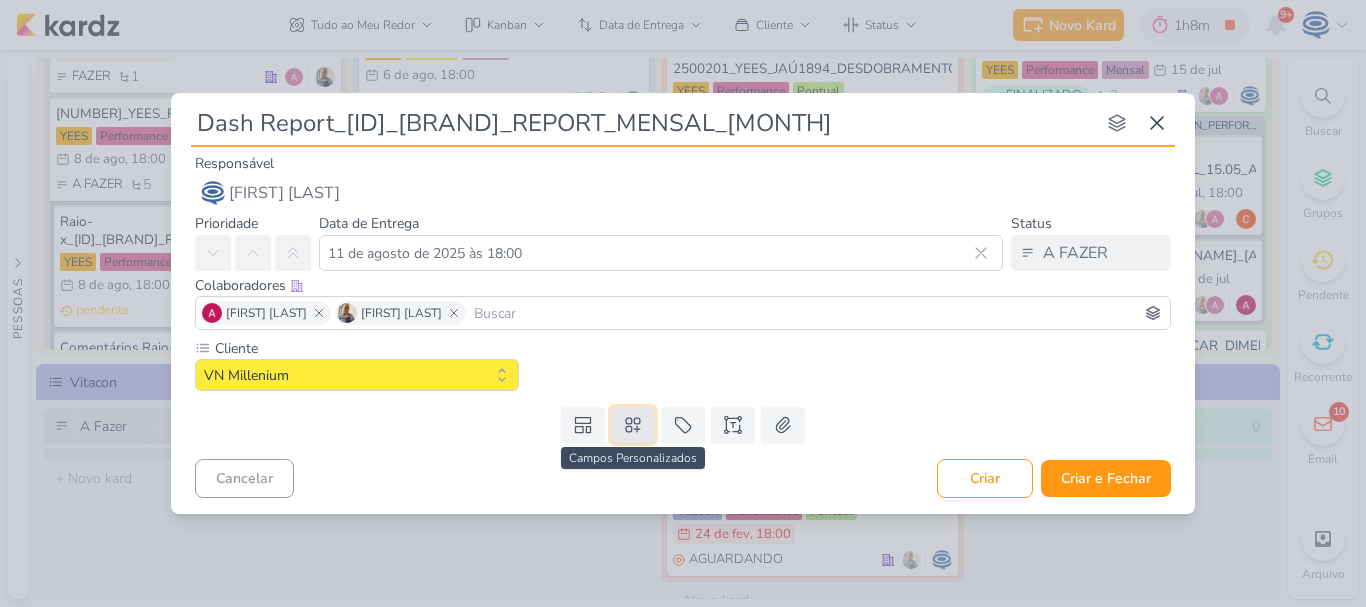 click 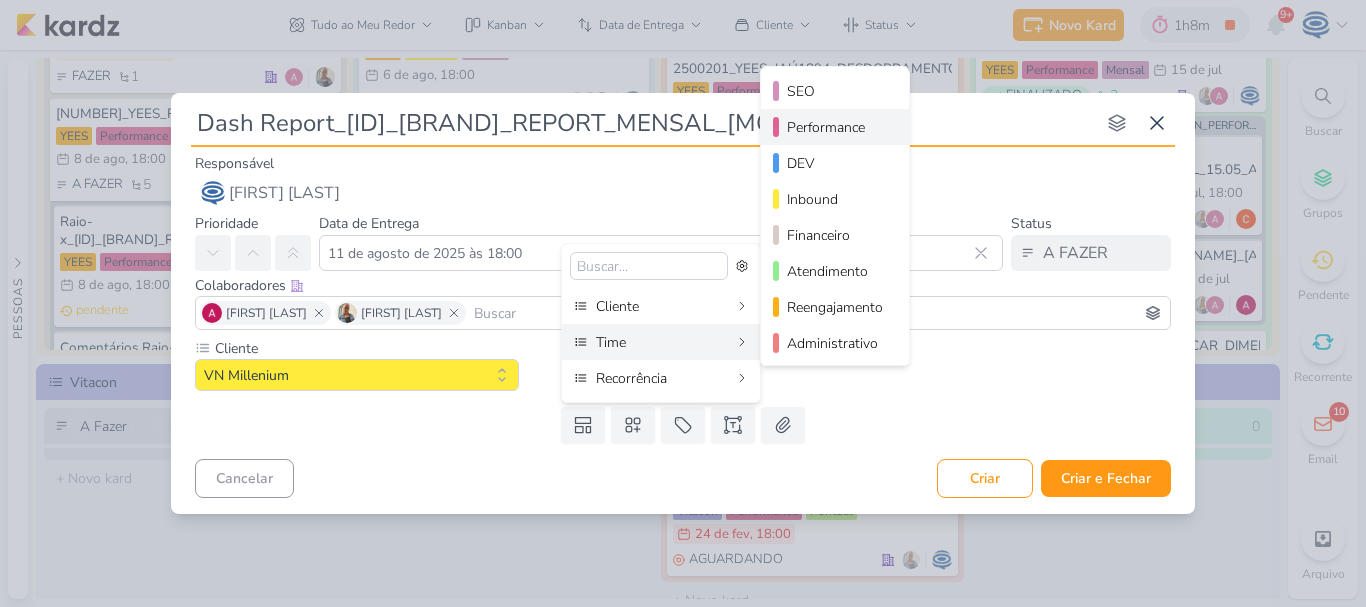 click on "Performance" at bounding box center (836, 127) 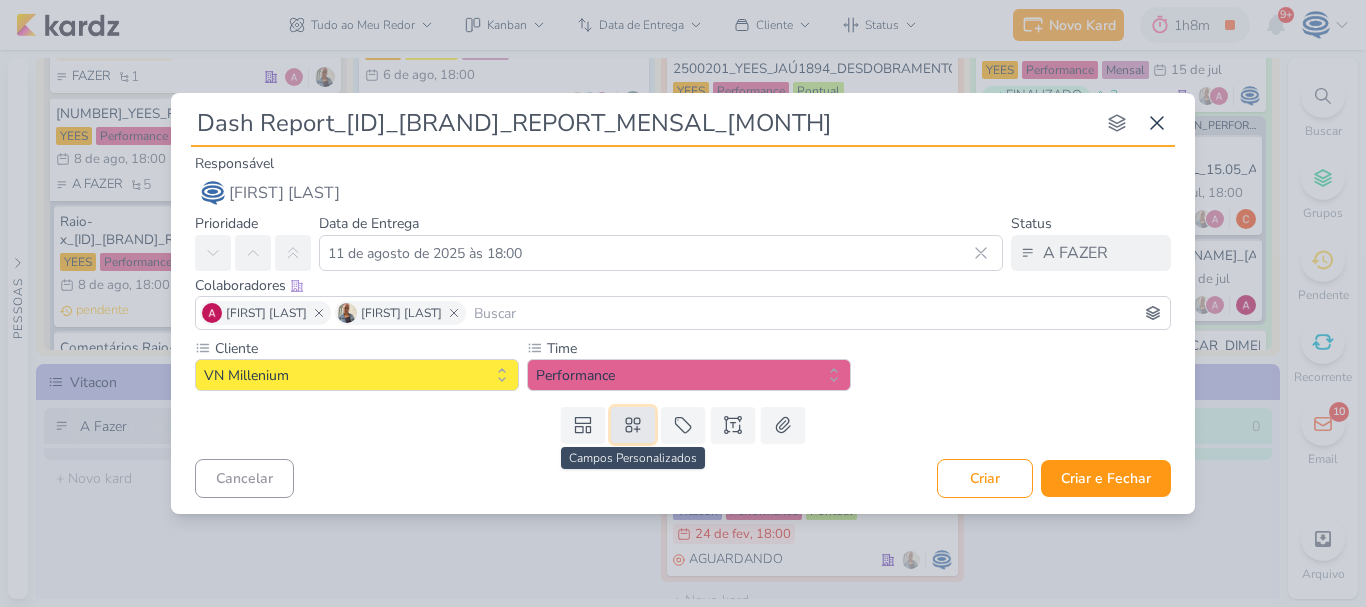 click 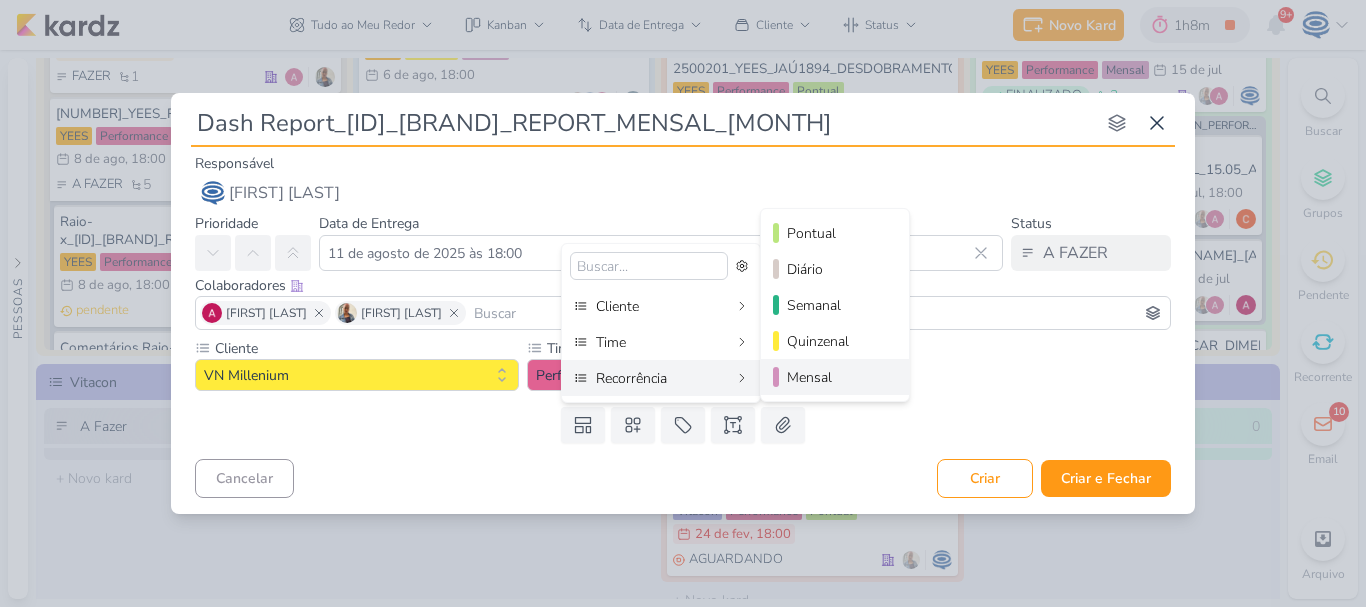 click on "Mensal" at bounding box center [836, 377] 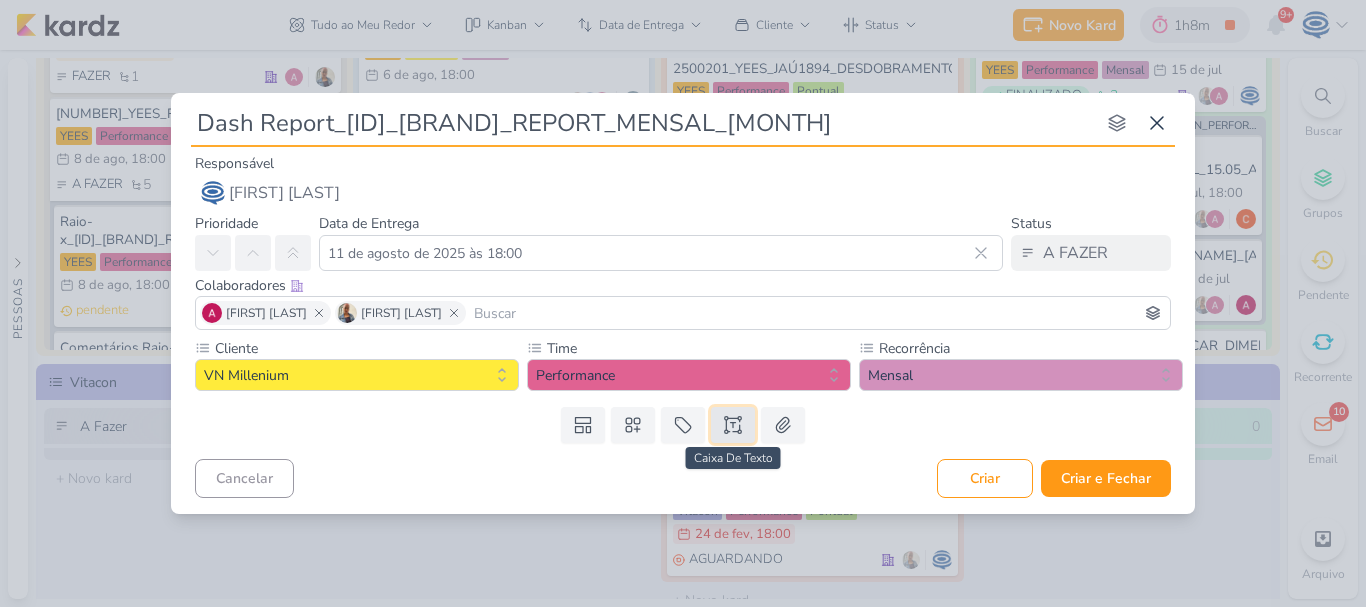 click at bounding box center (733, 425) 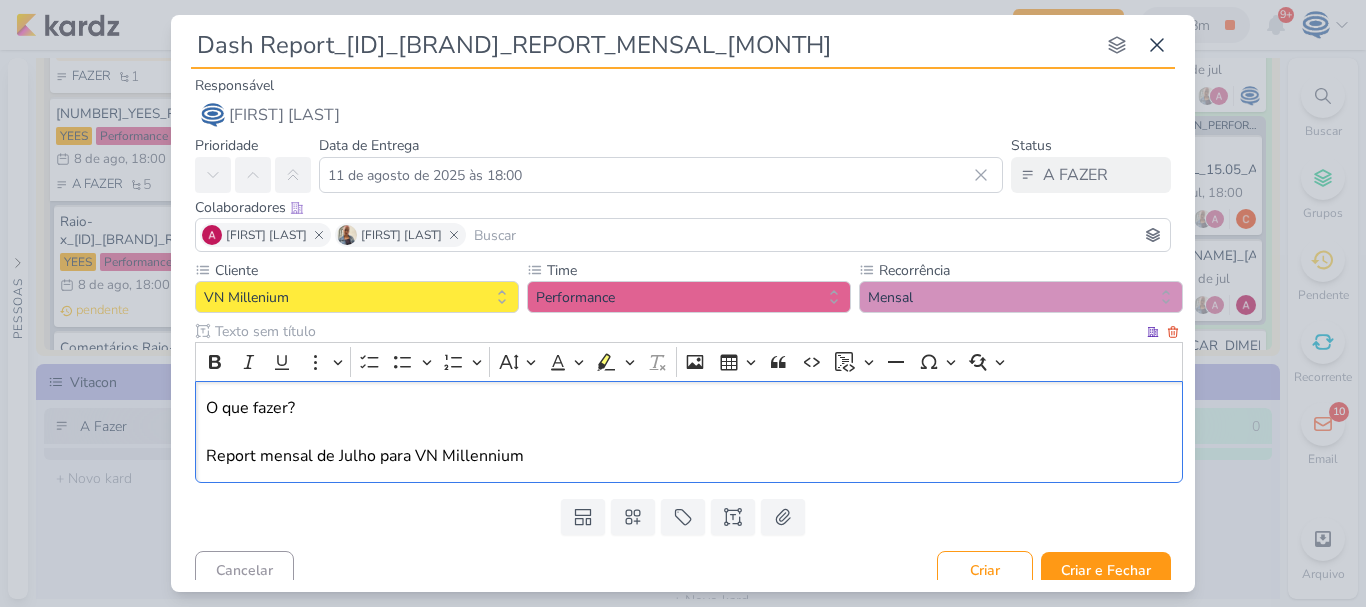 scroll, scrollTop: 14, scrollLeft: 0, axis: vertical 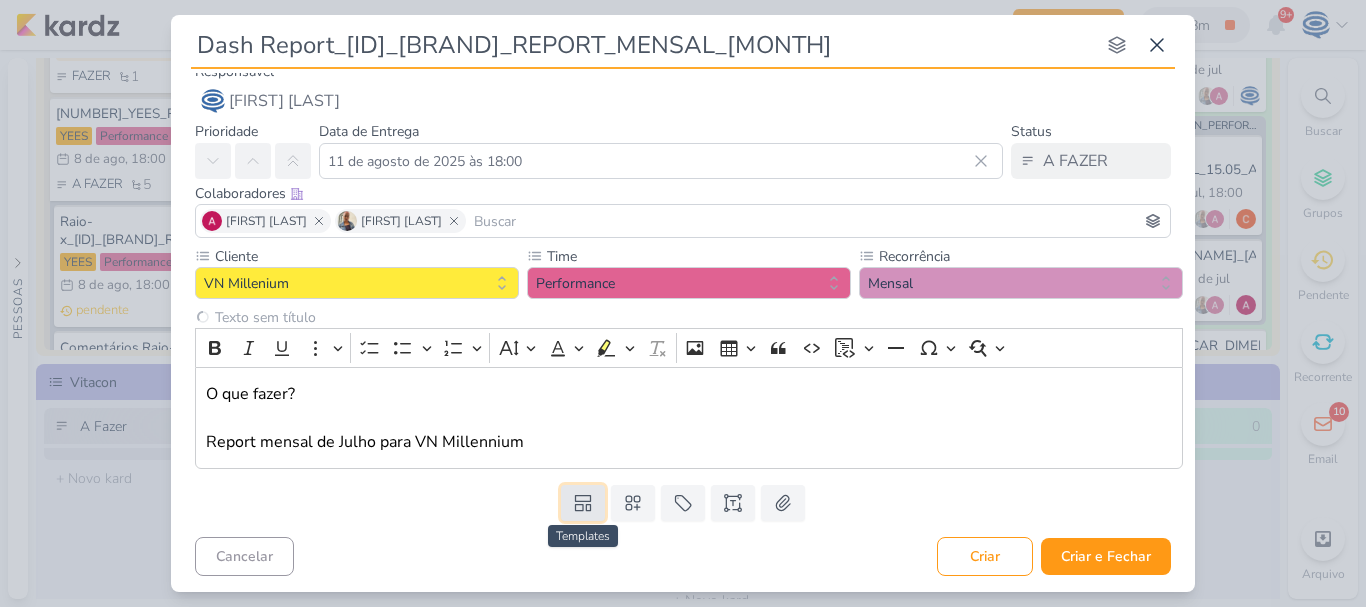 click at bounding box center (583, 503) 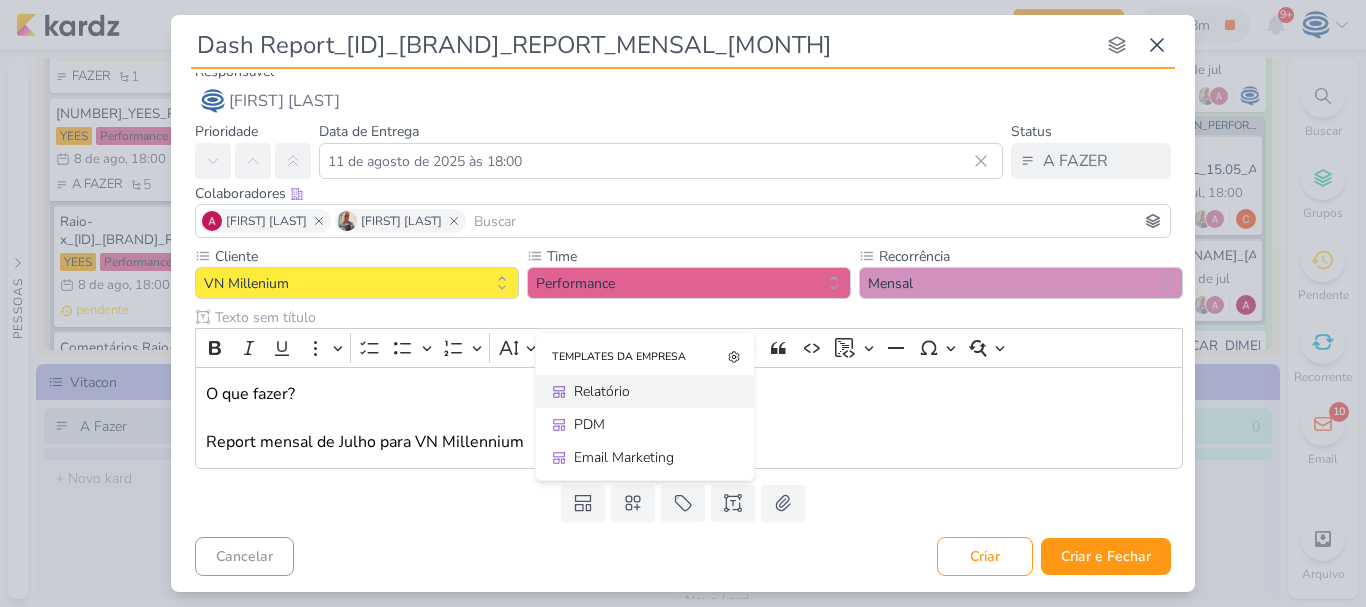 click on "Relatório" at bounding box center [652, 391] 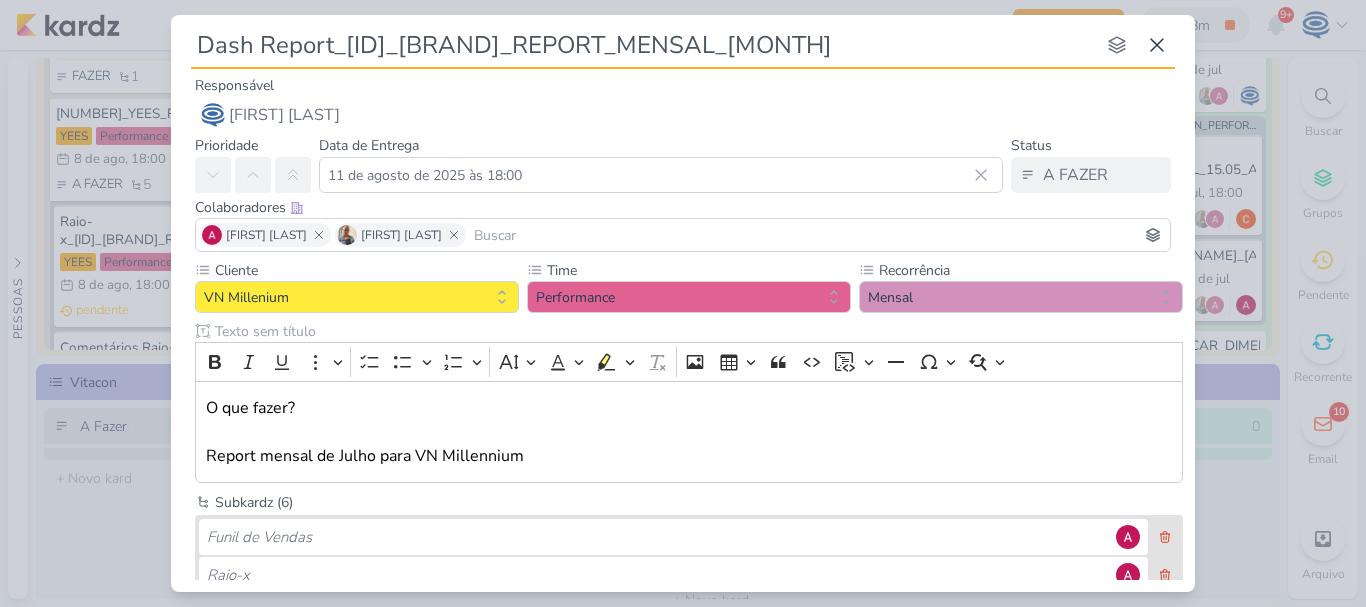 scroll, scrollTop: 280, scrollLeft: 0, axis: vertical 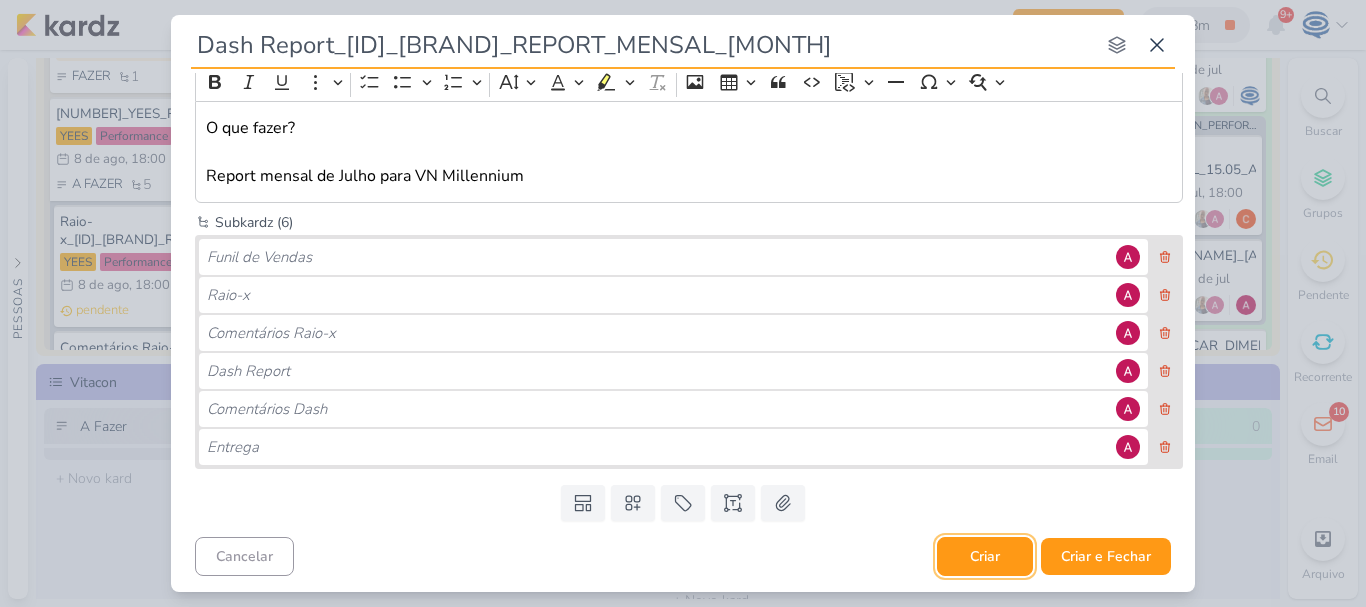 click on "Criar" at bounding box center (985, 556) 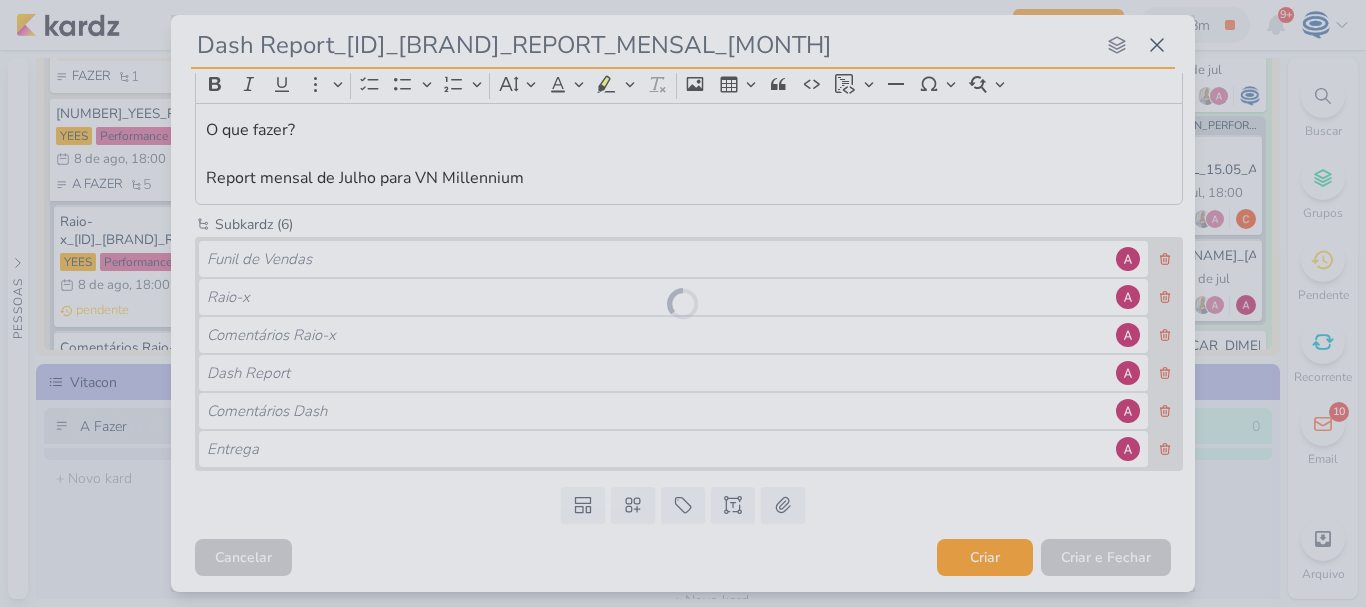 scroll, scrollTop: 278, scrollLeft: 0, axis: vertical 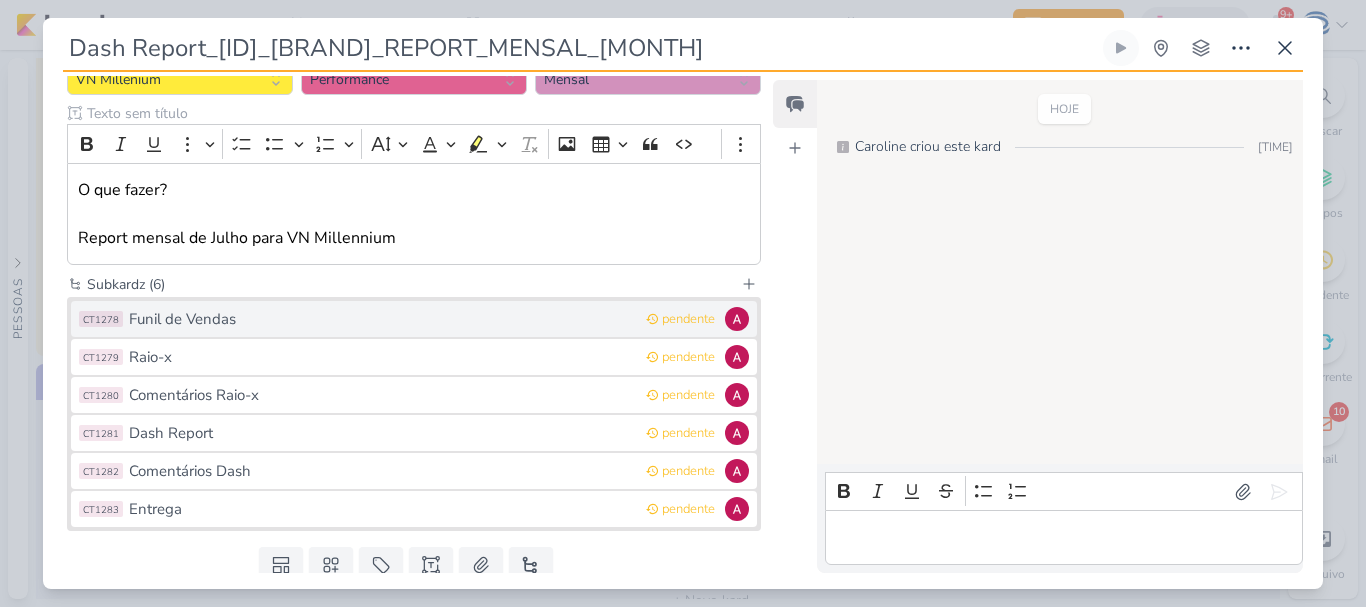 click on "Funil de Vendas" at bounding box center [382, 319] 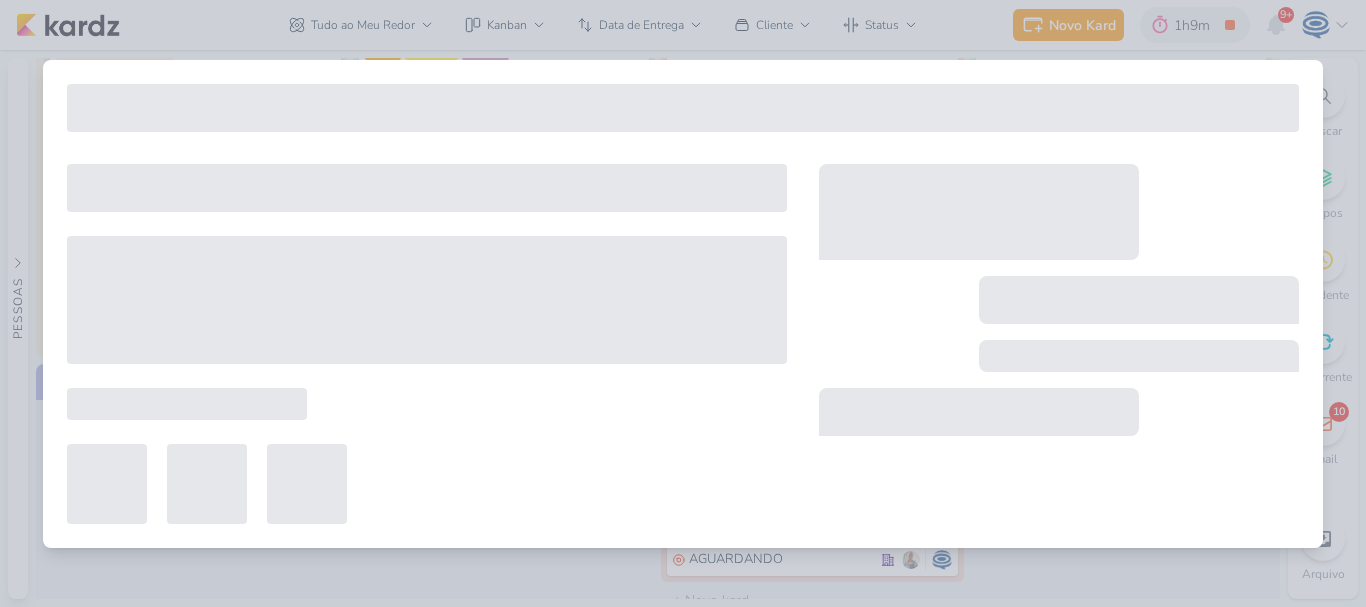 type on "Funil de Vendas" 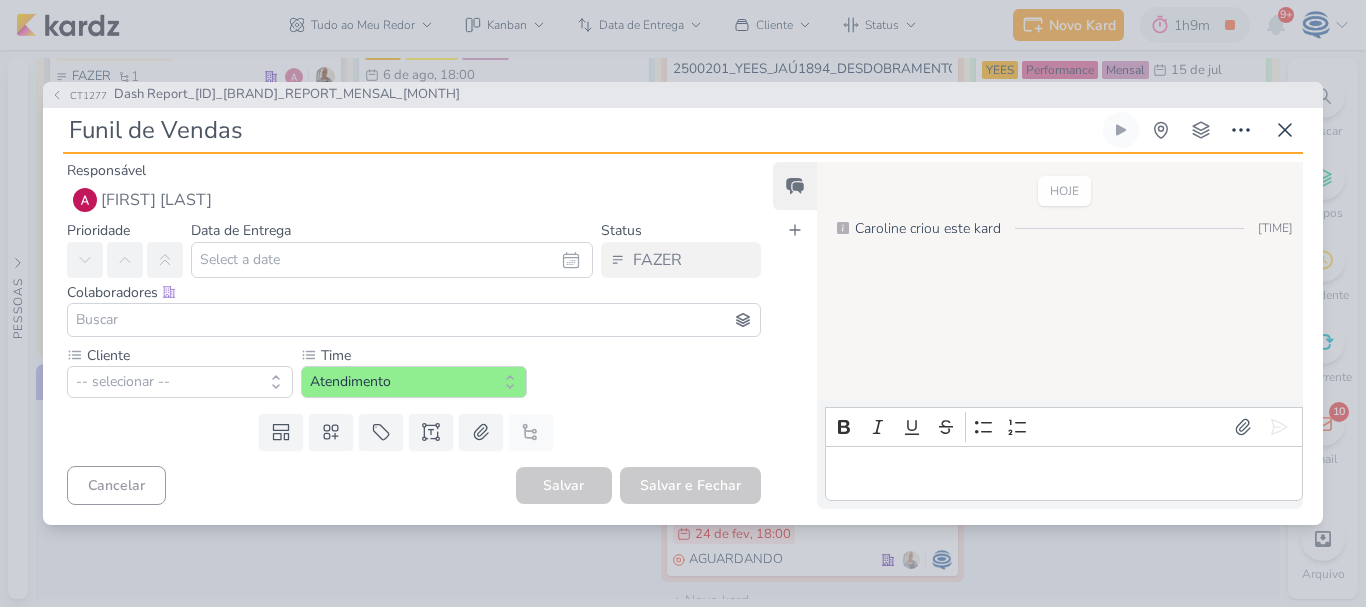 type 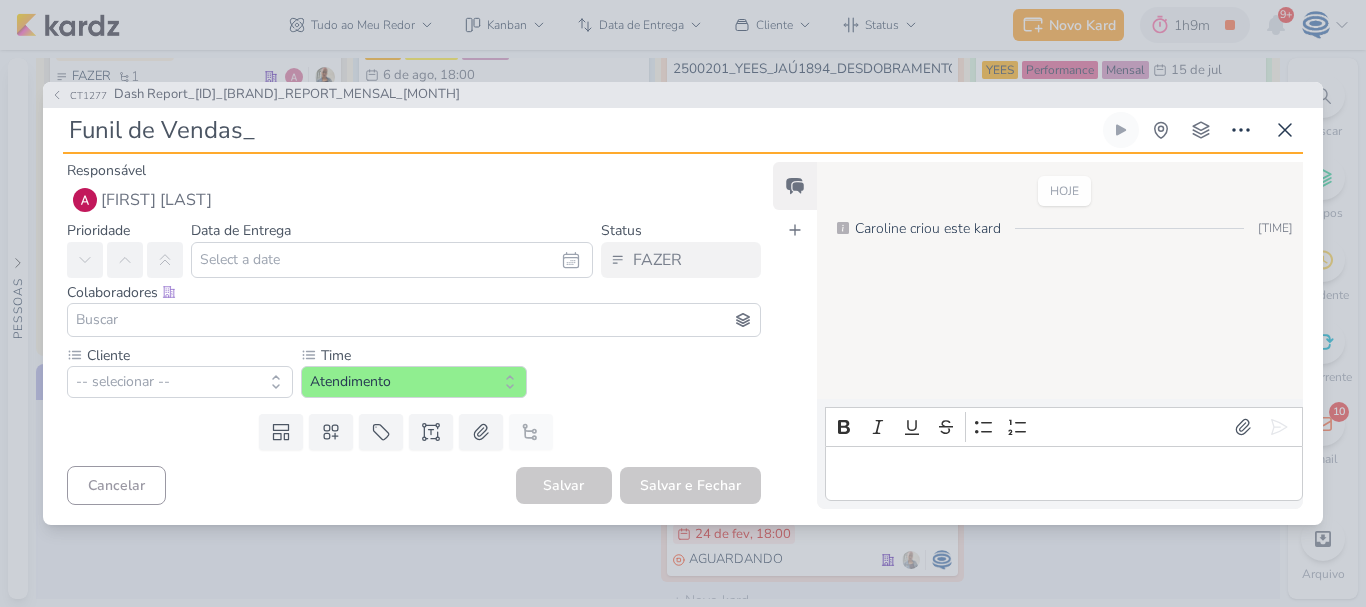 paste on "8708011_HINES_REPORT_MENSAL_JULHO" 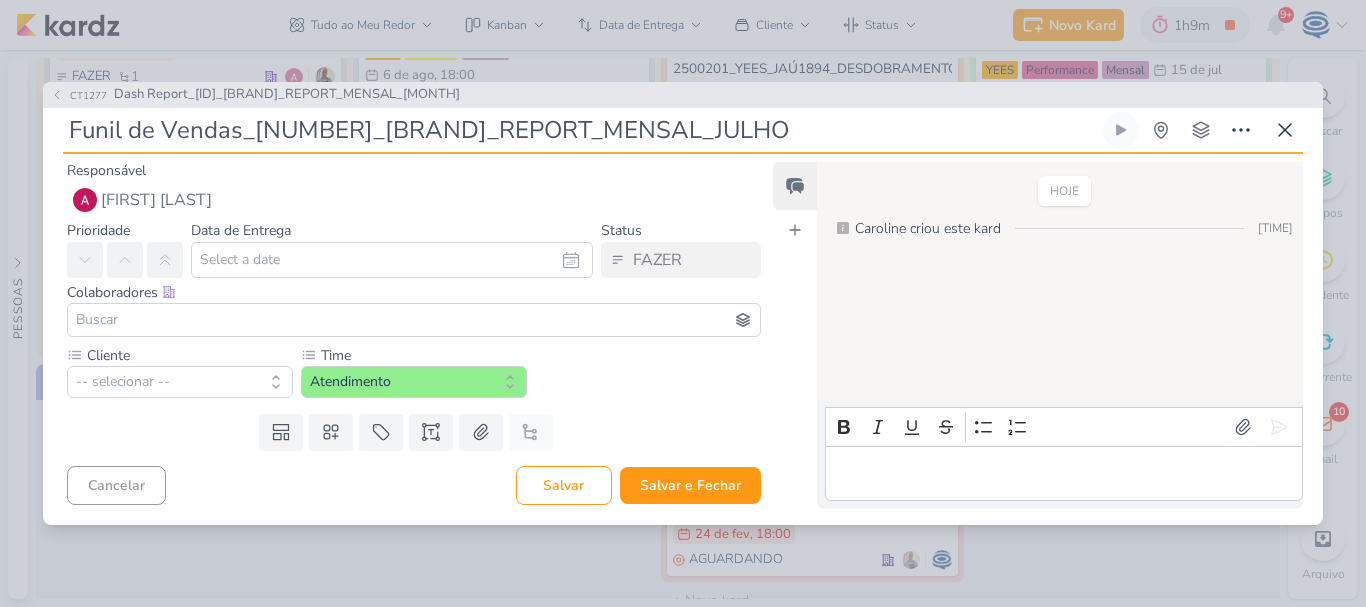 type 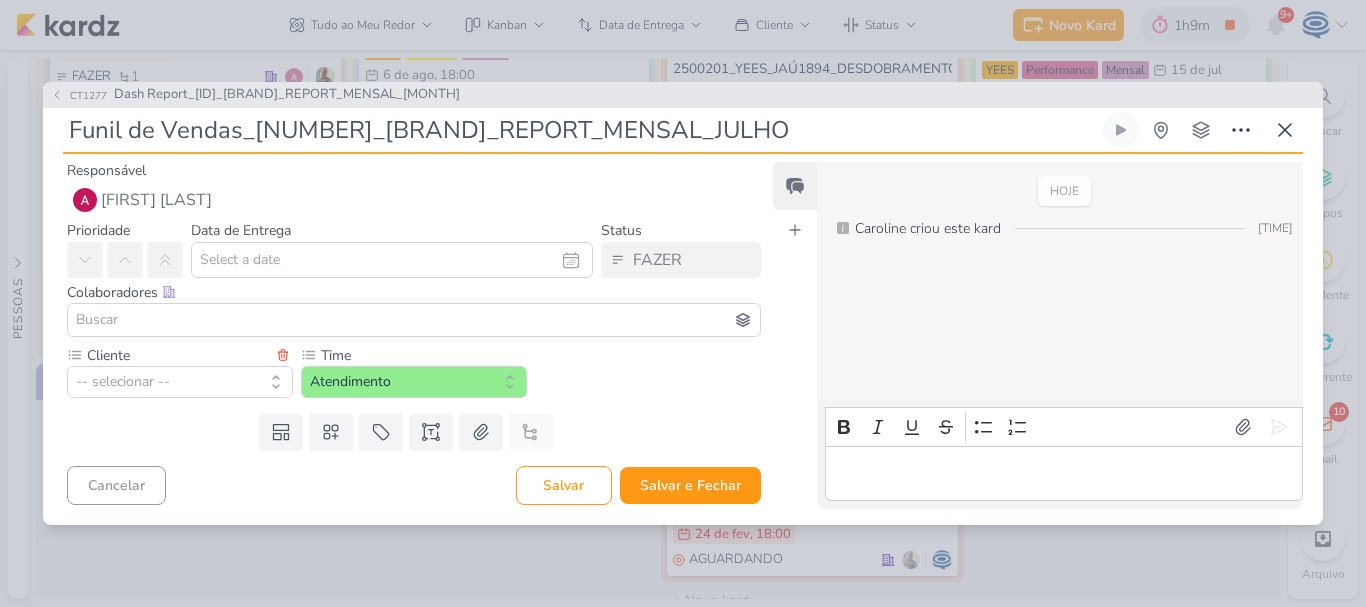 type on "Funil de Vendas_8708011_HINES_REPORT_MENSAL_JULHO" 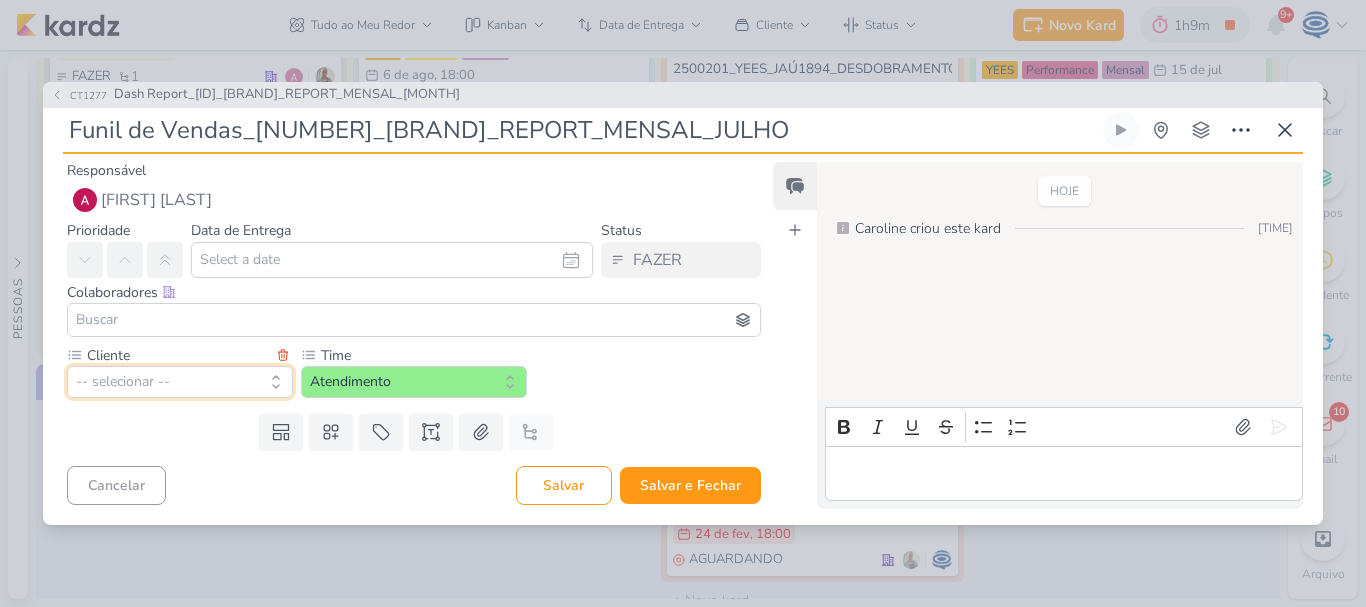 click on "-- selecionar --" at bounding box center [180, 382] 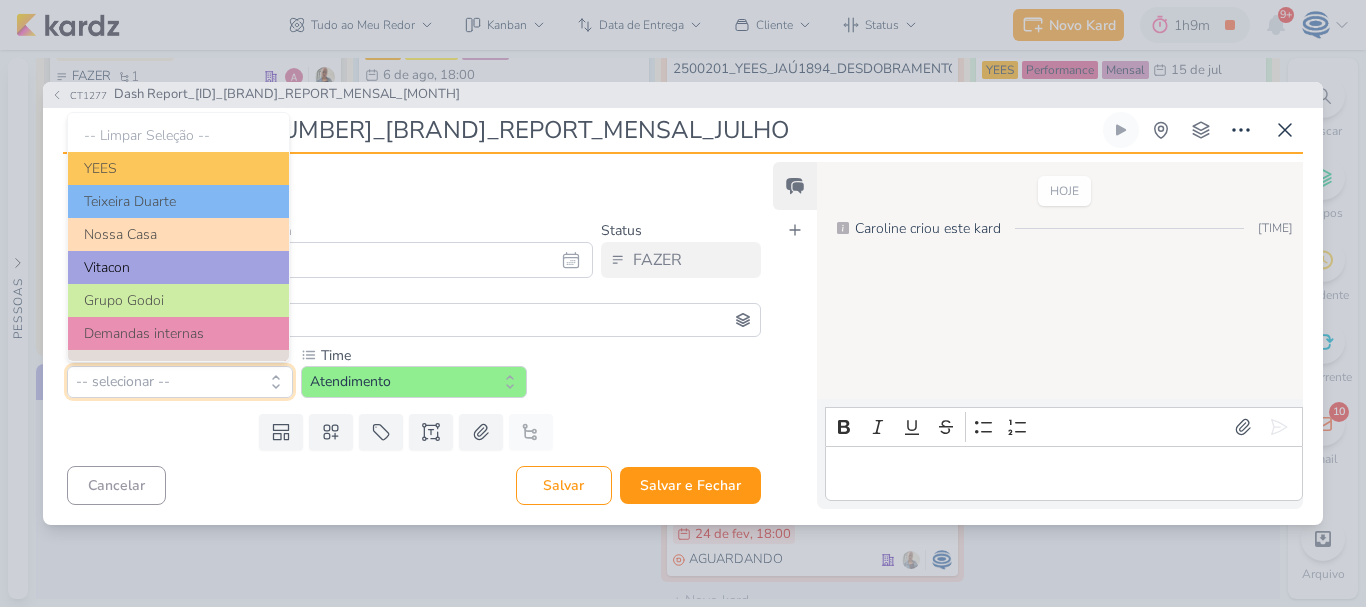 scroll, scrollTop: 259, scrollLeft: 0, axis: vertical 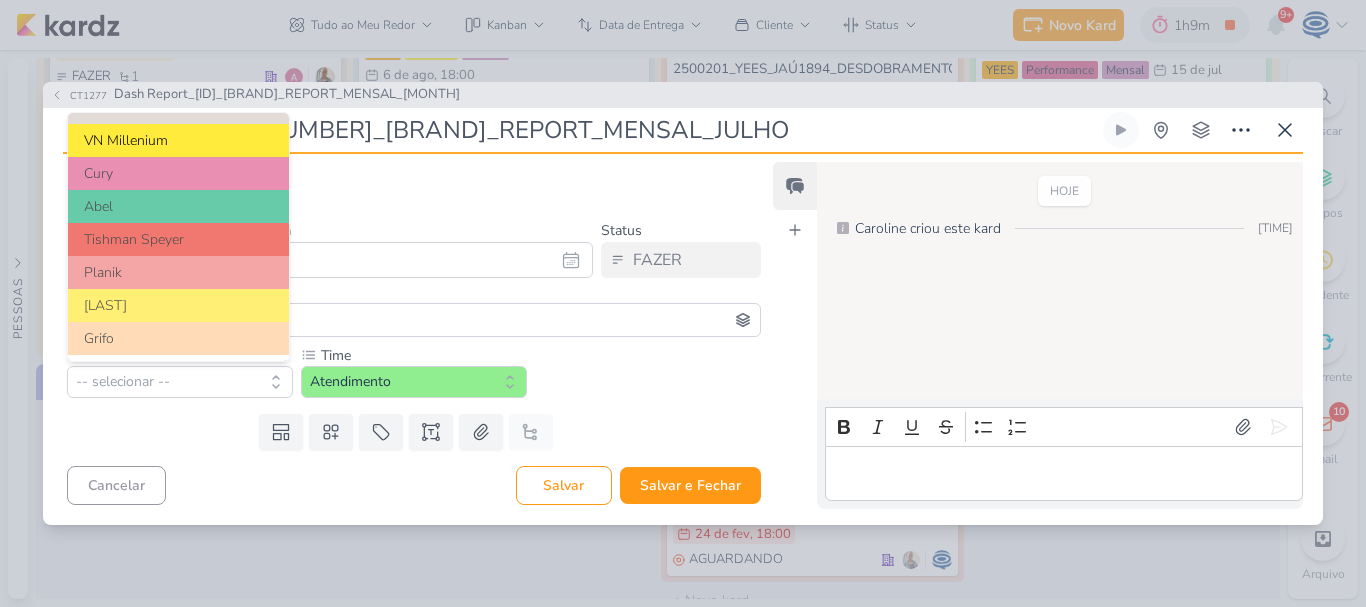 click on "VN Millenium" at bounding box center [178, 140] 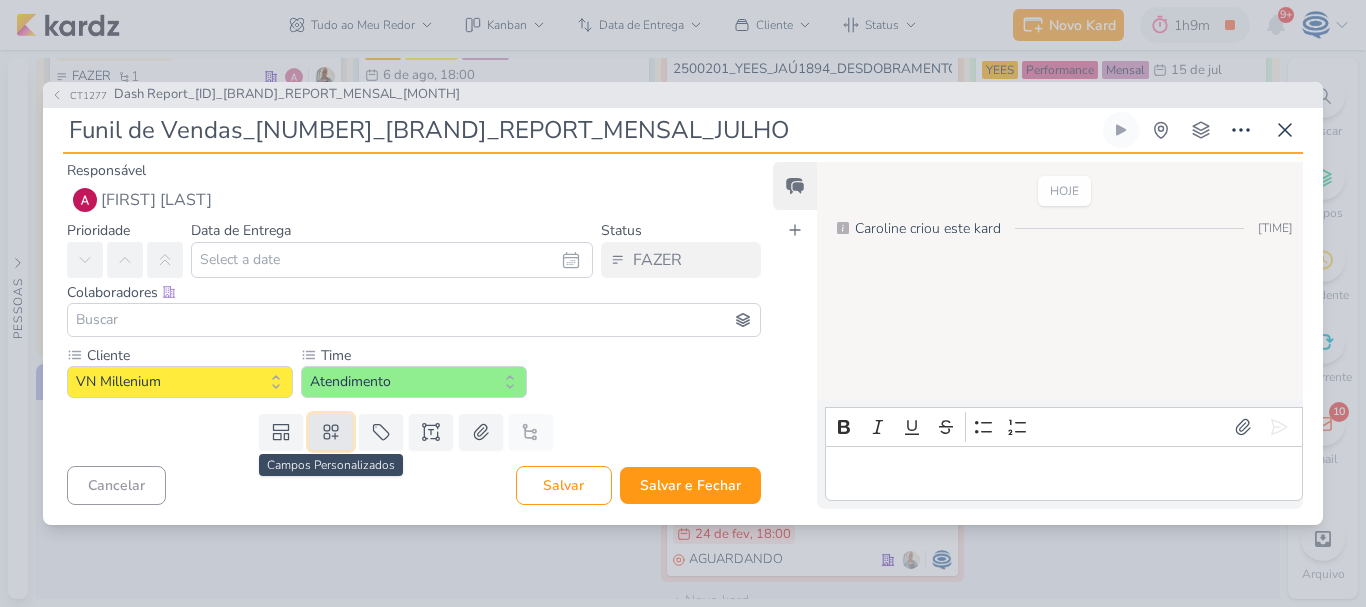 click 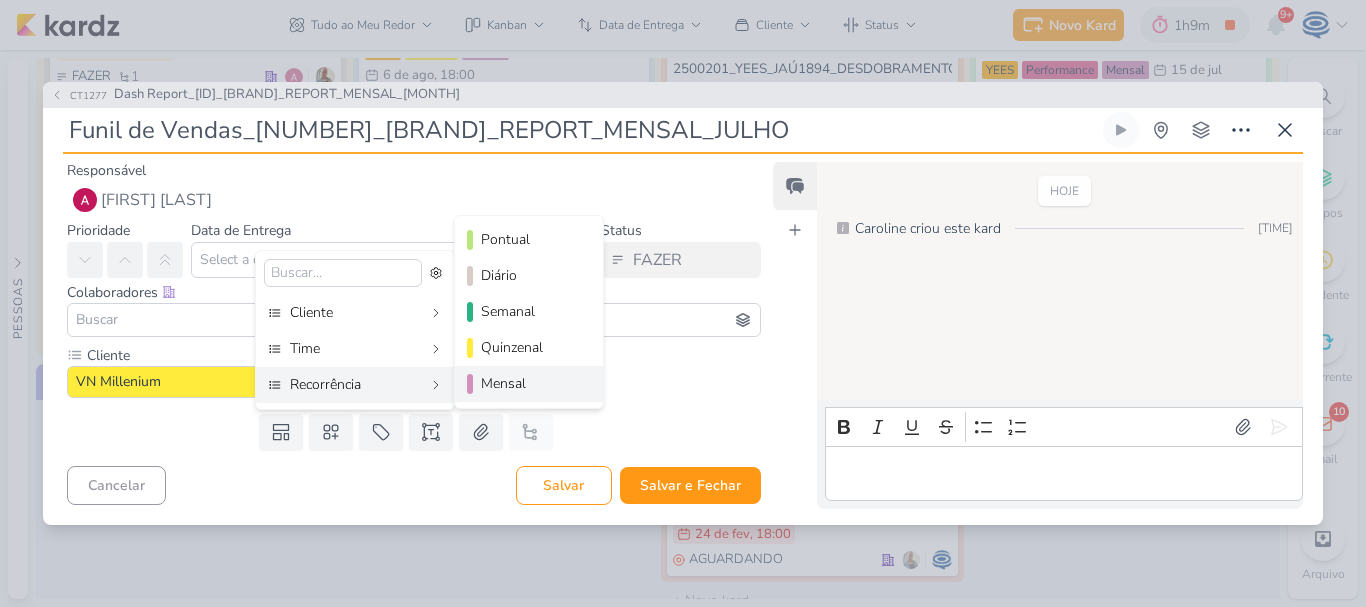 click on "Mensal" at bounding box center [529, 384] 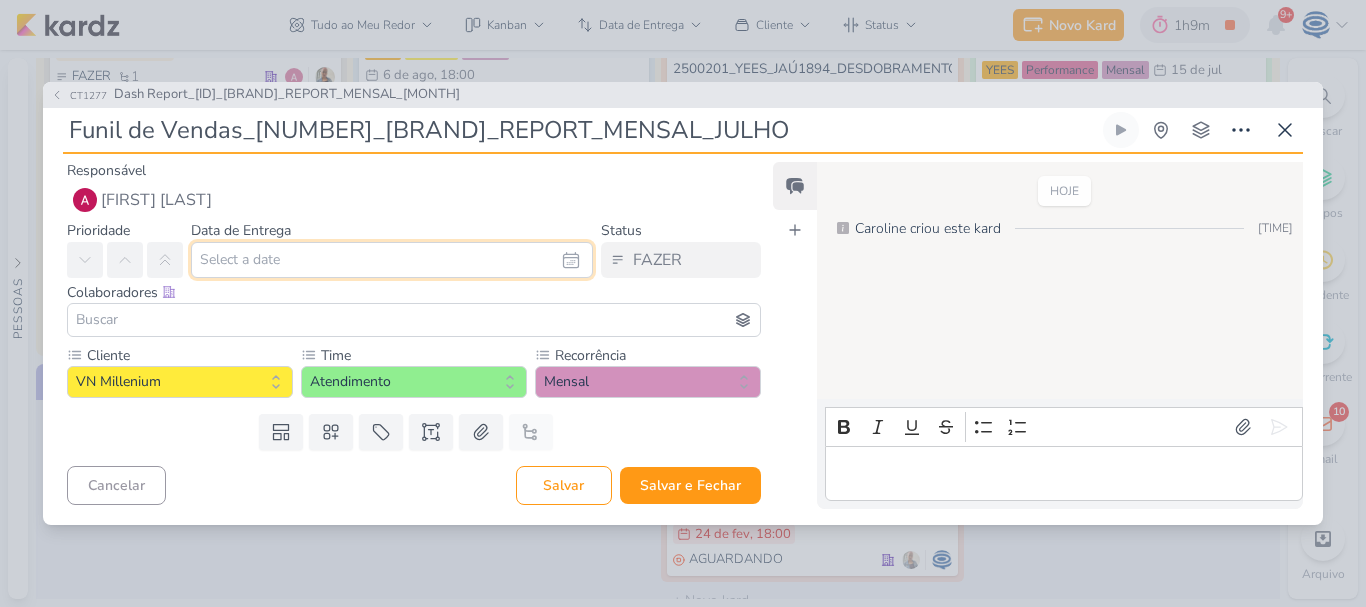 click at bounding box center (392, 260) 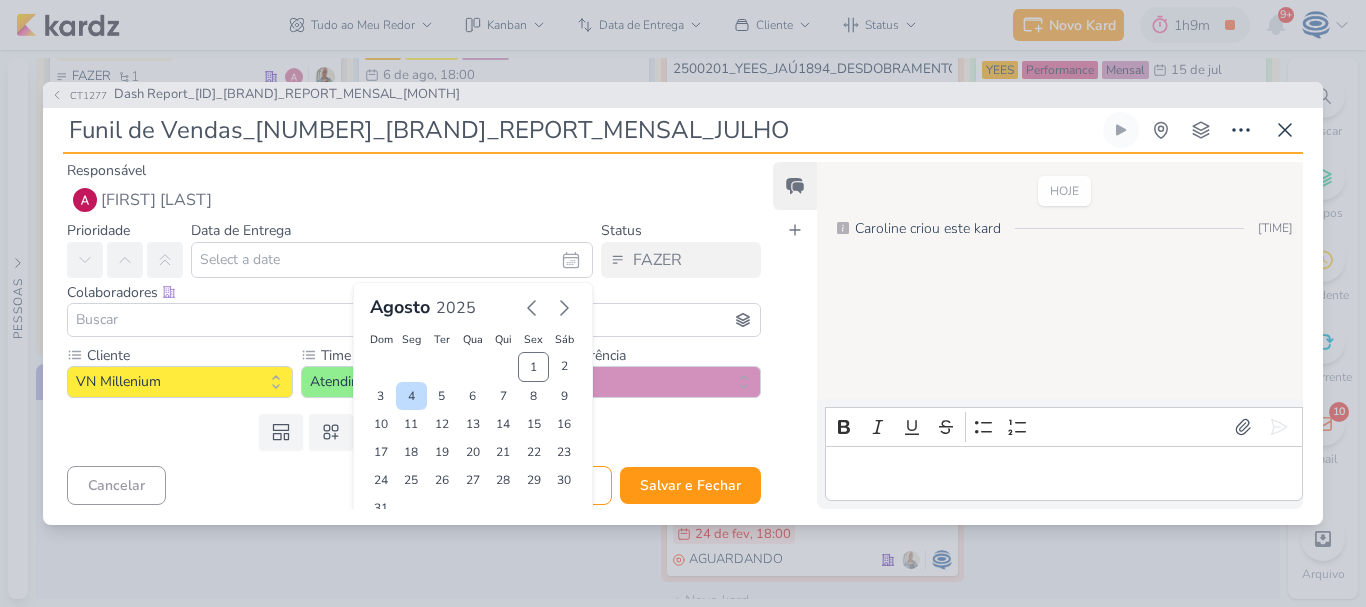 click on "4" at bounding box center (411, 396) 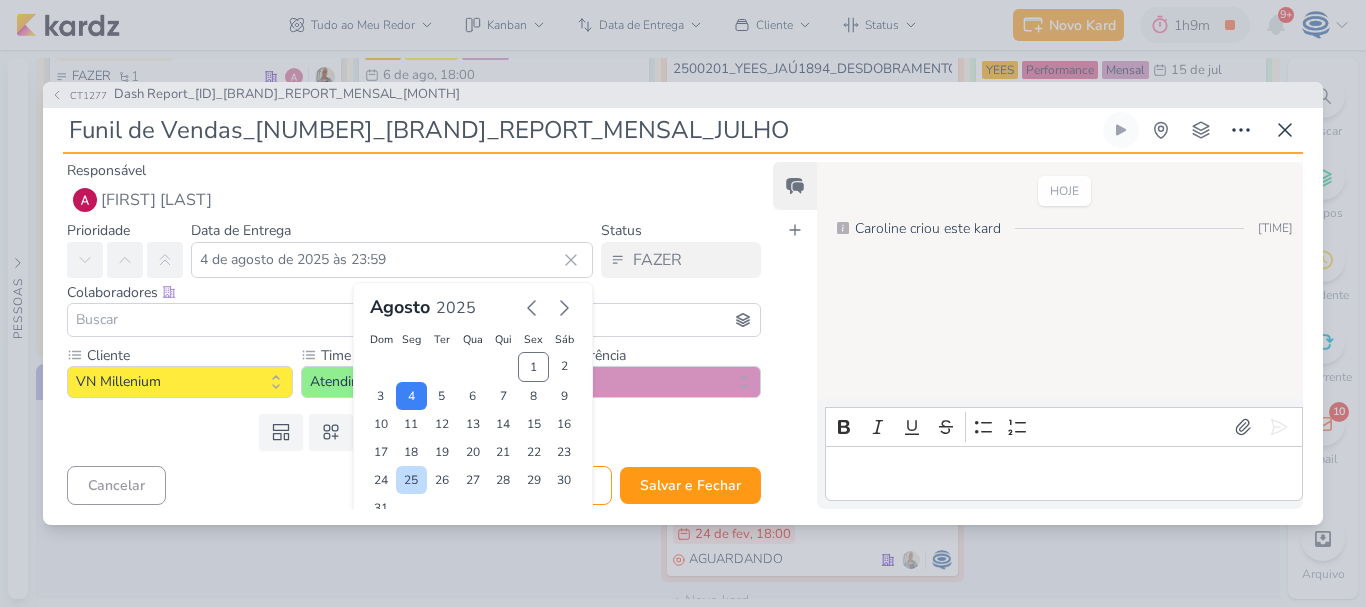 scroll, scrollTop: 62, scrollLeft: 0, axis: vertical 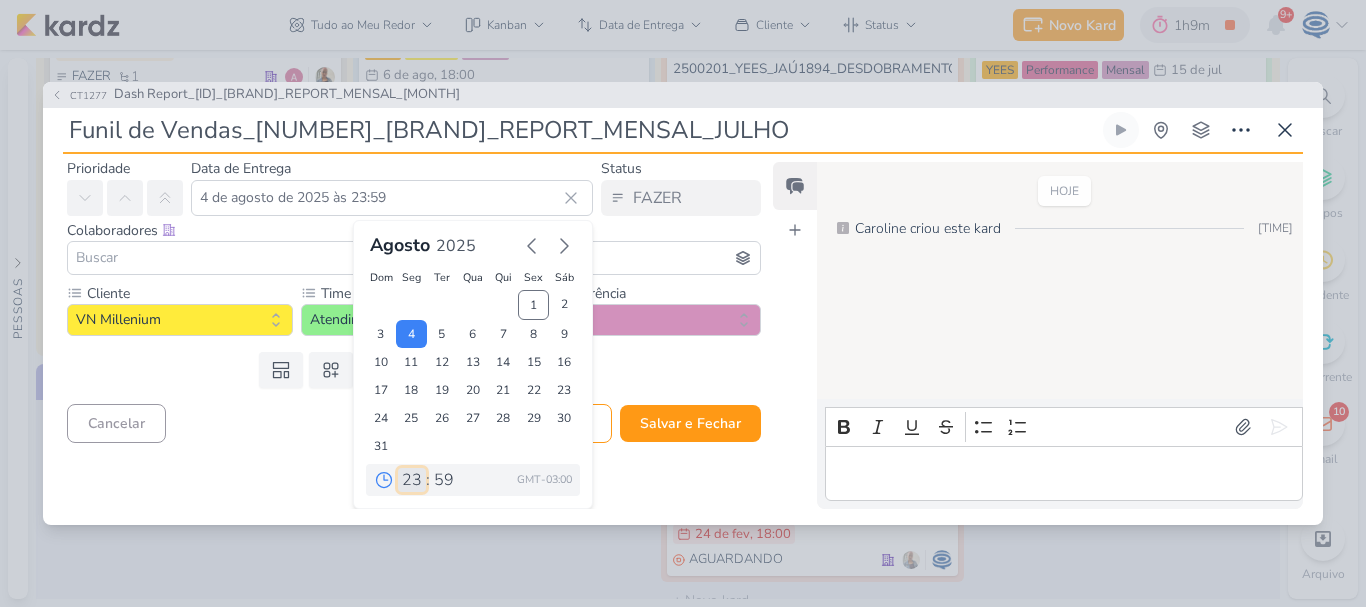 click on "00 01 02 03 04 05 06 07 08 09 10 11 12 13 14 15 16 17 18 19 20 21 22 23" at bounding box center [412, 480] 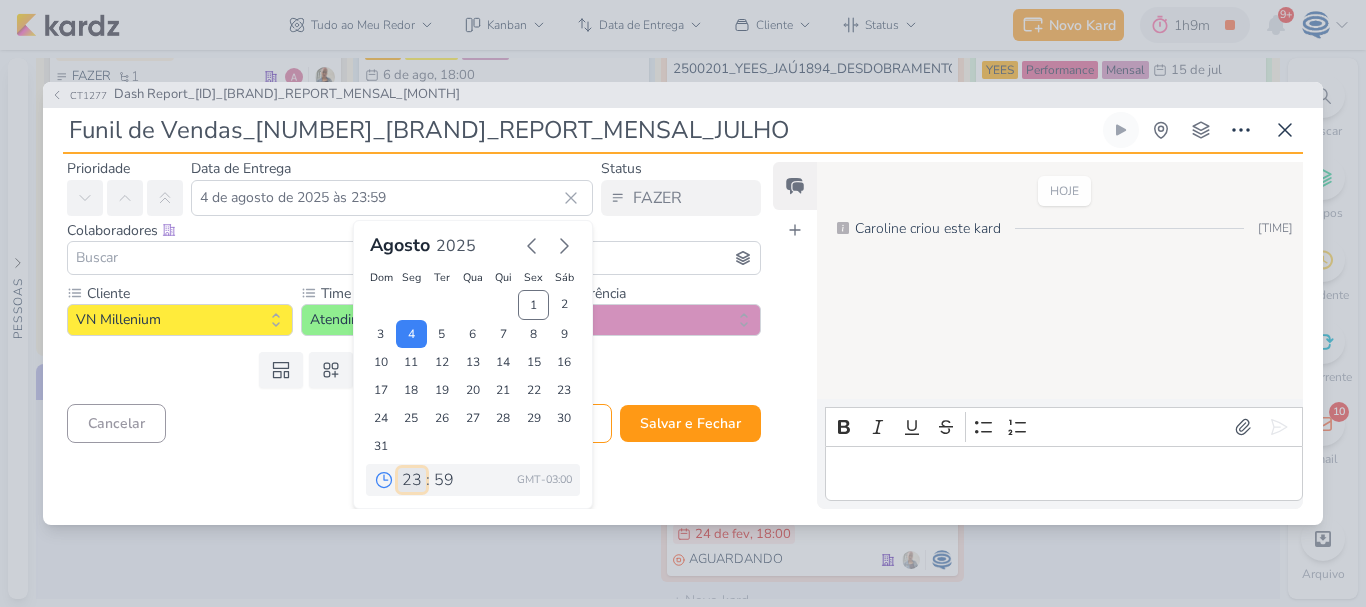 select on "18" 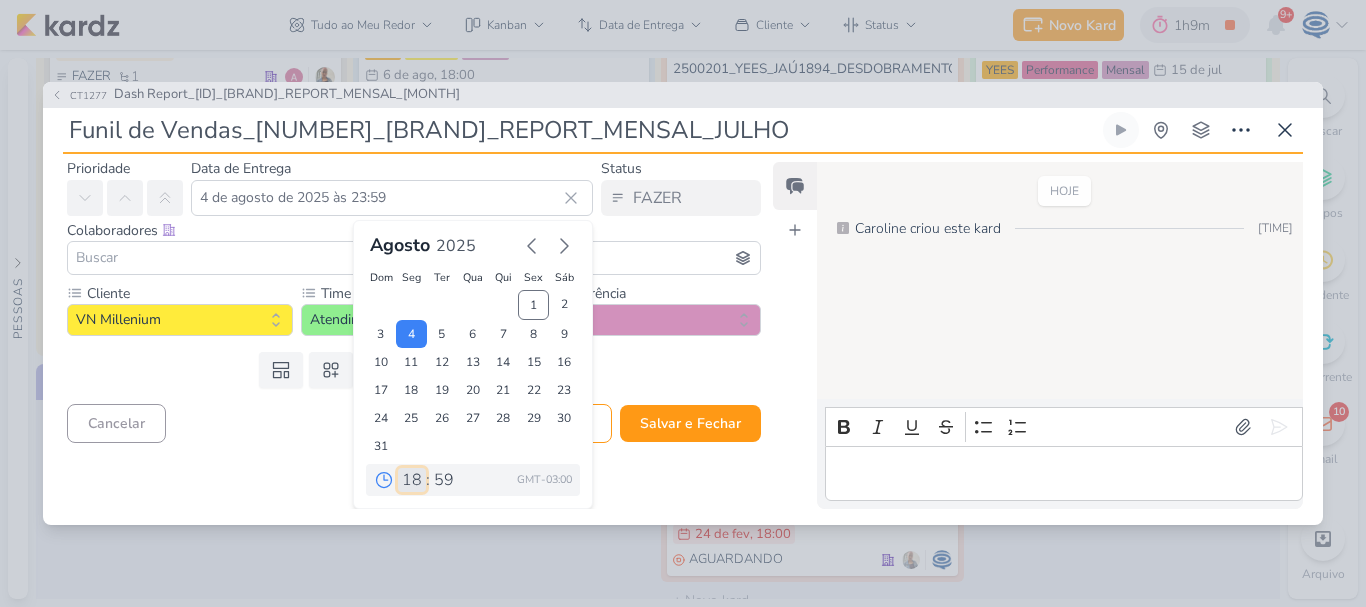 click on "00 01 02 03 04 05 06 07 08 09 10 11 12 13 14 15 16 17 18 19 20 21 22 23" at bounding box center (412, 480) 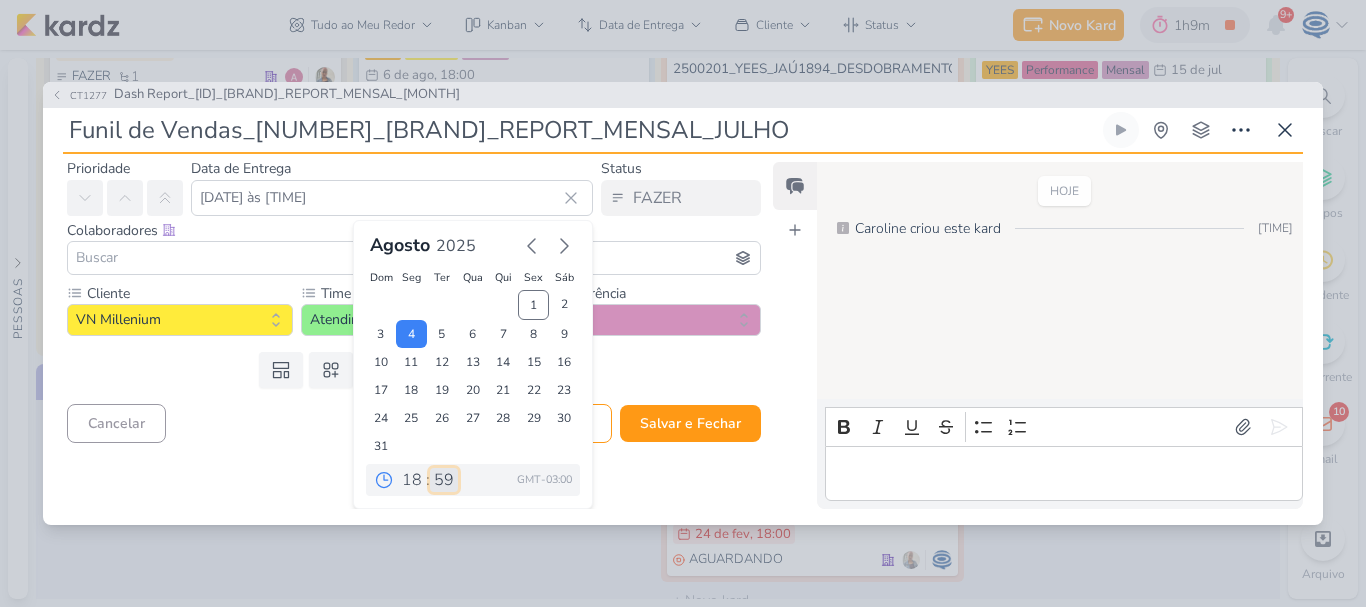 click on "00 05 10 15 20 25 30 35 40 45 50 55
59" at bounding box center [444, 480] 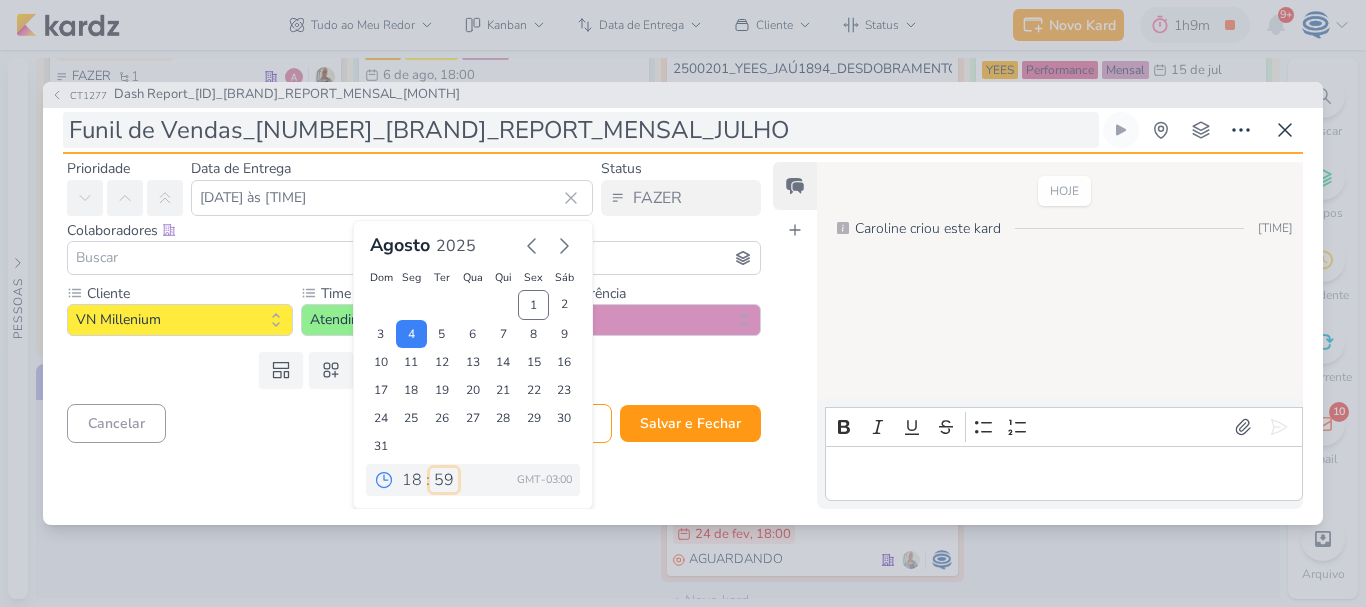 select on "0" 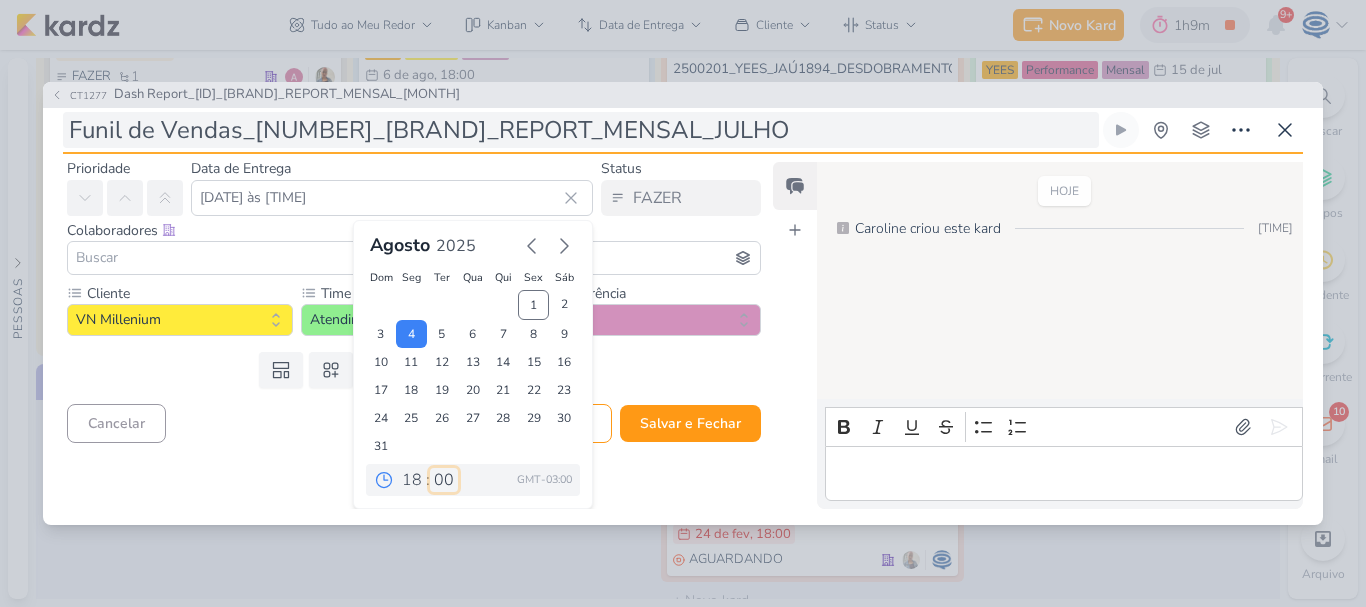 click on "00 05 10 15 20 25 30 35 40 45 50 55
59" at bounding box center (444, 480) 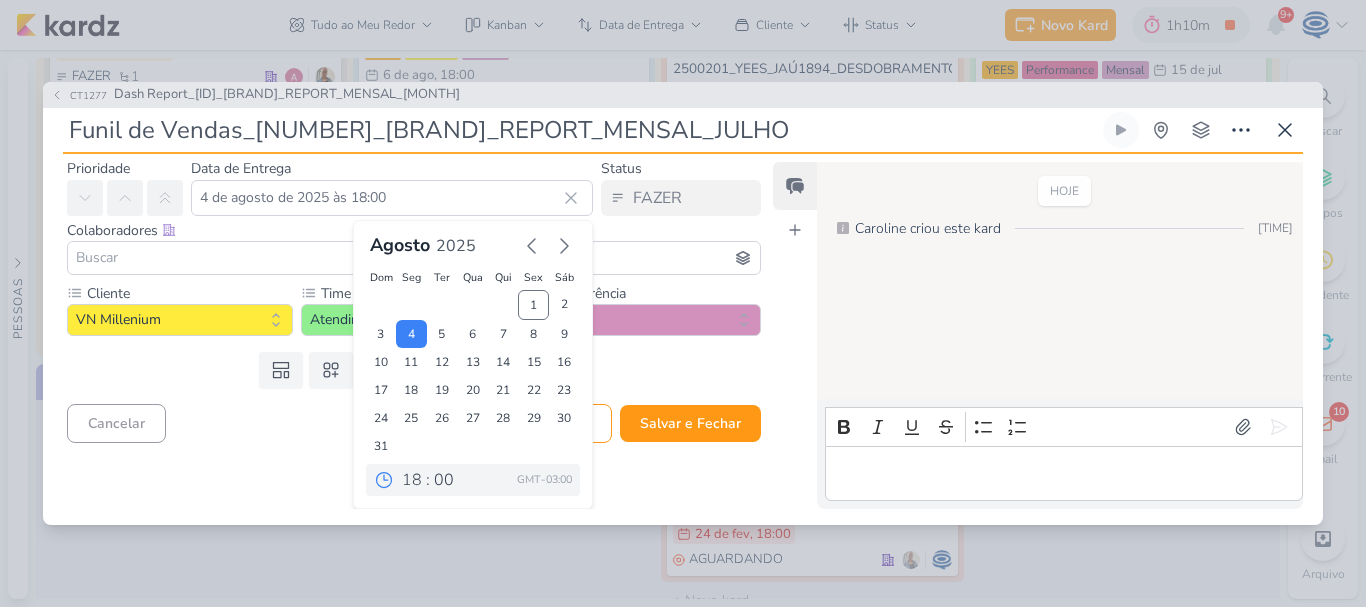 click on "Templates
Campos Personalizados
Cliente
YEES MPD" at bounding box center [406, 370] 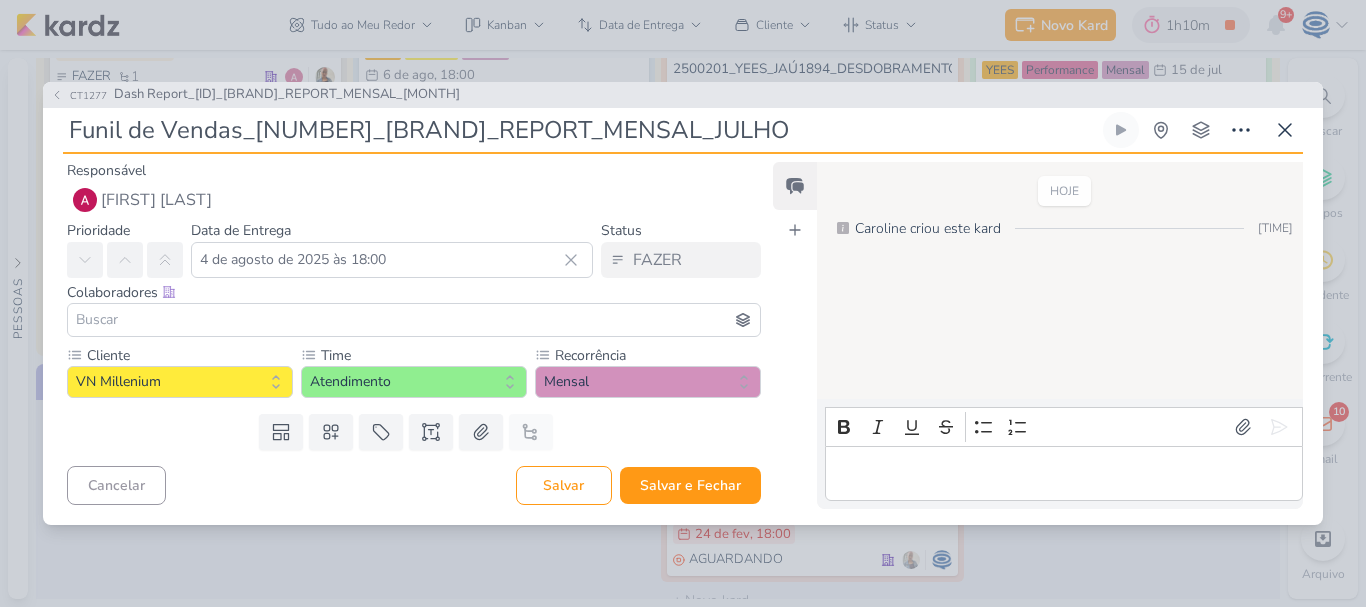scroll, scrollTop: 0, scrollLeft: 0, axis: both 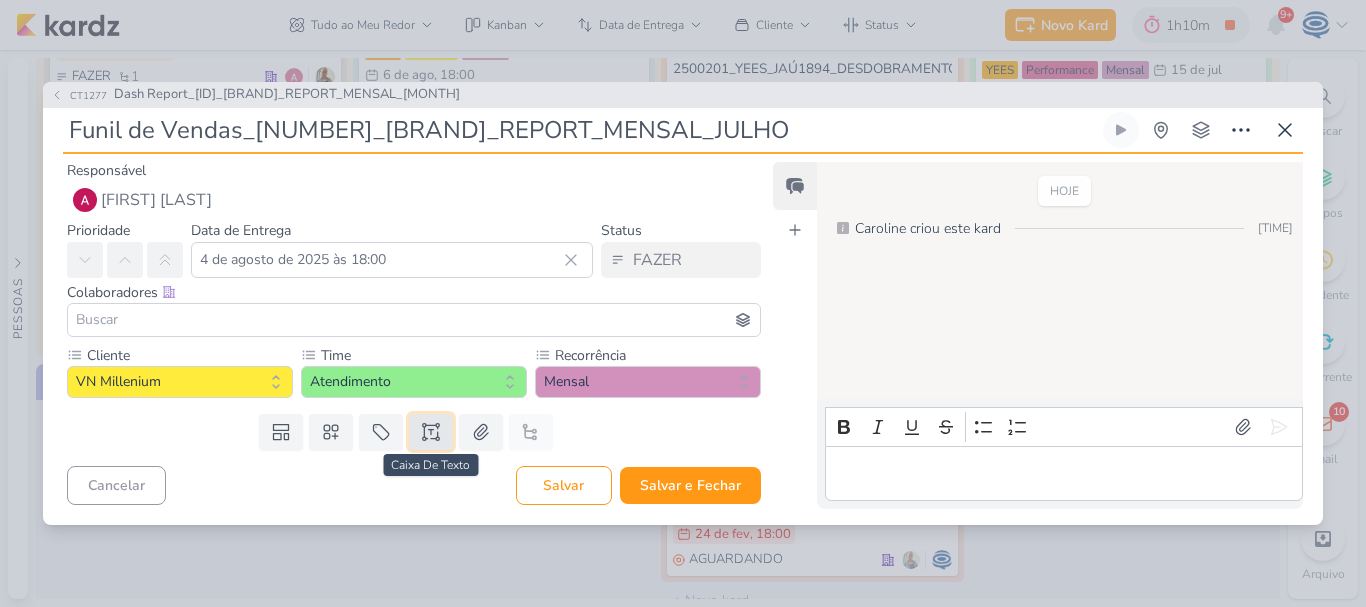 click at bounding box center [431, 432] 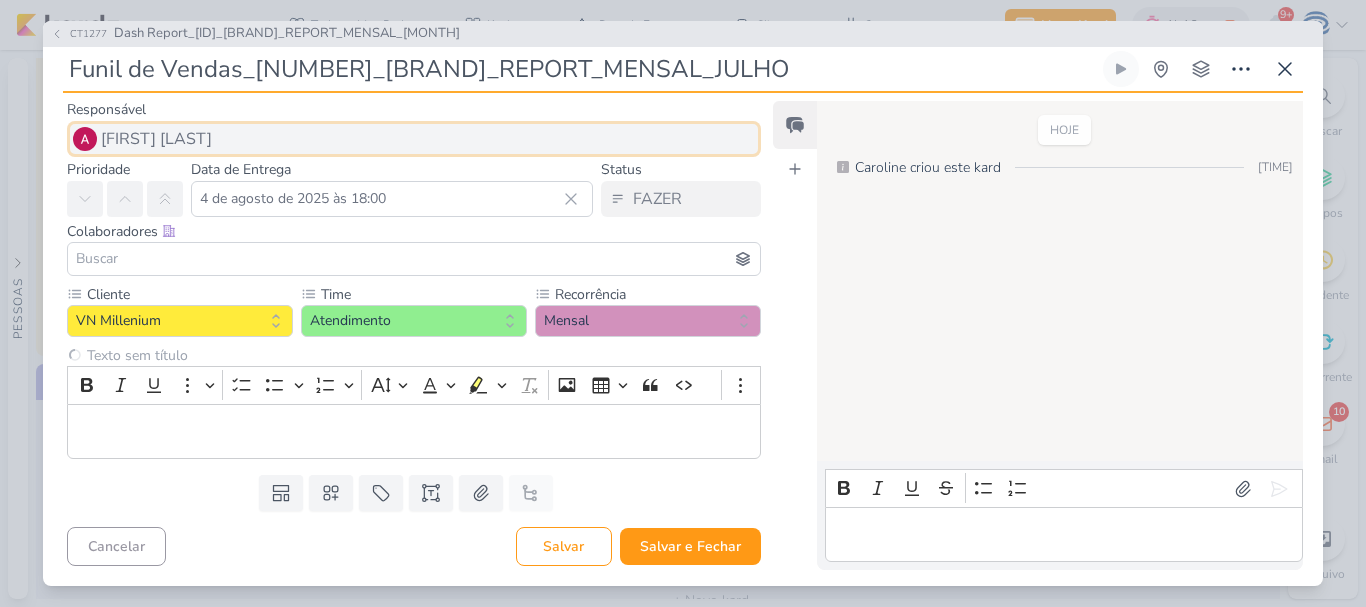 click on "Alessandra Gomes" at bounding box center (414, 139) 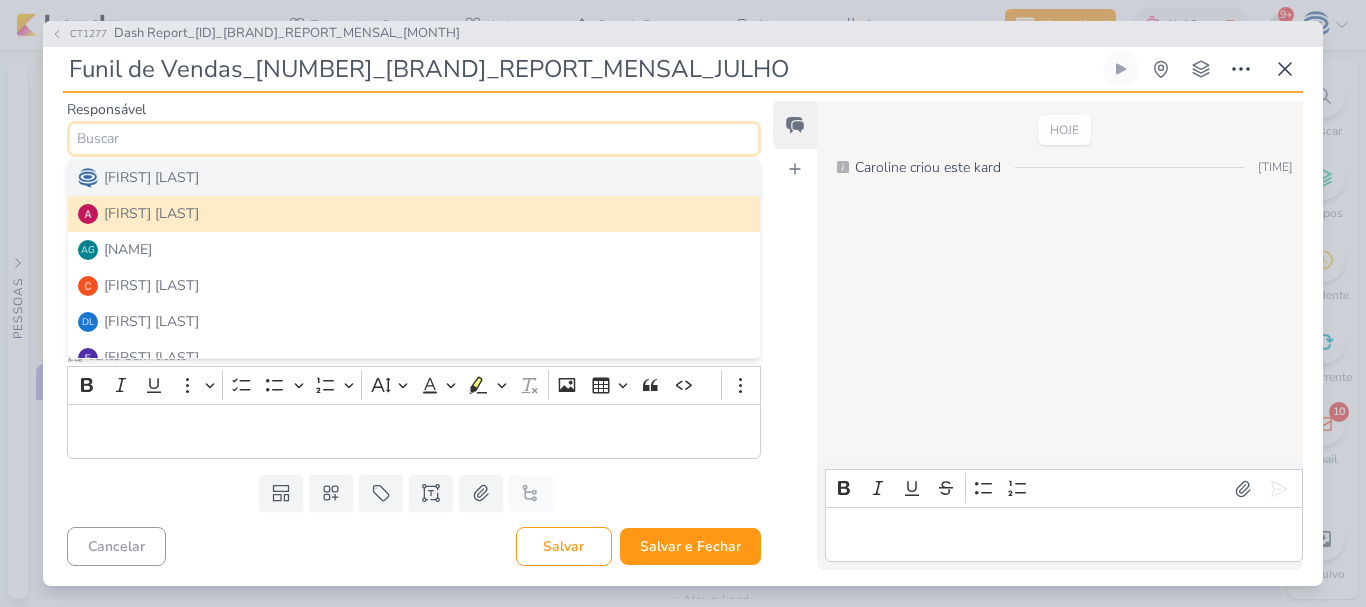 click on "Caroline Traven De Andrade" at bounding box center [414, 178] 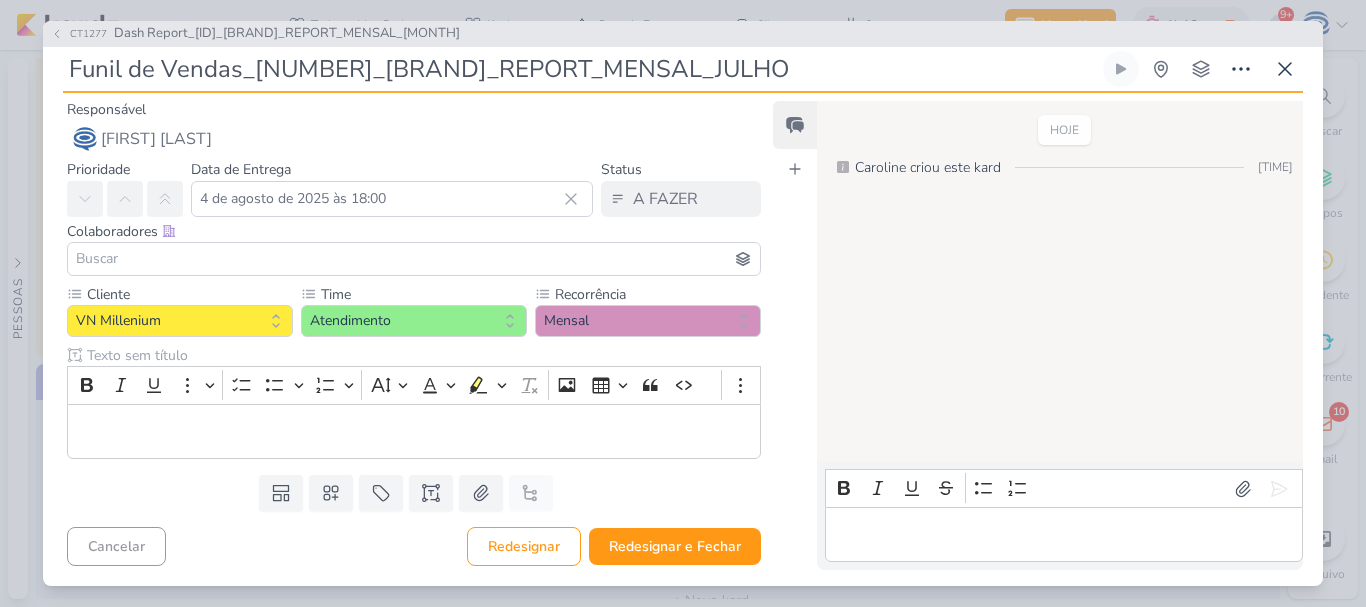 click at bounding box center [414, 259] 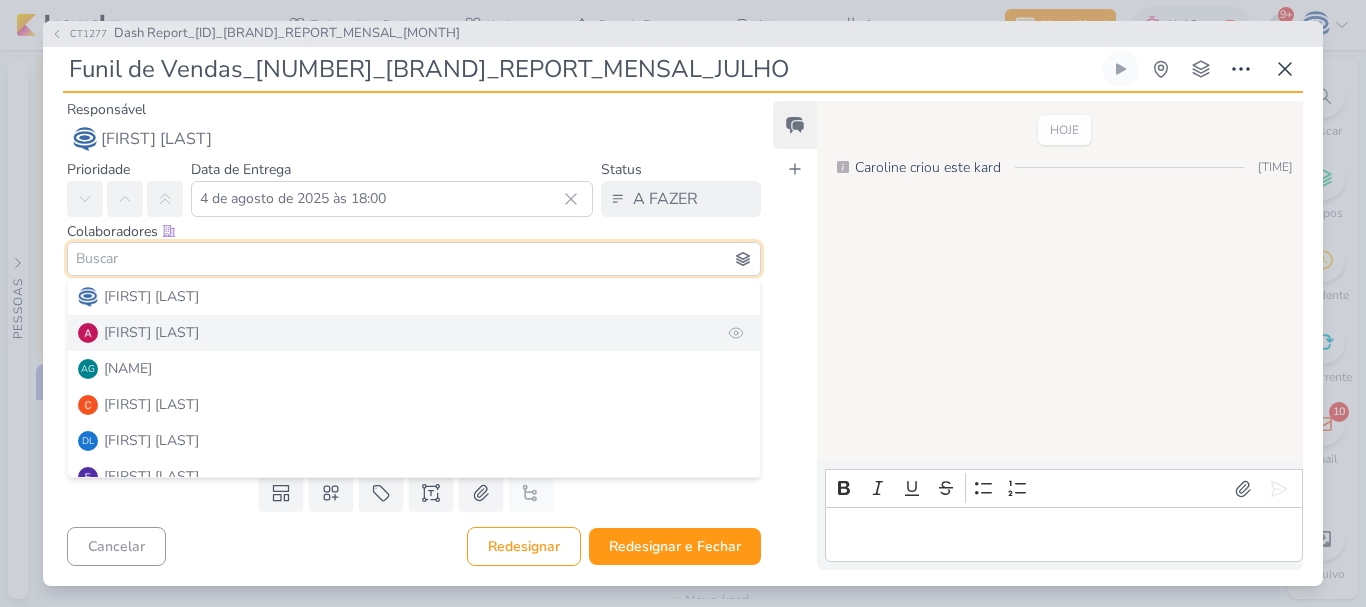 click on "Alessandra Gomes" at bounding box center [414, 333] 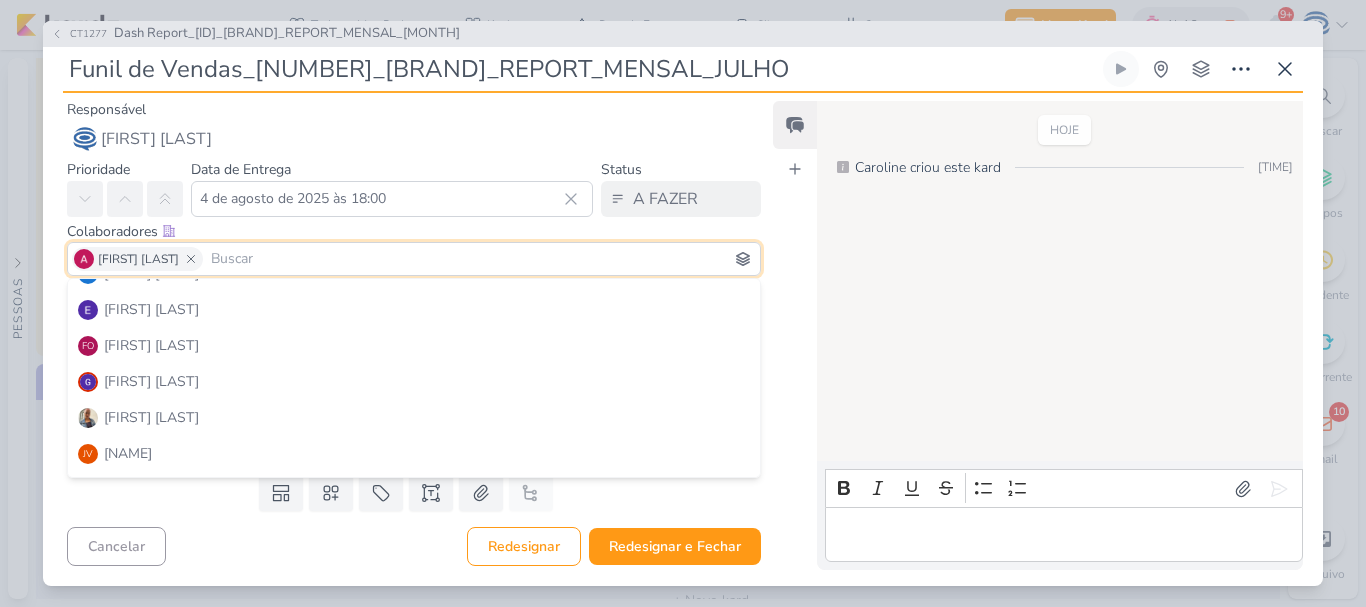 scroll, scrollTop: 204, scrollLeft: 0, axis: vertical 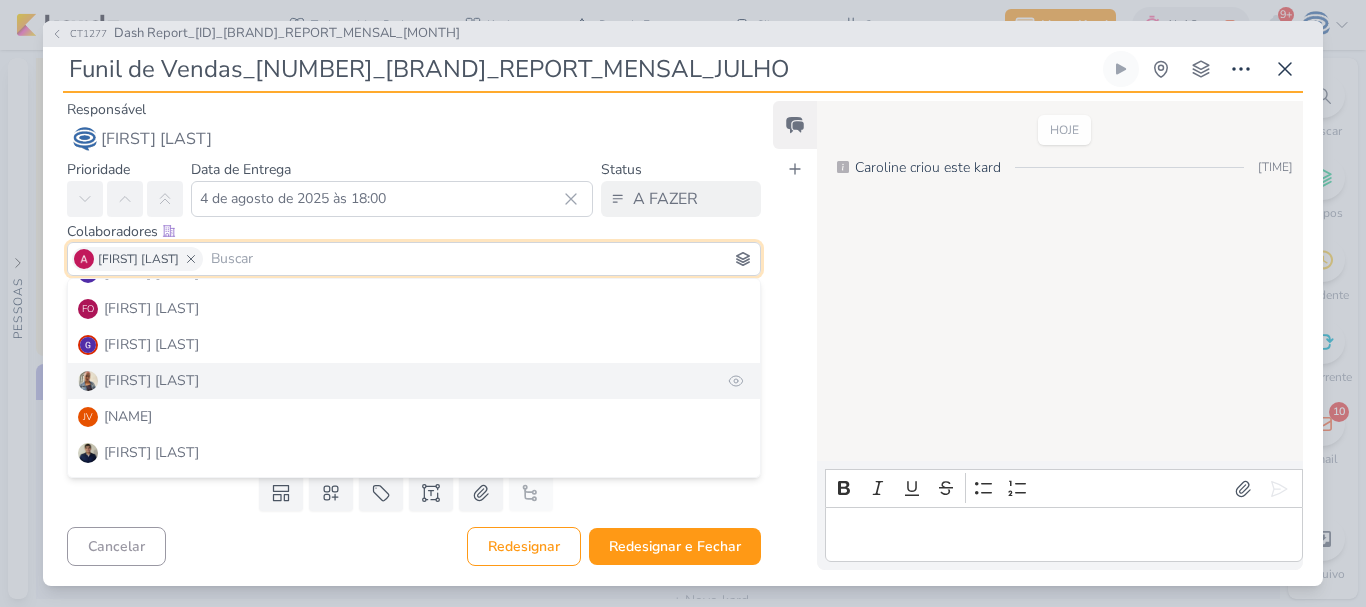 click on "Iara Santos" at bounding box center (414, 381) 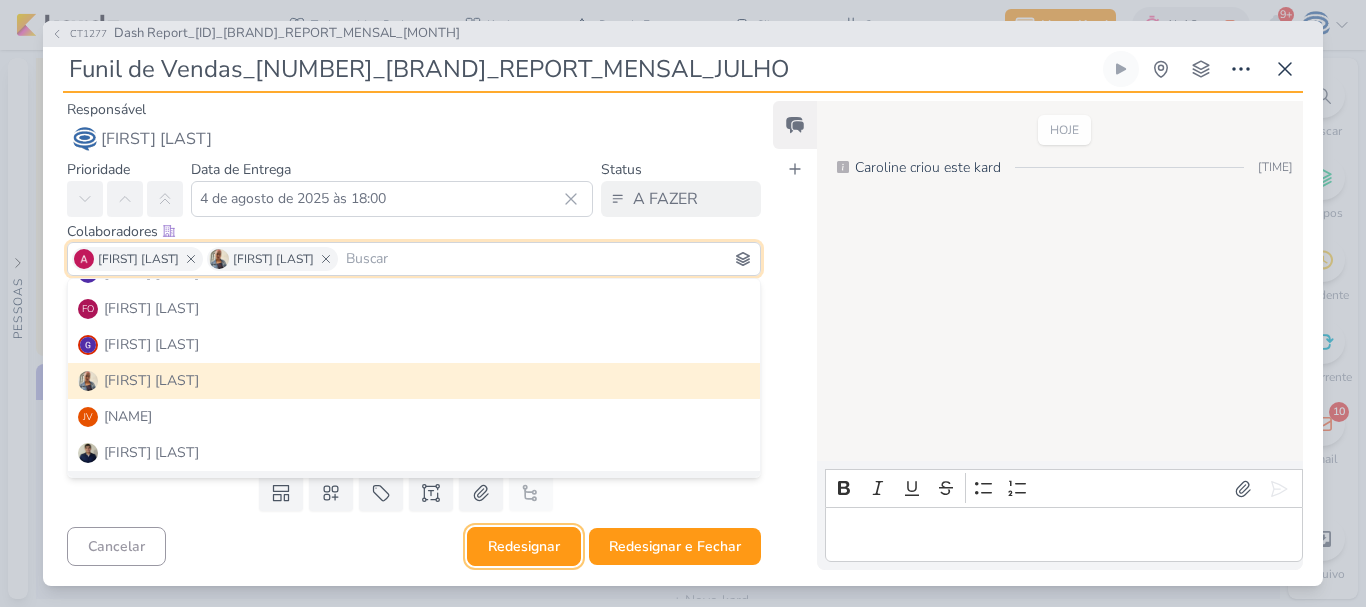 click on "Redesignar" at bounding box center (524, 546) 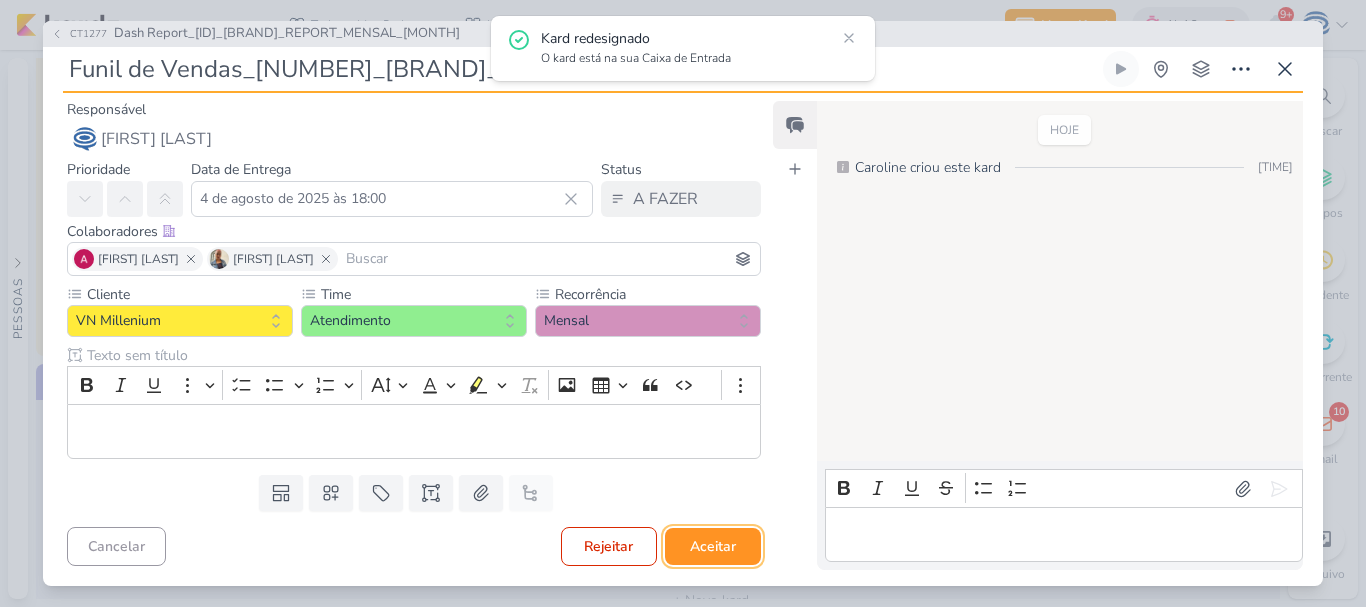 click on "Aceitar" at bounding box center [713, 546] 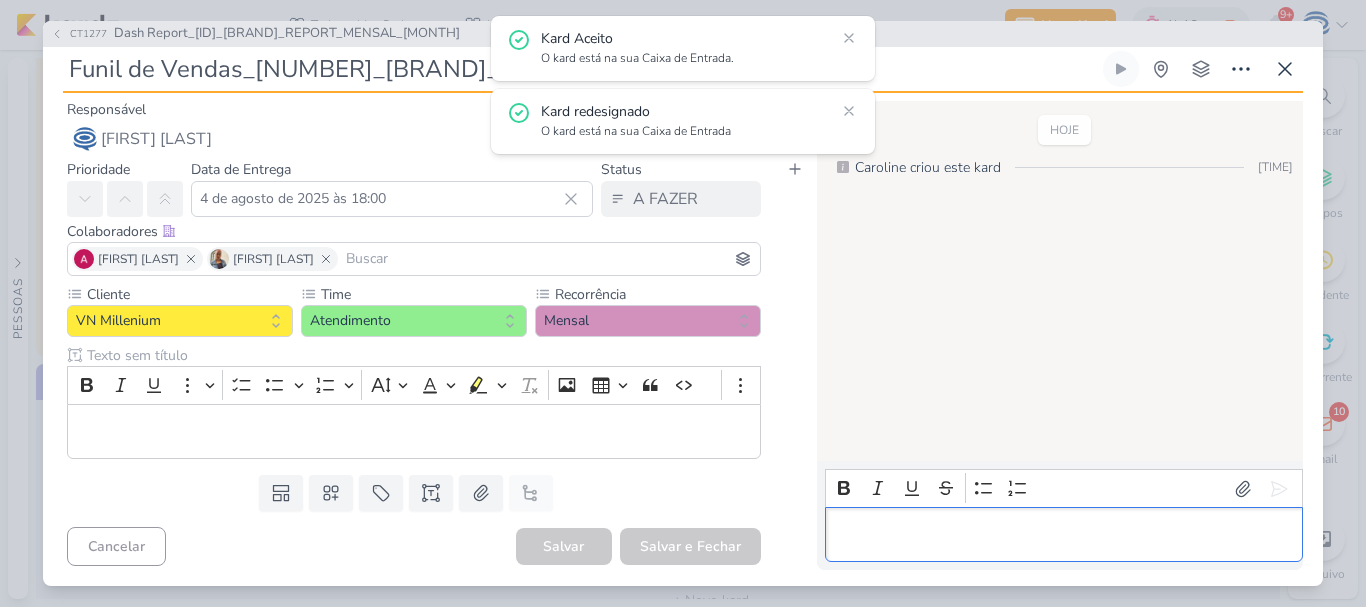 click at bounding box center (1064, 534) 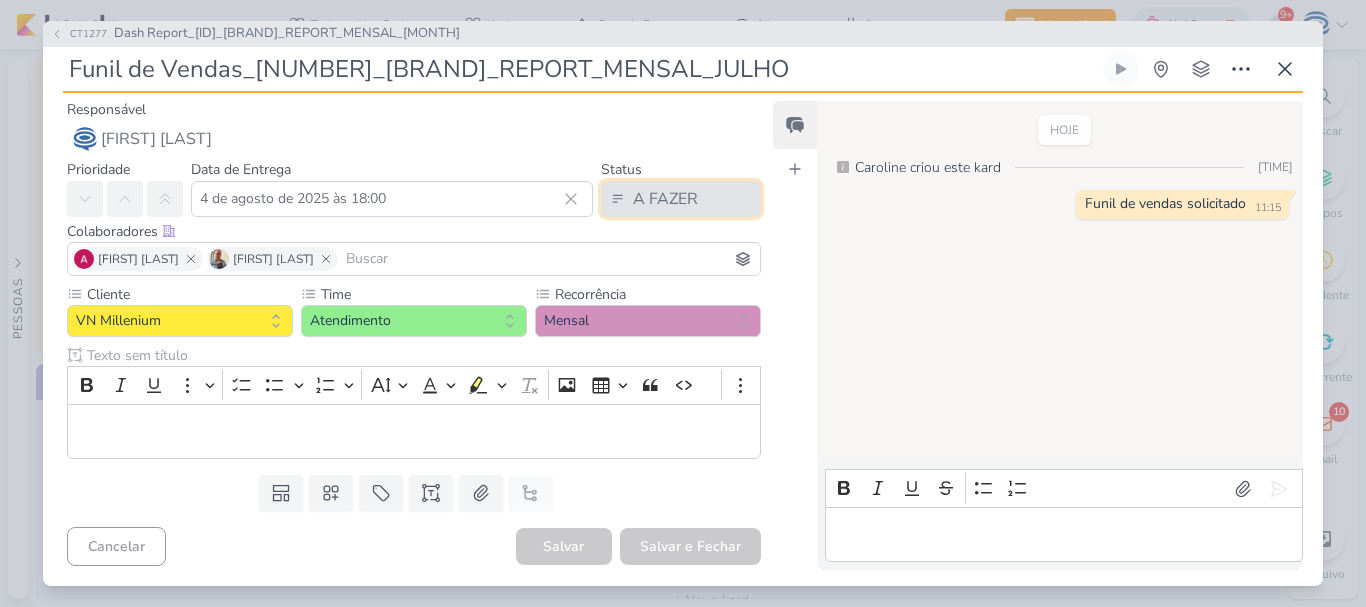 click on "A FAZER" at bounding box center (665, 199) 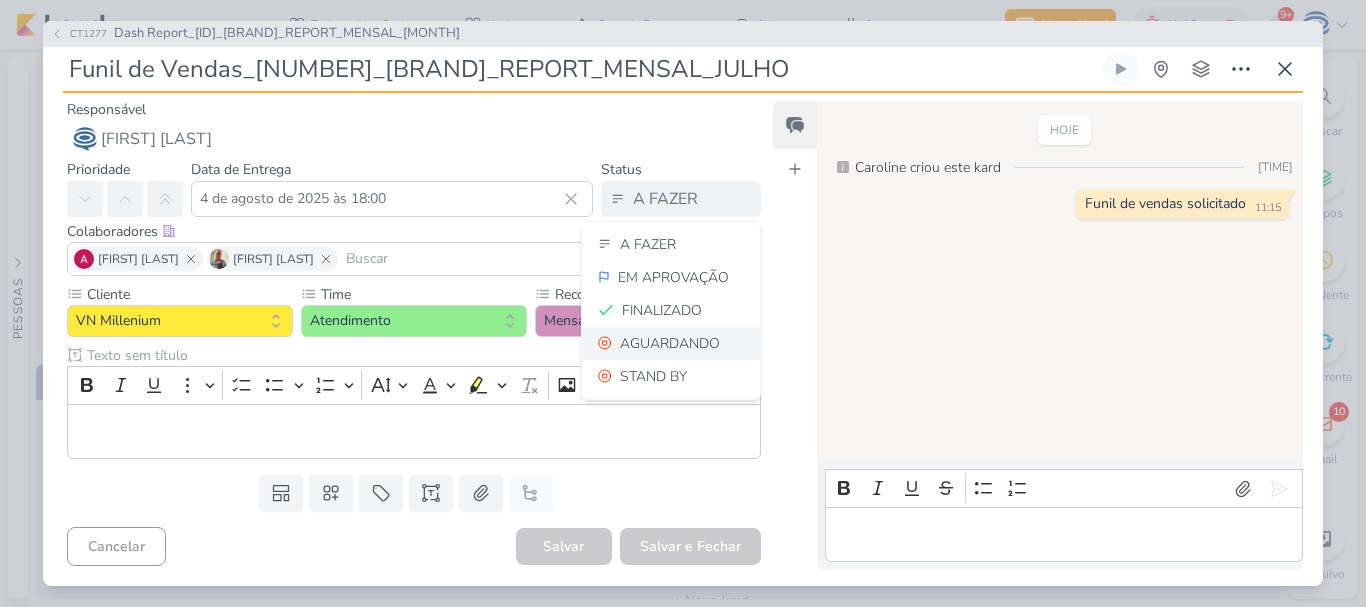 click on "AGUARDANDO" at bounding box center [671, 343] 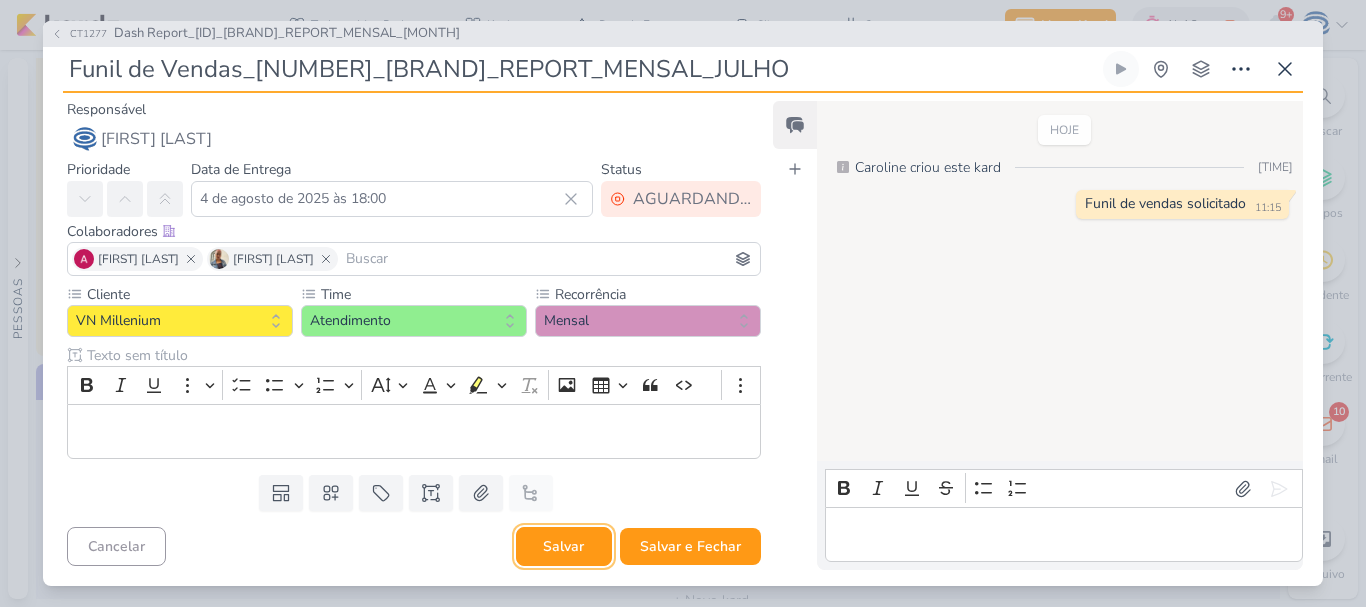 click on "Salvar" at bounding box center (564, 546) 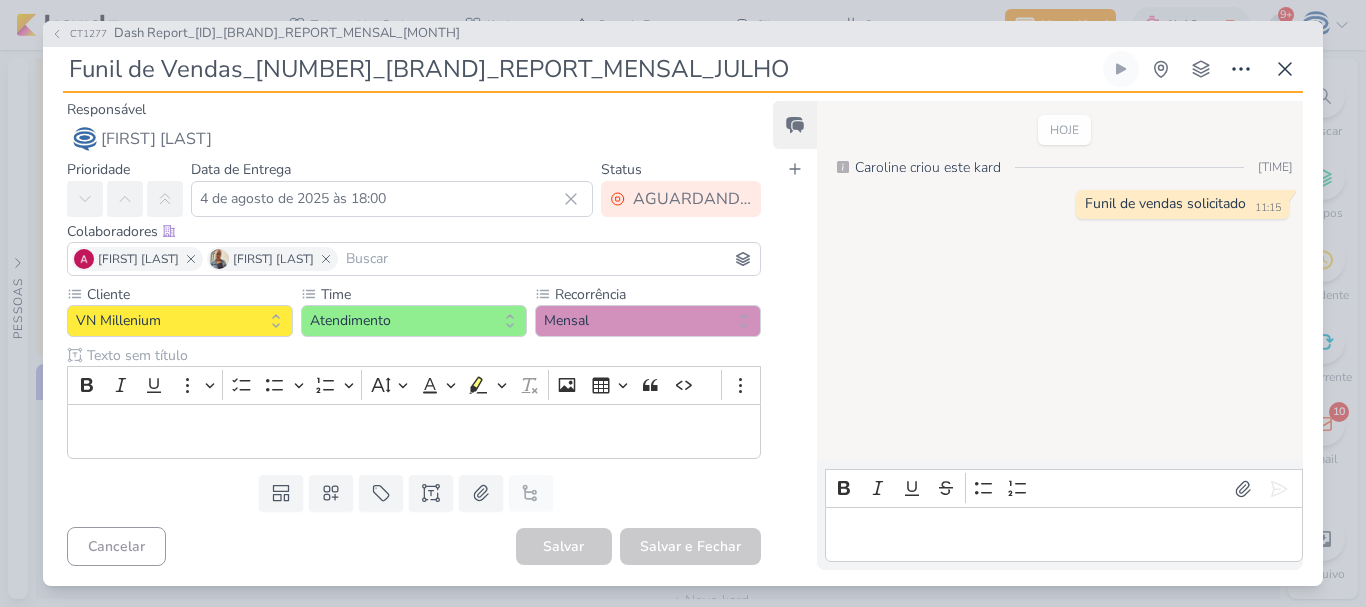 drag, startPoint x: 741, startPoint y: 77, endPoint x: 54, endPoint y: 80, distance: 687.00653 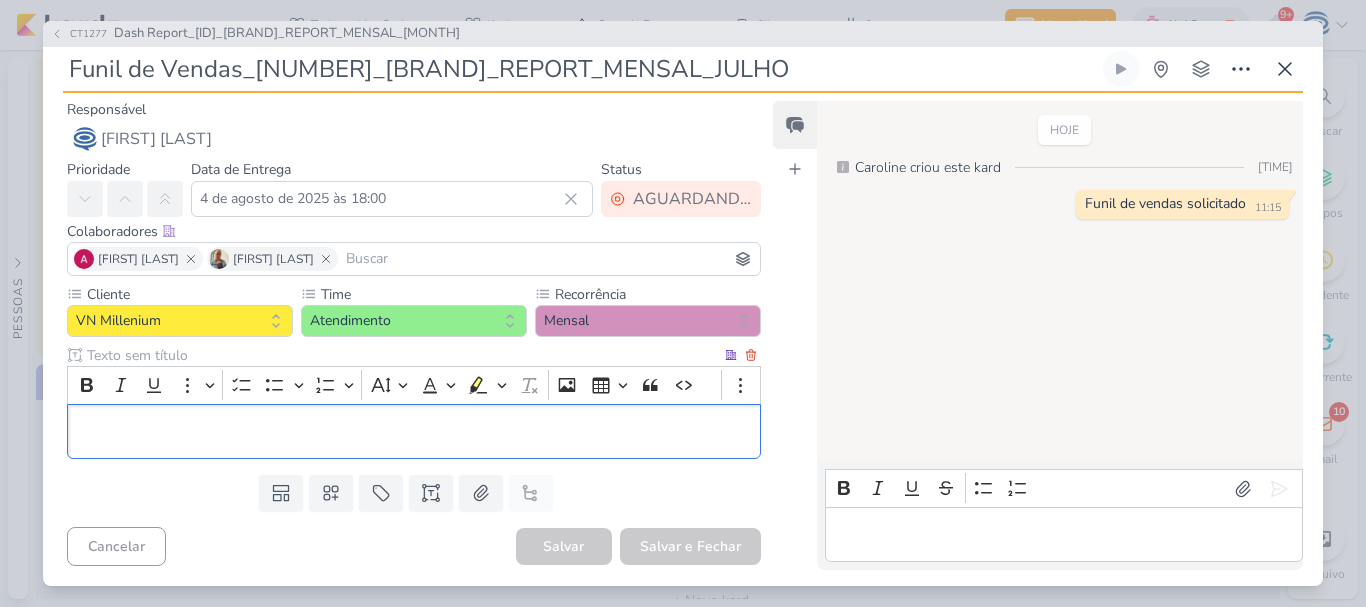 click at bounding box center [414, 432] 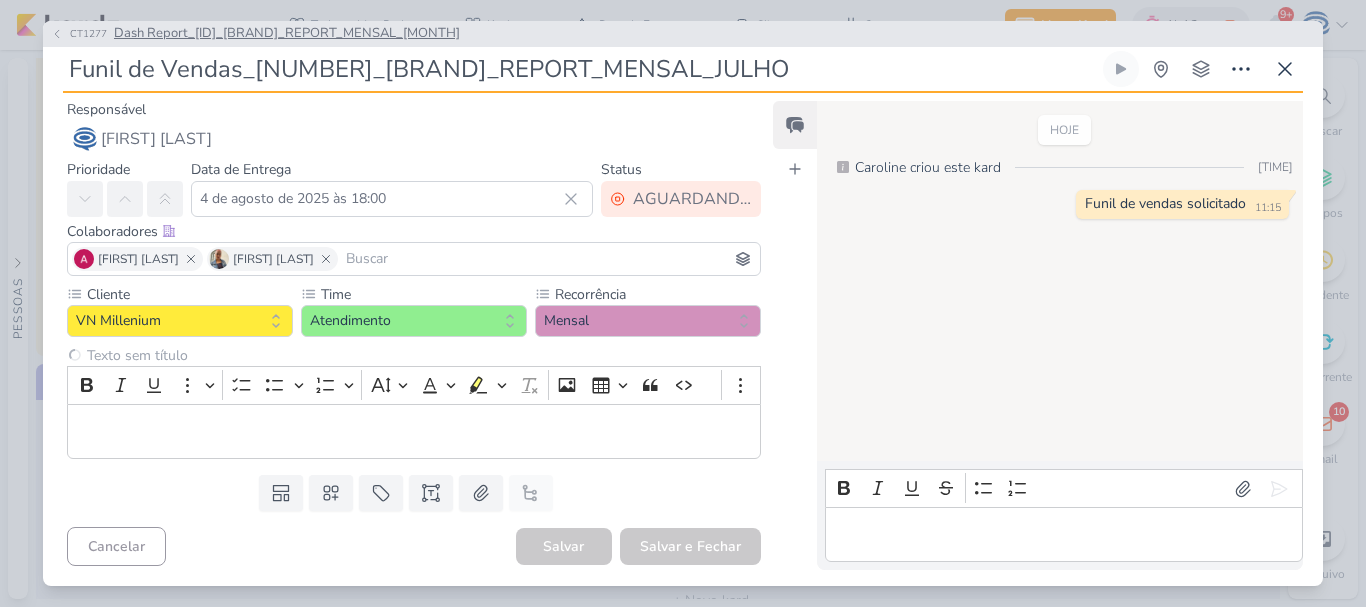click on "8708011_HINES_REPORT_MENSAL_JULHO" at bounding box center (287, 34) 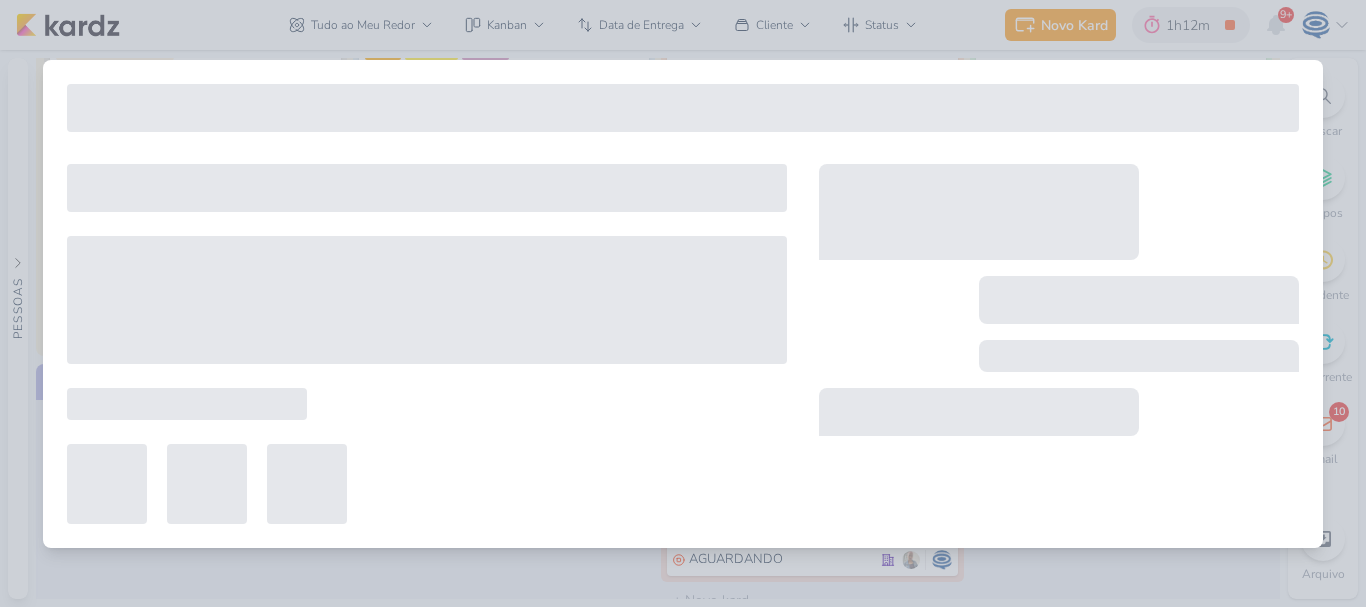 type on "8708011_HINES_REPORT_MENSAL_JULHO" 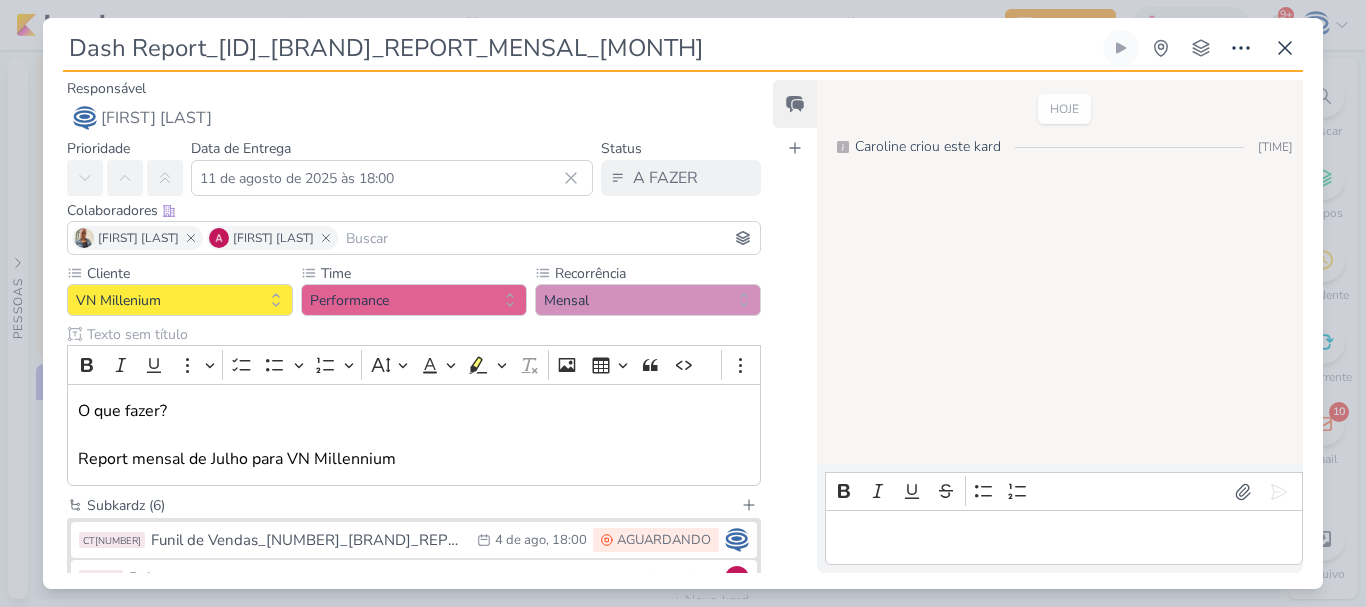 click on "8708011_HINES_REPORT_MENSAL_JULHO" at bounding box center (581, 48) 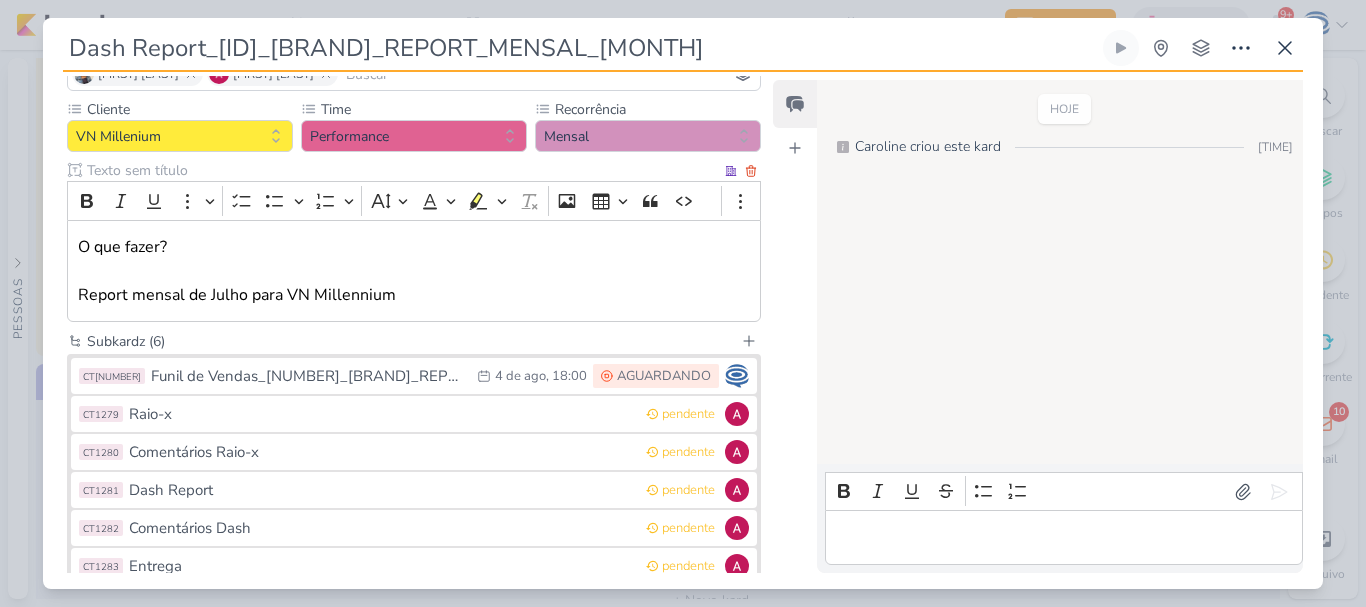 scroll, scrollTop: 182, scrollLeft: 0, axis: vertical 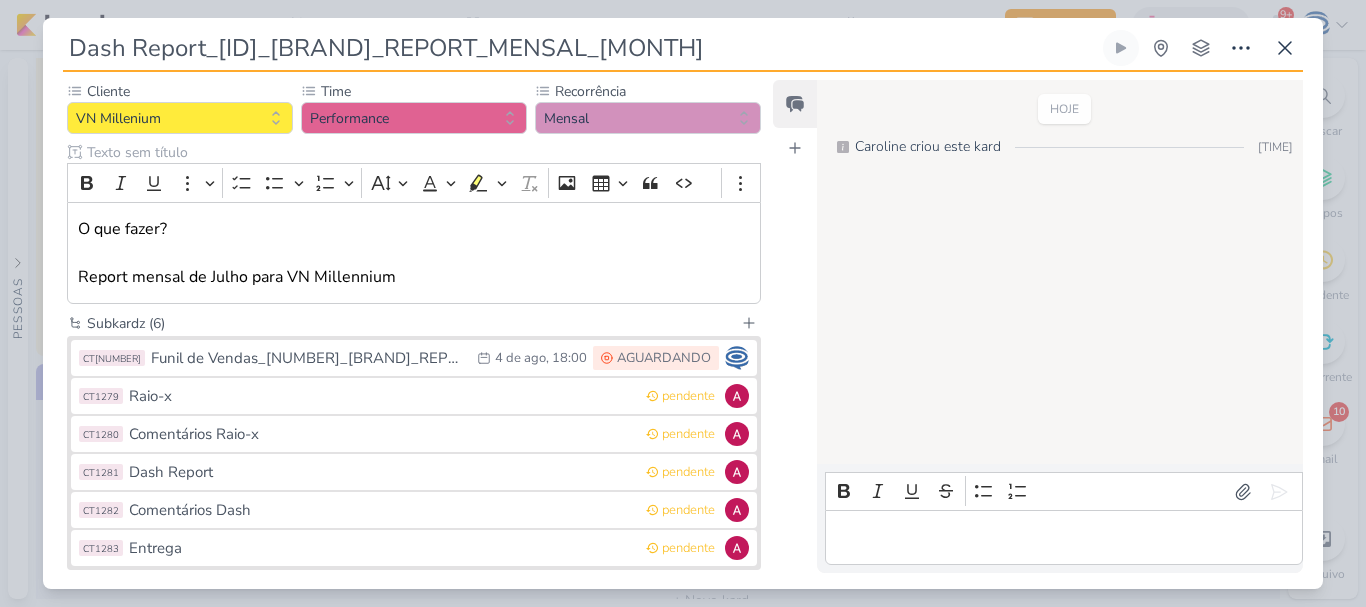 drag, startPoint x: 551, startPoint y: 40, endPoint x: 24, endPoint y: 14, distance: 527.641 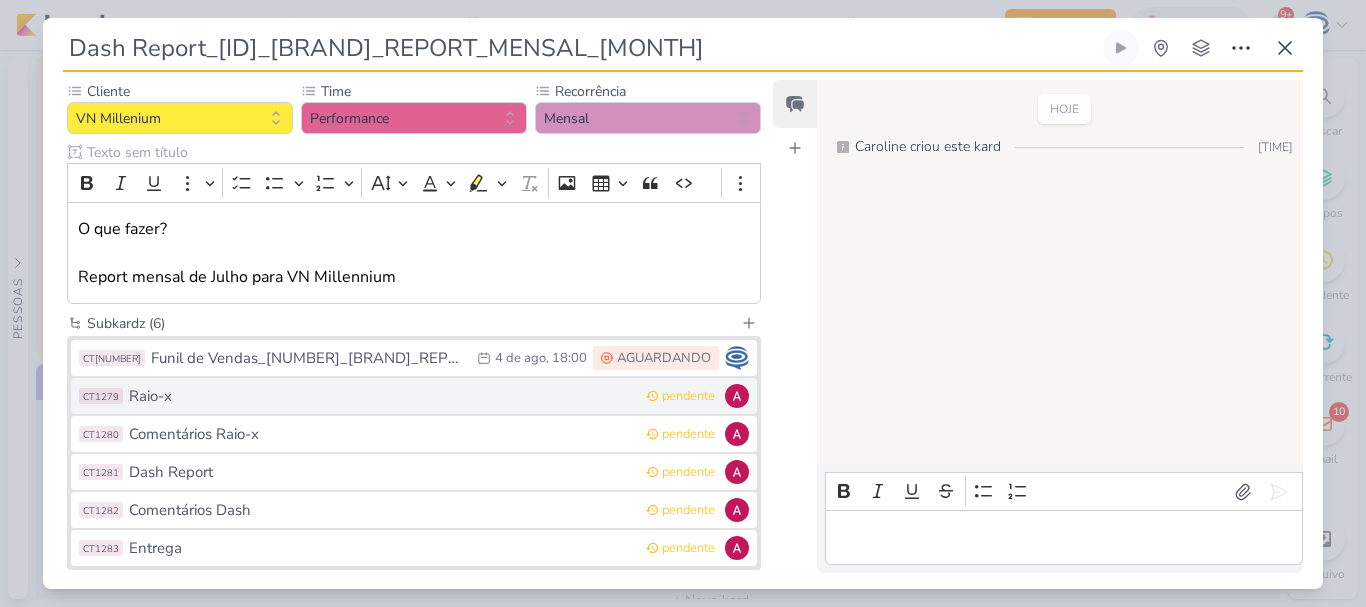 click on "CT1279
Raio-x
pendente" at bounding box center (414, 396) 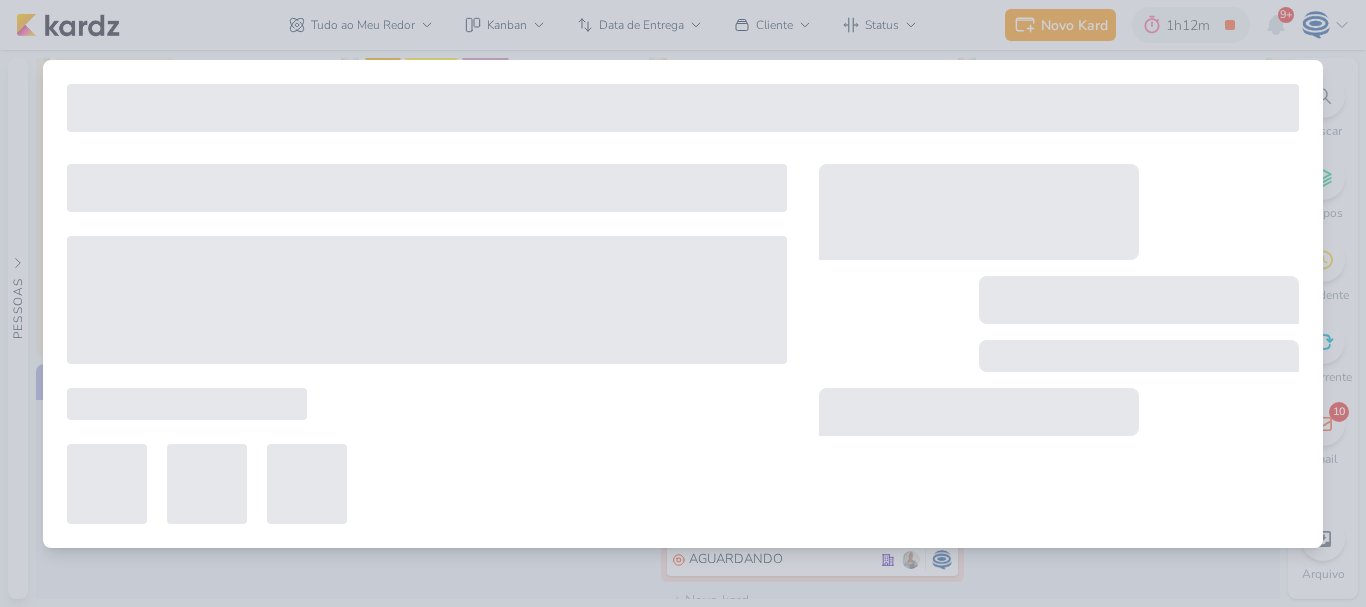 type on "Raio-x" 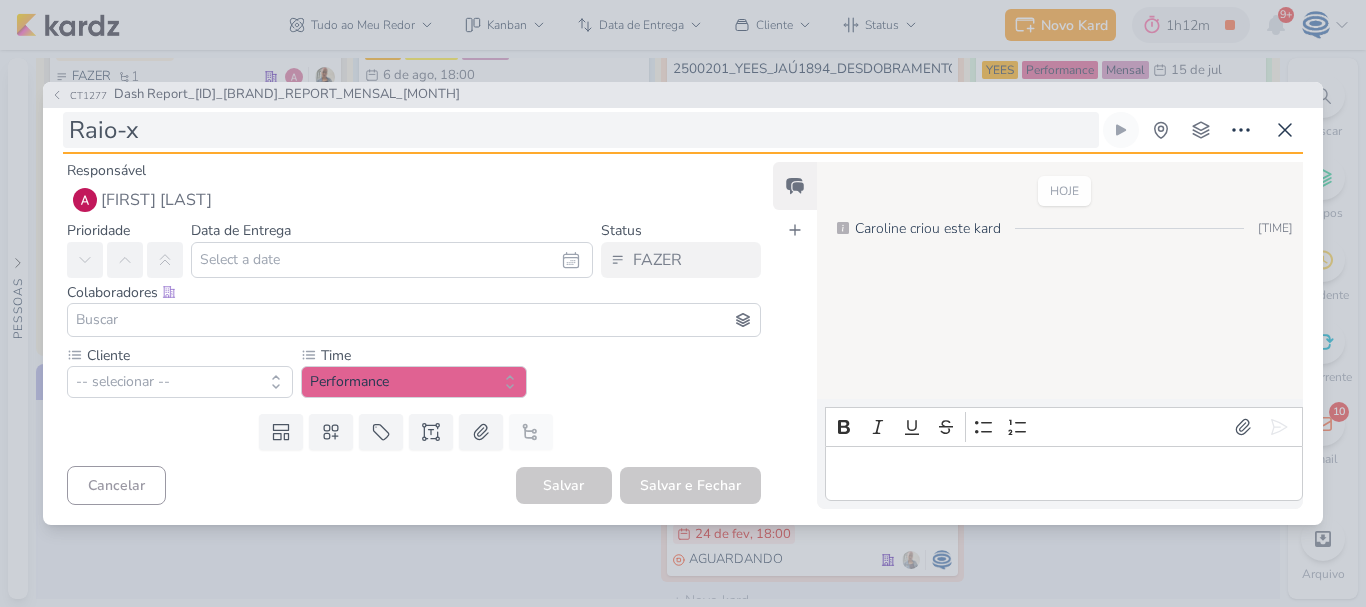 type 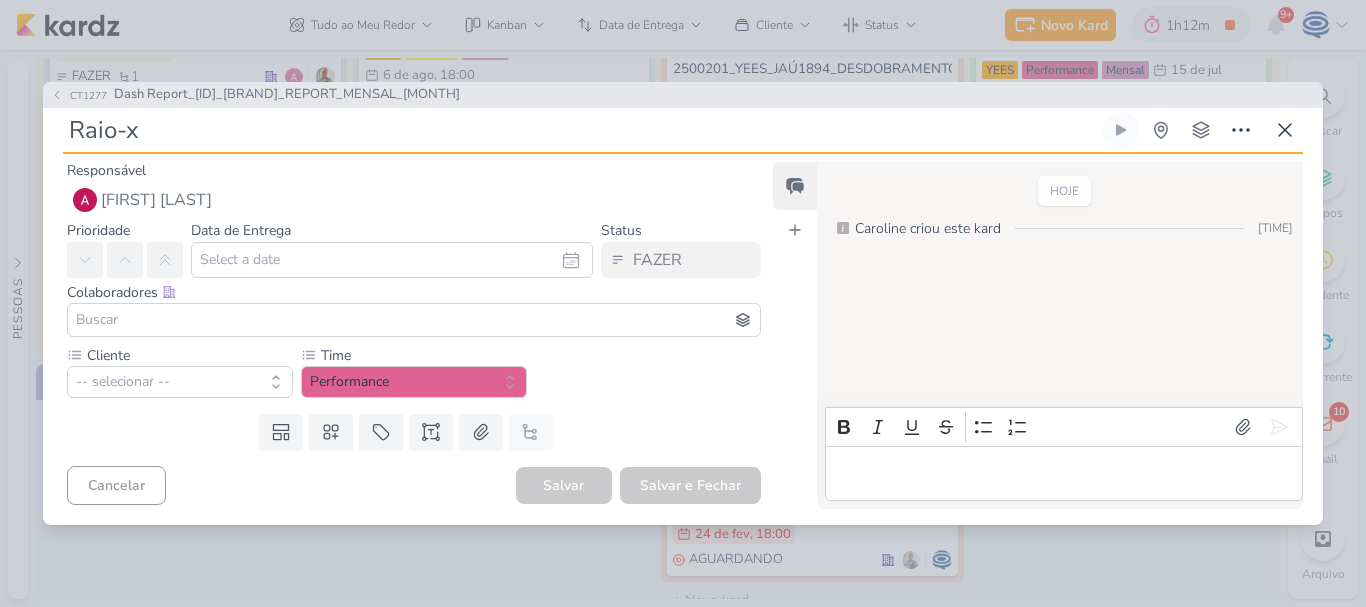 click on "Raio-x" at bounding box center (581, 130) 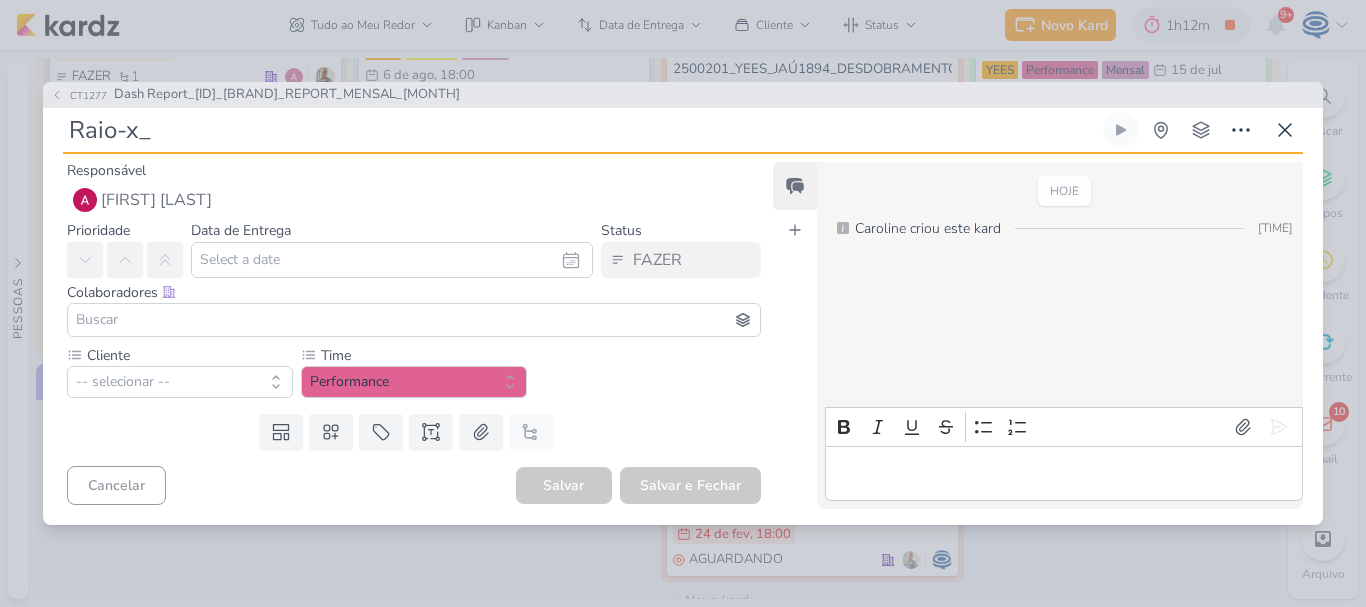 paste on "8708011_HINES_REPORT_MENSAL_JULHO" 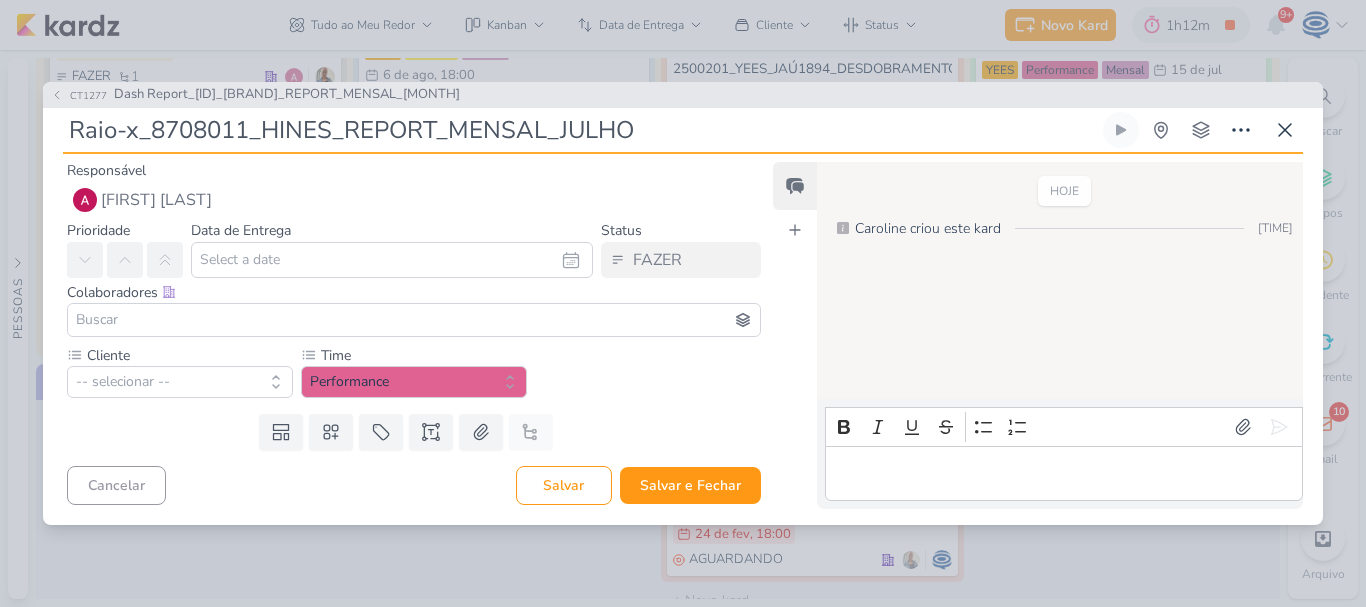 type 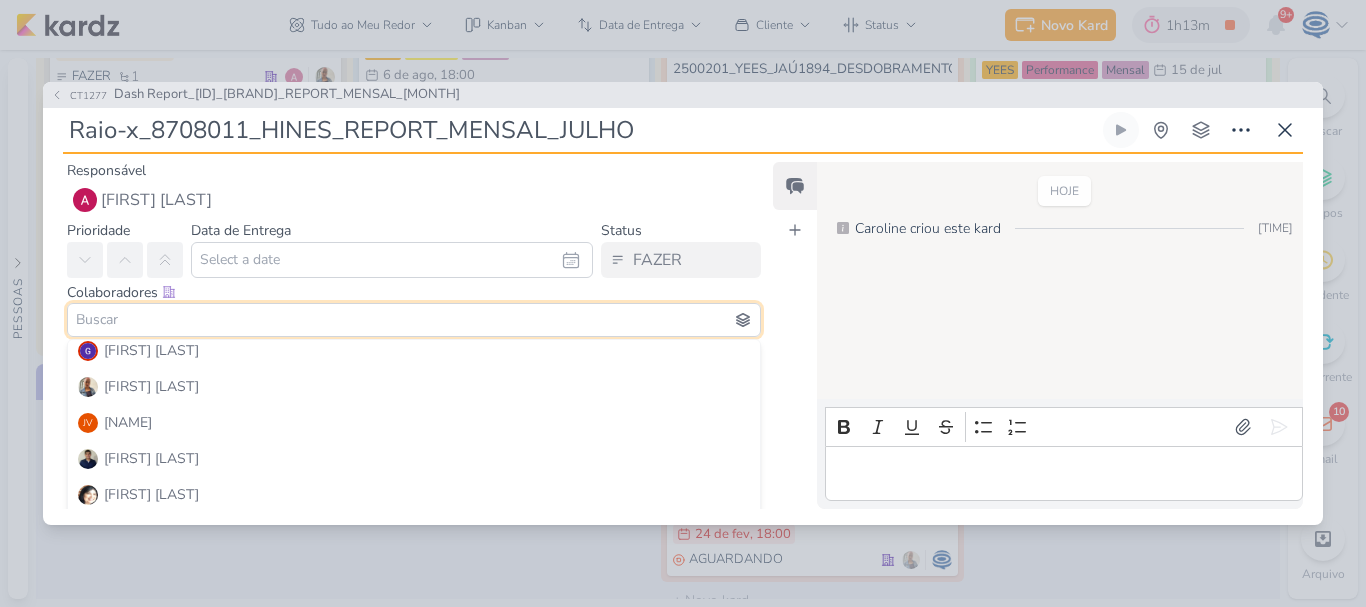 scroll, scrollTop: 260, scrollLeft: 0, axis: vertical 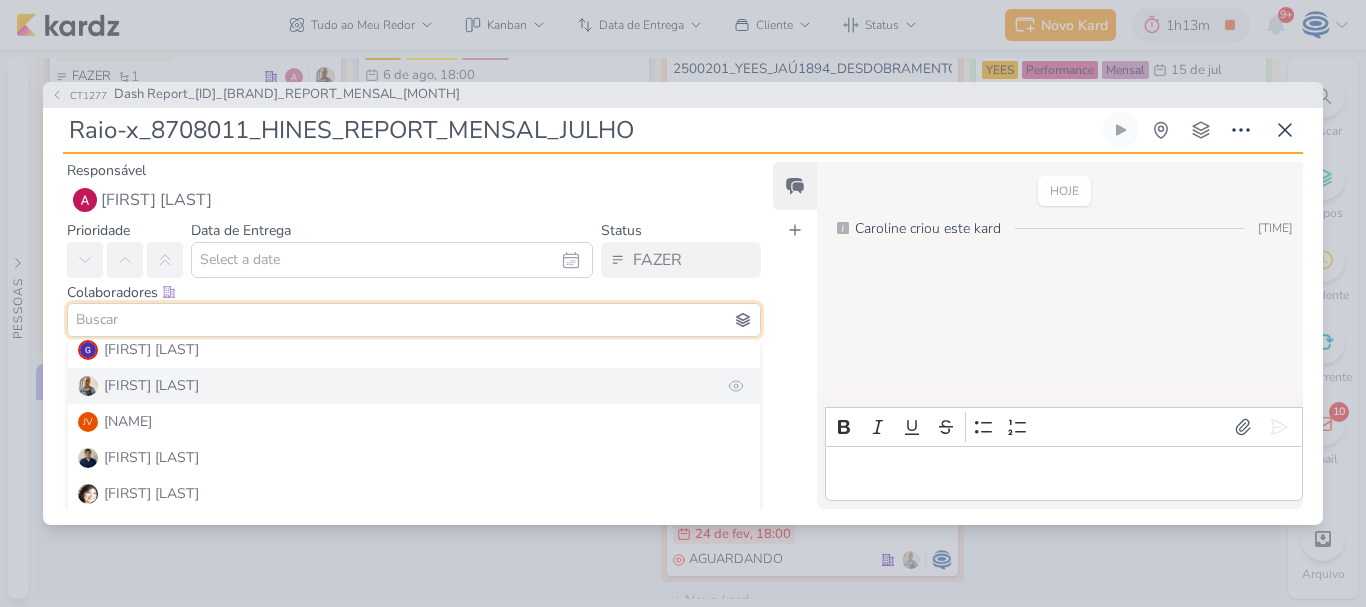 click on "Iara Santos" at bounding box center (414, 386) 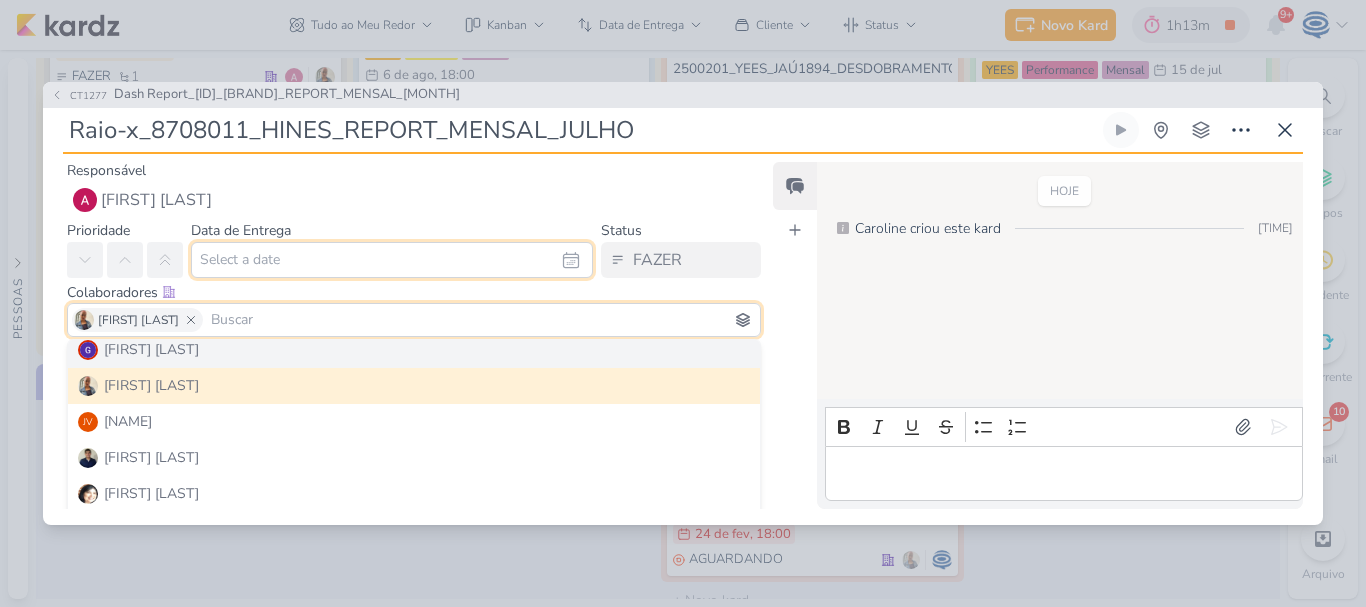 click at bounding box center [392, 260] 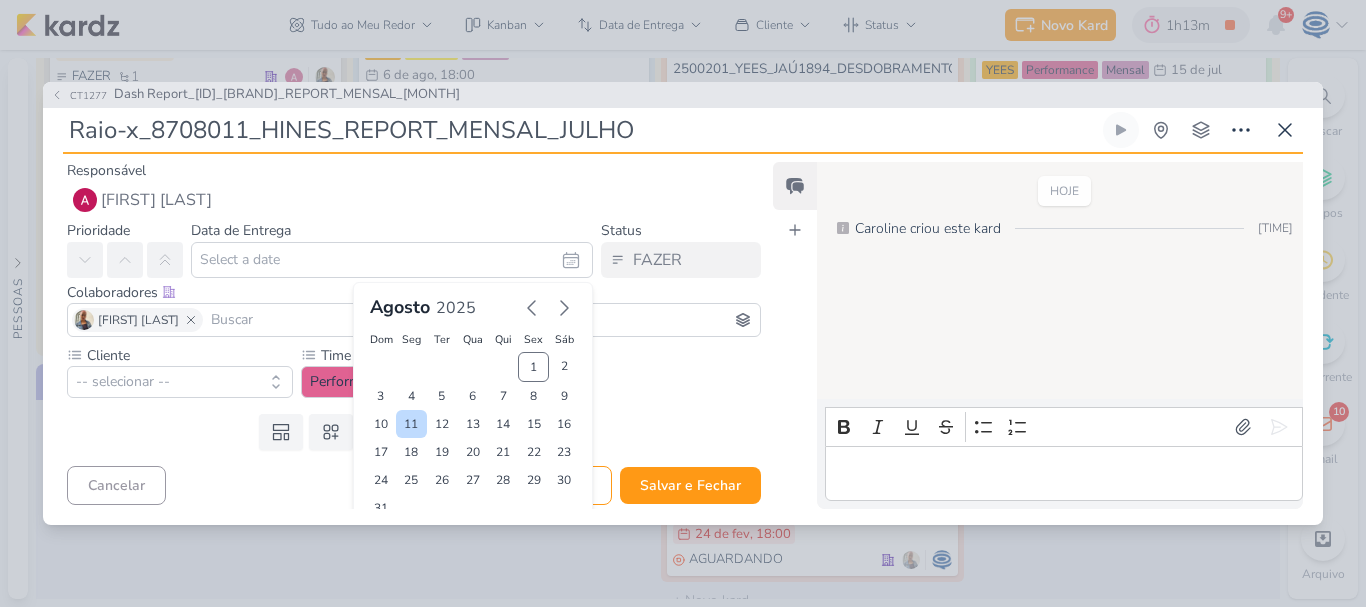 click on "11" at bounding box center [411, 424] 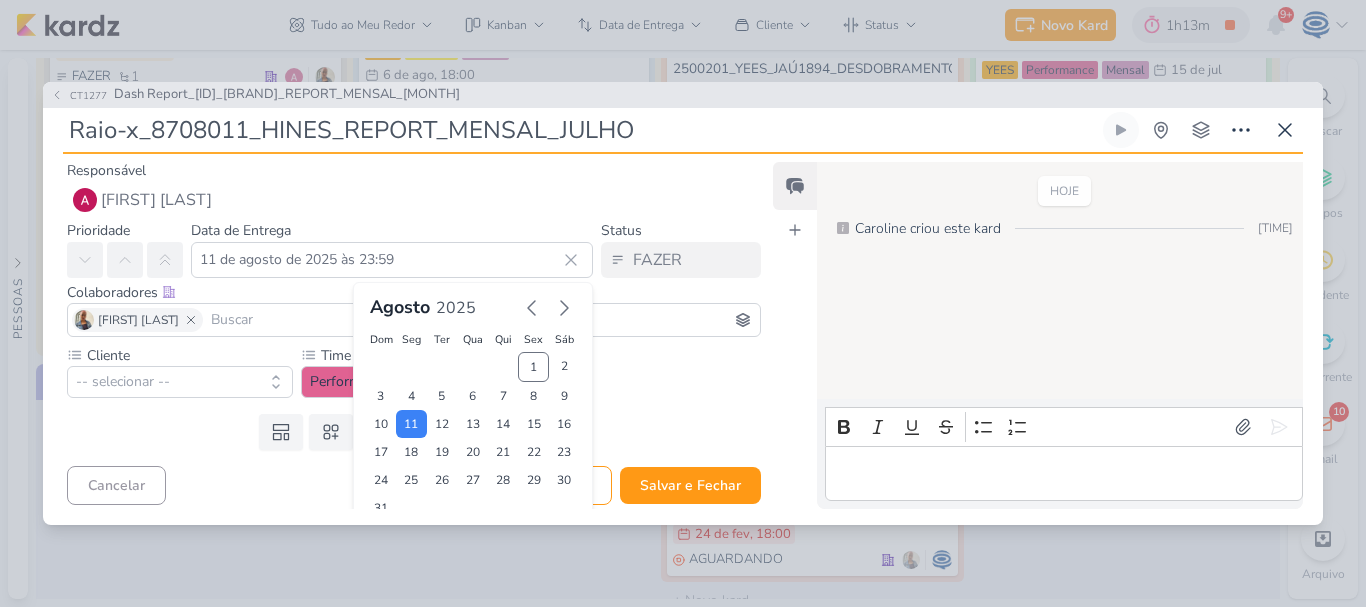 scroll, scrollTop: 62, scrollLeft: 0, axis: vertical 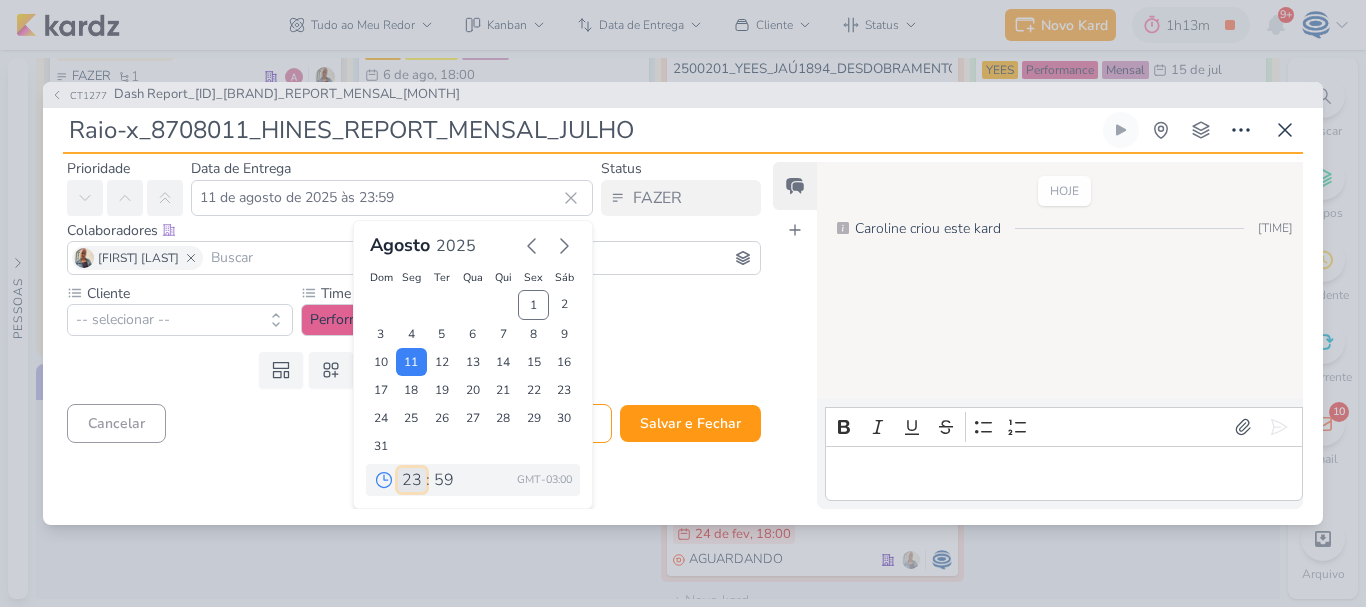 click on "00 01 02 03 04 05 06 07 08 09 10 11 12 13 14 15 16 17 18 19 20 21 22 23" at bounding box center (412, 480) 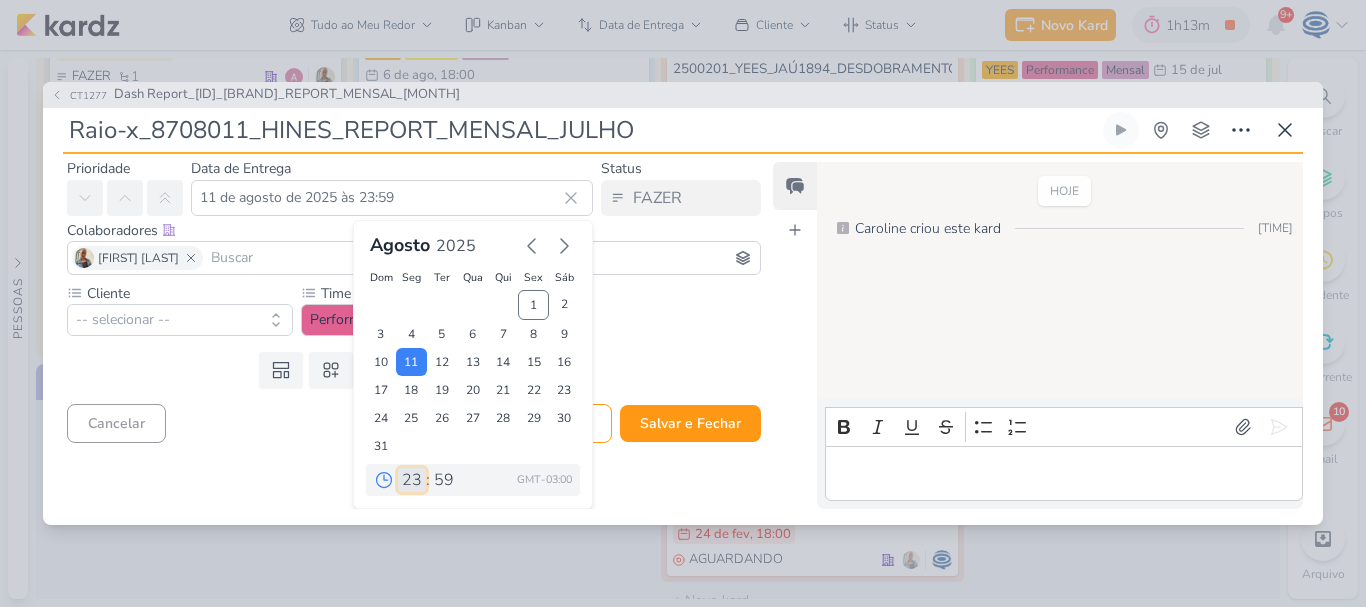 select on "18" 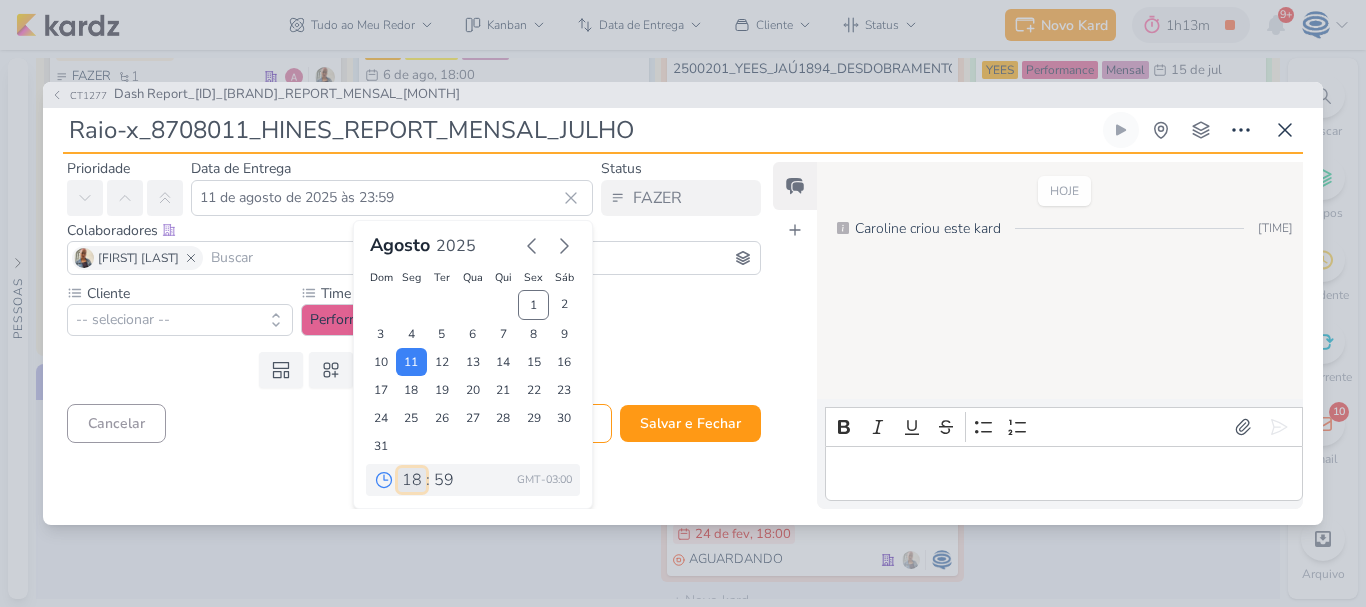 click on "00 01 02 03 04 05 06 07 08 09 10 11 12 13 14 15 16 17 18 19 20 21 22 23" at bounding box center [412, 480] 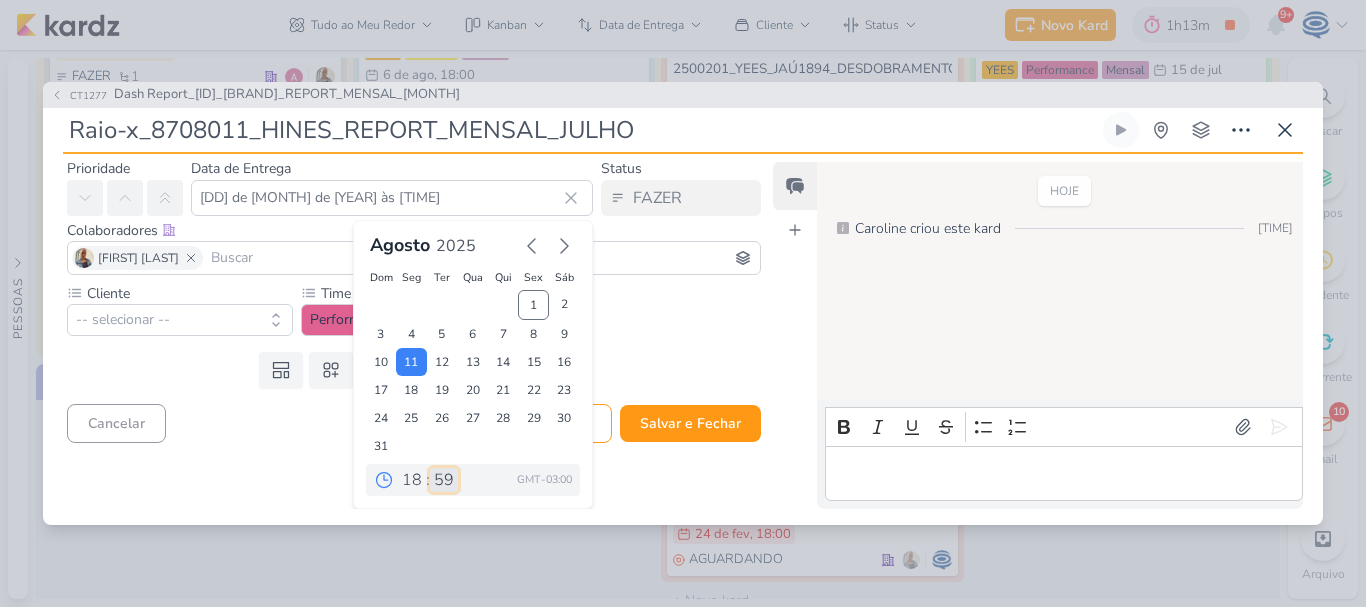 click on "00 05 10 15 20 25 30 35 40 45 50 55
59" at bounding box center [444, 480] 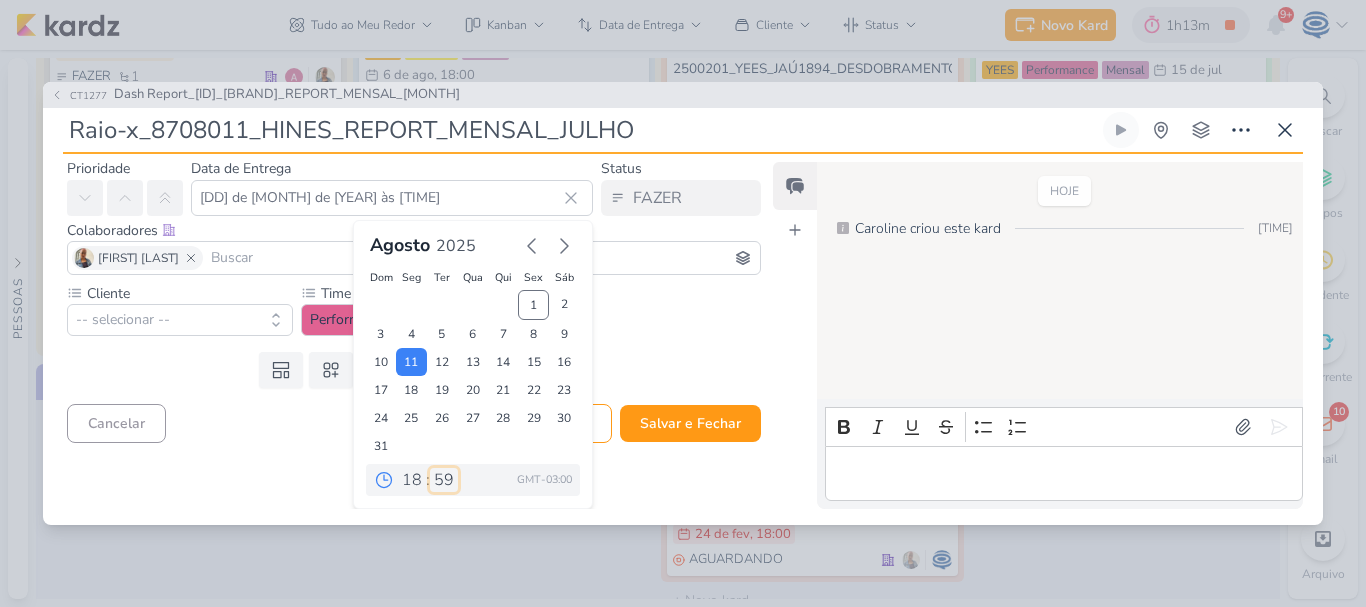 select on "0" 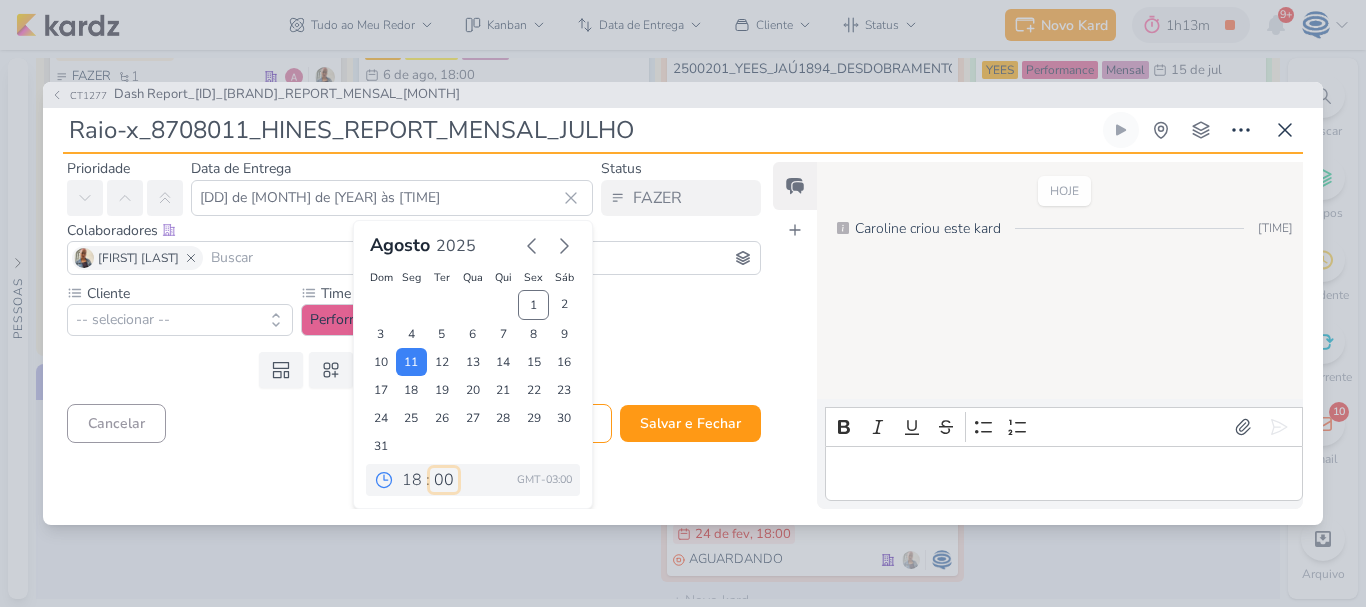 click on "00 05 10 15 20 25 30 35 40 45 50 55
59" at bounding box center (444, 480) 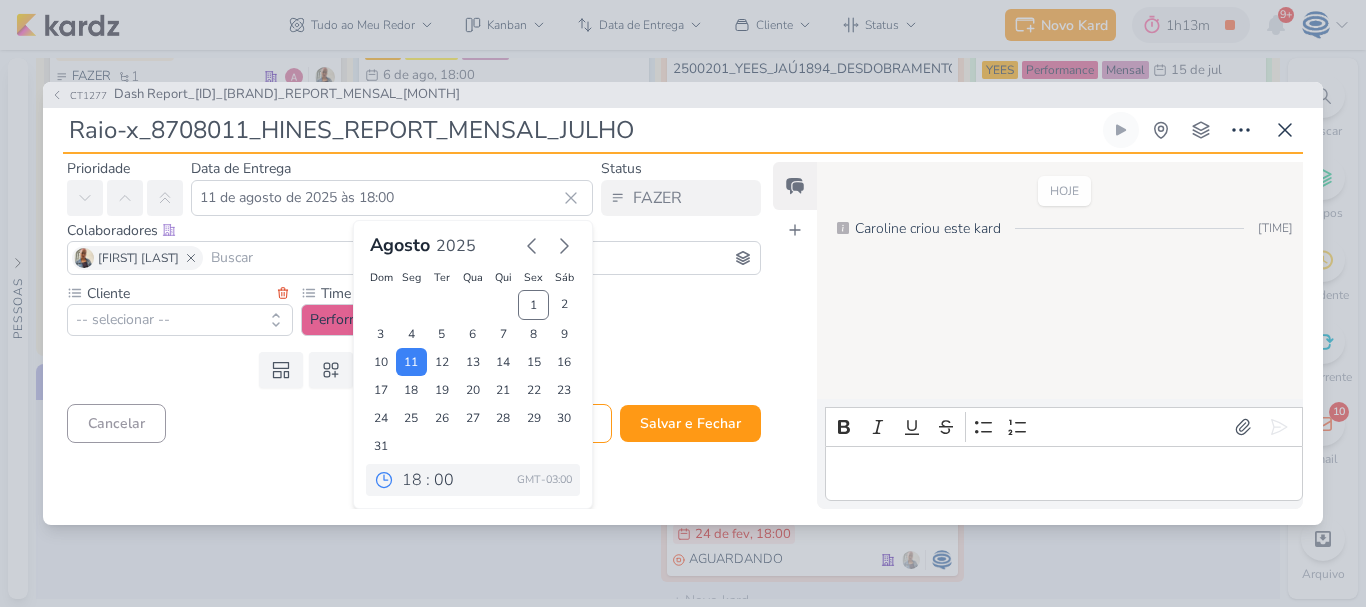 drag, startPoint x: 193, startPoint y: 380, endPoint x: 222, endPoint y: 319, distance: 67.54258 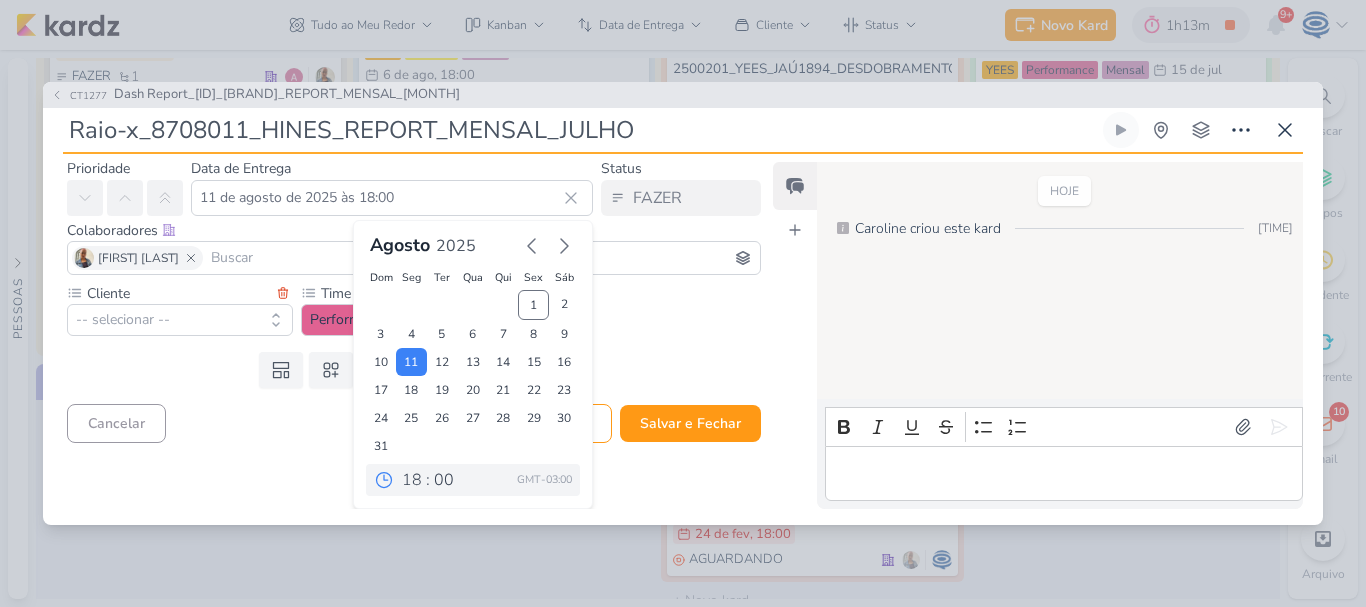 click on "Responsável
Alessandra Gomes
Caroline Traven De Andrade
Alessandra Gomes
AG
Aline Gimenez Graciano
Carlos Massari
DL
Diego Lima
Eduardo Quaresma
FO
Fabio Oliveira
Giulia Boschi
Iara Santos
JV" at bounding box center (406, 333) 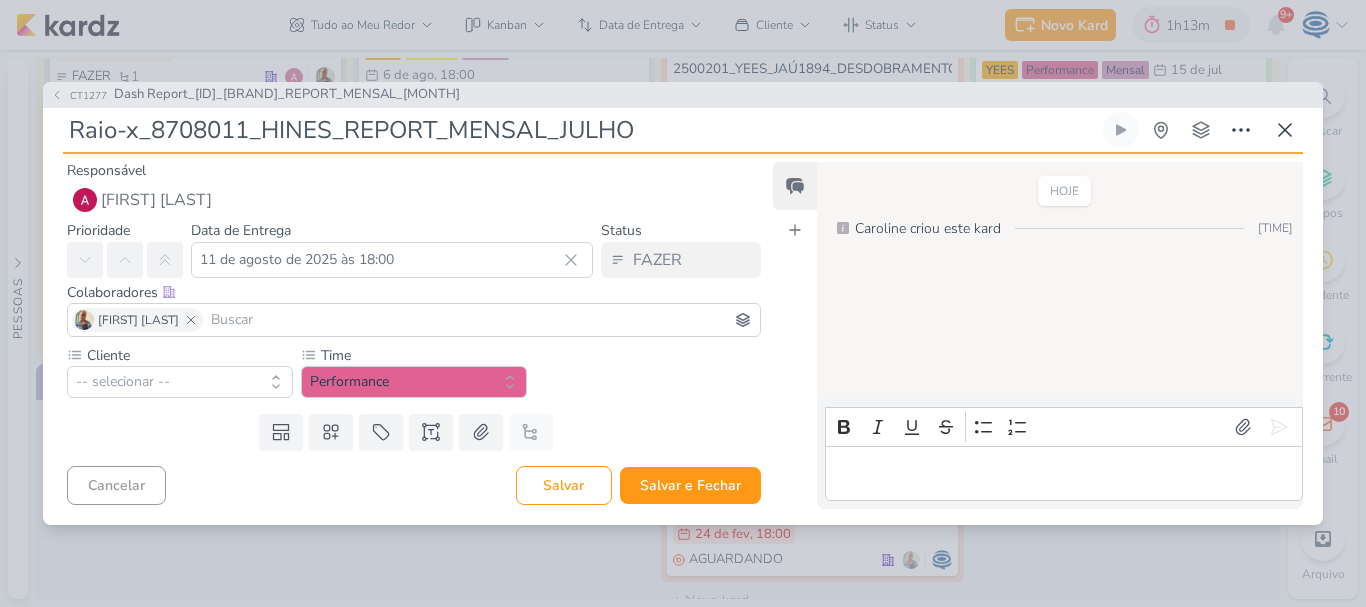 scroll, scrollTop: 0, scrollLeft: 0, axis: both 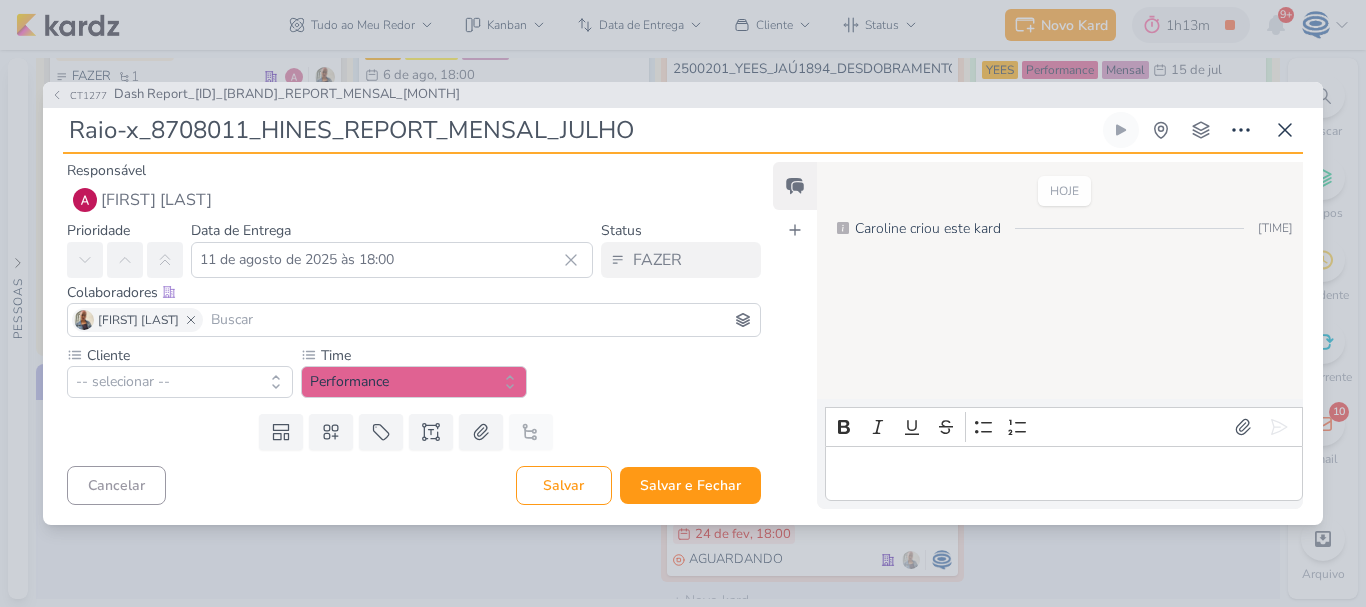 click at bounding box center [481, 320] 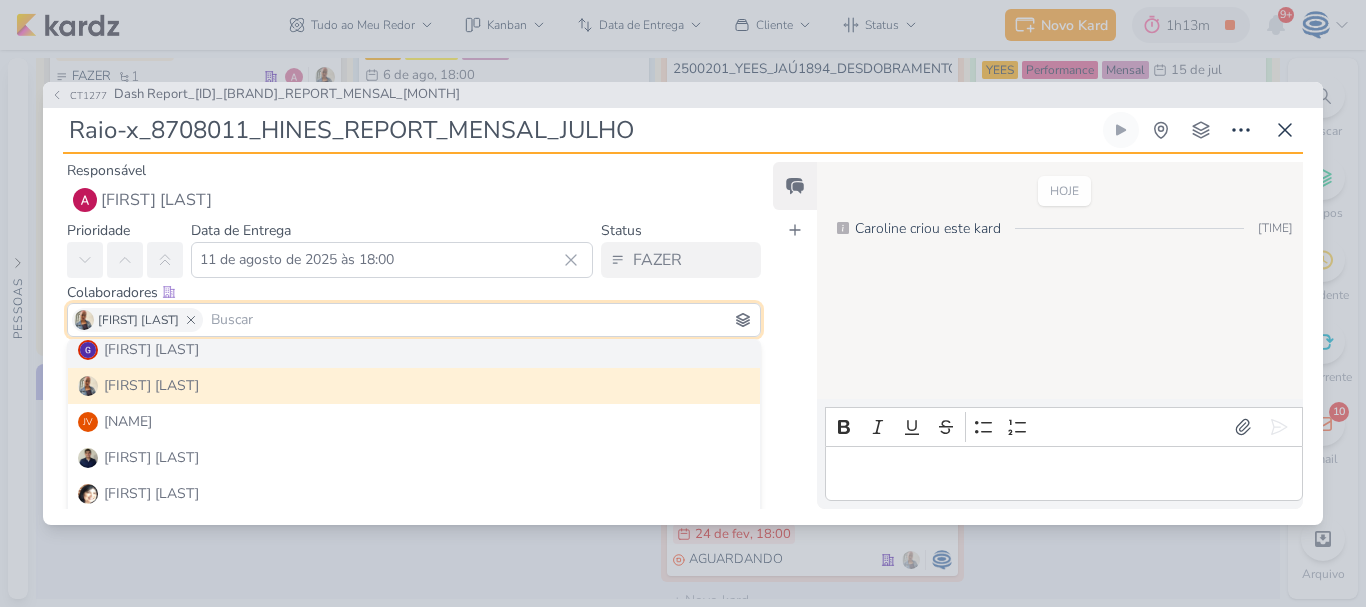 click on "Cliente
-- selecionar --
Time" at bounding box center [406, 375] 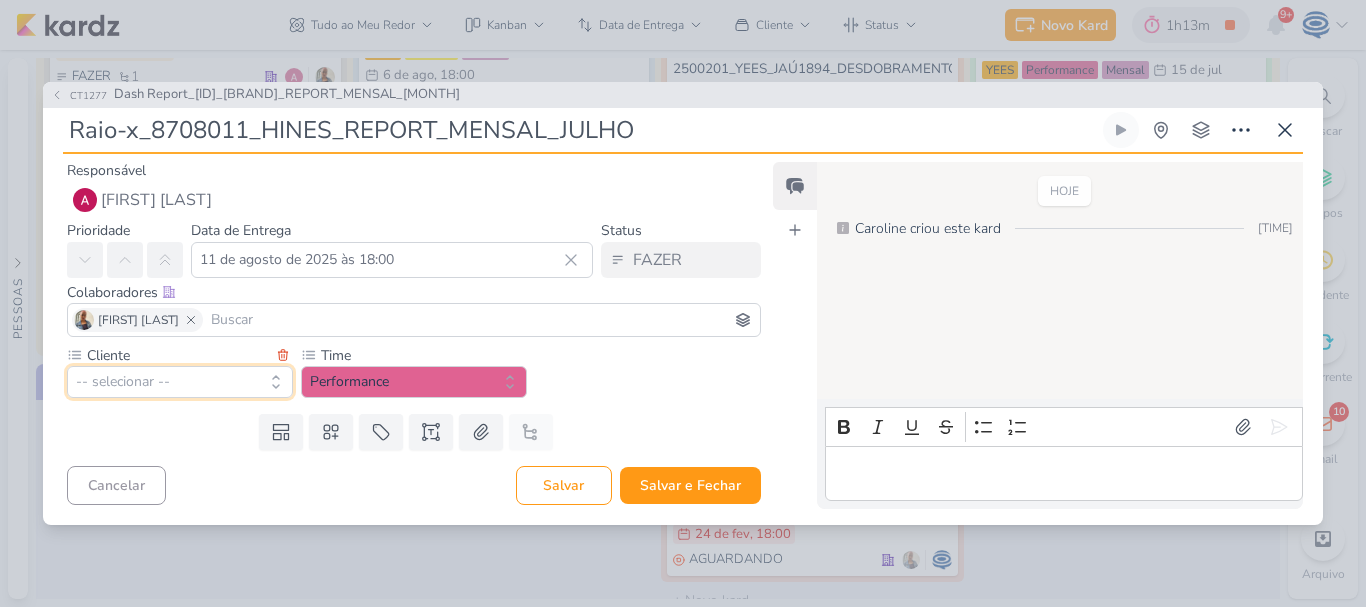 click on "-- selecionar --" at bounding box center [180, 382] 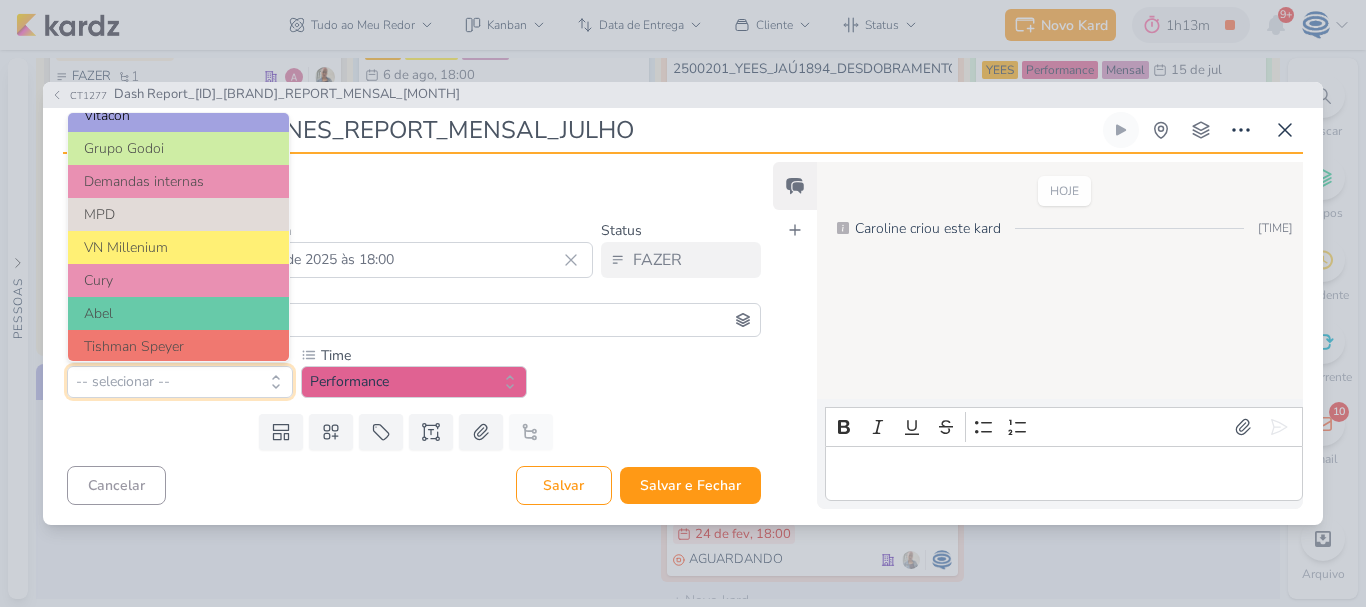 scroll, scrollTop: 152, scrollLeft: 0, axis: vertical 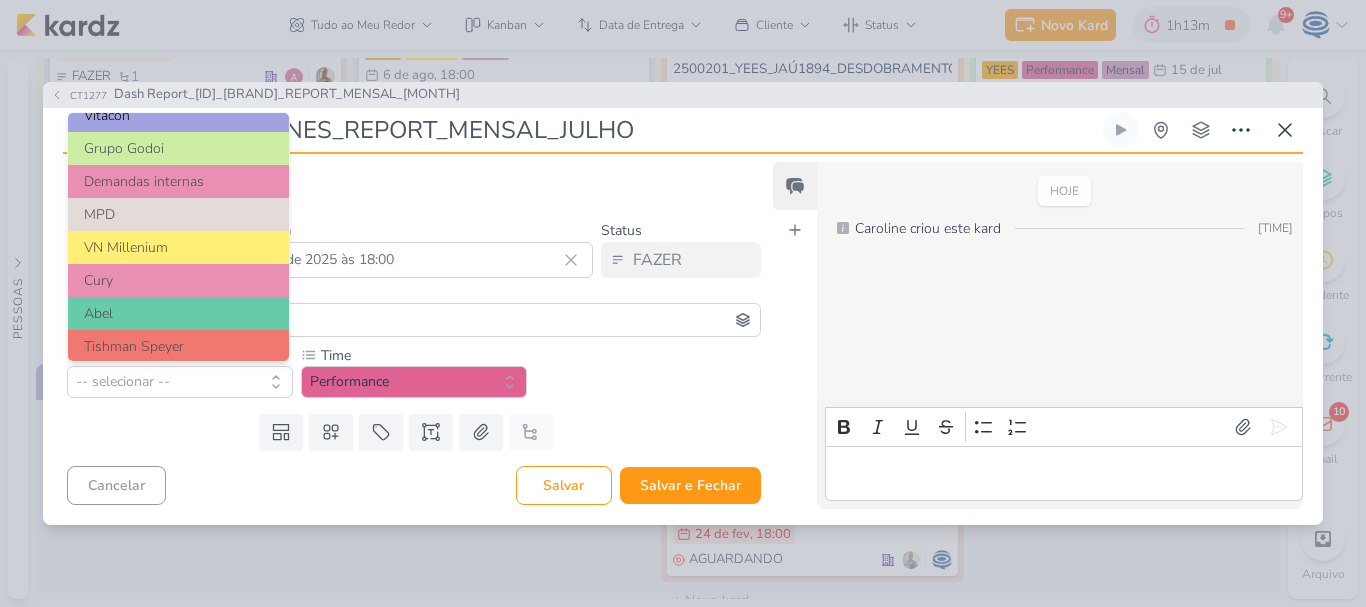 click on "VN Millenium" at bounding box center [178, 247] 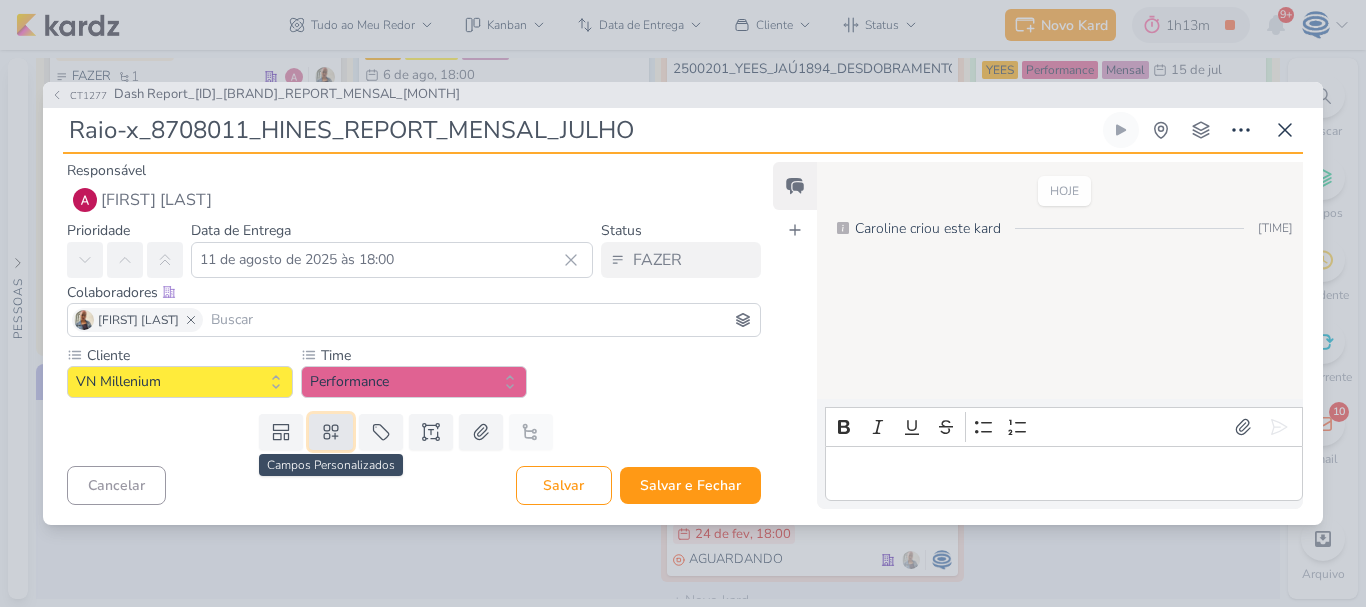 click 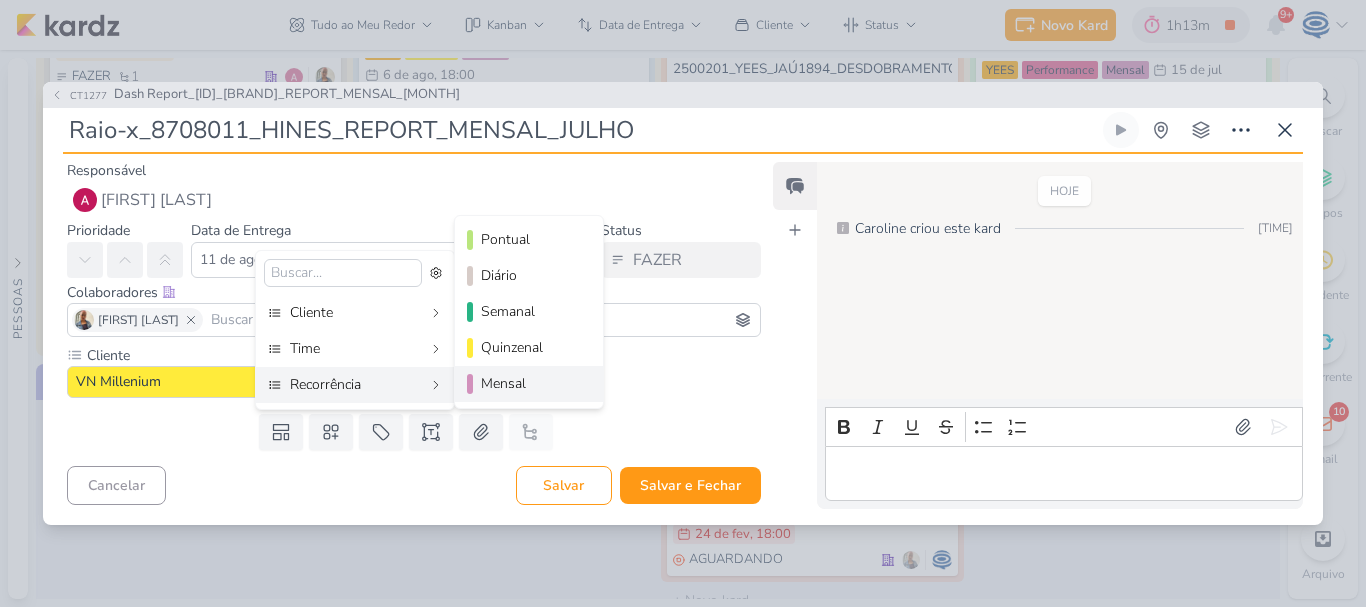 click on "Mensal" at bounding box center [530, 383] 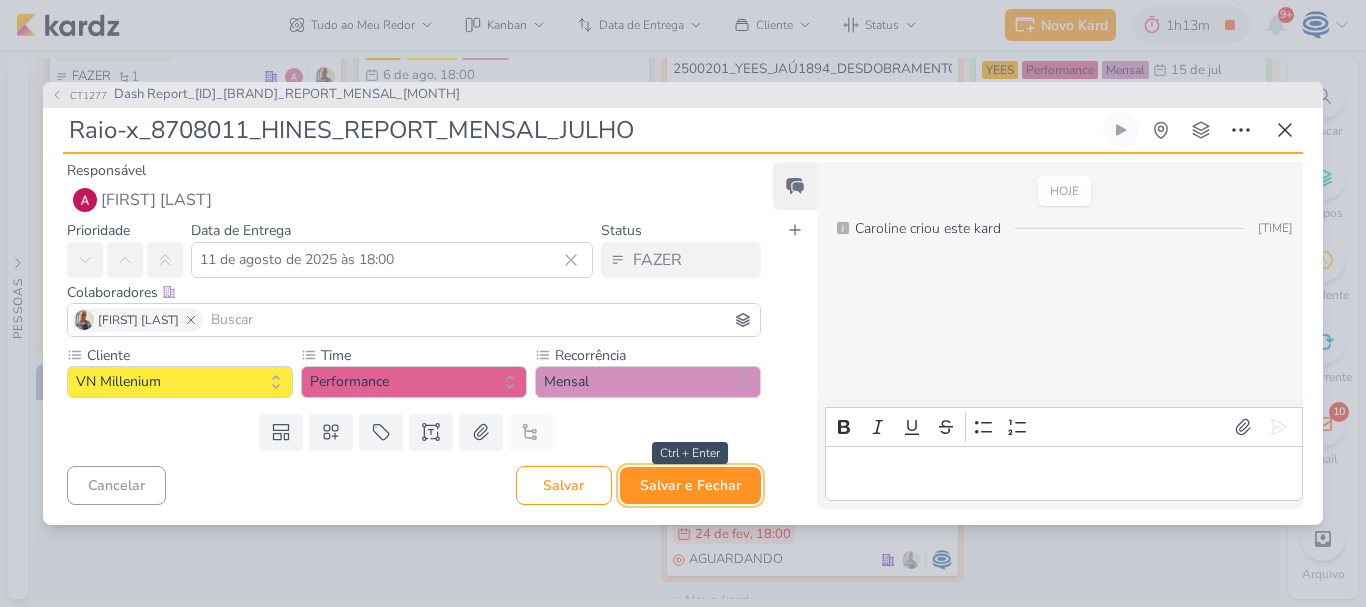click on "Salvar e Fechar" at bounding box center [690, 485] 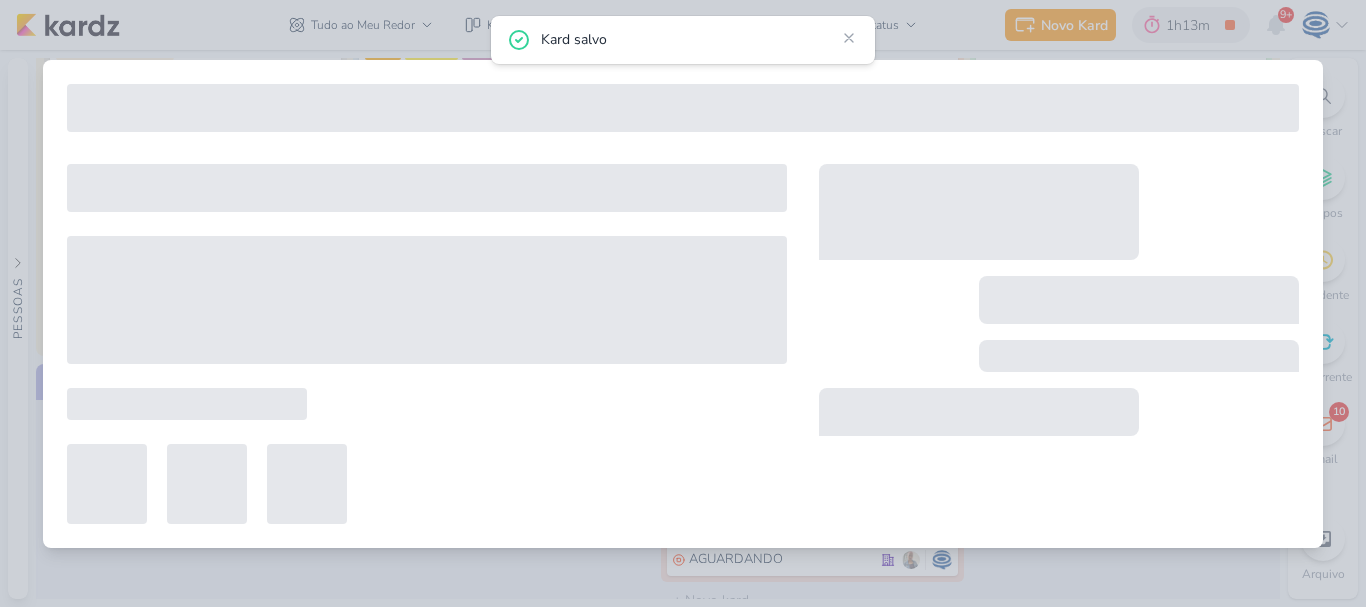 type on "8708011_HINES_REPORT_MENSAL_JULHO" 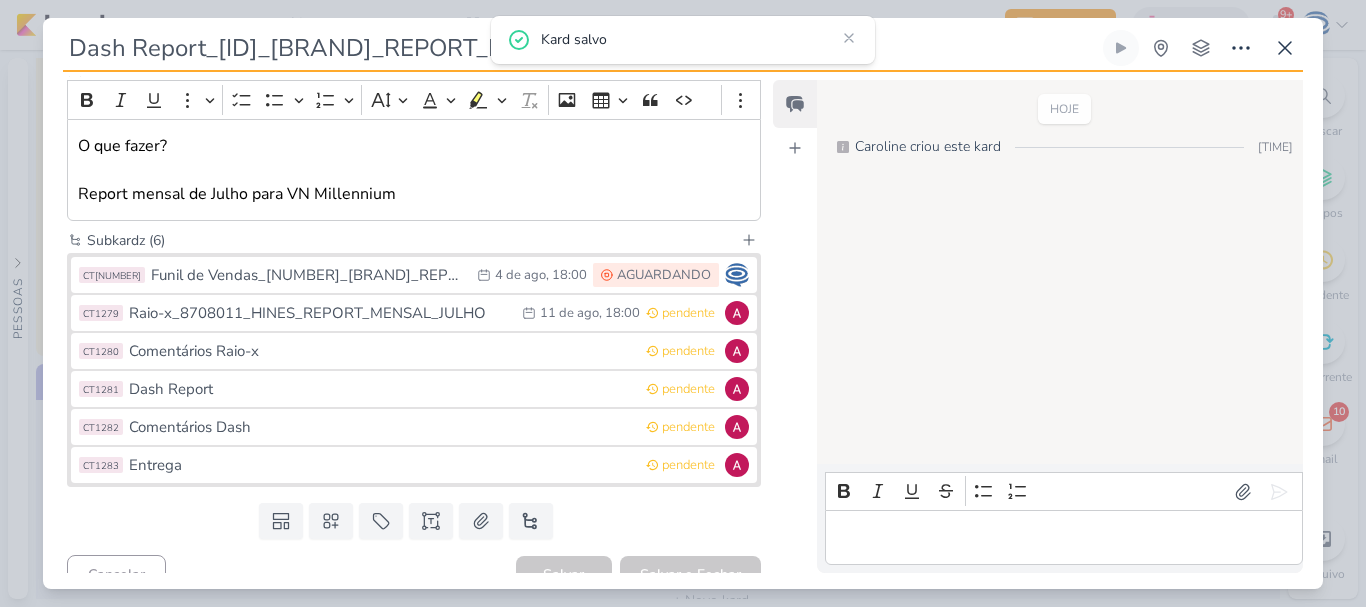 scroll, scrollTop: 290, scrollLeft: 0, axis: vertical 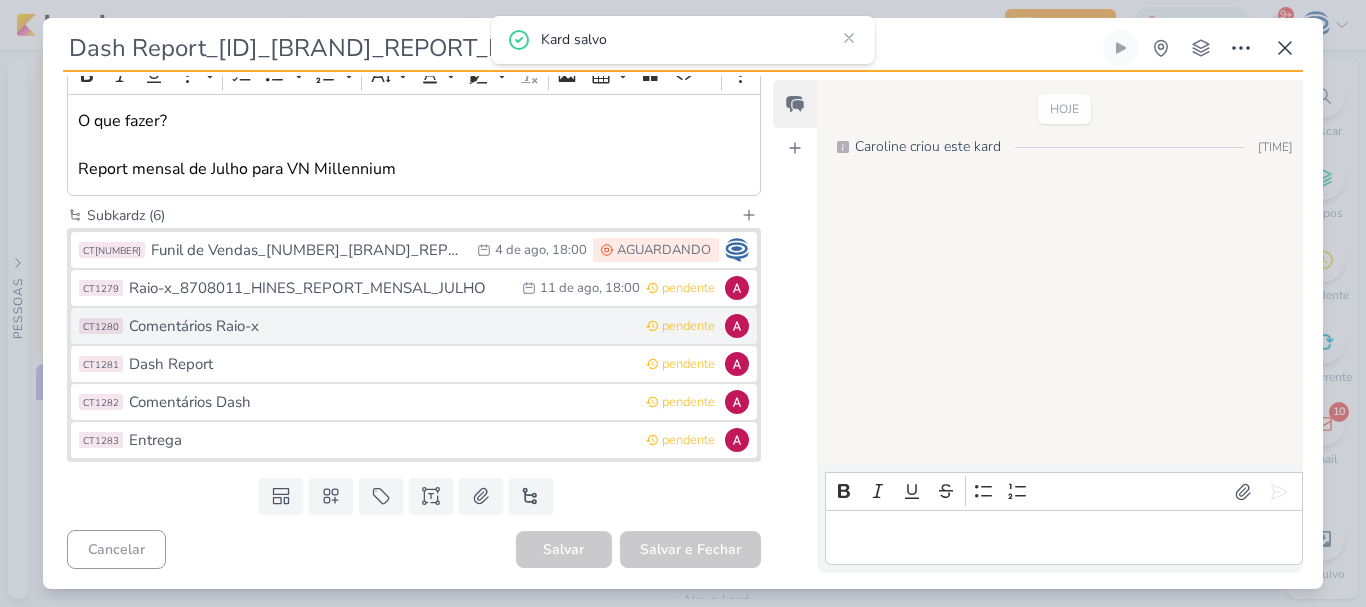 click on "Comentários Raio-x" at bounding box center (382, 326) 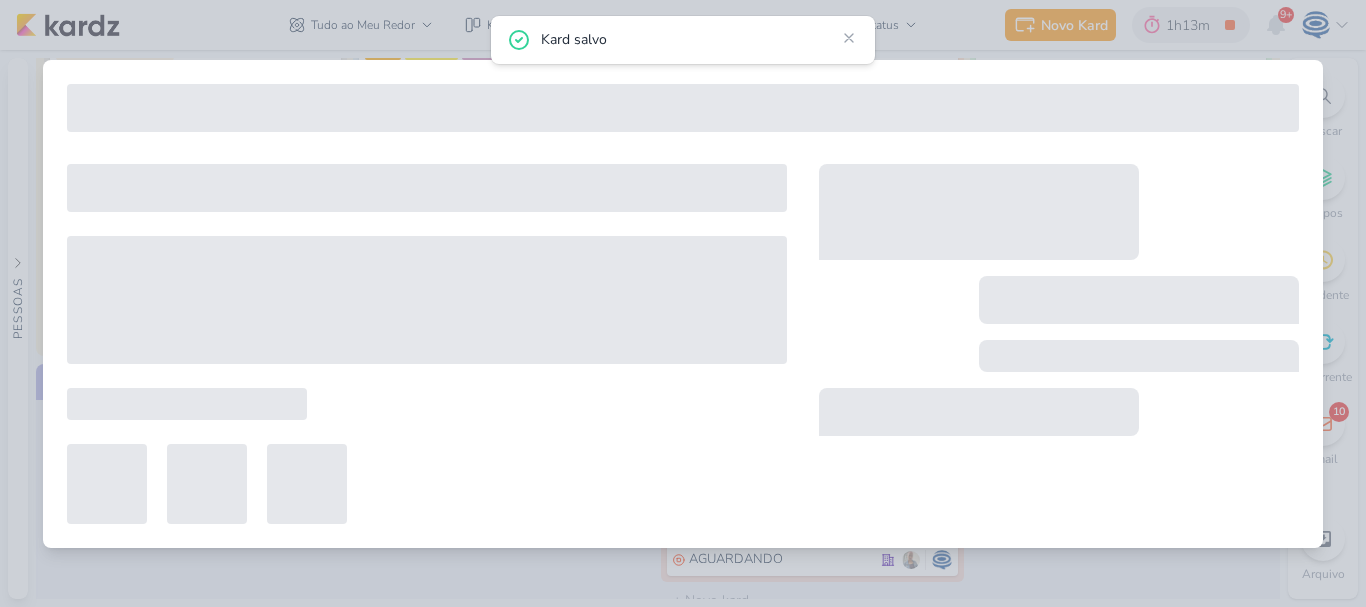 type on "Comentários Raio-x" 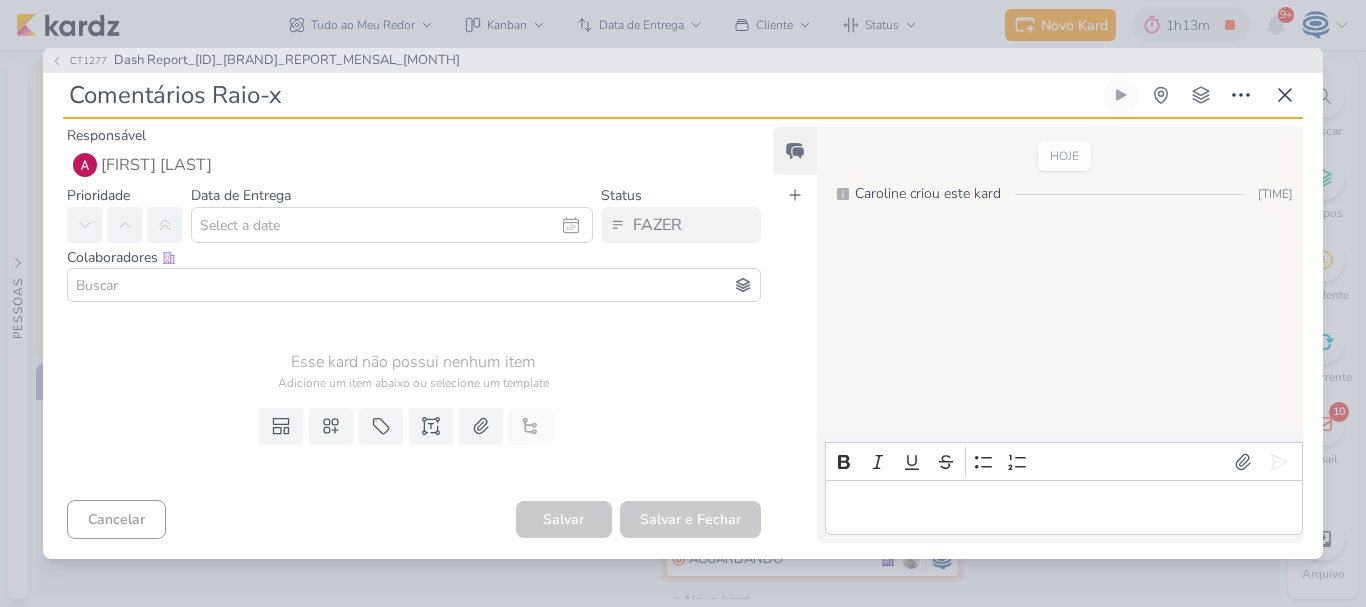 click at bounding box center [414, 285] 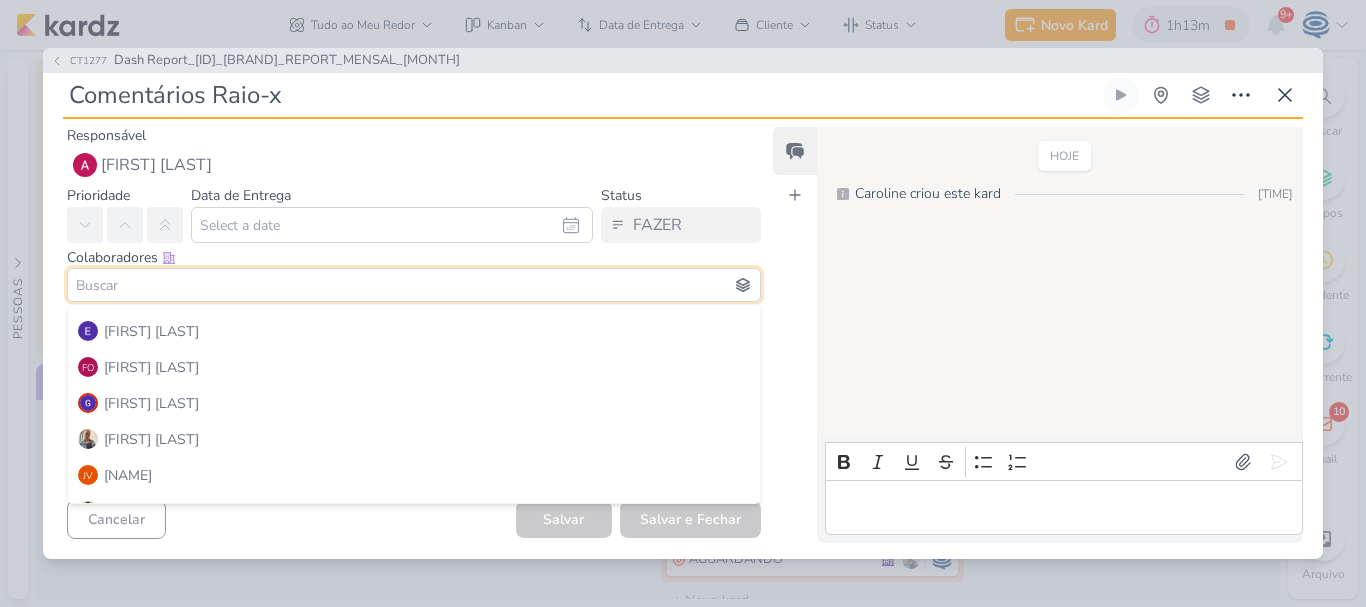 scroll, scrollTop: 230, scrollLeft: 0, axis: vertical 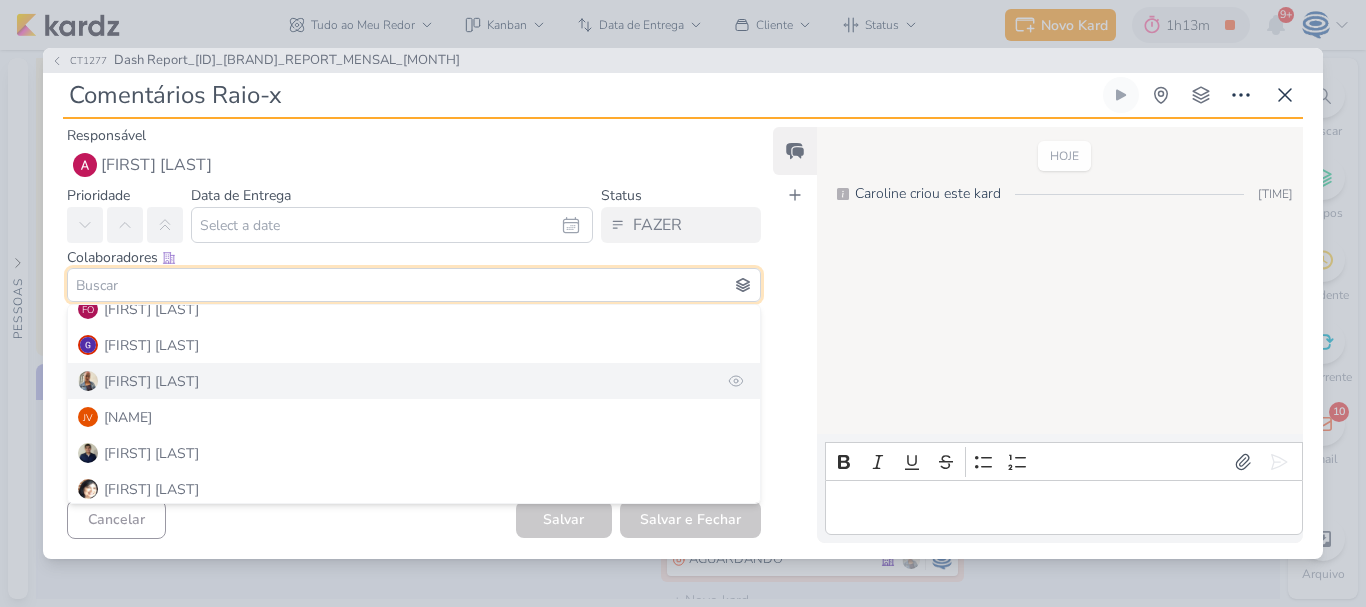 click on "Iara Santos" at bounding box center [414, 381] 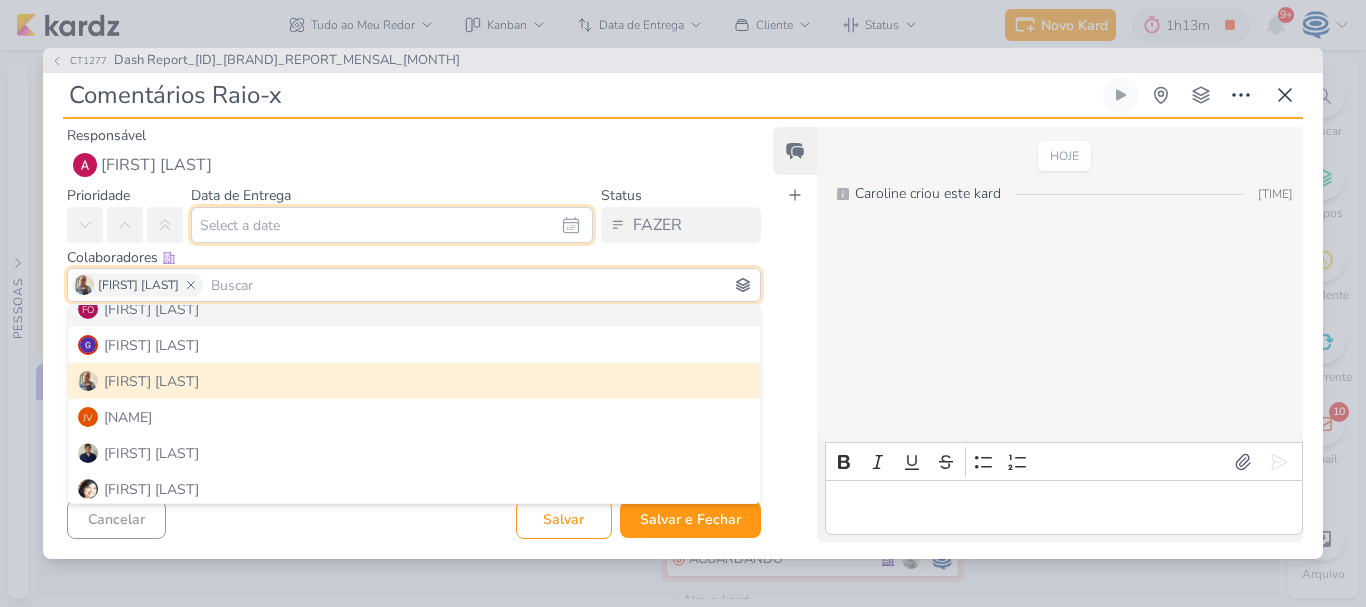 click at bounding box center [392, 225] 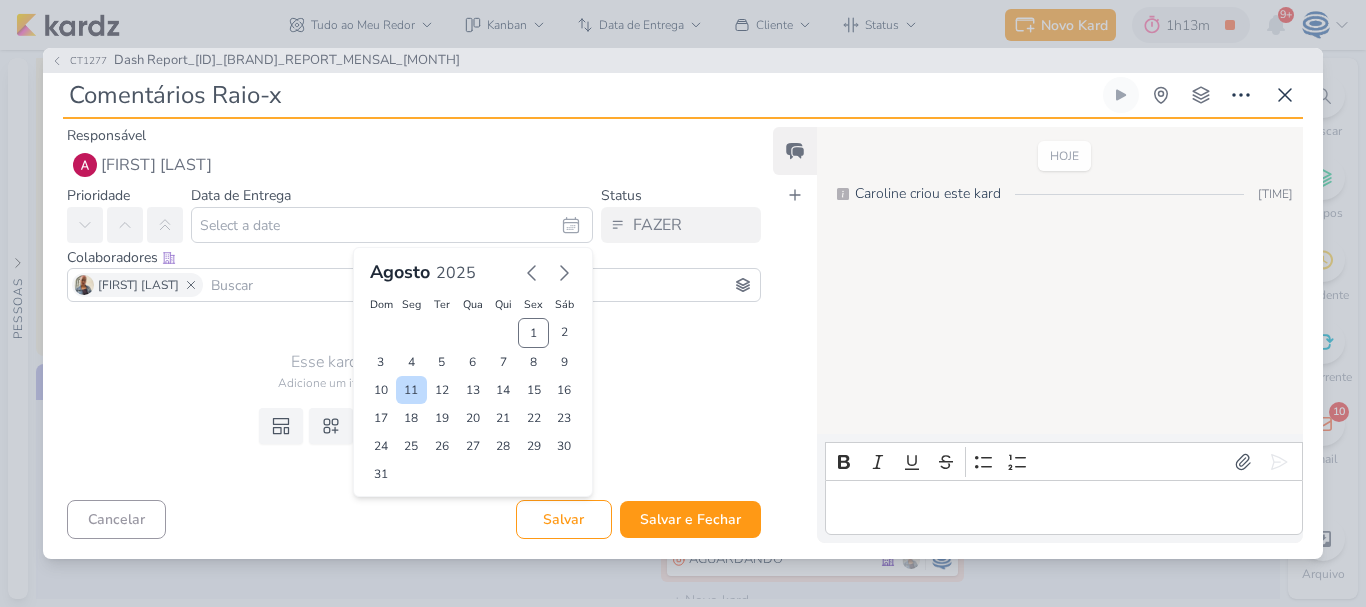 click on "11" at bounding box center (411, 390) 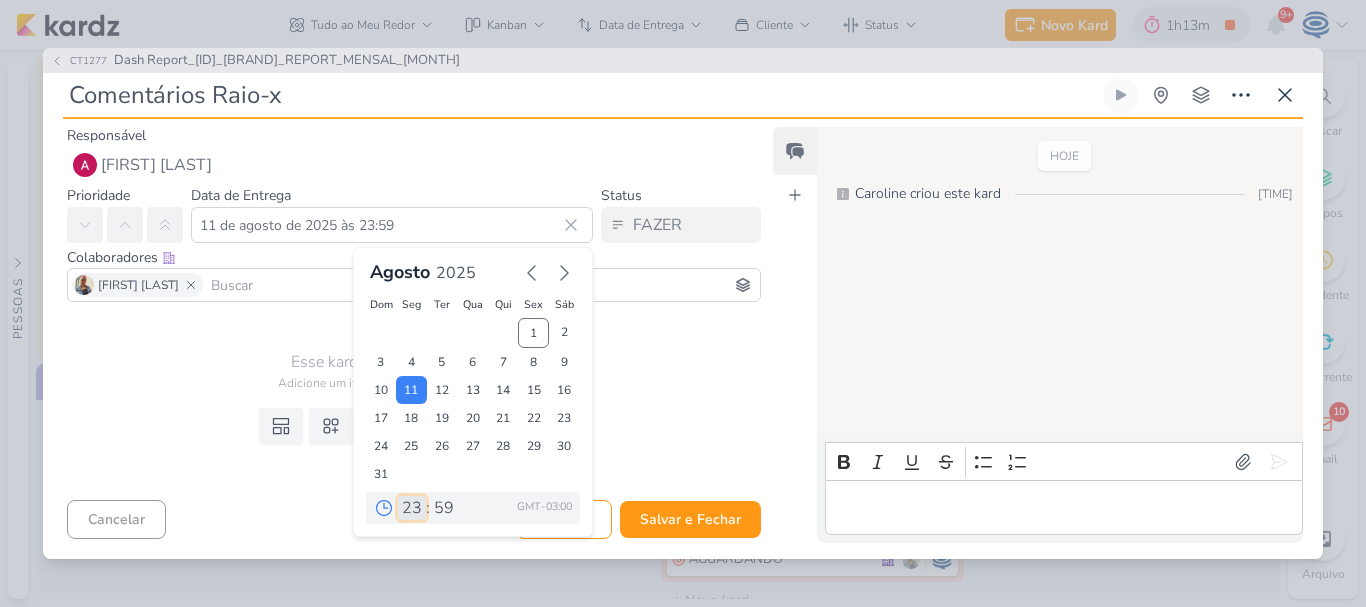 click on "00 01 02 03 04 05 06 07 08 09 10 11 12 13 14 15 16 17 18 19 20 21 22 23" at bounding box center [412, 508] 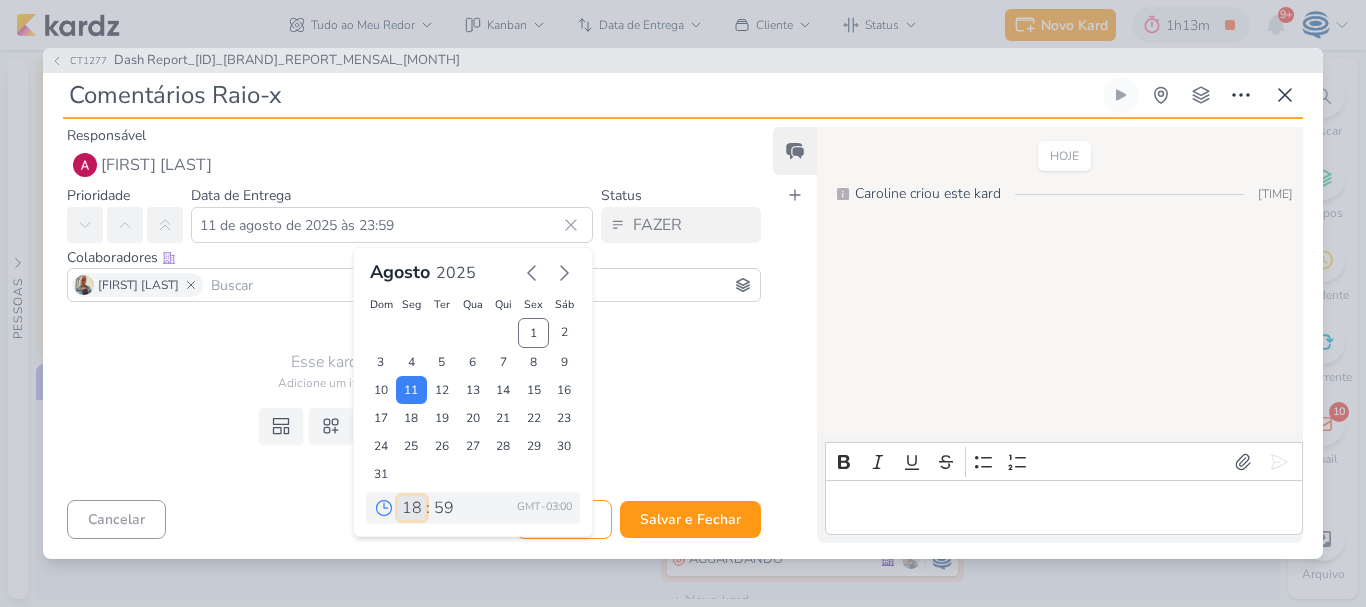 click on "00 01 02 03 04 05 06 07 08 09 10 11 12 13 14 15 16 17 18 19 20 21 22 23" at bounding box center [412, 508] 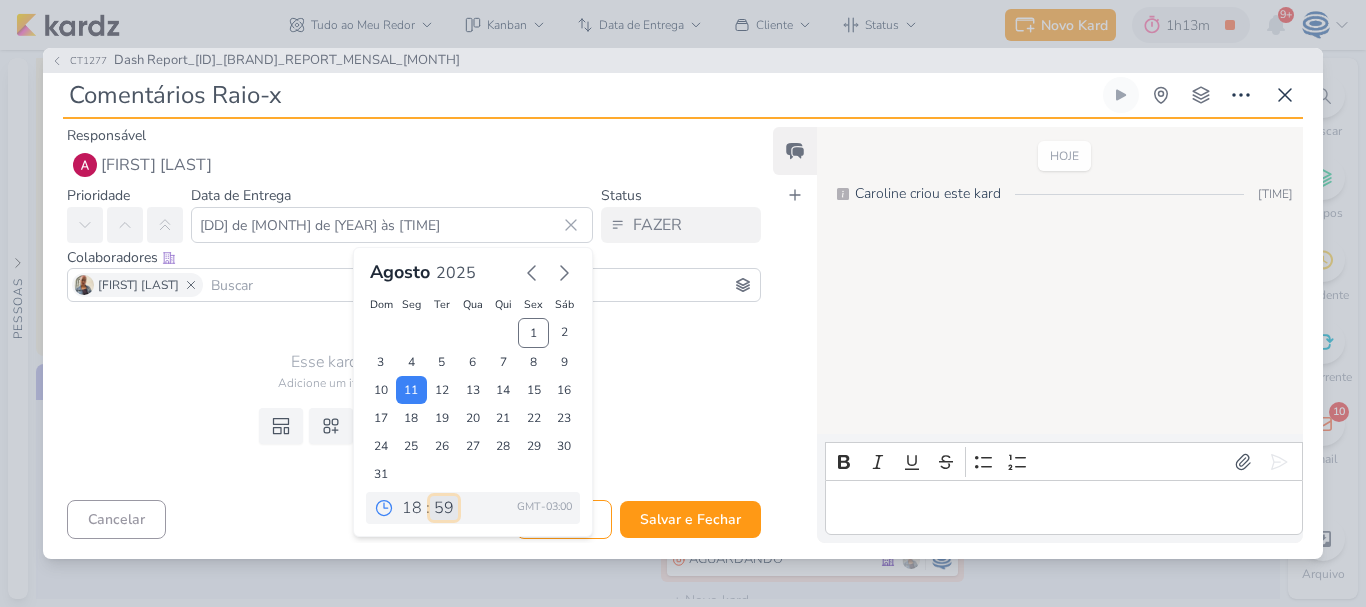 click on "00 05 10 15 20 25 30 35 40 45 50 55
59" at bounding box center (444, 508) 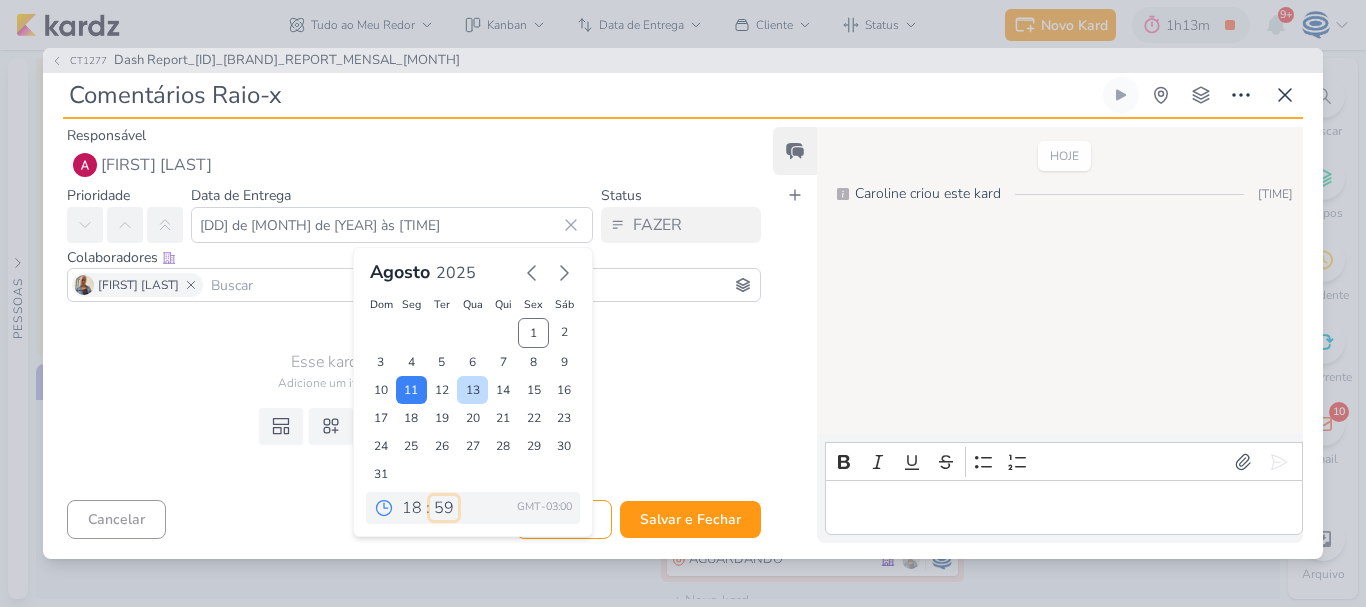 select on "0" 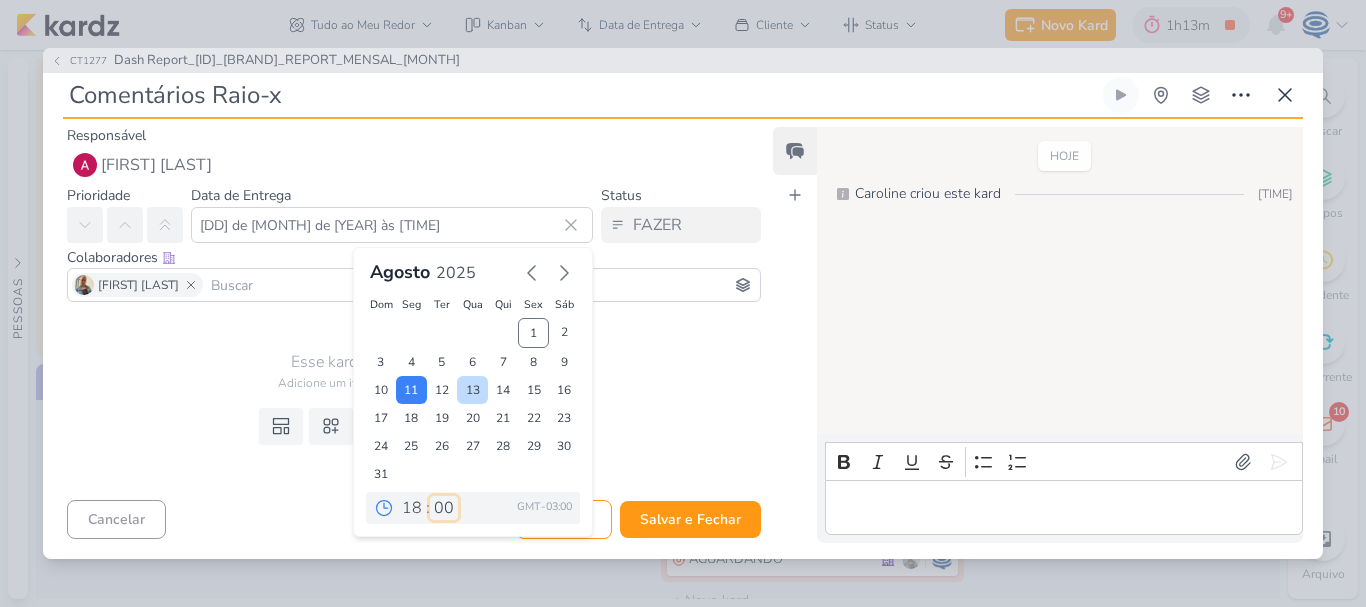 click on "00 05 10 15 20 25 30 35 40 45 50 55
59" at bounding box center [444, 508] 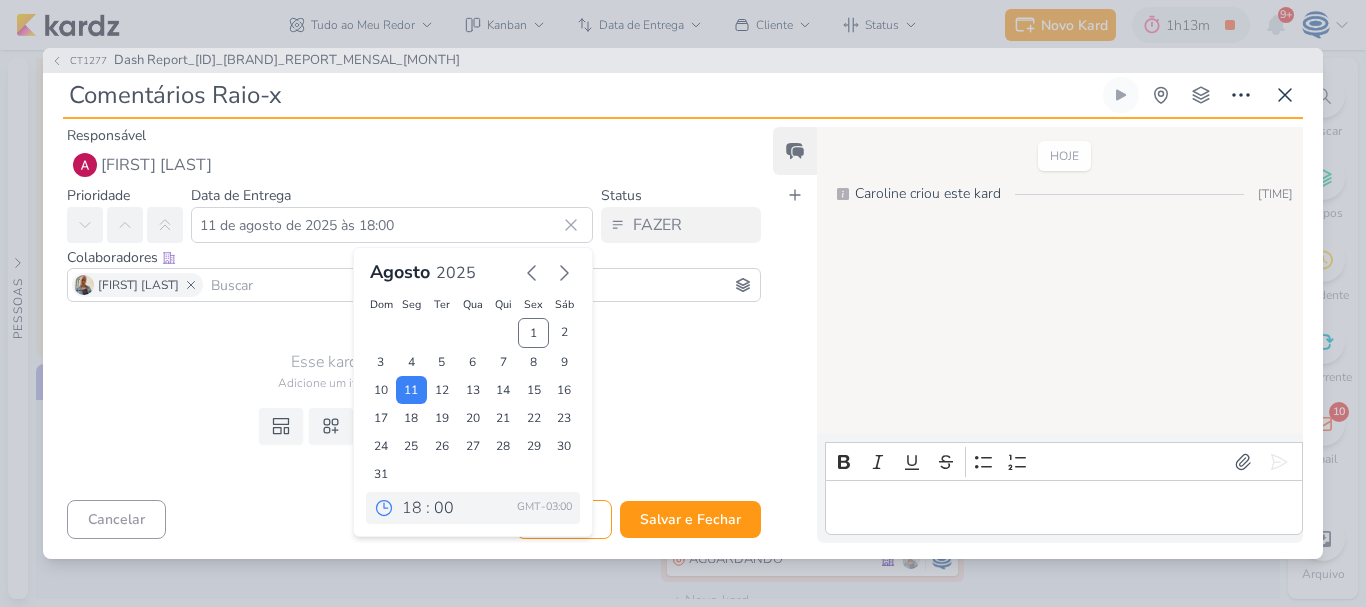 click on "Esse kard não possui nenhum item" at bounding box center (414, 362) 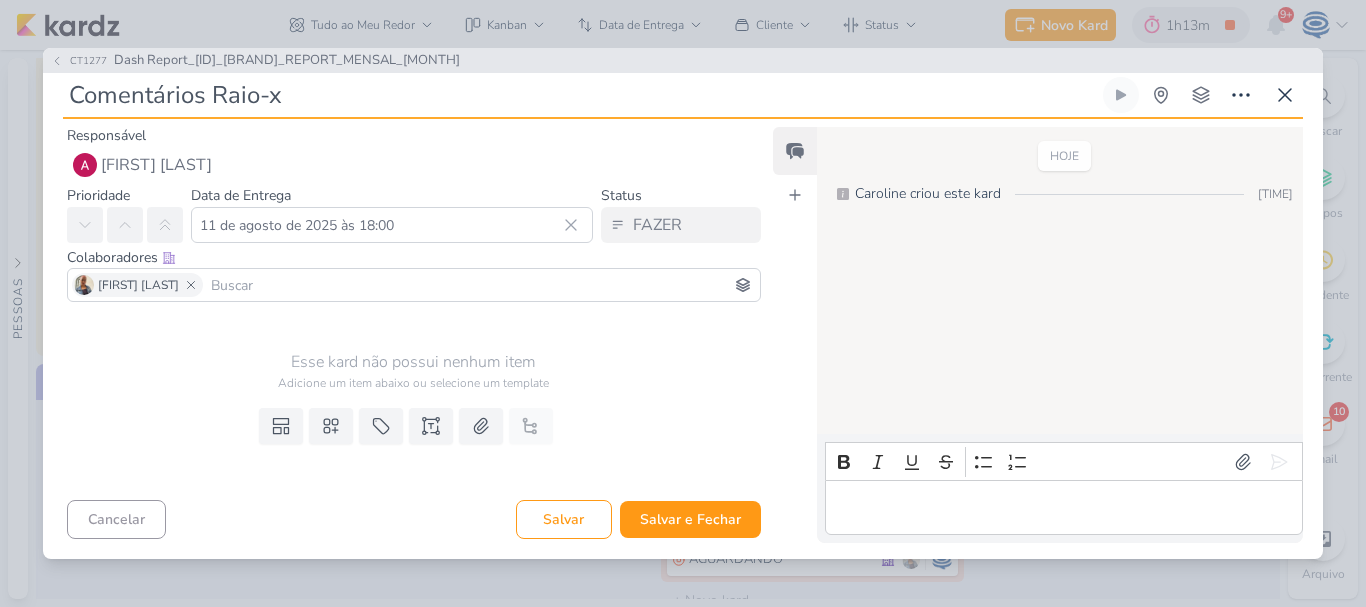 click on "Comentários Raio-x" at bounding box center [581, 95] 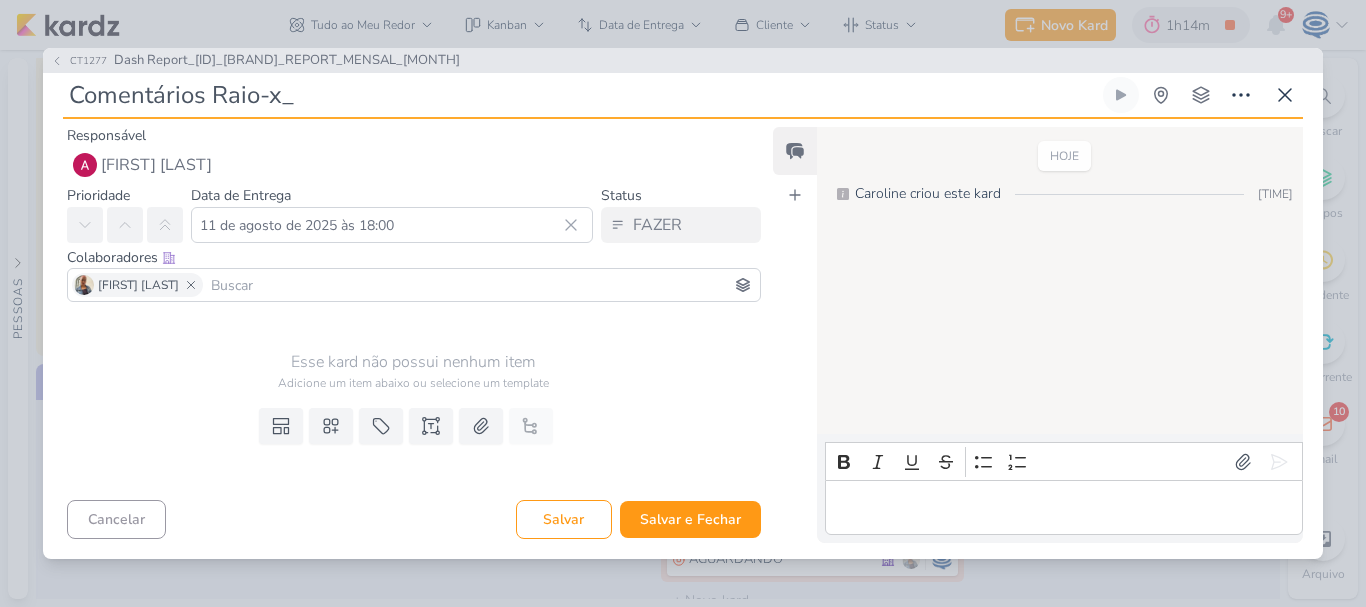 paste on "8708011_HINES_REPORT_MENSAL_JULHO" 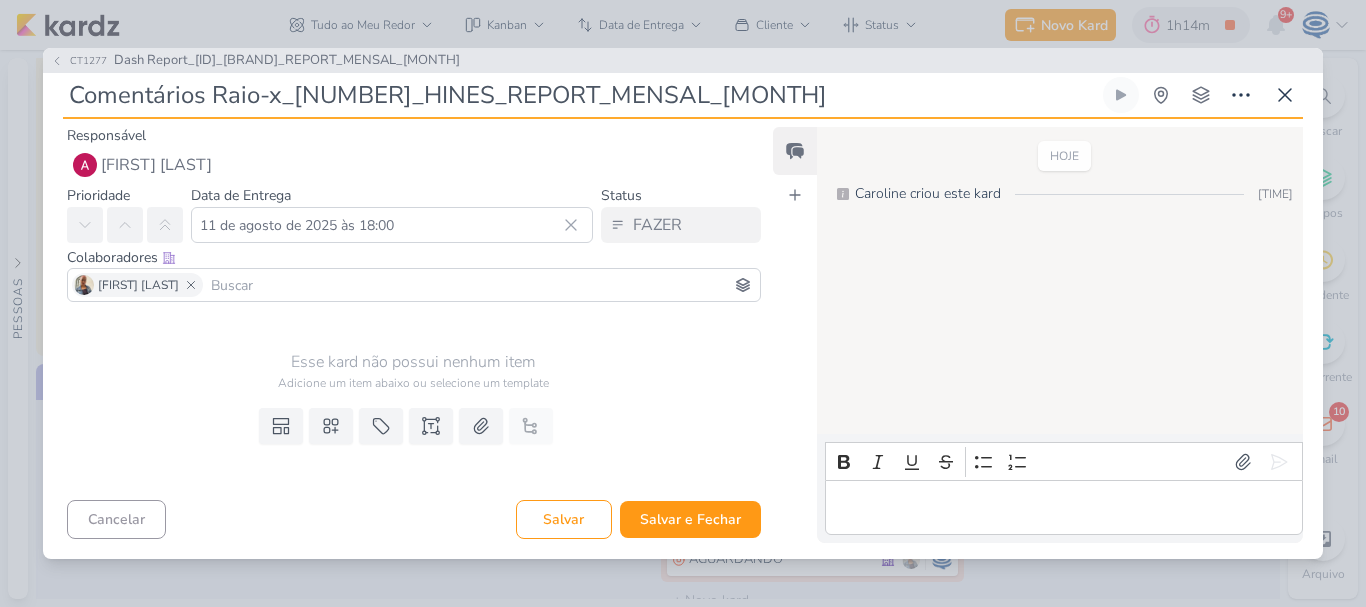 click on "Comentários Raio-x_8708011_HINES_REPORT_MENSAL_JULHO" at bounding box center [581, 95] 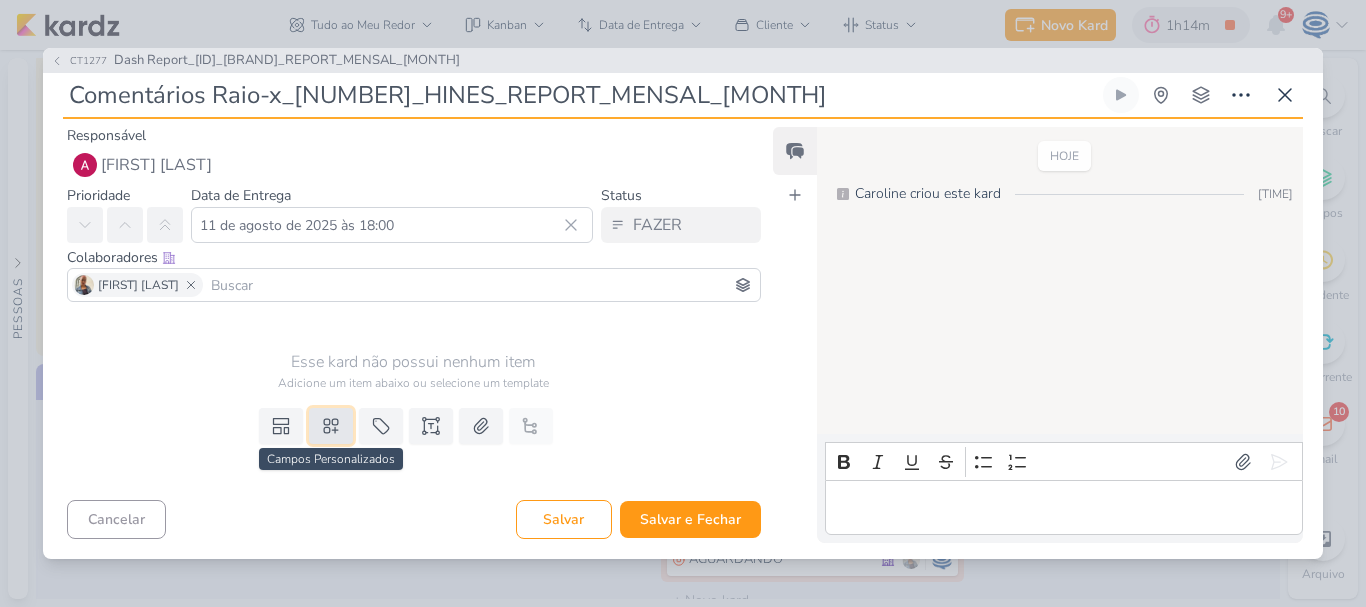 click 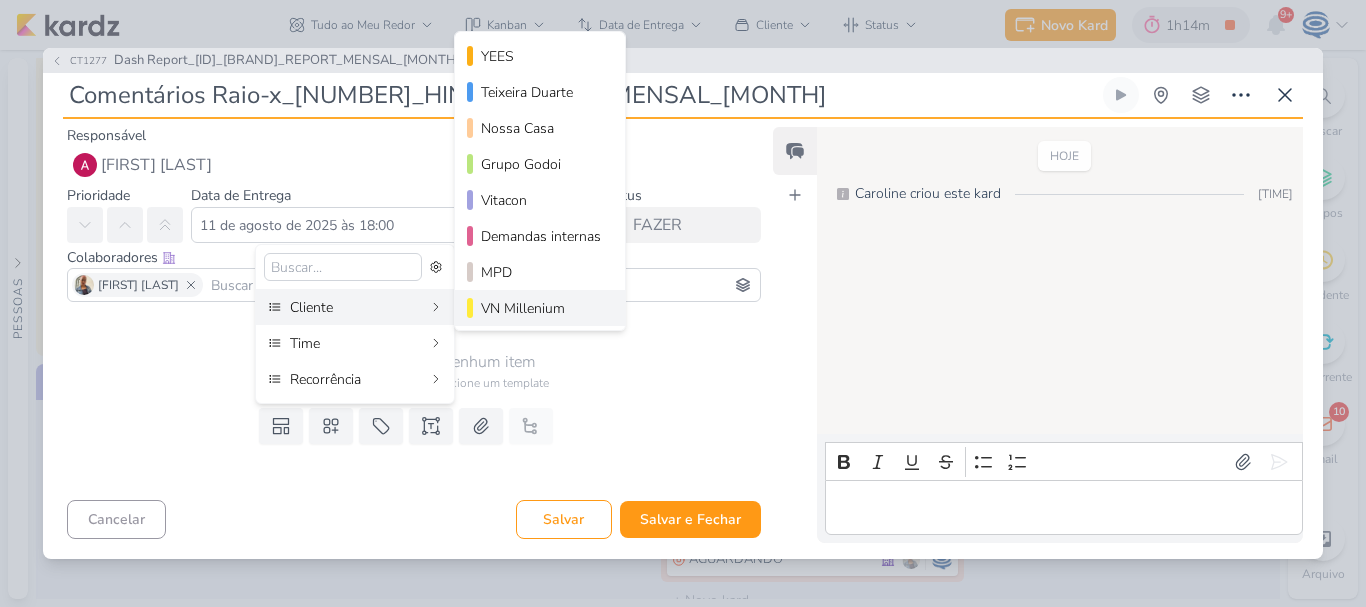 click on "VN Millenium" at bounding box center [541, 308] 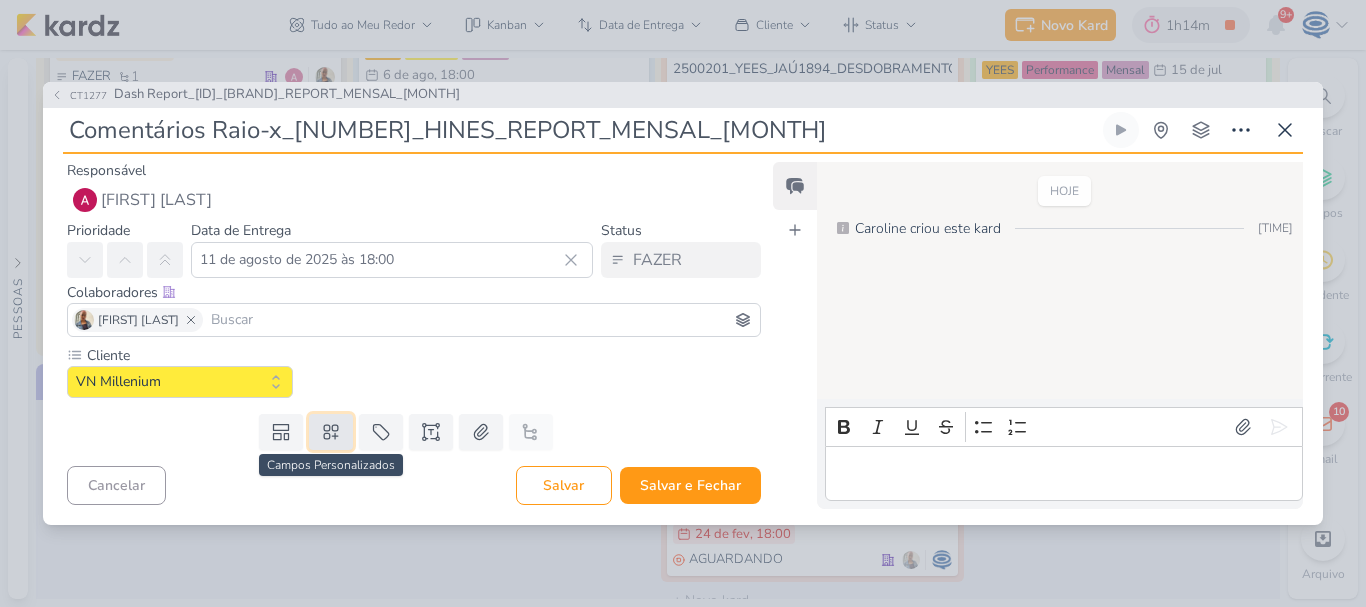 click 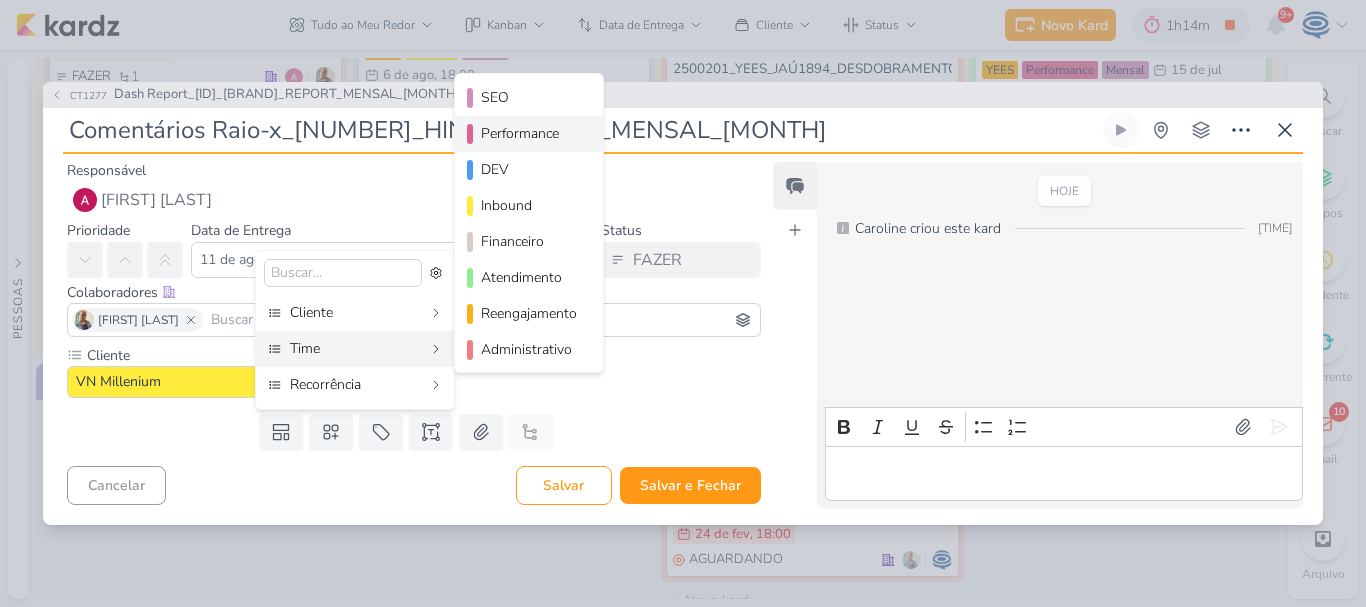 click on "Performance" at bounding box center (529, 134) 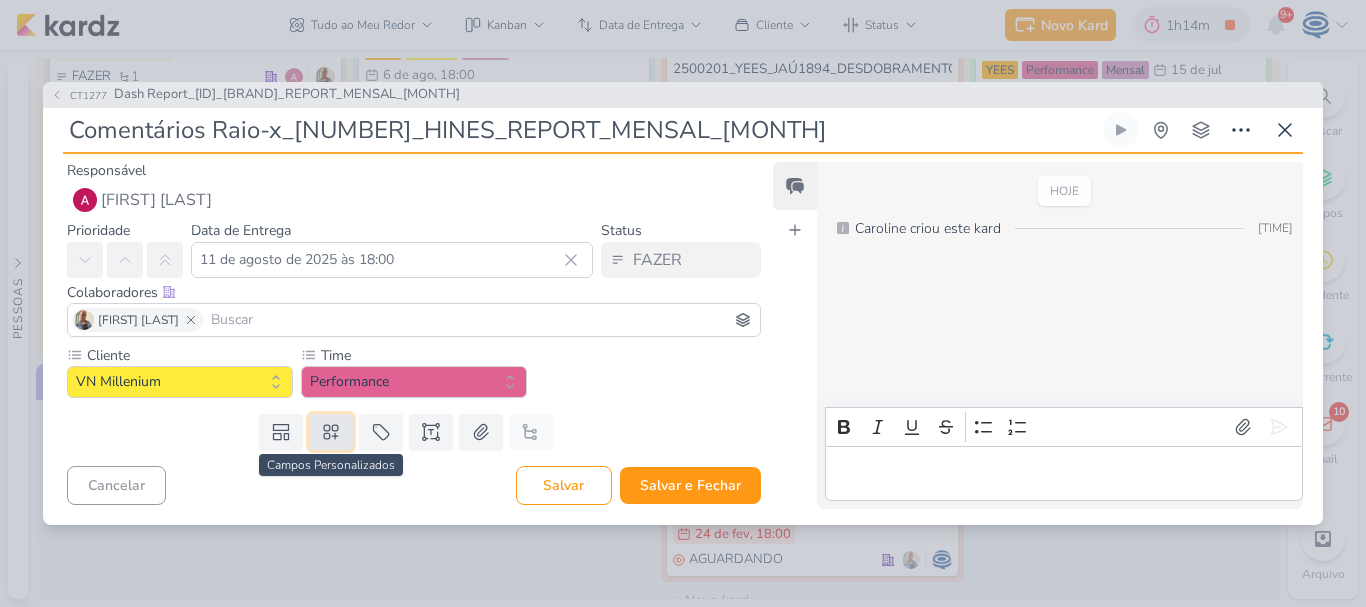 click 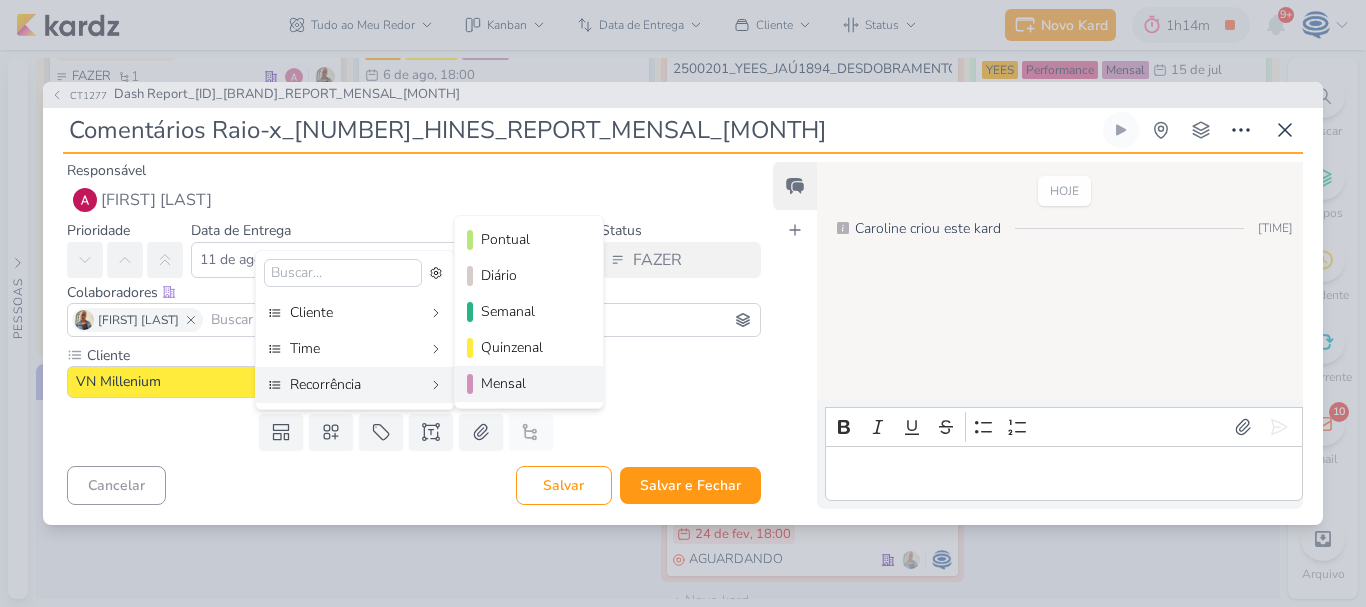 click on "Mensal" at bounding box center (530, 383) 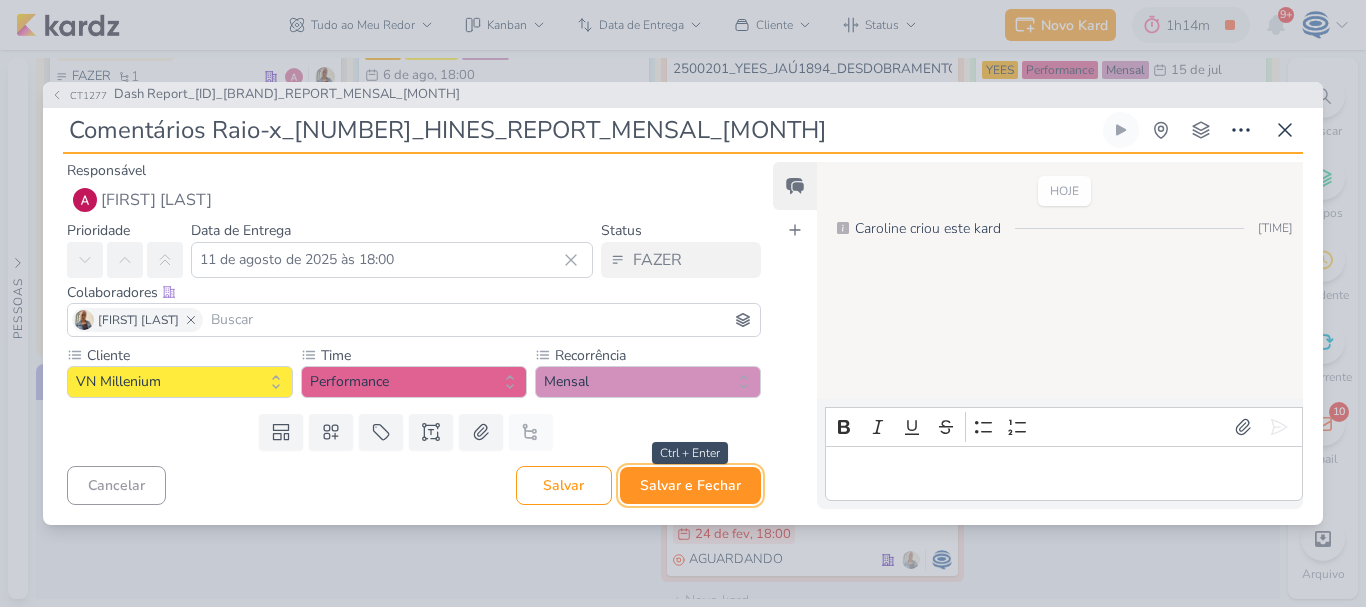 click on "Salvar e Fechar" at bounding box center (690, 485) 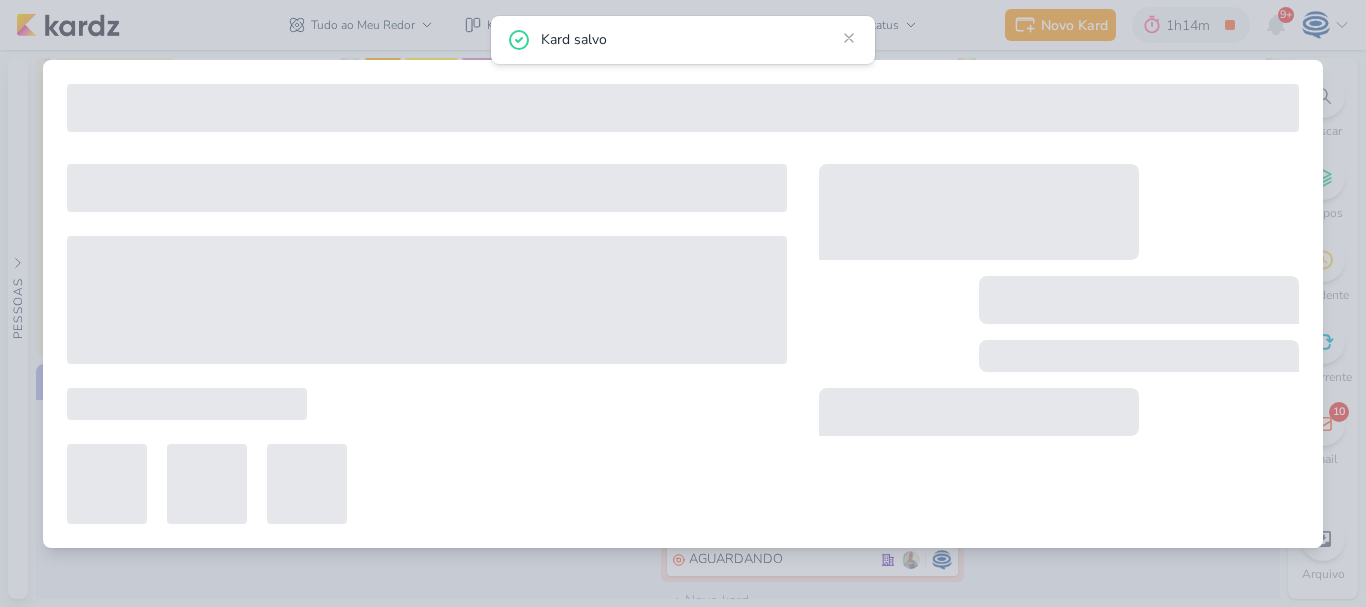 type on "8708011_HINES_REPORT_MENSAL_JULHO" 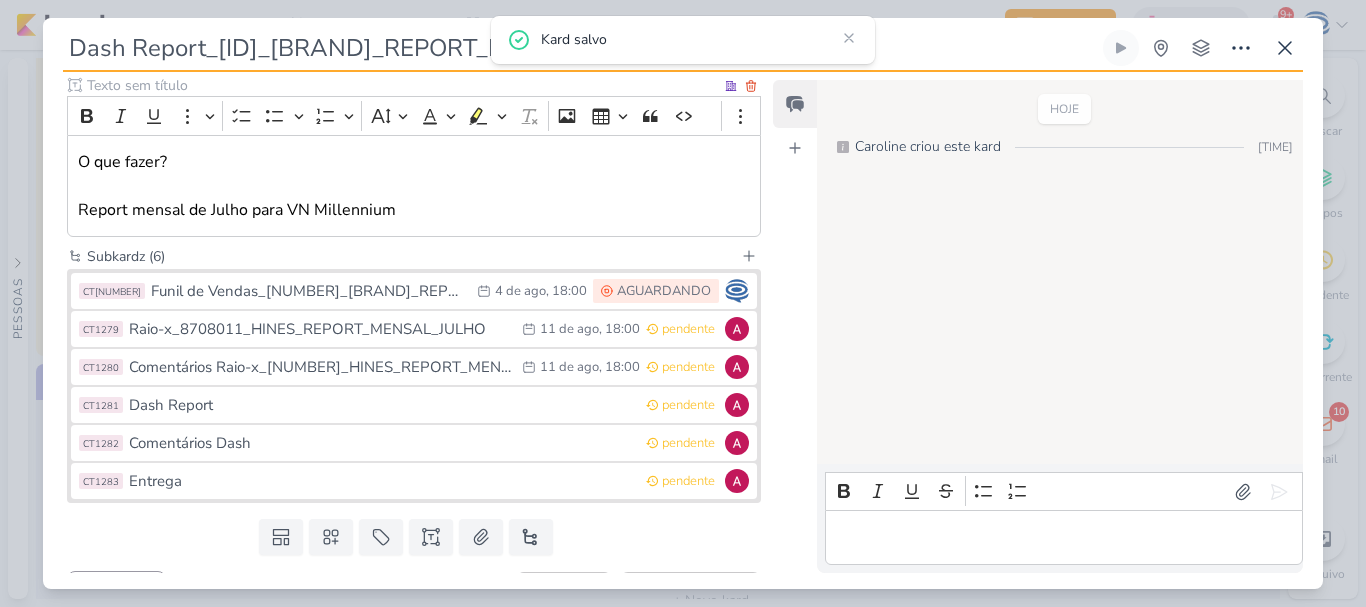 scroll, scrollTop: 256, scrollLeft: 0, axis: vertical 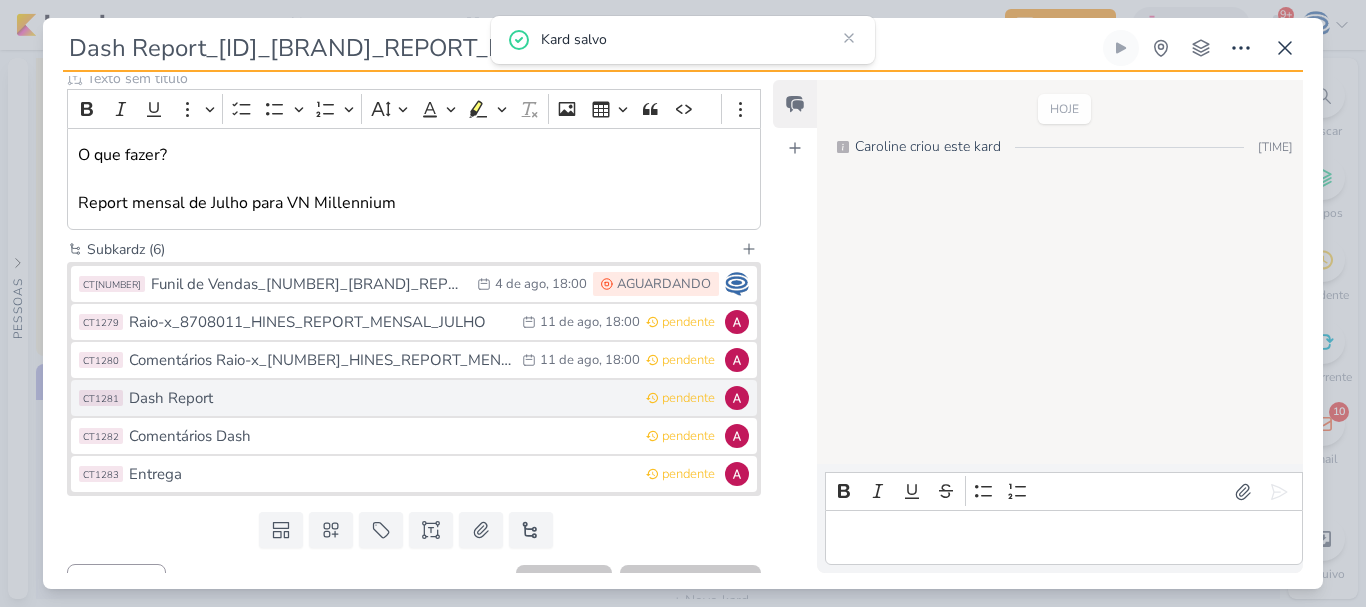 click on "Dash Report" at bounding box center (382, 398) 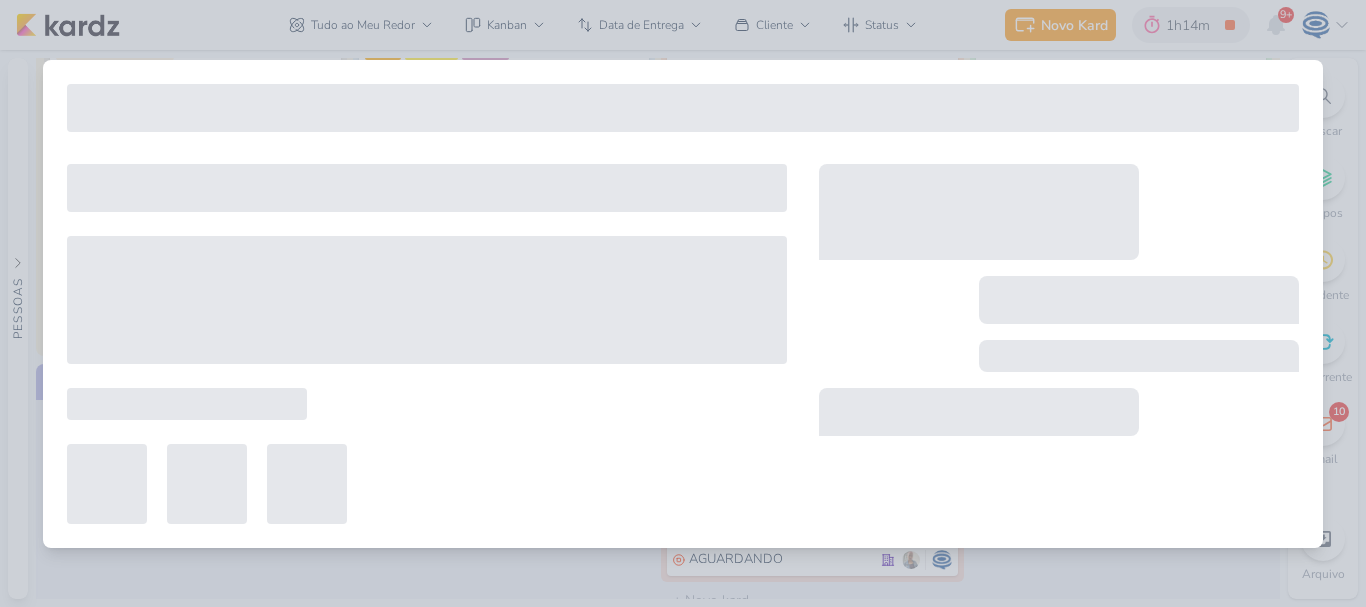 type on "Dash Report" 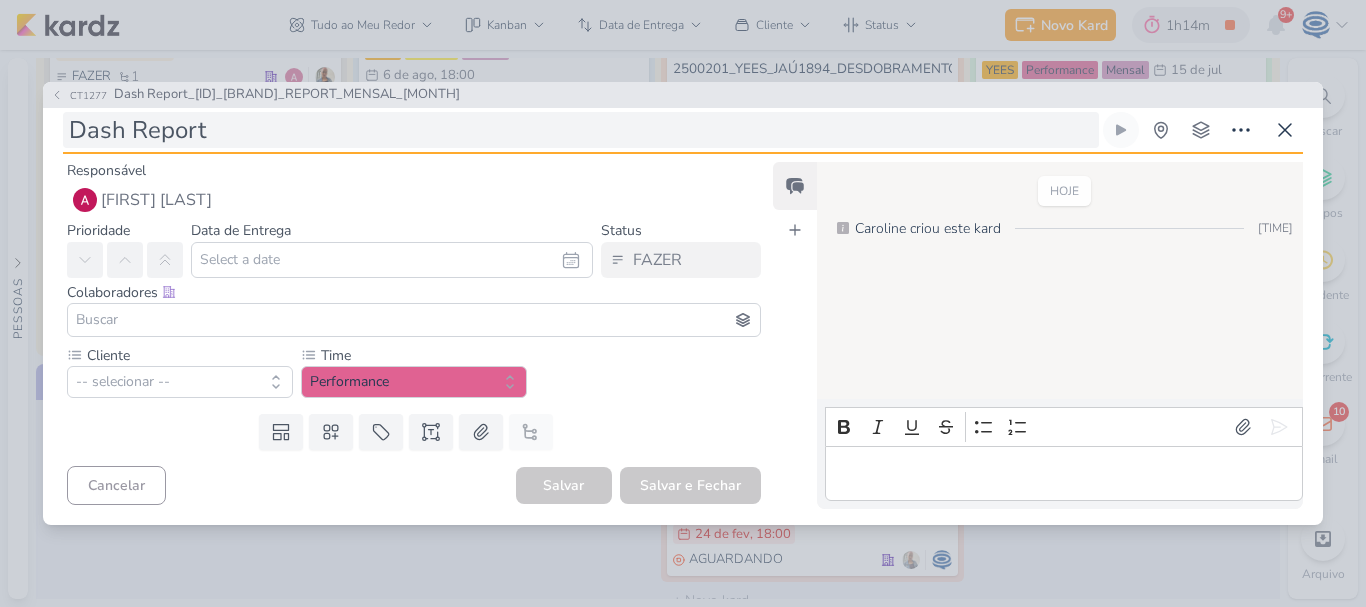 type 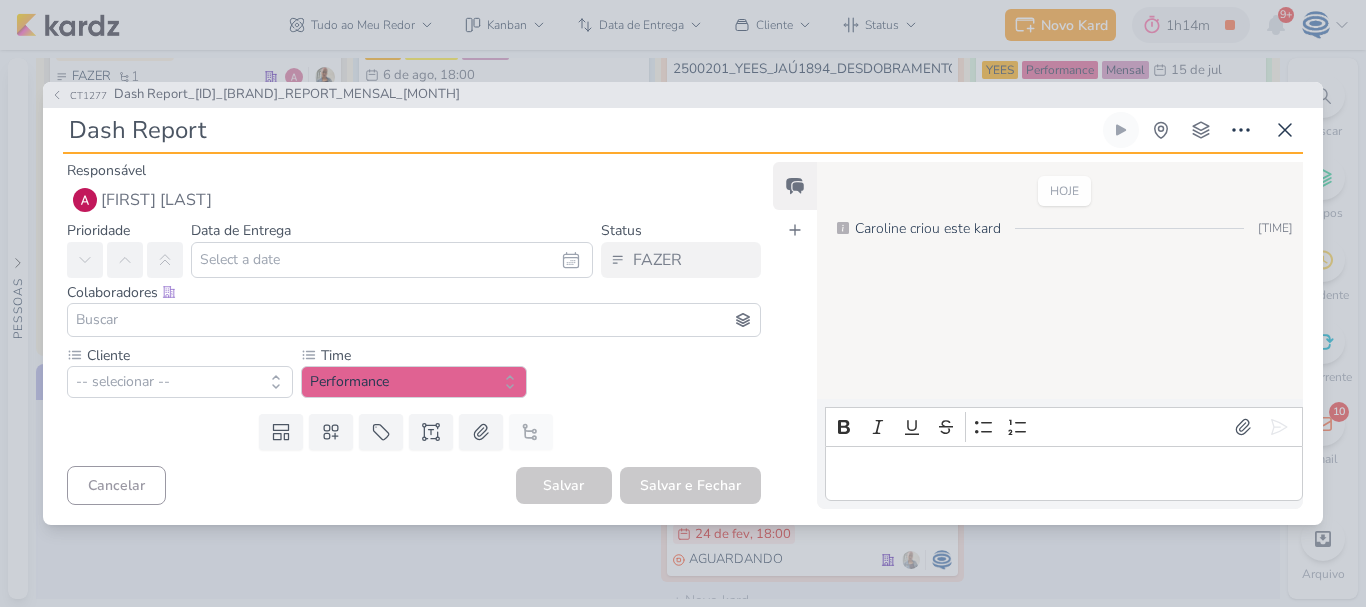 click on "Dash Report" at bounding box center (581, 130) 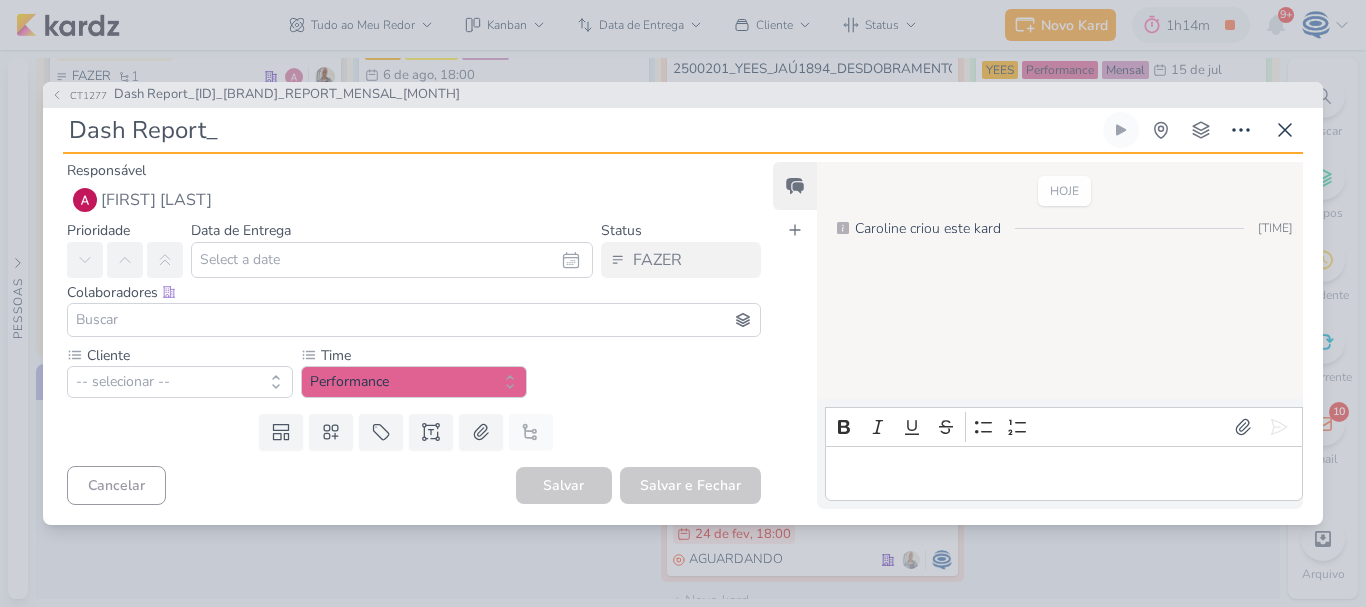 paste on "8708011_HINES_REPORT_MENSAL_JULHO" 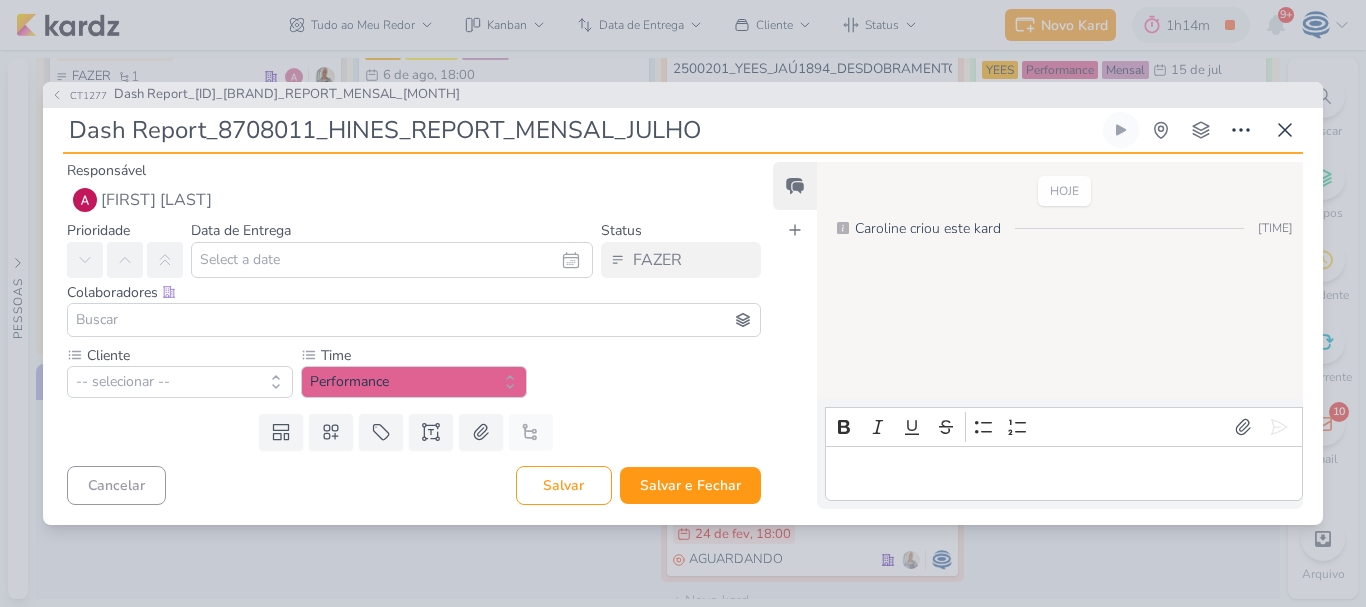 type 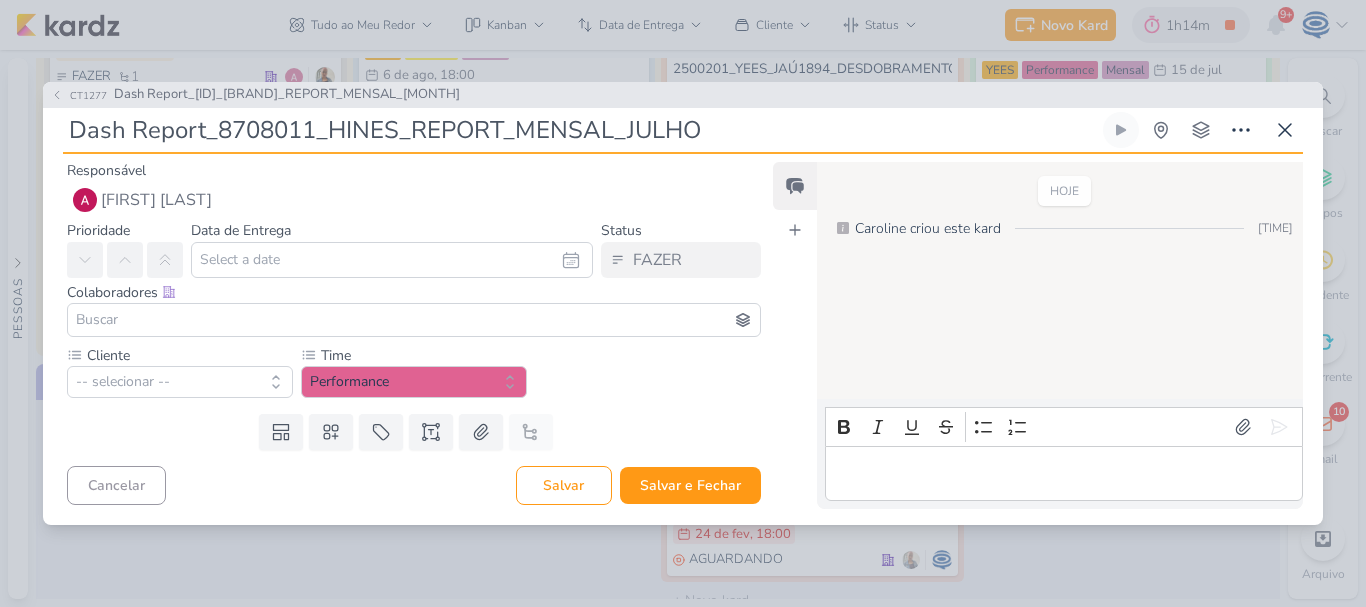 type on "Dash Report_8708011_HINES_REPORT_MENSAL_JULHO" 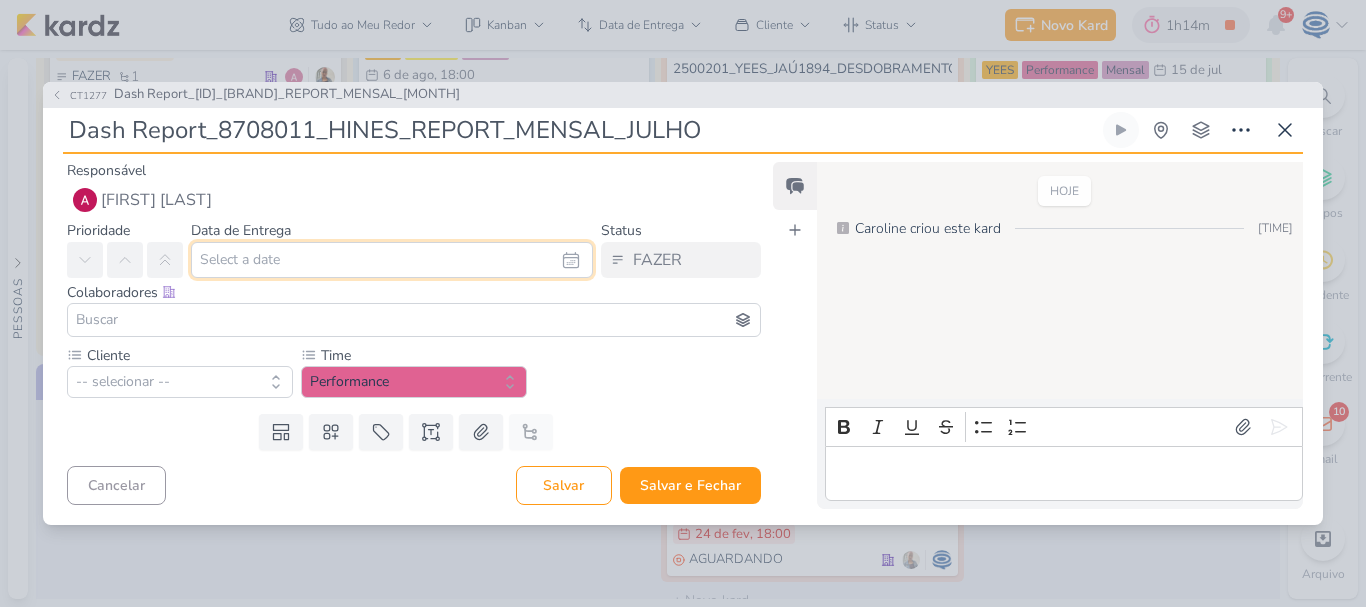 click at bounding box center (392, 260) 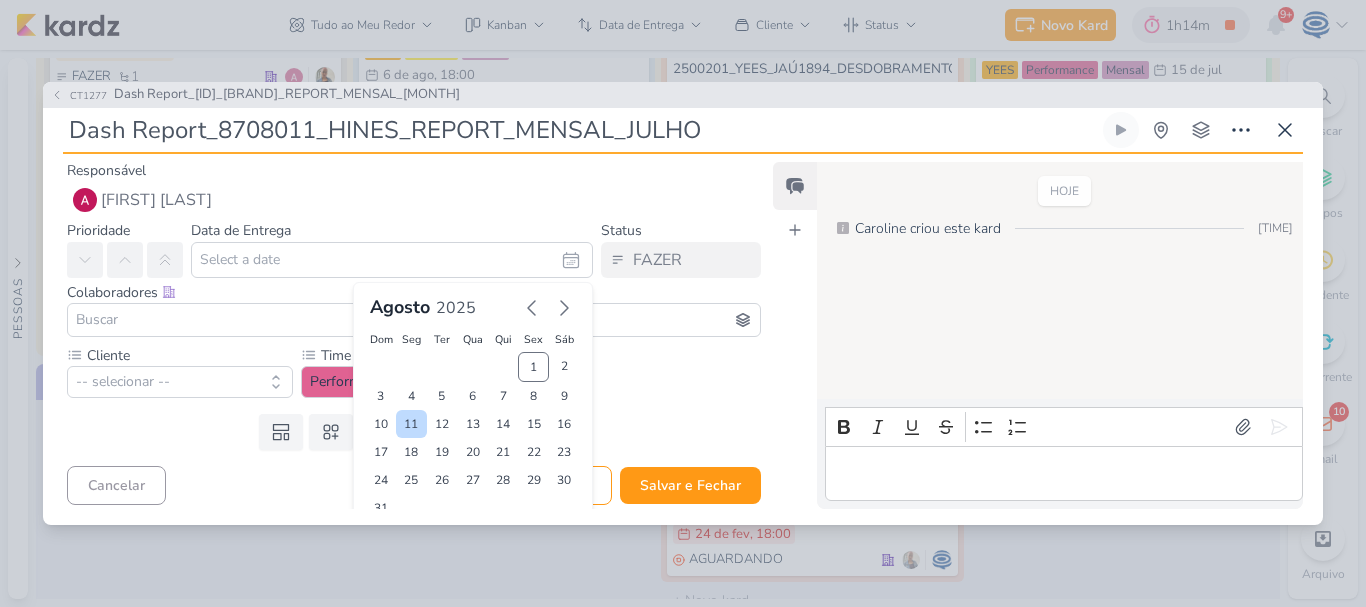 click on "11" at bounding box center [411, 424] 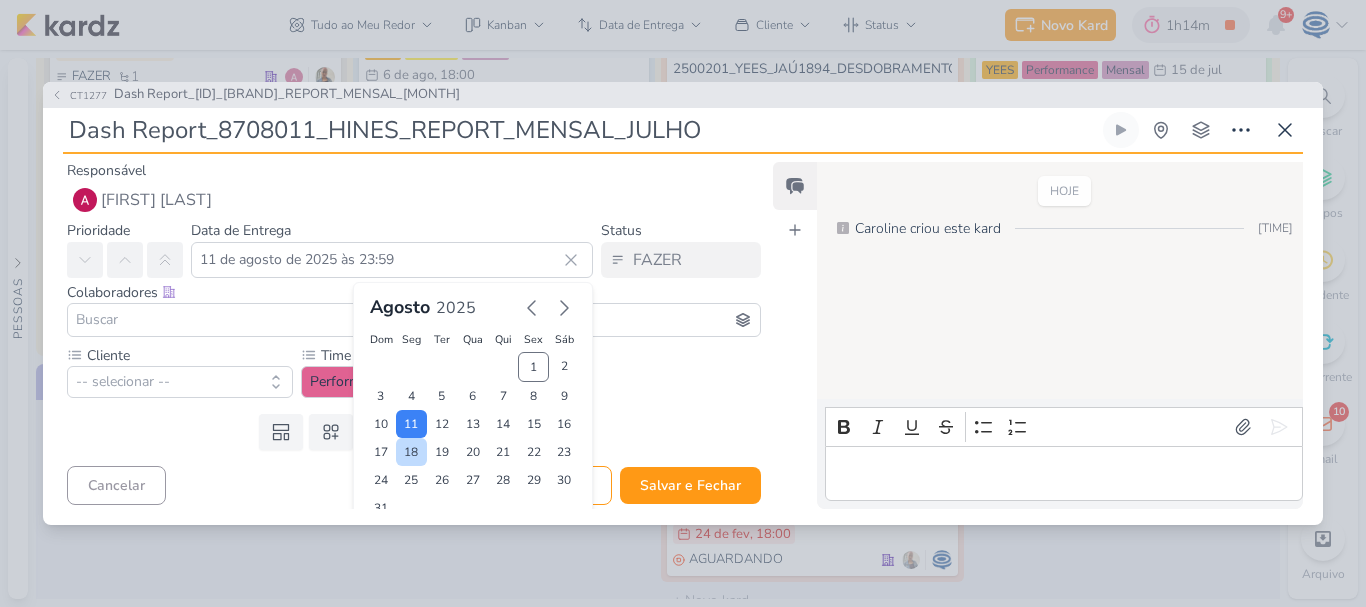 scroll, scrollTop: 62, scrollLeft: 0, axis: vertical 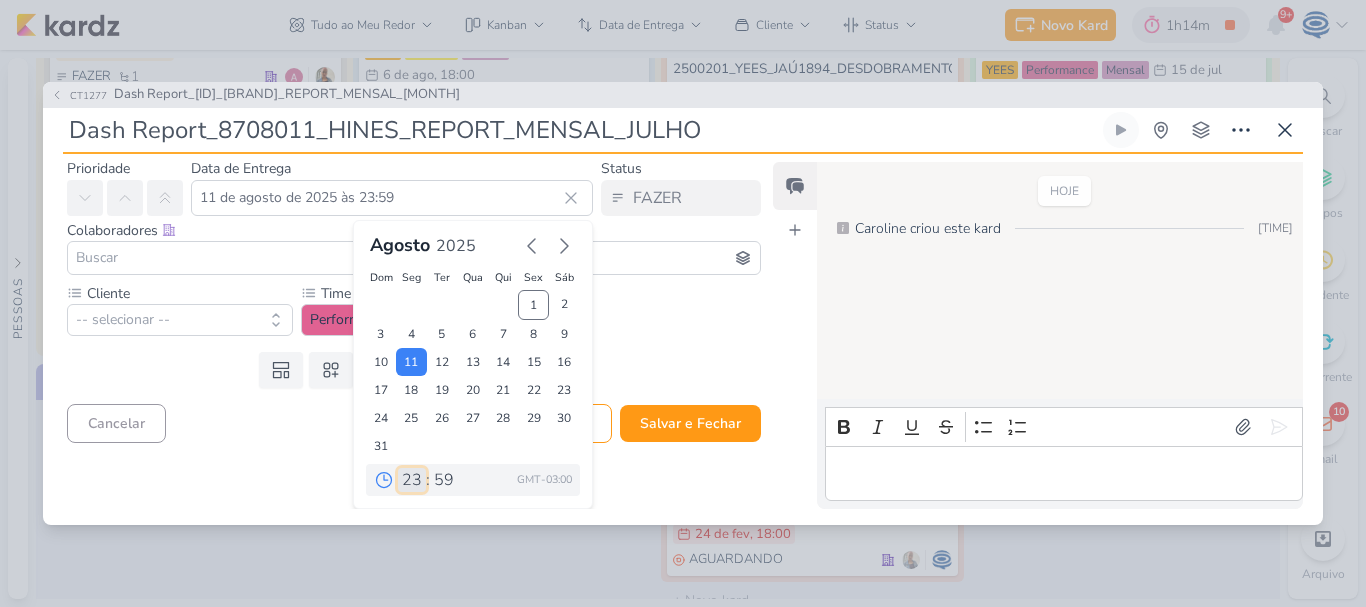 click on "00 01 02 03 04 05 06 07 08 09 10 11 12 13 14 15 16 17 18 19 20 21 22 23" at bounding box center (412, 480) 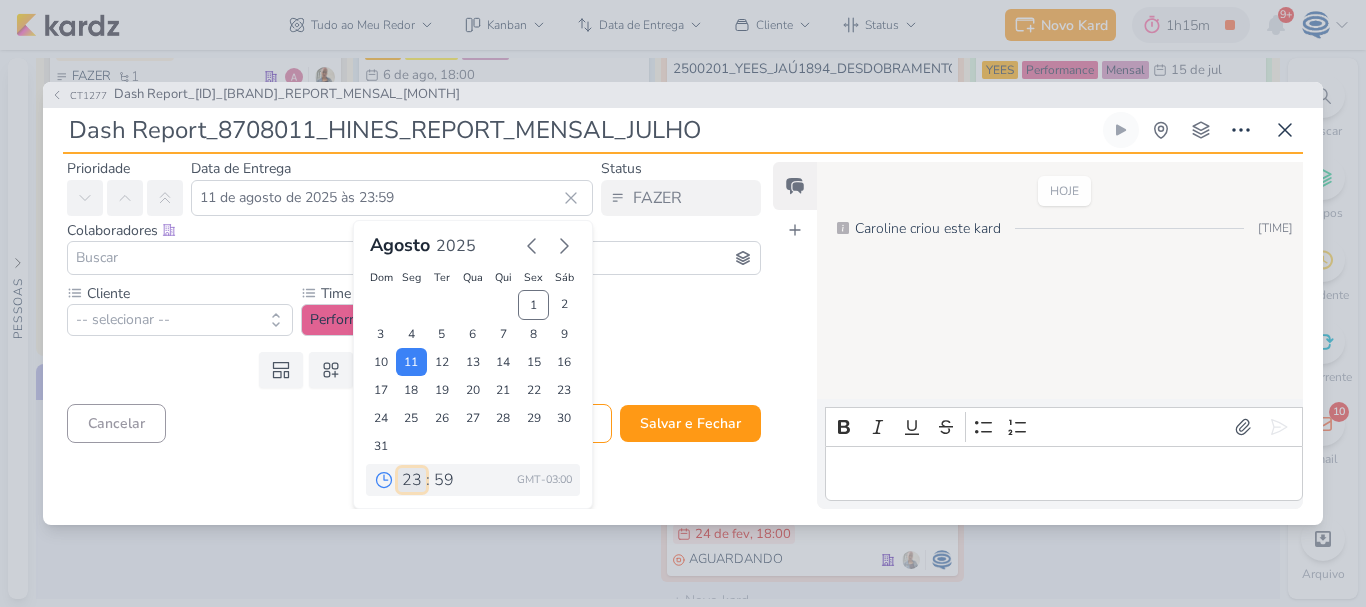 select on "18" 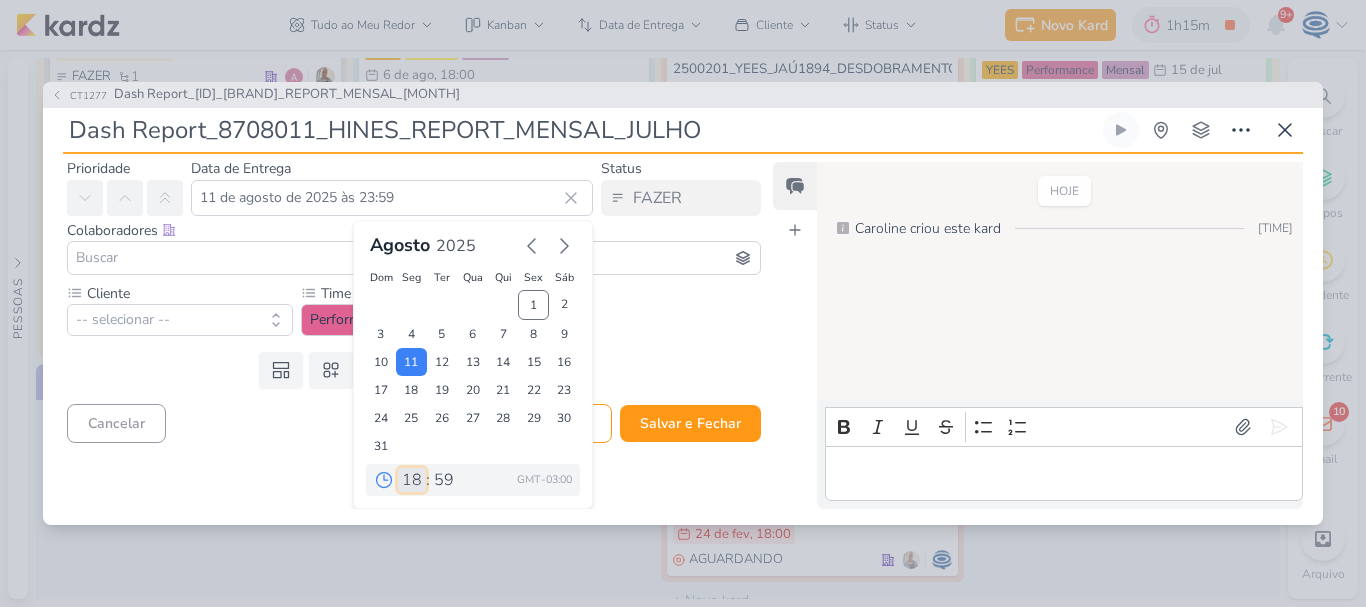 click on "00 01 02 03 04 05 06 07 08 09 10 11 12 13 14 15 16 17 18 19 20 21 22 23" at bounding box center (412, 480) 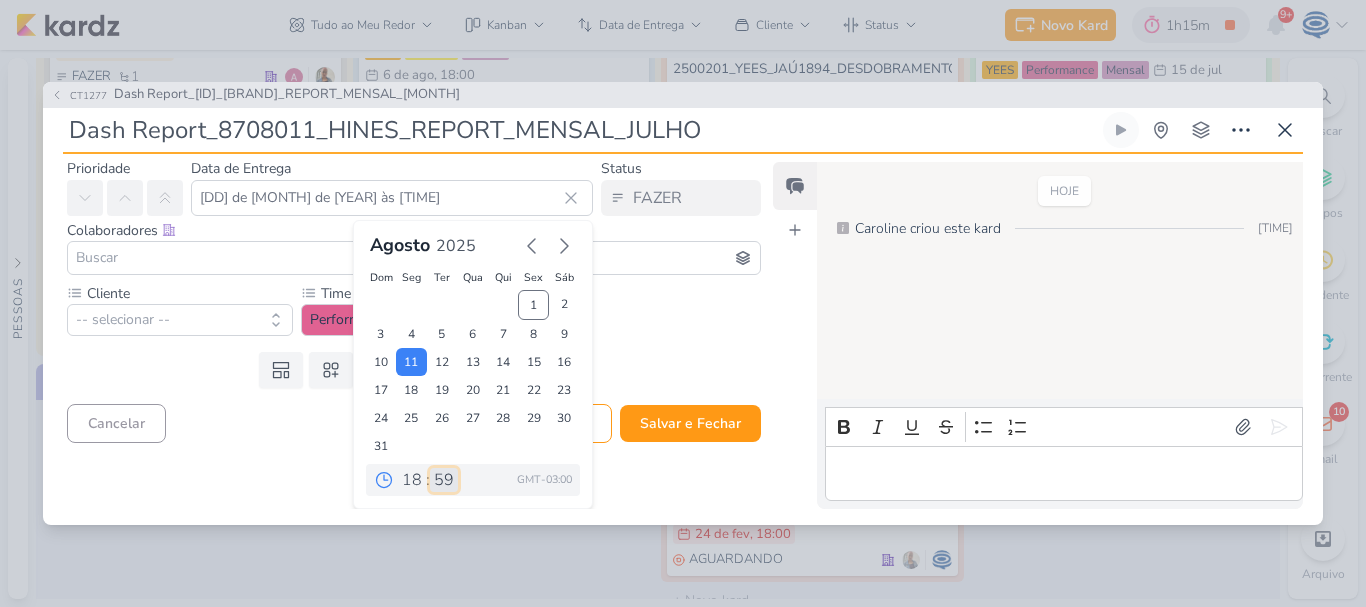 click on "00 05 10 15 20 25 30 35 40 45 50 55
59" at bounding box center (444, 480) 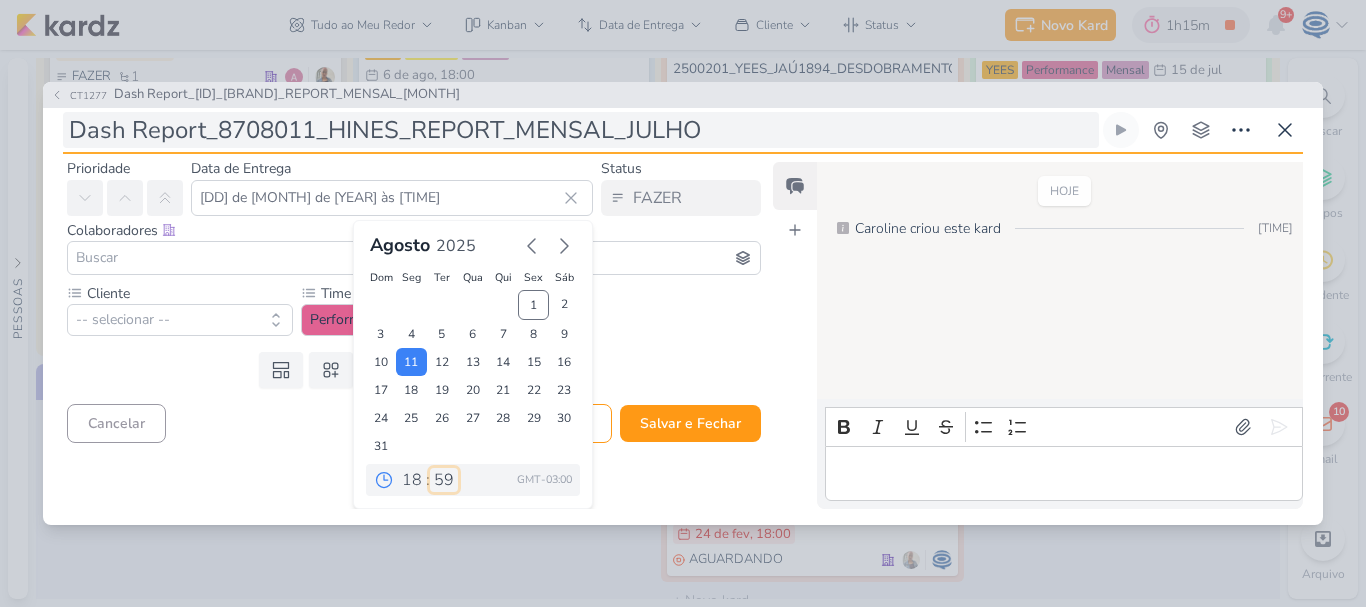 select on "0" 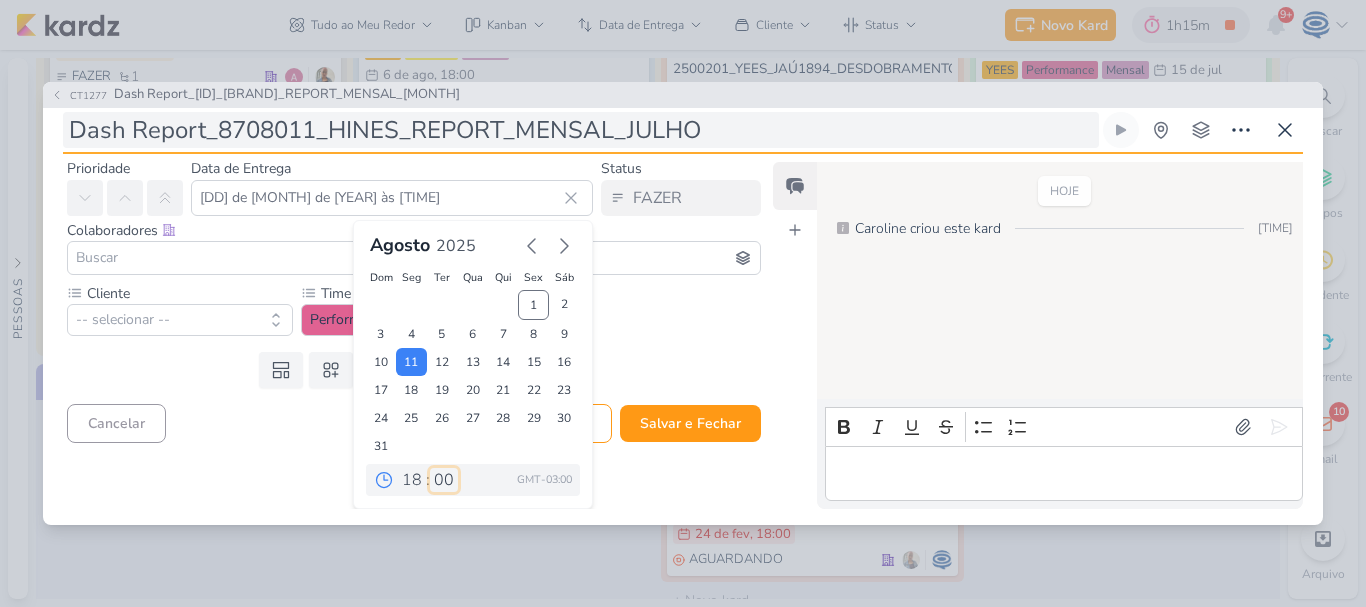 click on "00 05 10 15 20 25 30 35 40 45 50 55
59" at bounding box center (444, 480) 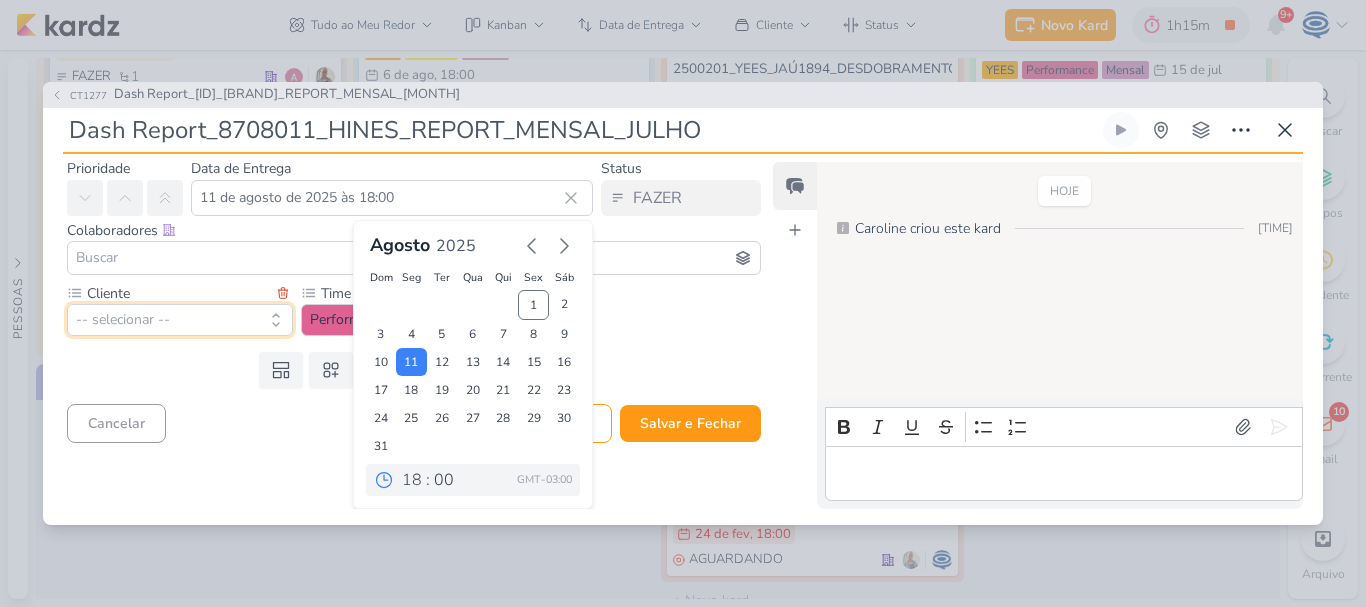 click on "-- selecionar --" at bounding box center [180, 320] 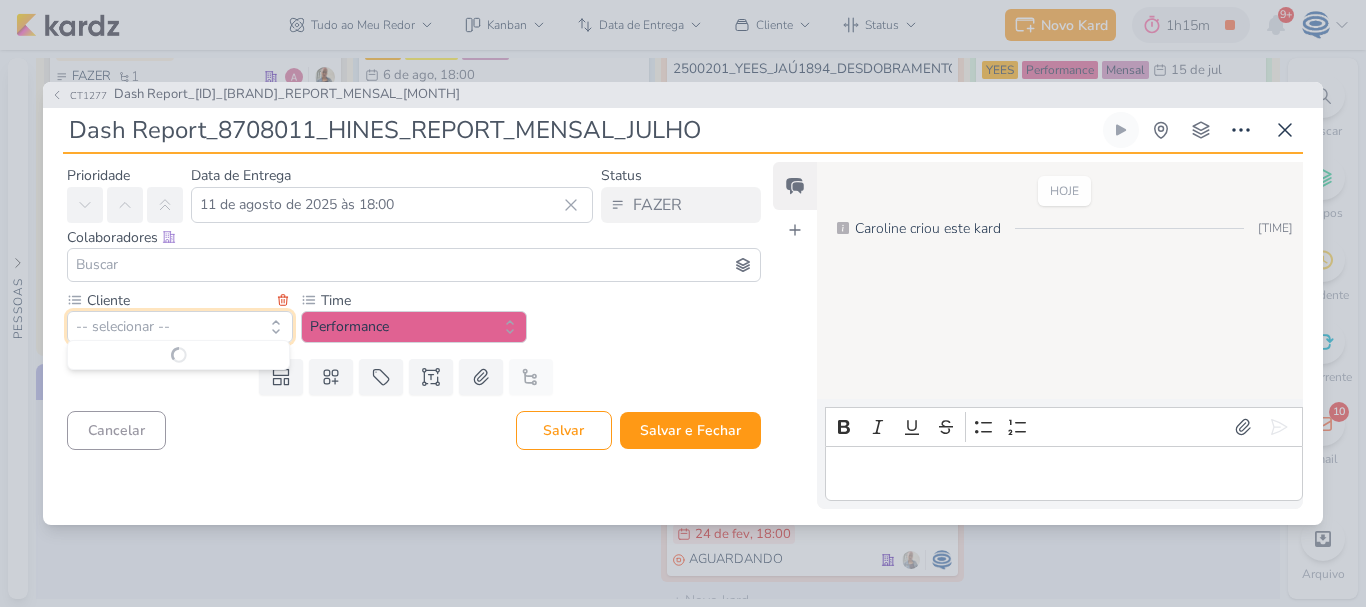 scroll, scrollTop: 0, scrollLeft: 0, axis: both 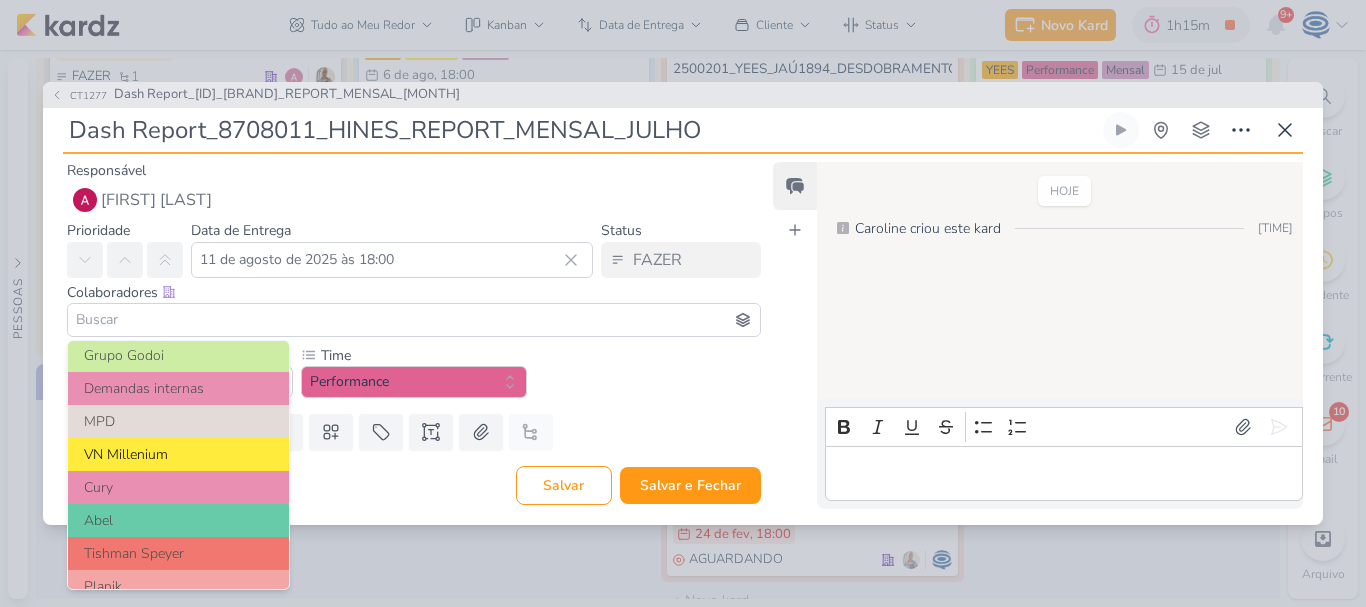 click on "VN Millenium" at bounding box center [178, 454] 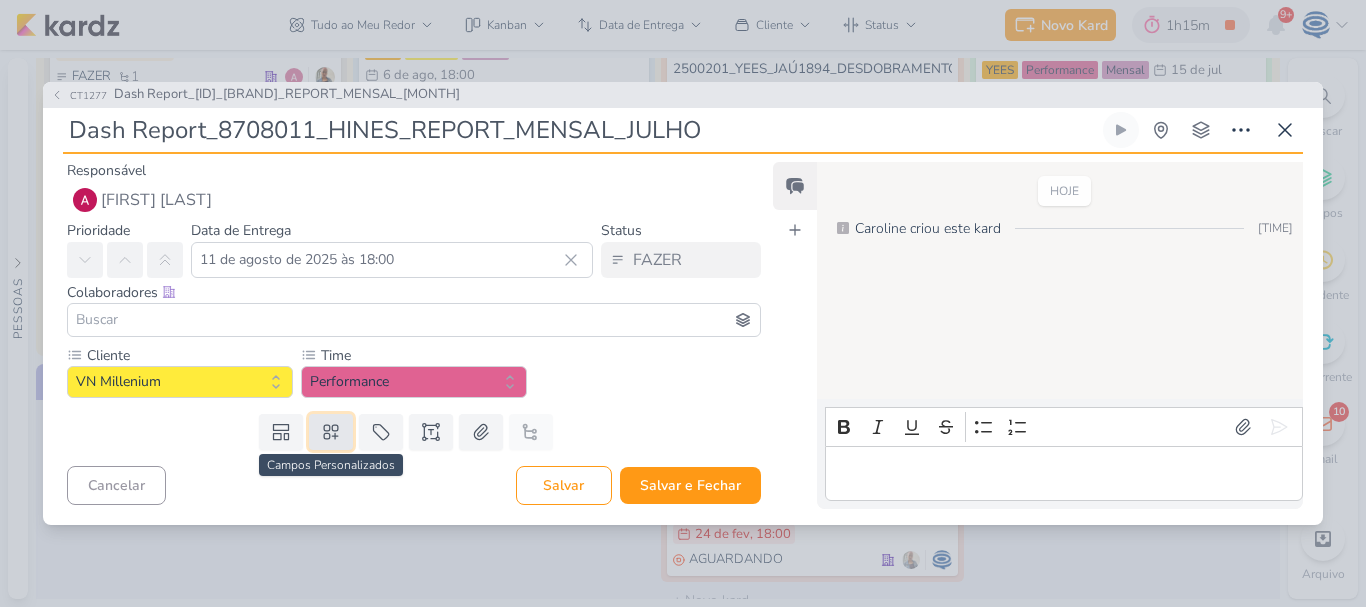 click at bounding box center (331, 432) 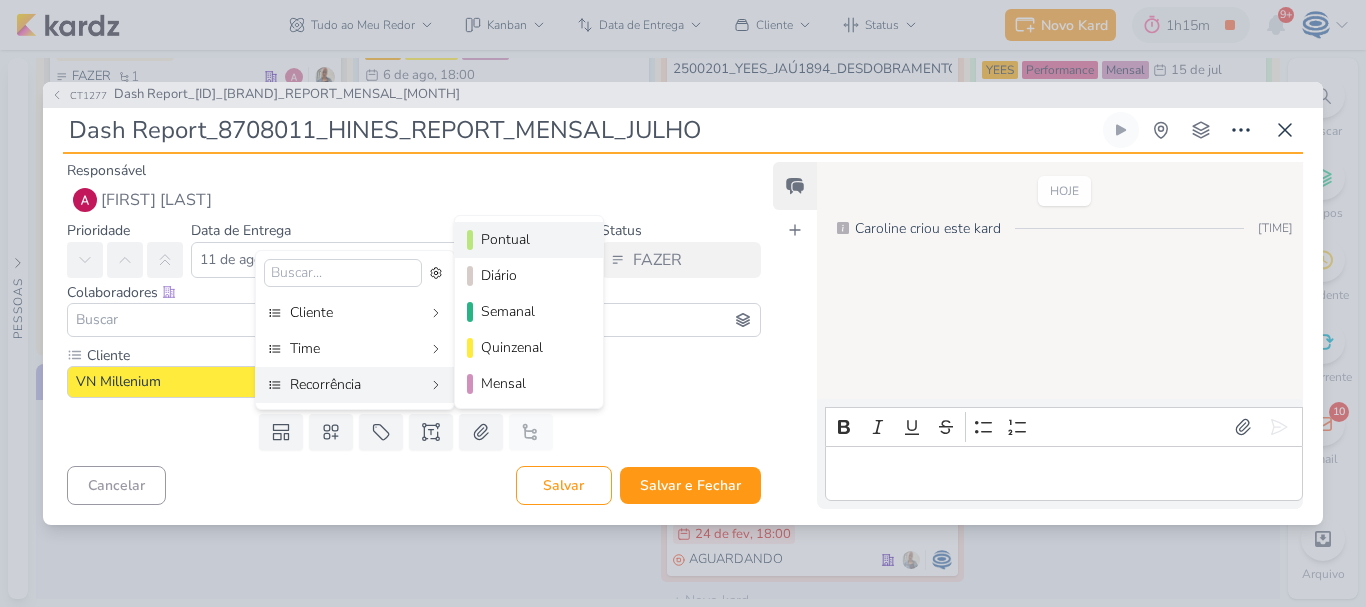 click on "Pontual" at bounding box center (530, 239) 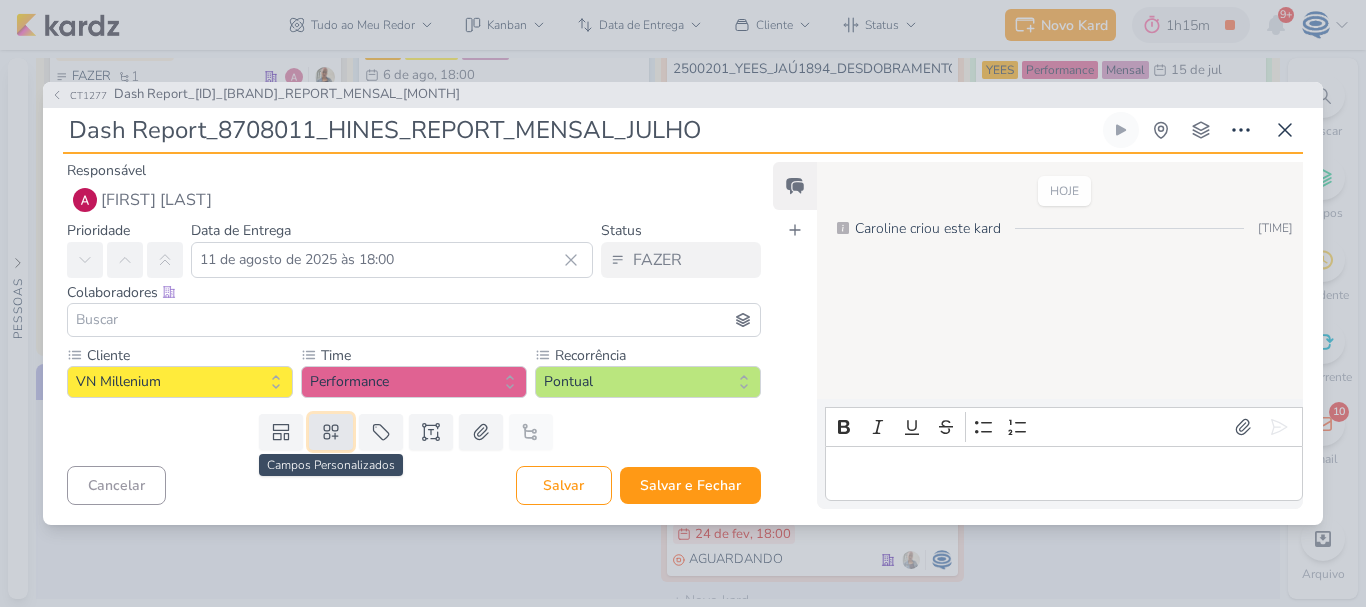 click 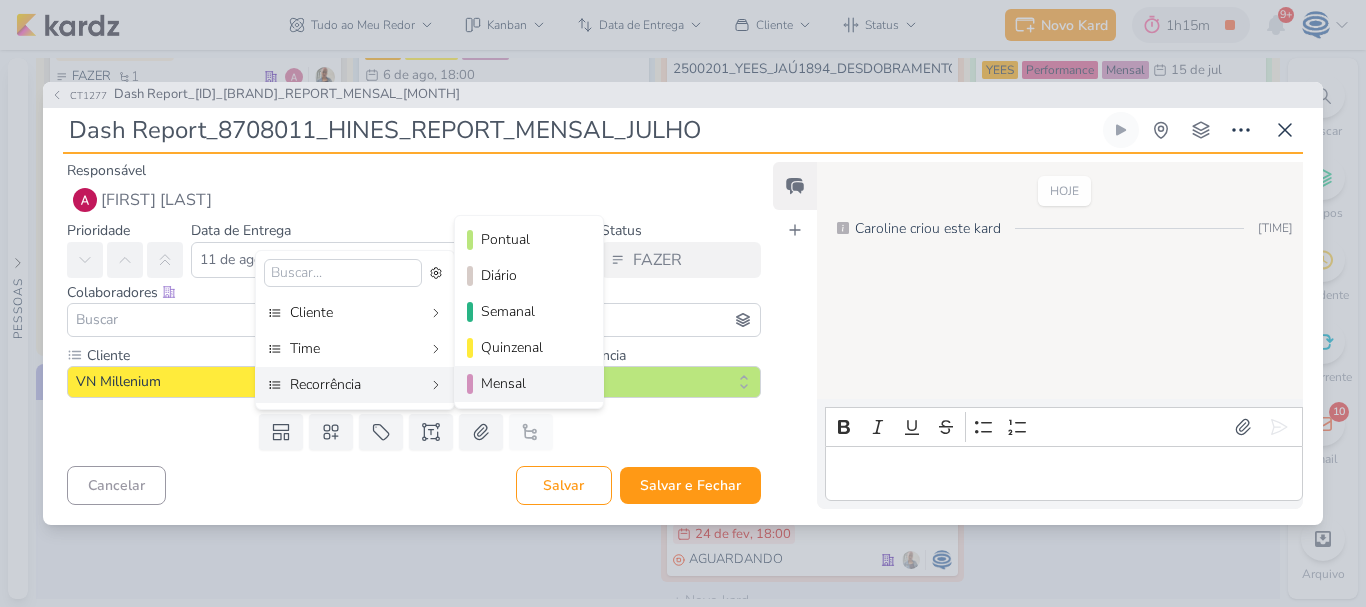 click on "Mensal" at bounding box center (530, 383) 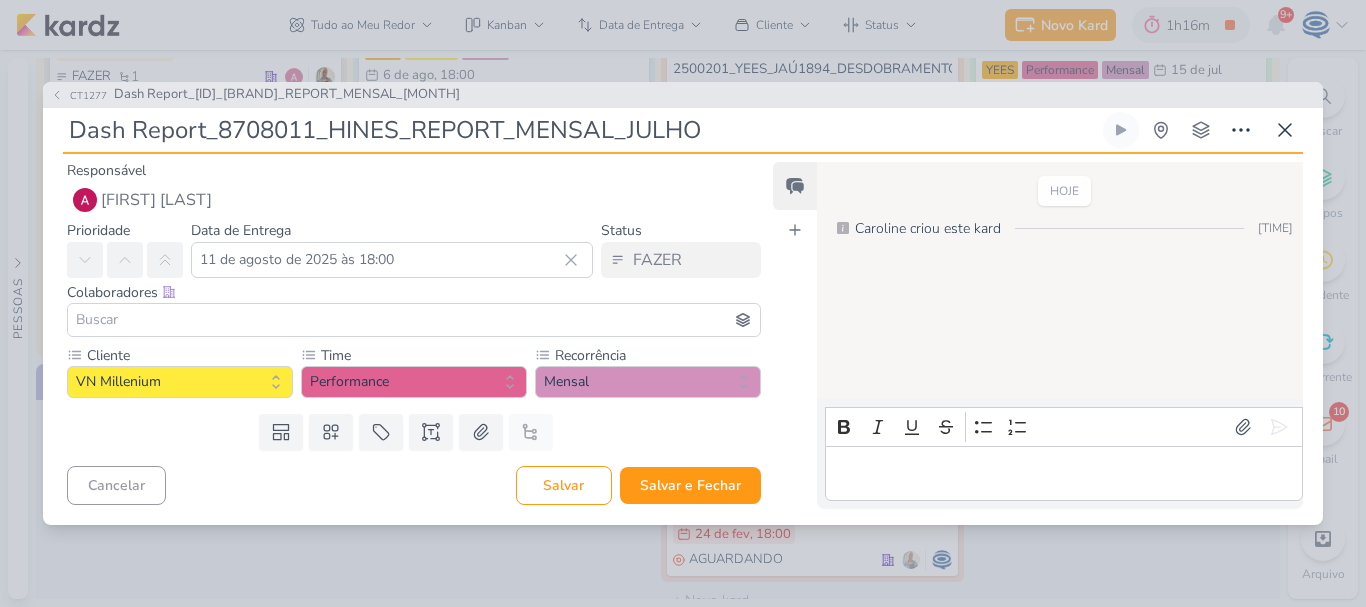 click at bounding box center (414, 320) 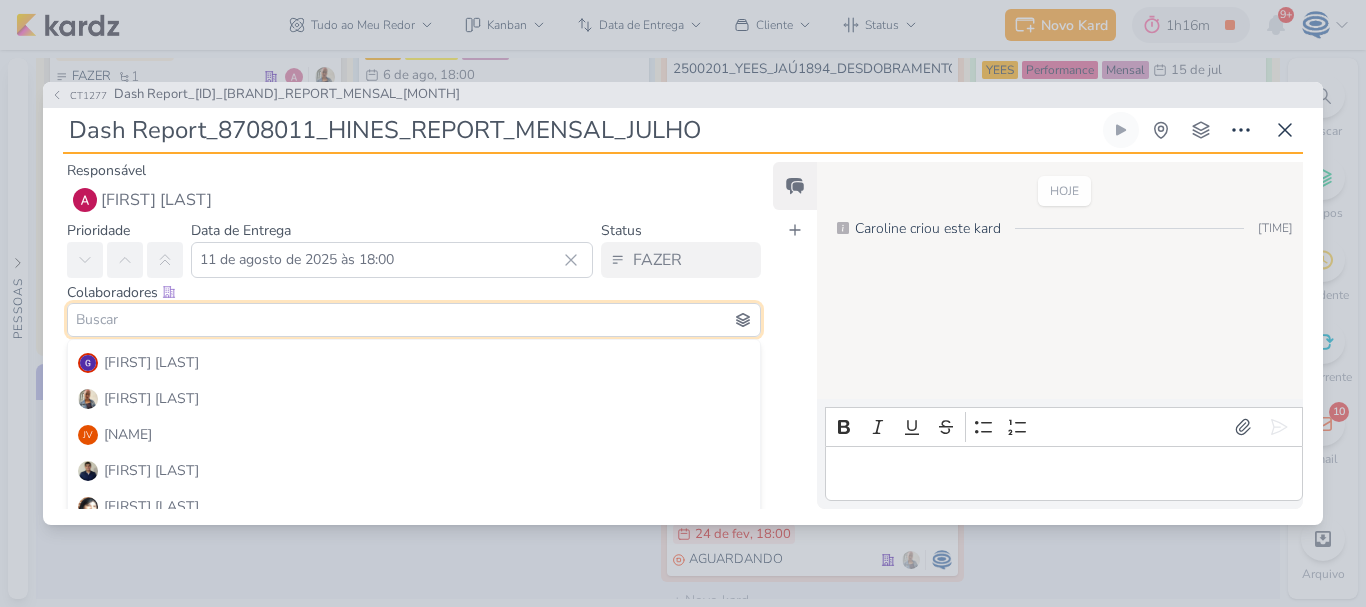 scroll, scrollTop: 248, scrollLeft: 0, axis: vertical 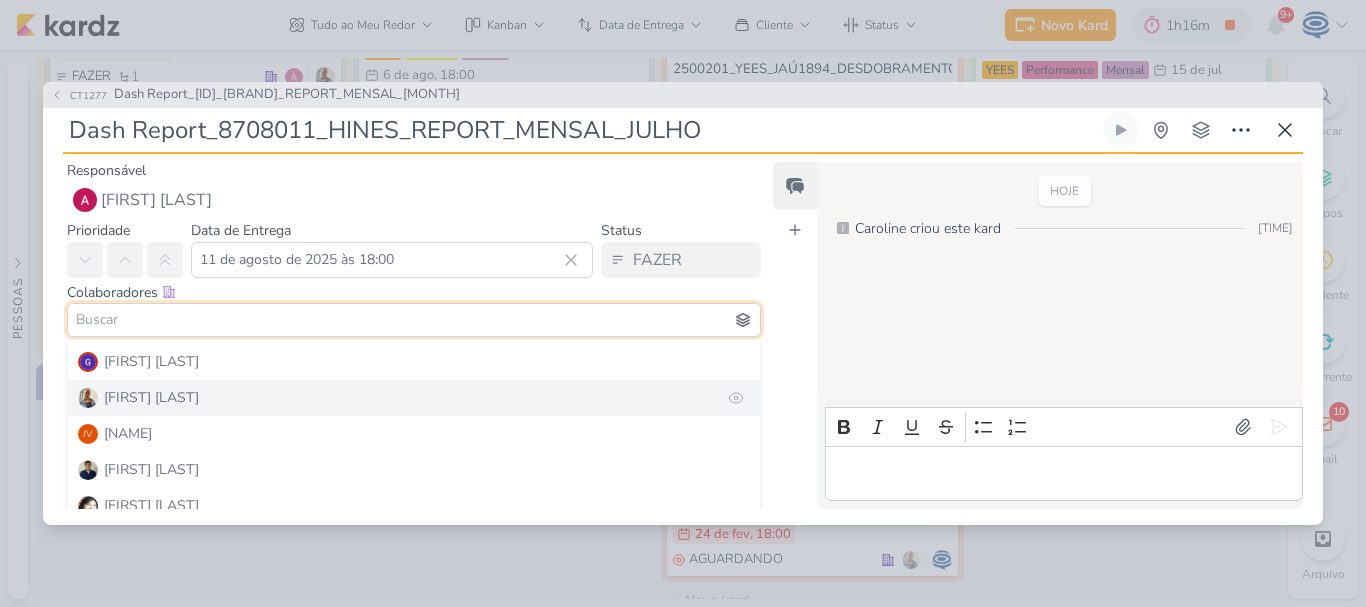 click on "Iara Santos" at bounding box center [414, 398] 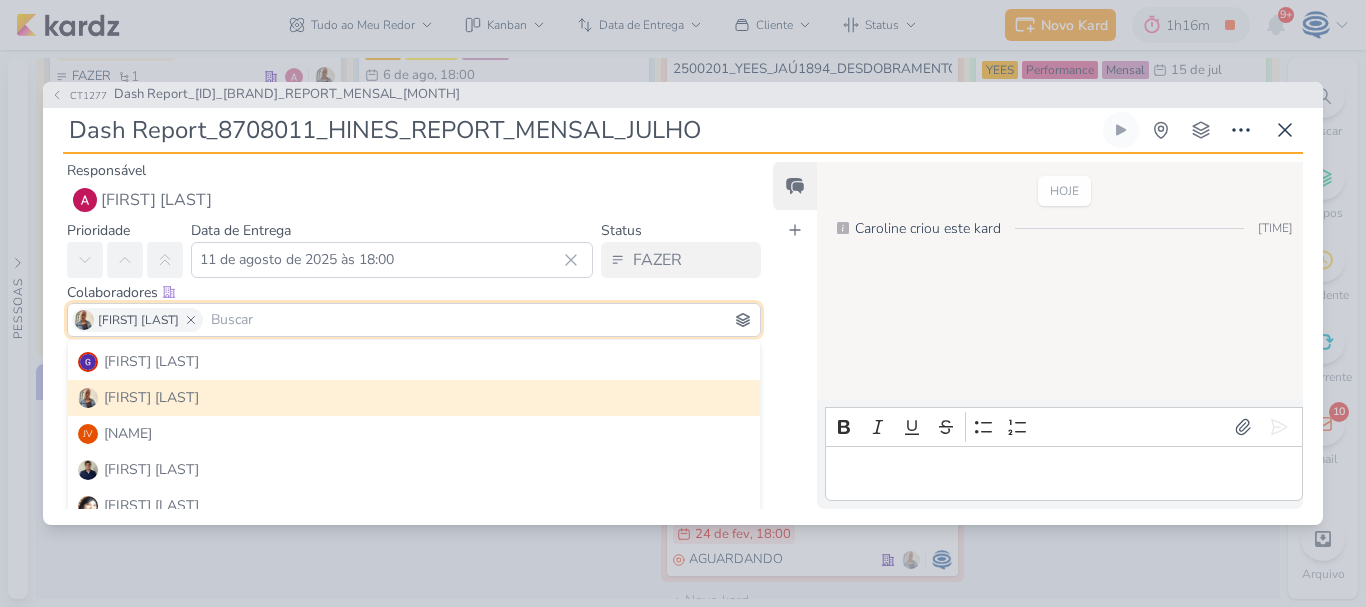 click on "Cliente
VN Millenium
-- Limpar Seleção --
YEES
Teixeira Duarte" at bounding box center [406, 375] 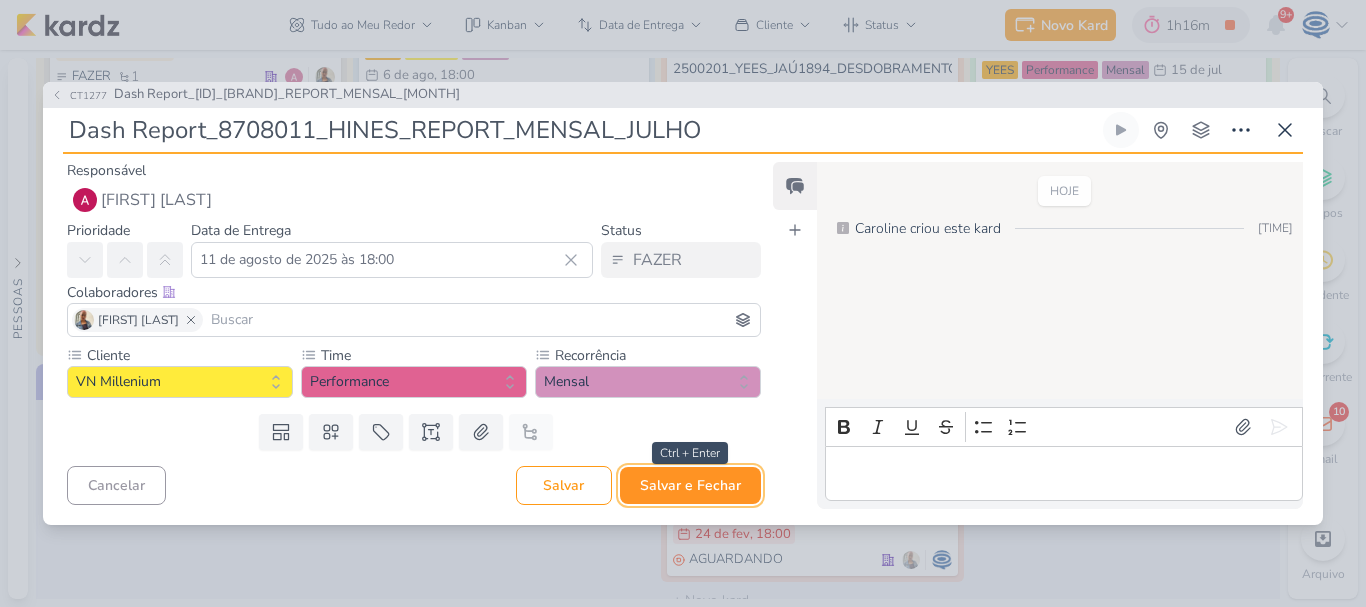 click on "Salvar e Fechar" at bounding box center (690, 485) 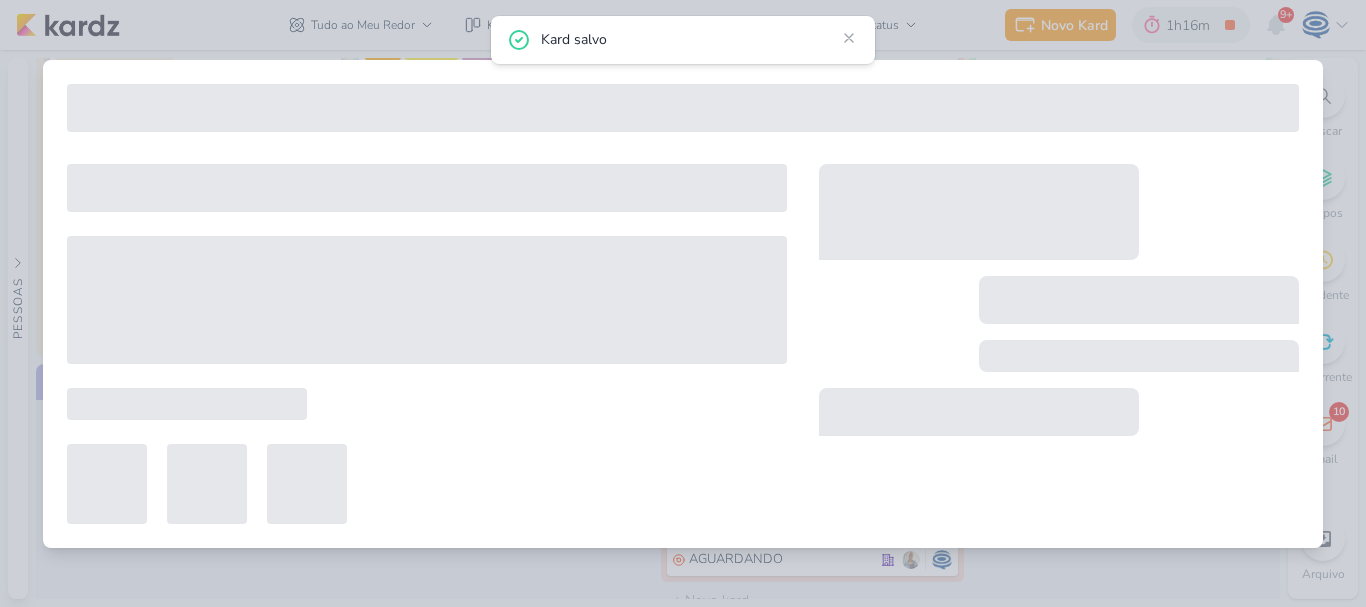 type on "8708011_HINES_REPORT_MENSAL_JULHO" 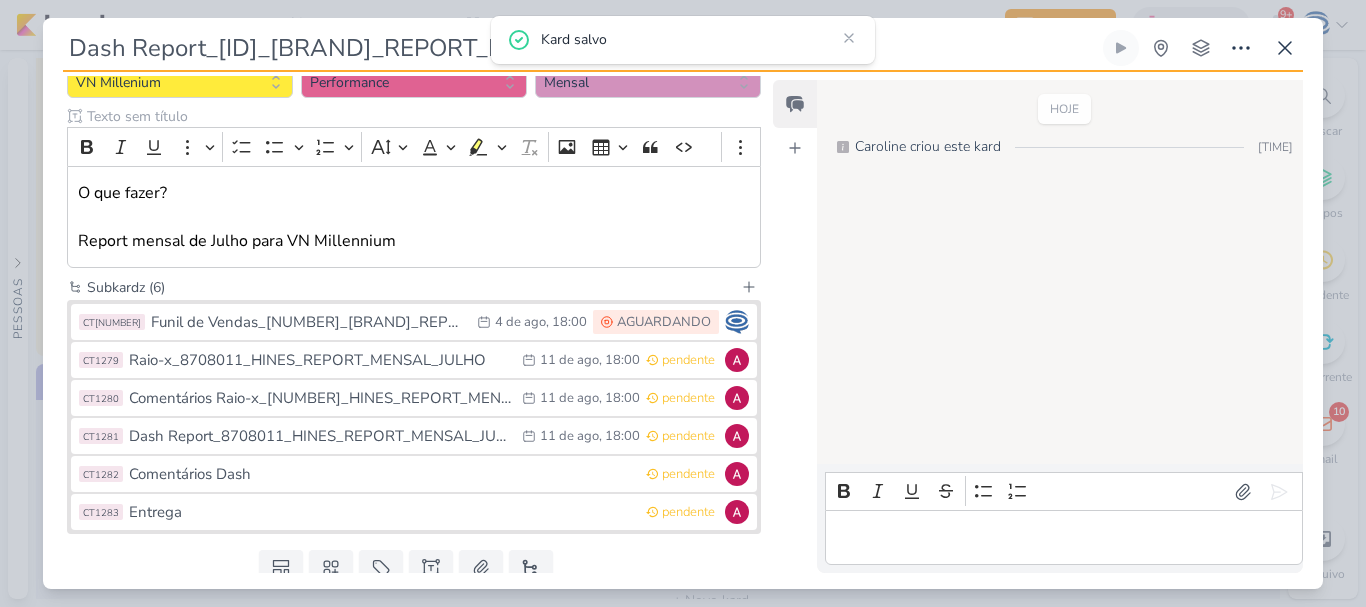 scroll, scrollTop: 258, scrollLeft: 0, axis: vertical 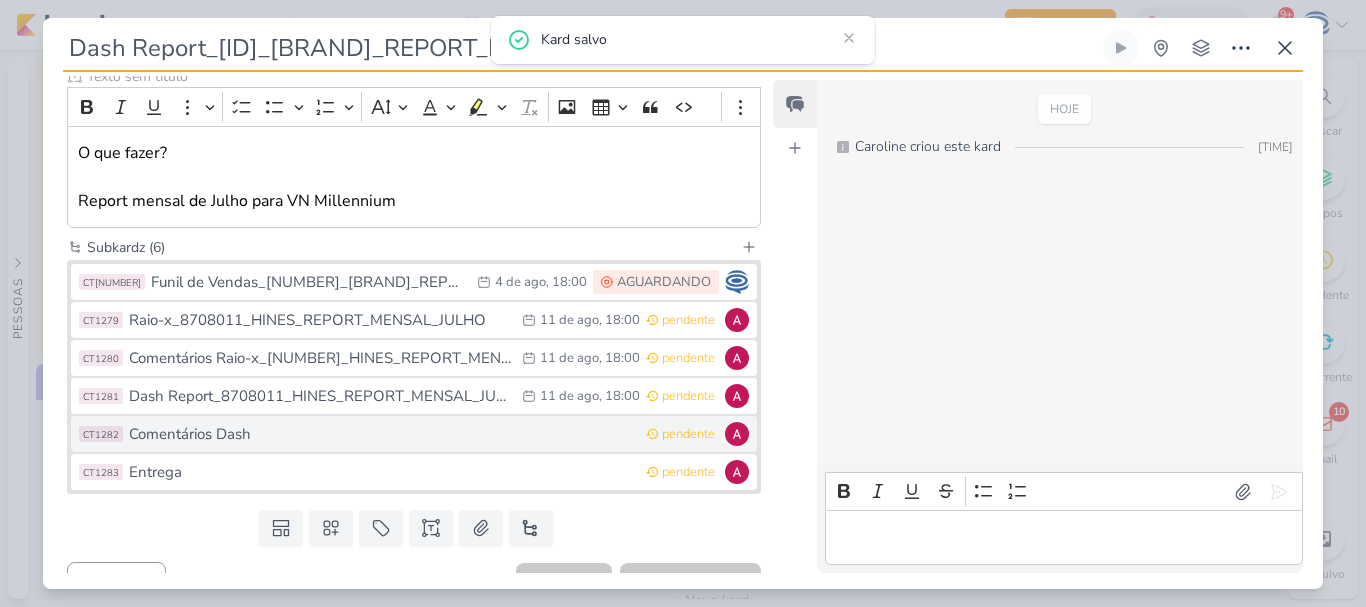 click on "Comentários Dash" at bounding box center [382, 434] 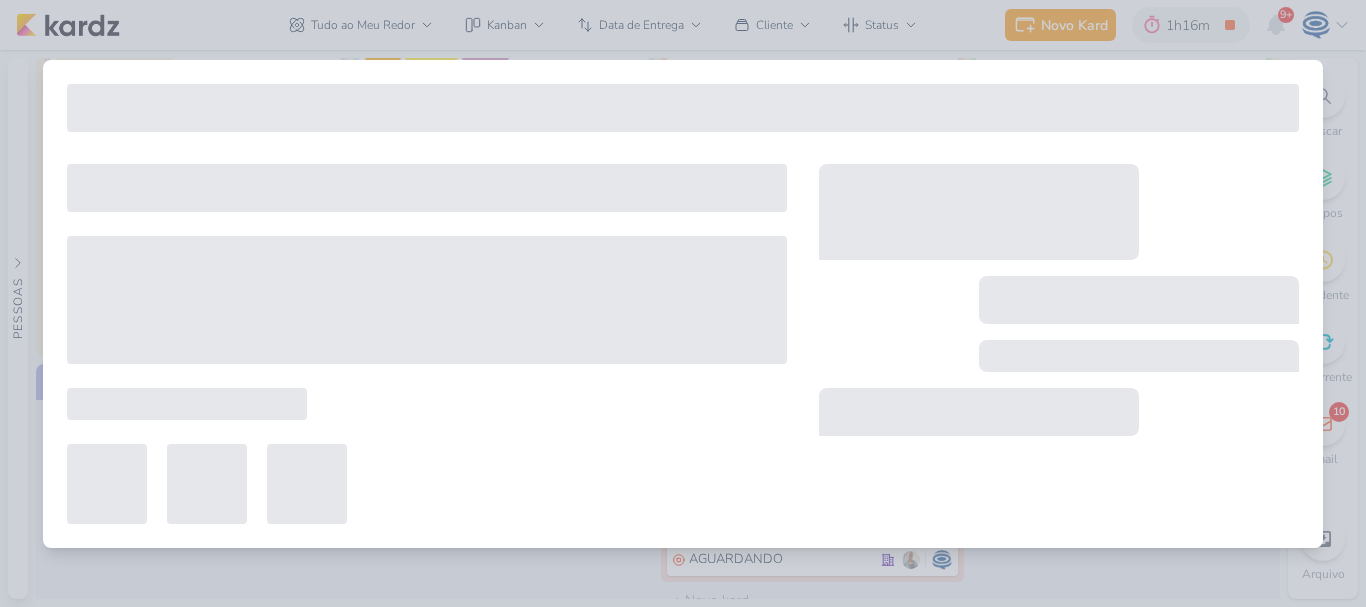 type on "Comentários Dash" 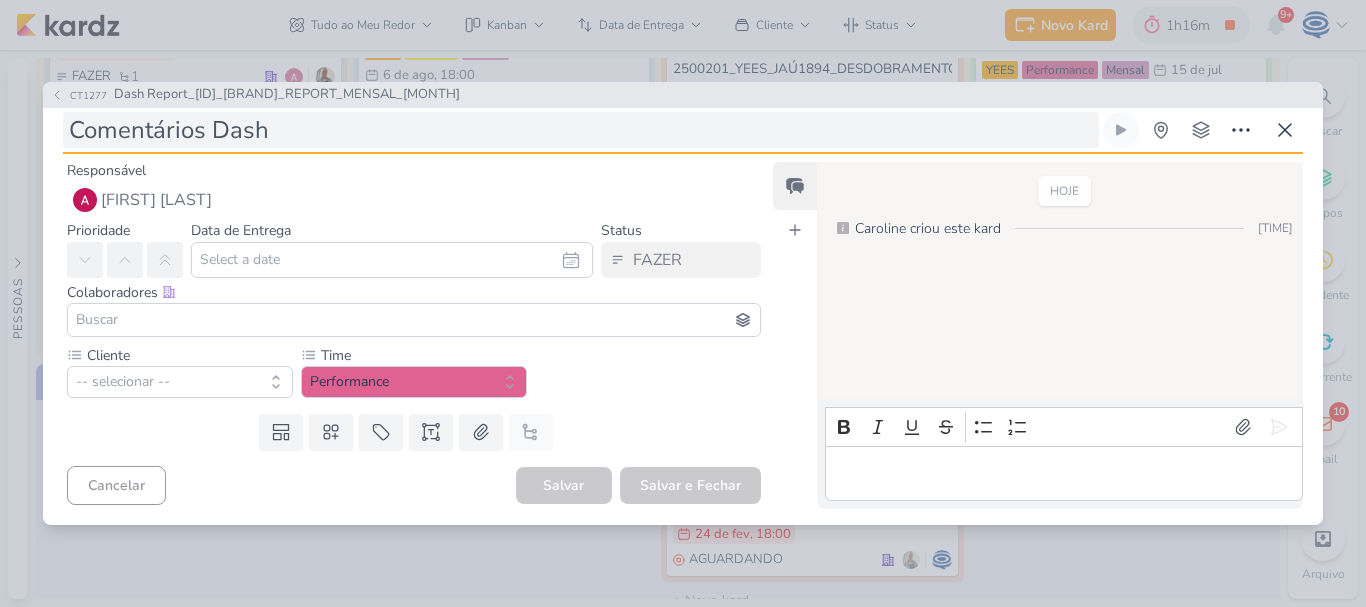 type 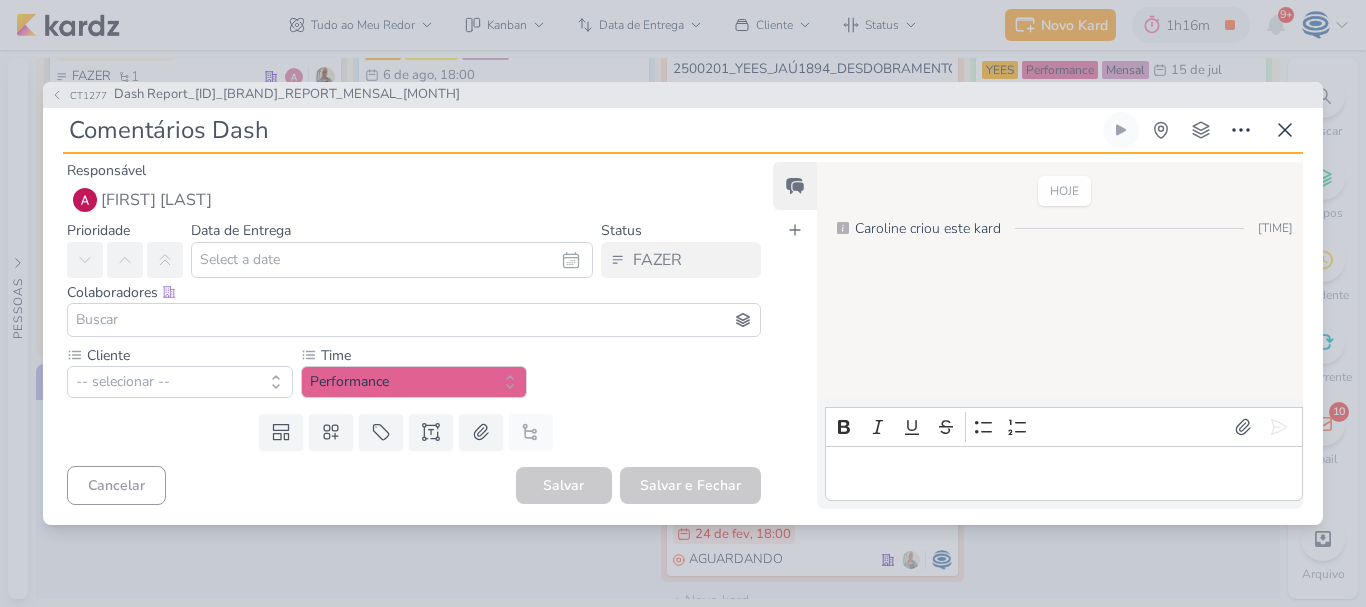 click on "Comentários Dash" at bounding box center [581, 130] 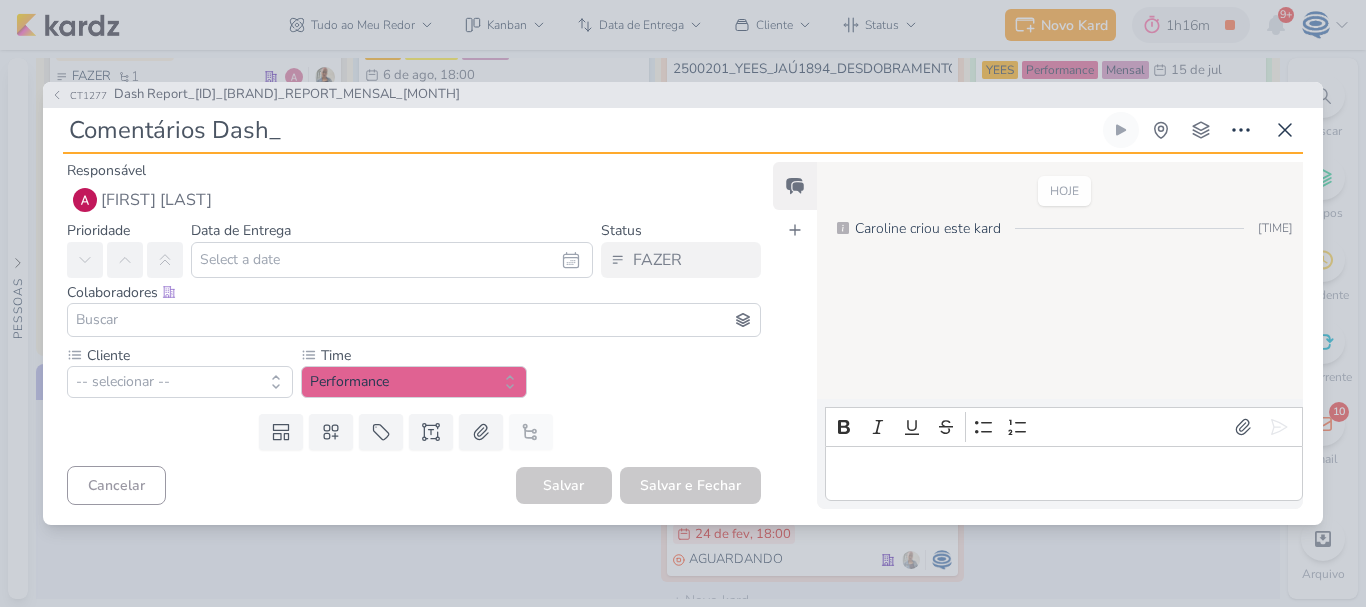 paste on "8708011_HINES_REPORT_MENSAL_JULHO" 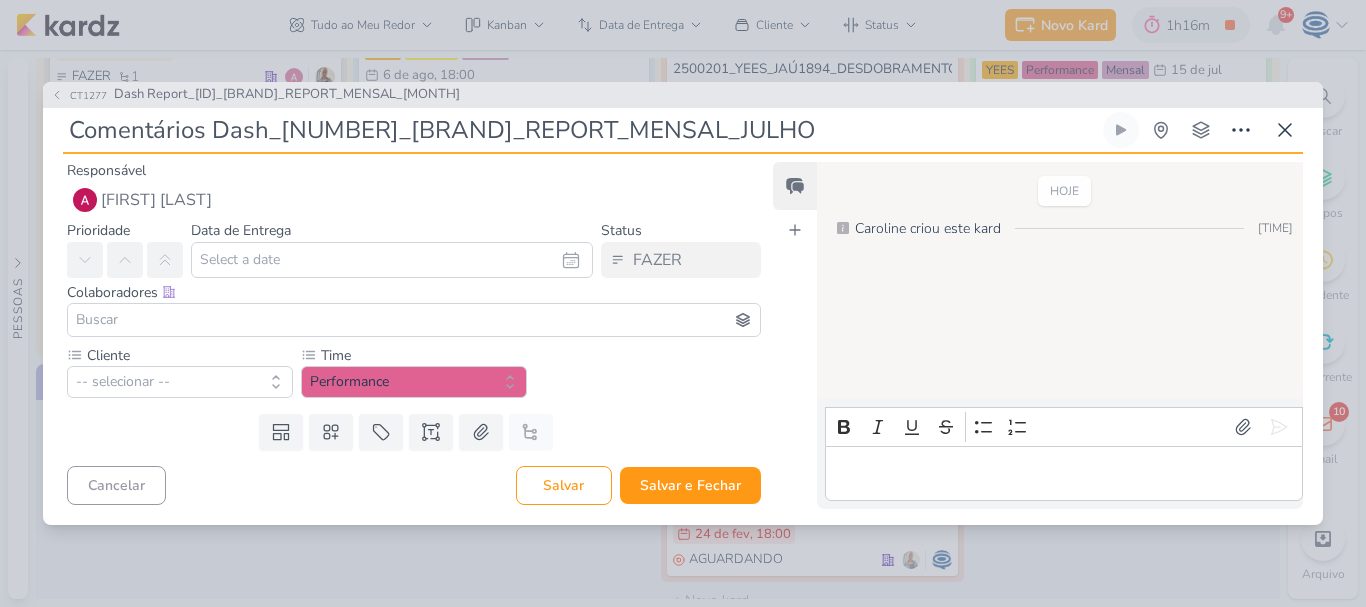 type 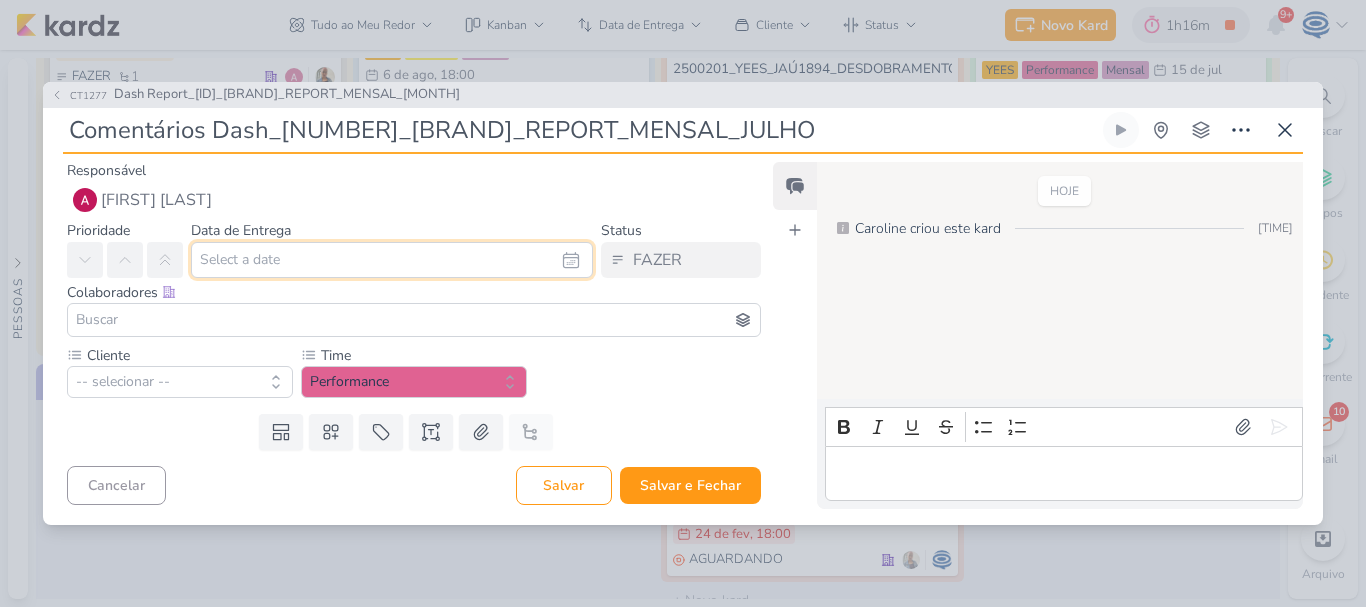 click at bounding box center (392, 260) 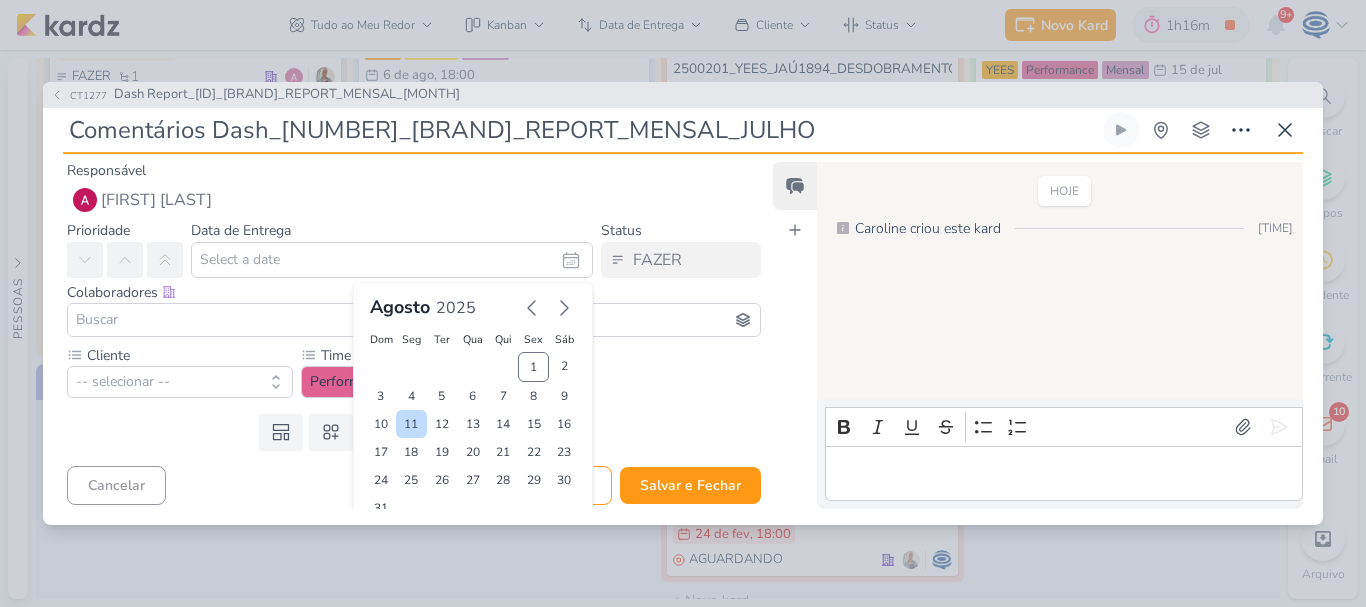 click on "11" at bounding box center (411, 424) 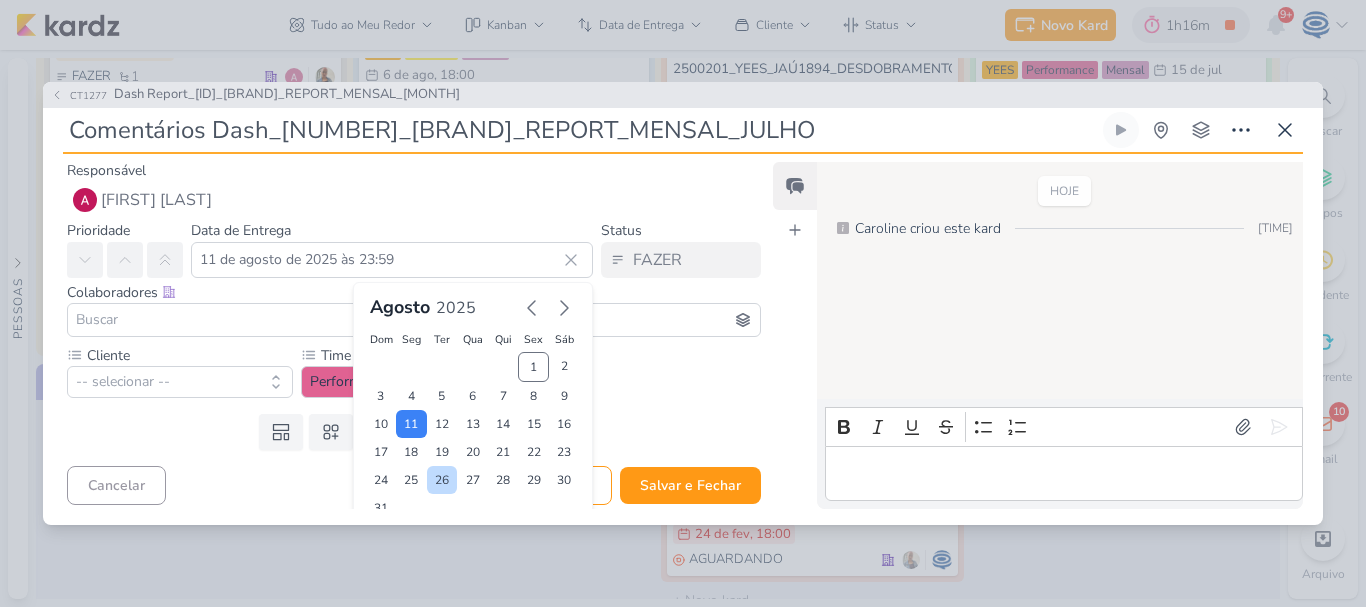 scroll, scrollTop: 62, scrollLeft: 0, axis: vertical 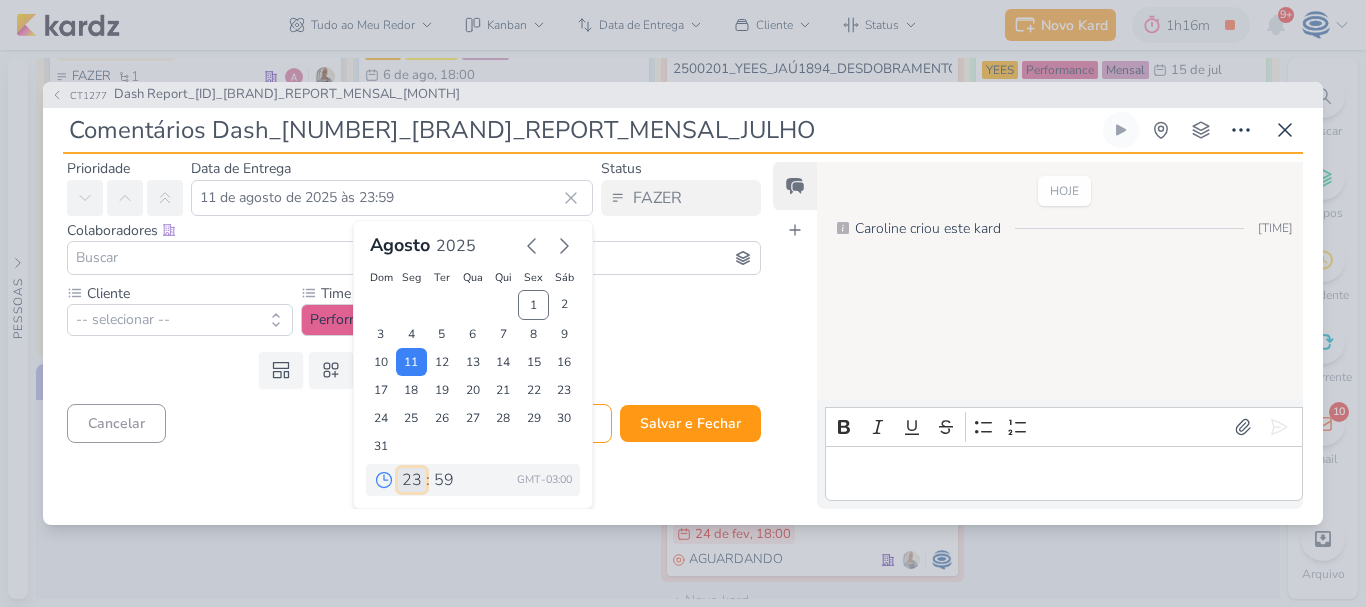 click on "00 01 02 03 04 05 06 07 08 09 10 11 12 13 14 15 16 17 18 19 20 21 22 23" at bounding box center (412, 480) 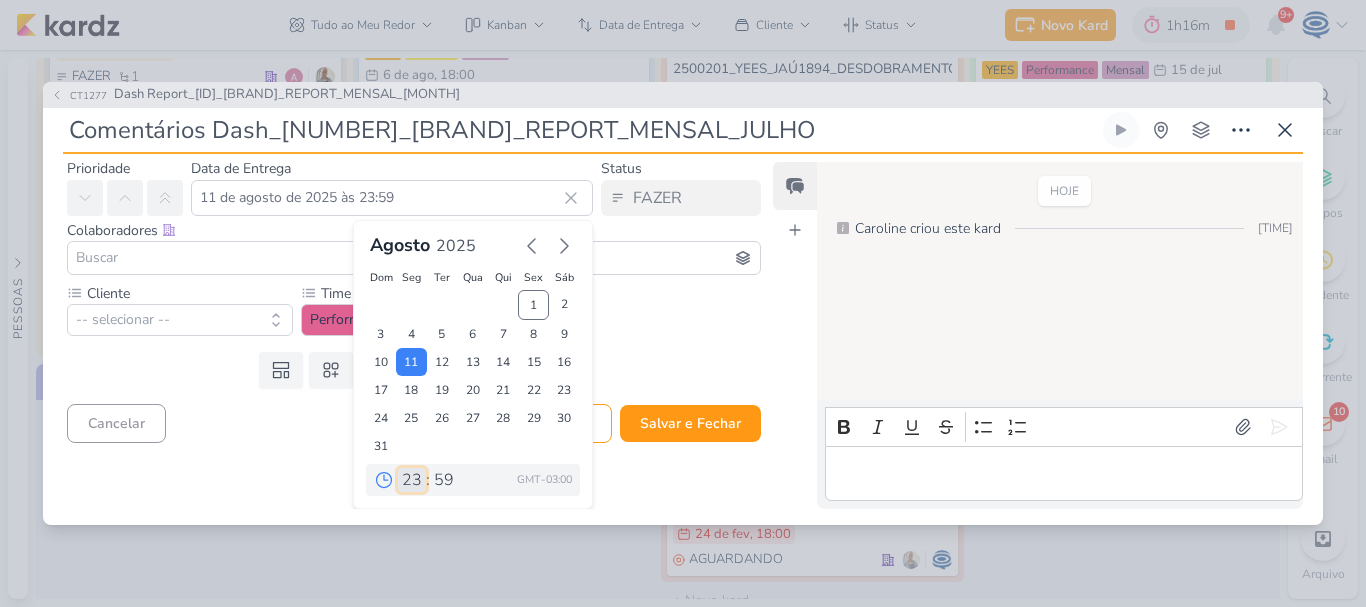 select on "18" 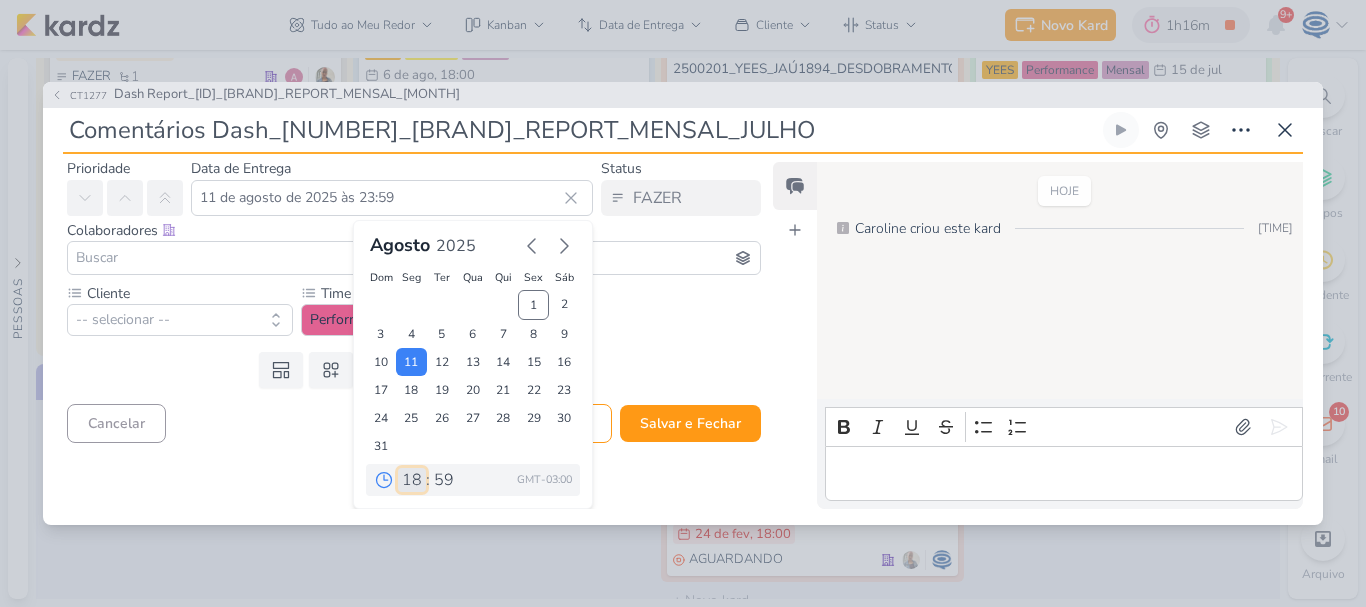 click on "00 01 02 03 04 05 06 07 08 09 10 11 12 13 14 15 16 17 18 19 20 21 22 23" at bounding box center (412, 480) 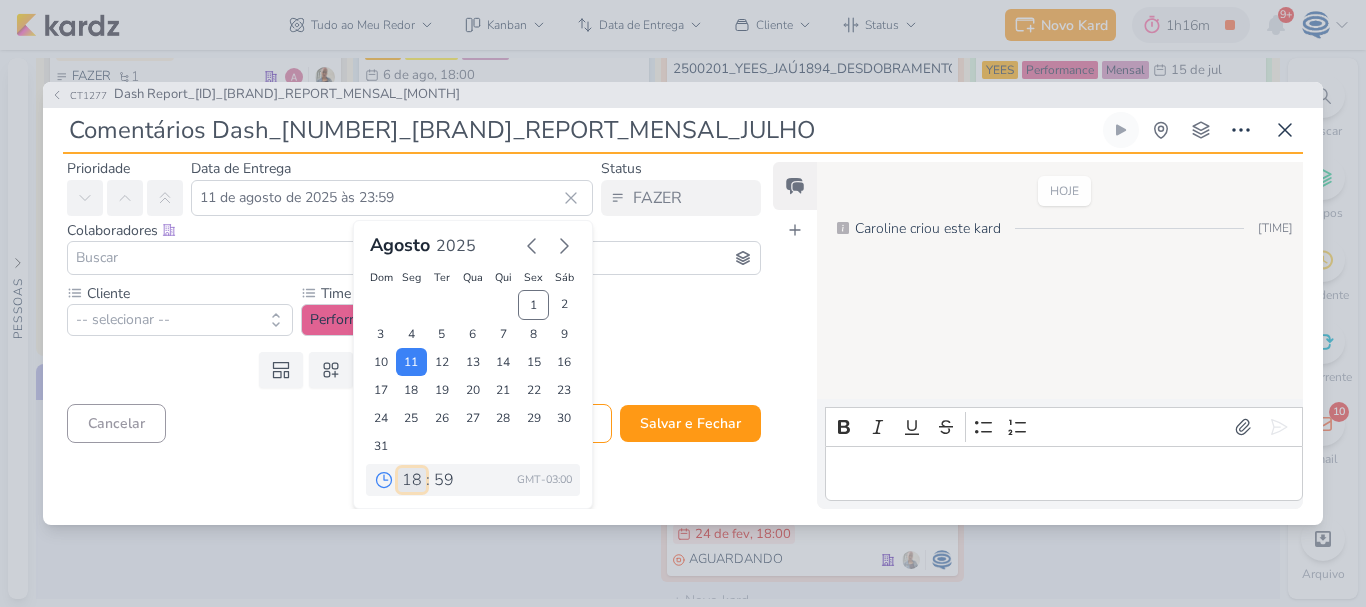 type on "11 de agosto de 2025 às 18:59" 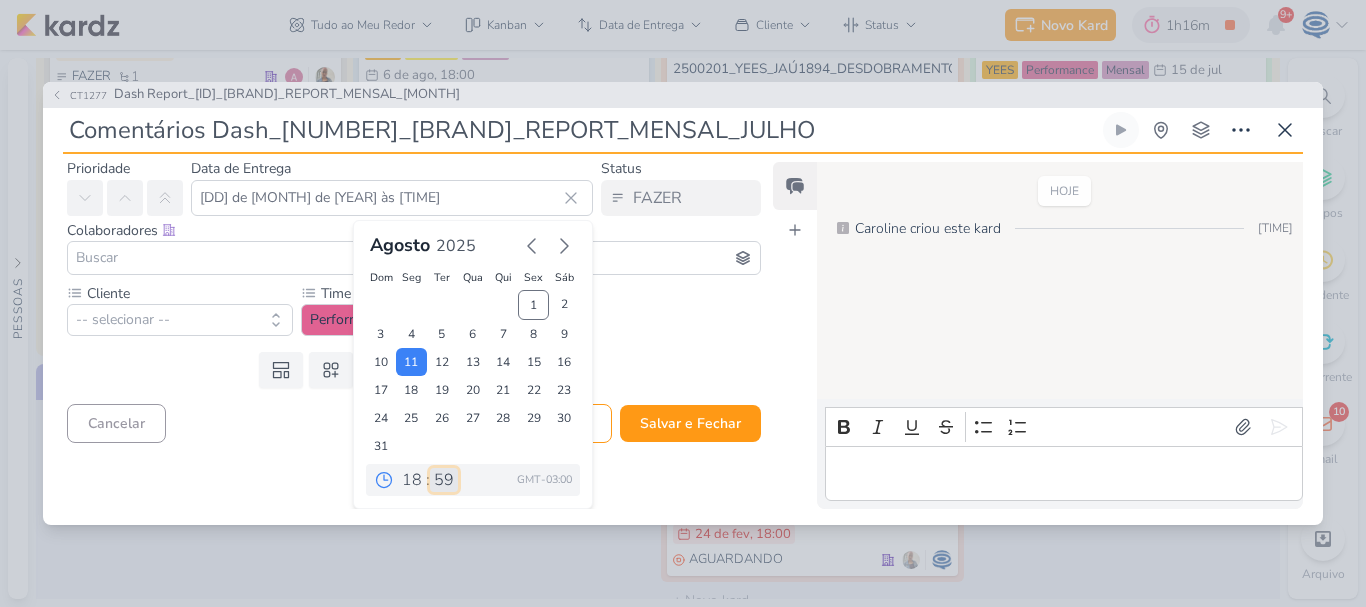 click on "00 05 10 15 20 25 30 35 40 45 50 55
59" at bounding box center (444, 480) 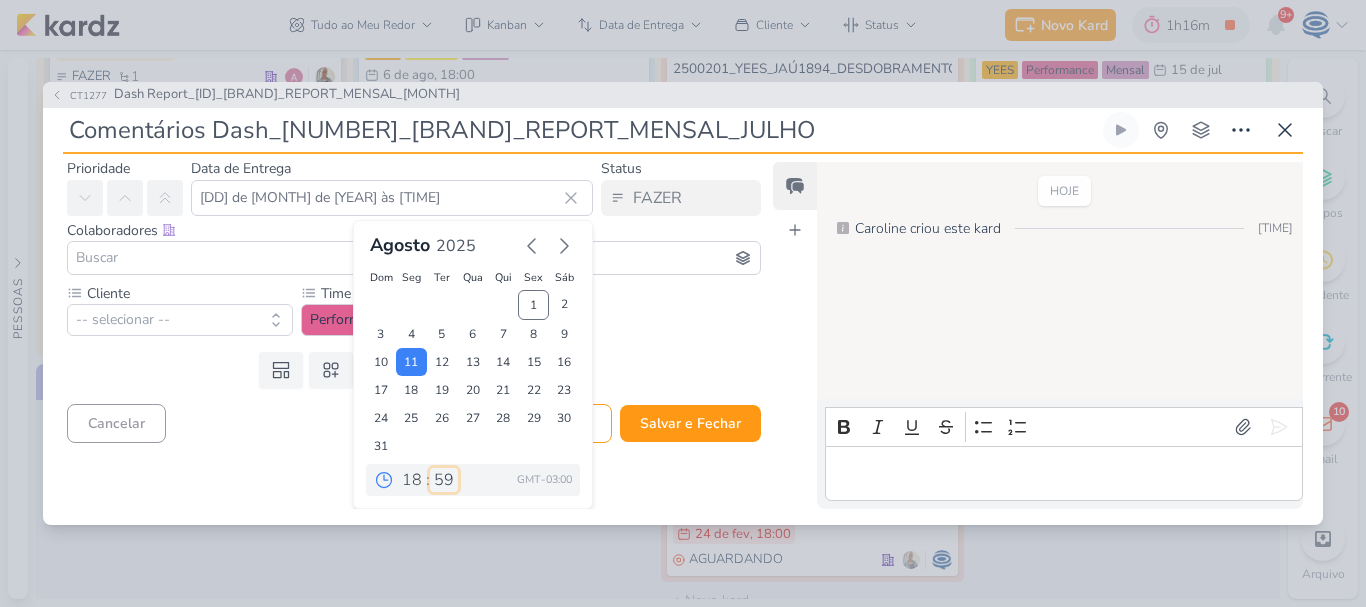 select on "0" 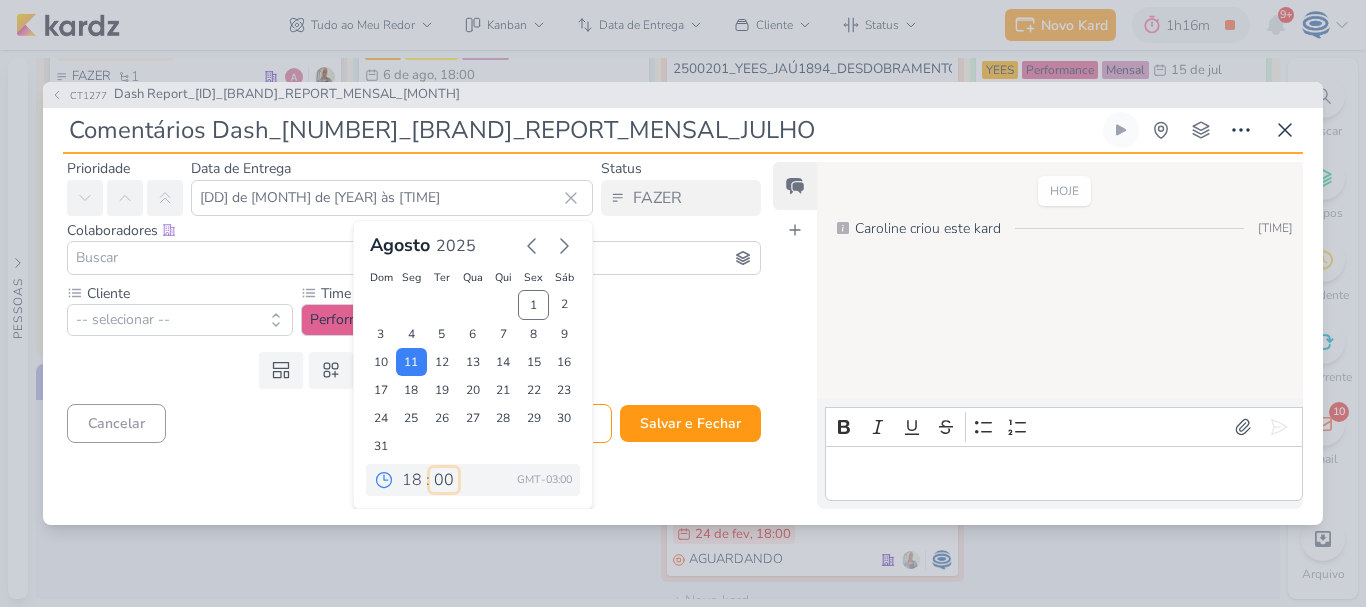 click on "00 05 10 15 20 25 30 35 40 45 50 55
59" at bounding box center [444, 480] 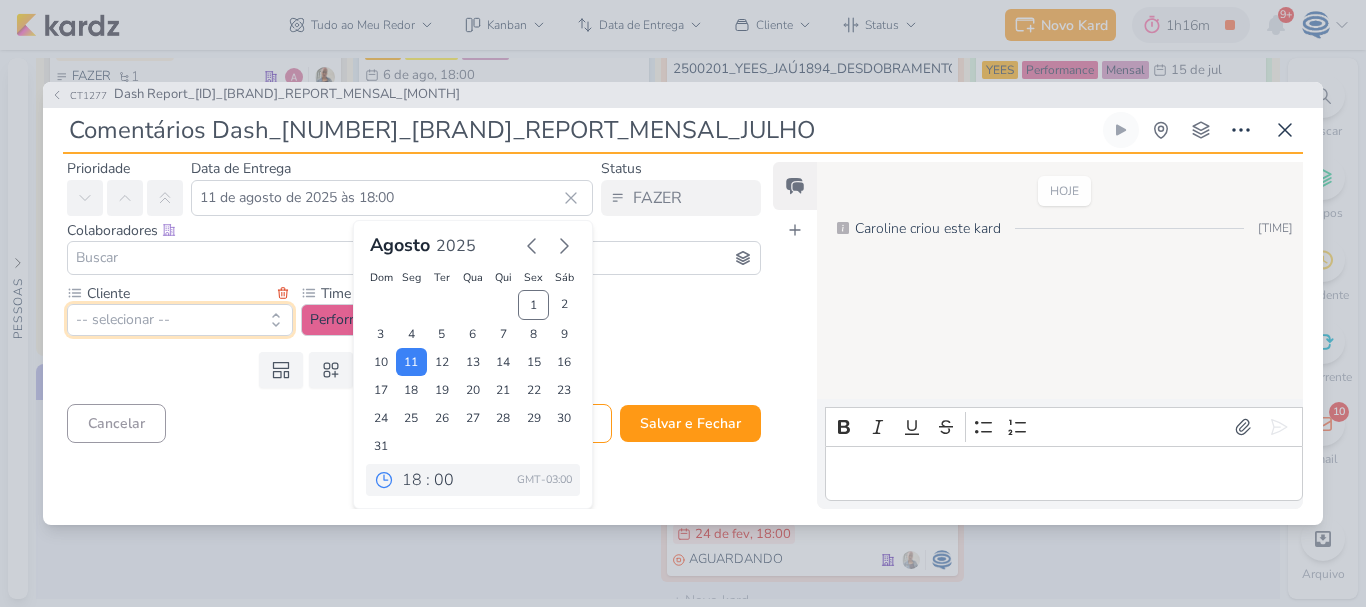 click on "-- selecionar --" at bounding box center [180, 320] 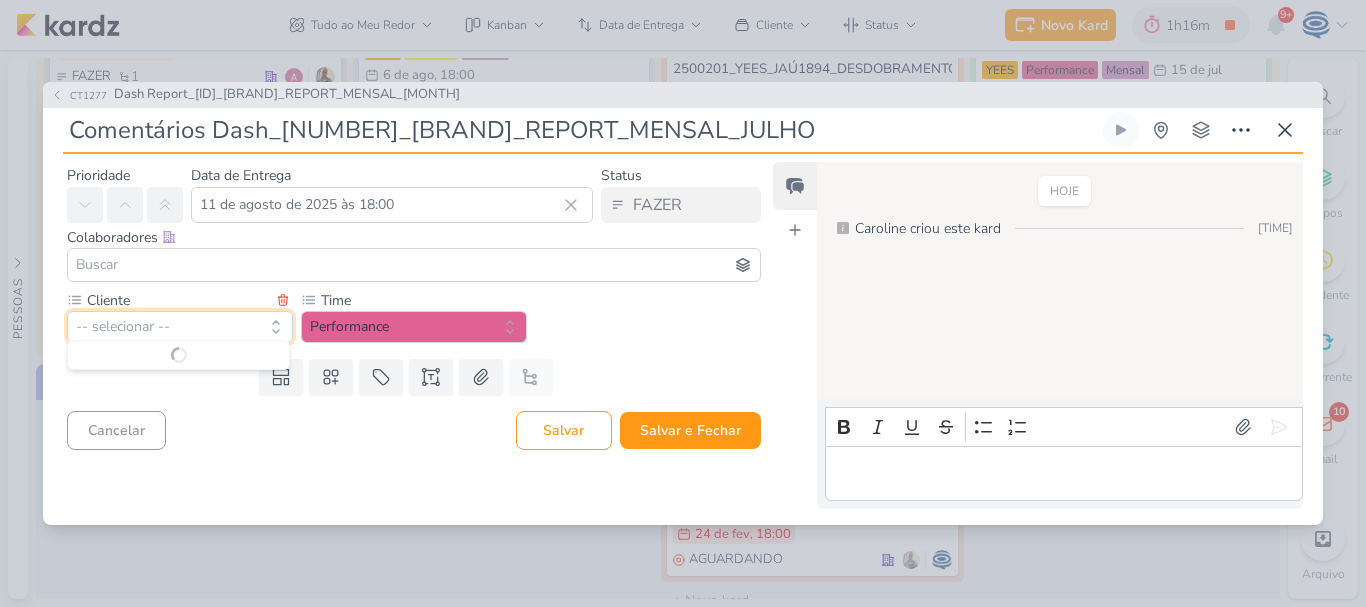 scroll, scrollTop: 0, scrollLeft: 0, axis: both 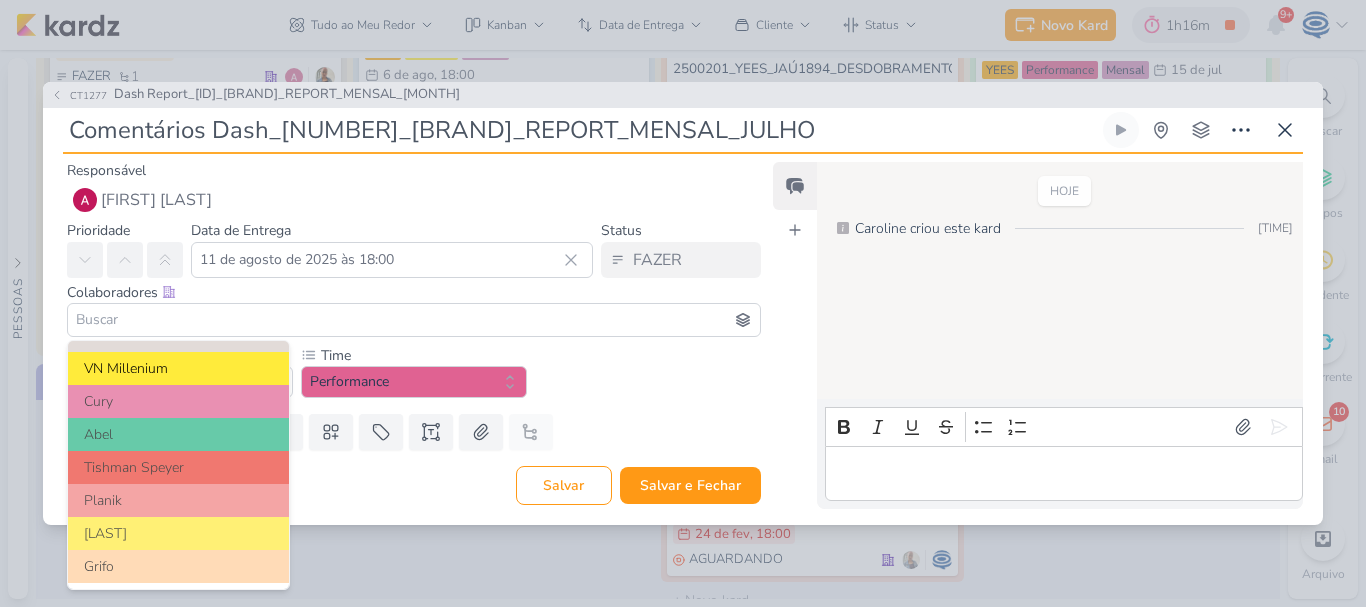 click on "VN Millenium" at bounding box center [178, 368] 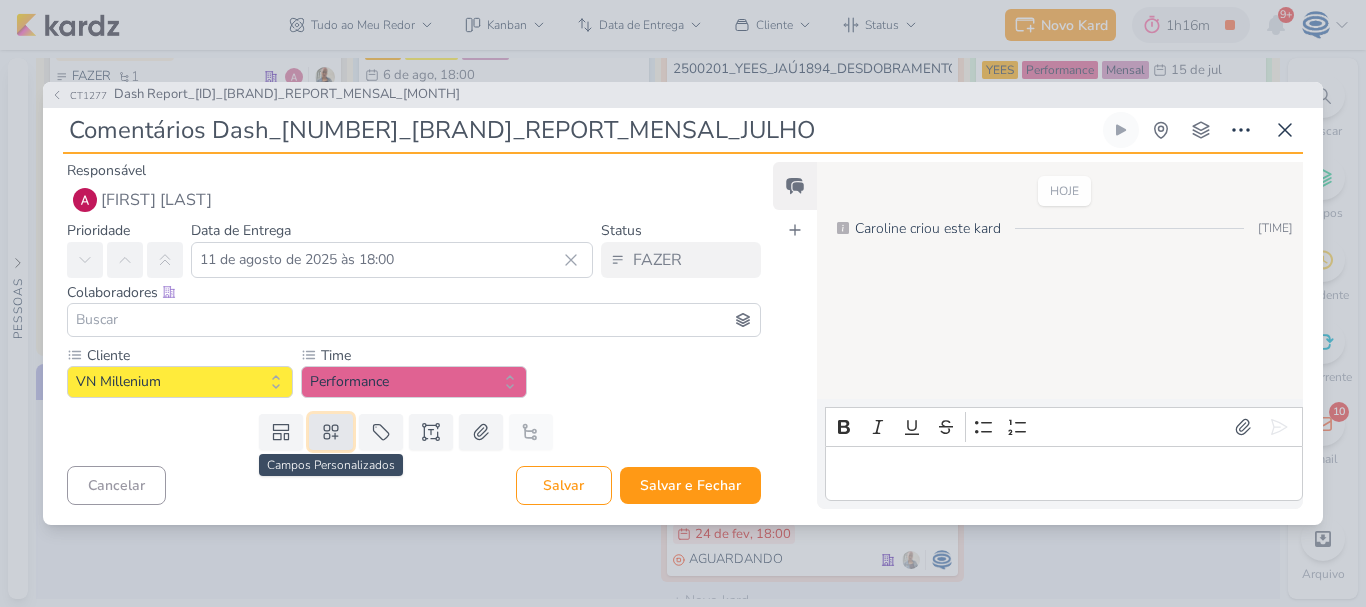 click at bounding box center (331, 432) 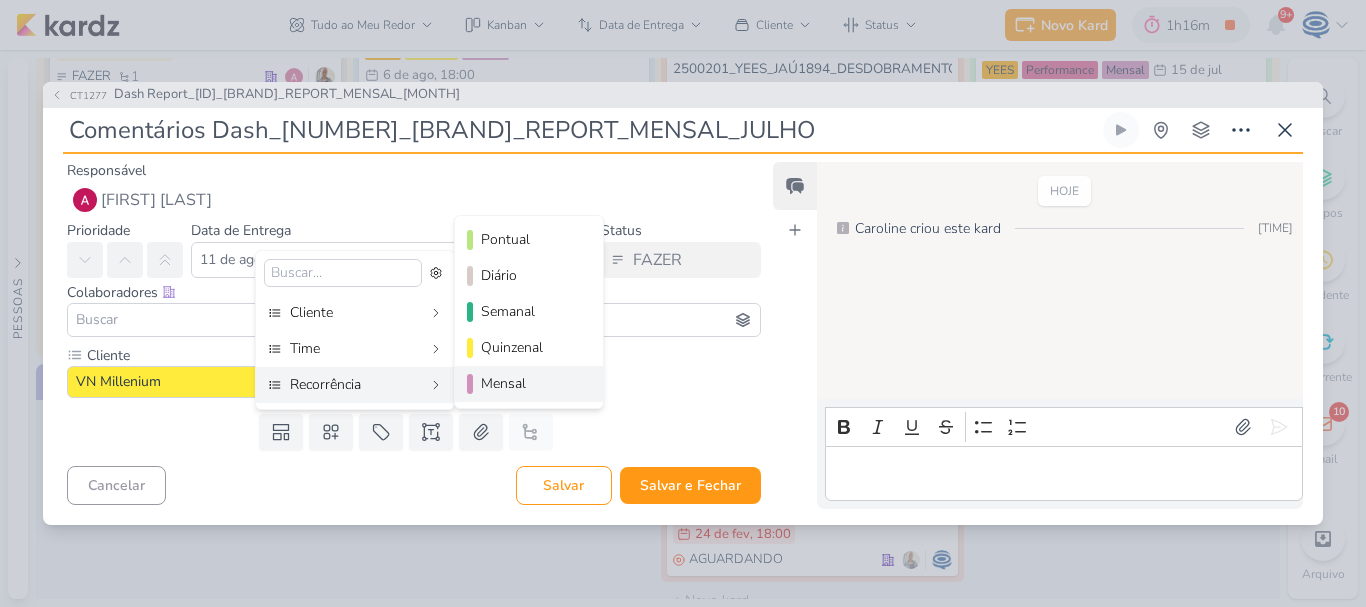 click on "Mensal" at bounding box center [530, 383] 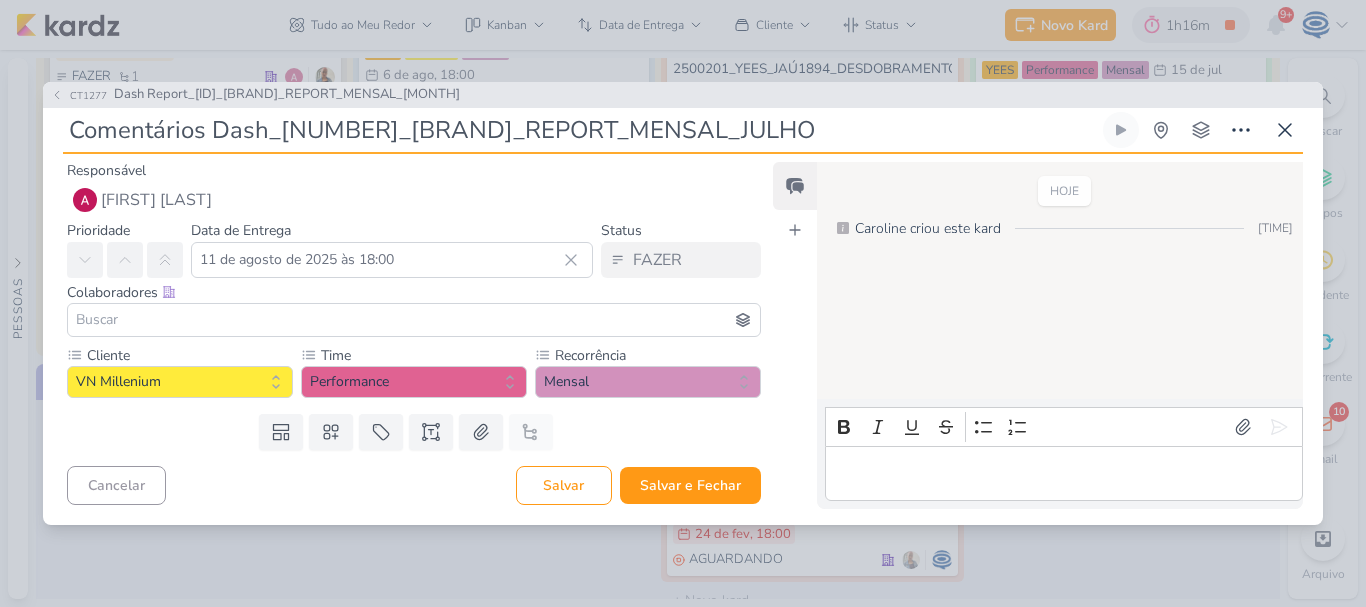 click at bounding box center (414, 320) 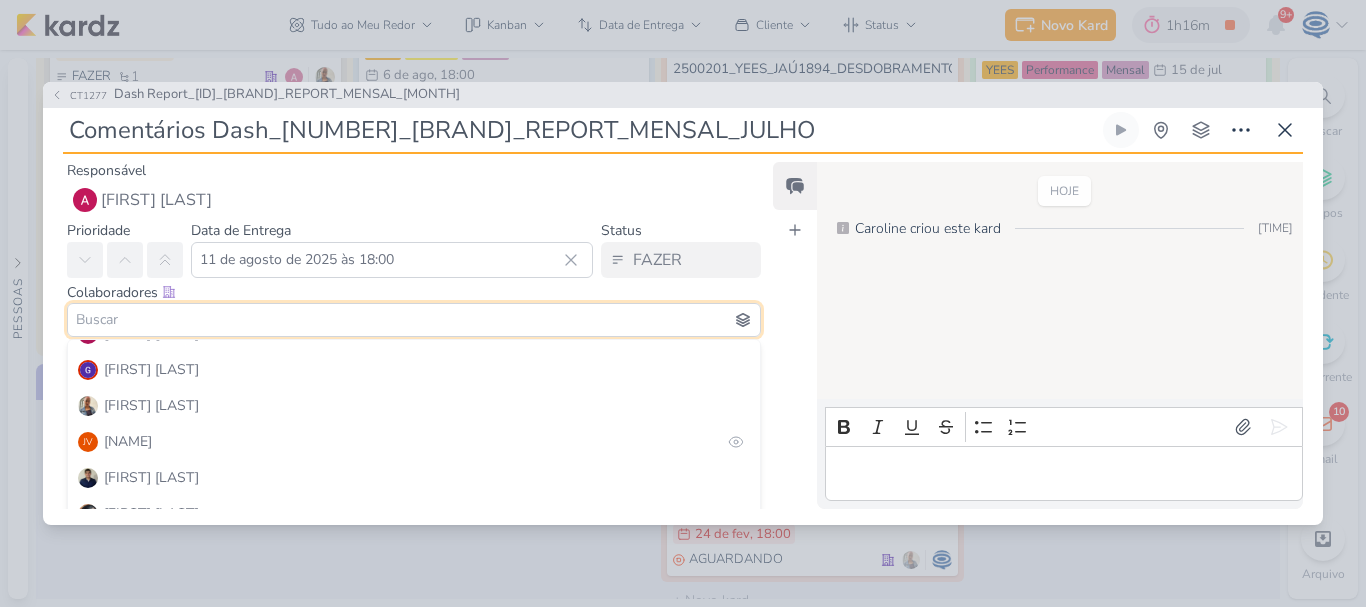 scroll, scrollTop: 244, scrollLeft: 0, axis: vertical 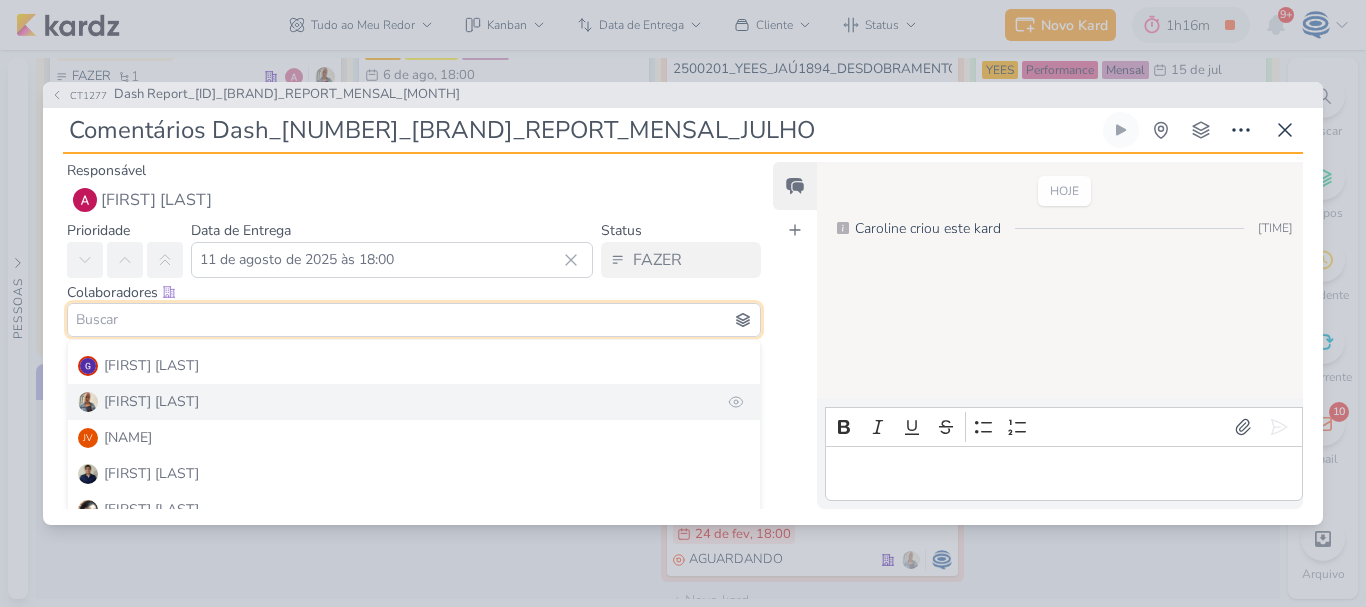 click on "Iara Santos" at bounding box center (414, 402) 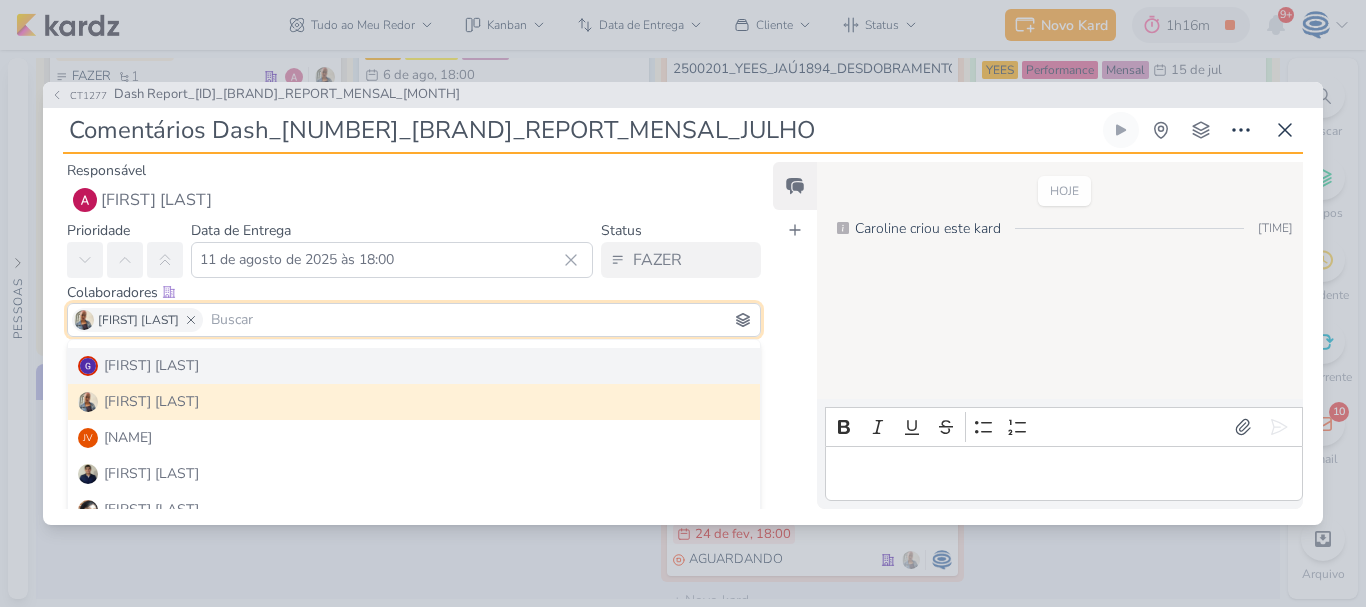 click on "Colaboradores
Este kard pode ser visível a usuários da sua organização
Este kard é privado à colaboradores imediatos" at bounding box center [414, 292] 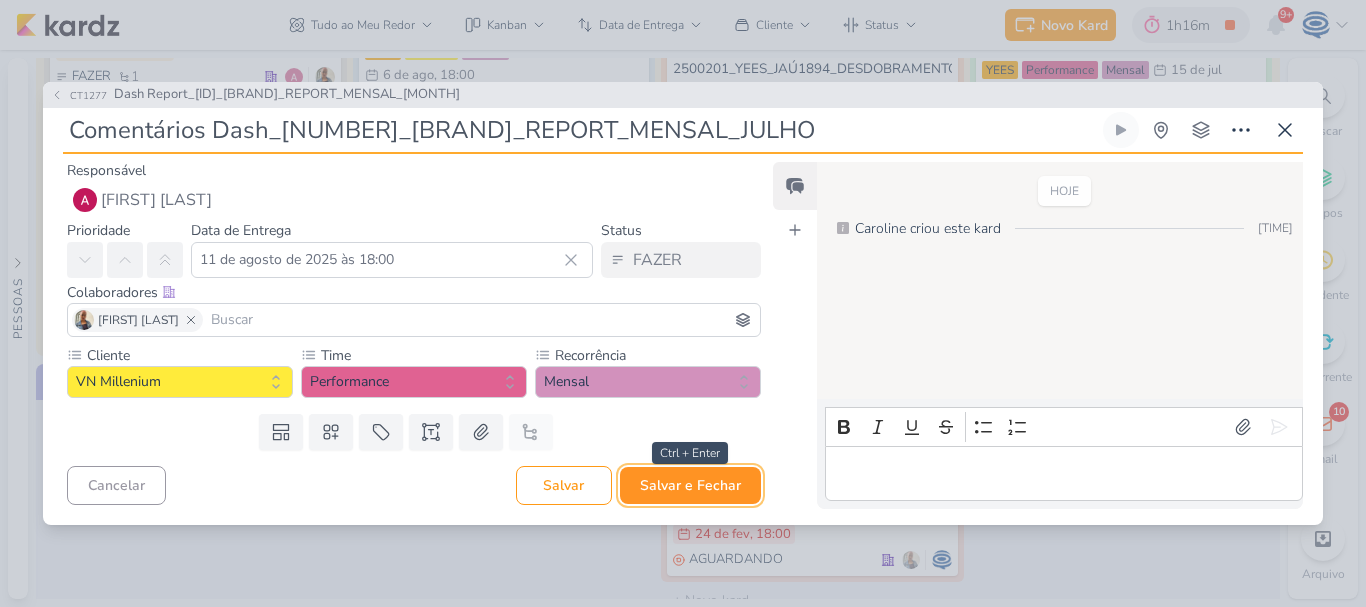 click on "Salvar e Fechar" at bounding box center [690, 485] 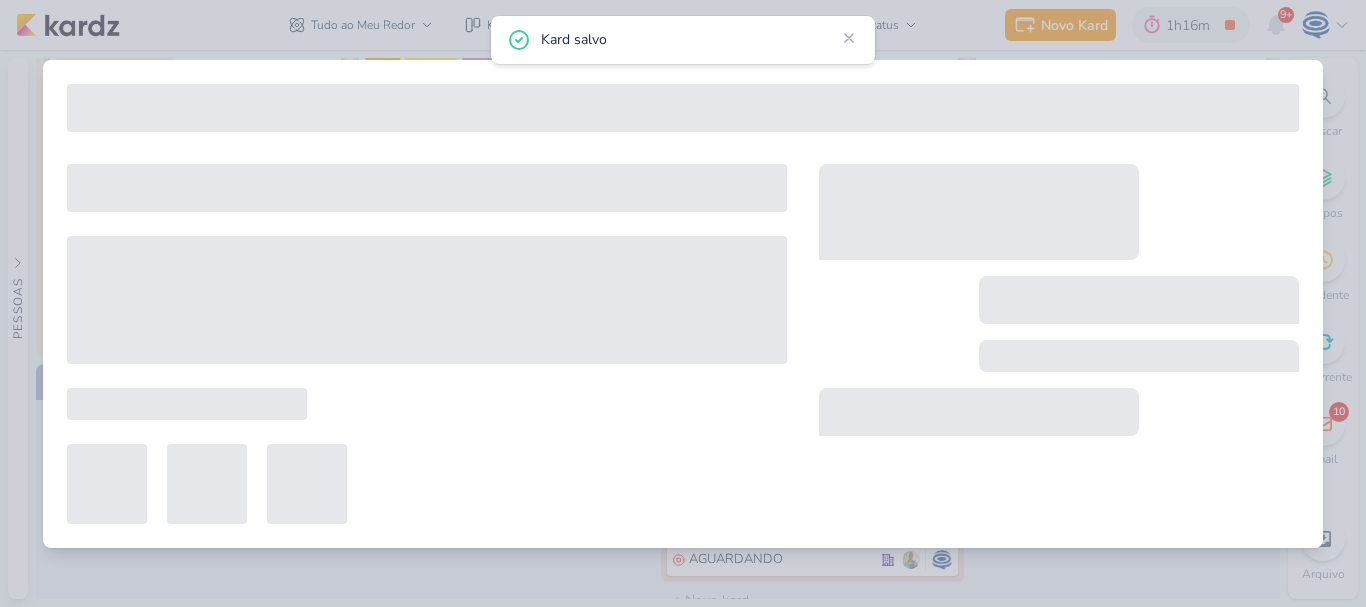 type on "8708011_HINES_REPORT_MENSAL_JULHO" 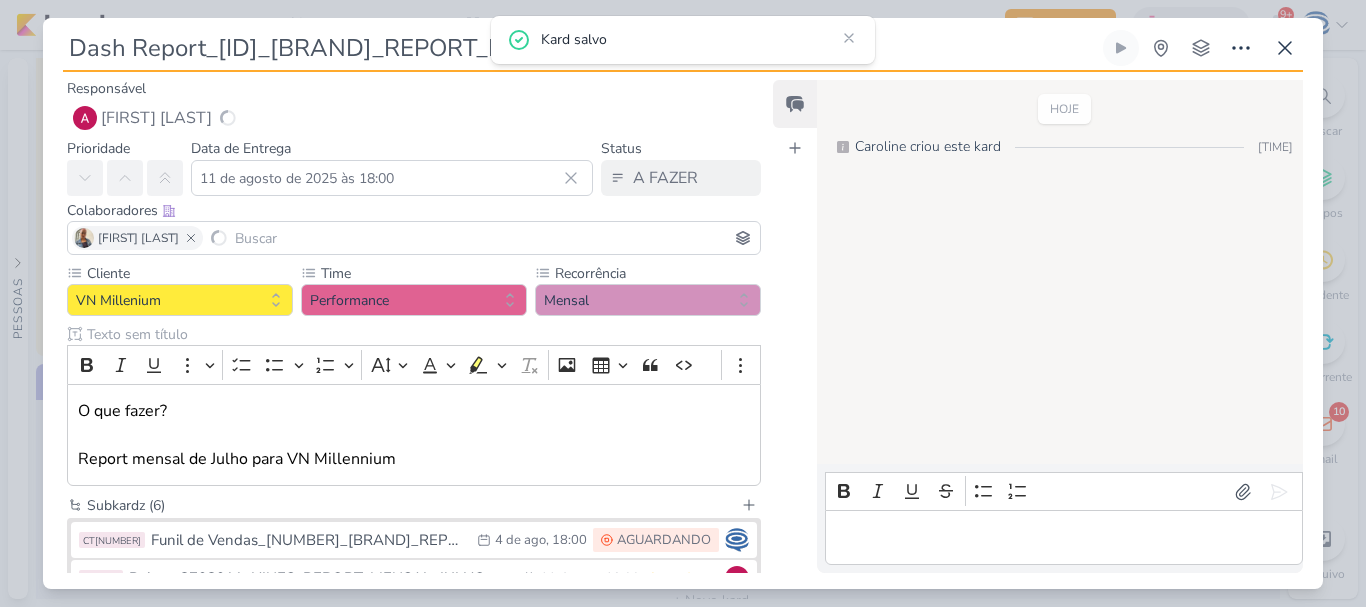 scroll, scrollTop: 290, scrollLeft: 0, axis: vertical 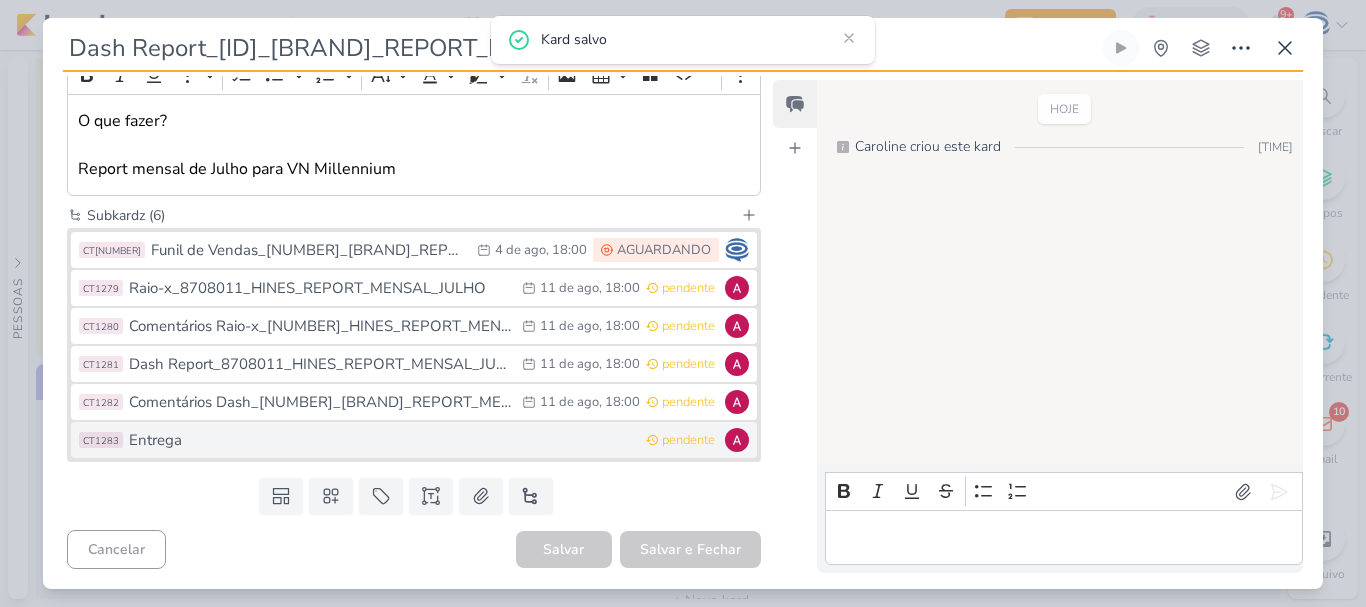 click on "Entrega" at bounding box center [382, 440] 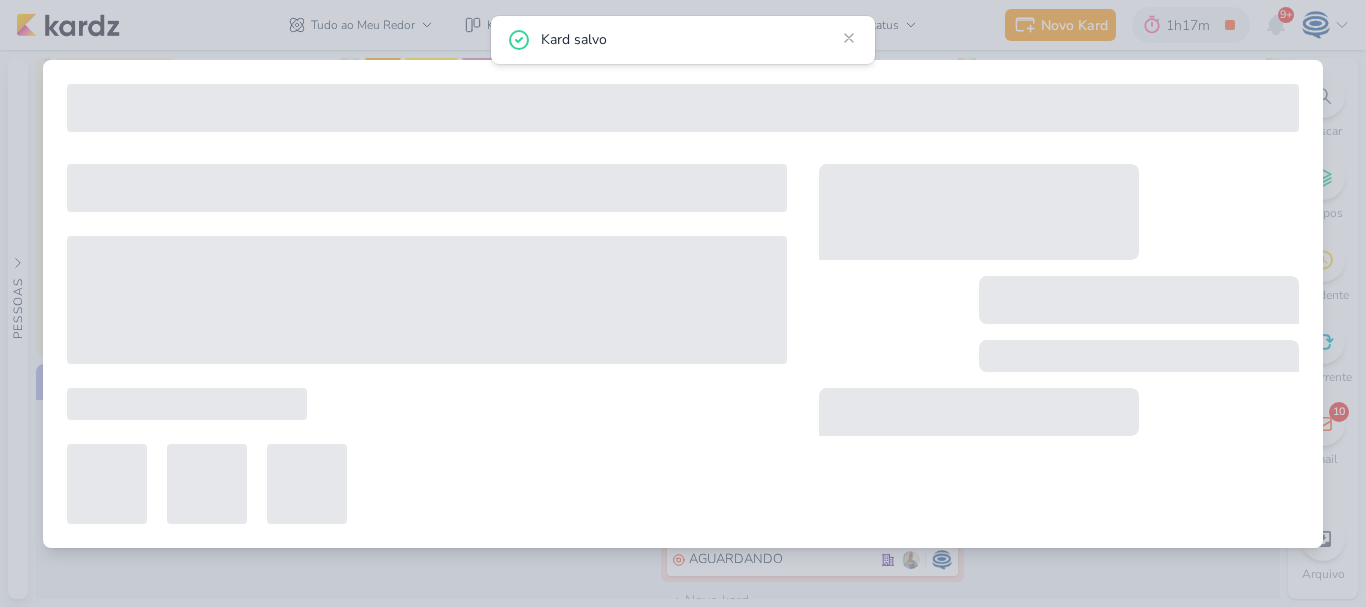 type on "Entrega" 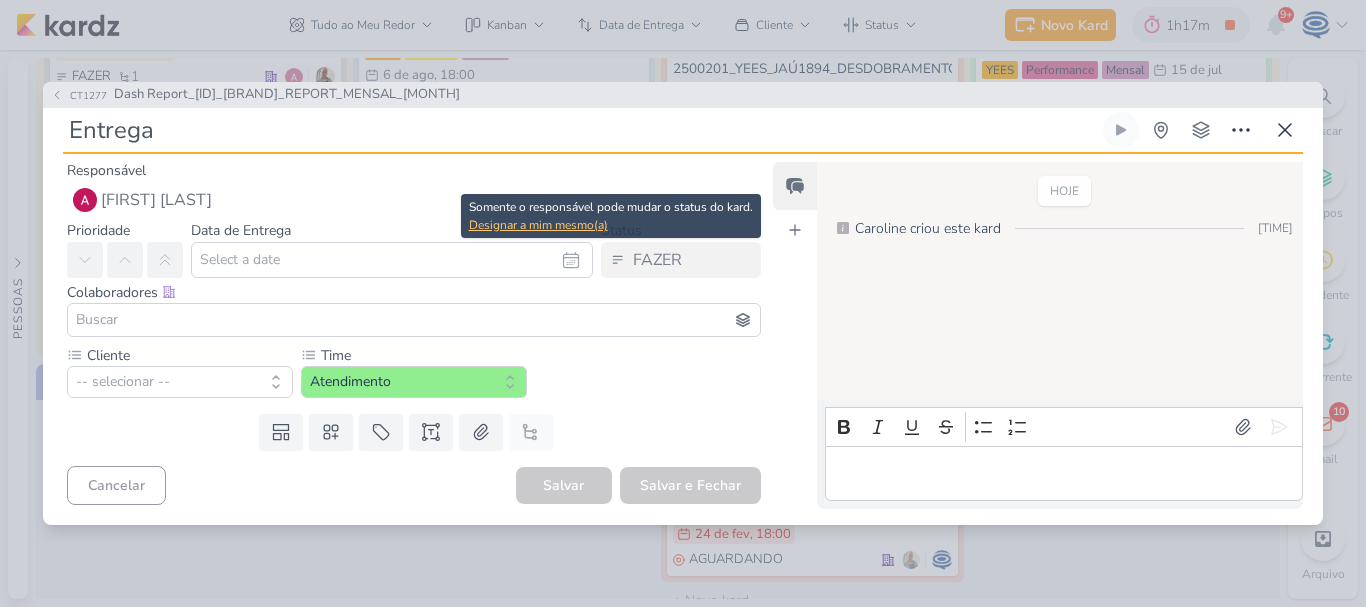 click on "Designar a mim mesmo(a)" at bounding box center (611, 225) 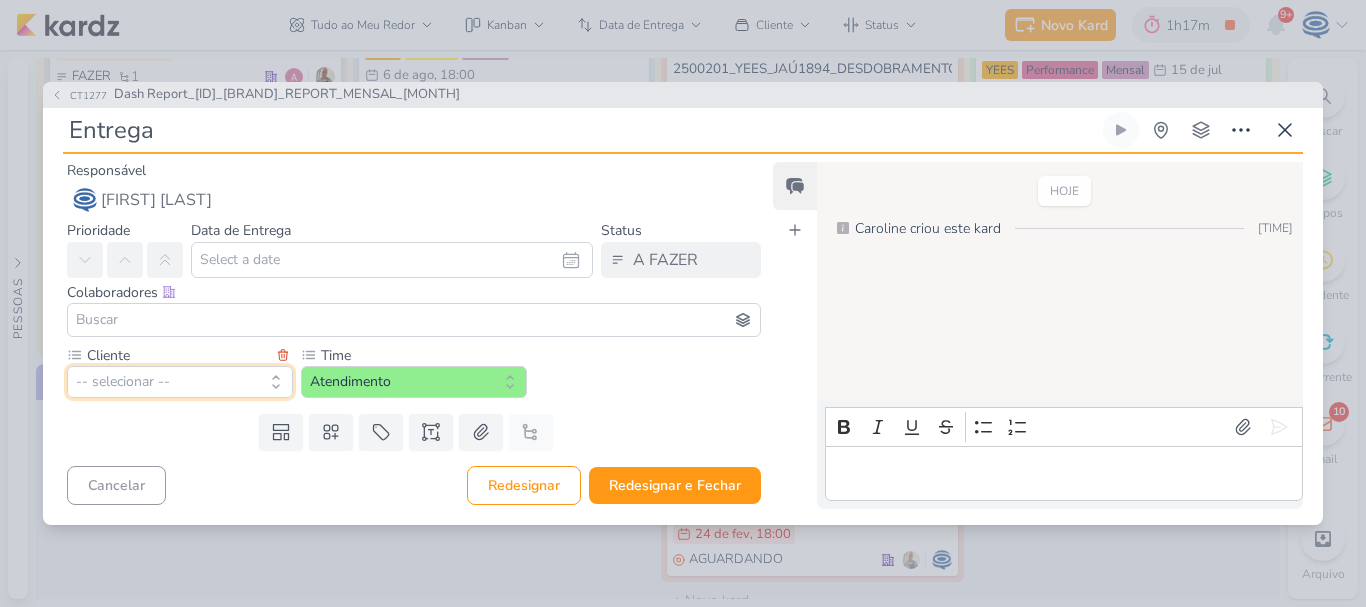 click on "-- selecionar --" at bounding box center [180, 382] 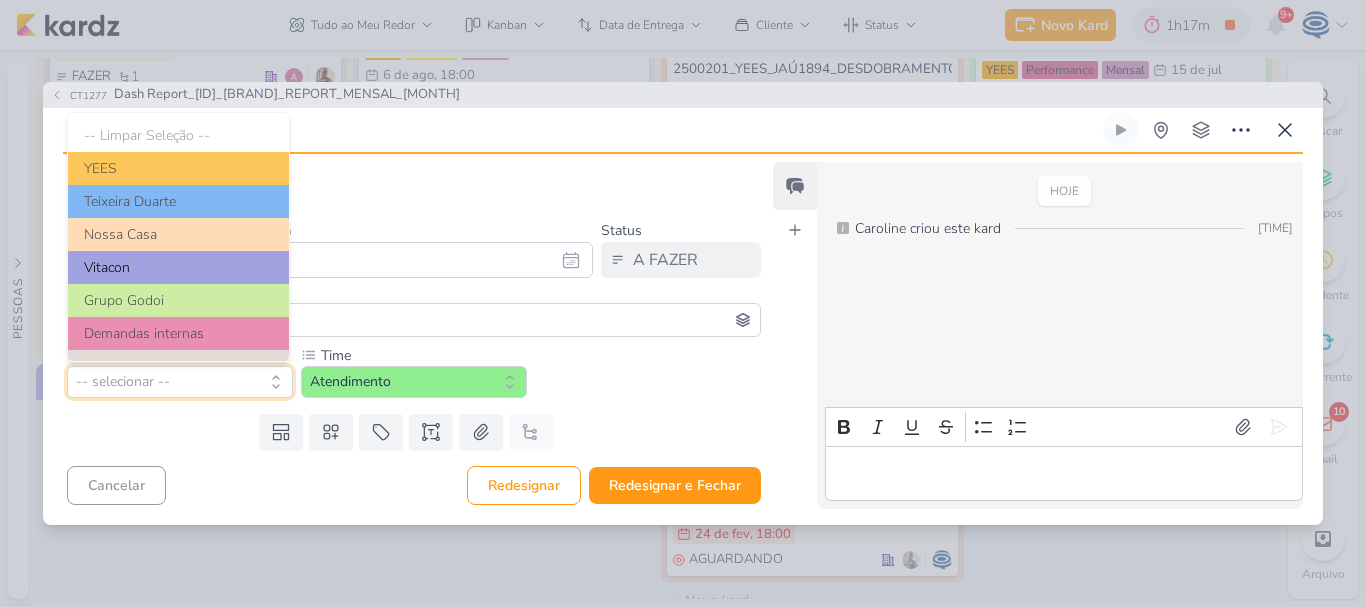 scroll, scrollTop: 259, scrollLeft: 0, axis: vertical 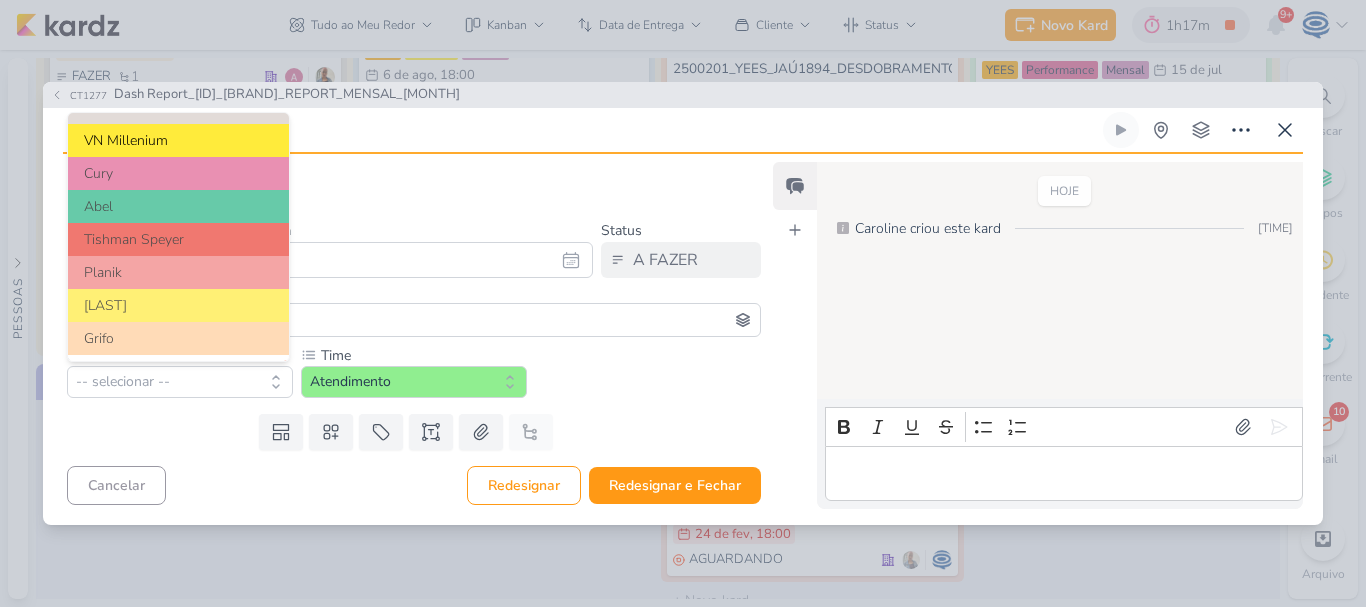 click on "VN Millenium" at bounding box center [178, 140] 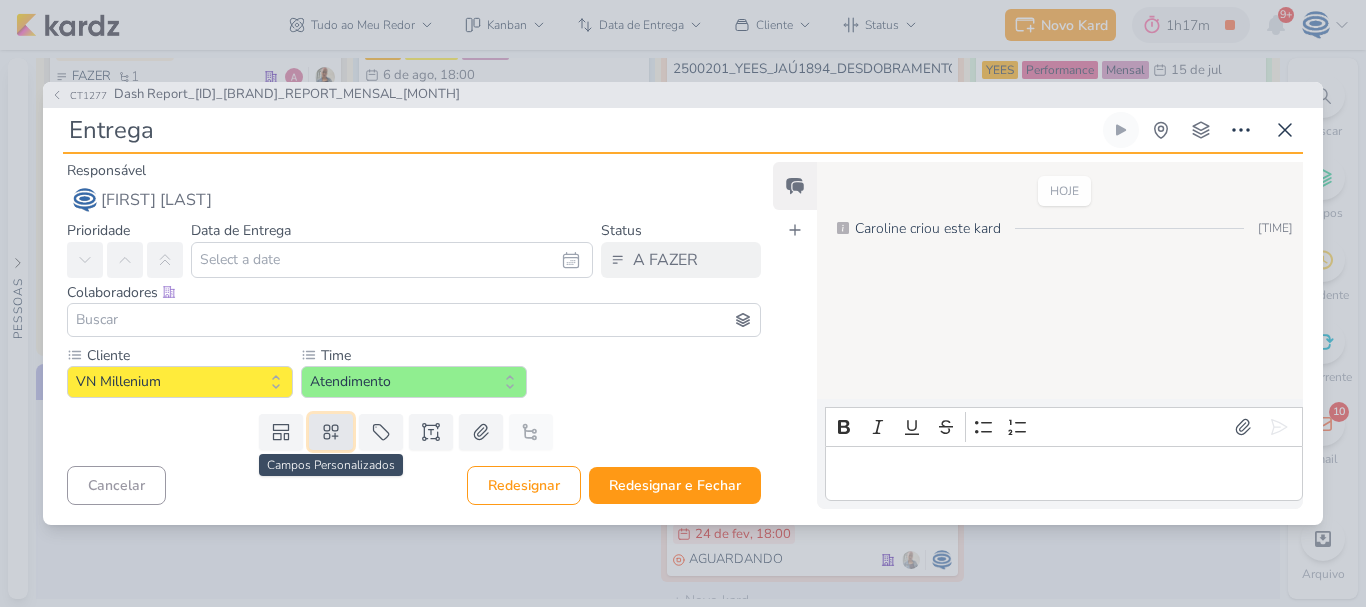 click 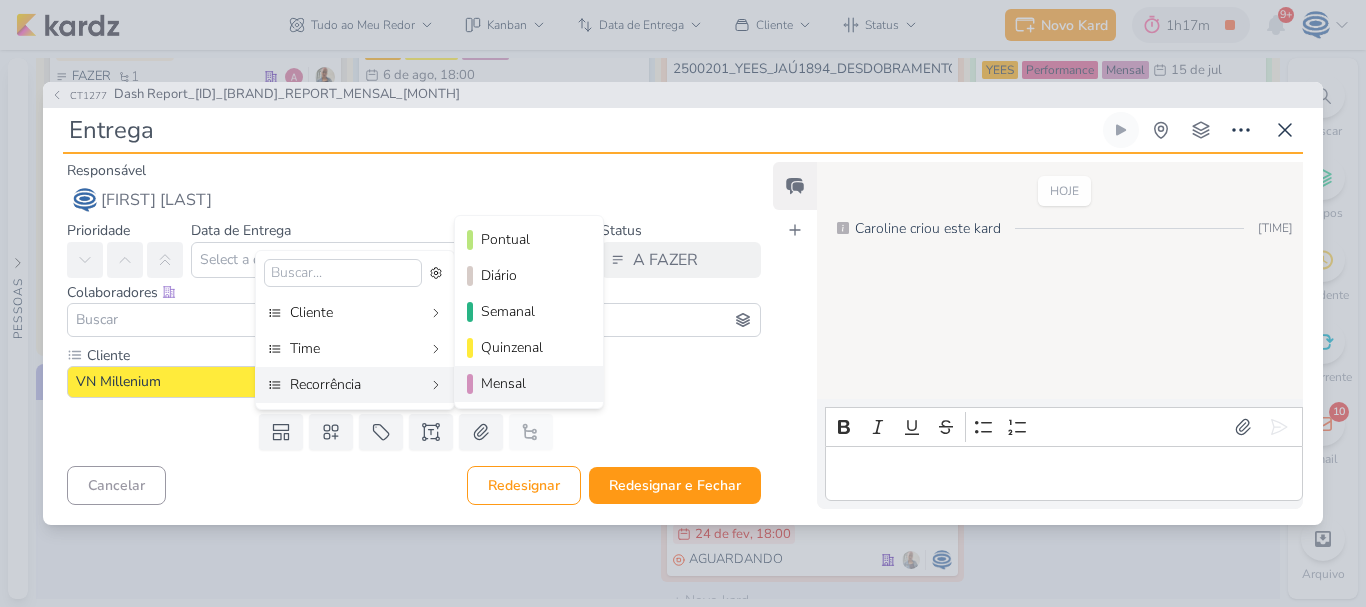 click on "Mensal" at bounding box center [530, 383] 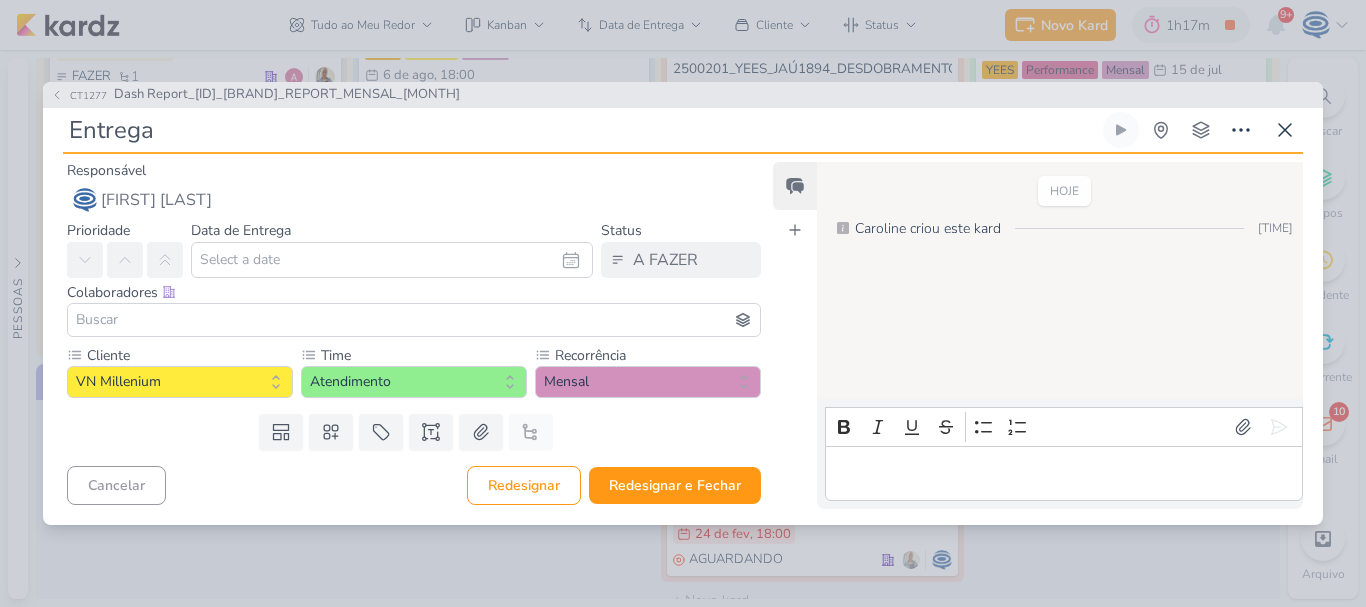 click at bounding box center (414, 320) 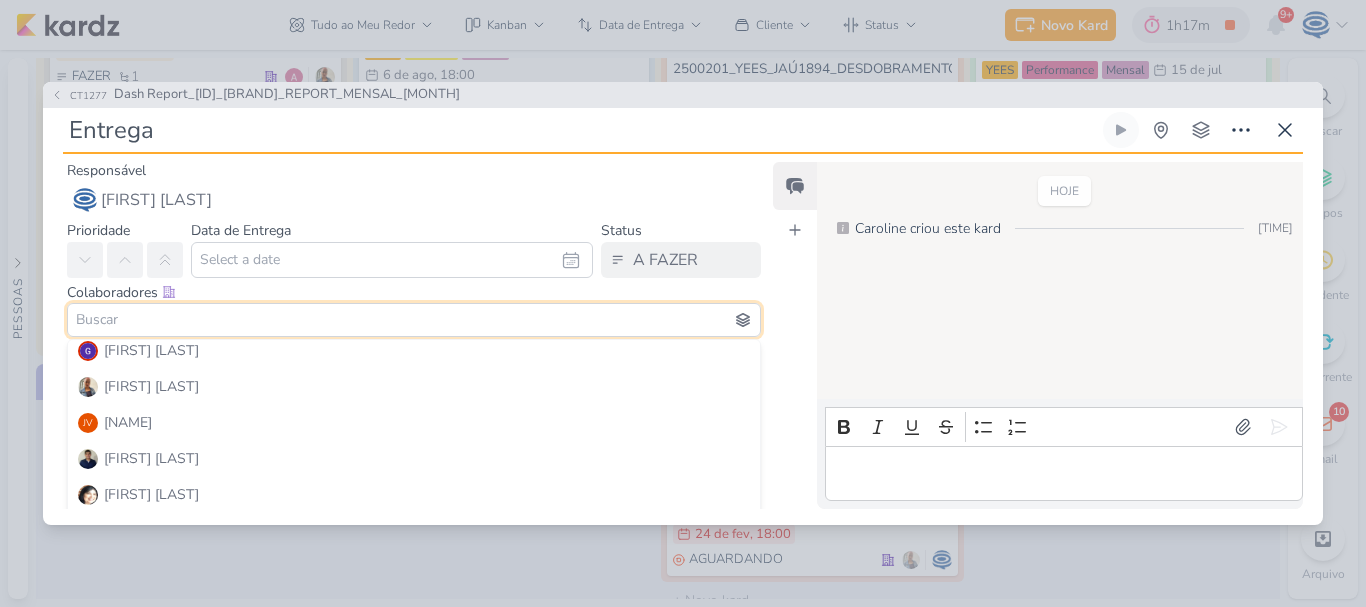 scroll, scrollTop: 257, scrollLeft: 0, axis: vertical 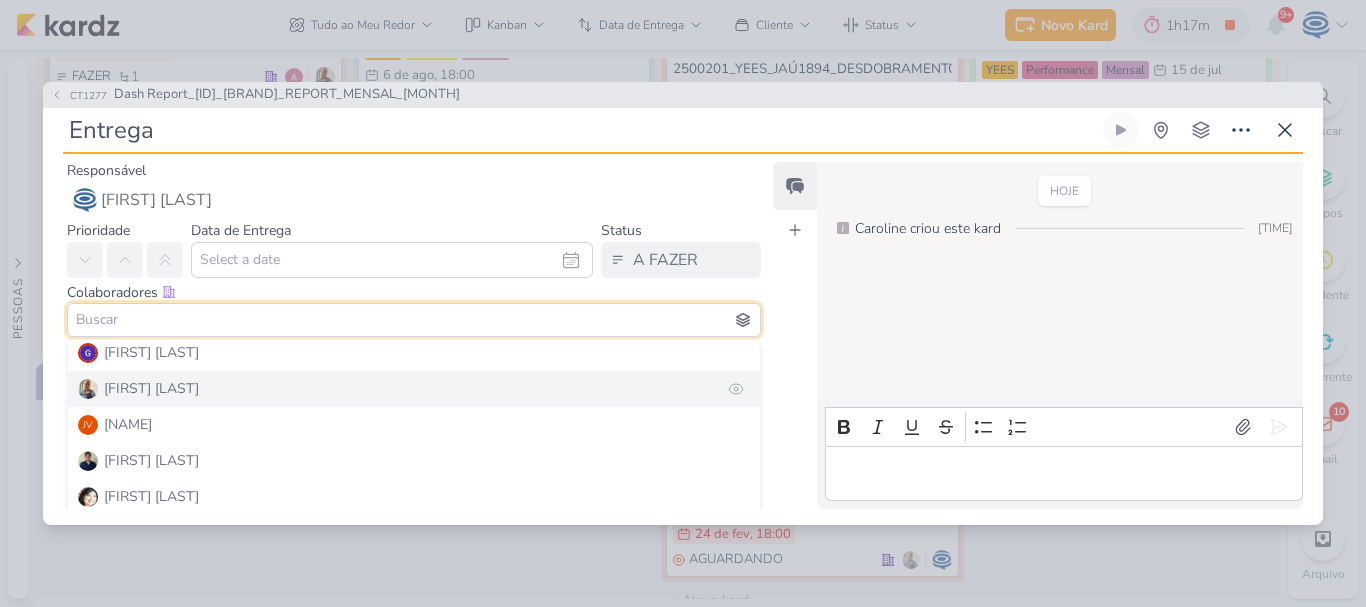 click on "Iara Santos" at bounding box center (414, 389) 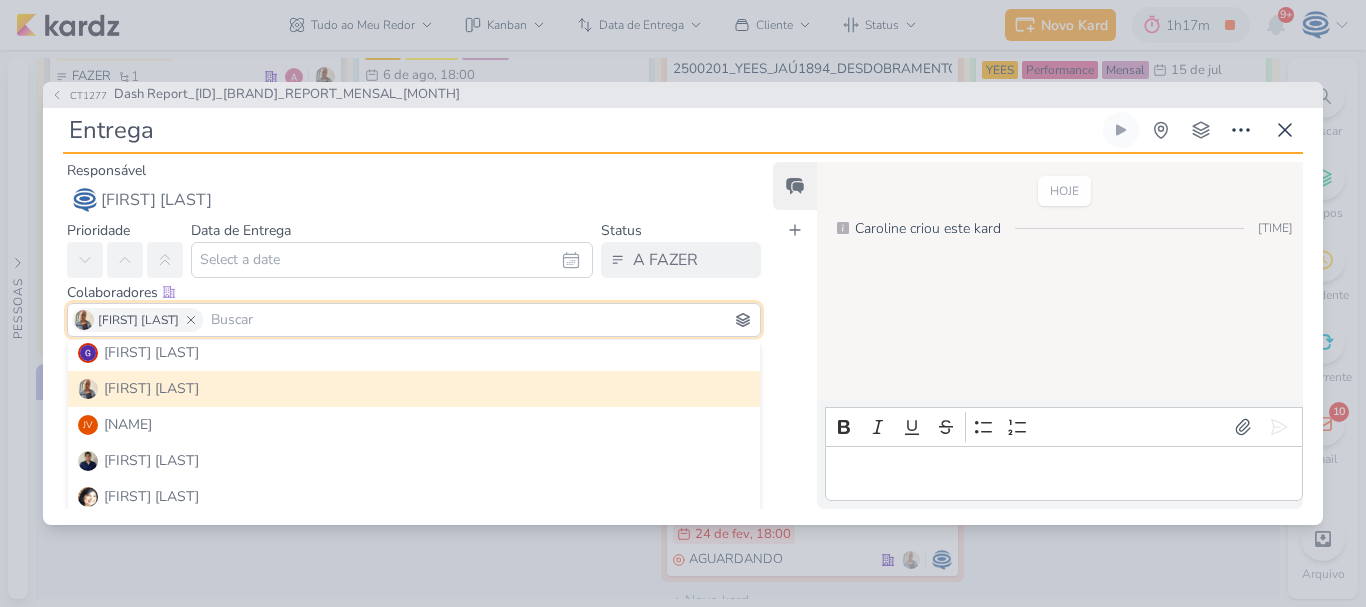 type 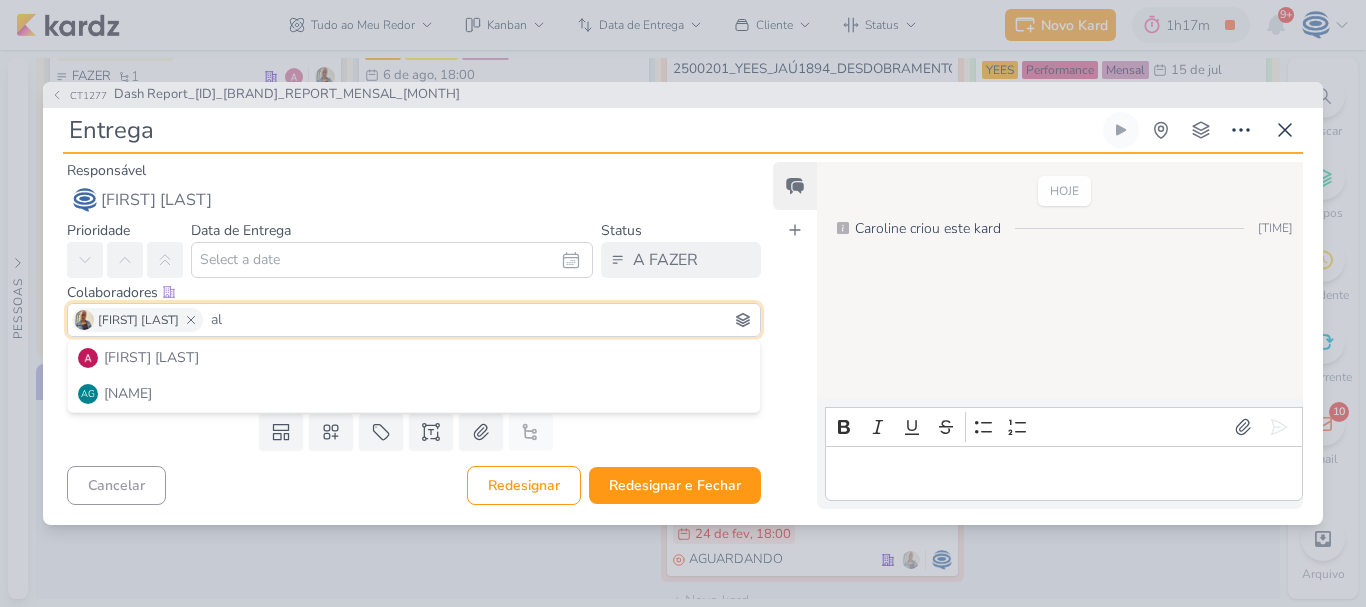 scroll, scrollTop: 0, scrollLeft: 0, axis: both 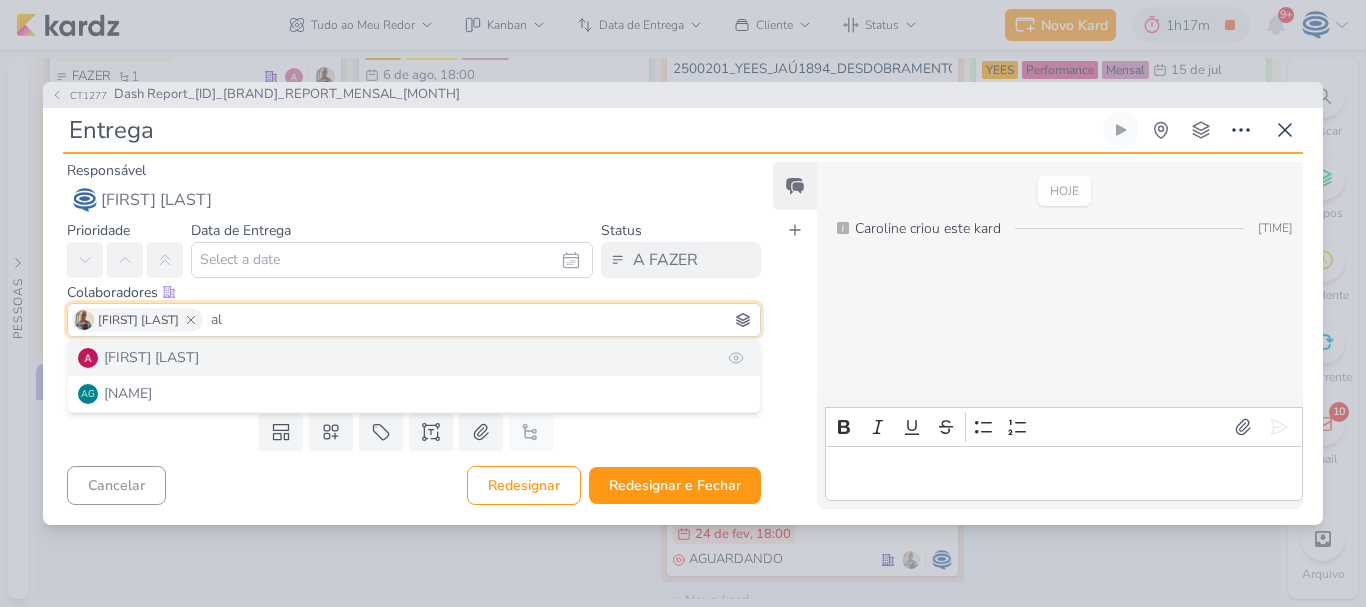 type on "al" 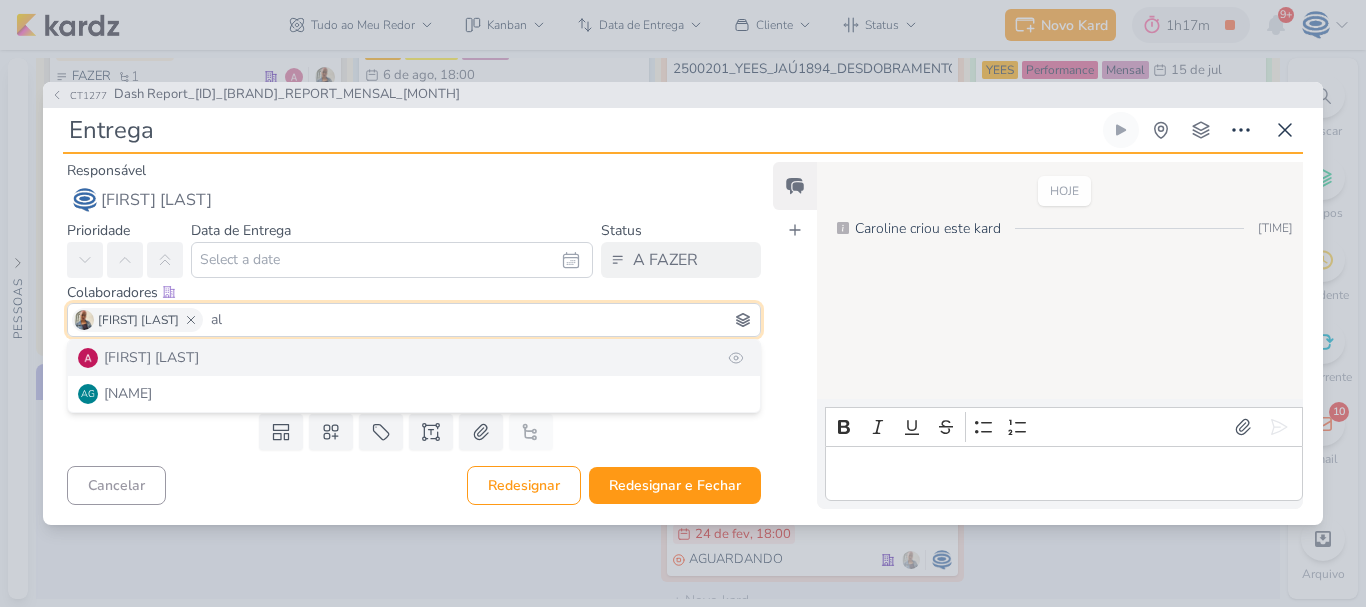 click on "Alessandra Gomes" at bounding box center [414, 358] 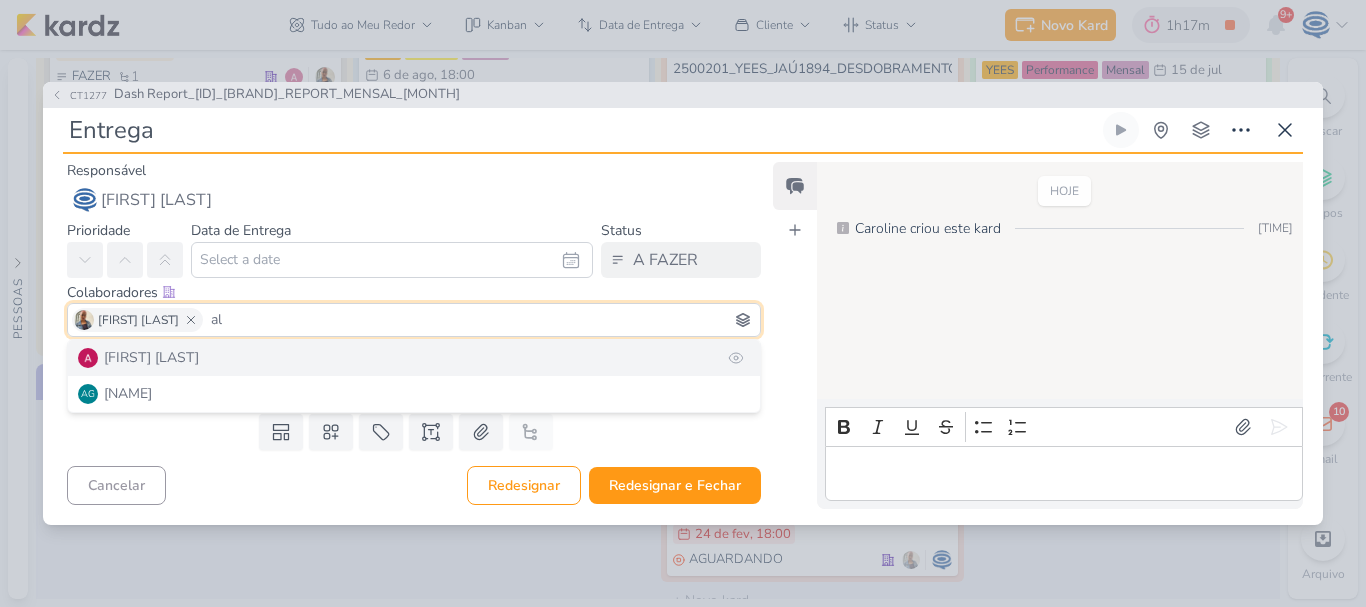 type 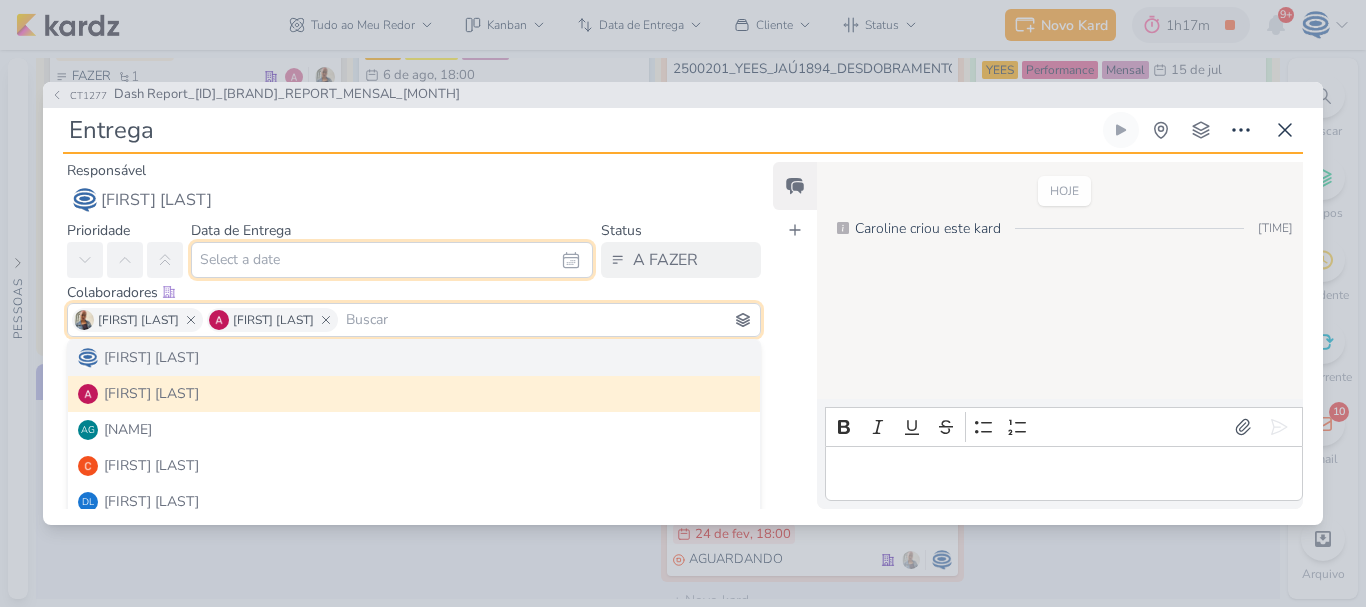click at bounding box center [392, 260] 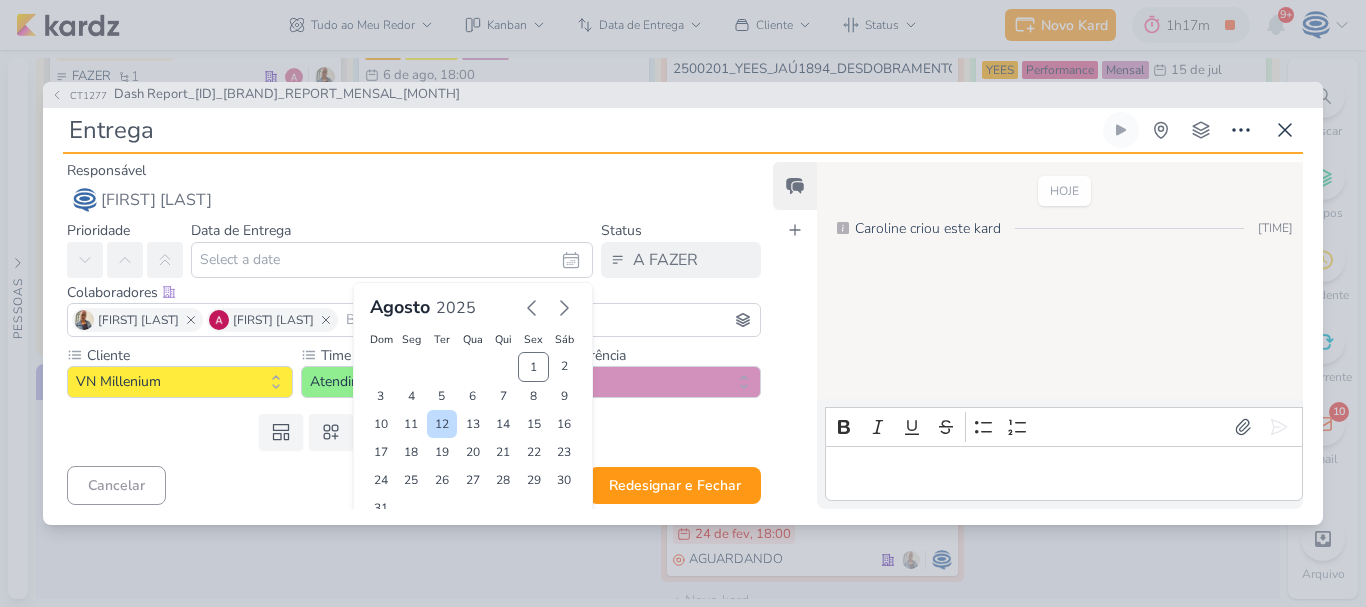 click on "12" at bounding box center [442, 424] 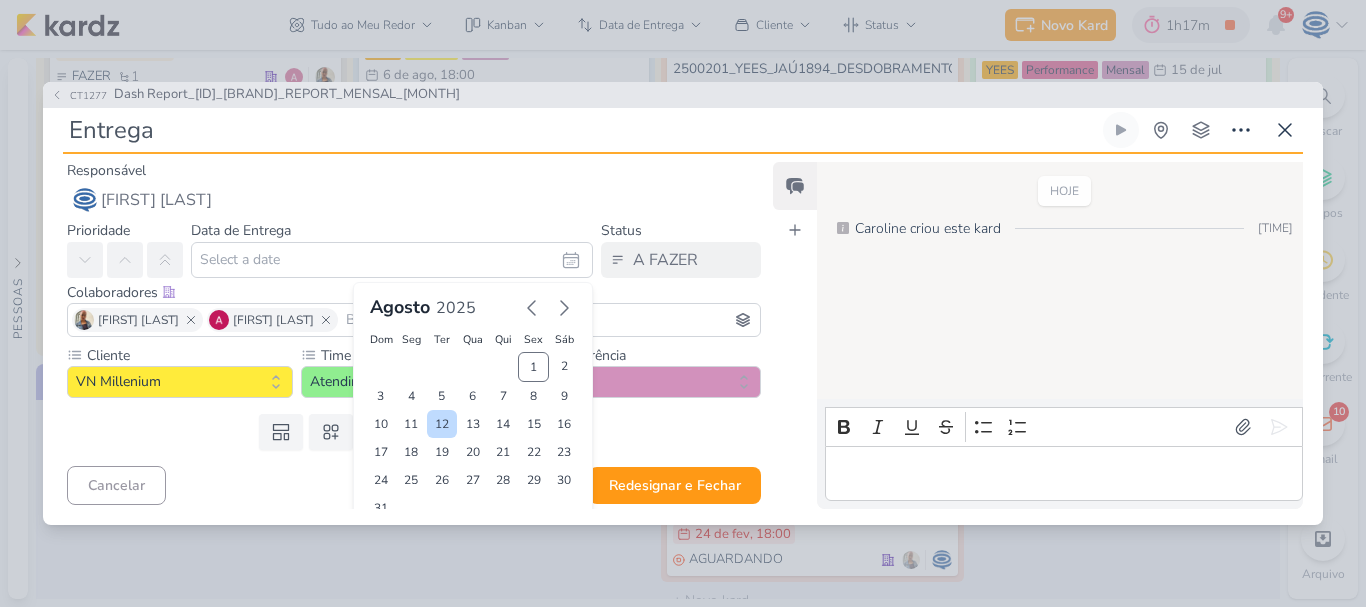 type on "12 de agosto de 2025 às 23:59" 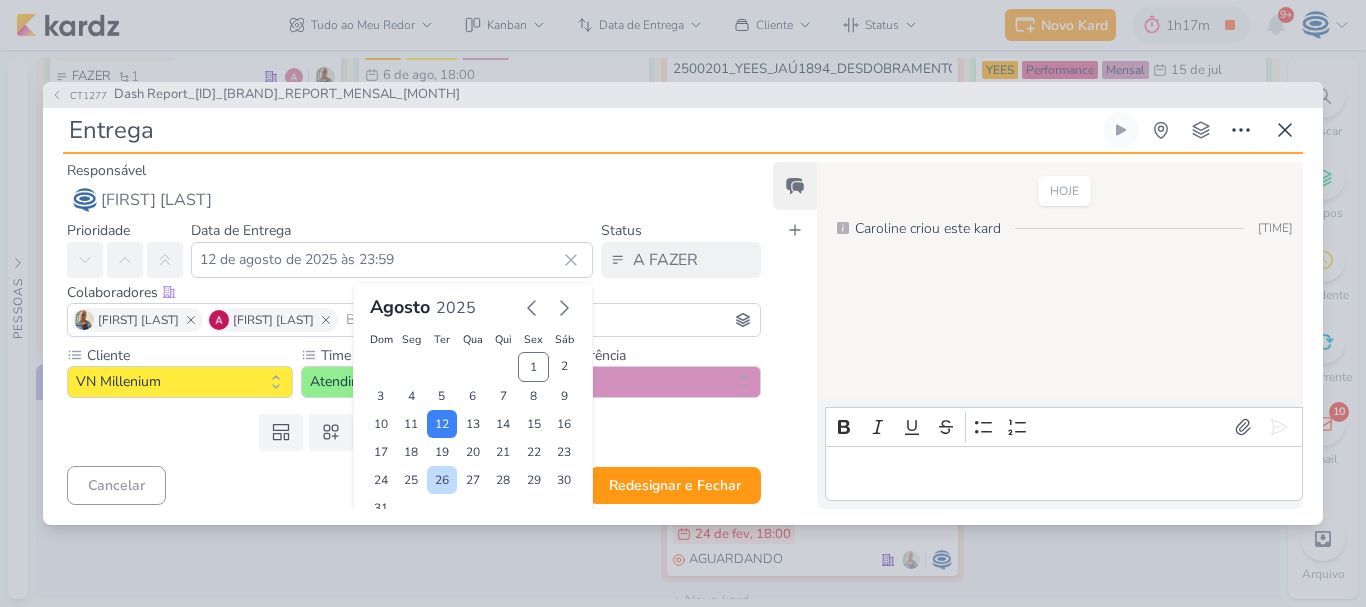 scroll, scrollTop: 62, scrollLeft: 0, axis: vertical 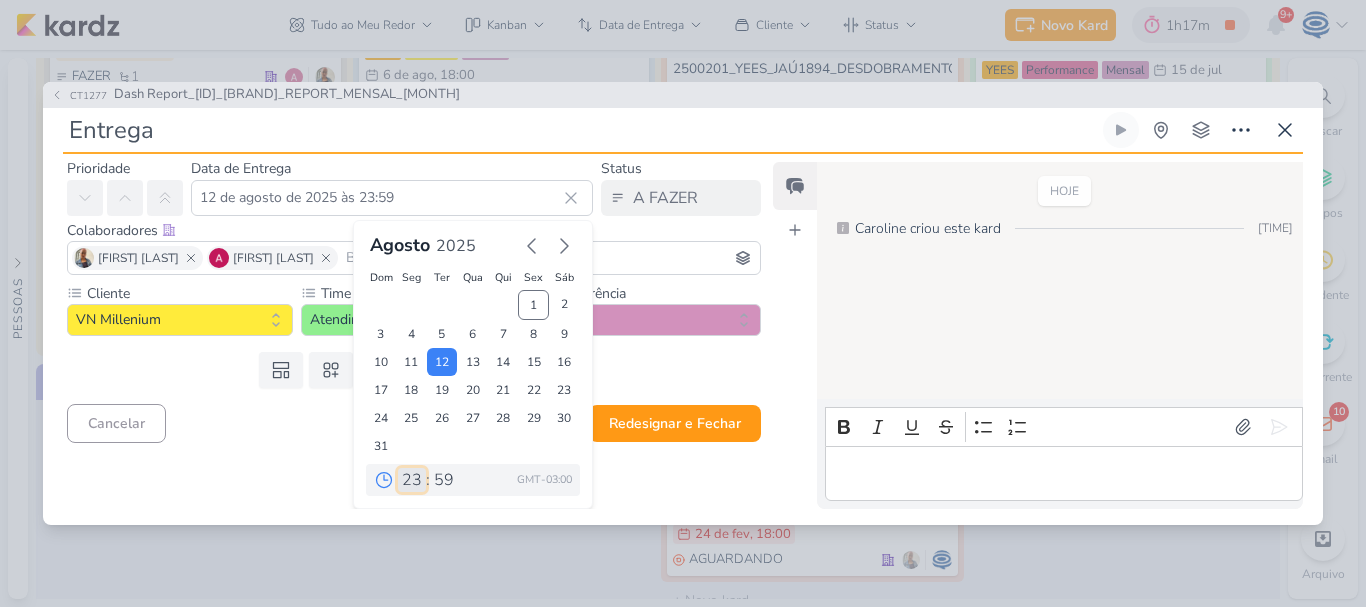 click on "00 01 02 03 04 05 06 07 08 09 10 11 12 13 14 15 16 17 18 19 20 21 22 23" at bounding box center [412, 480] 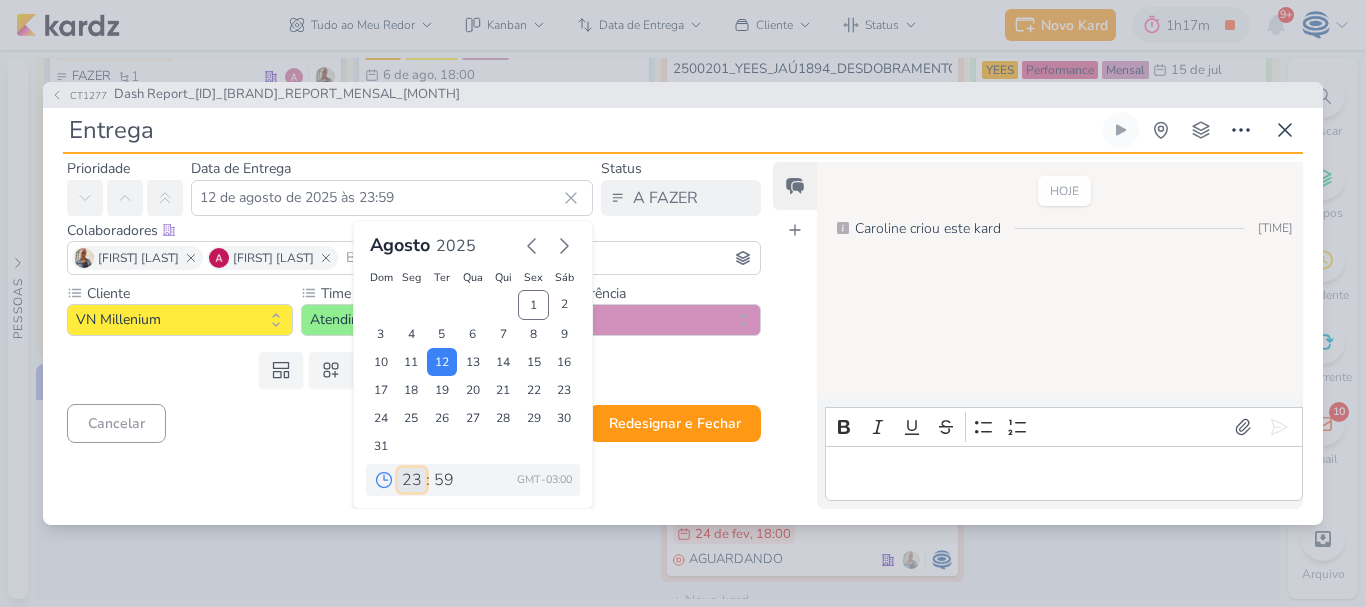 select on "18" 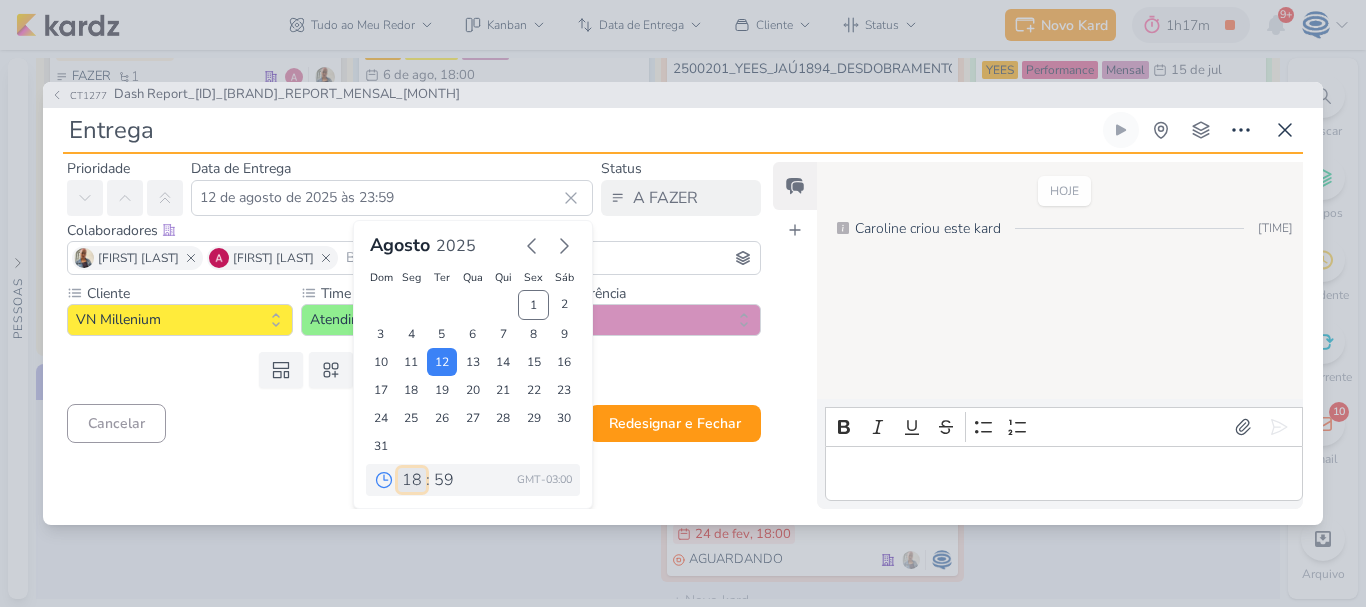 click on "00 01 02 03 04 05 06 07 08 09 10 11 12 13 14 15 16 17 18 19 20 21 22 23" at bounding box center (412, 480) 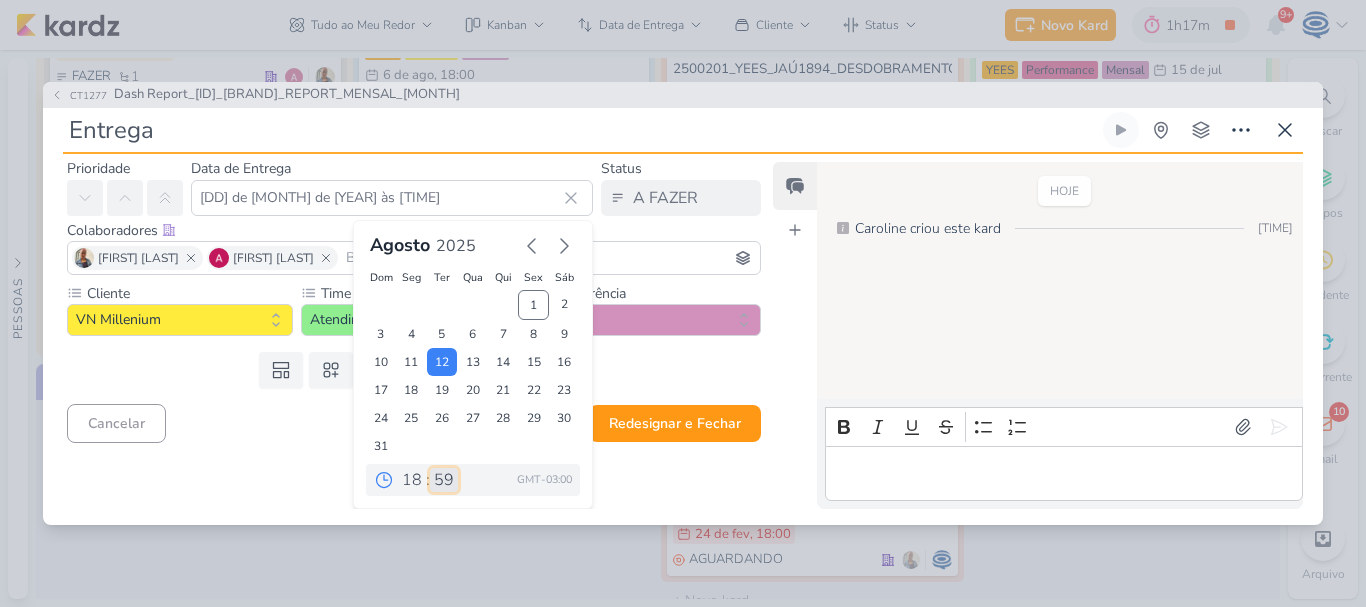 click on "00 05 10 15 20 25 30 35 40 45 50 55
59" at bounding box center (444, 480) 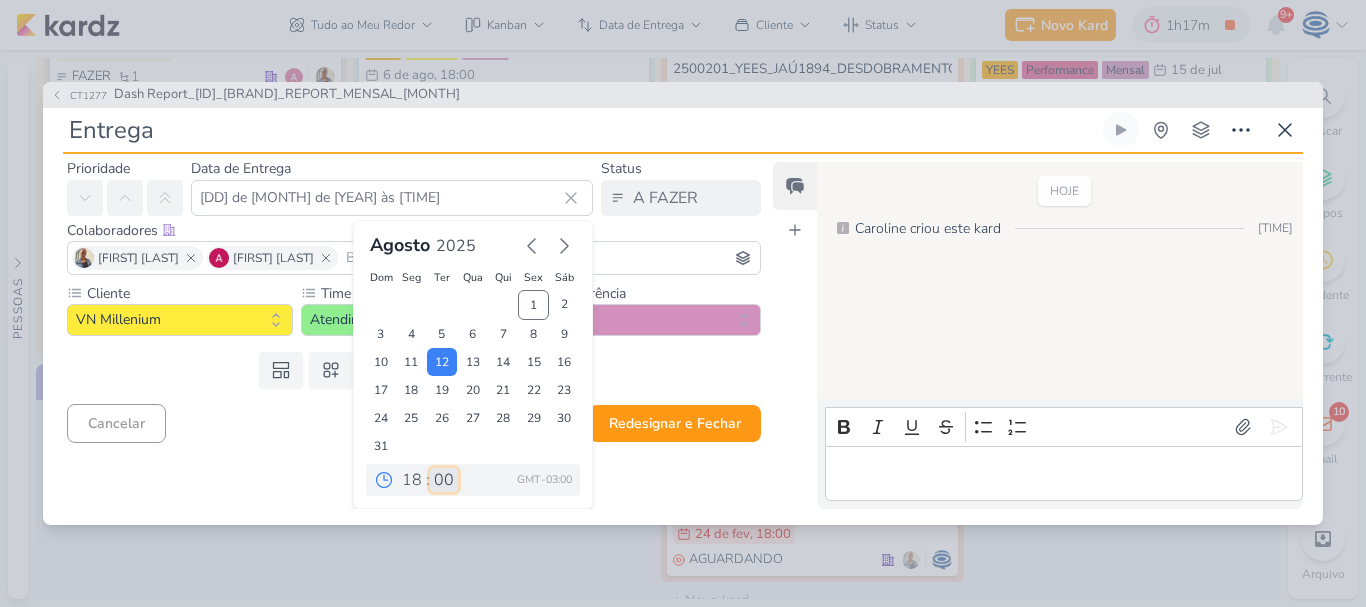 click on "00 05 10 15 20 25 30 35 40 45 50 55
59" at bounding box center (444, 480) 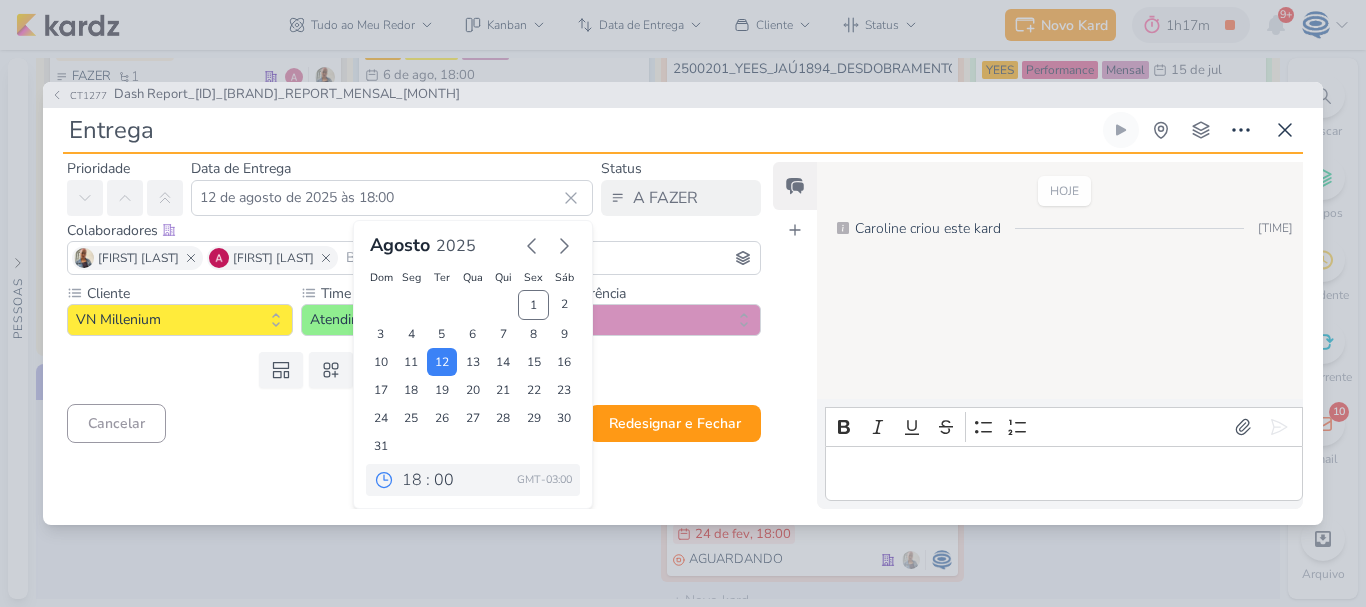 click on "Responsável
Caroline Traven De Andrade
Caroline Traven De Andrade
Alessandra Gomes
AG
Aline Gimenez Graciano
Carlos Massari
DL
Diego Lima
Eduardo Quaresma
FO
Fabio Oliveira
Giulia Boschi
Iara Santos
JV" at bounding box center (406, 333) 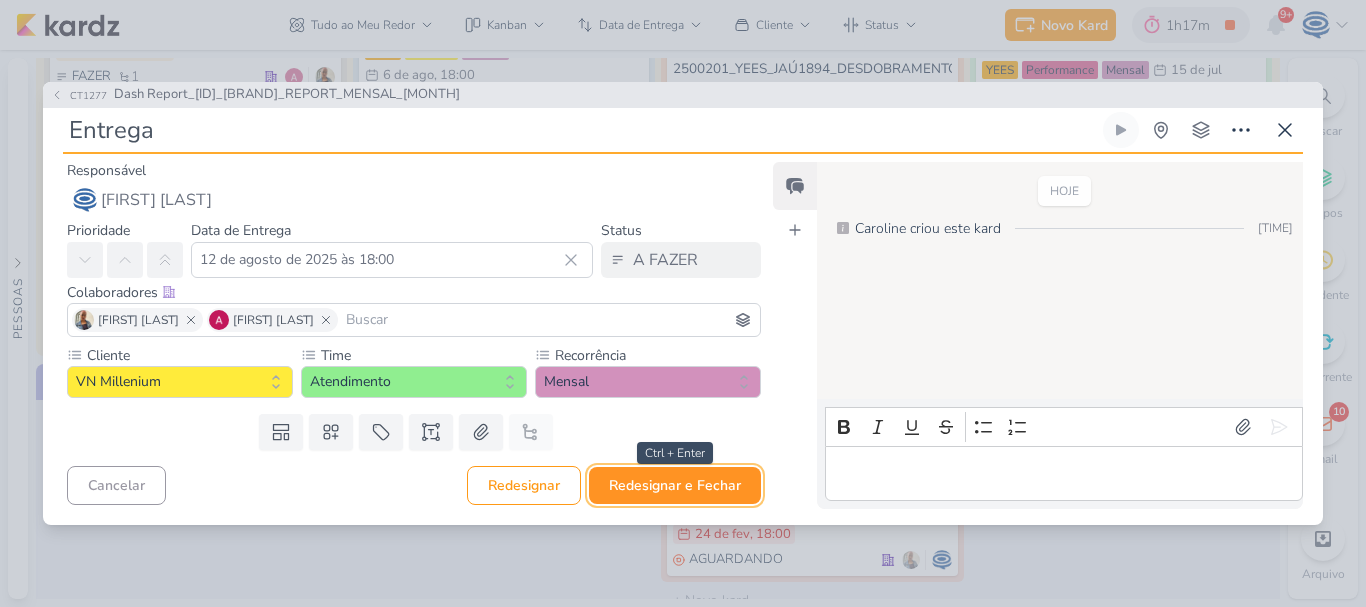 click on "Redesignar e Fechar" at bounding box center [675, 485] 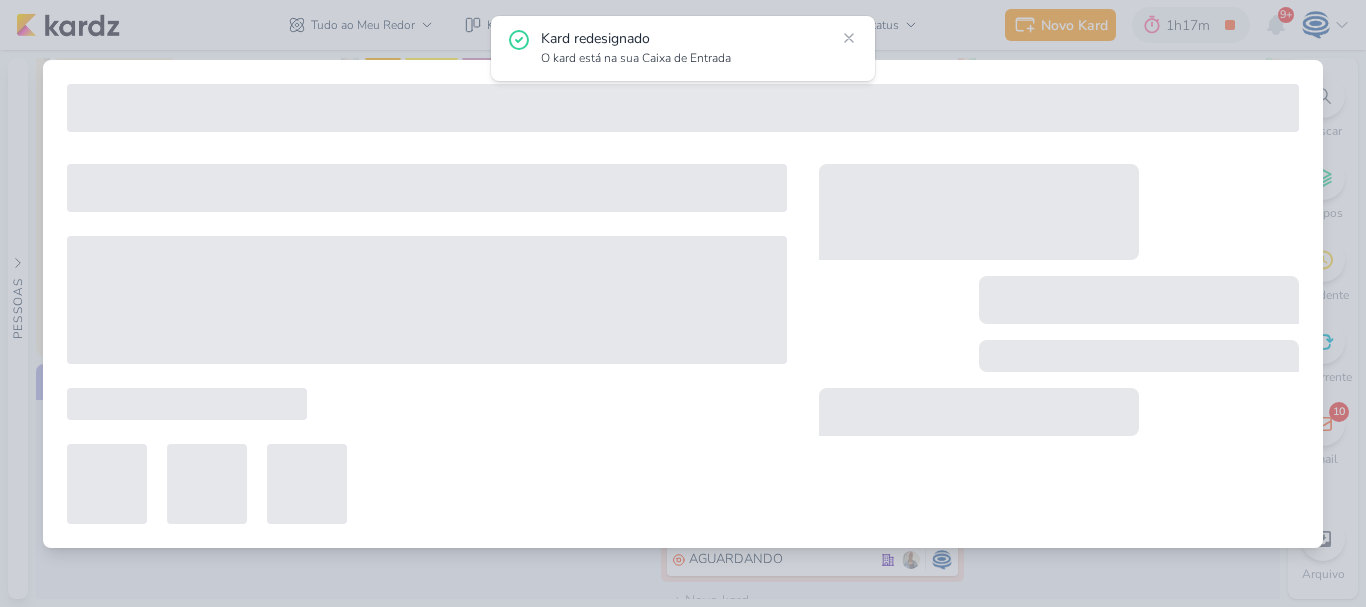 type on "8708011_HINES_REPORT_MENSAL_JULHO" 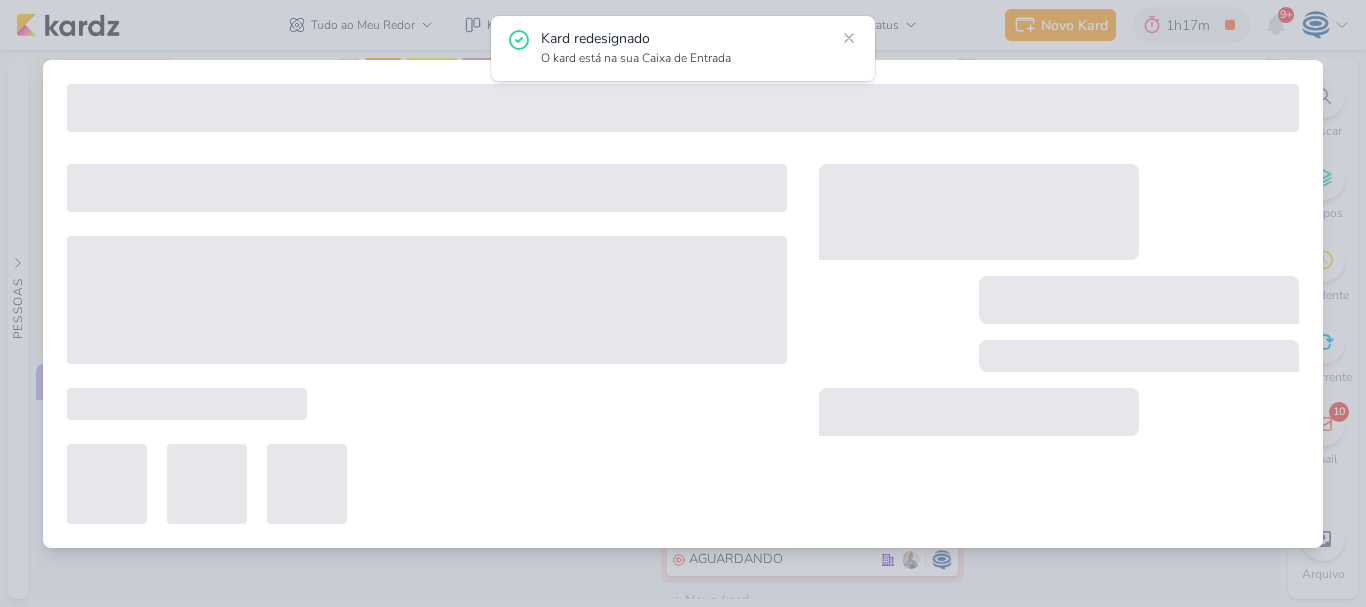 type on "11 de agosto de 2025 às 18:00" 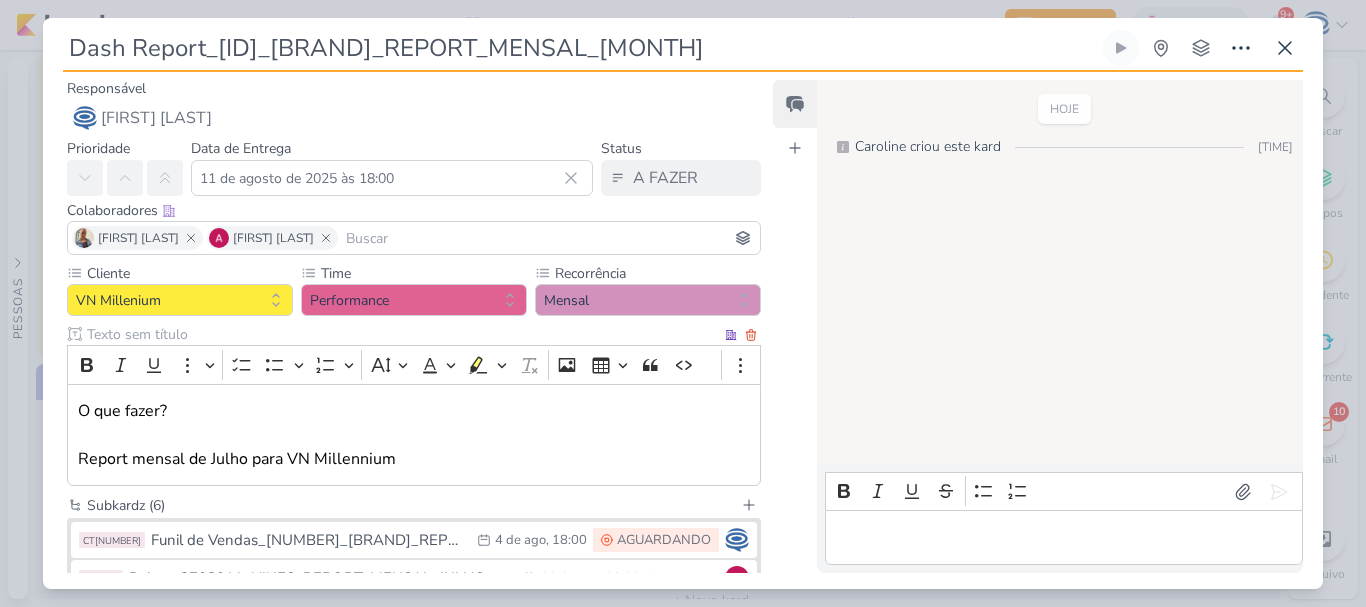 scroll, scrollTop: 290, scrollLeft: 0, axis: vertical 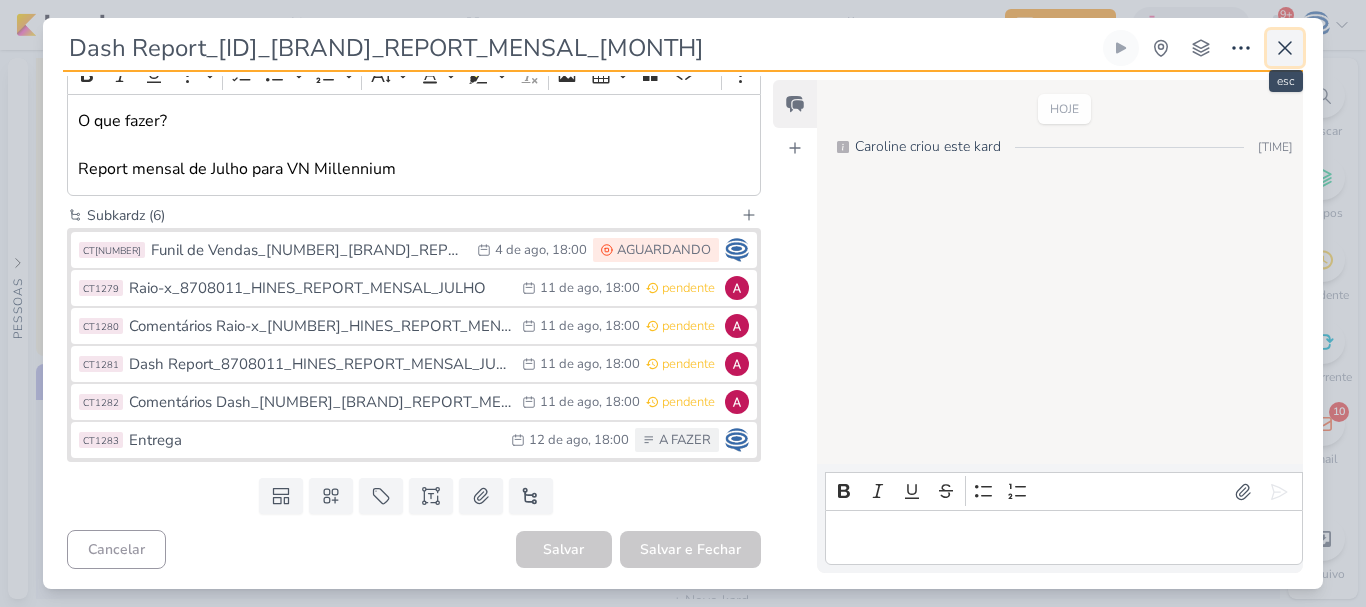 click 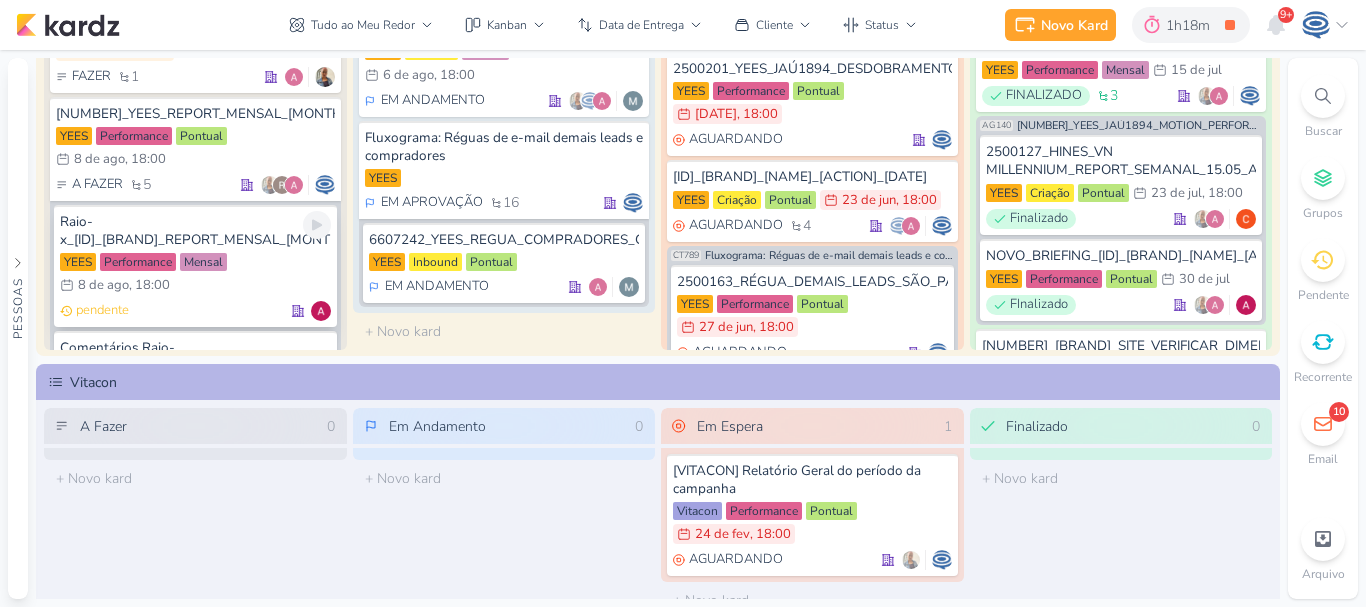 scroll, scrollTop: 742, scrollLeft: 0, axis: vertical 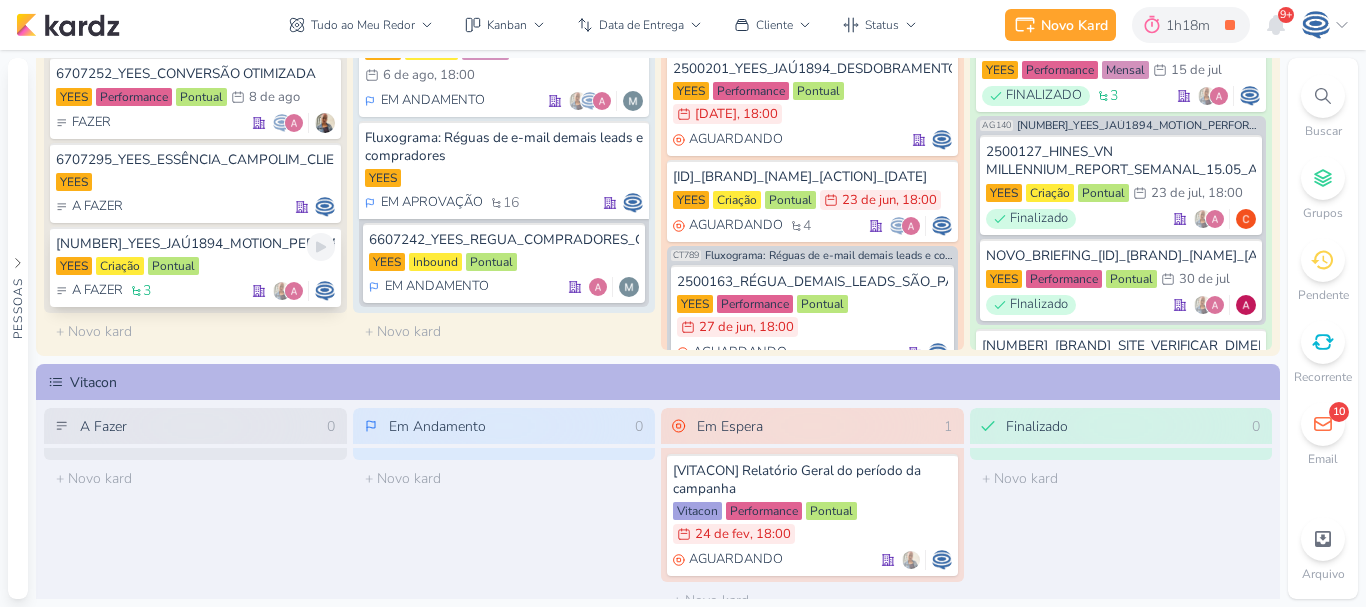 click on "YEES
Criação
Pontual" at bounding box center (195, 267) 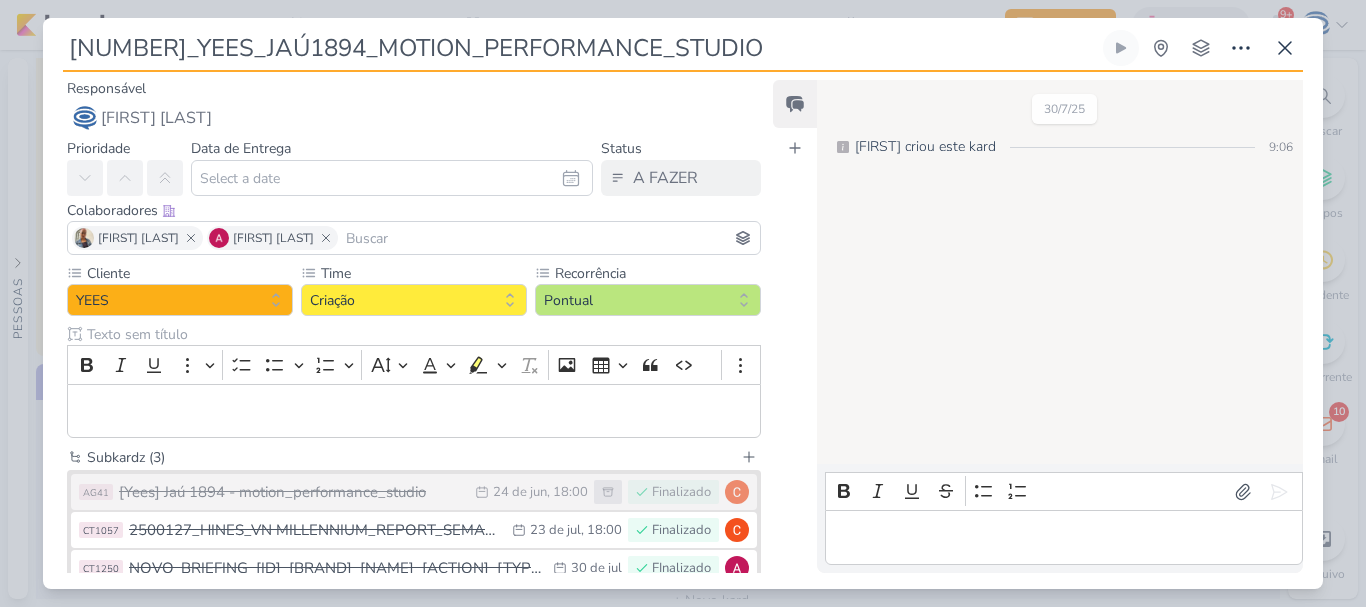 scroll, scrollTop: 128, scrollLeft: 0, axis: vertical 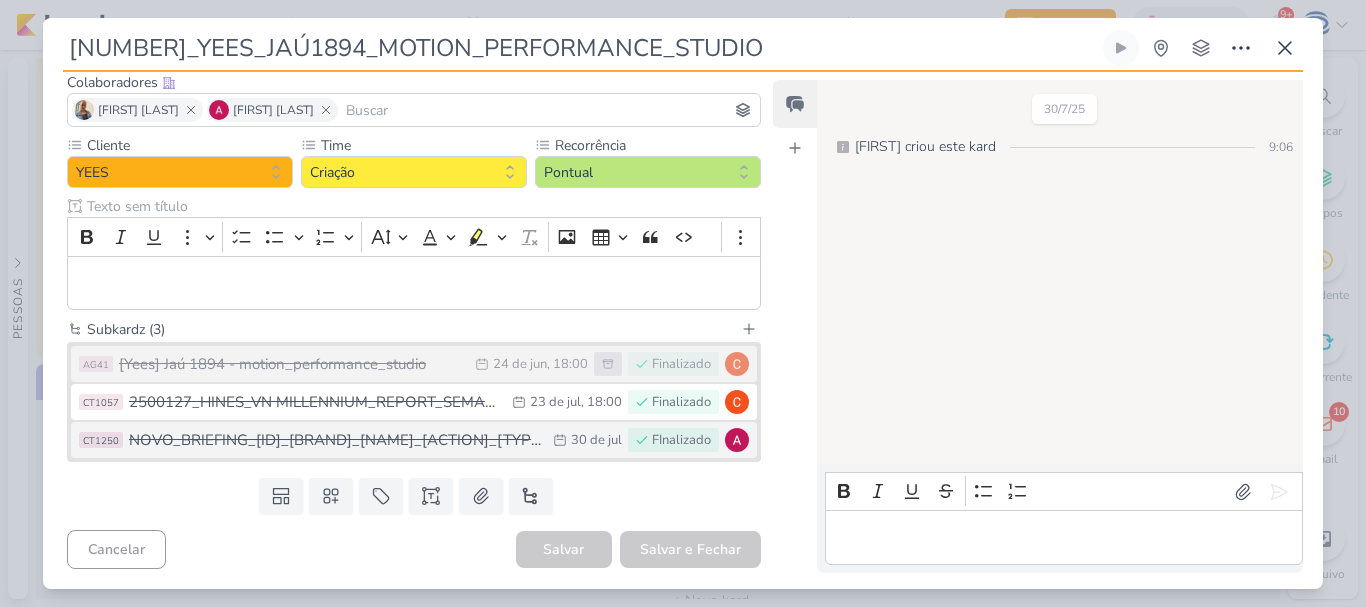 click on "NOVO_BRIEFING_2500453_YEES_JAÚ1894_MOTION_PERFORMANCE_STUDIO" at bounding box center [336, 440] 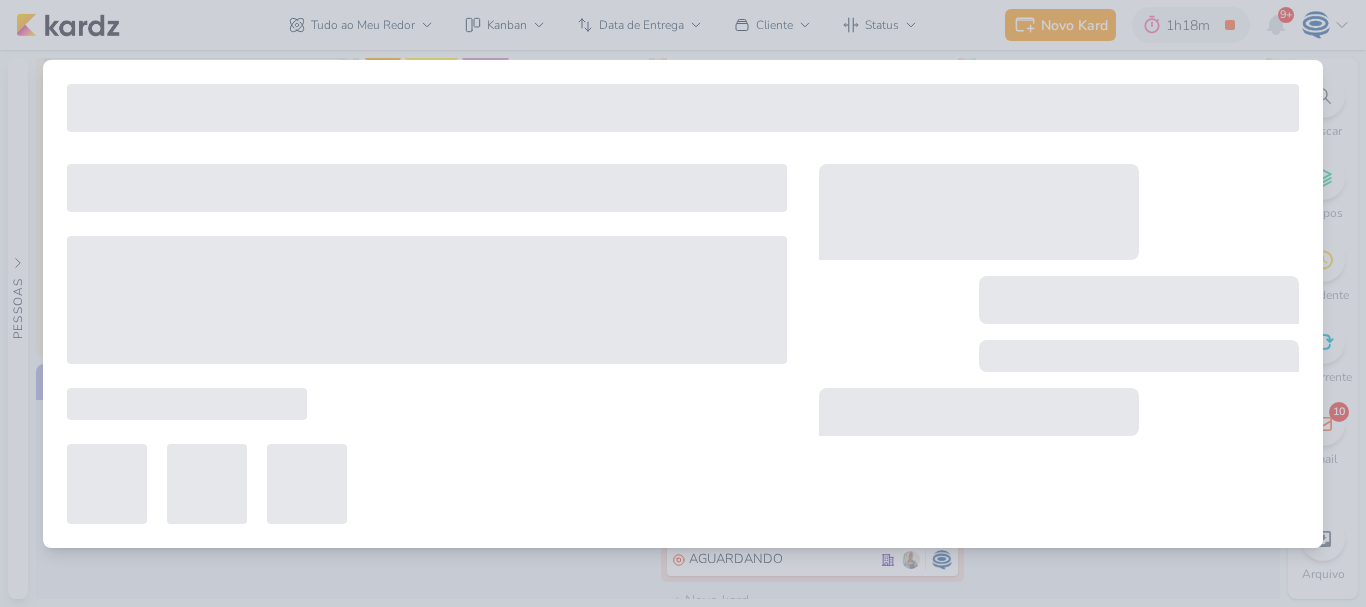 type on "NOVO_BRIEFING_2500453_YEES_JAÚ1894_MOTION_PERFORMANCE_STUDIO" 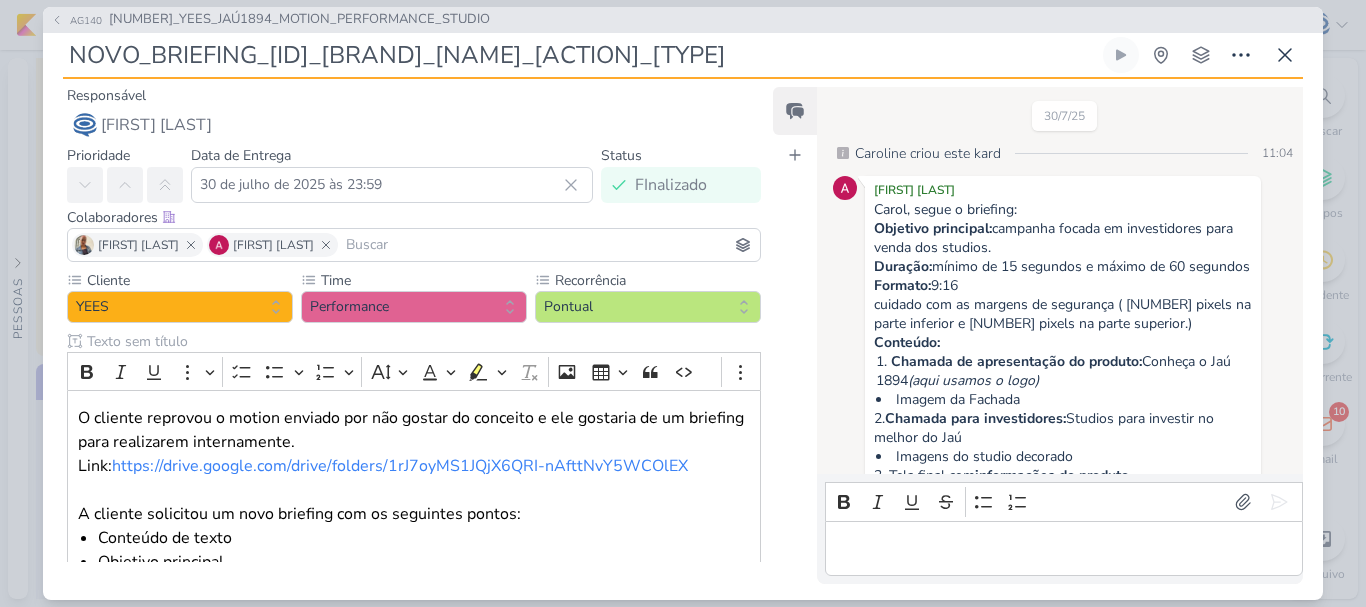 scroll, scrollTop: 43, scrollLeft: 0, axis: vertical 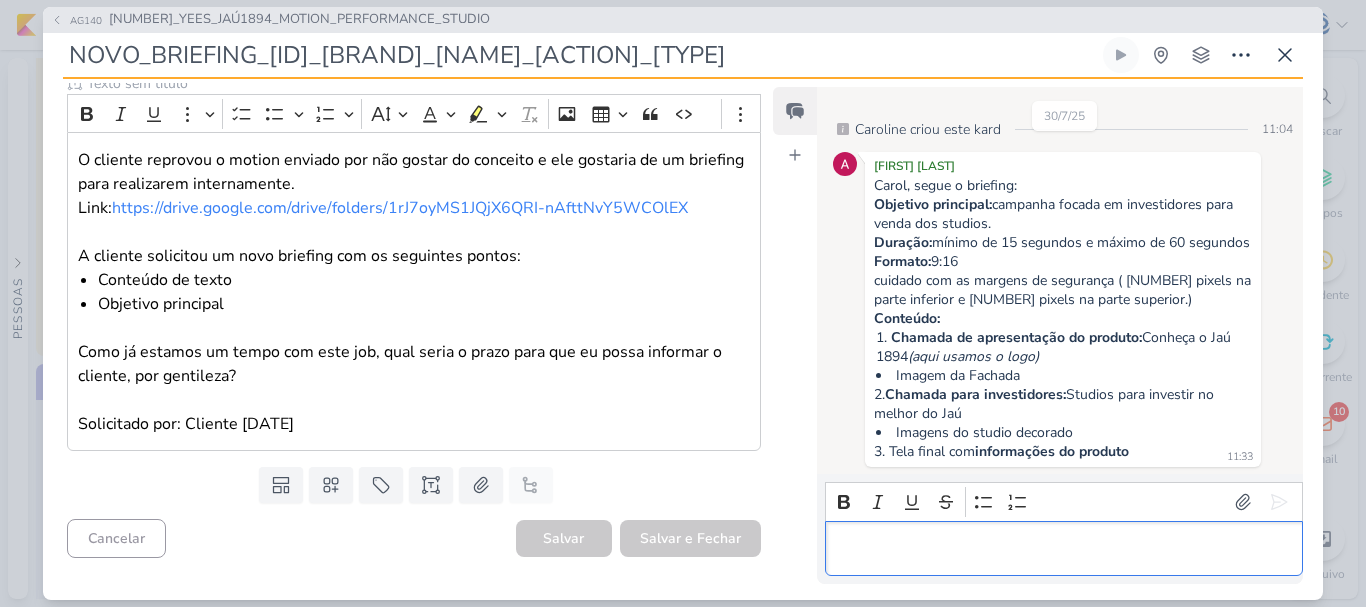 click at bounding box center [1063, 548] 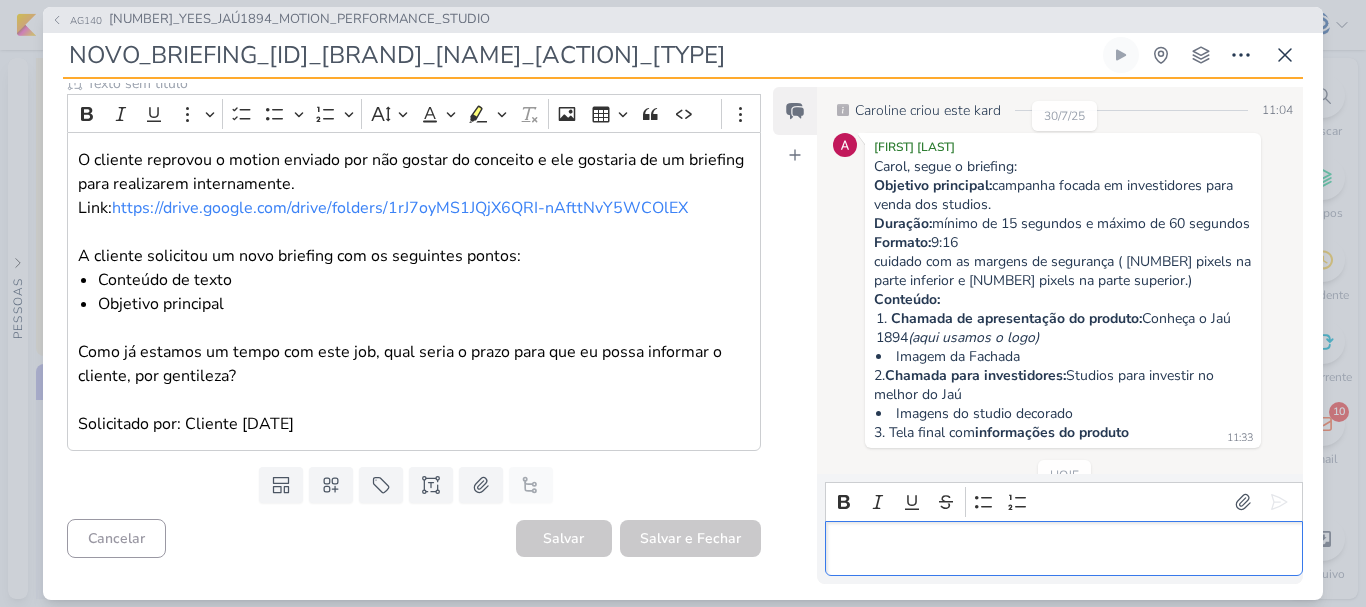 scroll, scrollTop: 126, scrollLeft: 0, axis: vertical 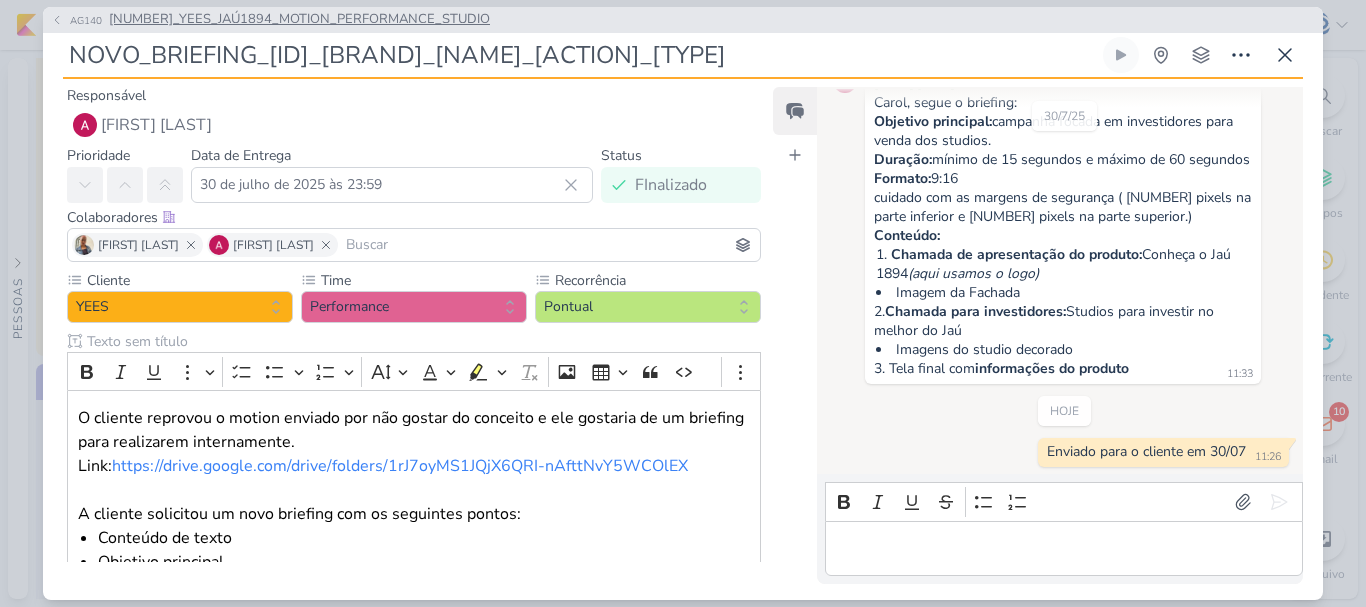 click on "2500453_YEES_JAÚ1894_MOTION_PERFORMANCE_STUDIO" at bounding box center (299, 20) 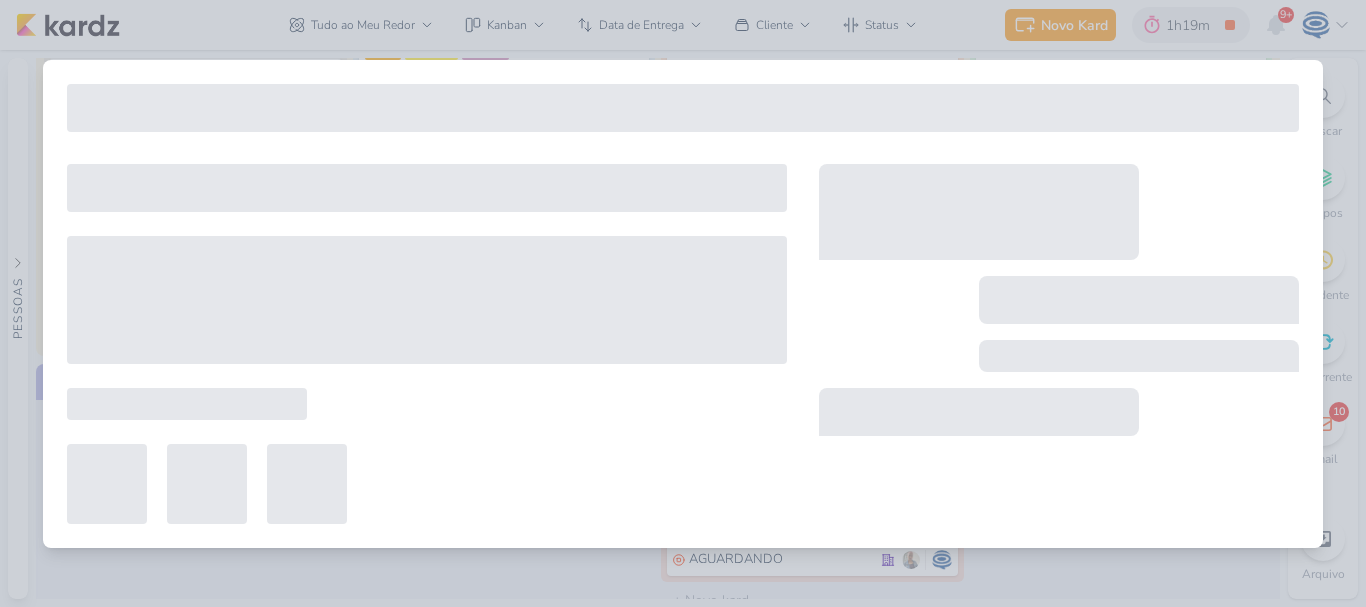 type on "2500453_YEES_JAÚ1894_MOTION_PERFORMANCE_STUDIO" 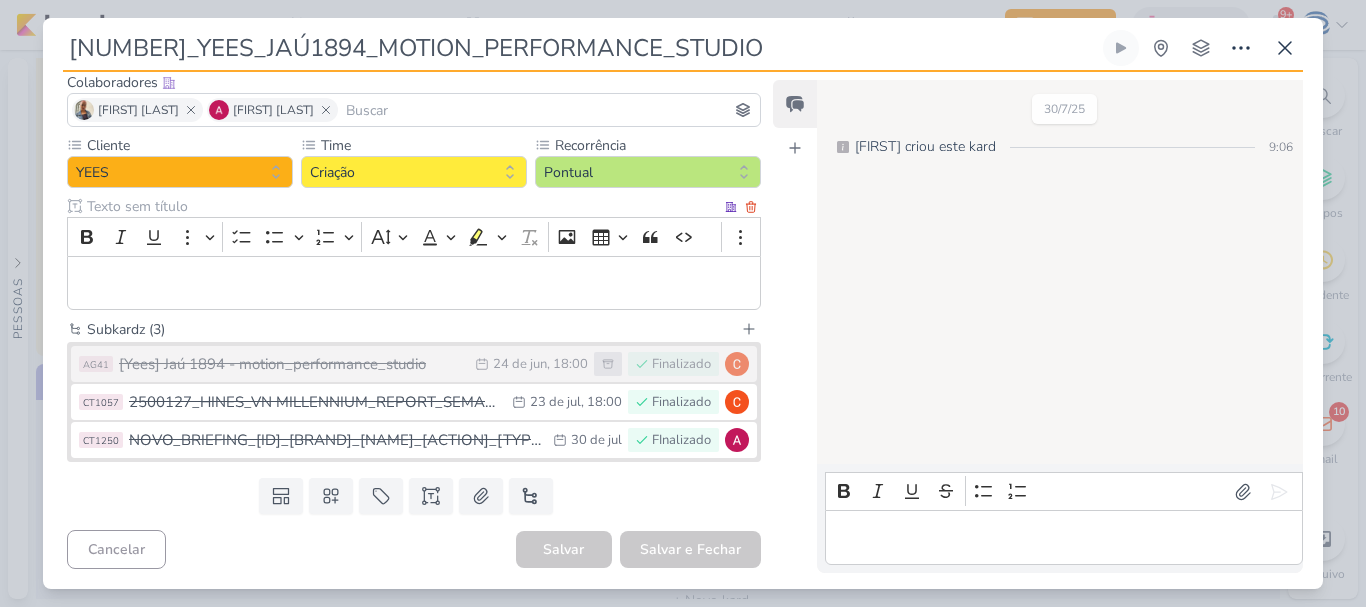 scroll, scrollTop: 0, scrollLeft: 0, axis: both 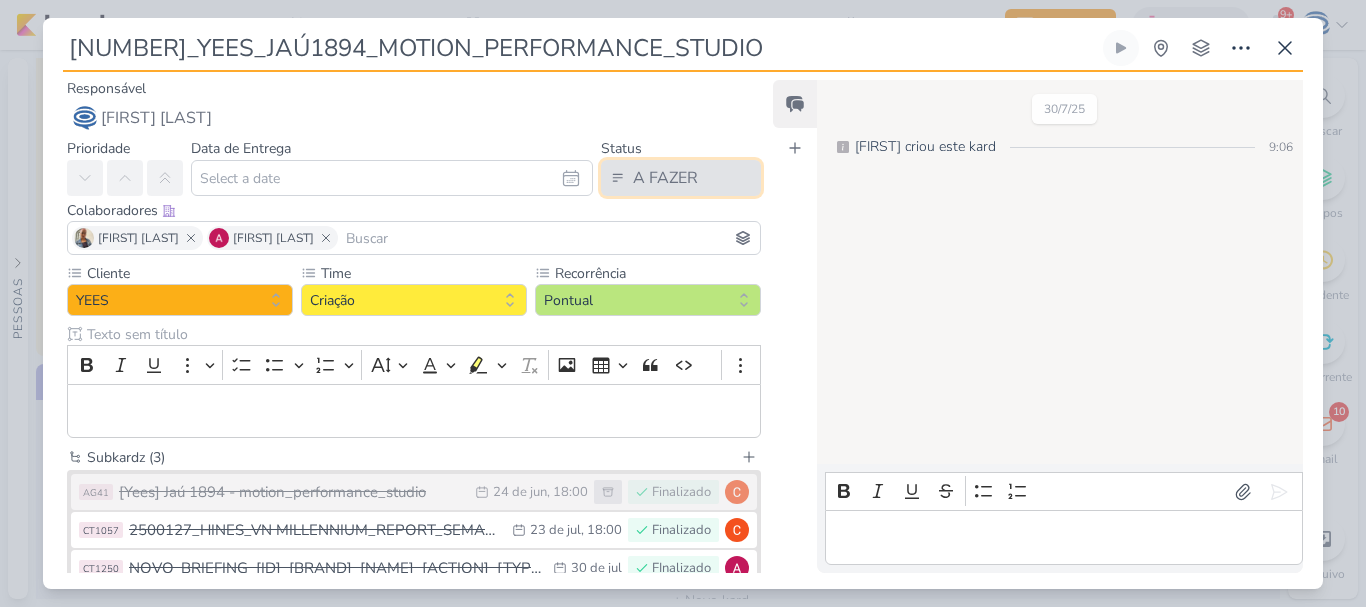 click on "A FAZER" at bounding box center (665, 178) 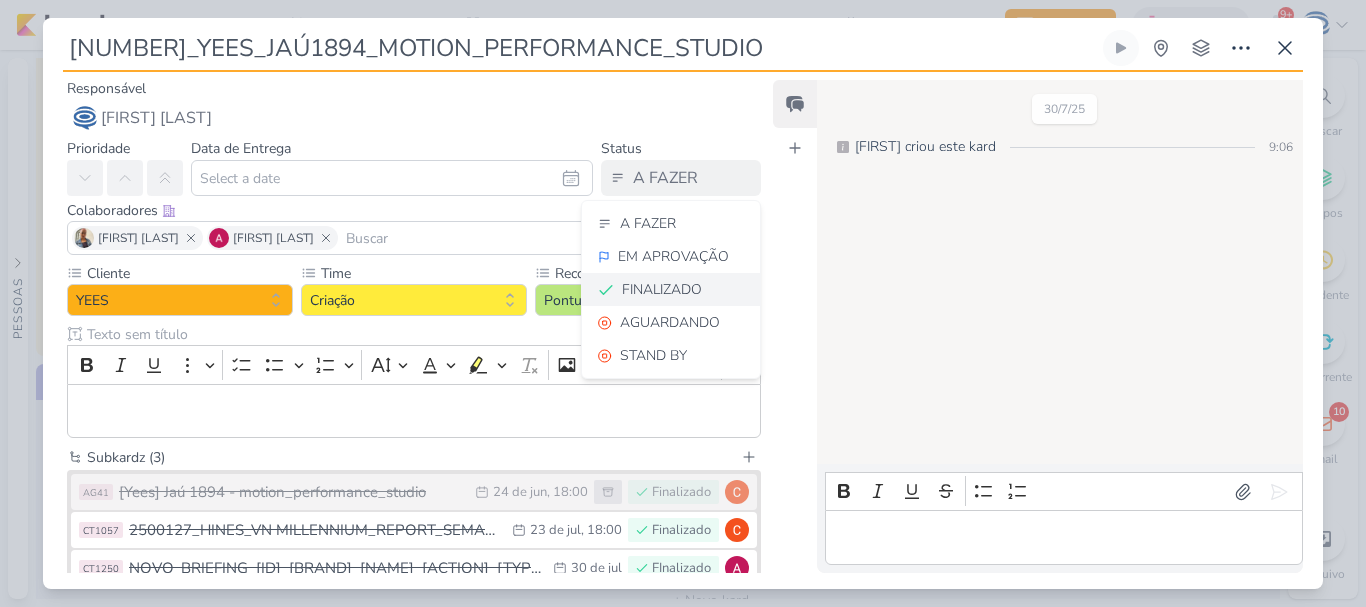 click on "FINALIZADO" at bounding box center (662, 289) 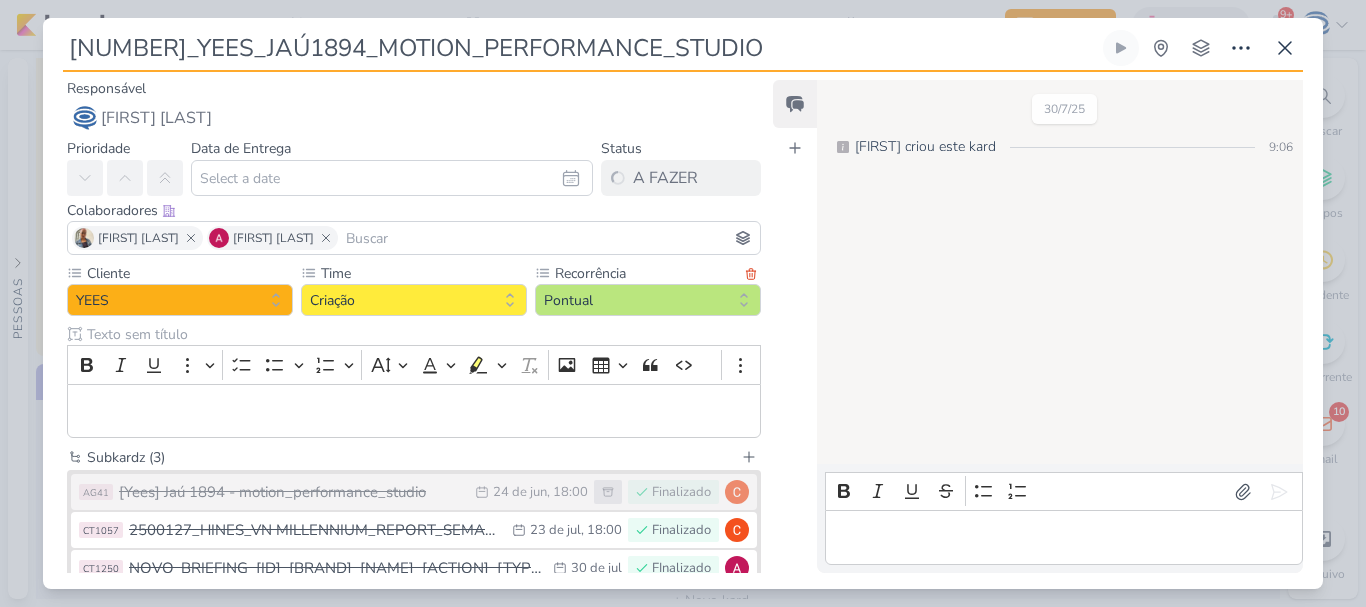 type 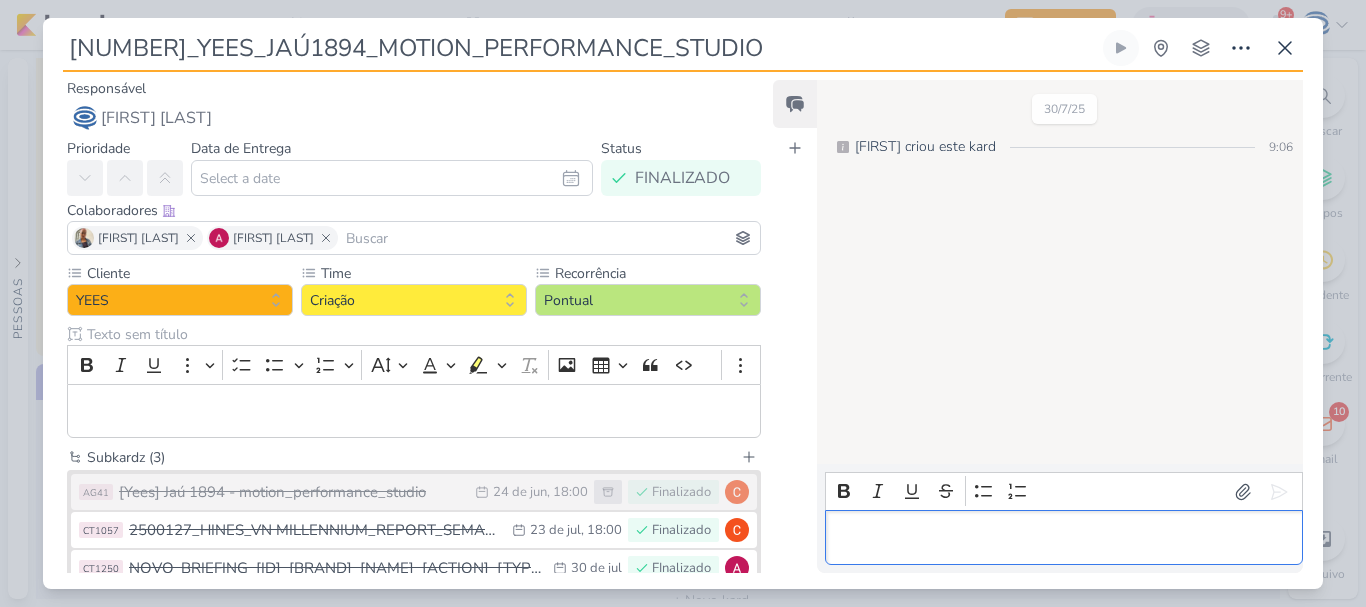 click at bounding box center (1063, 538) 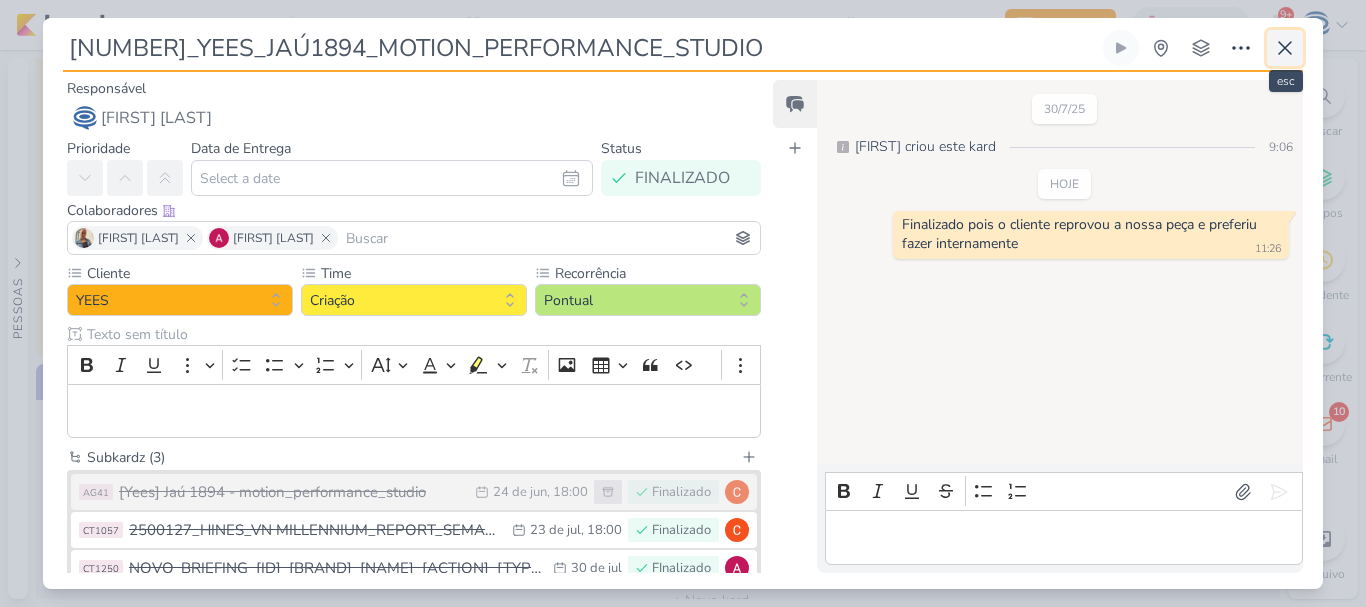 click 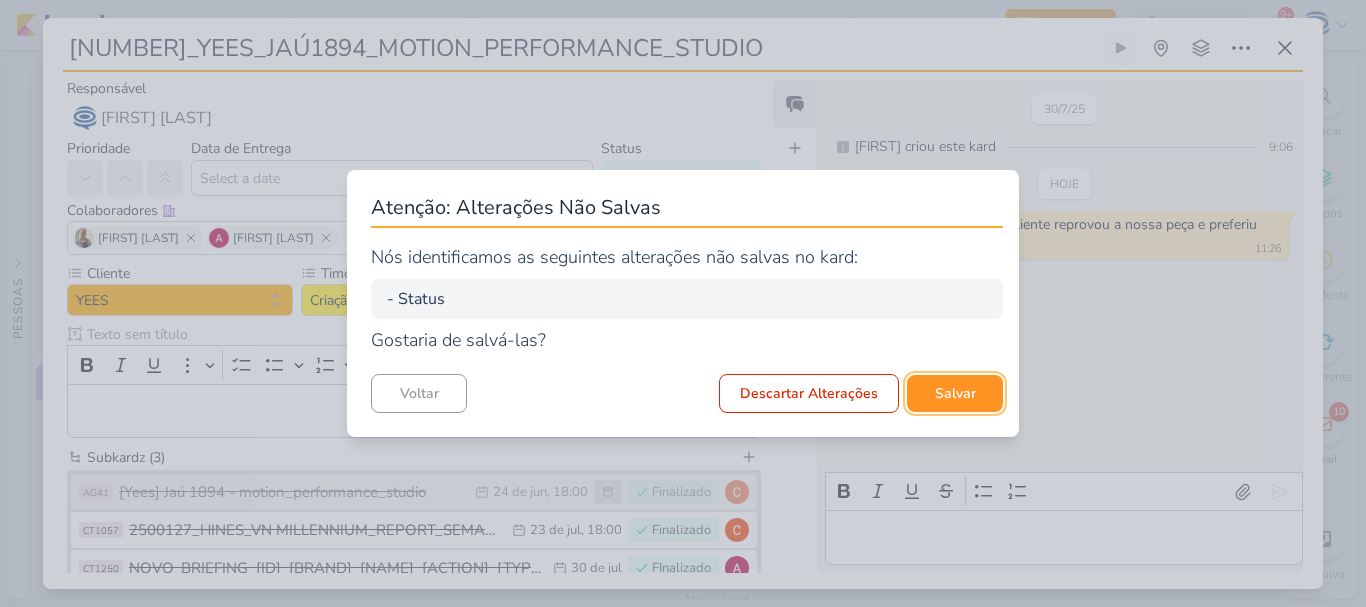 click on "Salvar" at bounding box center [955, 393] 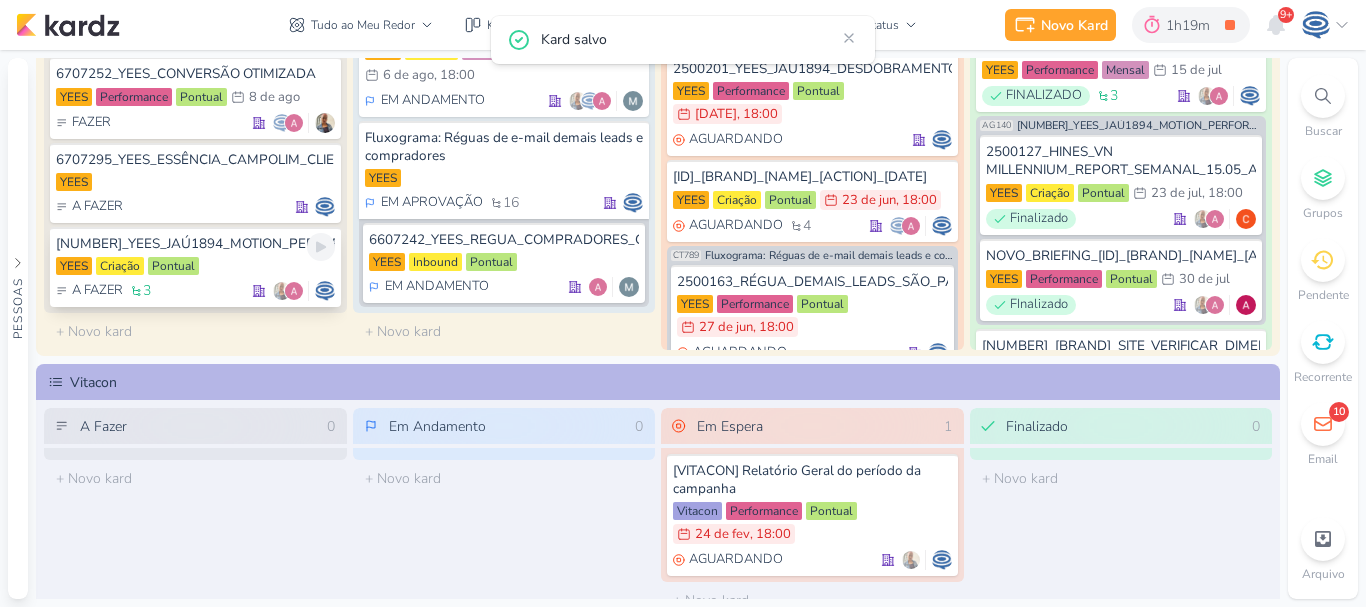 click on "YEES
Criação
Pontual" at bounding box center (195, 267) 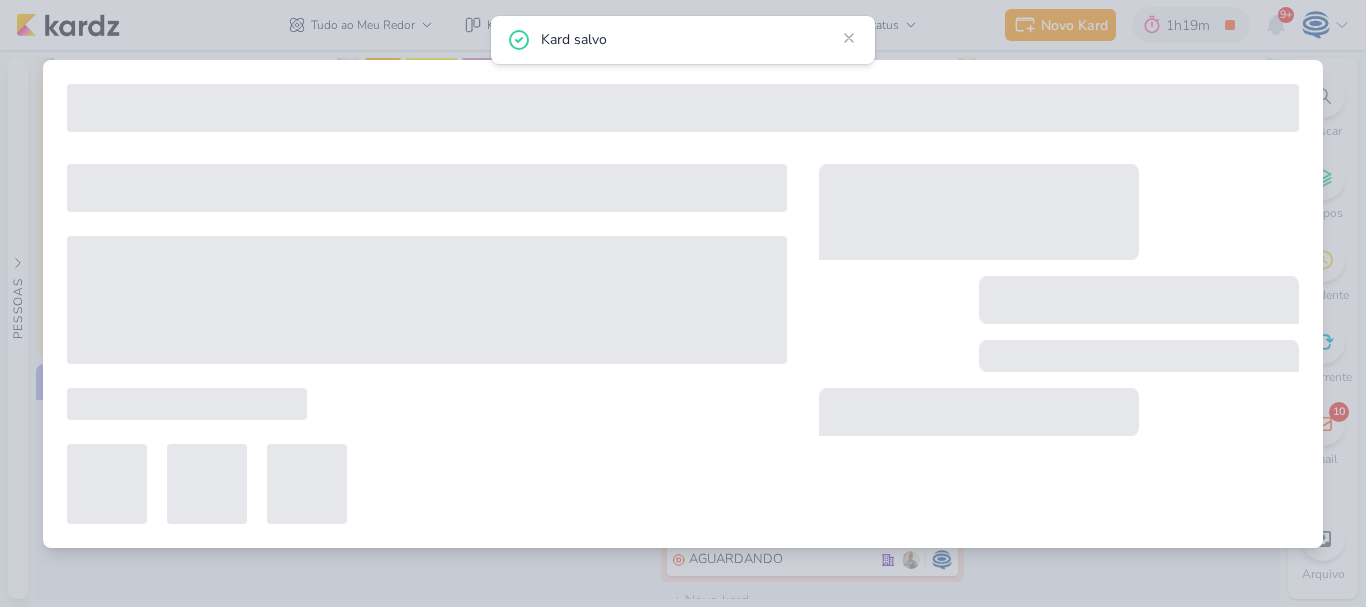 scroll, scrollTop: 658, scrollLeft: 0, axis: vertical 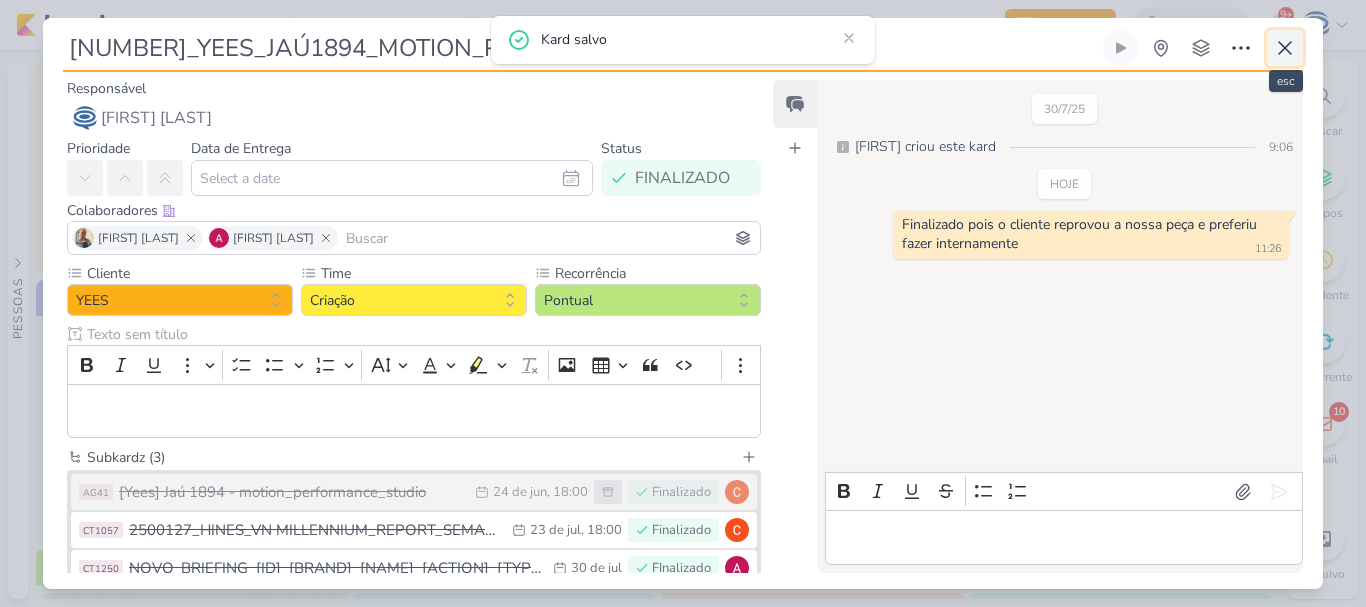 click 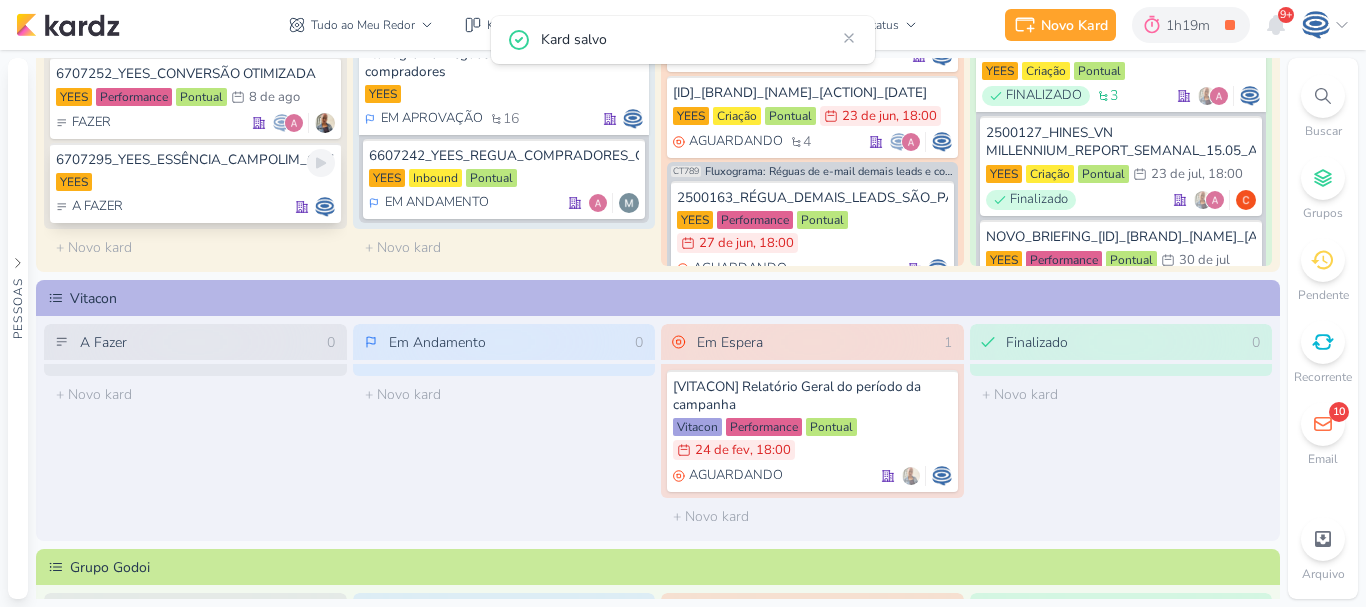 click on "YEES" at bounding box center [195, 183] 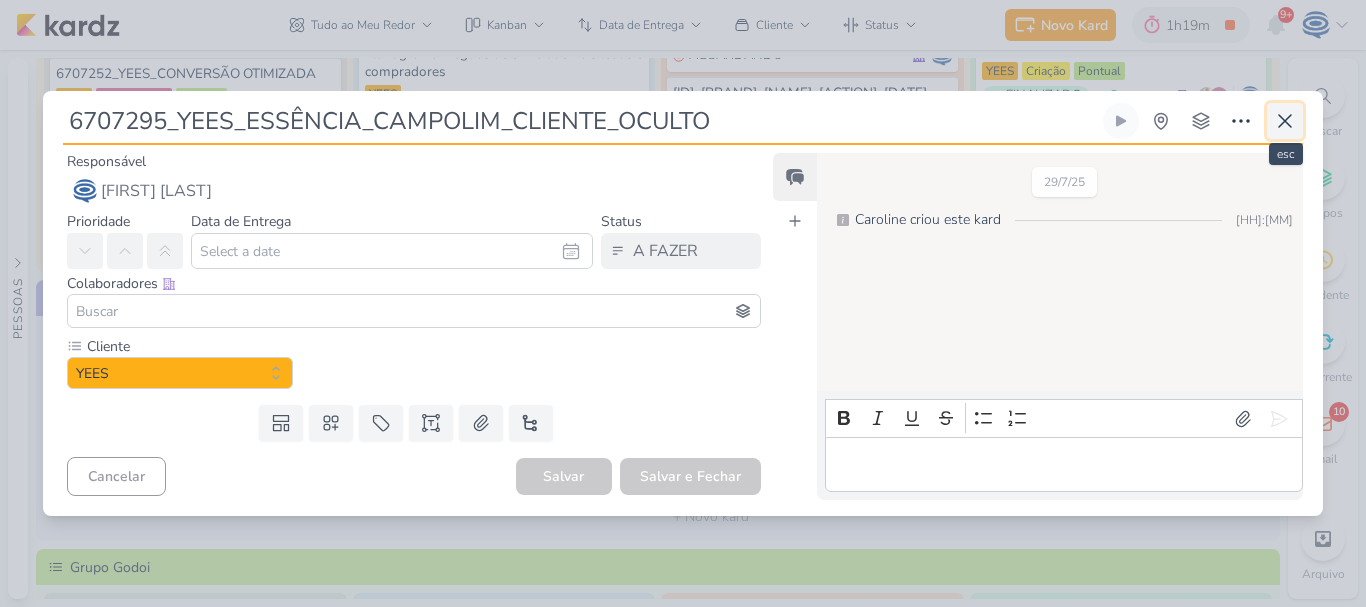 click 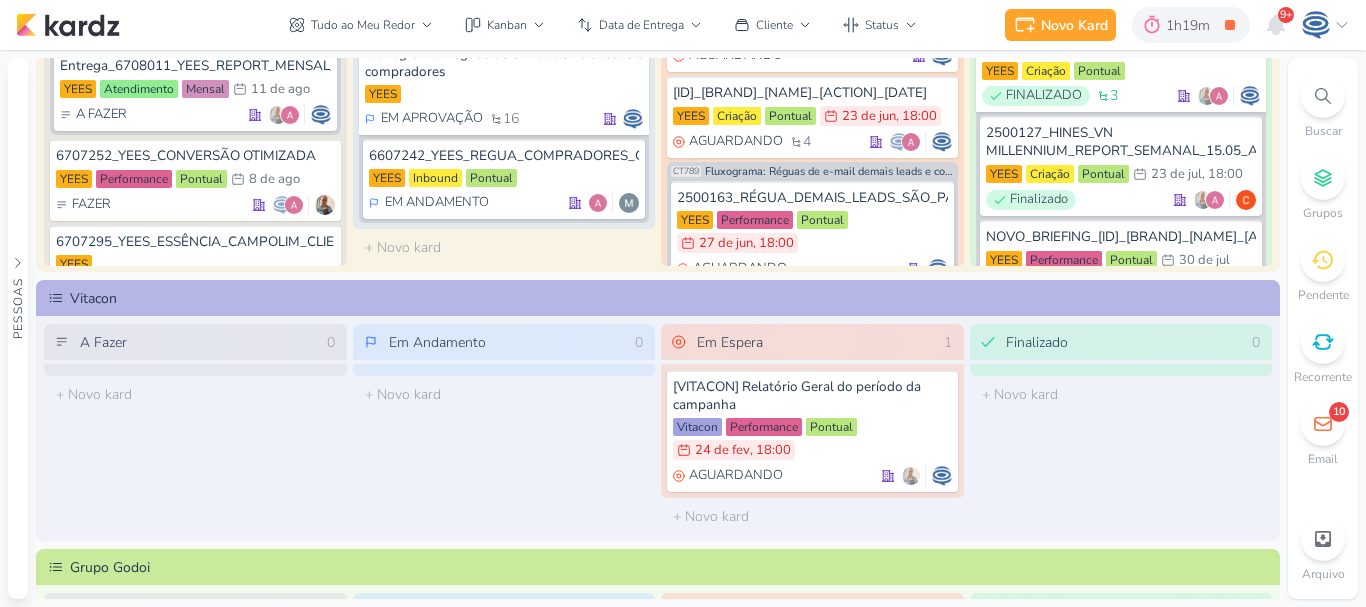 scroll, scrollTop: 572, scrollLeft: 0, axis: vertical 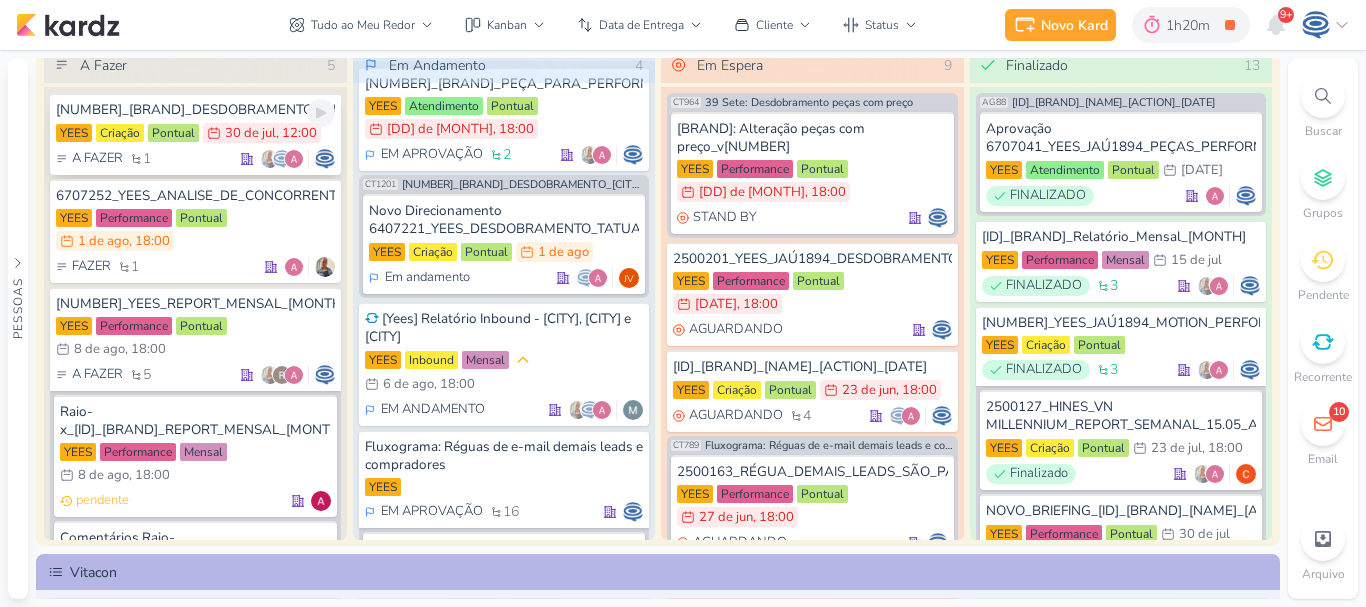 click on "6407221_YEES_DESDOBRAMENTO_TATUAPÉ_RENDA" at bounding box center (195, 110) 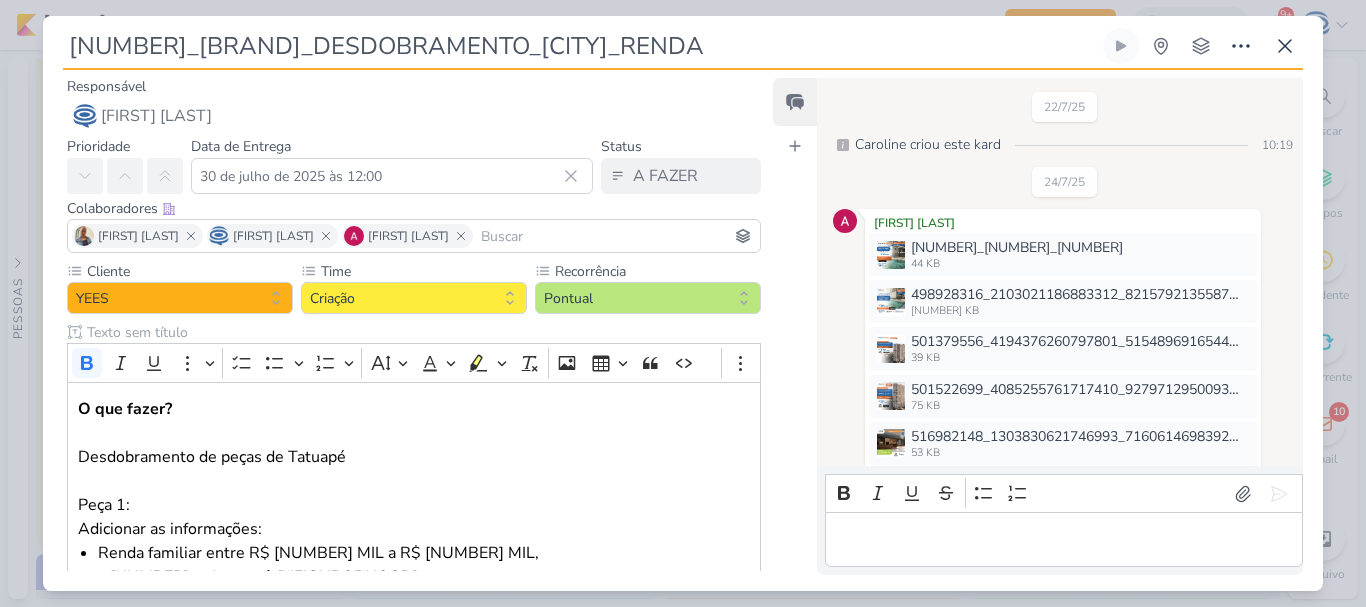 scroll, scrollTop: 1844, scrollLeft: 0, axis: vertical 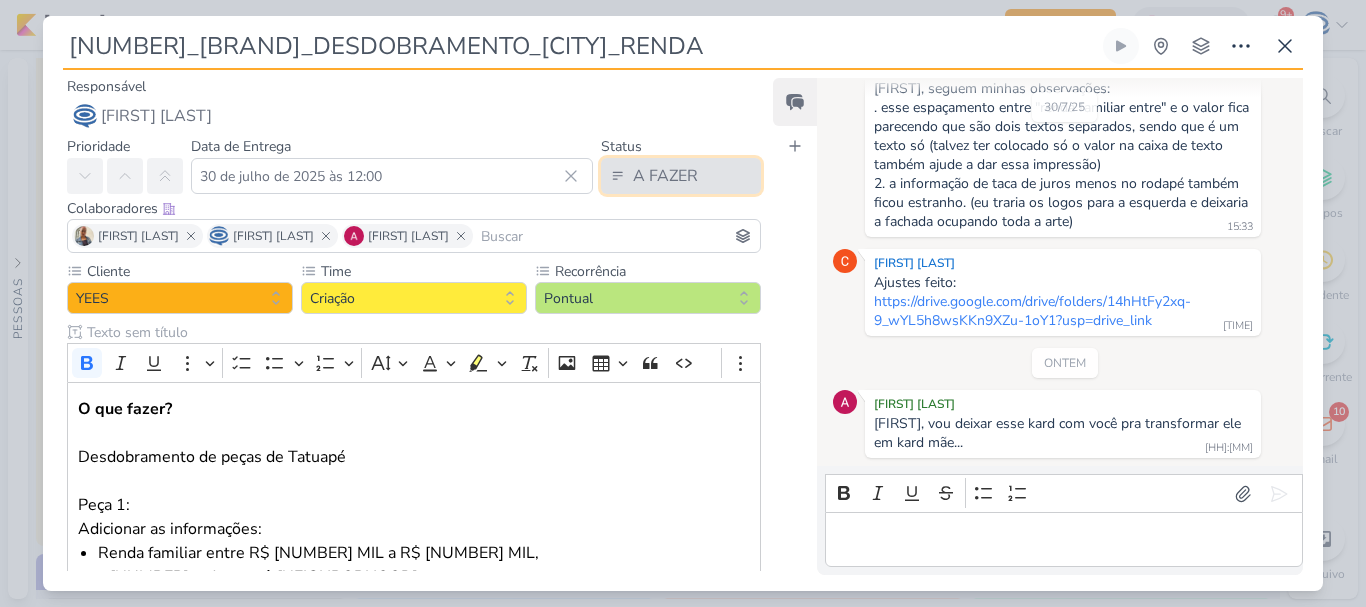 click on "A FAZER" at bounding box center [665, 176] 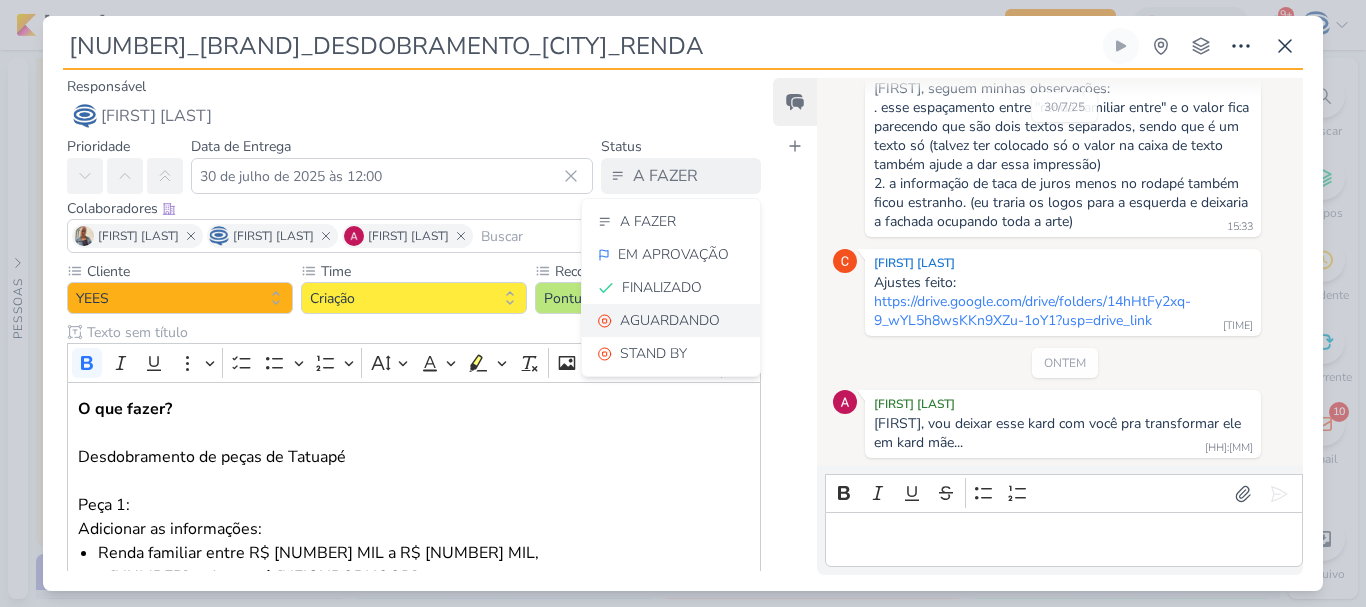 click on "AGUARDANDO" at bounding box center [670, 320] 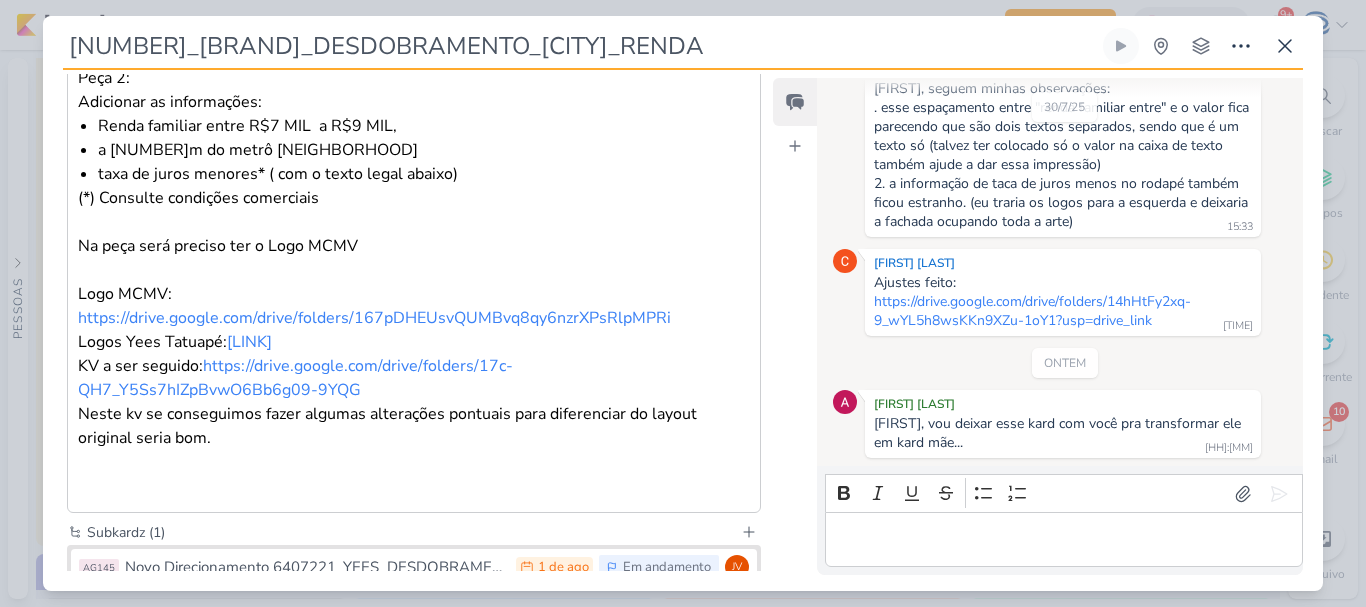 scroll, scrollTop: 796, scrollLeft: 0, axis: vertical 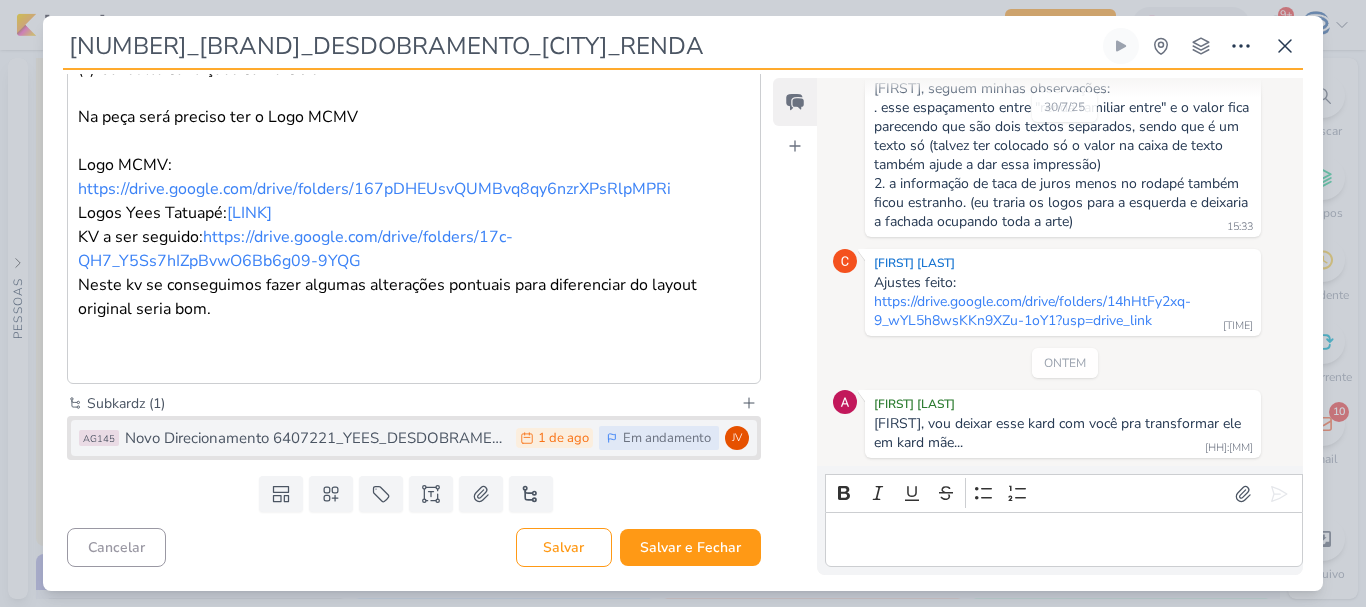 click on "Novo Direcionamento 6407221_YEES_DESDOBRAMENTO_TATUAPÉ_RENDA" at bounding box center (315, 438) 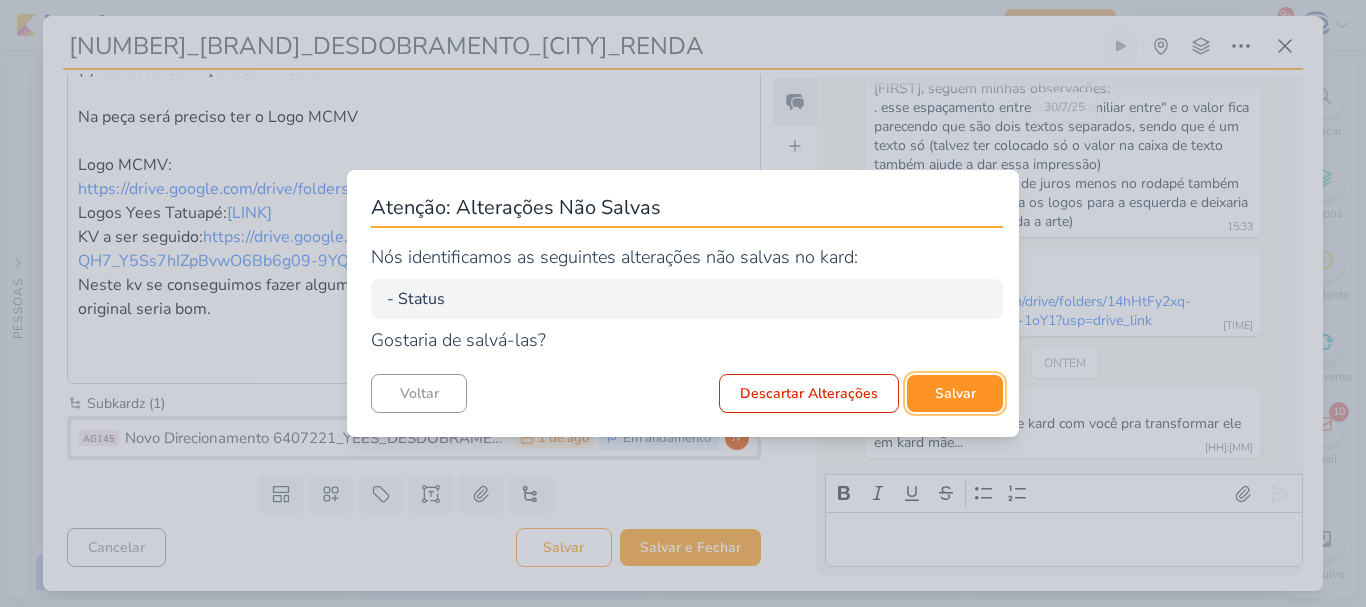 click on "Salvar" at bounding box center [955, 393] 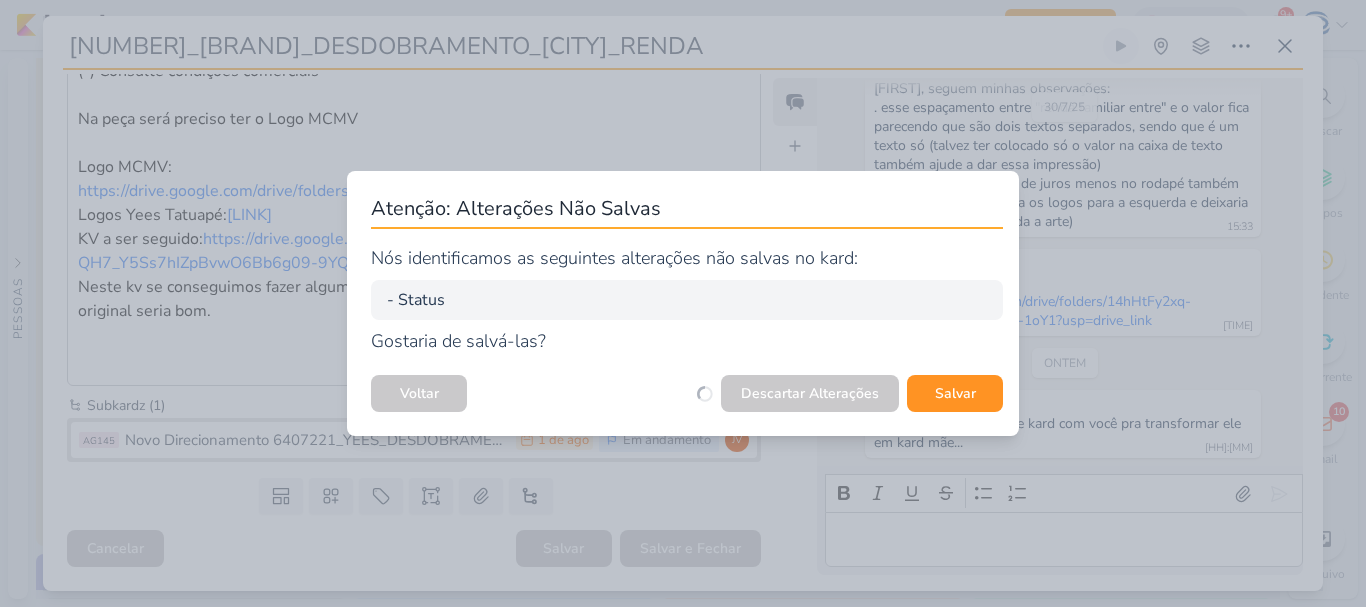 scroll, scrollTop: 794, scrollLeft: 0, axis: vertical 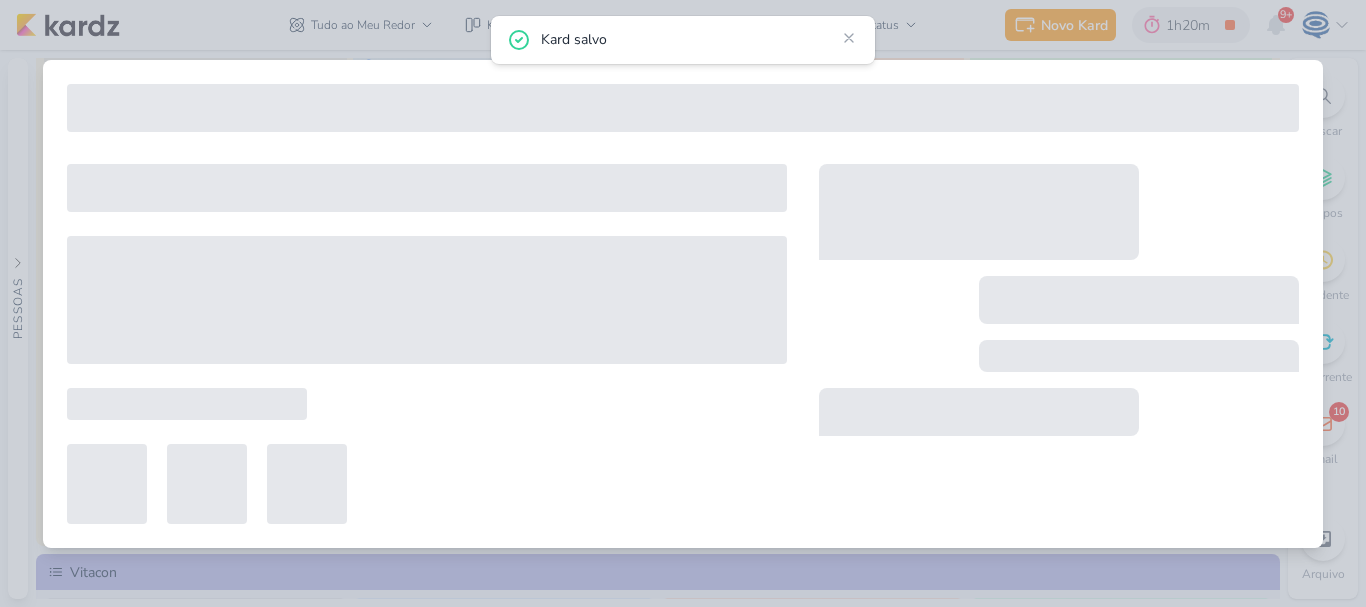 type on "Novo Direcionamento 6407221_YEES_DESDOBRAMENTO_TATUAPÉ_RENDA" 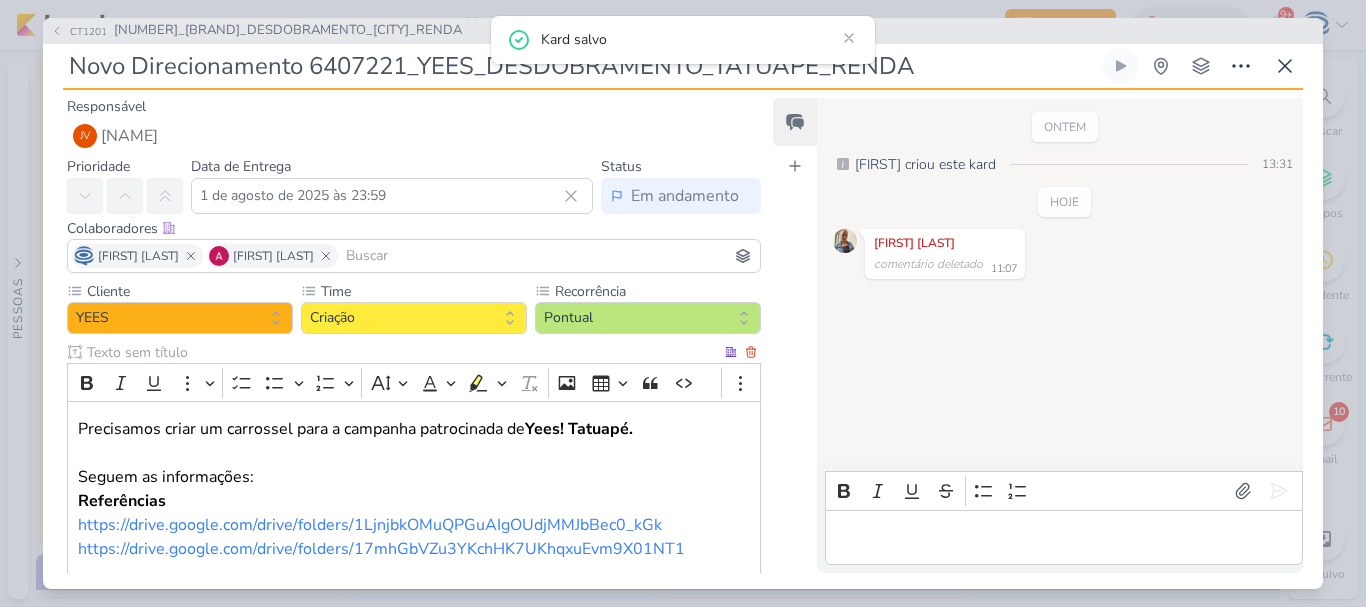 scroll, scrollTop: 0, scrollLeft: 0, axis: both 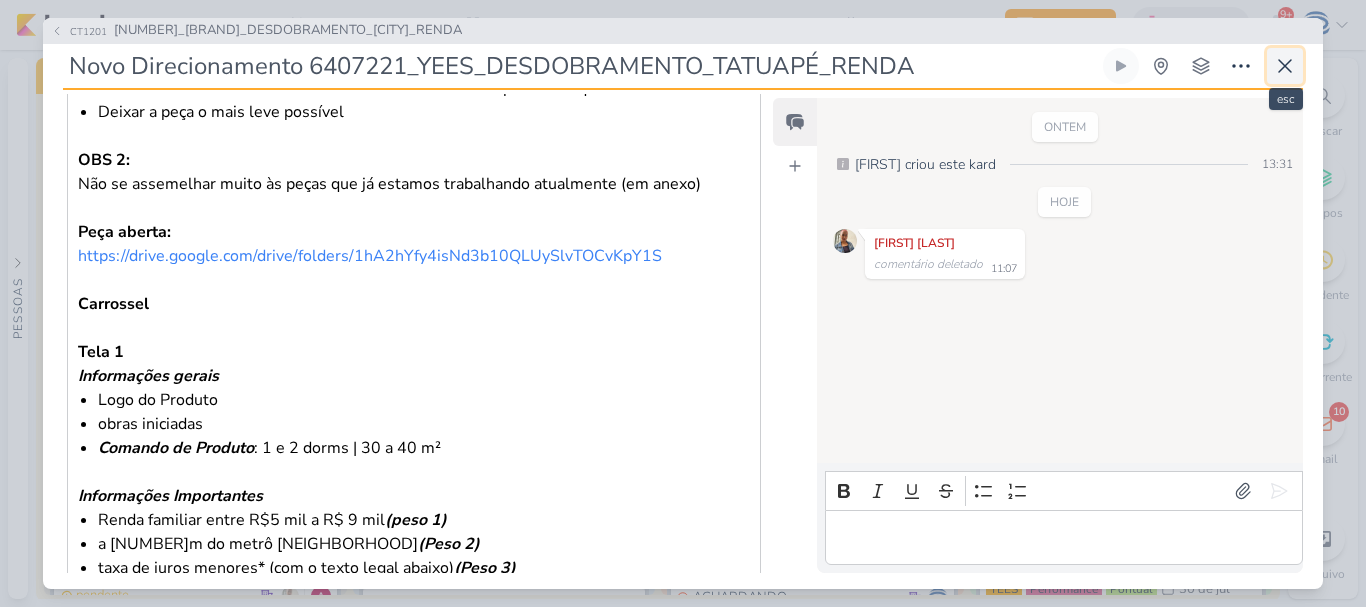 click 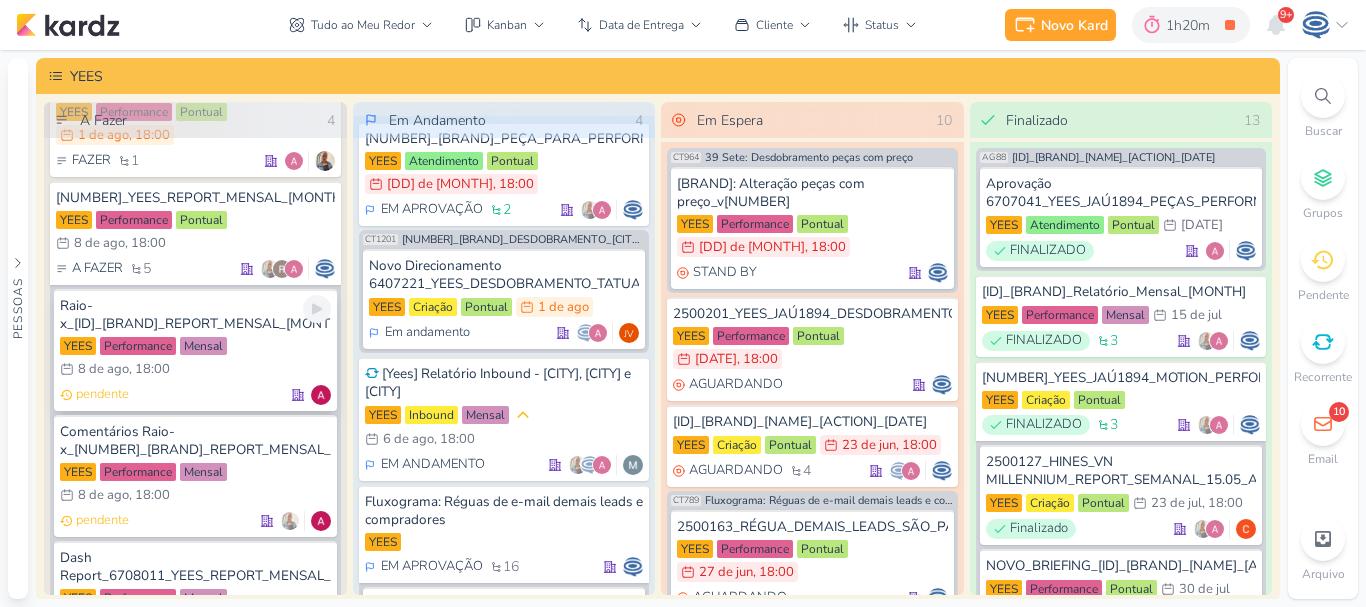 scroll, scrollTop: 572, scrollLeft: 0, axis: vertical 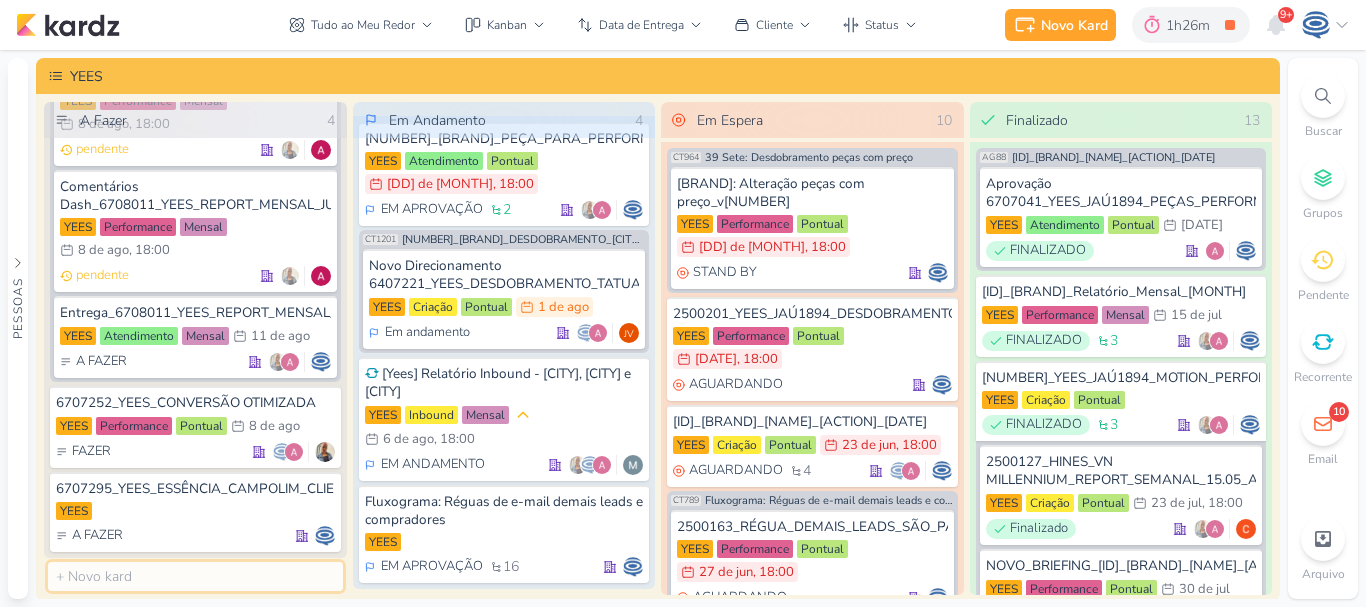click at bounding box center [195, 576] 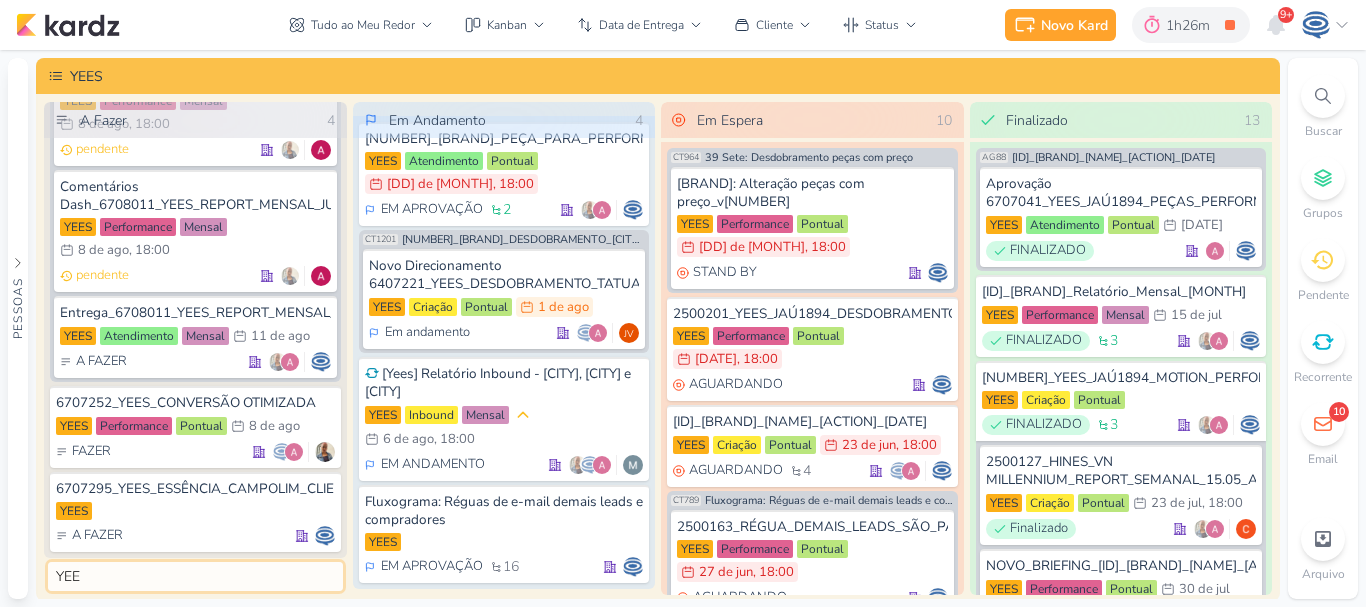 type on "YEES" 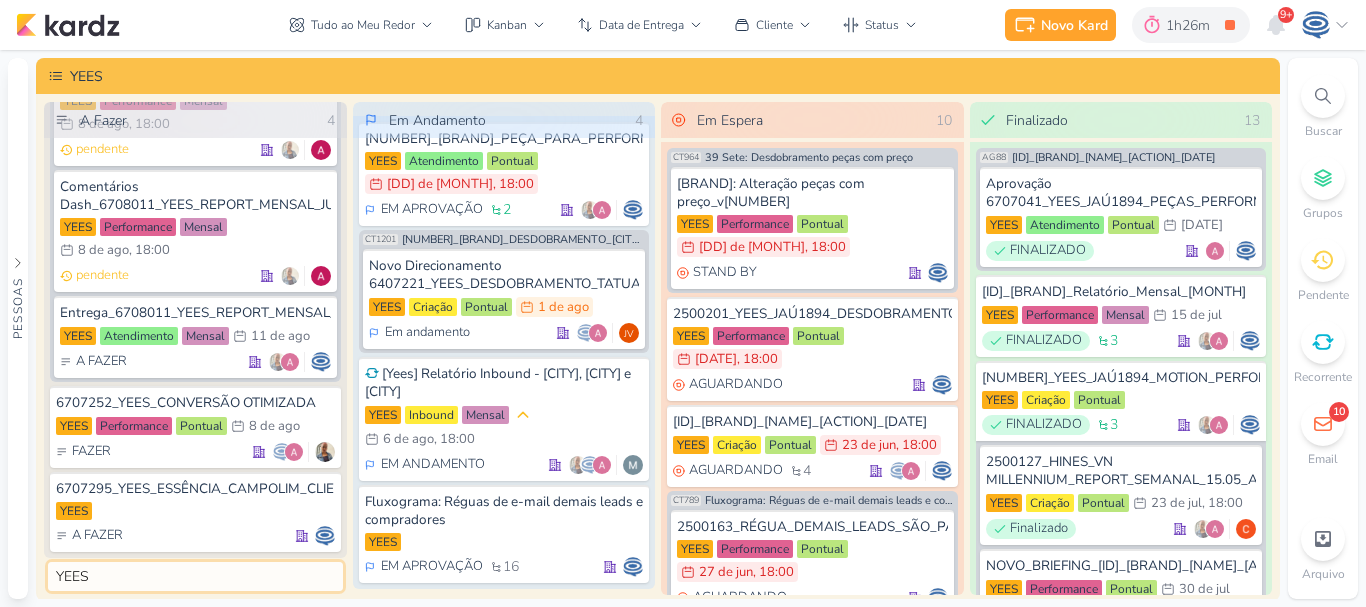type 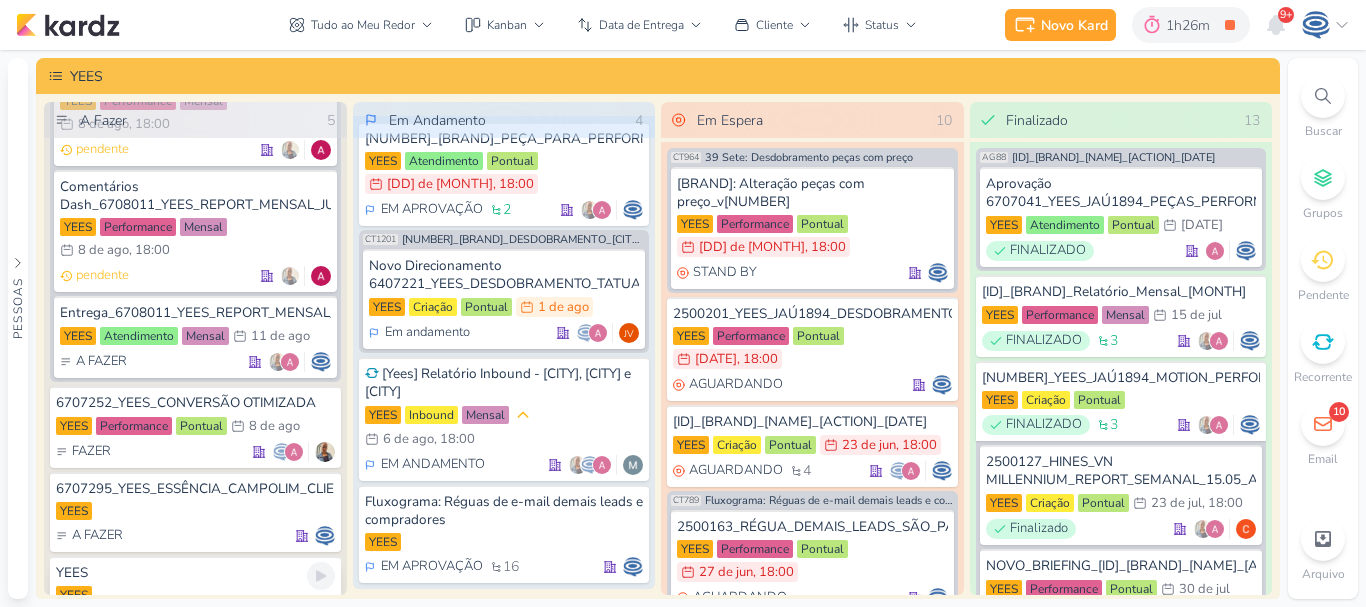 click on "YEES" at bounding box center (195, 573) 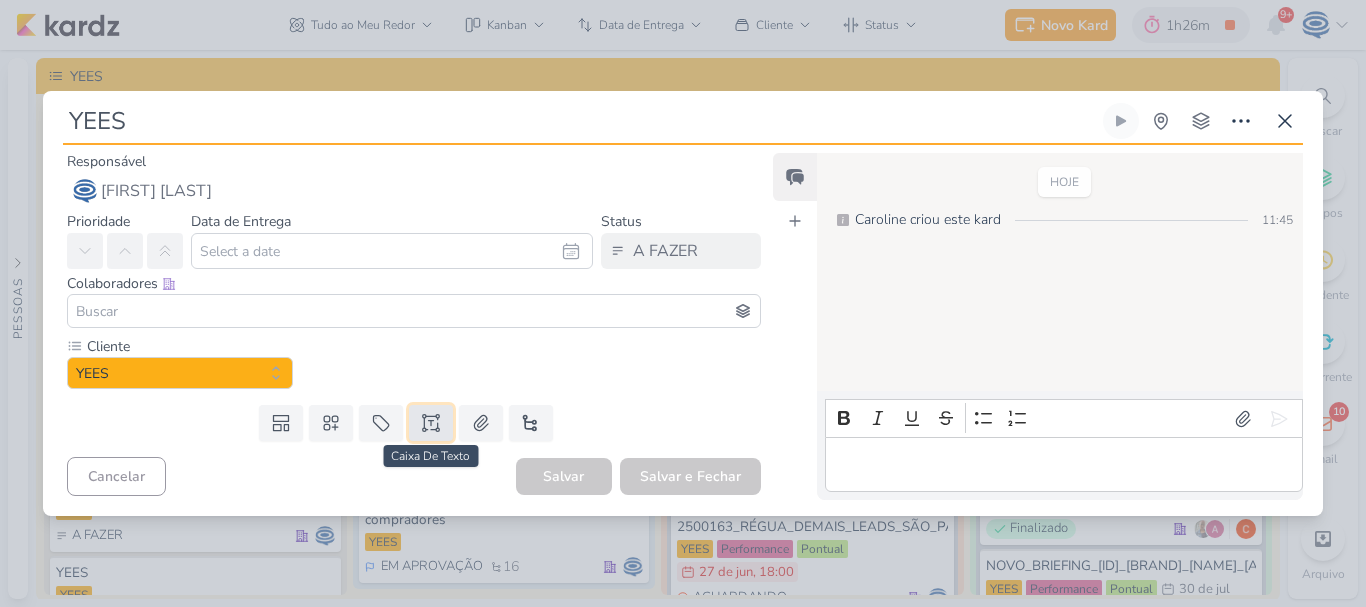 click at bounding box center (431, 423) 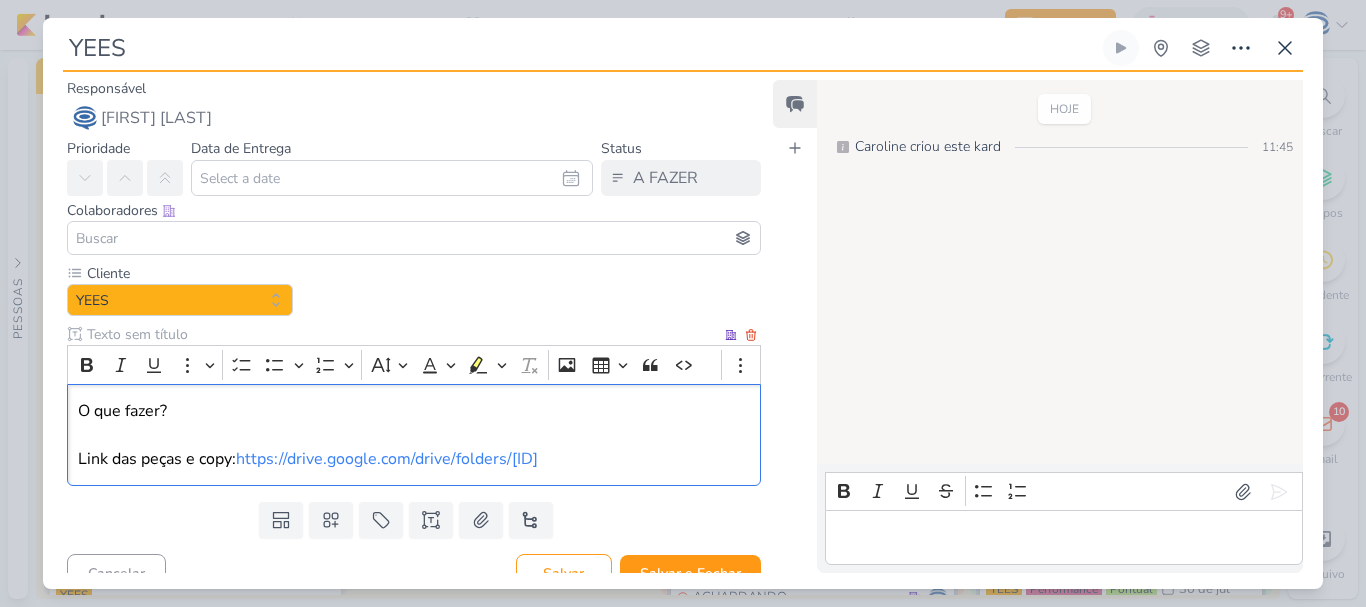 click on "O que fazer?  Link das peças e copy:  https://drive.google.com/drive/folders/121JVC77jdqup9K5ic3yRkKKJGCcuGflg" at bounding box center (414, 435) 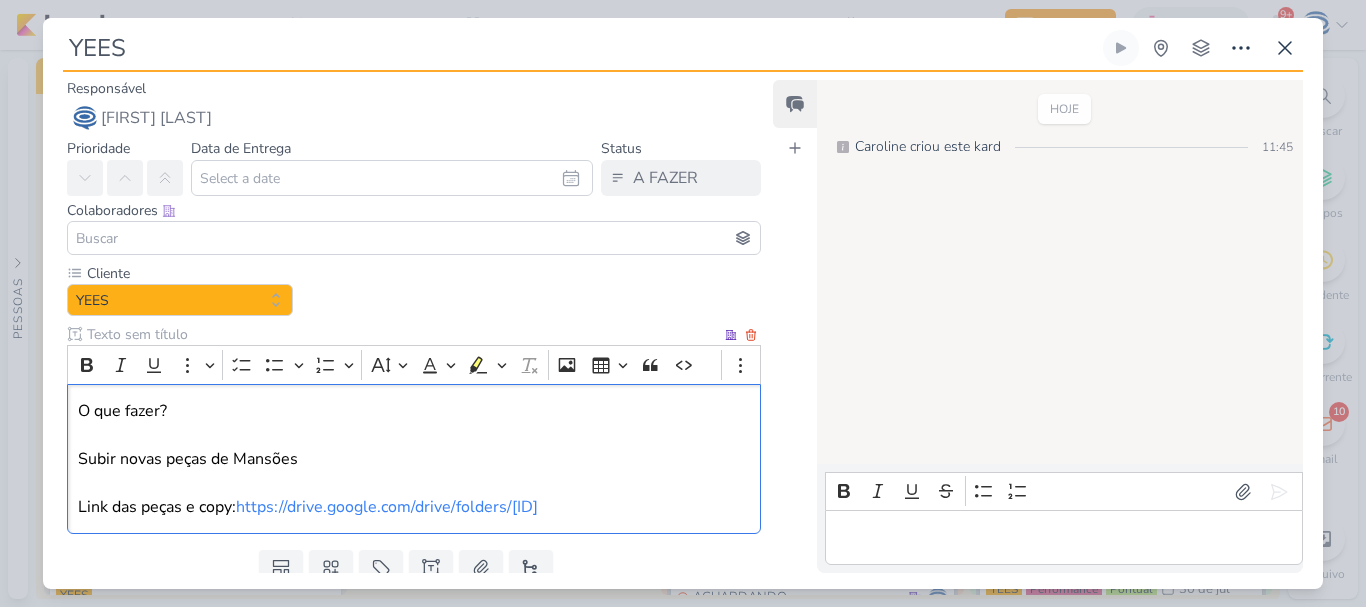scroll, scrollTop: 96, scrollLeft: 0, axis: vertical 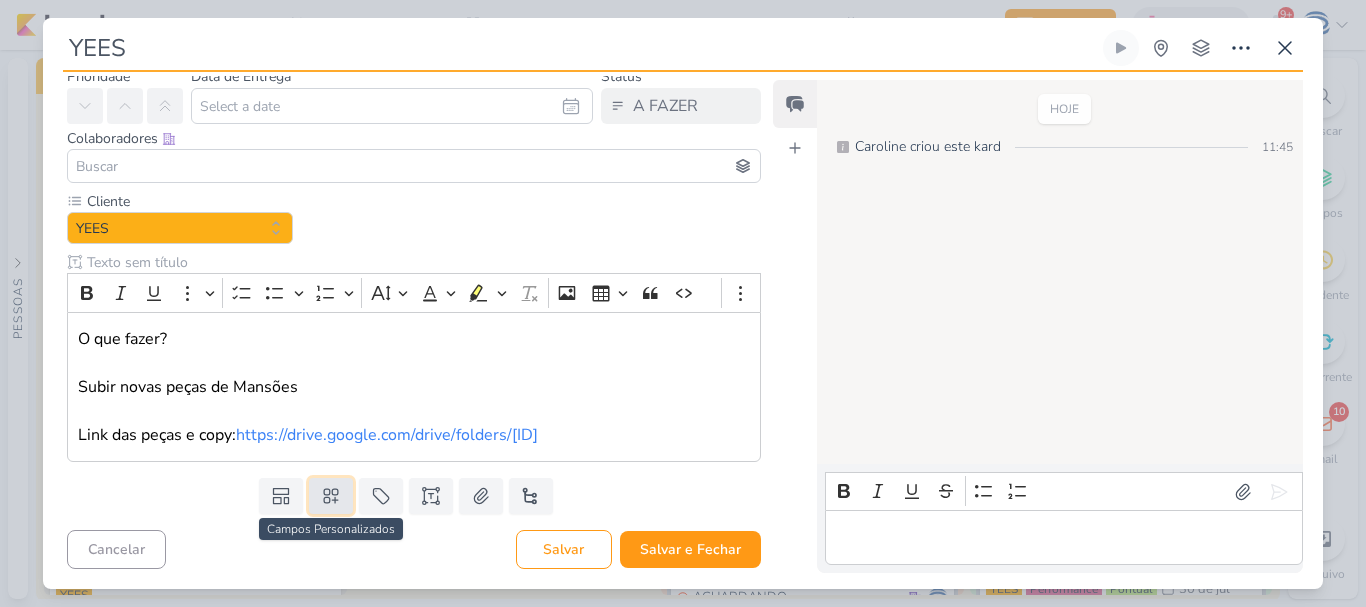 click 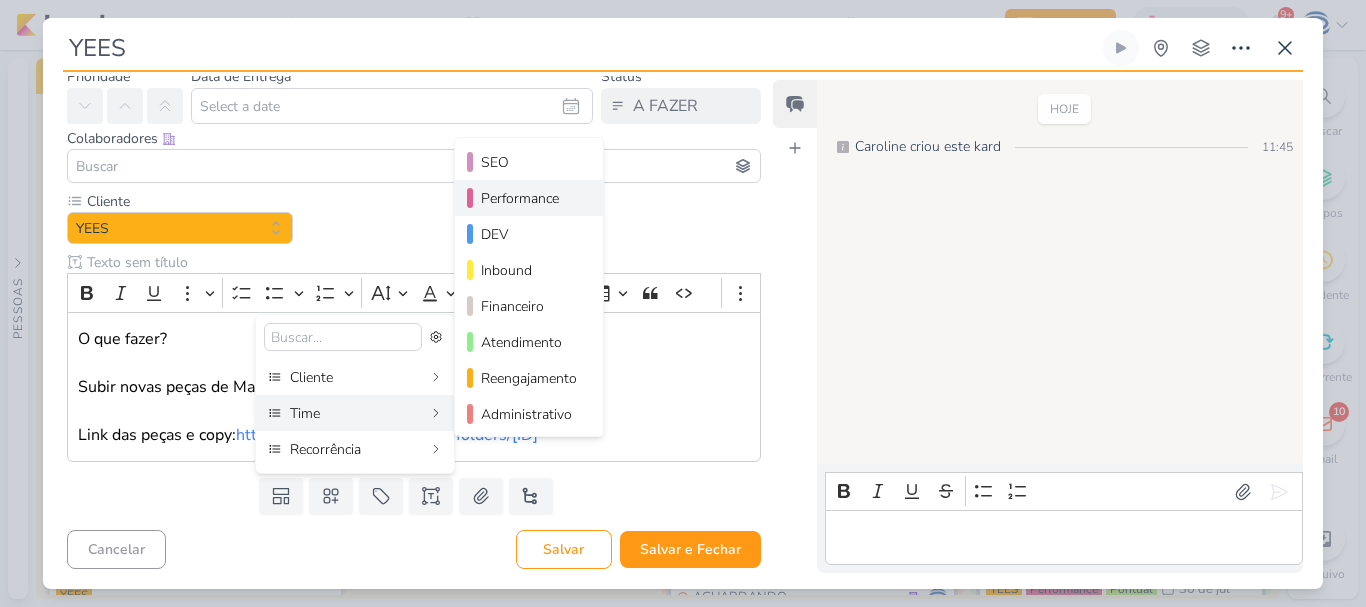 click on "Performance" at bounding box center [530, 198] 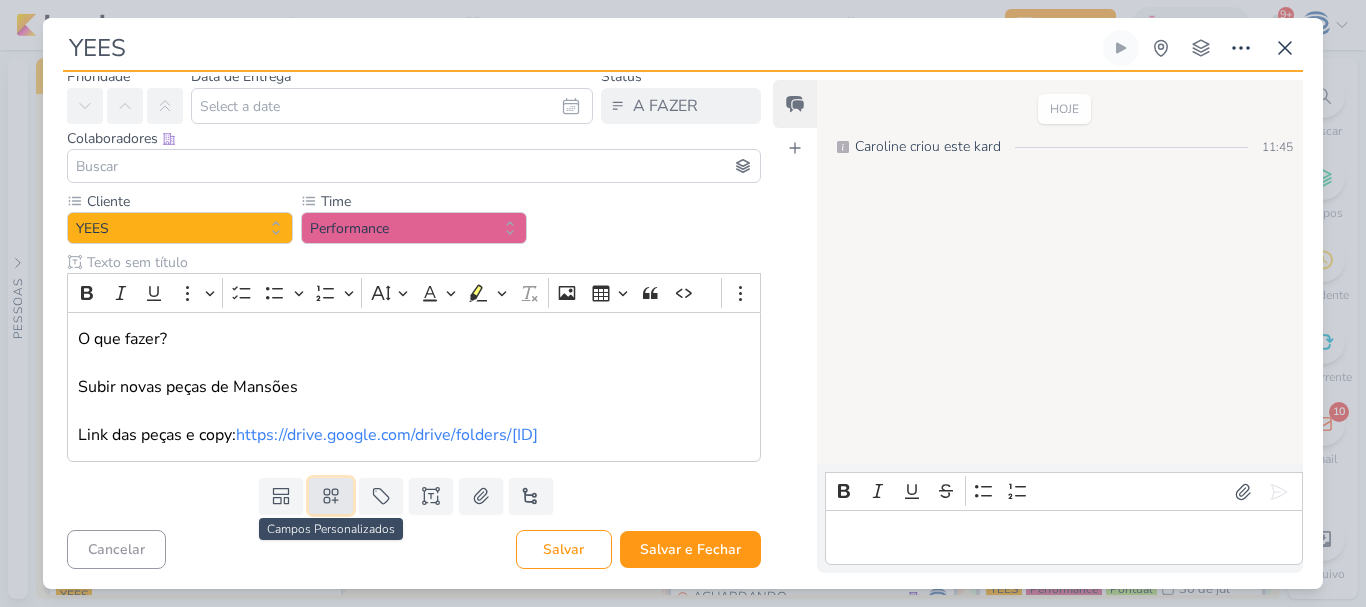 click 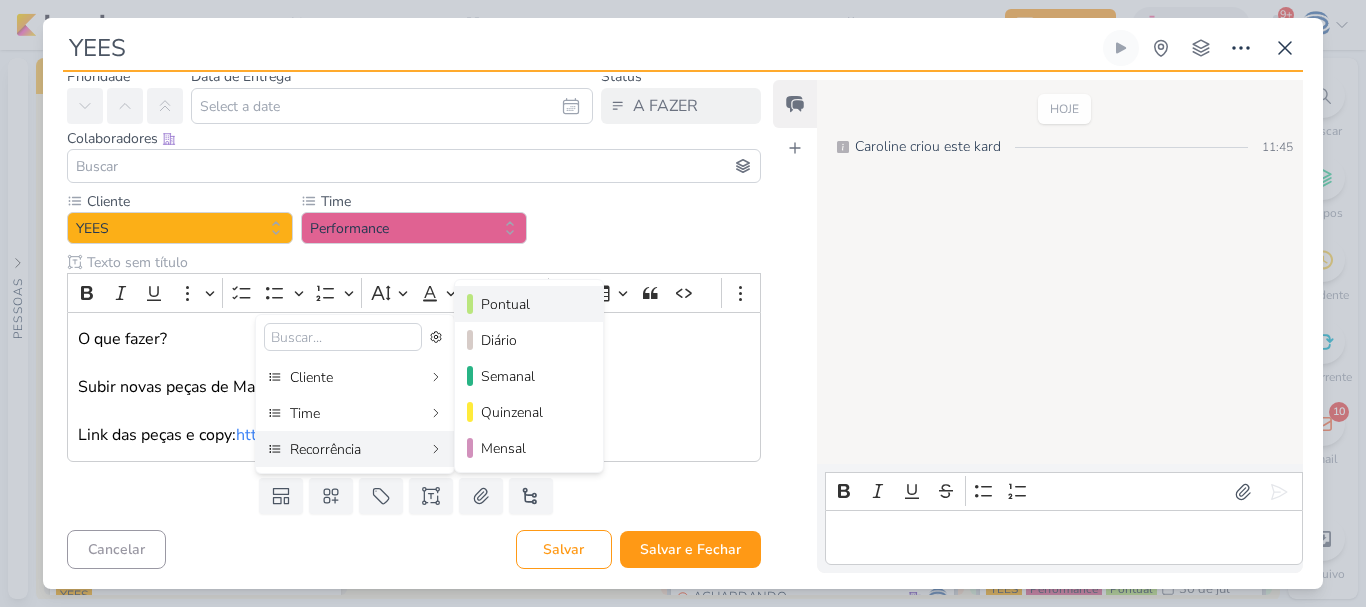 click on "Pontual" at bounding box center (530, 304) 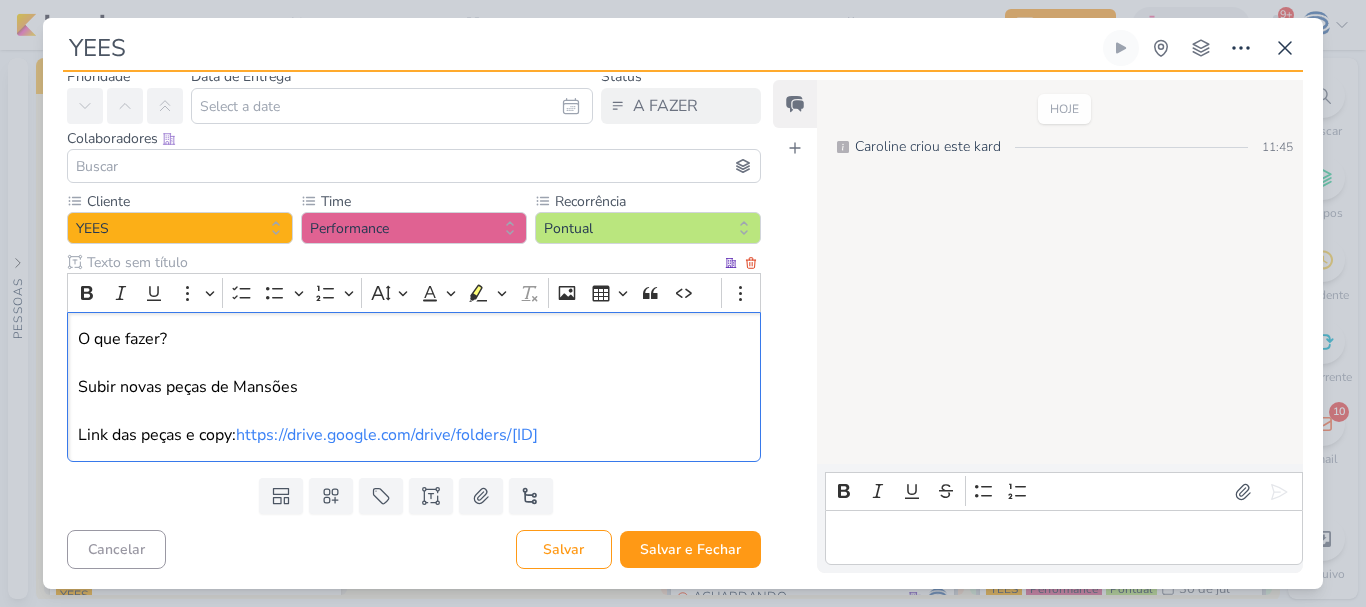 click on "⁠⁠⁠⁠⁠⁠⁠Subir novas peças de Mansões Link das peças e copy:  https://drive.google.com/drive/folders/121JVC77jdqup9K5ic3yRkKKJGCcuGflg" at bounding box center [414, 411] 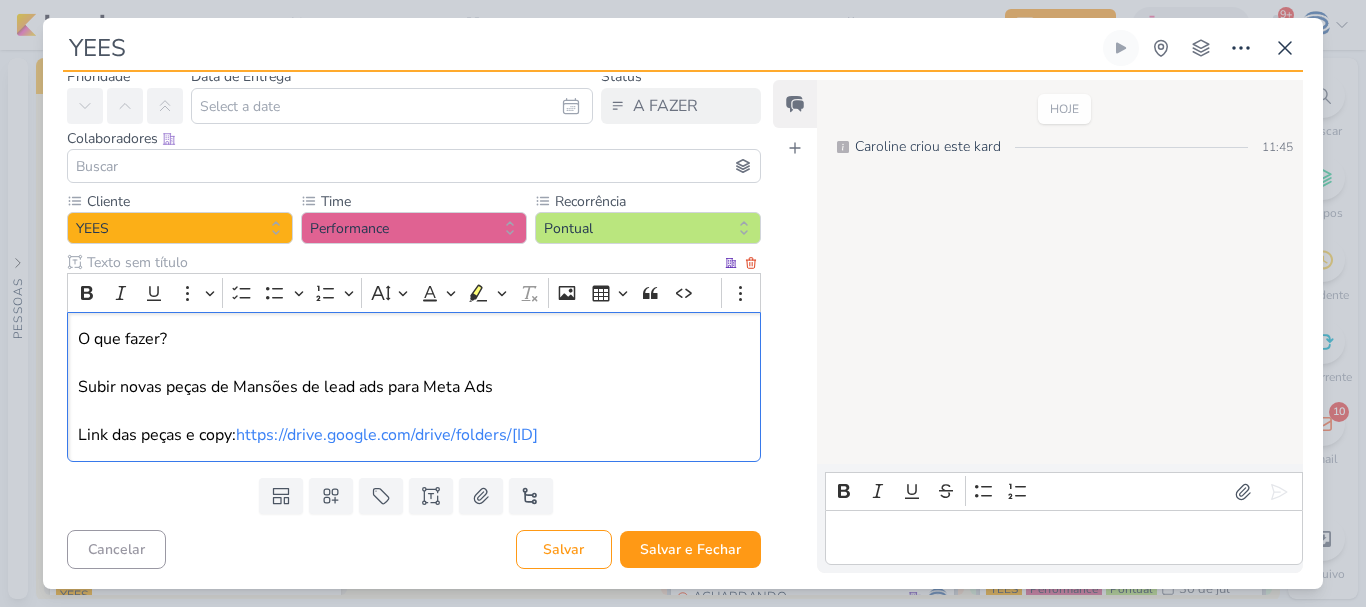 scroll, scrollTop: 0, scrollLeft: 0, axis: both 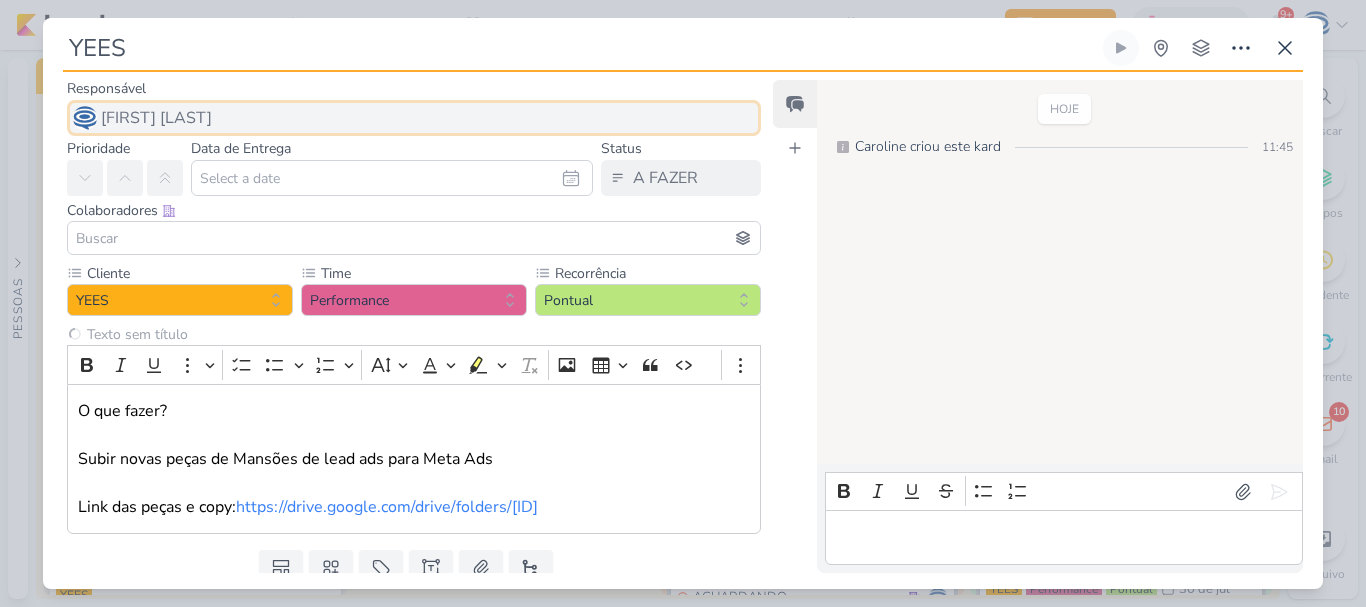 click on "Caroline Traven De Andrade" at bounding box center (414, 118) 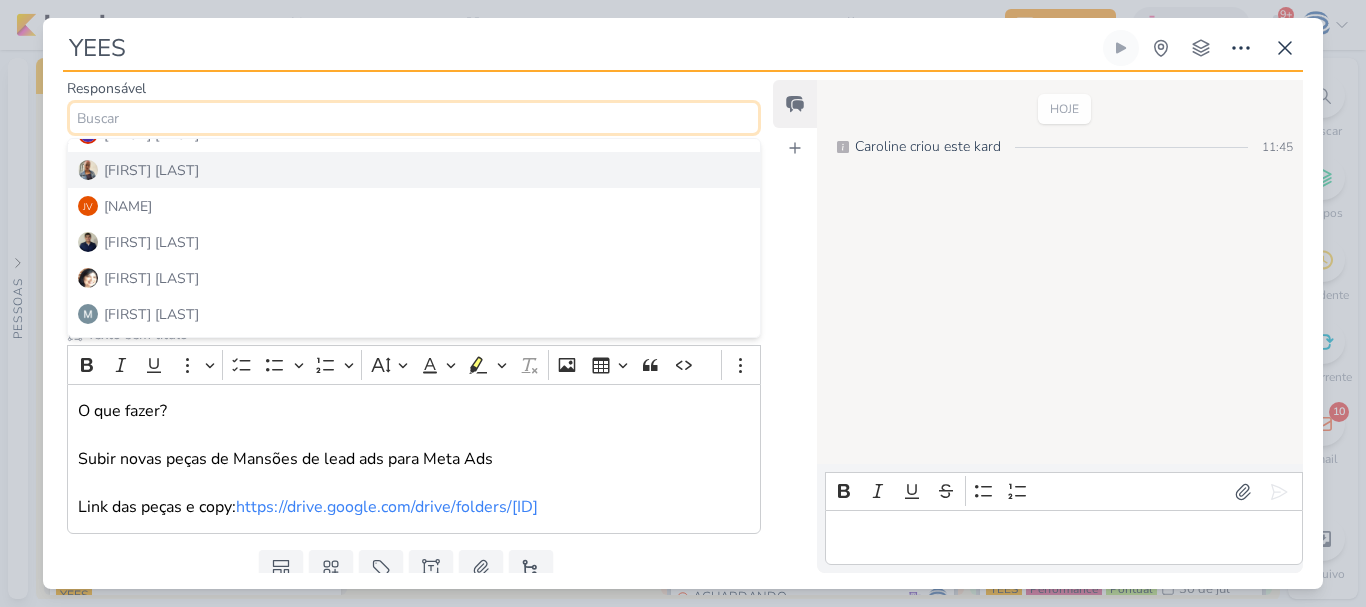 scroll, scrollTop: 274, scrollLeft: 0, axis: vertical 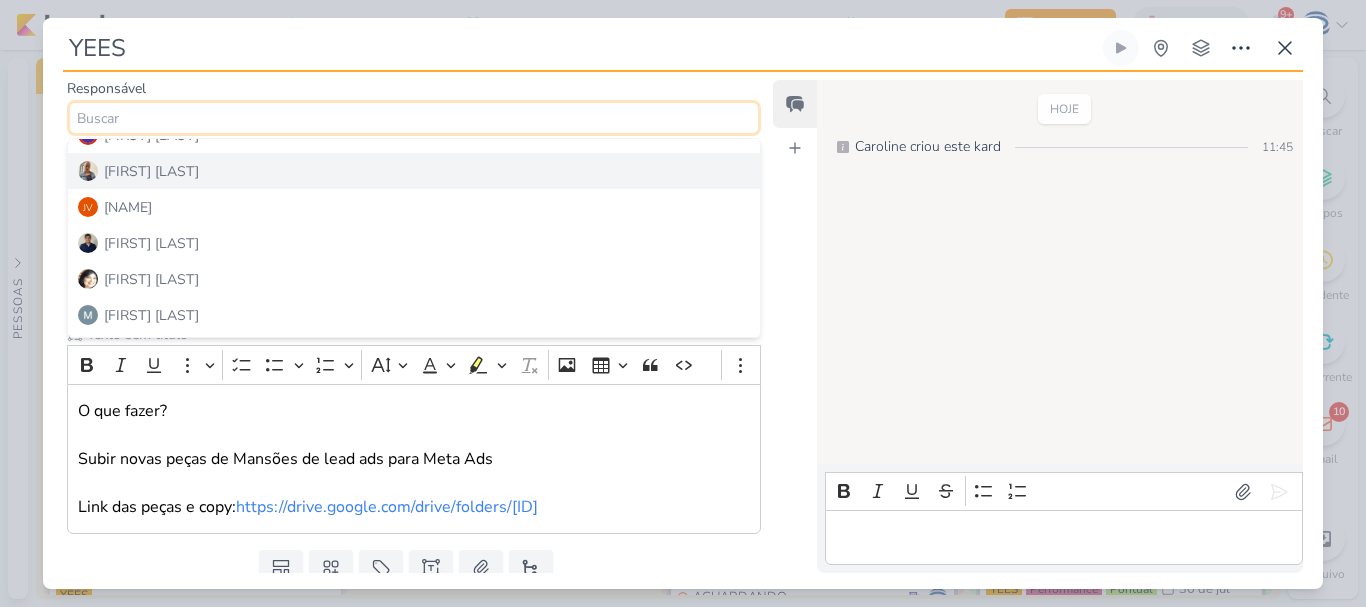 click on "Iara Santos" at bounding box center [414, 171] 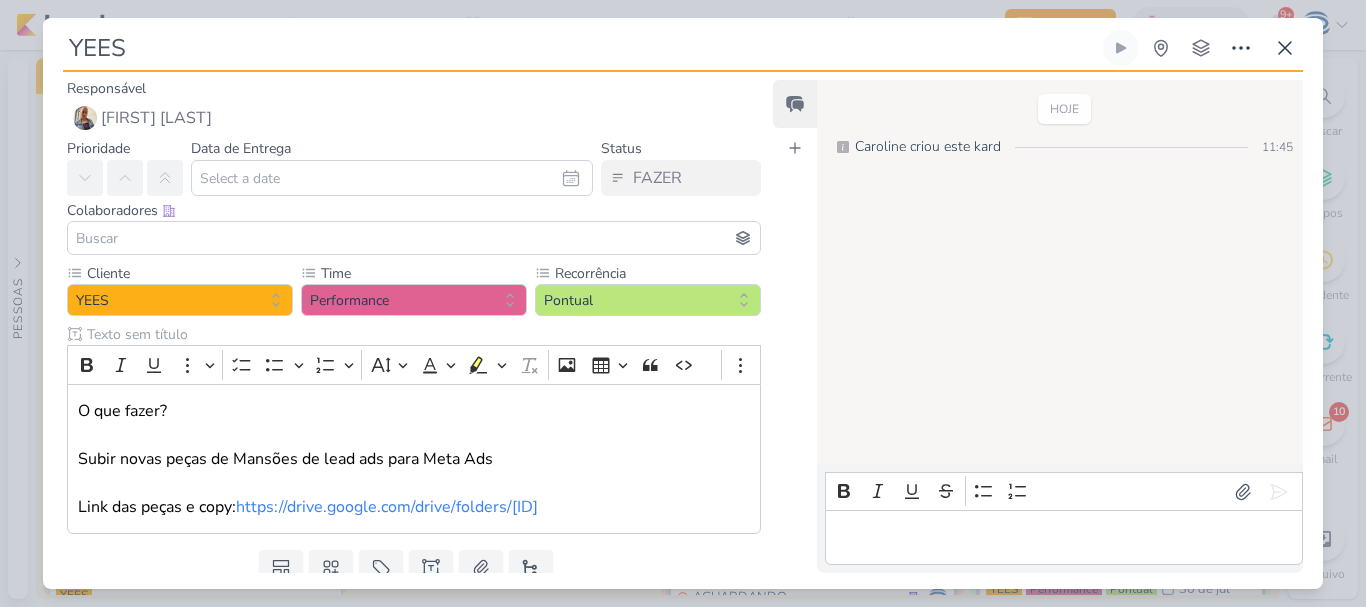 click at bounding box center [414, 238] 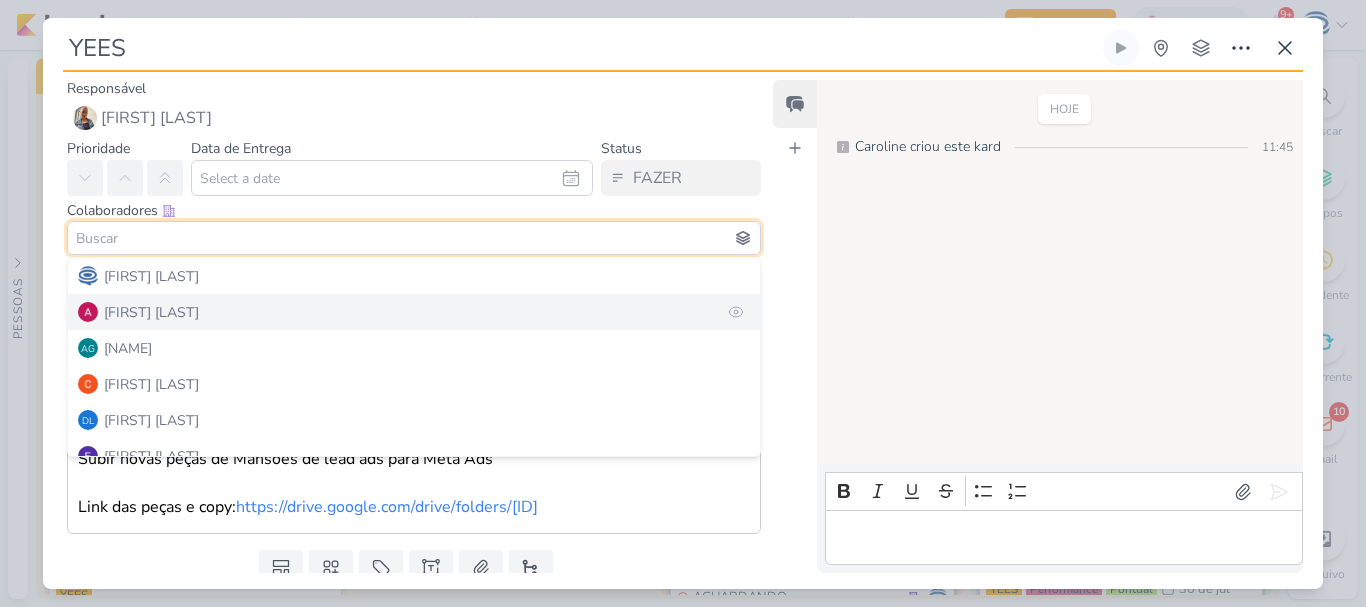 click on "Alessandra Gomes" at bounding box center [414, 312] 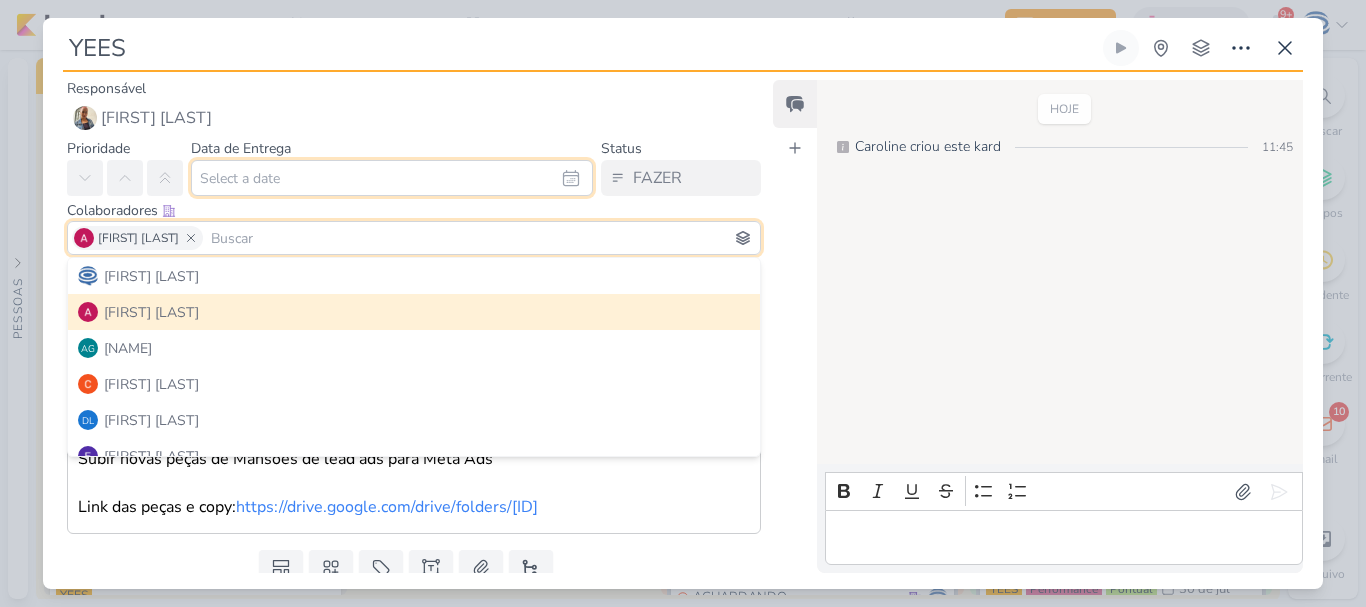 click at bounding box center (392, 178) 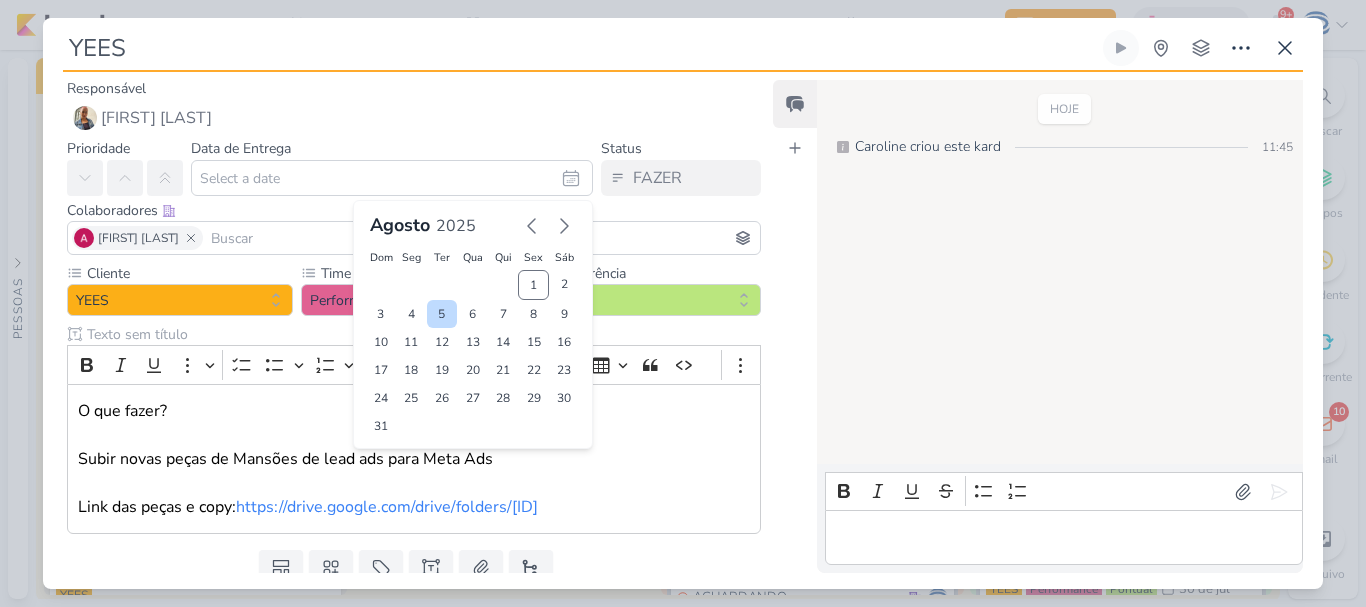 click on "5" at bounding box center [442, 314] 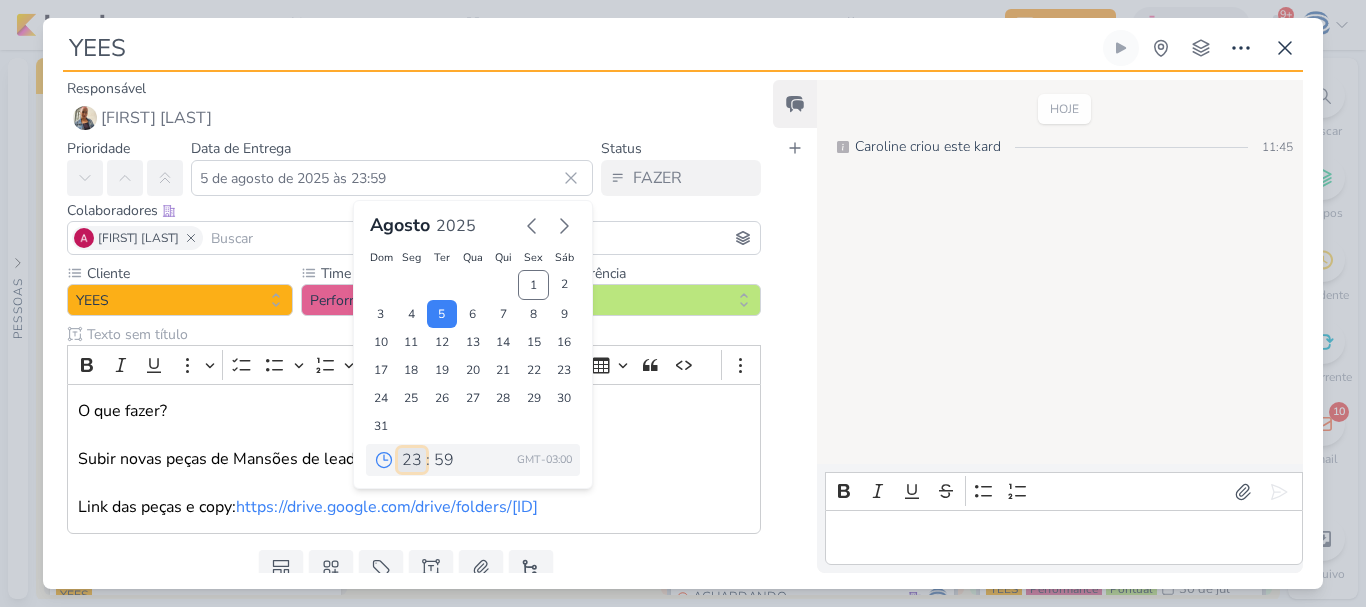 click on "00 01 02 03 04 05 06 07 08 09 10 11 12 13 14 15 16 17 18 19 20 21 22 23" at bounding box center (412, 460) 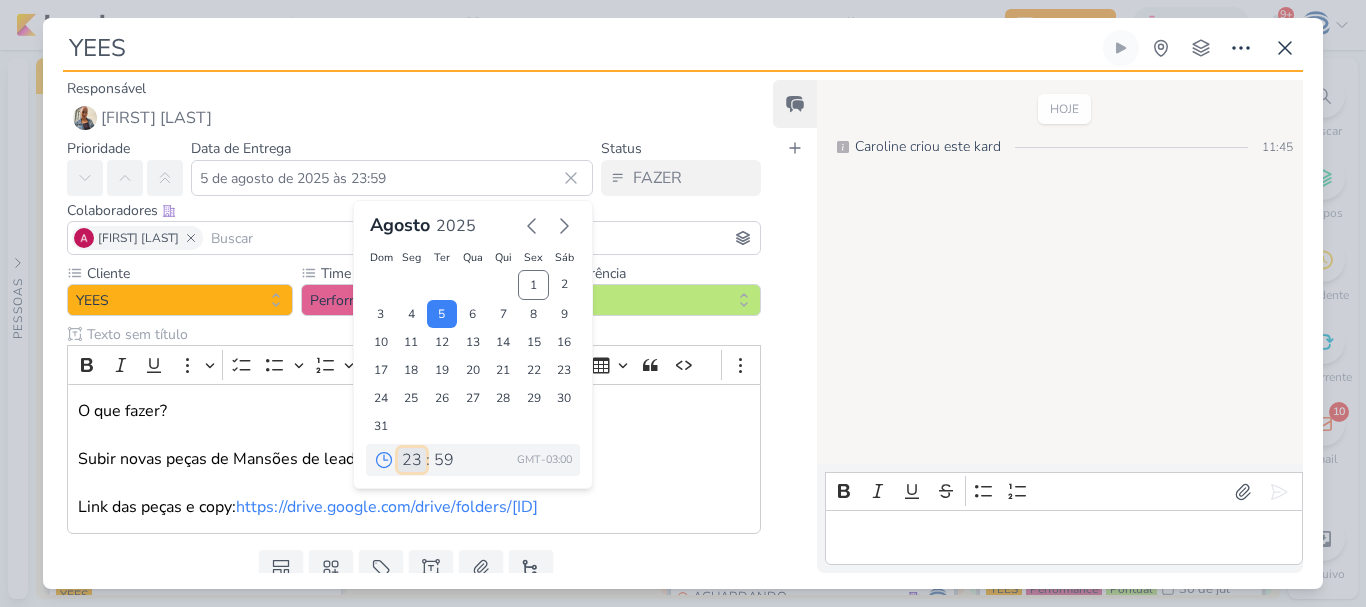 select on "18" 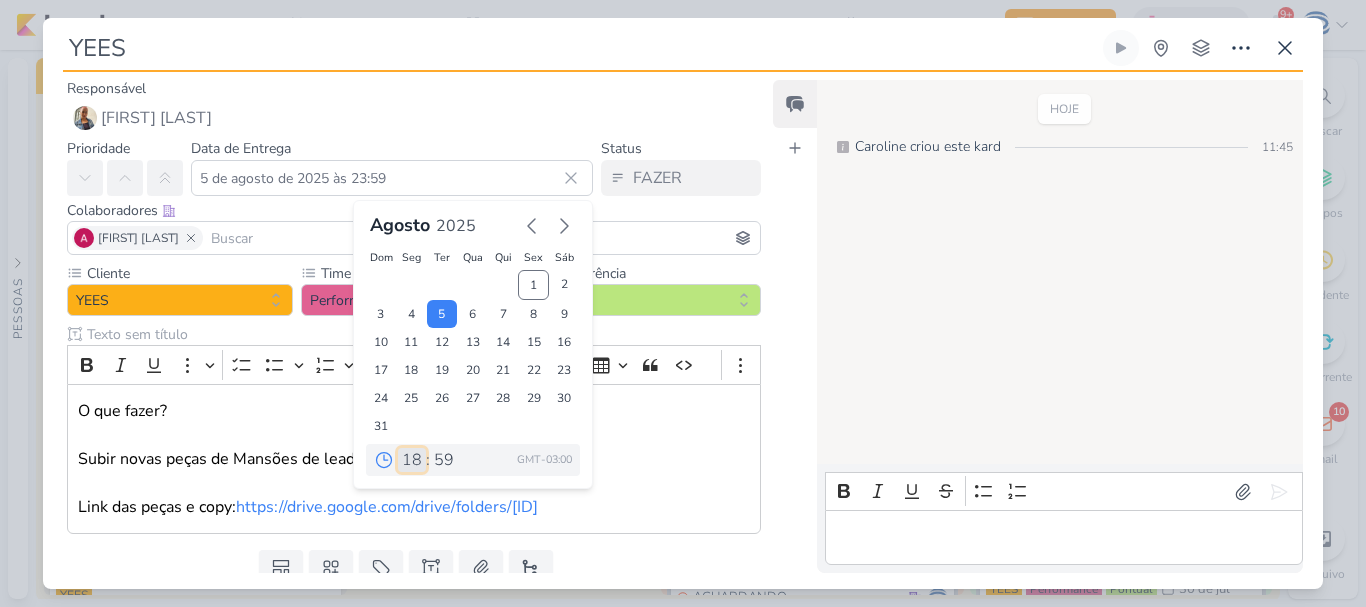 click on "00 01 02 03 04 05 06 07 08 09 10 11 12 13 14 15 16 17 18 19 20 21 22 23" at bounding box center [412, 460] 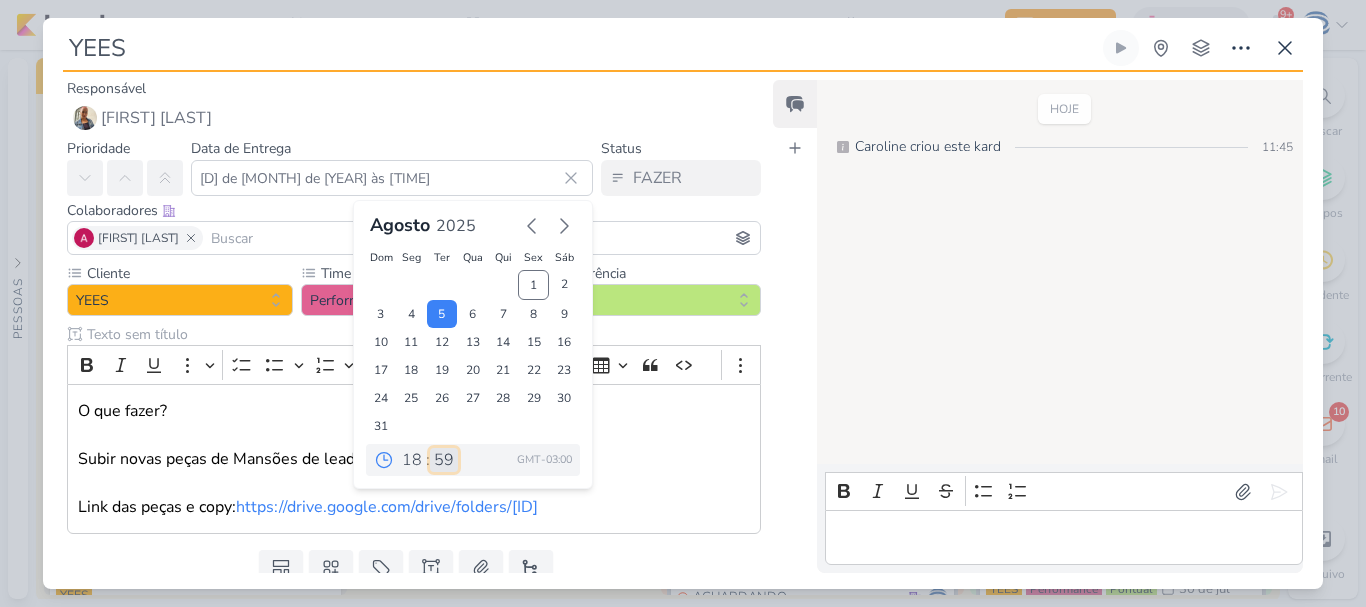 click on "00 05 10 15 20 25 30 35 40 45 50 55
59" at bounding box center (444, 460) 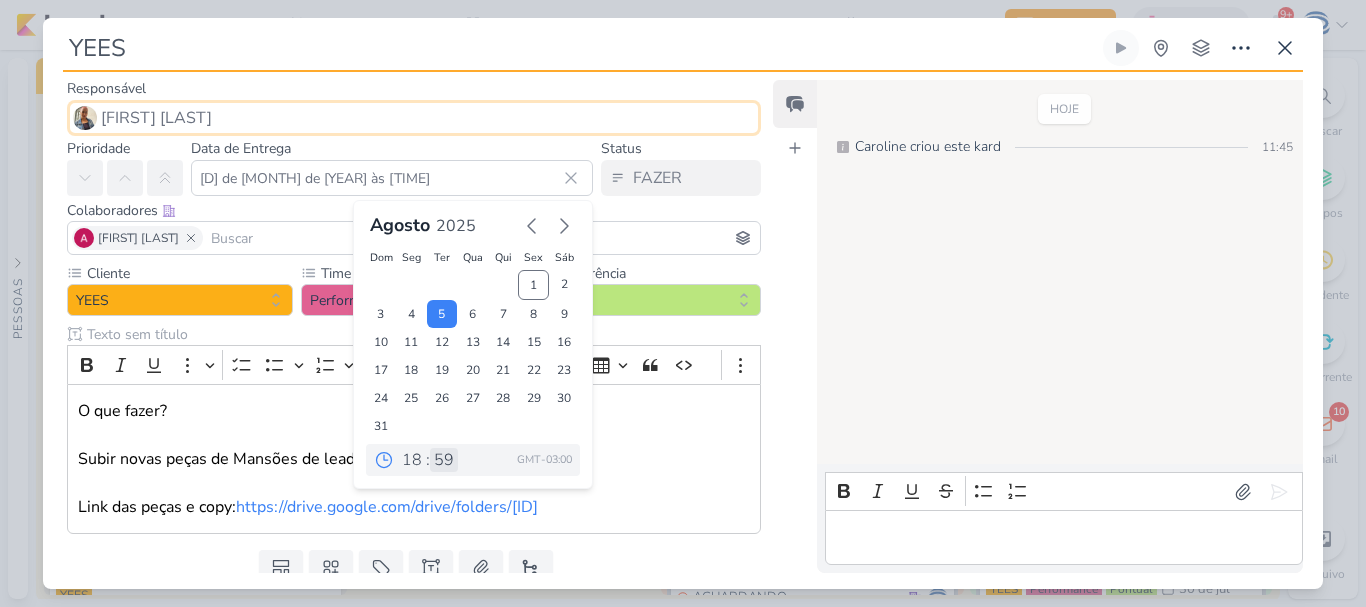 drag, startPoint x: 452, startPoint y: 106, endPoint x: 440, endPoint y: 453, distance: 347.20743 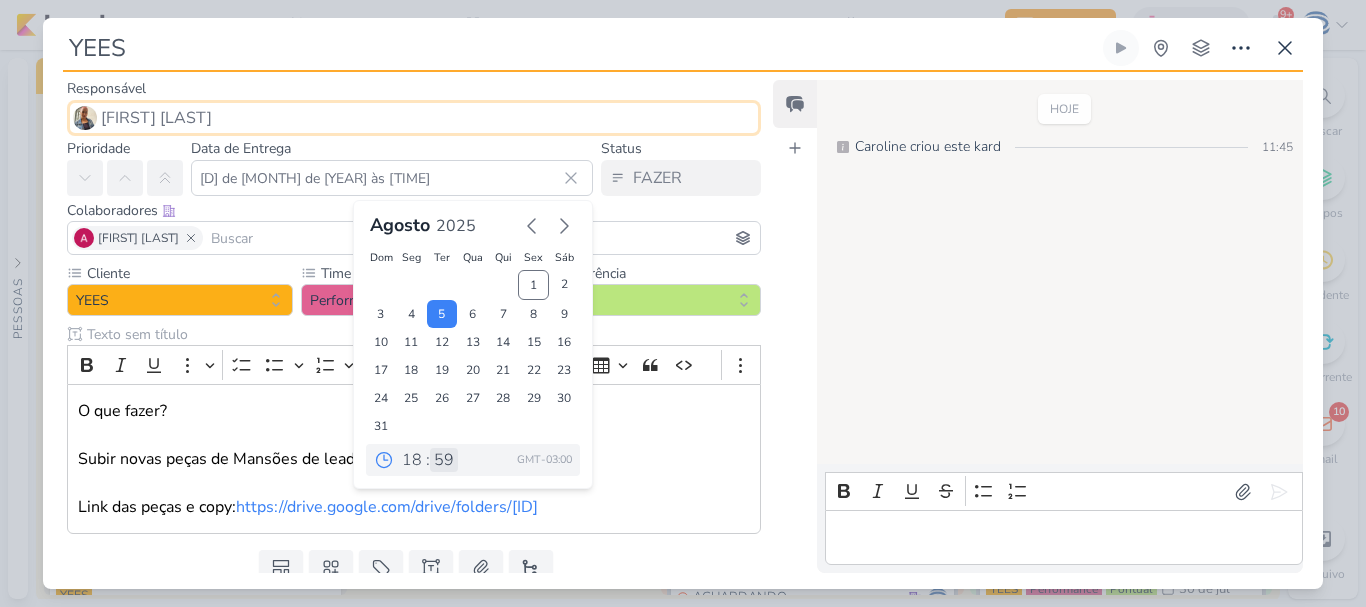 click on "Responsável
Iara Santos
Caroline Traven De Andrade
Alessandra Gomes
AG
Aline Gimenez Graciano
Carlos Massari
DL
Diego Lima
Eduardo Quaresma
FO
Fabio Oliveira
Giulia Boschi
Iara Santos
JV" at bounding box center [406, 324] 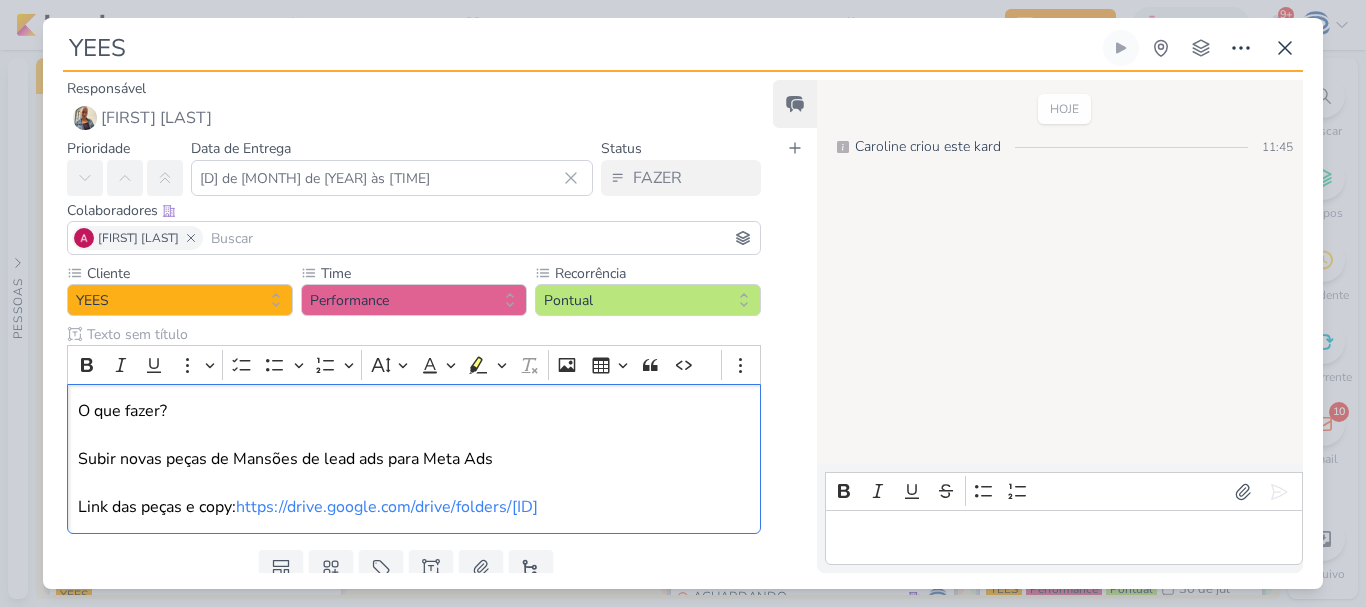 click on "⁠⁠⁠⁠⁠⁠⁠Subir novas peças de Mansões de lead ads para Meta Ads Link das peças e copy:  https://drive.google.com/drive/folders/121JVC77jdqup9K5ic3yRkKKJGCcuGflg" at bounding box center (414, 483) 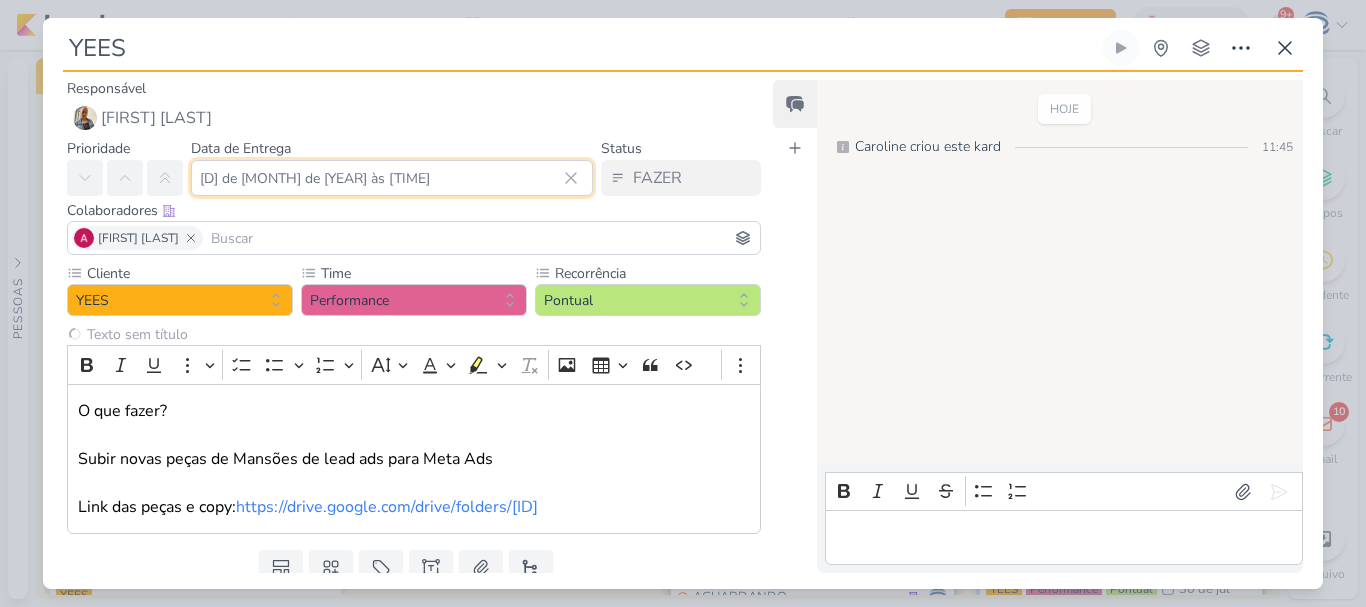 click on "5 de agosto de 2025 às 18:59" at bounding box center [392, 178] 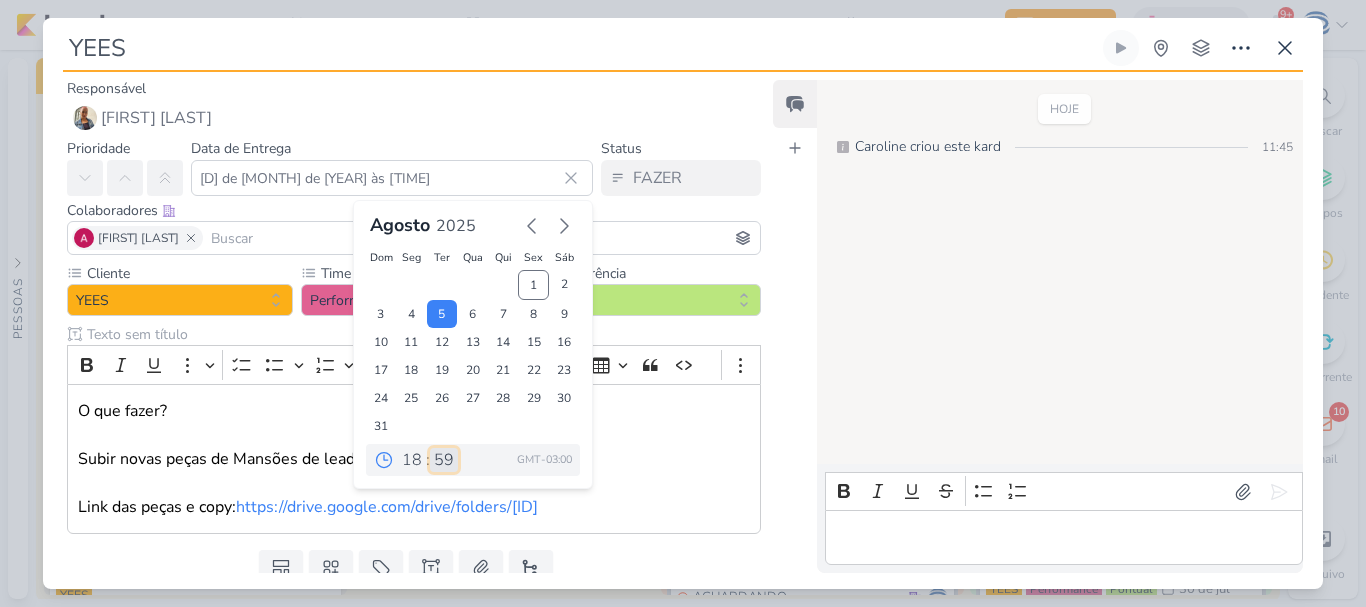 click on "00 05 10 15 20 25 30 35 40 45 50 55
59" at bounding box center [444, 460] 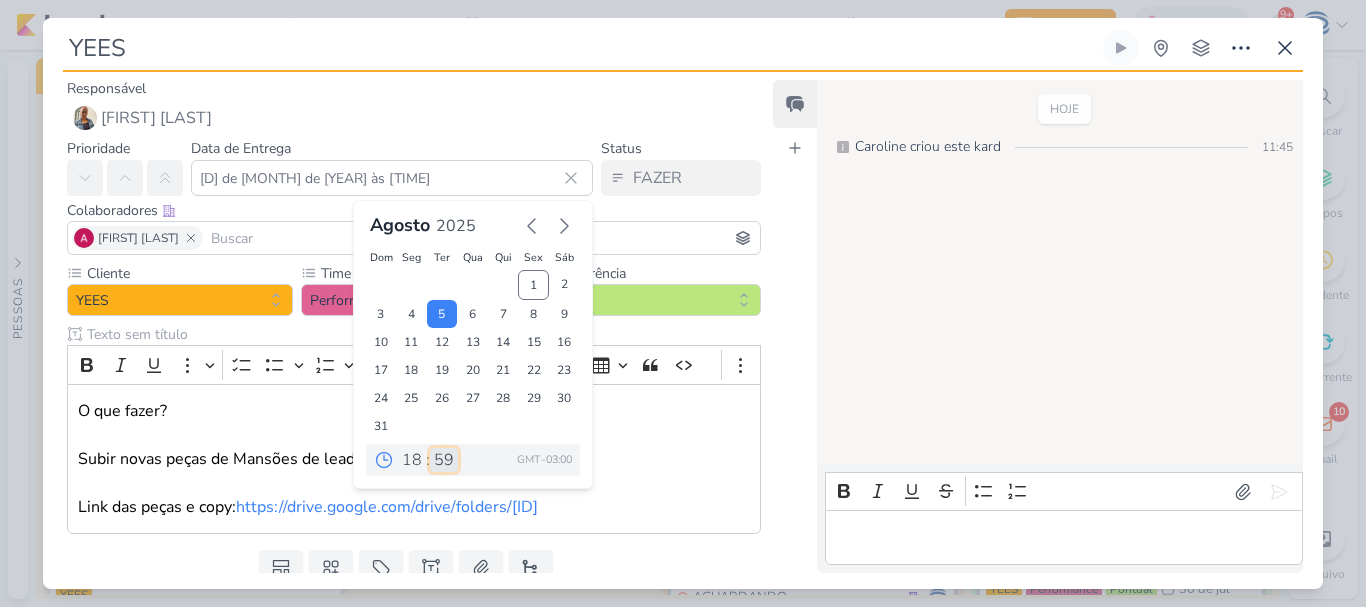 select on "0" 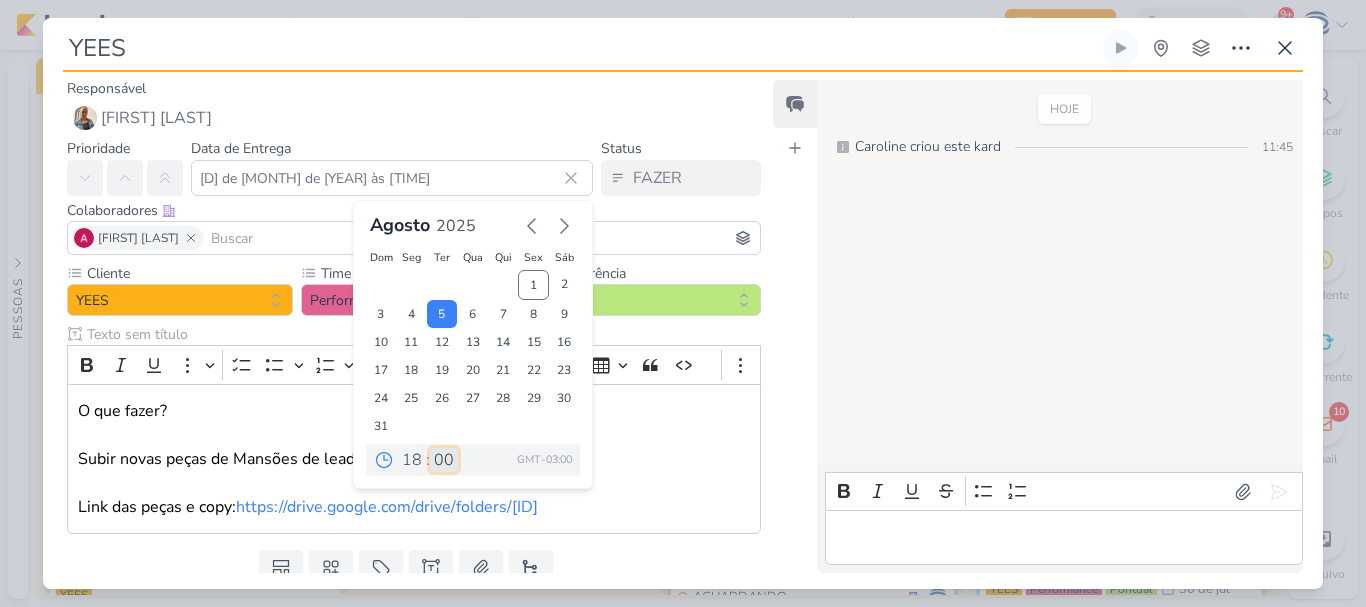 click on "00 05 10 15 20 25 30 35 40 45 50 55
59" at bounding box center (444, 460) 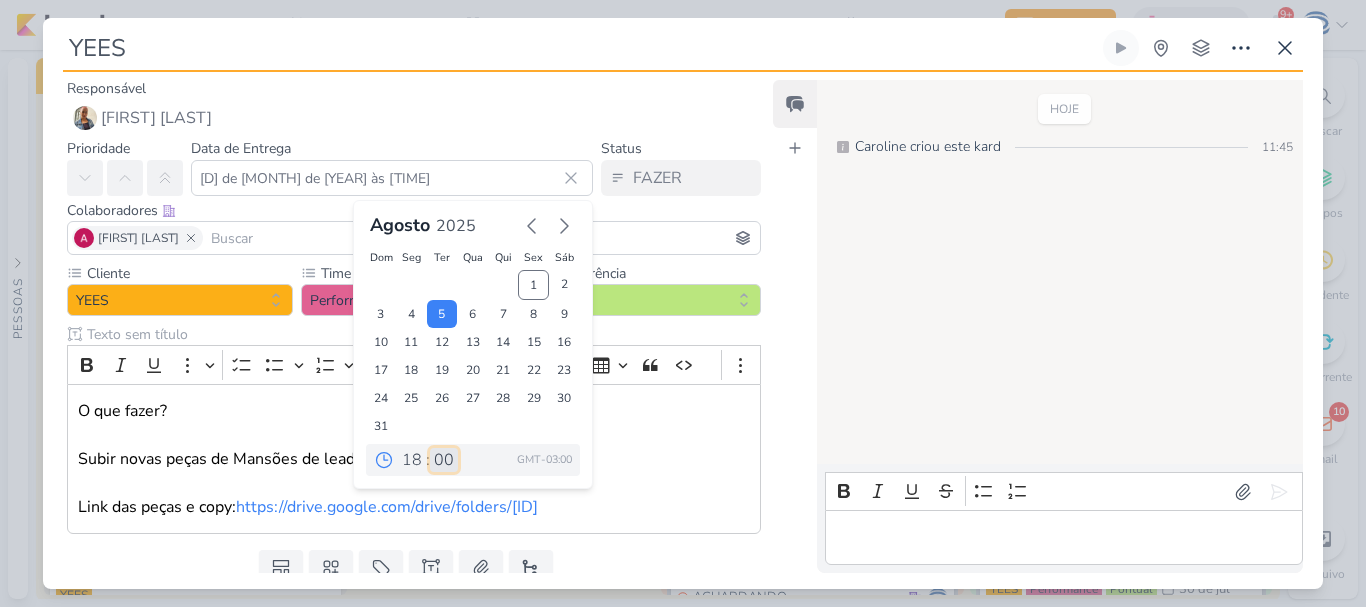 type on "5 de agosto de 2025 às 18:00" 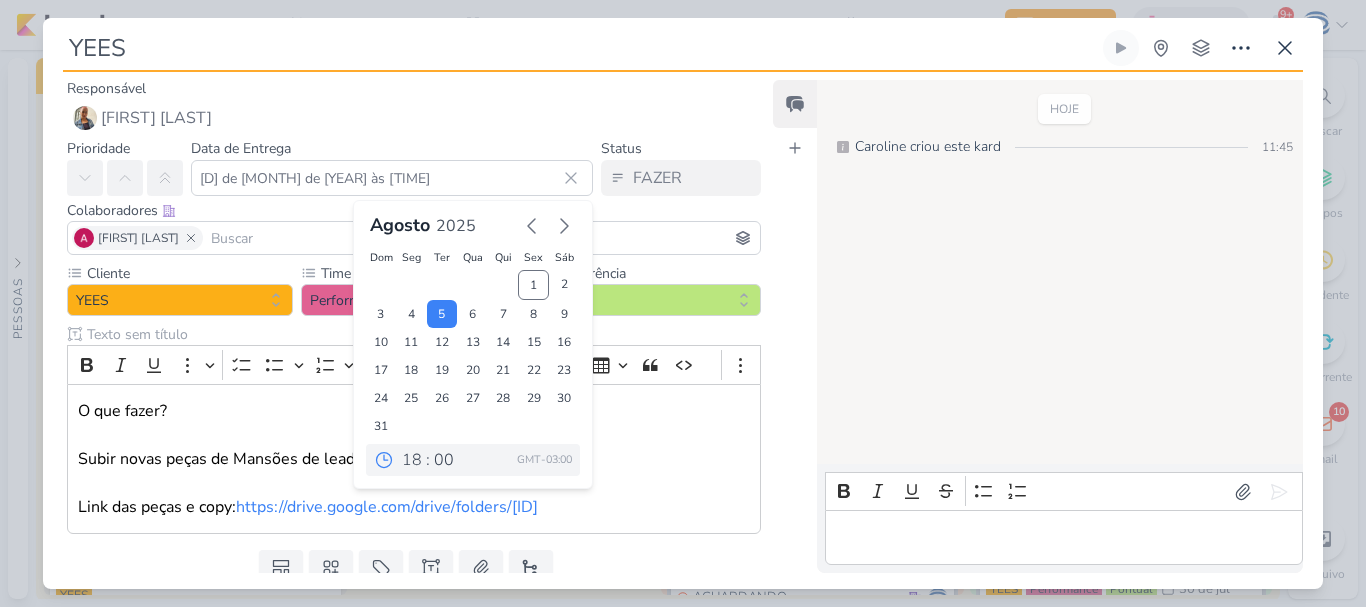 drag, startPoint x: 274, startPoint y: 40, endPoint x: 41, endPoint y: 72, distance: 235.18716 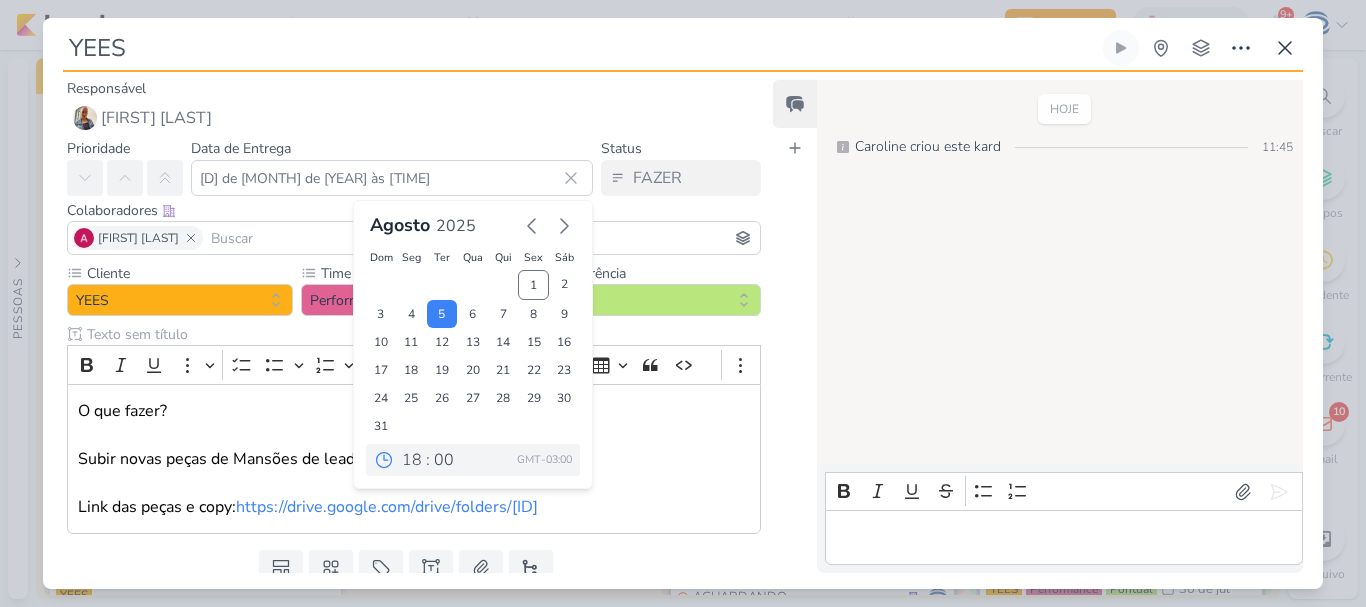 click on "YEES
Criado por mim" at bounding box center (683, 303) 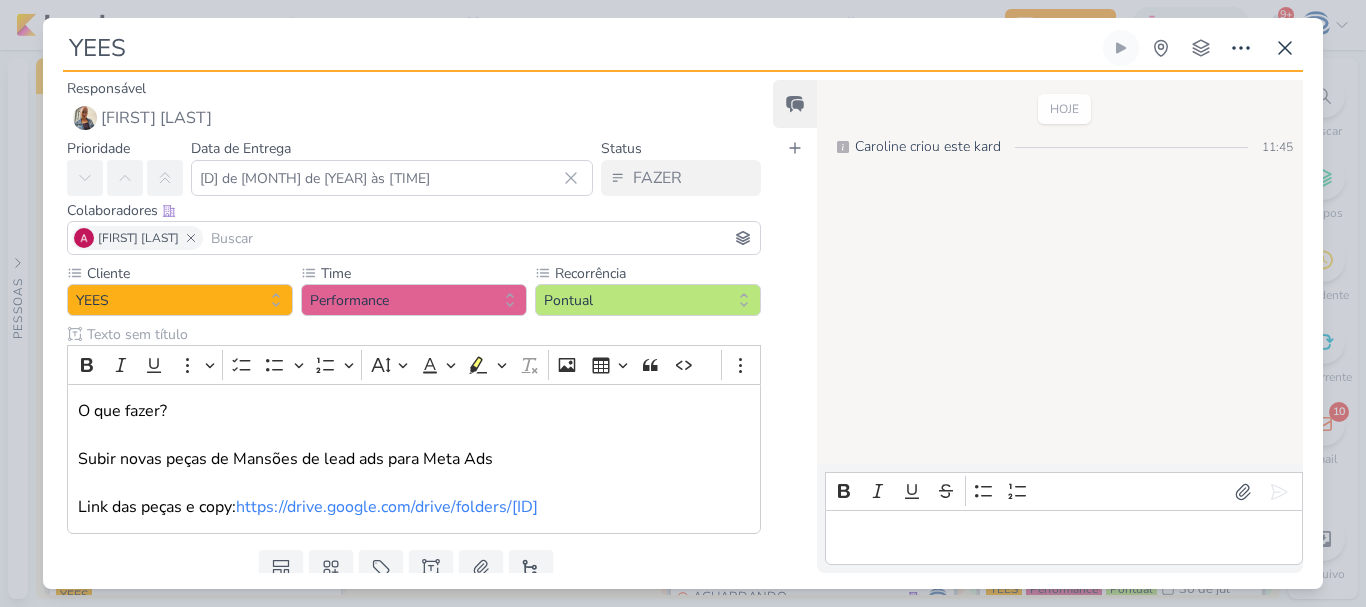 paste on "6708012_YEES_MANSÕES_SUBIR_PEÇAS_LEAD_DS_ESTÁTICO_META_AD" 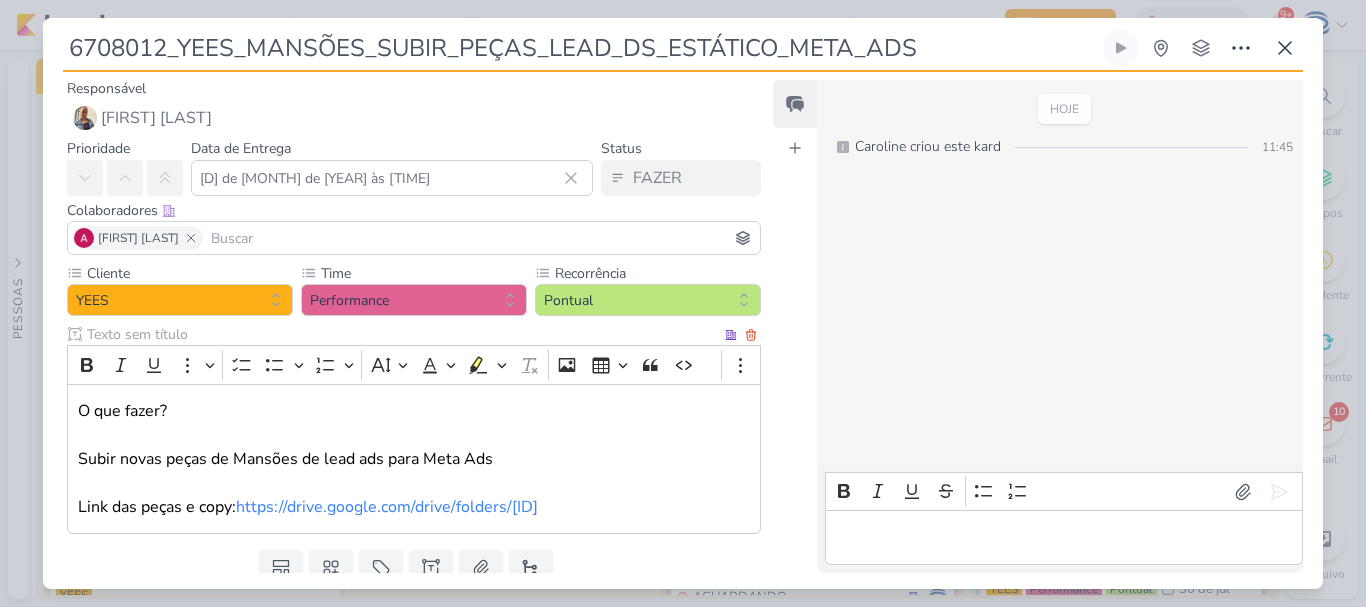 scroll, scrollTop: 96, scrollLeft: 0, axis: vertical 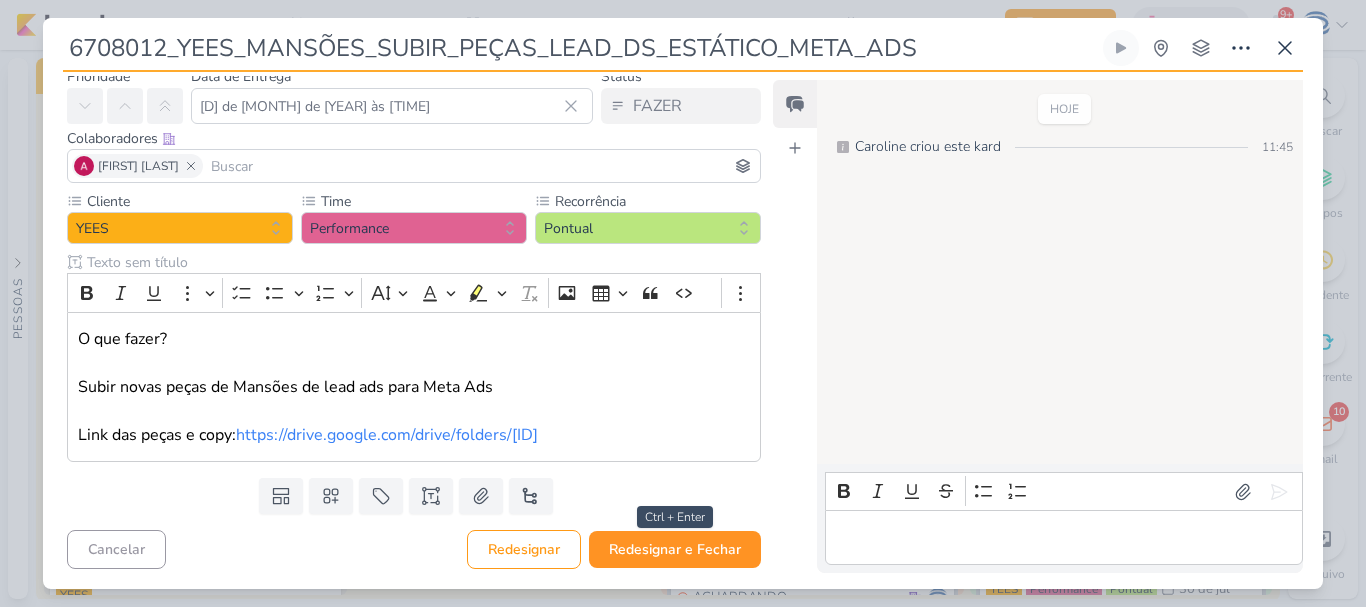 type on "6708012_YEES_MANSÕES_SUBIR_PEÇAS_LEAD_DS_ESTÁTICO_META_ADS" 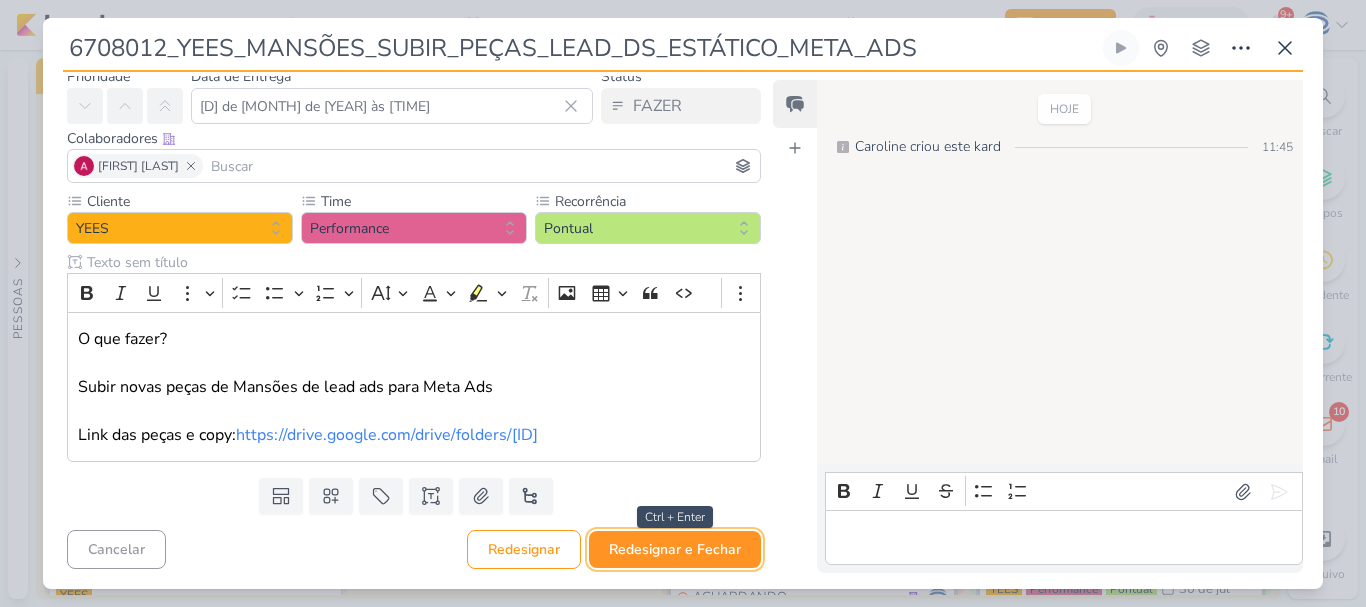 click on "Redesignar e Fechar" at bounding box center (675, 549) 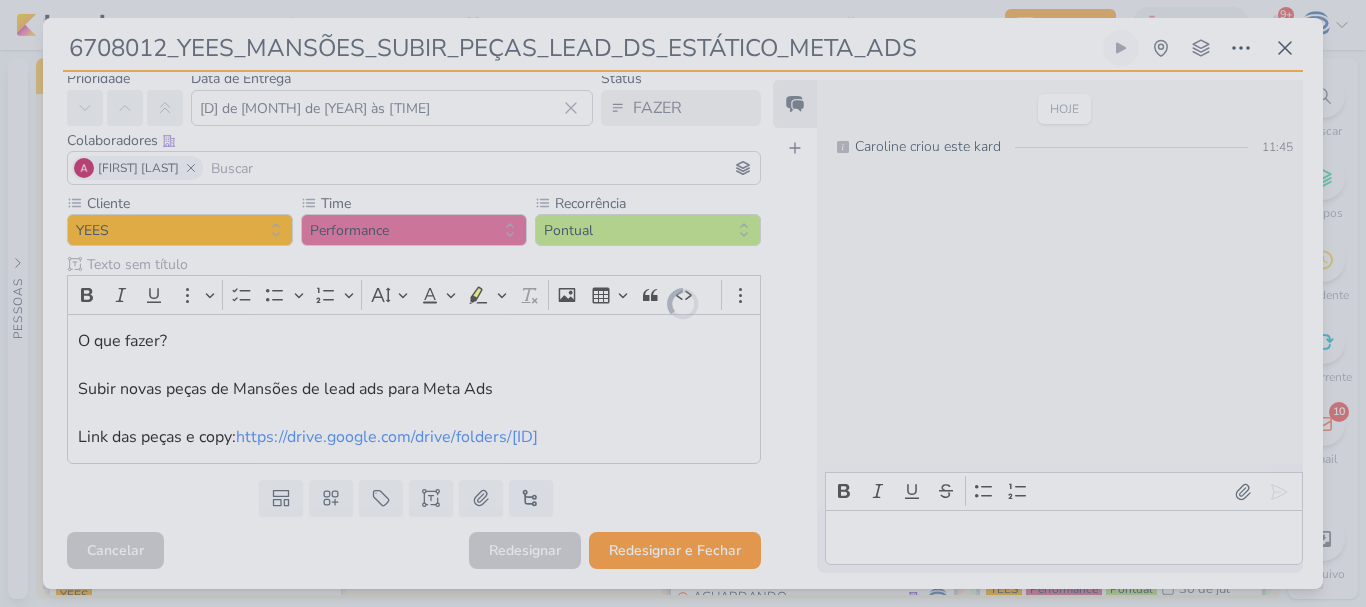 scroll, scrollTop: 94, scrollLeft: 0, axis: vertical 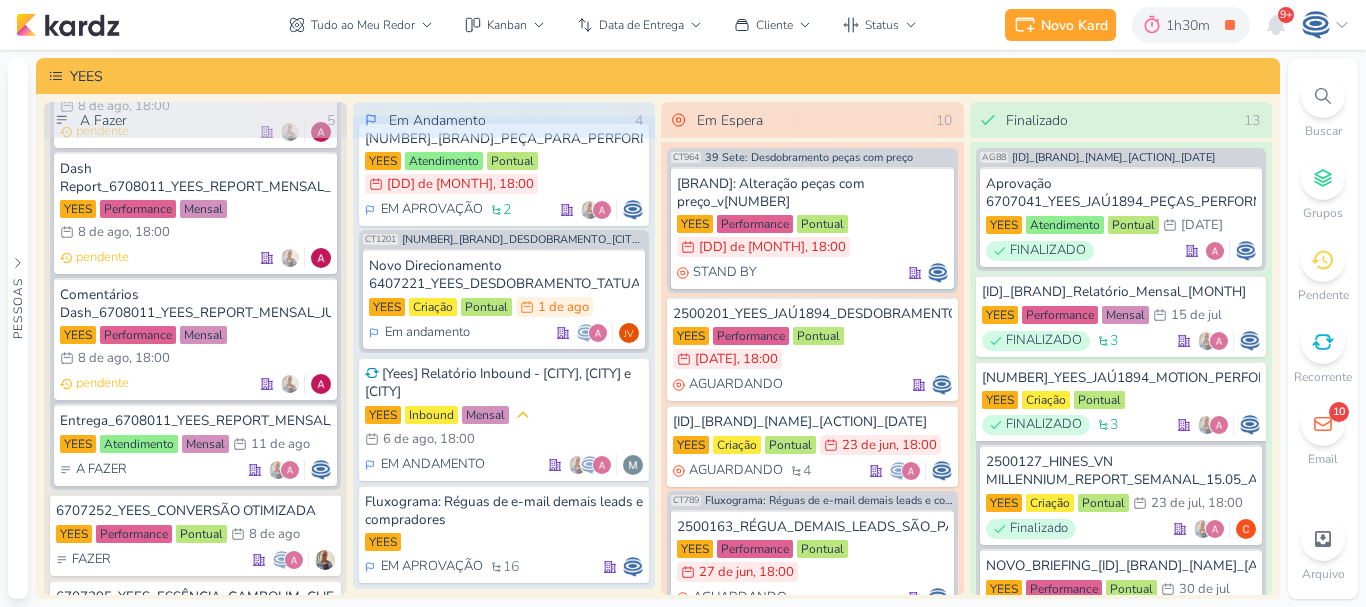 click at bounding box center [1323, 96] 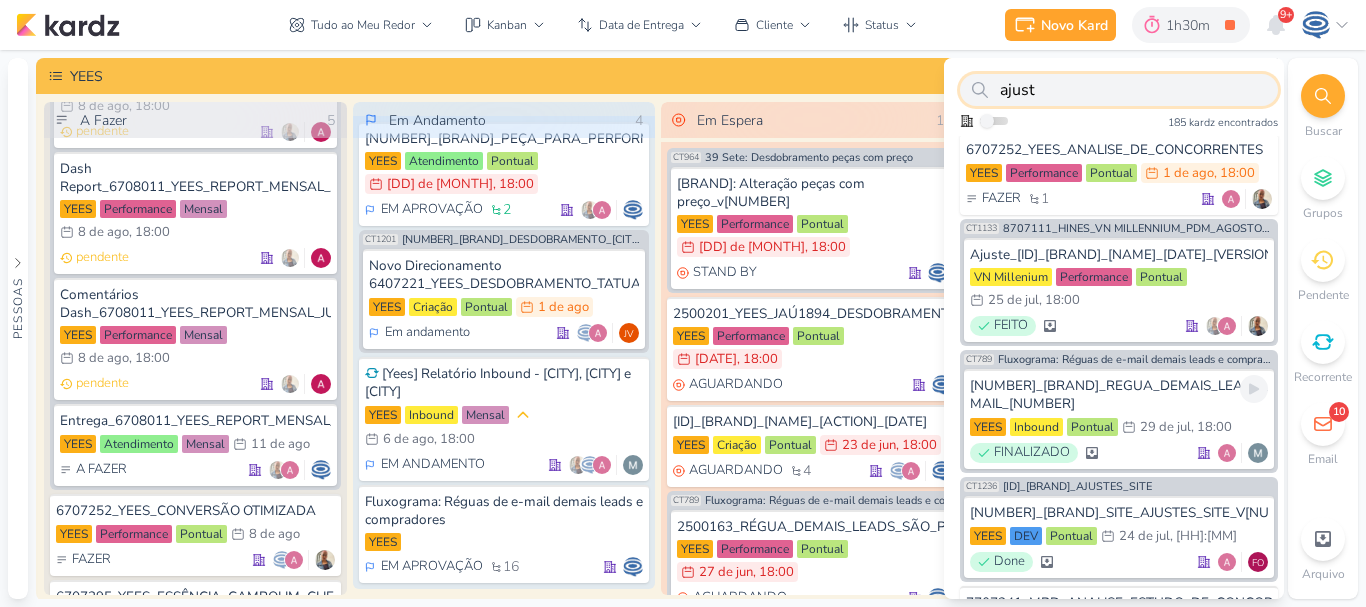 scroll, scrollTop: 934, scrollLeft: 0, axis: vertical 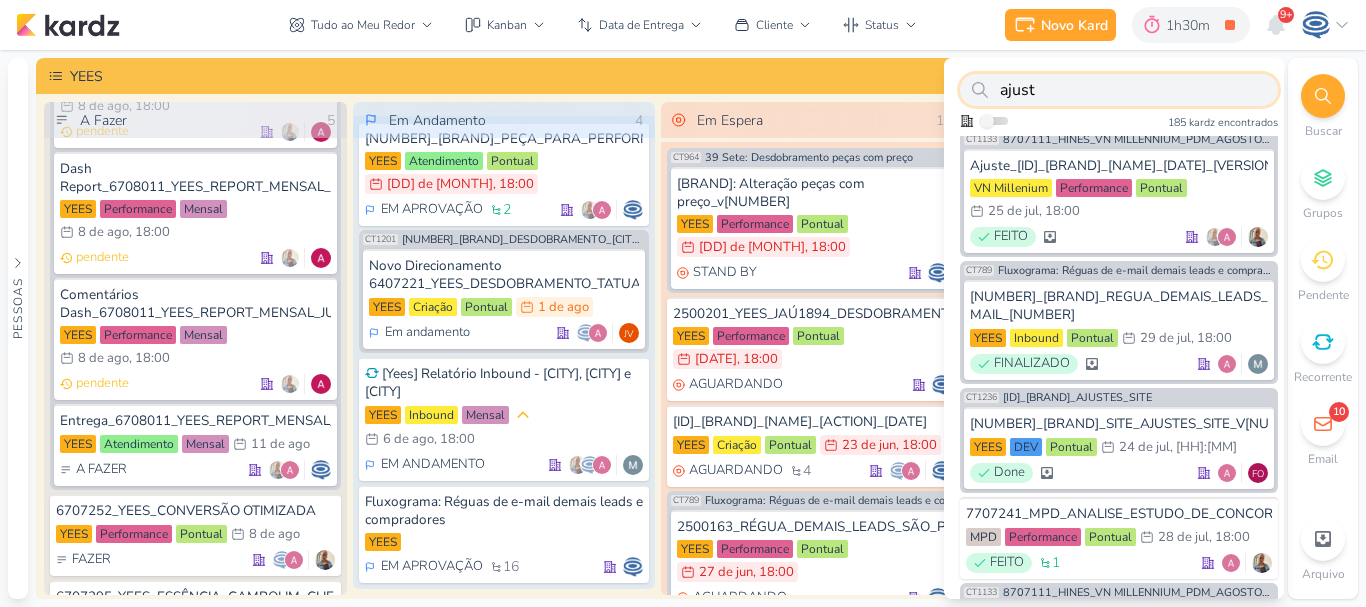type on "ajust" 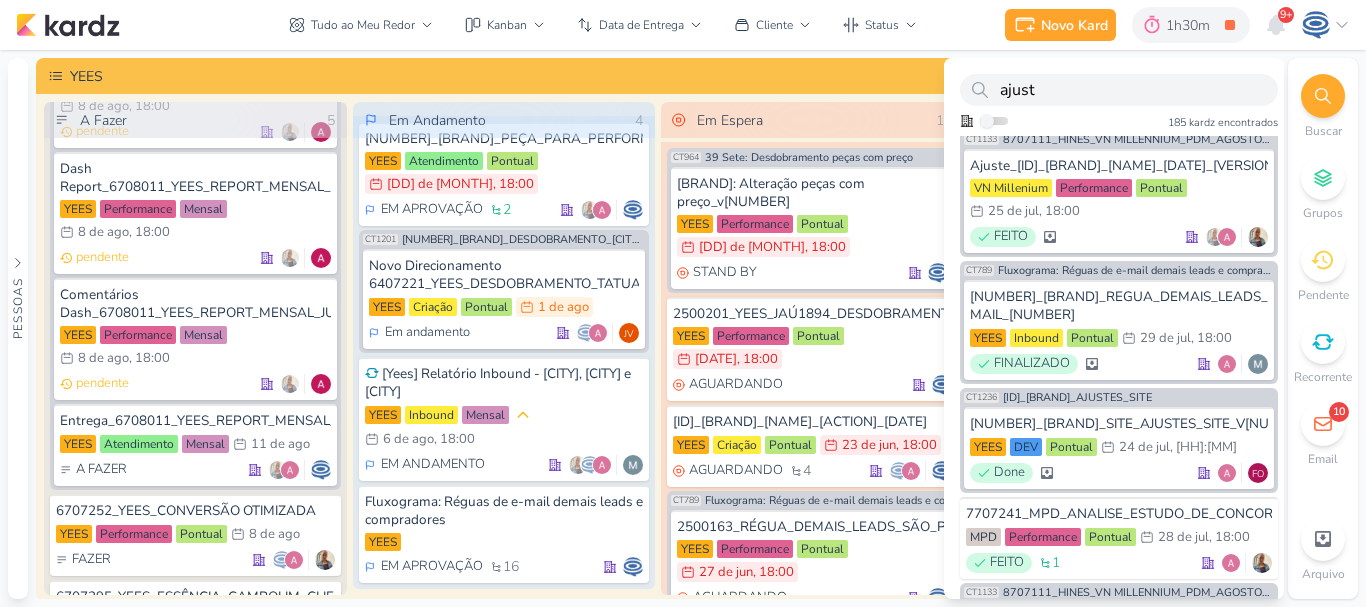 click 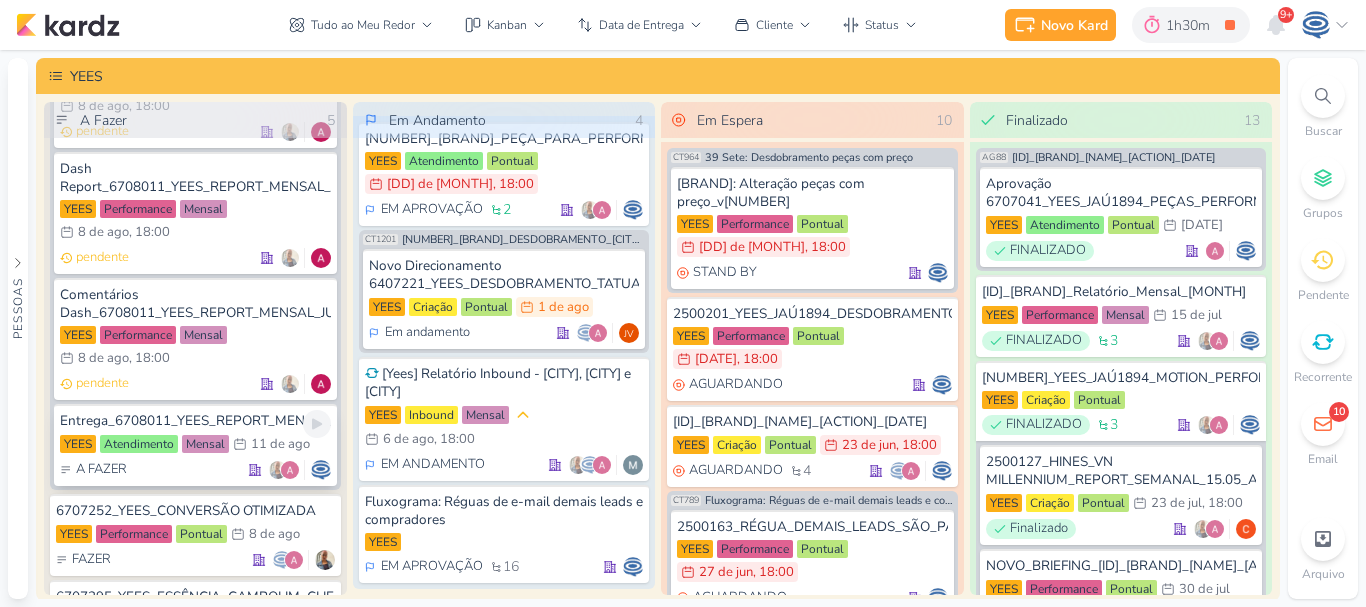 scroll, scrollTop: 680, scrollLeft: 0, axis: vertical 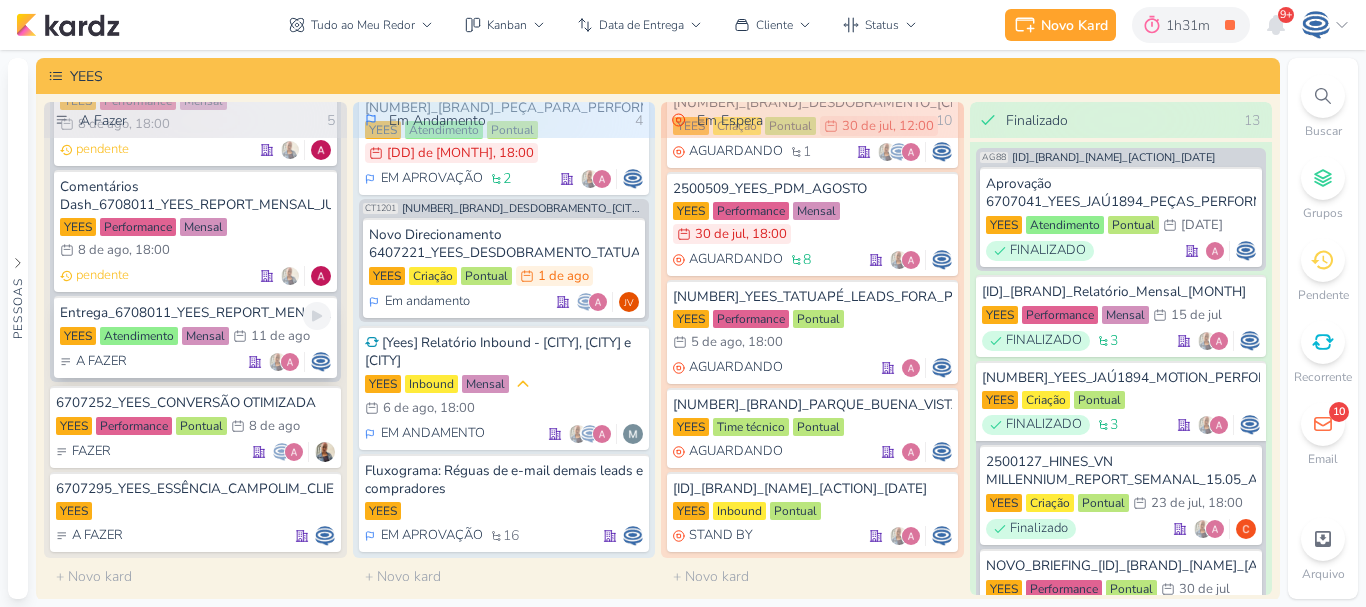 click on "Mensal" at bounding box center [205, 336] 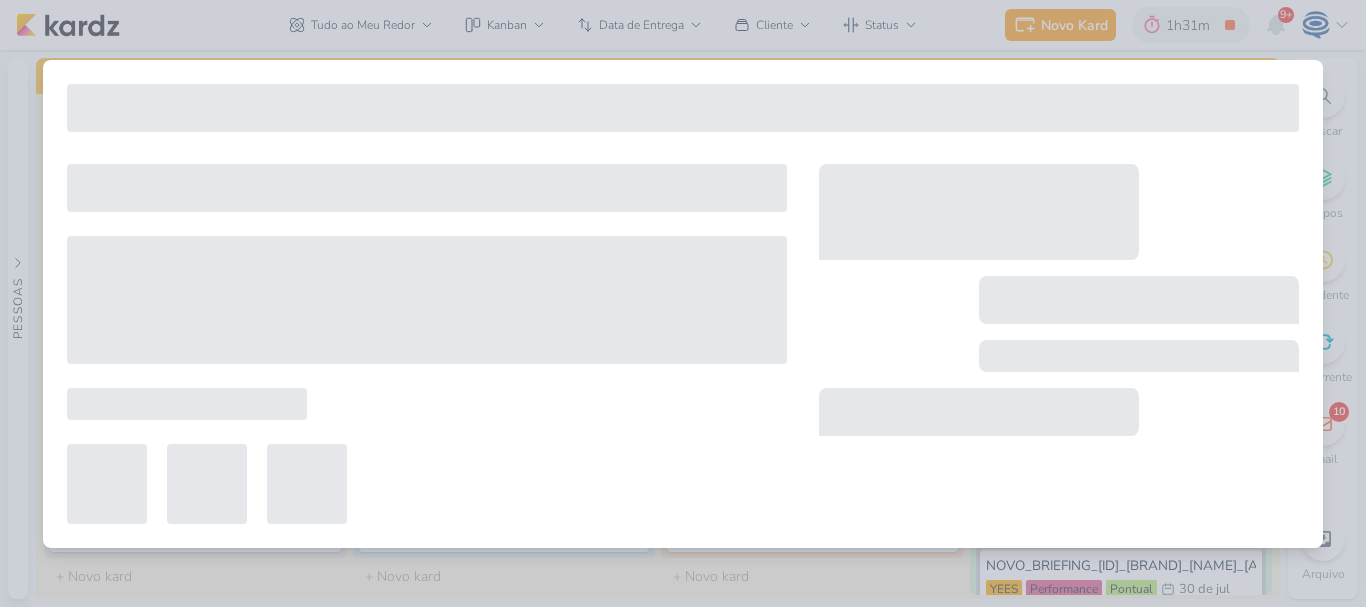 type on "Entrega_6708011_YEES_REPORT_MENSAL_JULHO" 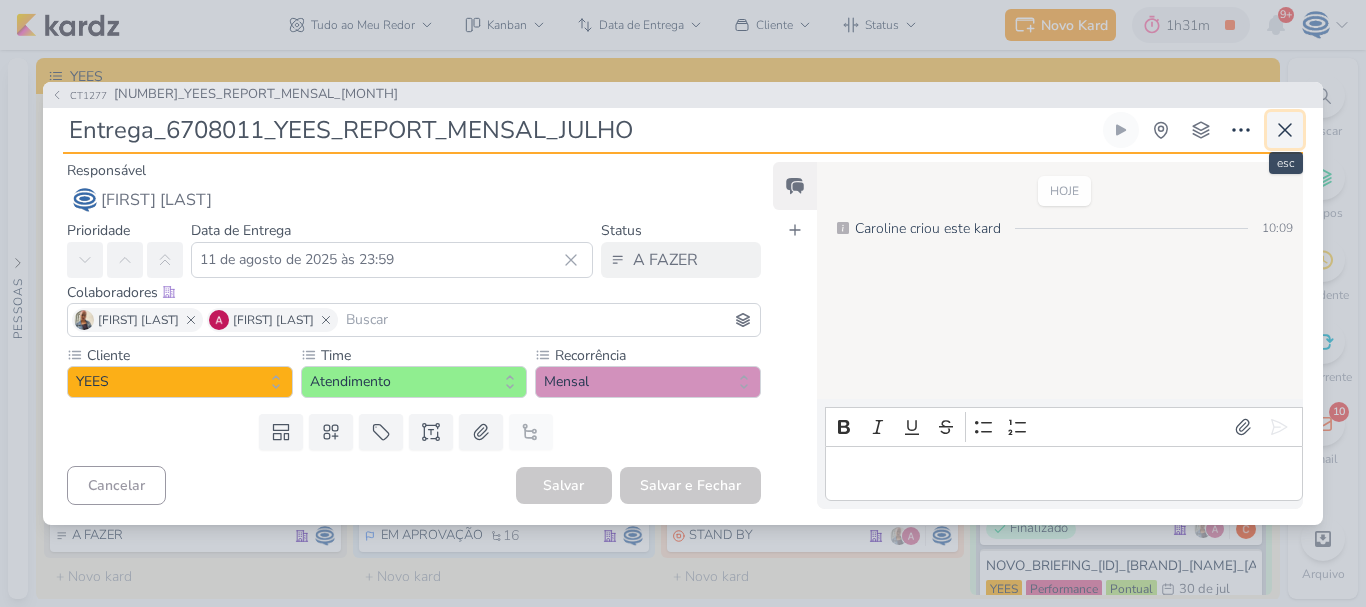 click at bounding box center (1285, 130) 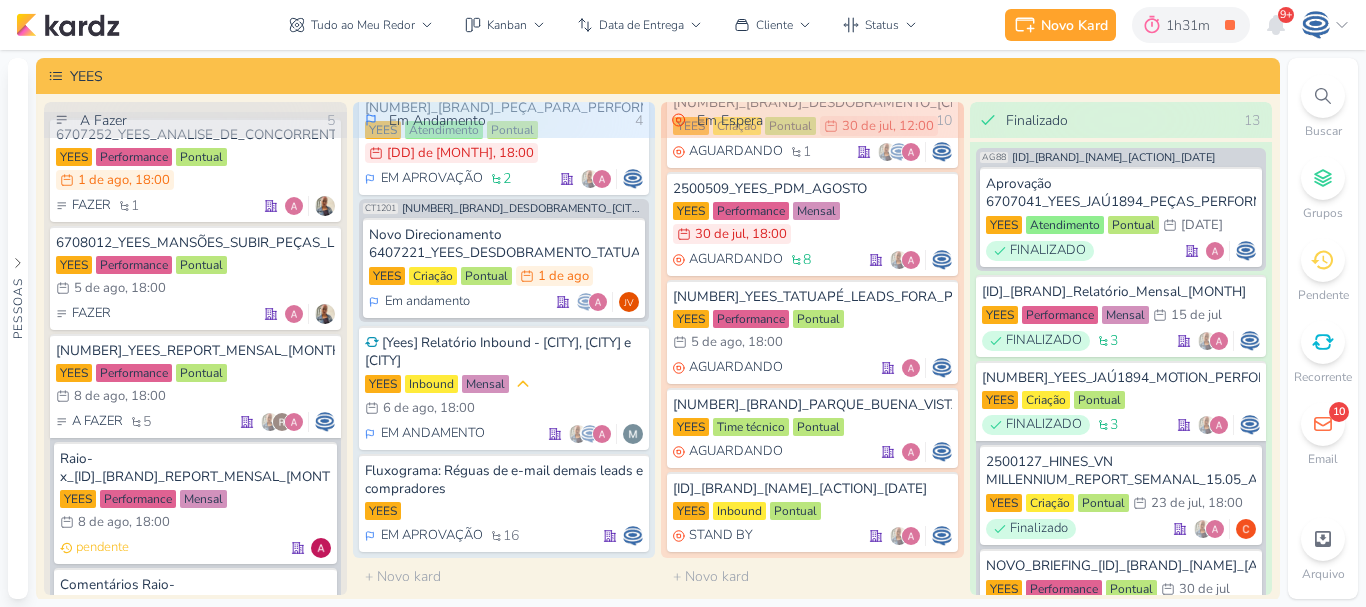 scroll, scrollTop: 0, scrollLeft: 0, axis: both 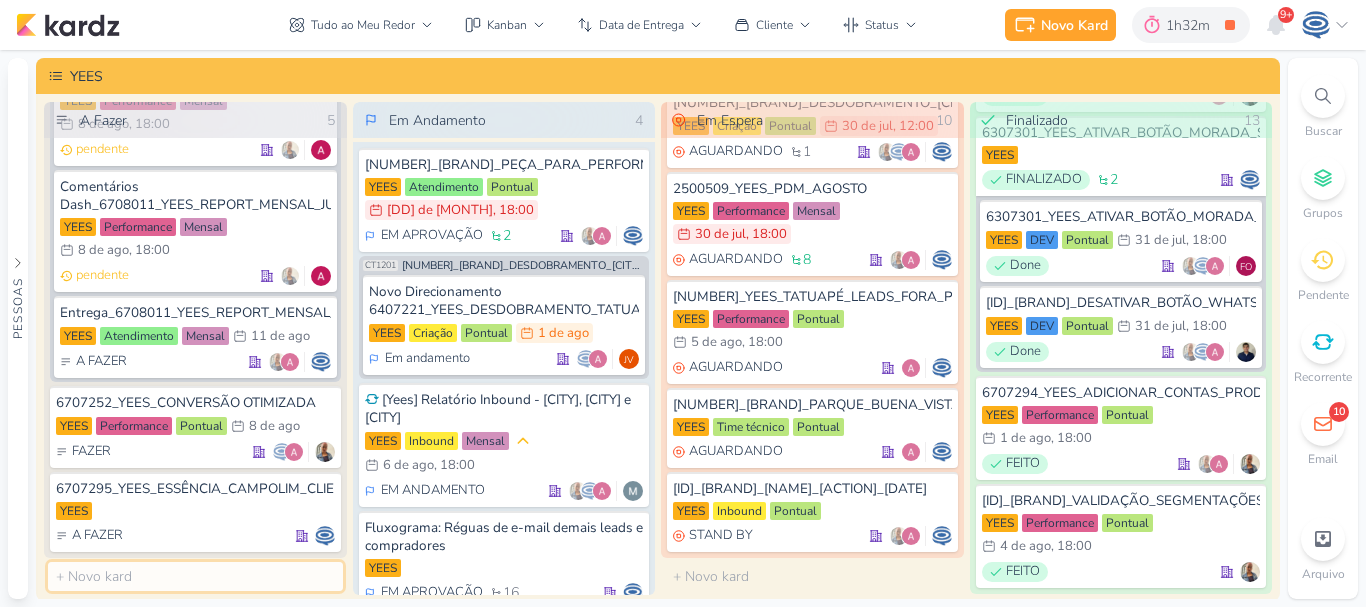click at bounding box center [195, 576] 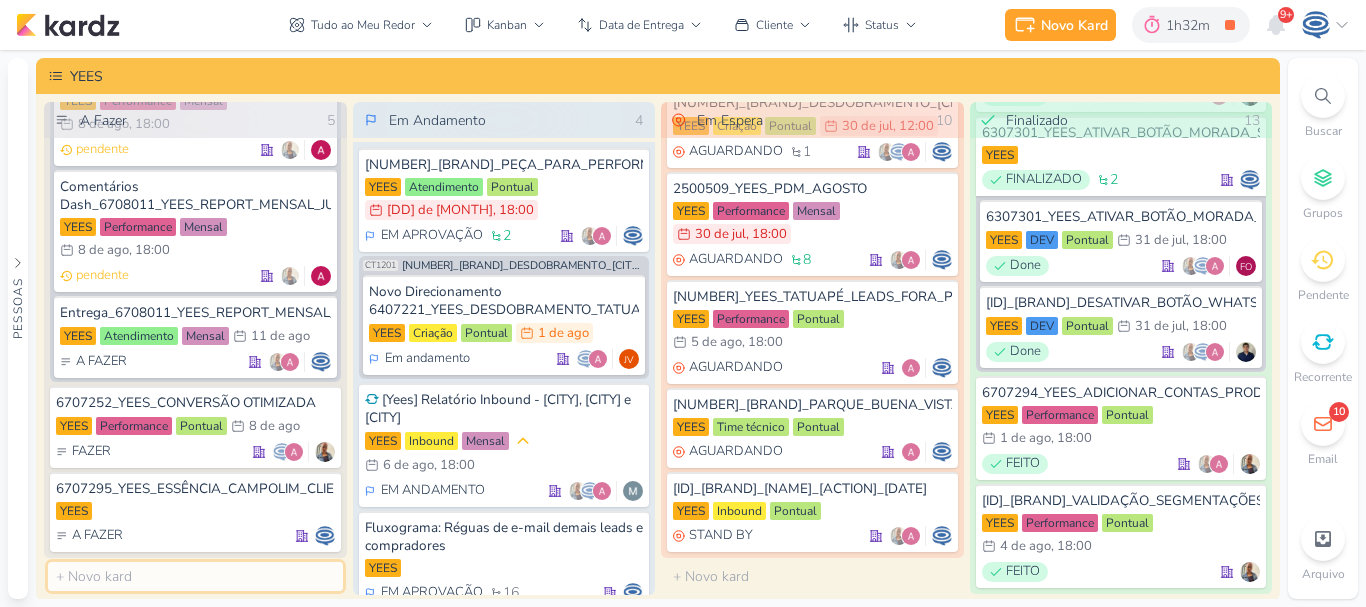 type on "V" 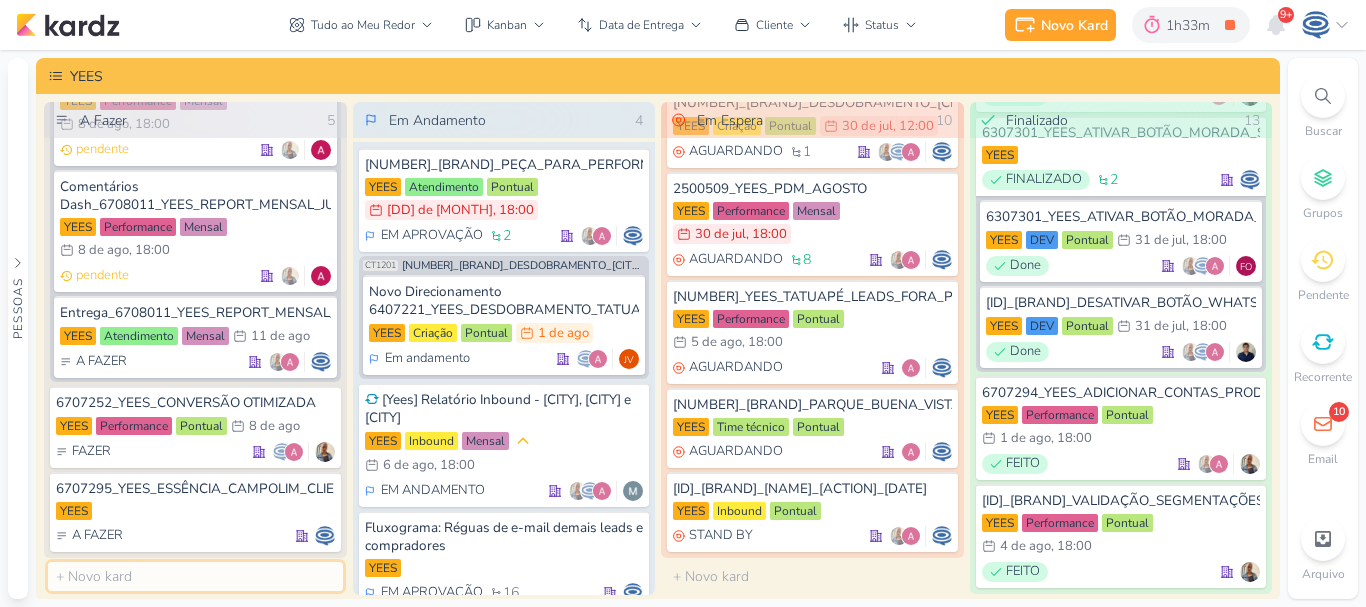 paste on "6308011_YEES_SITE_AJUSTE_IMAGEM_FALE_CONOSCO" 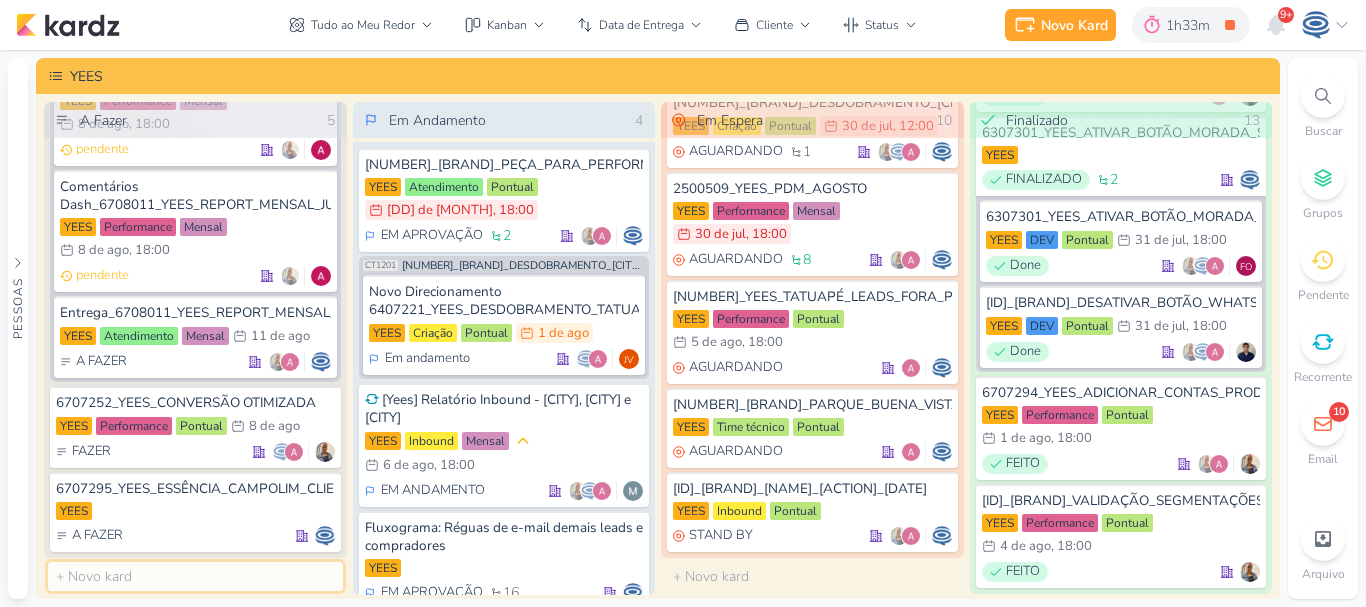 type on "6308011_YEES_SITE_AJUSTE_IMAGEM_FALE_CONOSCO" 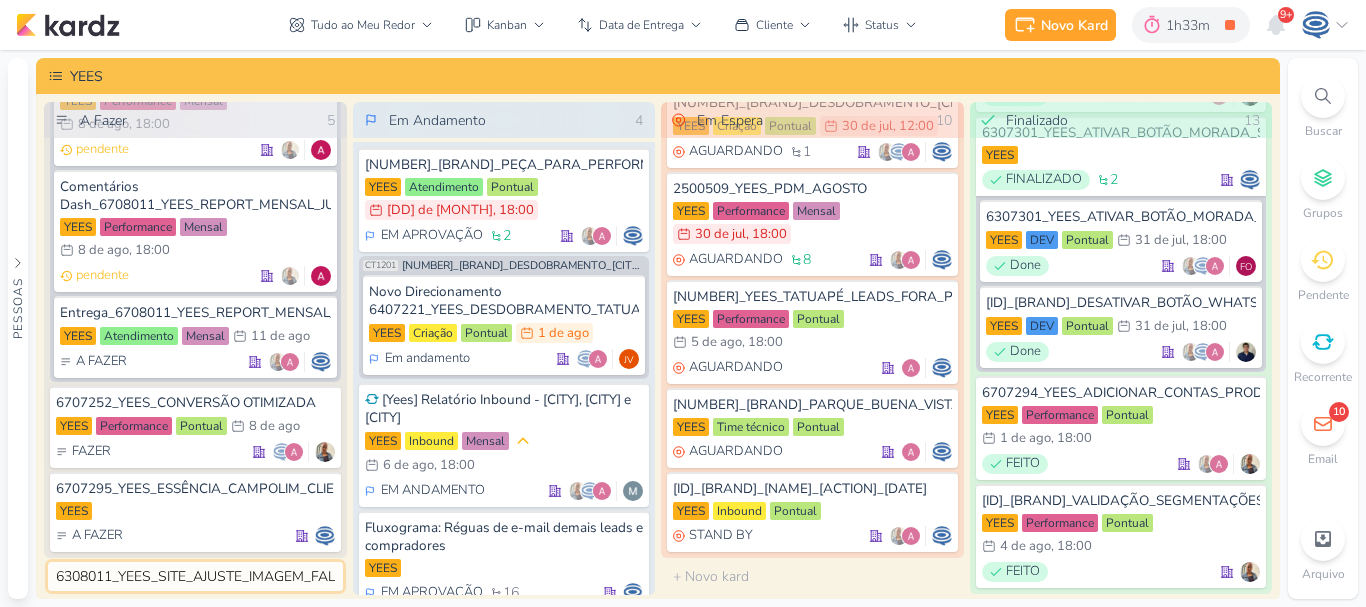 scroll, scrollTop: 0, scrollLeft: 90, axis: horizontal 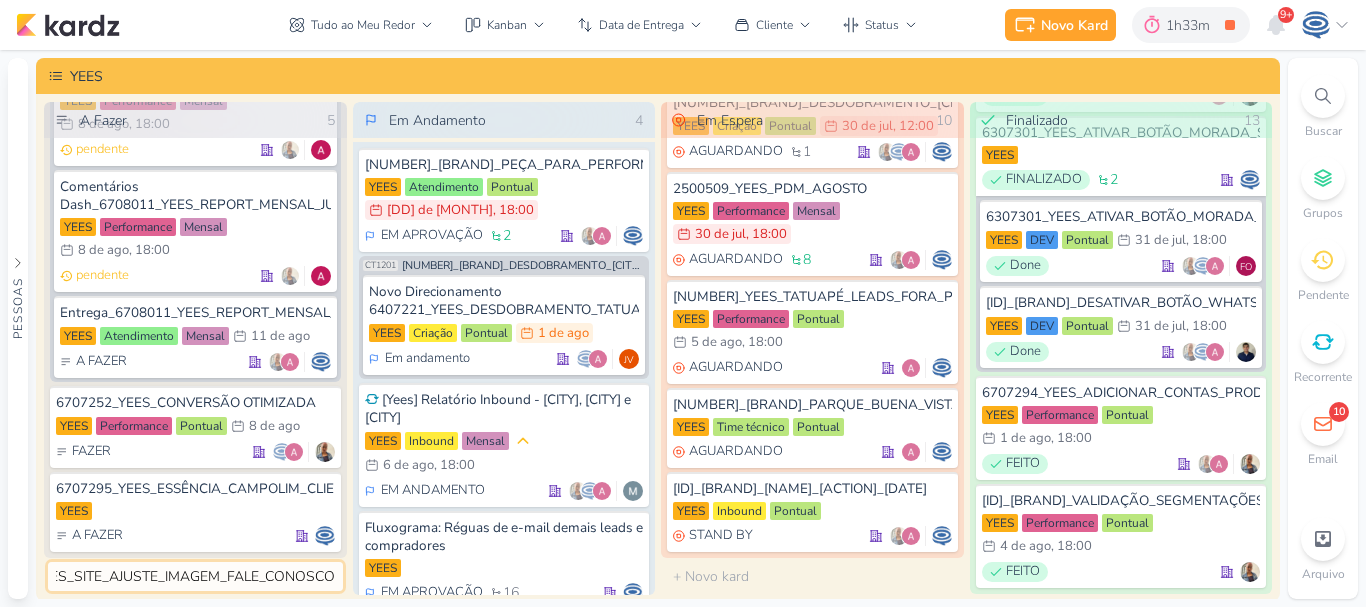 type 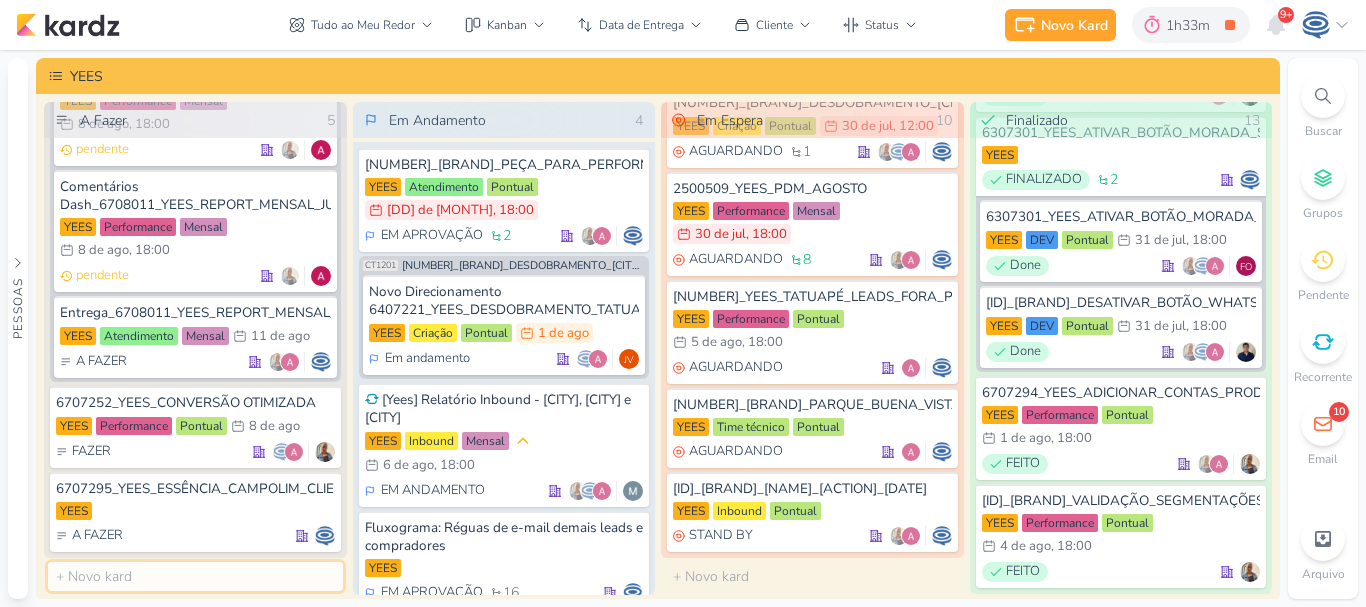 scroll, scrollTop: 0, scrollLeft: 0, axis: both 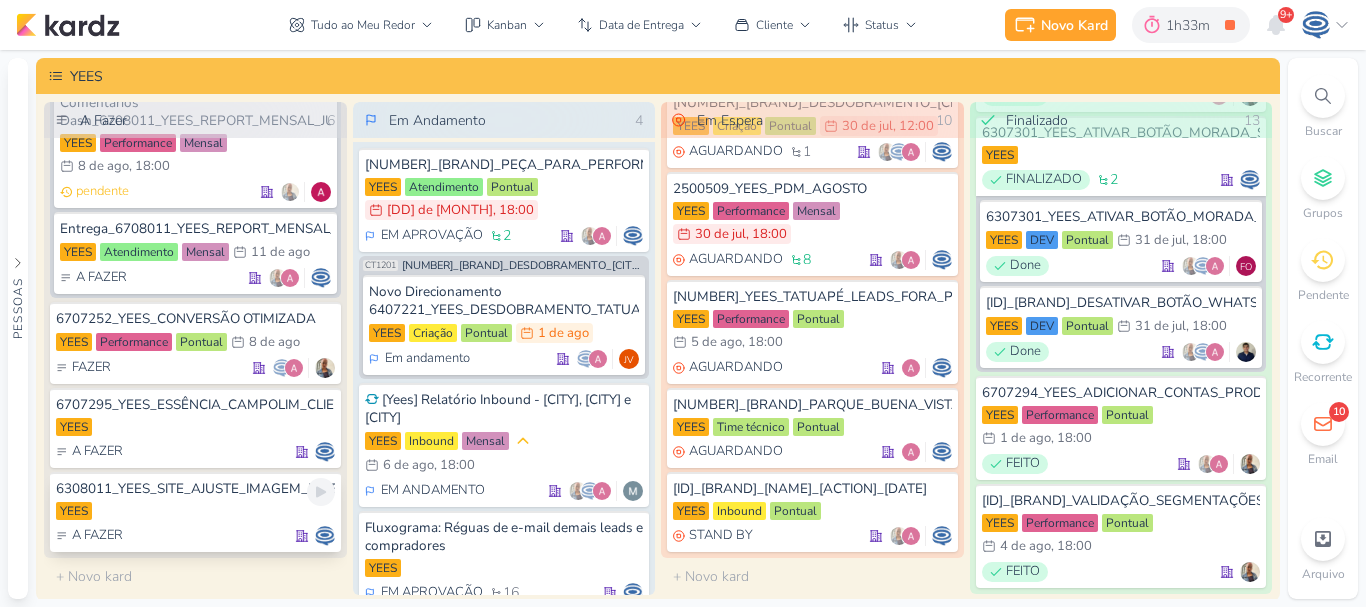 click on "YEES" at bounding box center (195, 512) 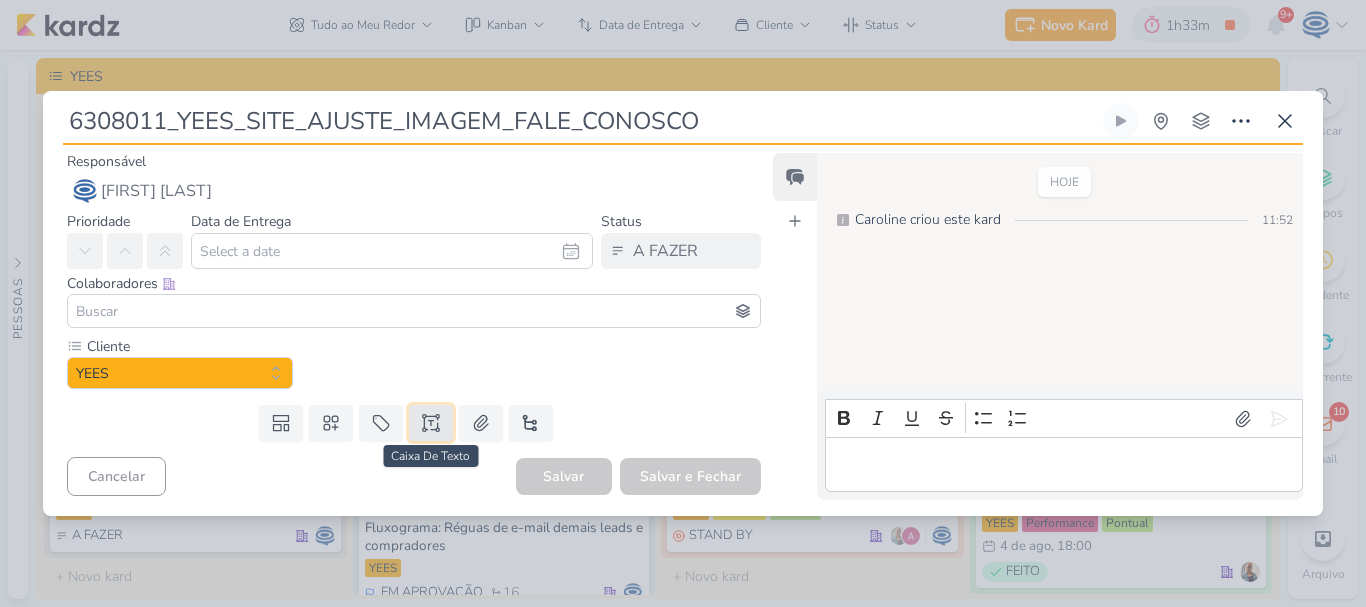 click 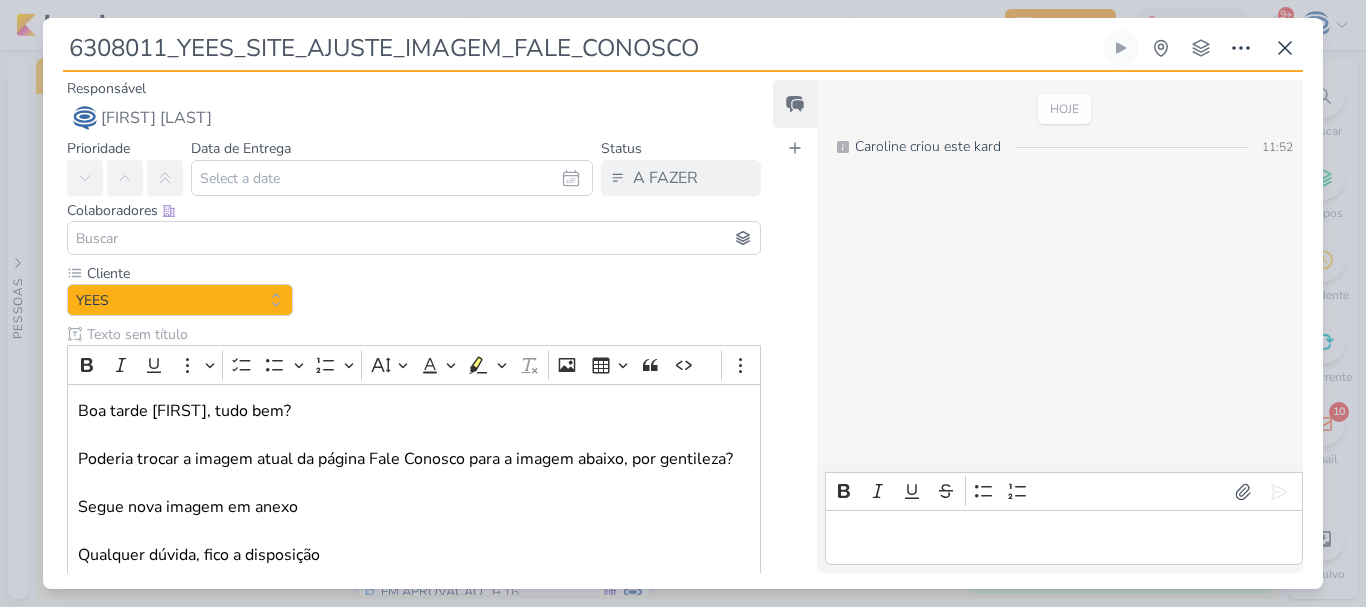 scroll, scrollTop: 120, scrollLeft: 0, axis: vertical 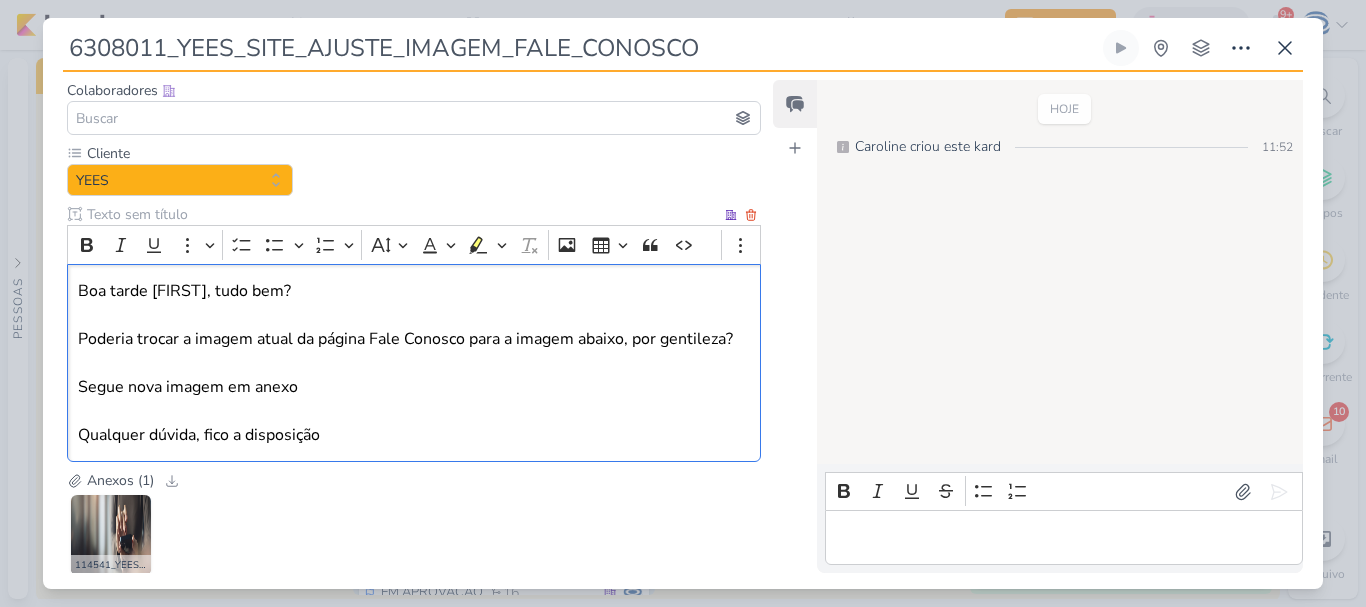 click on "Boa tarde Fabio, tudo bem?  Poderia trocar a imagem atual da página Fale Conosco para a imagem abaixo, por gentileza?  Segue nova imagem em anexo" at bounding box center (414, 339) 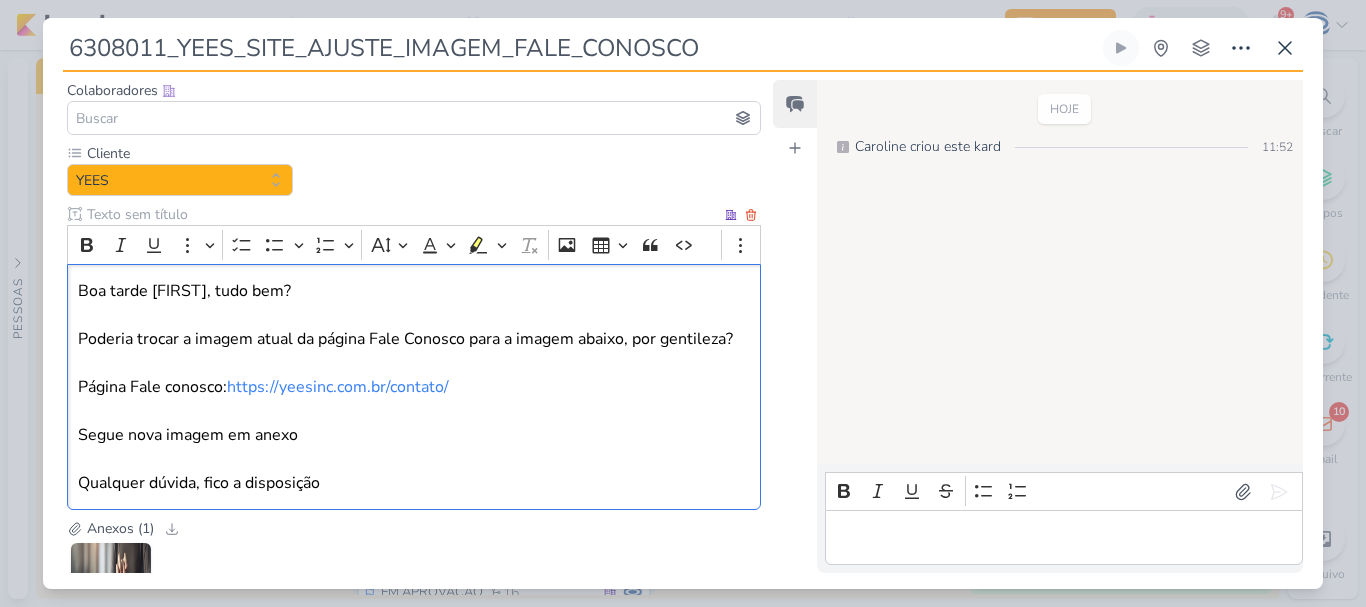 scroll, scrollTop: 285, scrollLeft: 0, axis: vertical 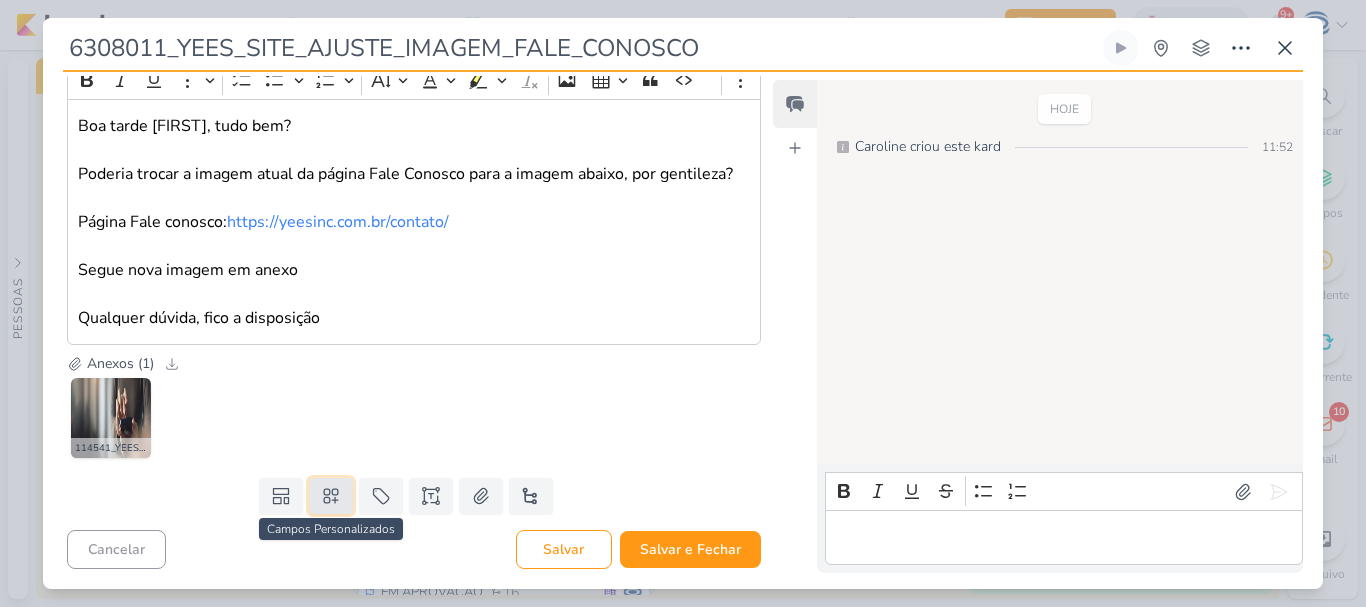 click at bounding box center (331, 496) 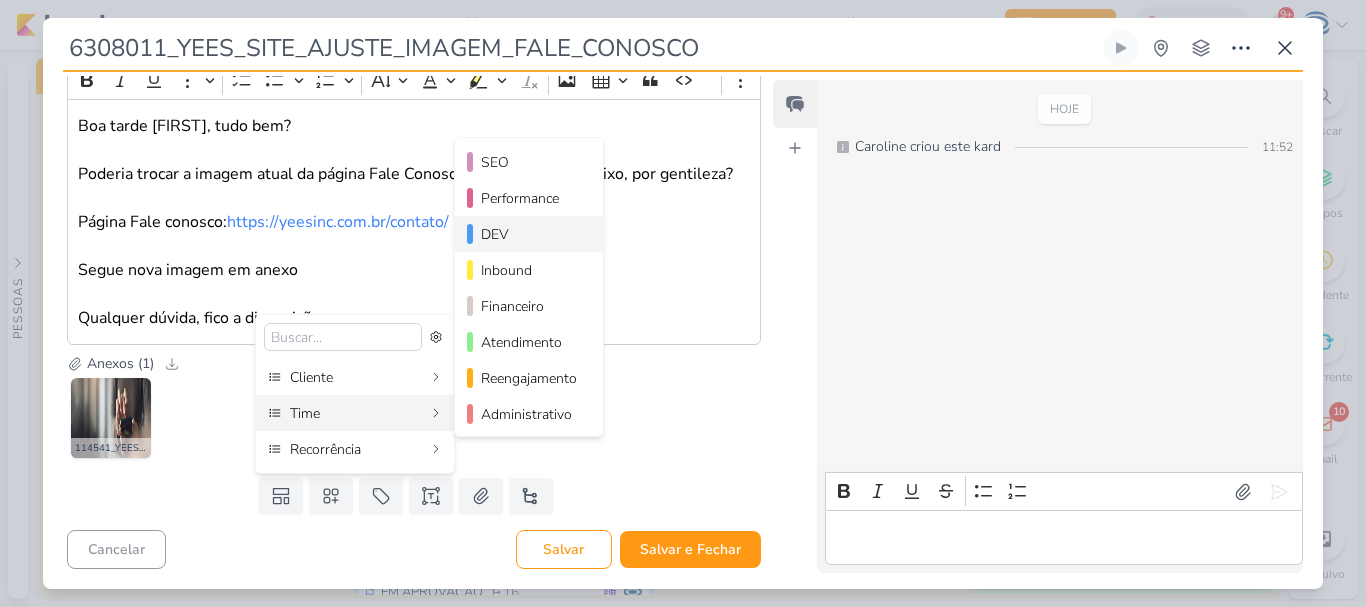 click on "DEV" at bounding box center (530, 234) 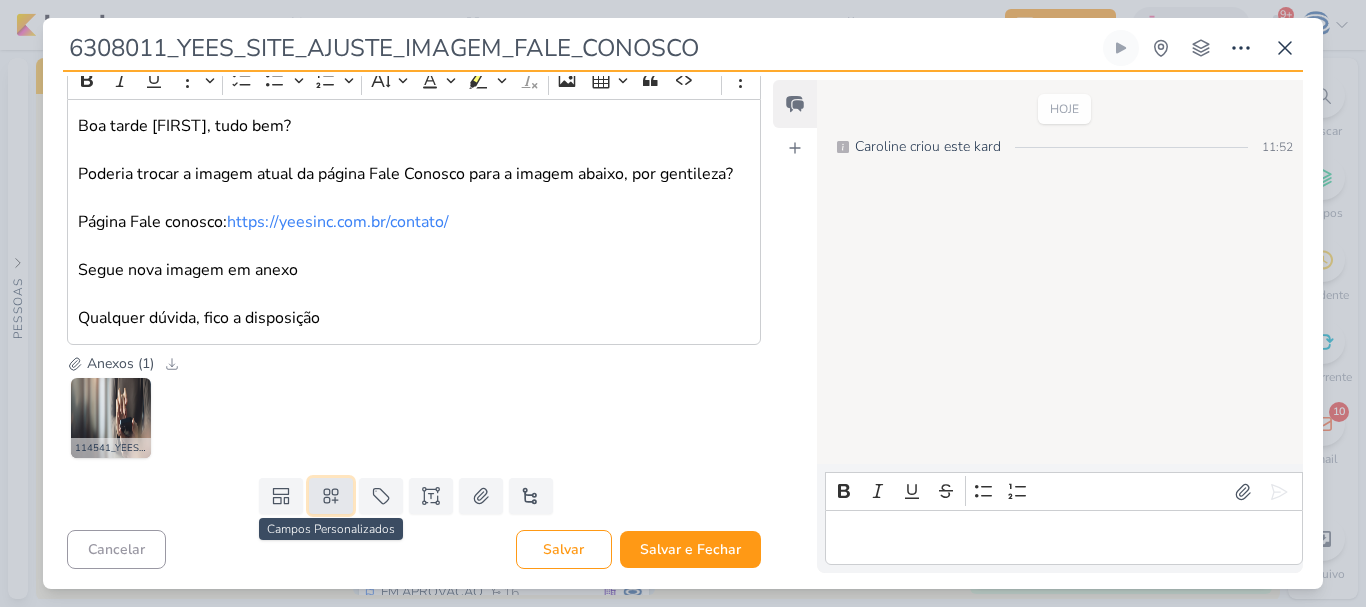 click 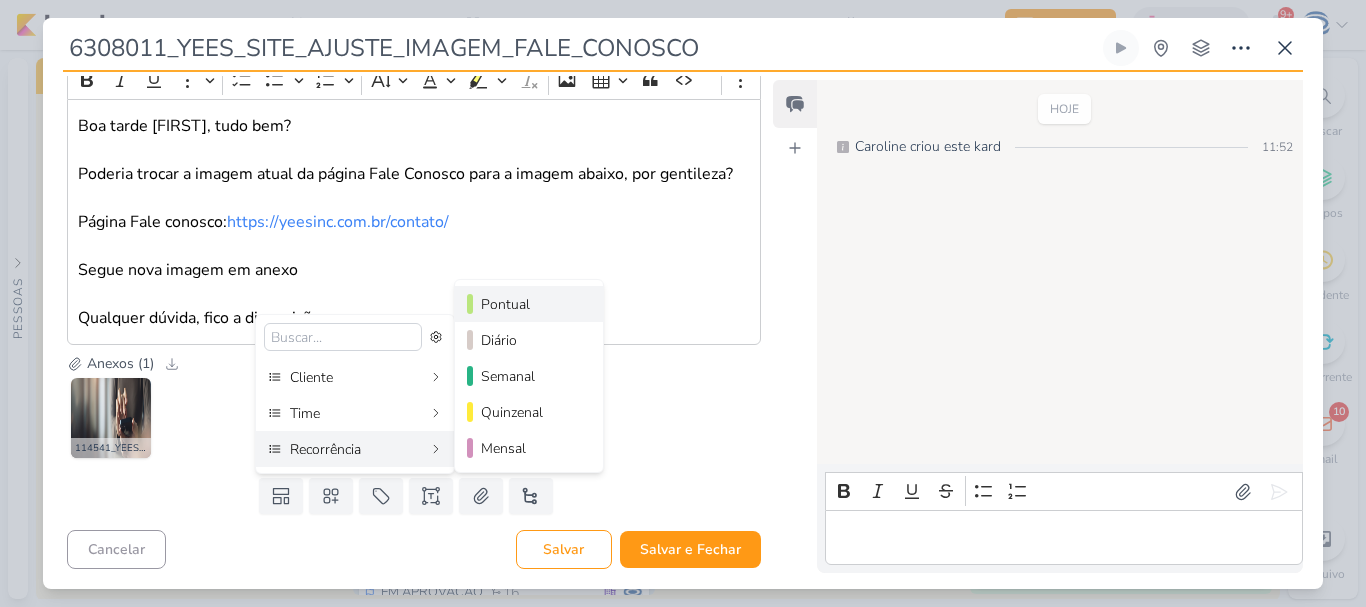 click on "Pontual" at bounding box center [530, 304] 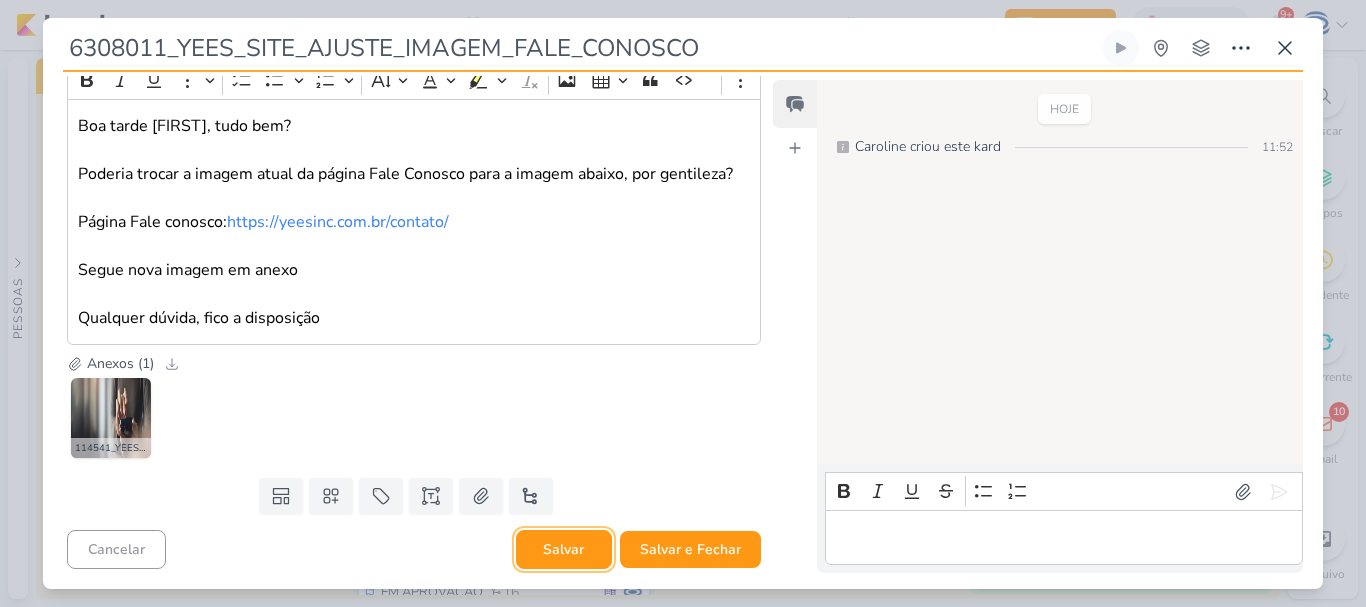 click on "Salvar" at bounding box center [564, 549] 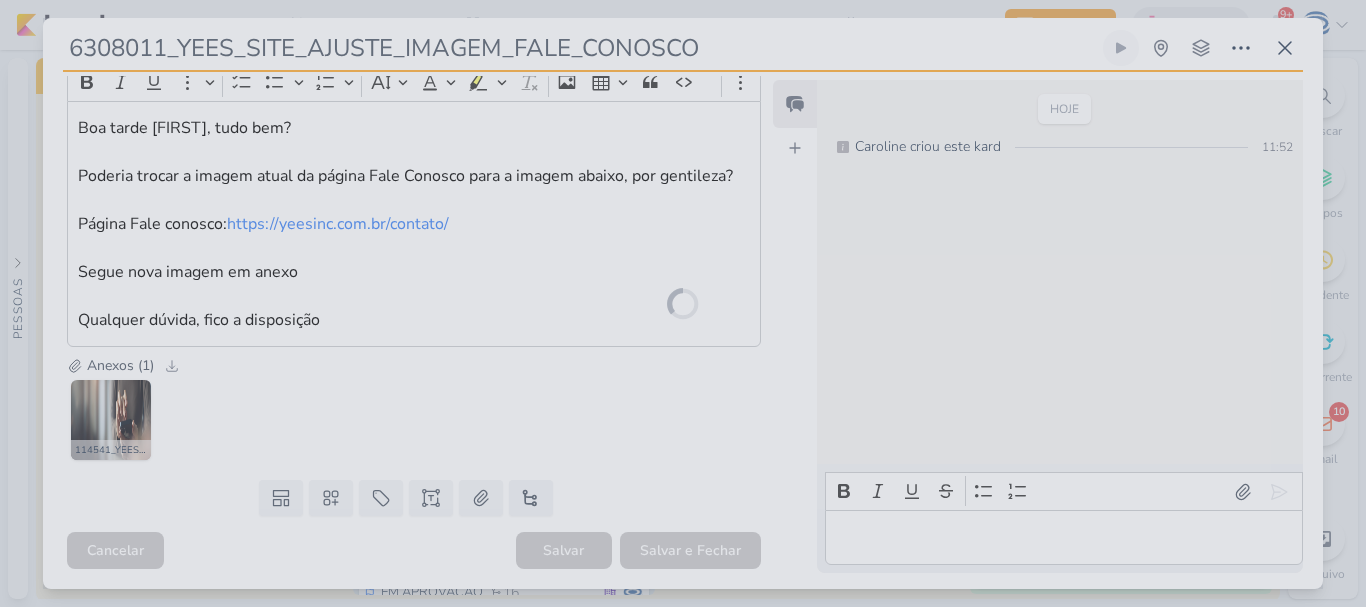 scroll, scrollTop: 283, scrollLeft: 0, axis: vertical 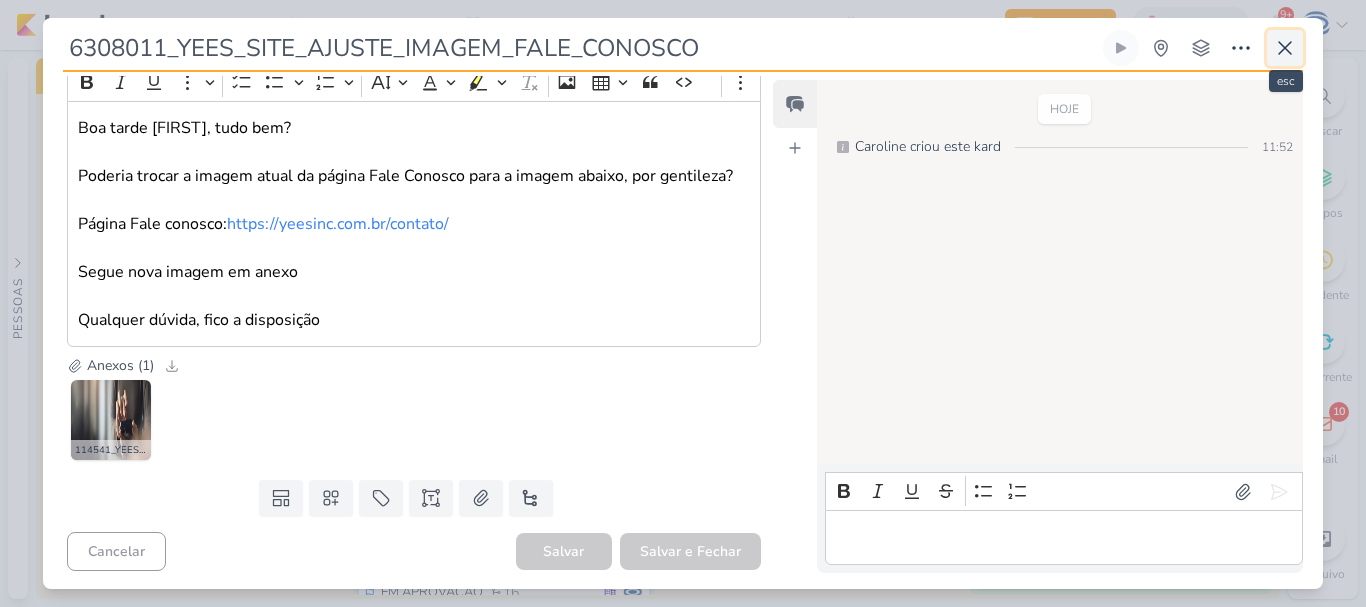 click 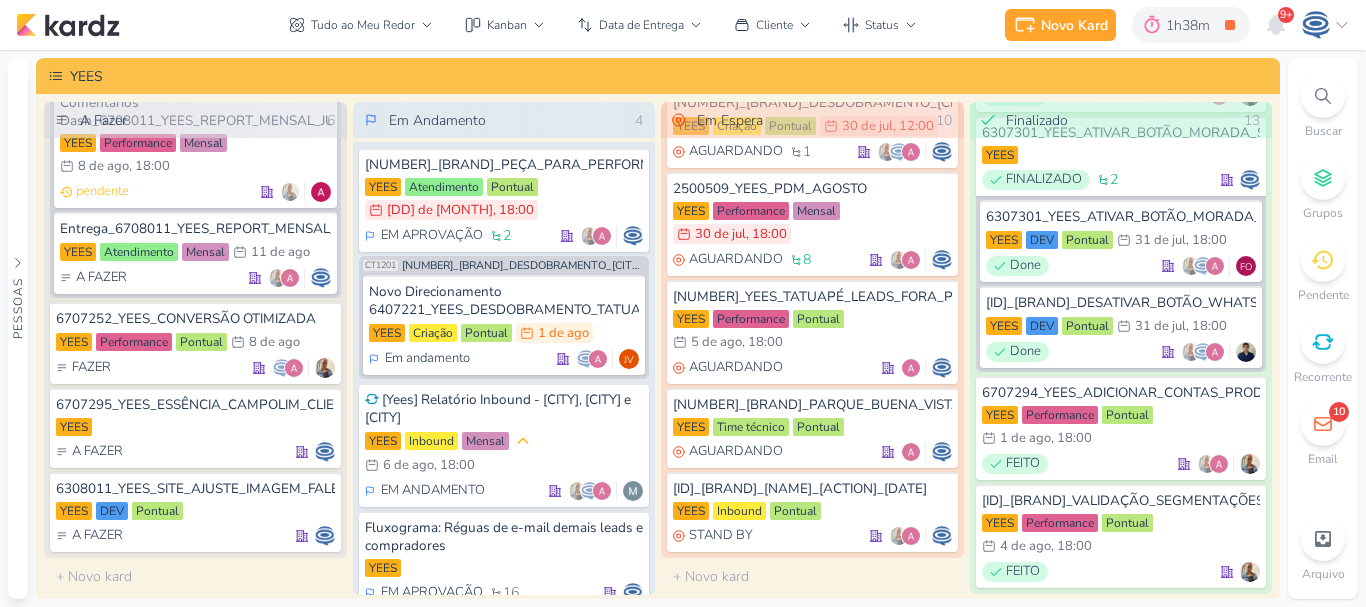 click on "Tudo ao Meu Redor
visão
Caixa de Entrada
A caixa de entrada mostra todos os kardz que você é o responsável
Enviados
A visão de enviados contém os kardz que você criou e designou à outra pessoa
Colaboração" at bounding box center (603, 25) 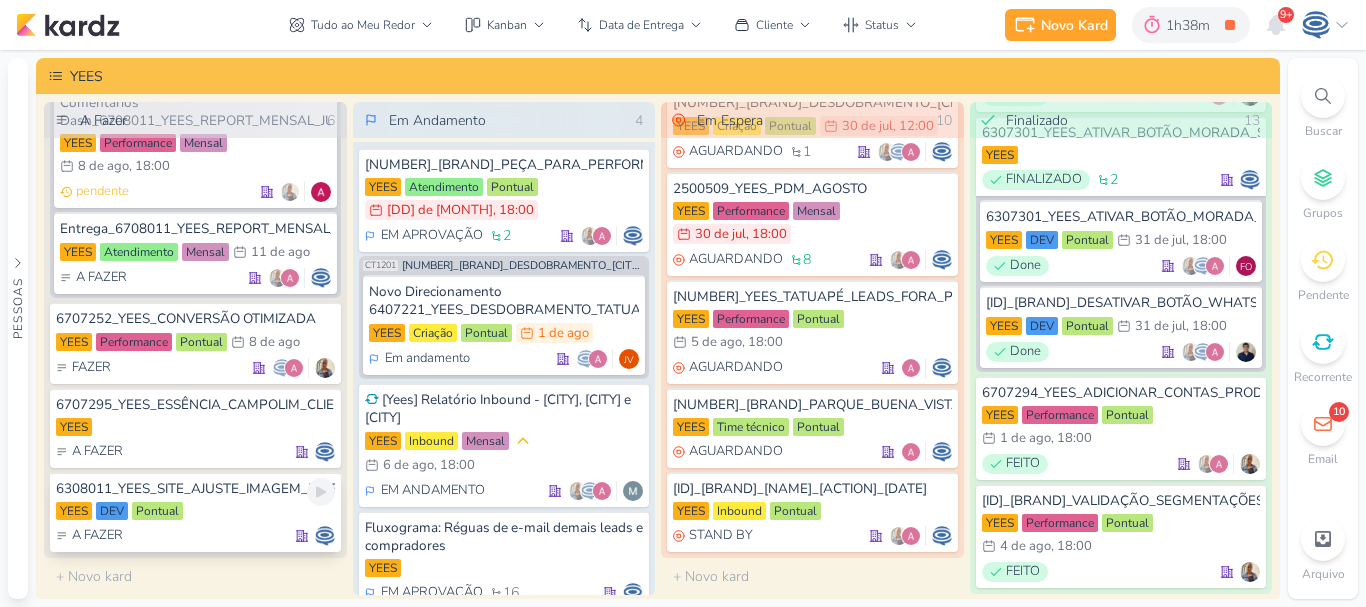 click on "A FAZER" at bounding box center [195, 536] 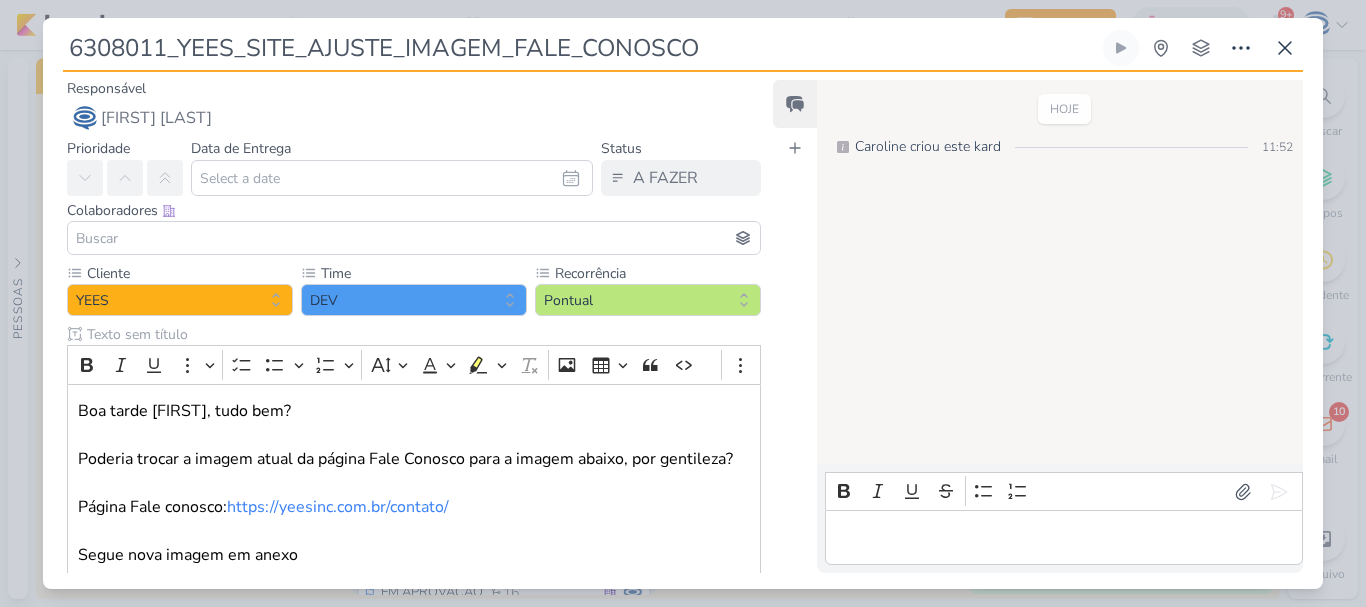 click at bounding box center (414, 238) 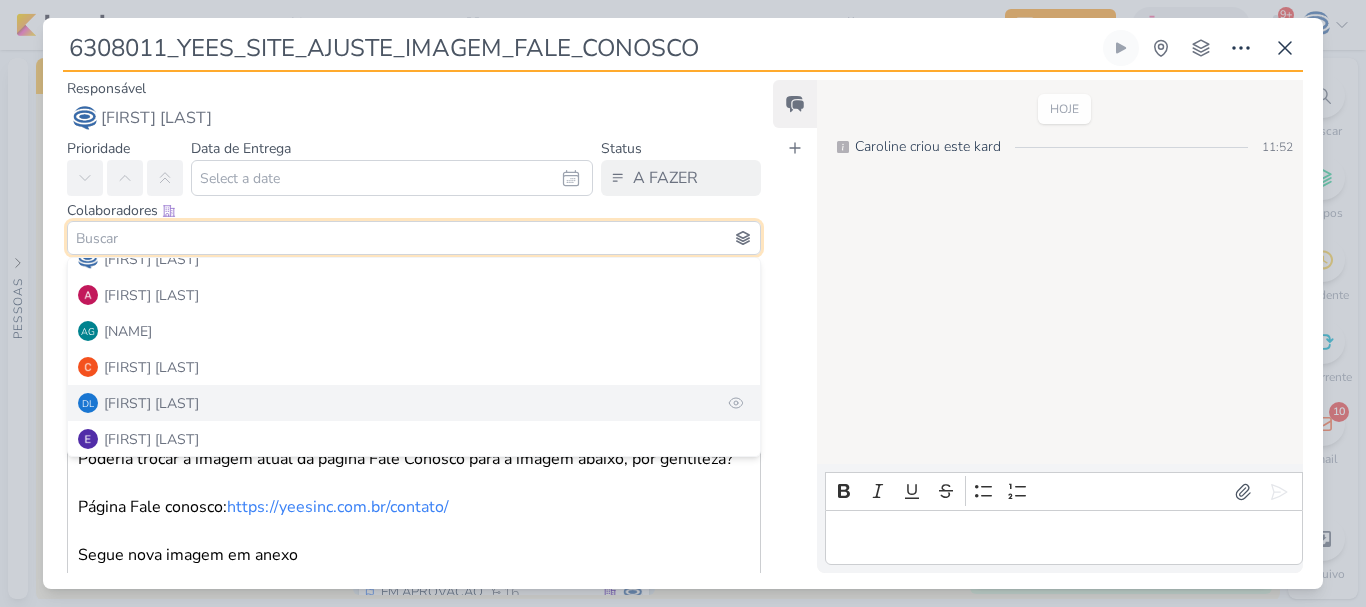 scroll, scrollTop: 16, scrollLeft: 0, axis: vertical 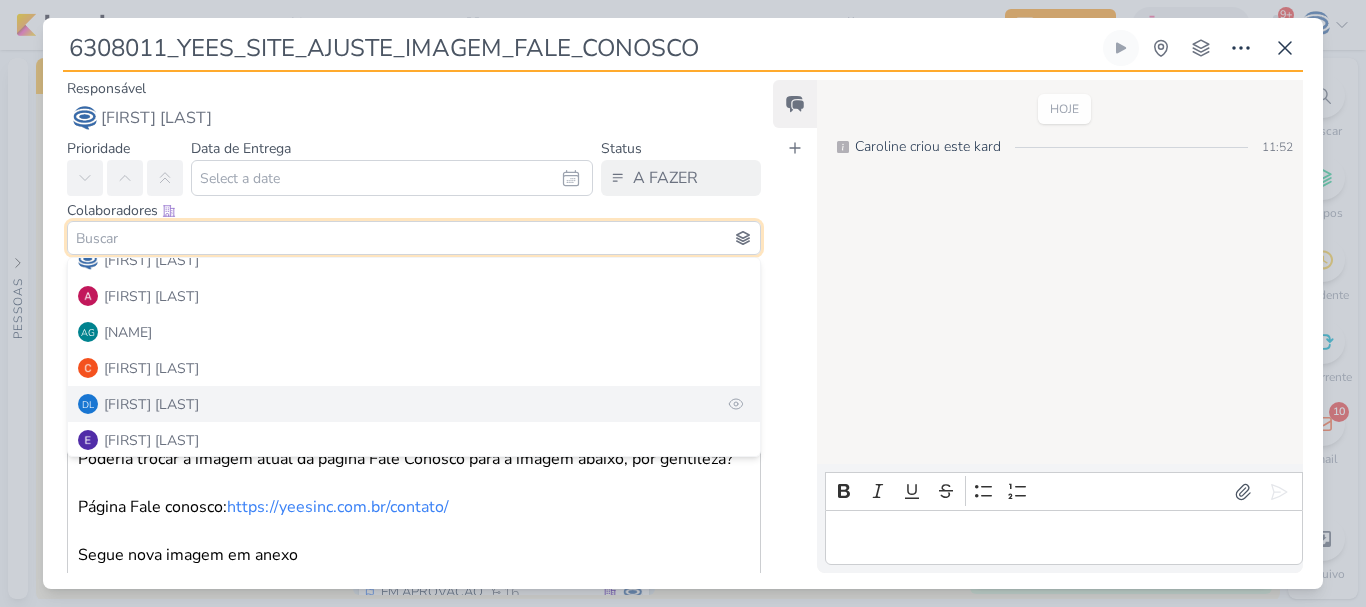 click on "Alessandra Gomes" at bounding box center (151, 296) 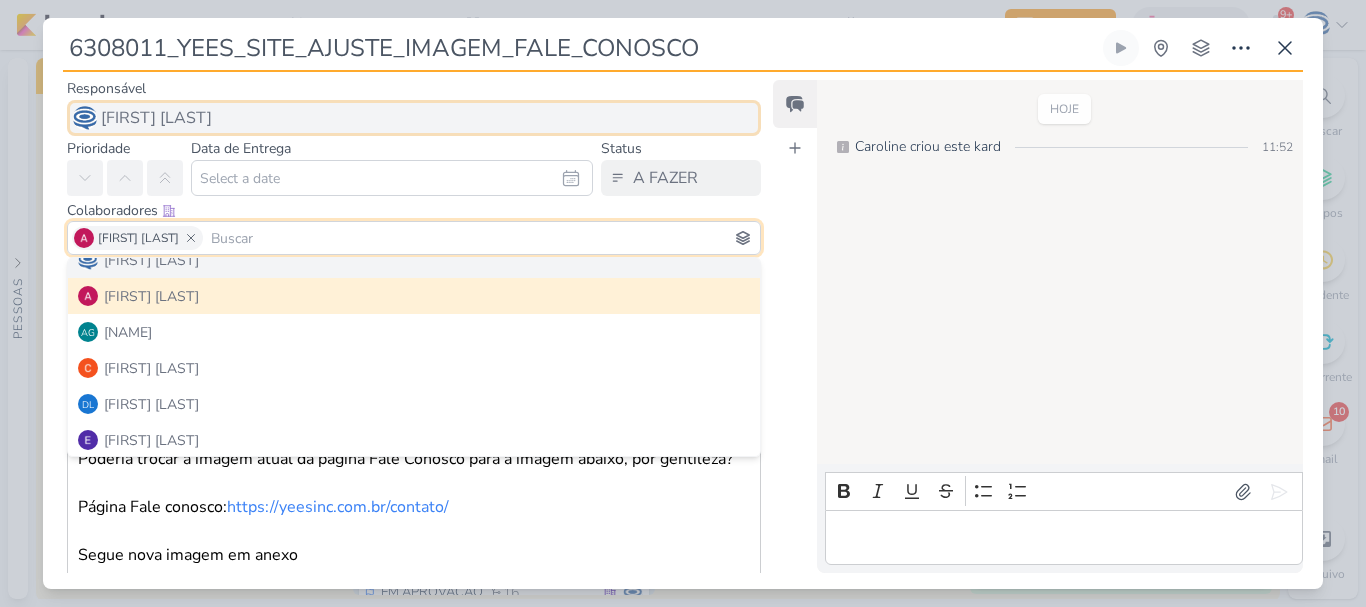 click on "Caroline Traven De Andrade" at bounding box center (156, 118) 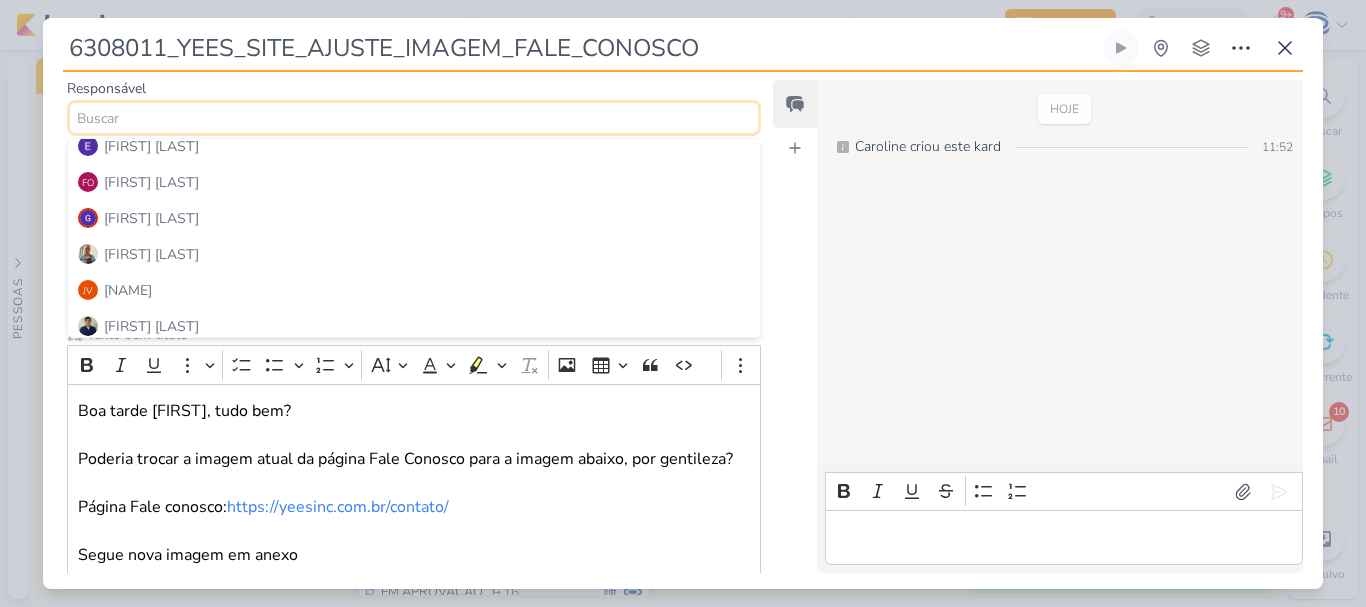 scroll, scrollTop: 196, scrollLeft: 0, axis: vertical 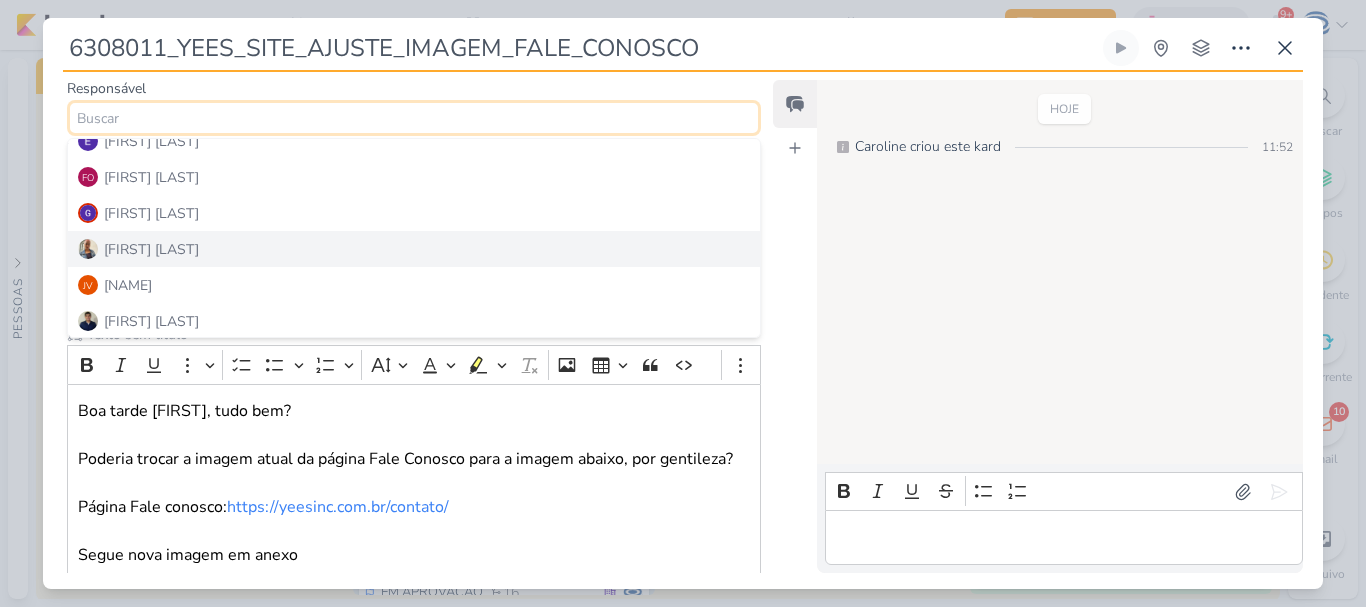 click on "Iara Santos" at bounding box center [414, 249] 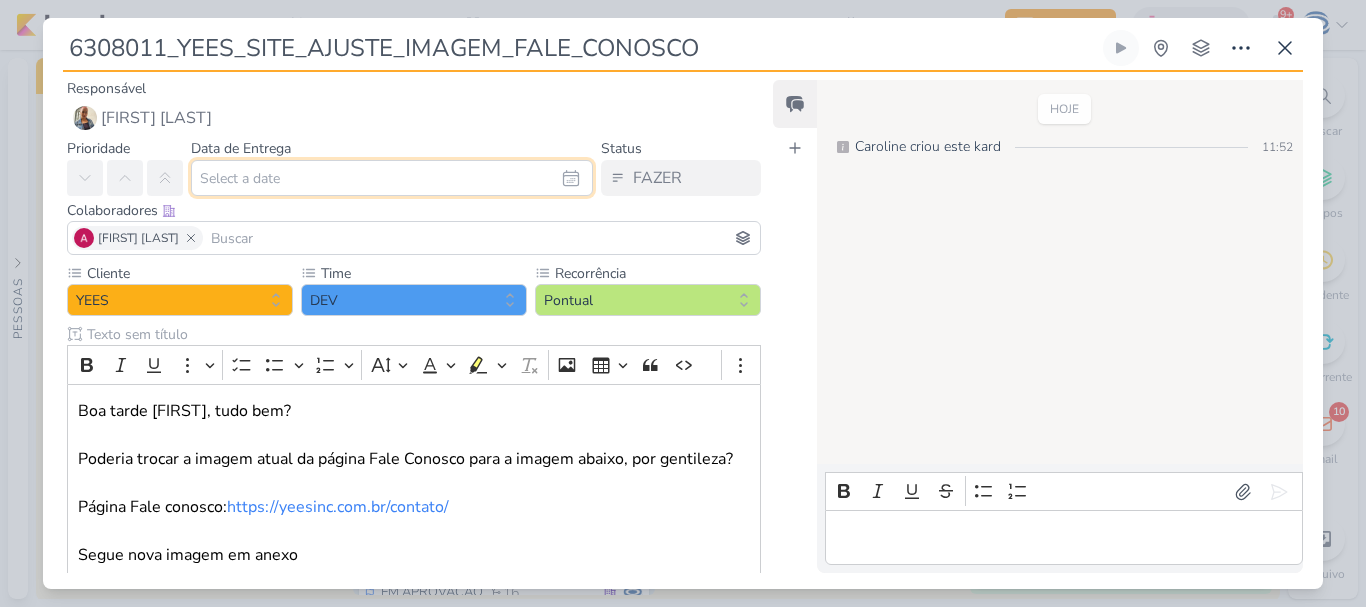 click at bounding box center [392, 178] 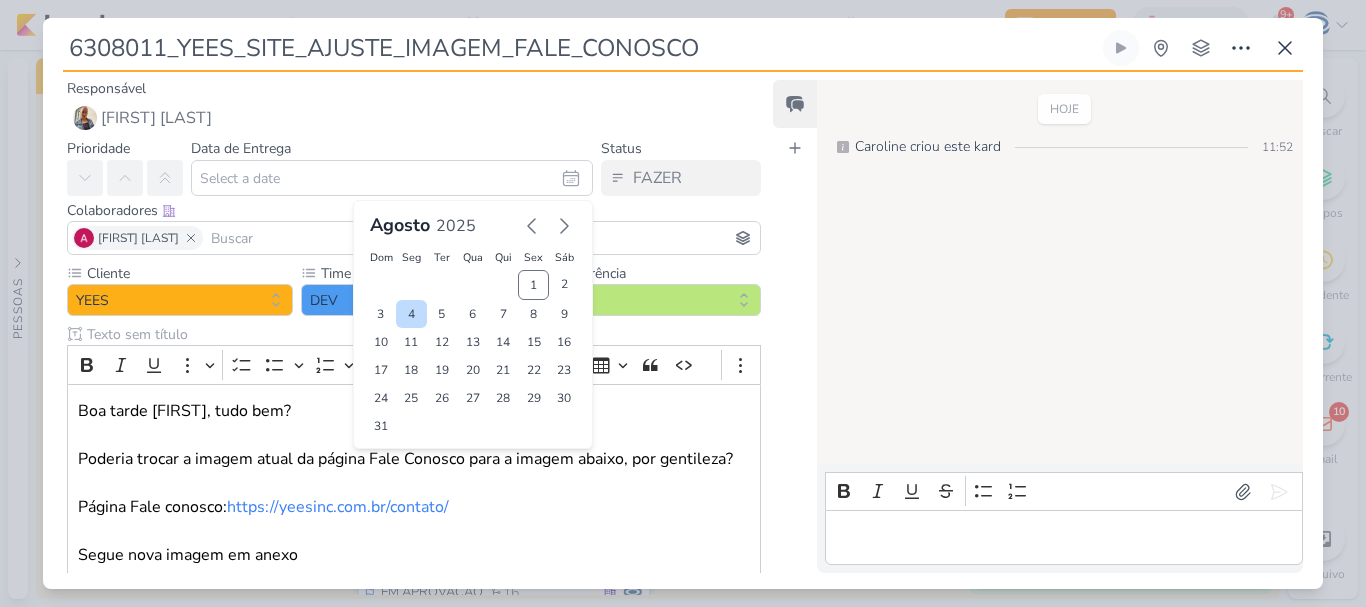 click on "4" at bounding box center (411, 314) 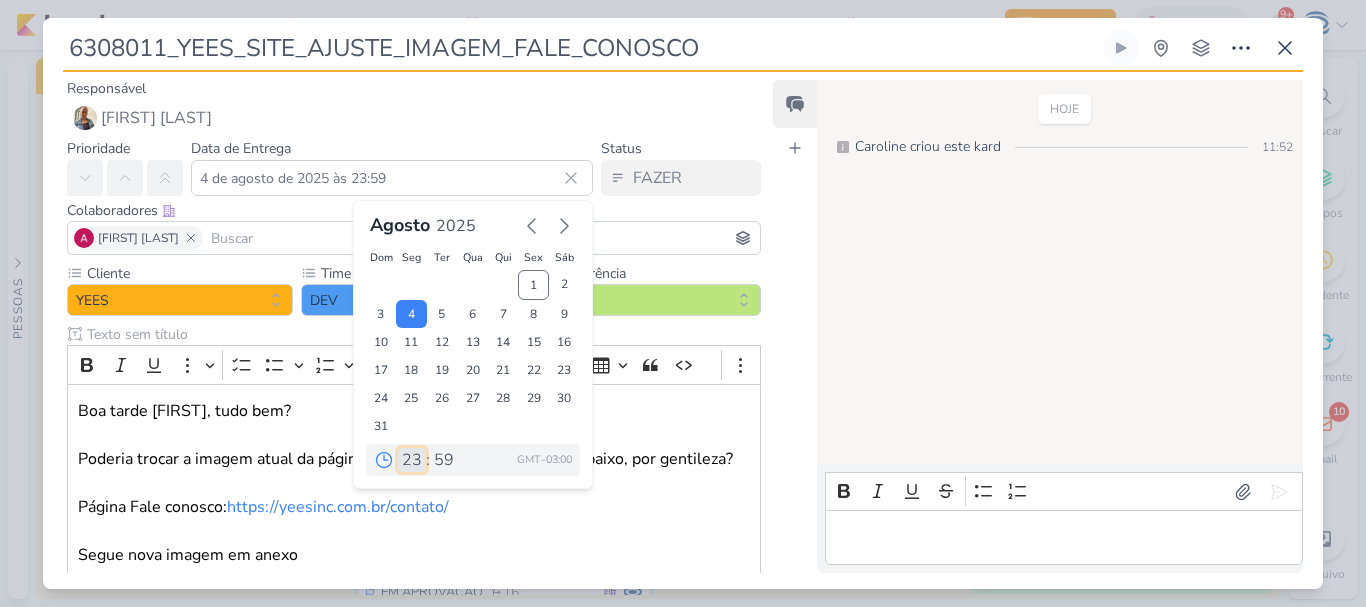 click on "00 01 02 03 04 05 06 07 08 09 10 11 12 13 14 15 16 17 18 19 20 21 22 23" at bounding box center (412, 460) 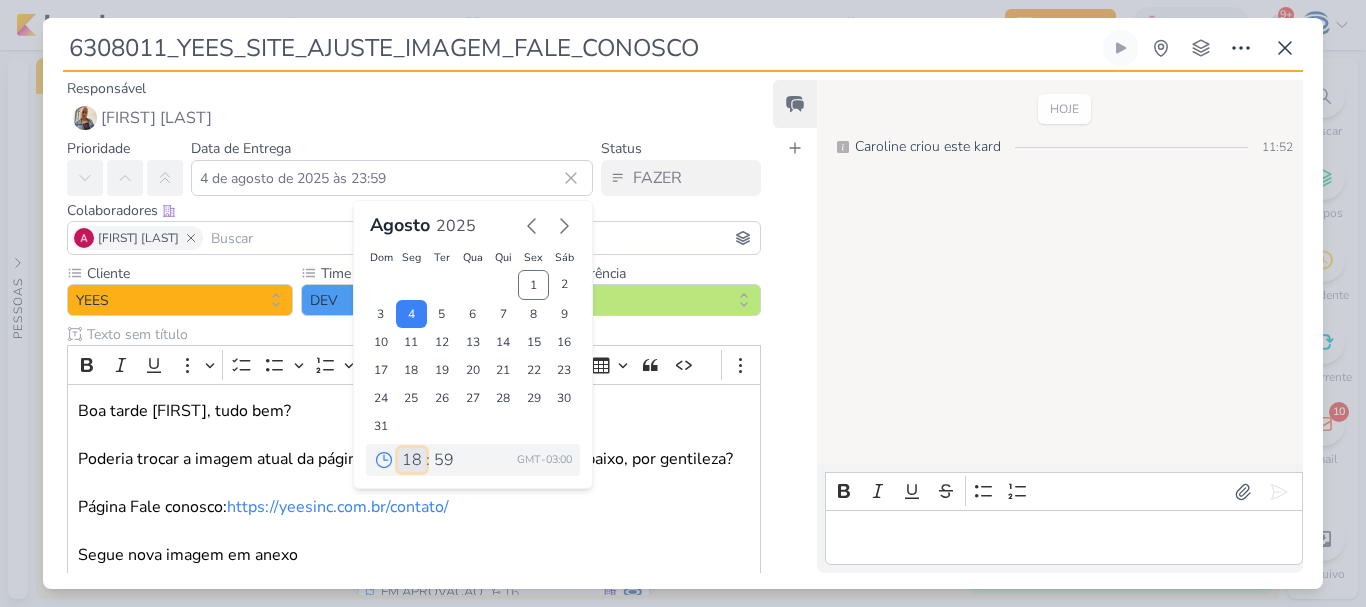 click on "00 01 02 03 04 05 06 07 08 09 10 11 12 13 14 15 16 17 18 19 20 21 22 23" at bounding box center [412, 460] 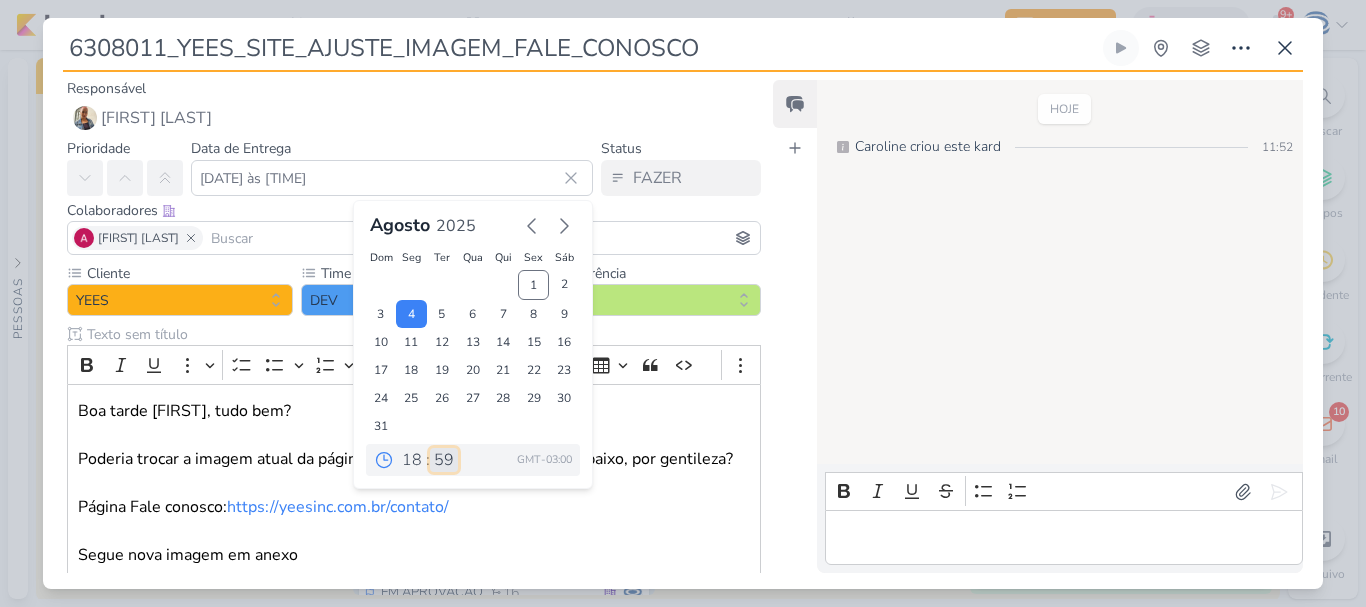 click on "00 05 10 15 20 25 30 35 40 45 50 55
59" at bounding box center [444, 460] 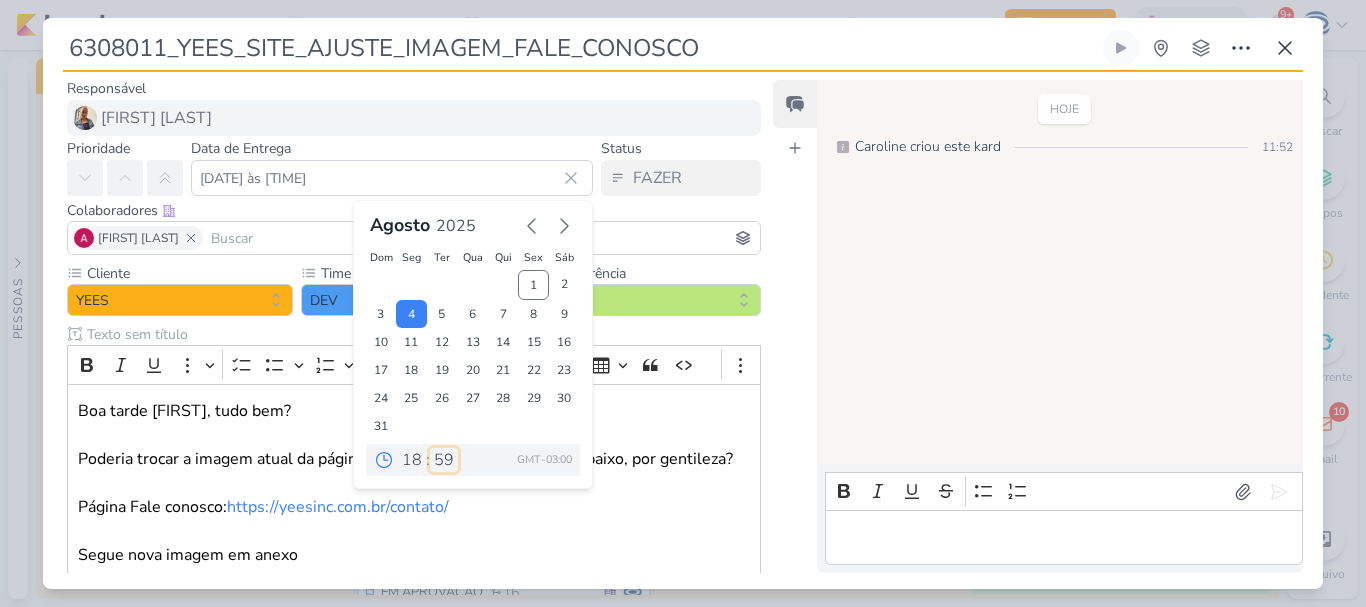 select on "0" 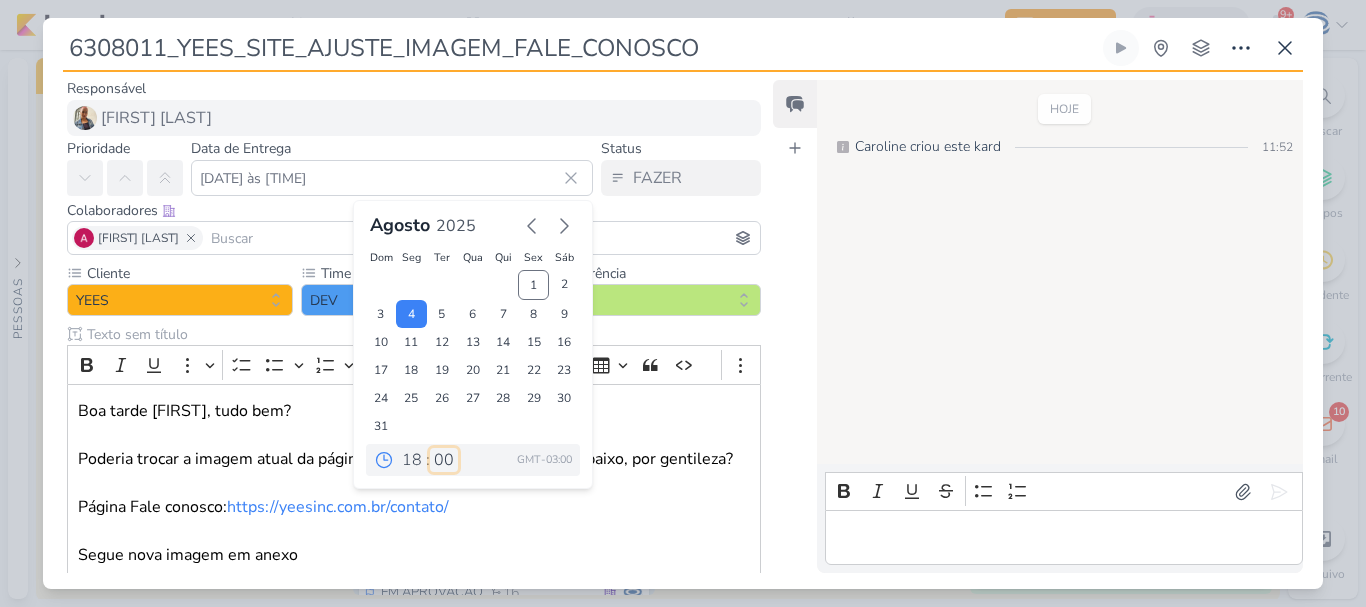 click on "00 05 10 15 20 25 30 35 40 45 50 55
59" at bounding box center (444, 460) 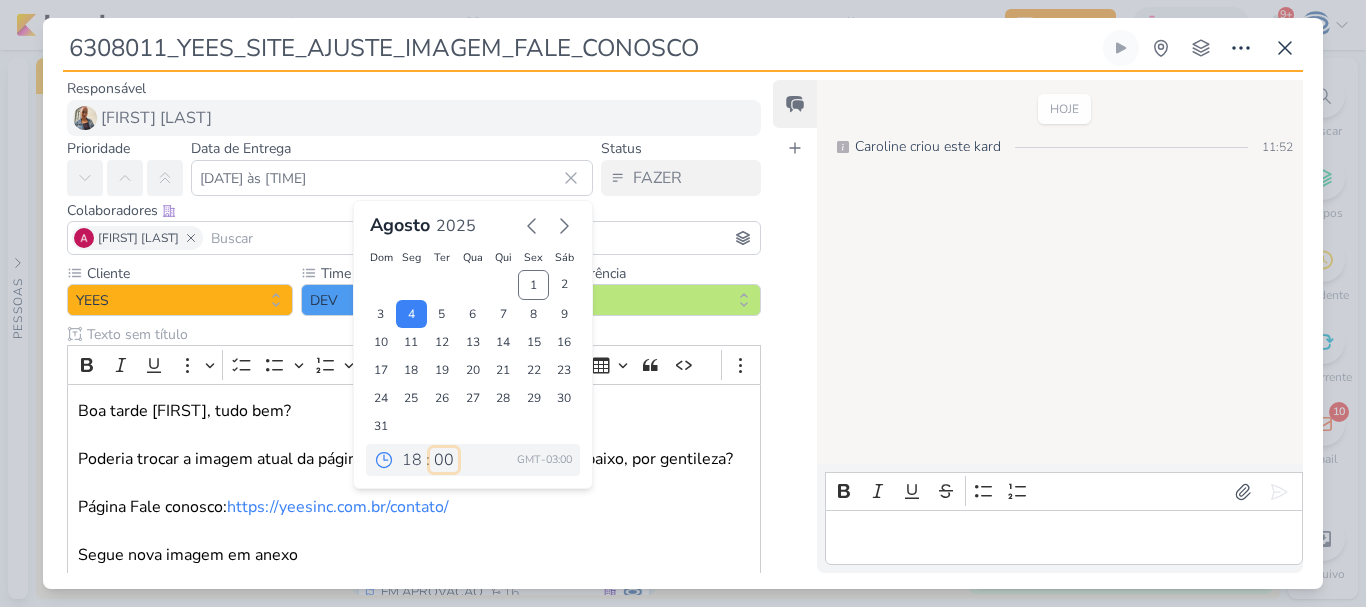 type on "4 de agosto de 2025 às 18:00" 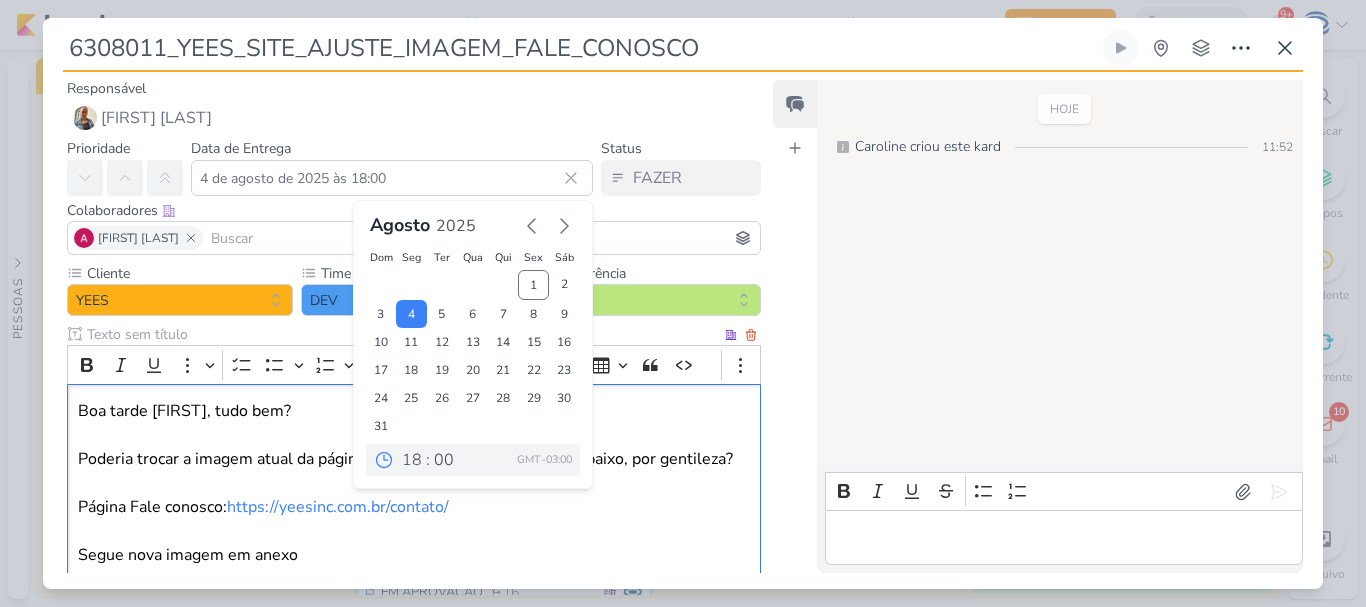 click at bounding box center [414, 483] 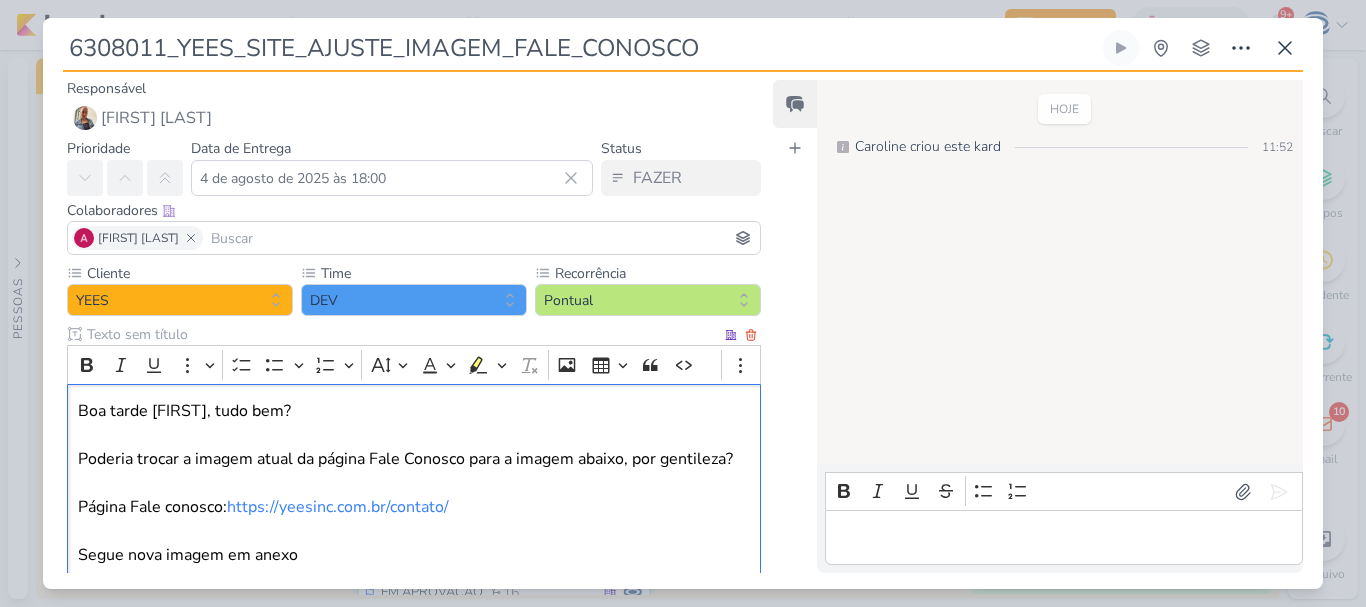 scroll, scrollTop: 285, scrollLeft: 0, axis: vertical 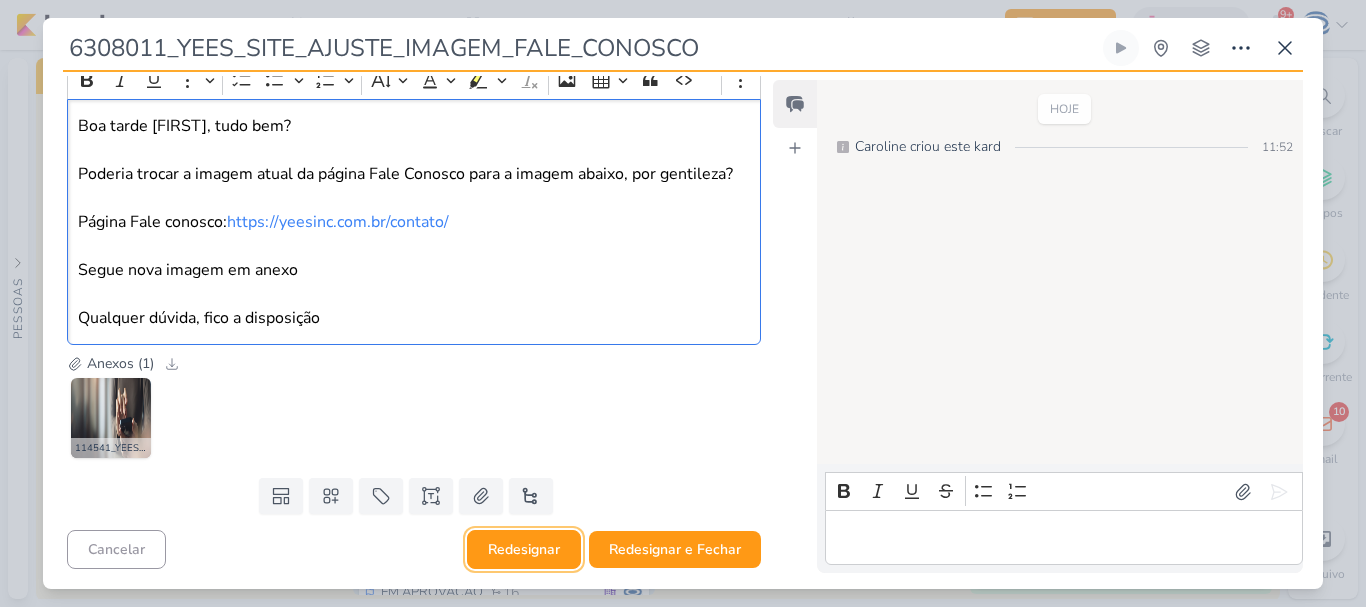 click on "Redesignar" at bounding box center [524, 549] 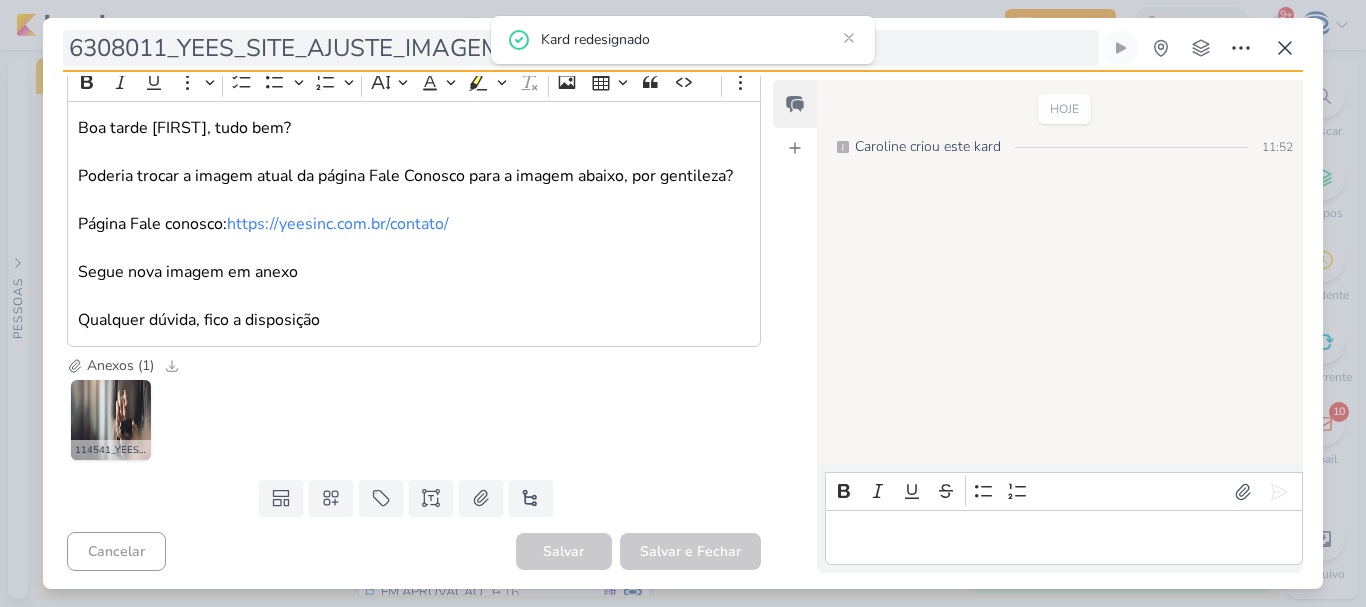 scroll, scrollTop: 285, scrollLeft: 0, axis: vertical 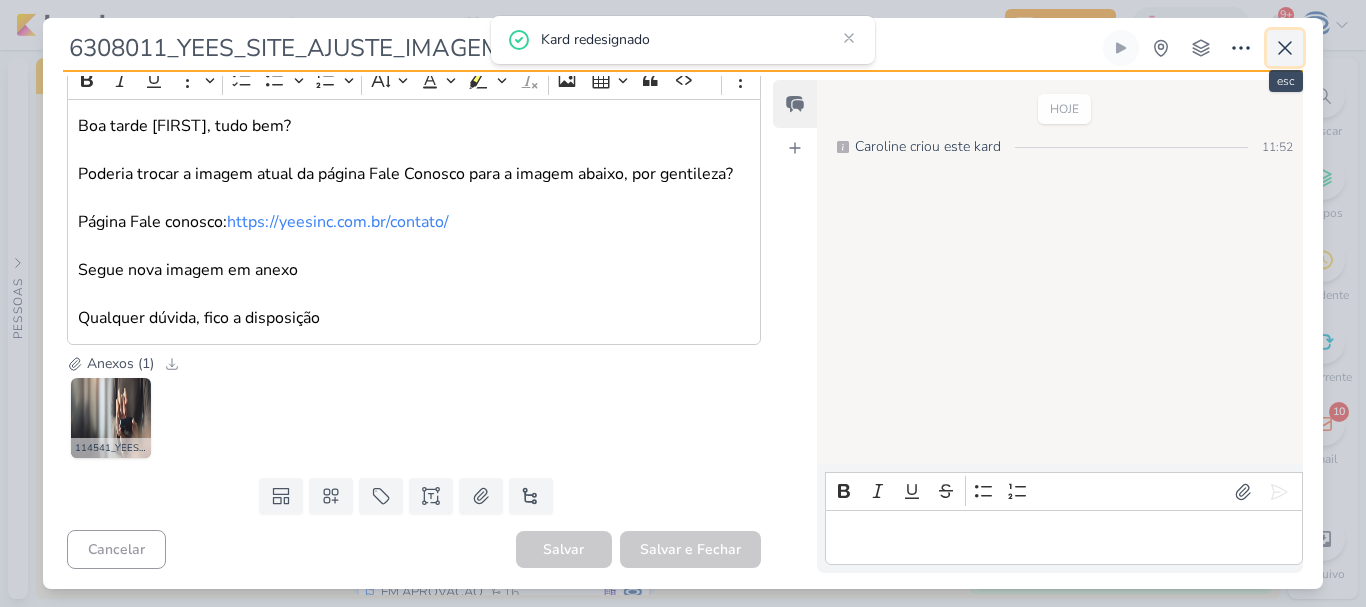 click 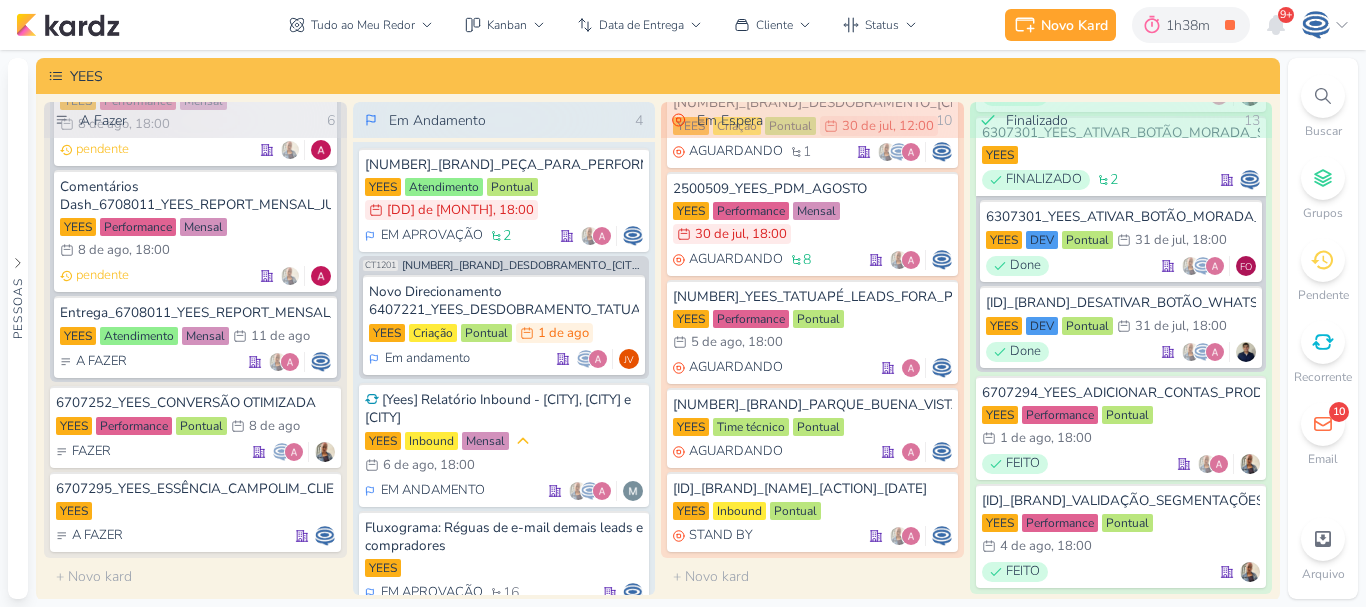 scroll, scrollTop: 766, scrollLeft: 0, axis: vertical 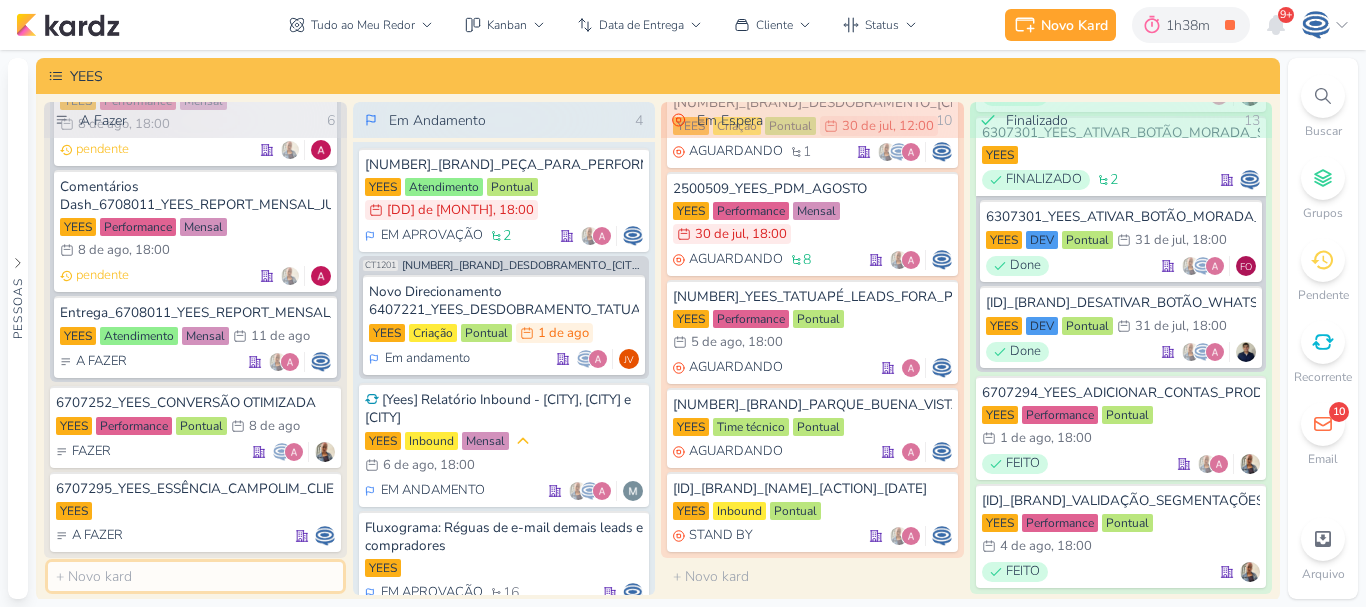 click at bounding box center (195, 576) 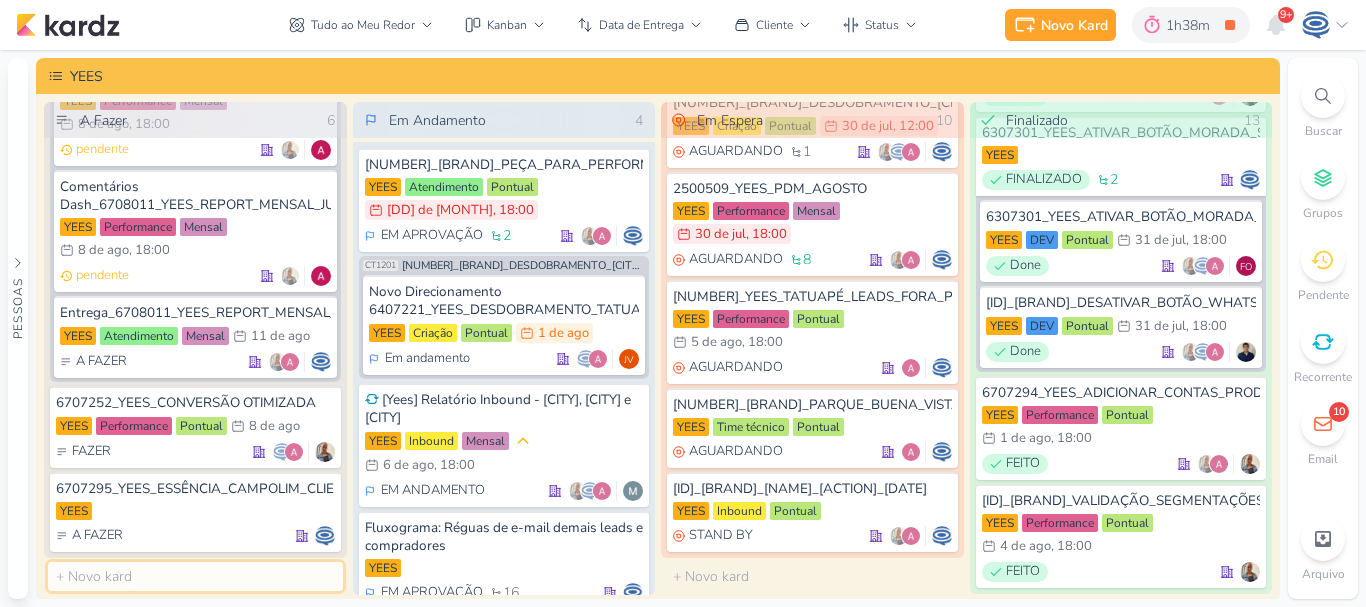 paste on "6308012_YEES_SITE_AJUSTE_STATUS_PRODUTOS" 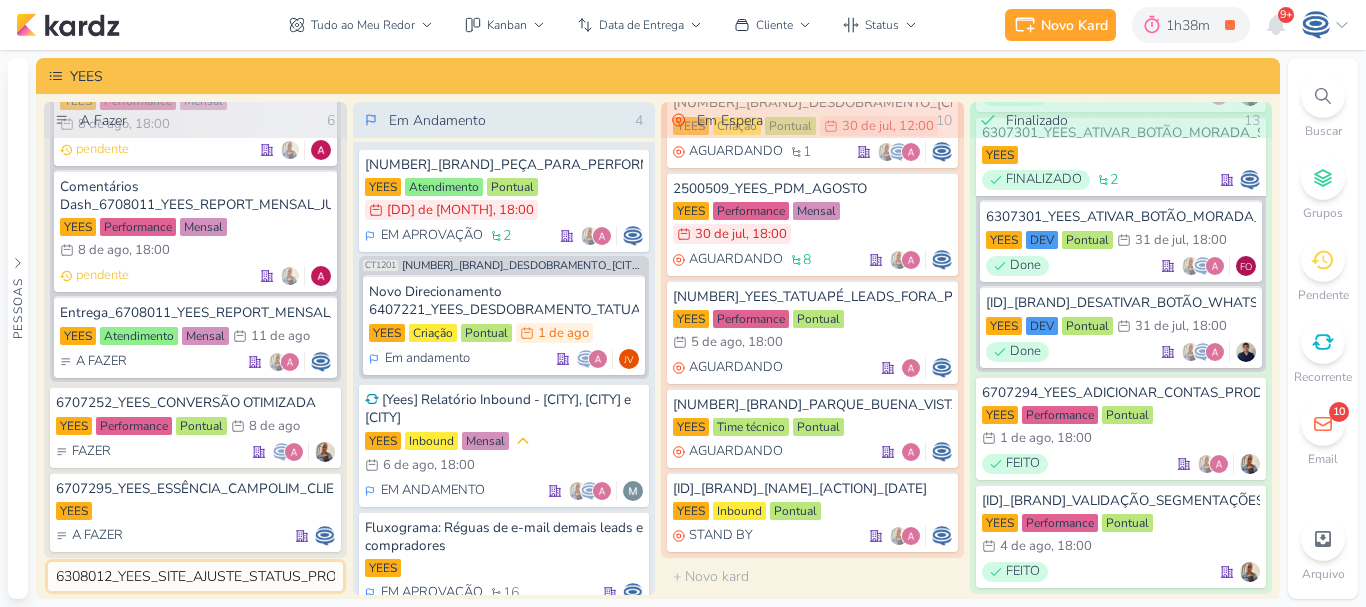 scroll, scrollTop: 0, scrollLeft: 54, axis: horizontal 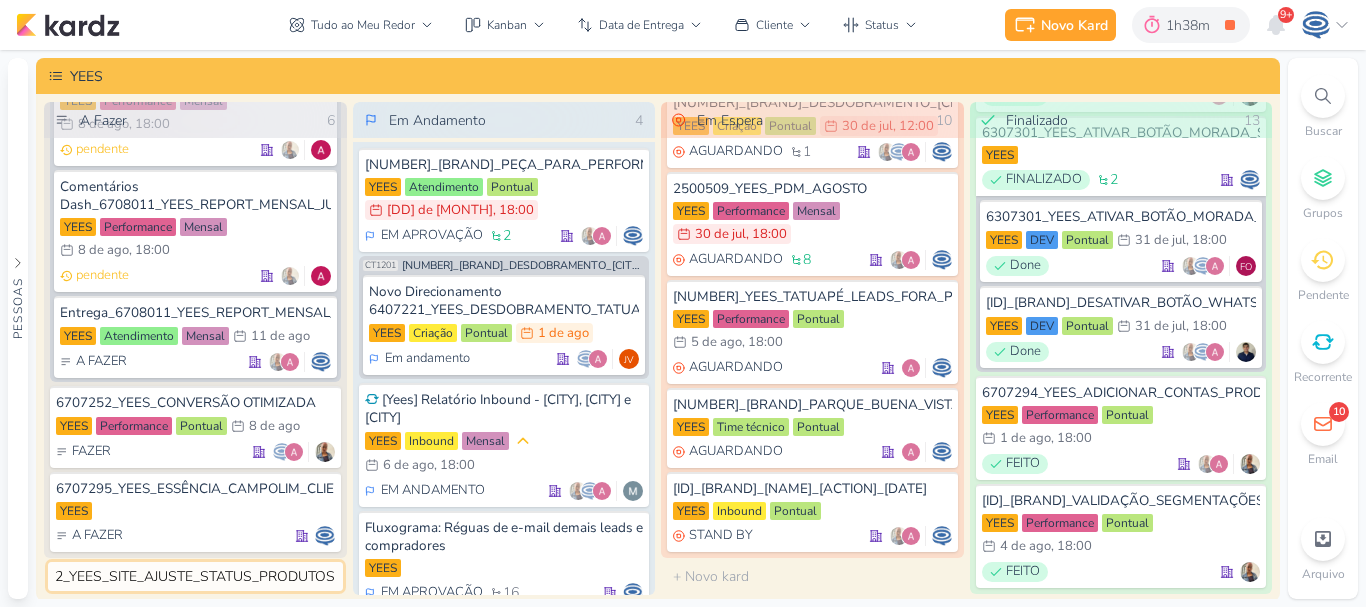 type 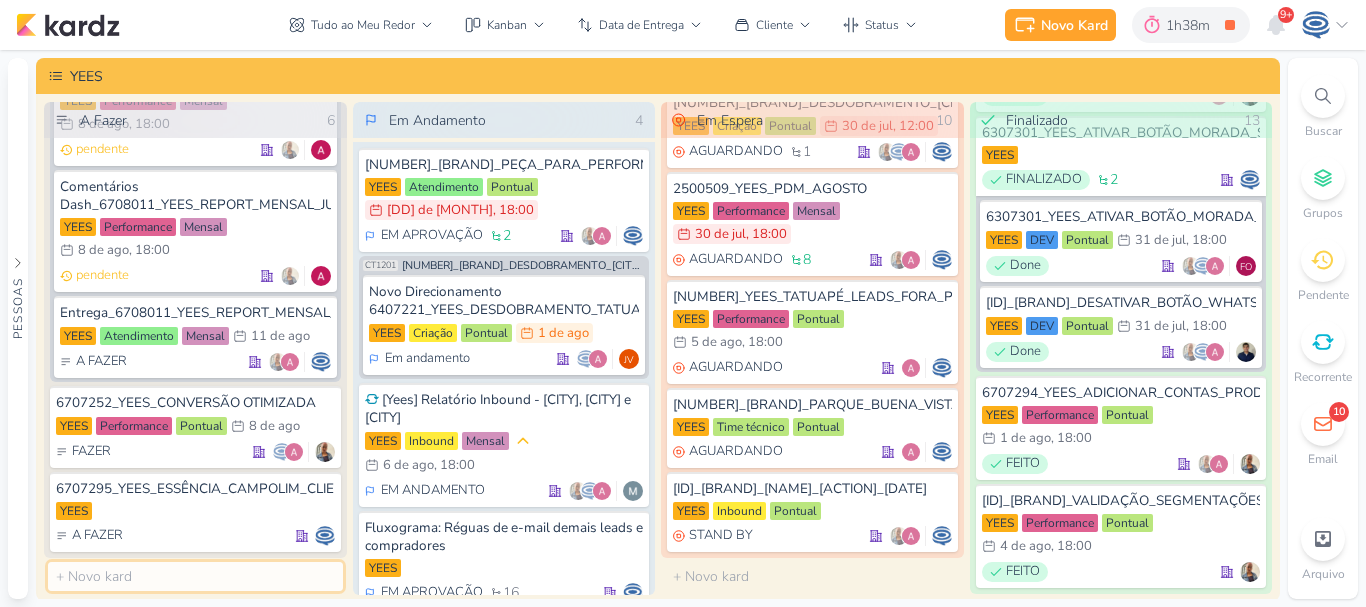 scroll, scrollTop: 0, scrollLeft: 0, axis: both 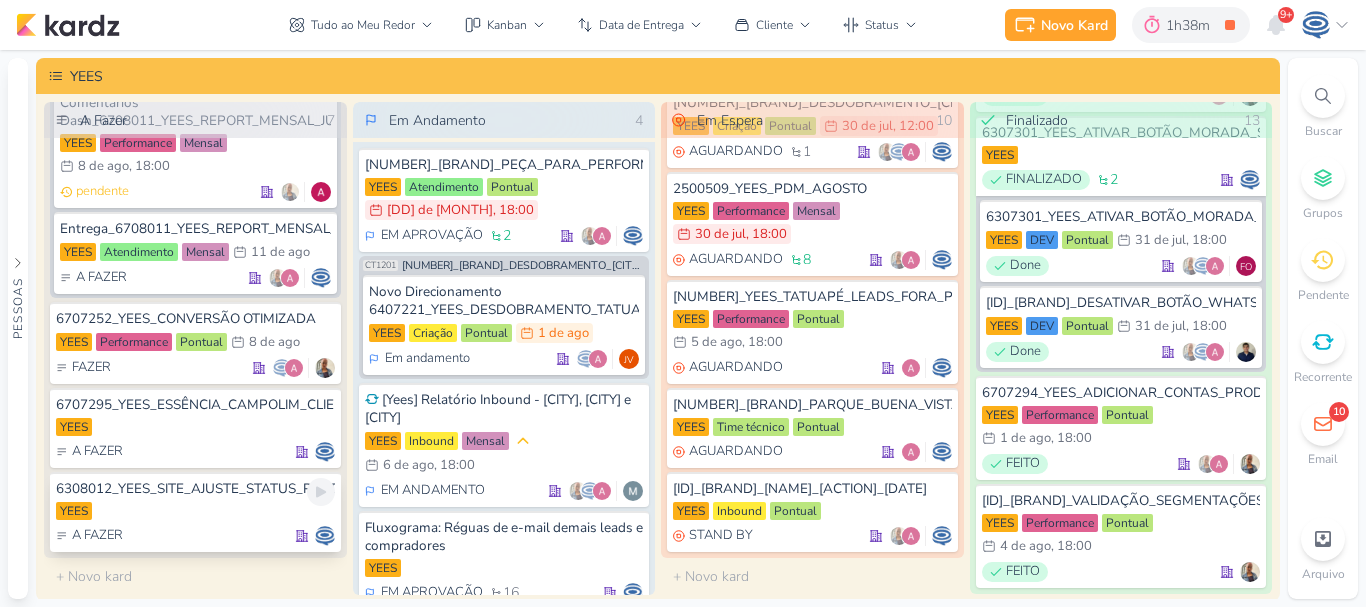 click on "YEES" at bounding box center (195, 512) 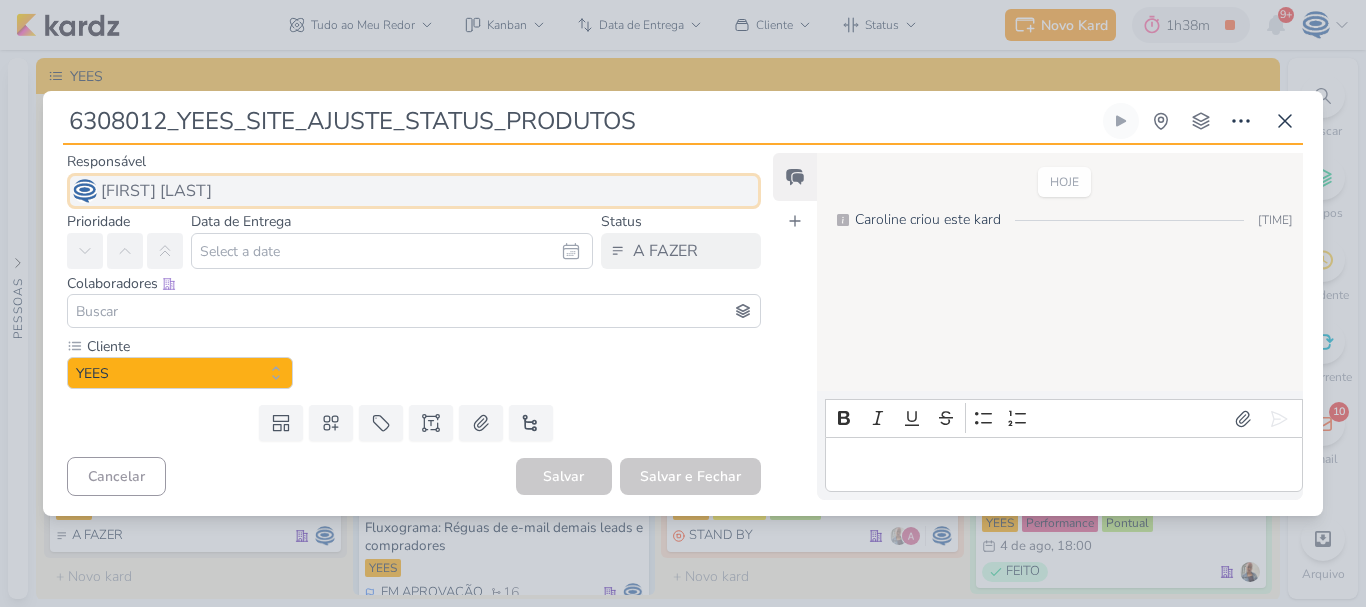 click on "Caroline Traven De Andrade" at bounding box center [156, 191] 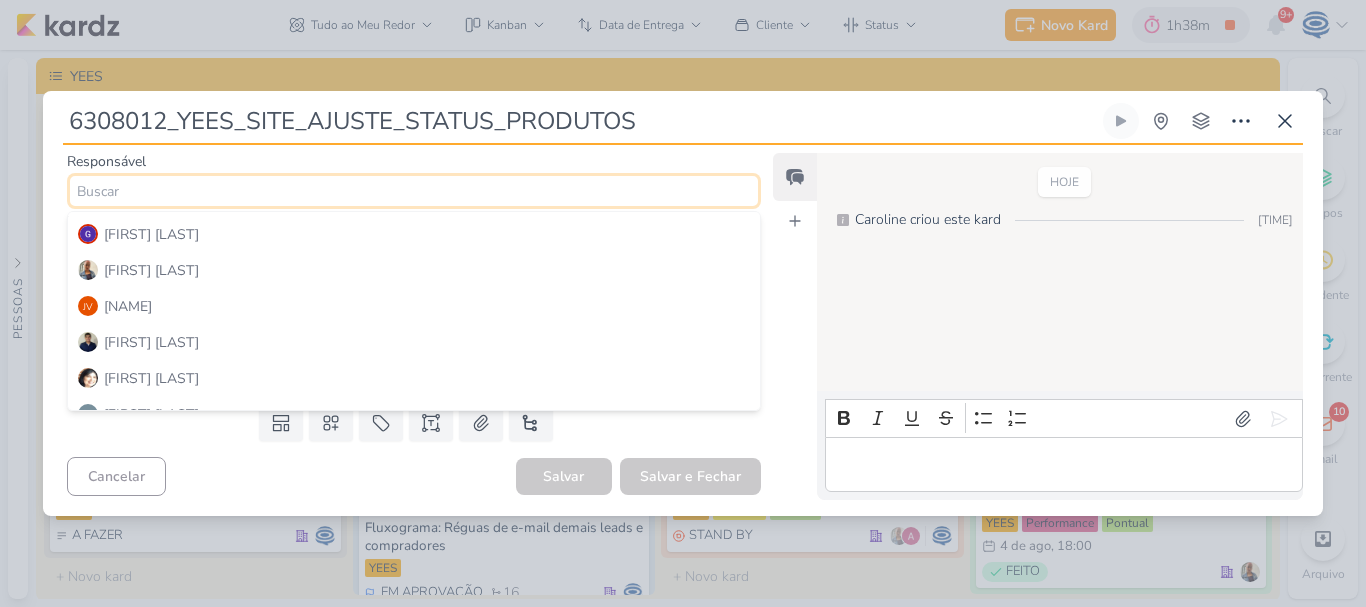 scroll, scrollTop: 252, scrollLeft: 0, axis: vertical 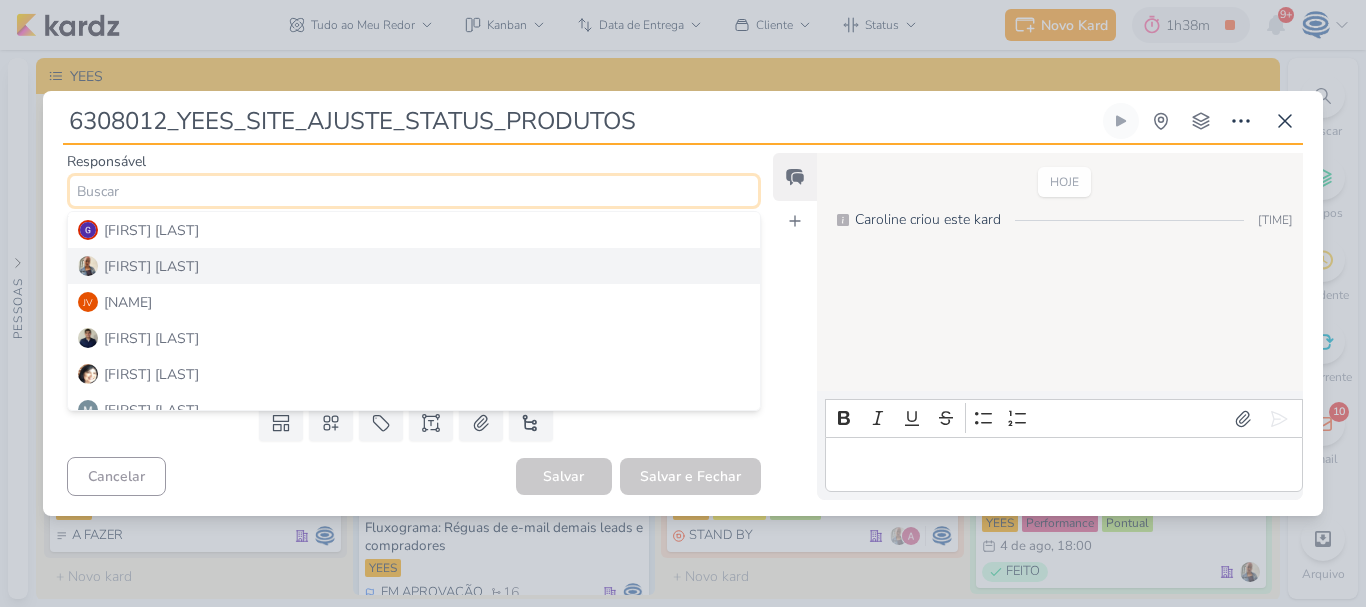 click on "Iara Santos" at bounding box center (414, 266) 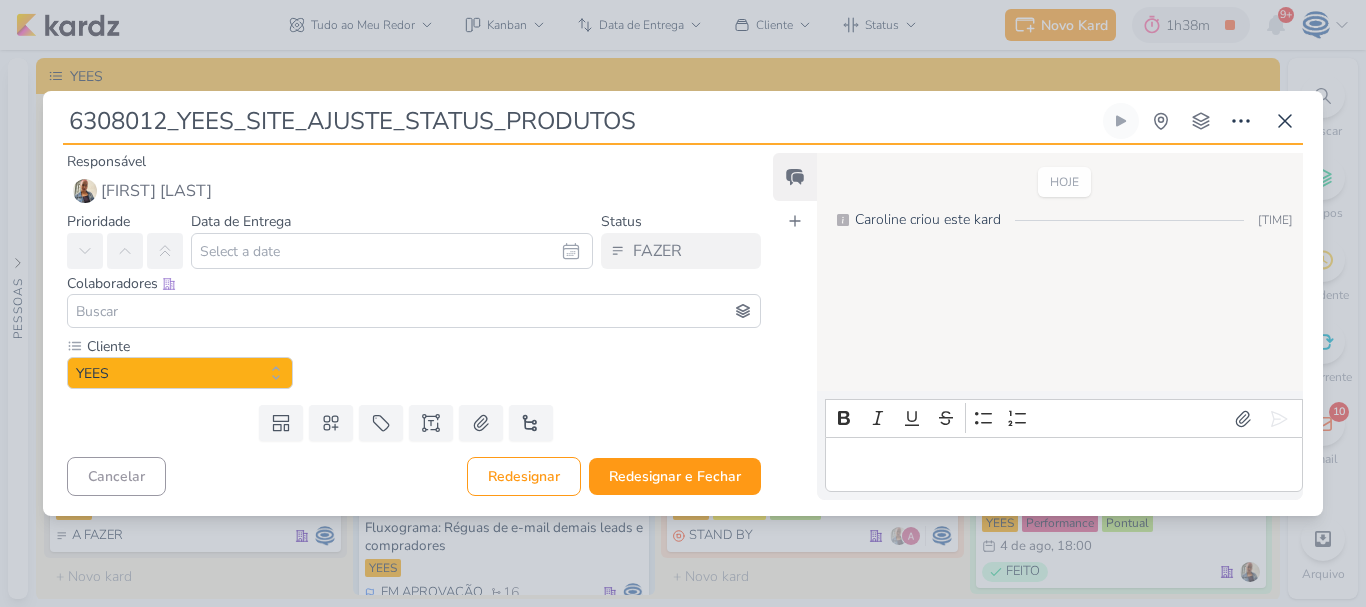click at bounding box center [414, 311] 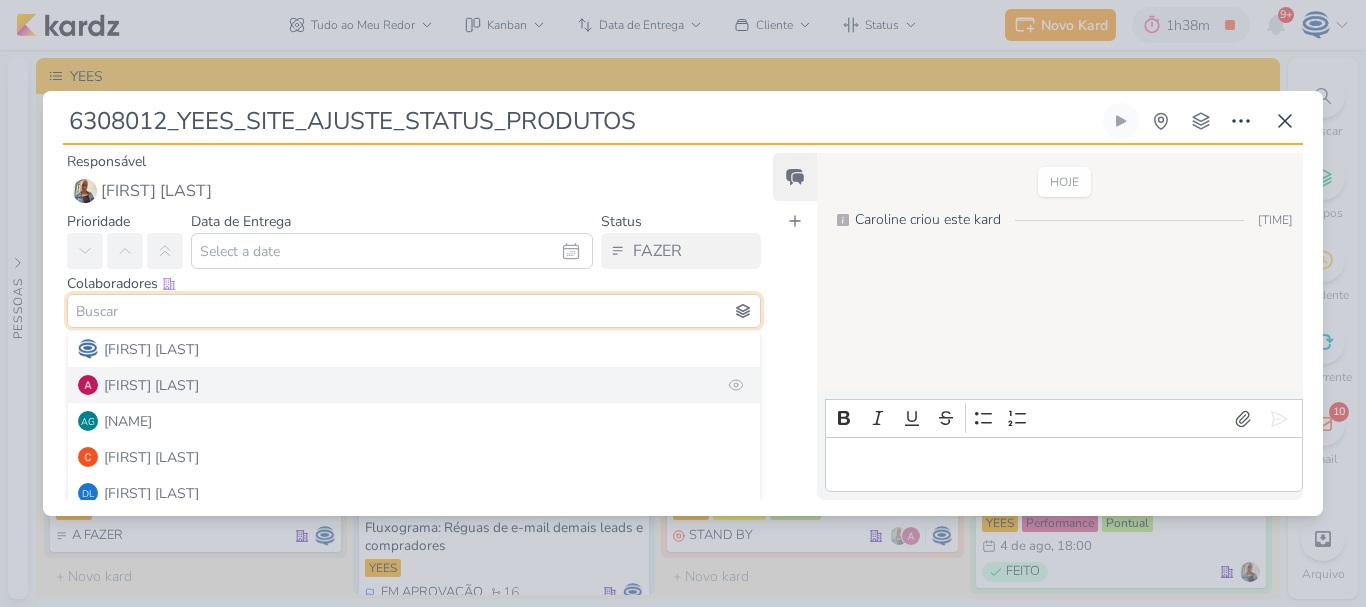 click on "Alessandra Gomes" at bounding box center (151, 385) 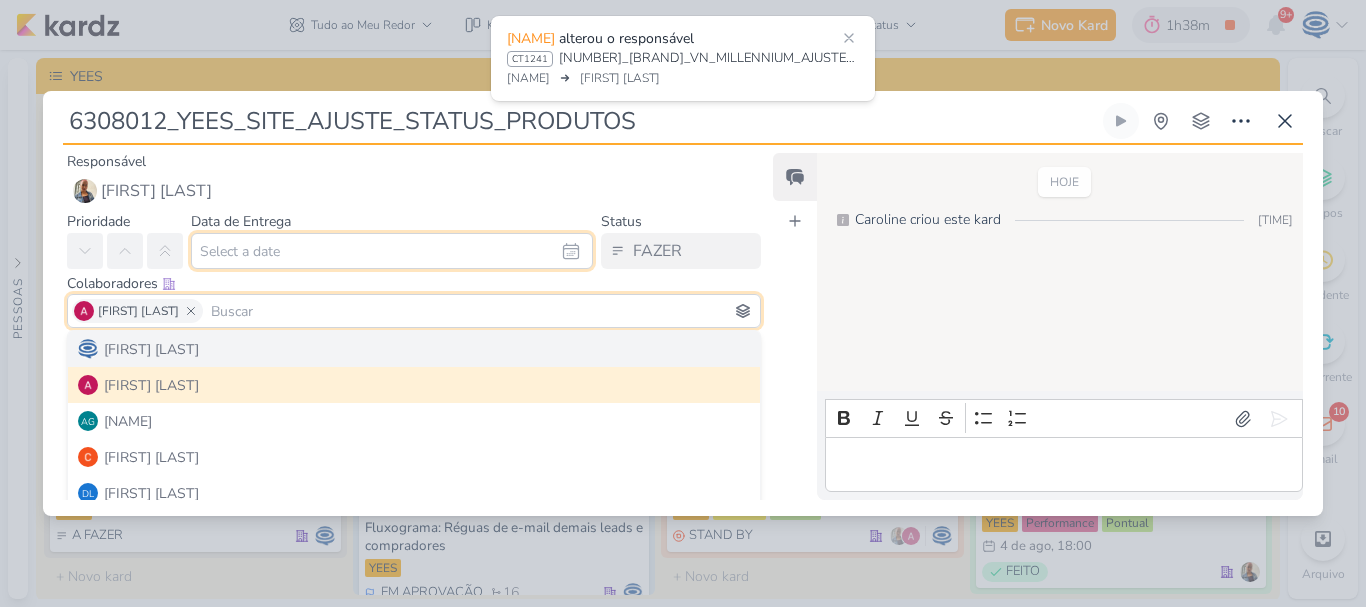 click at bounding box center [392, 251] 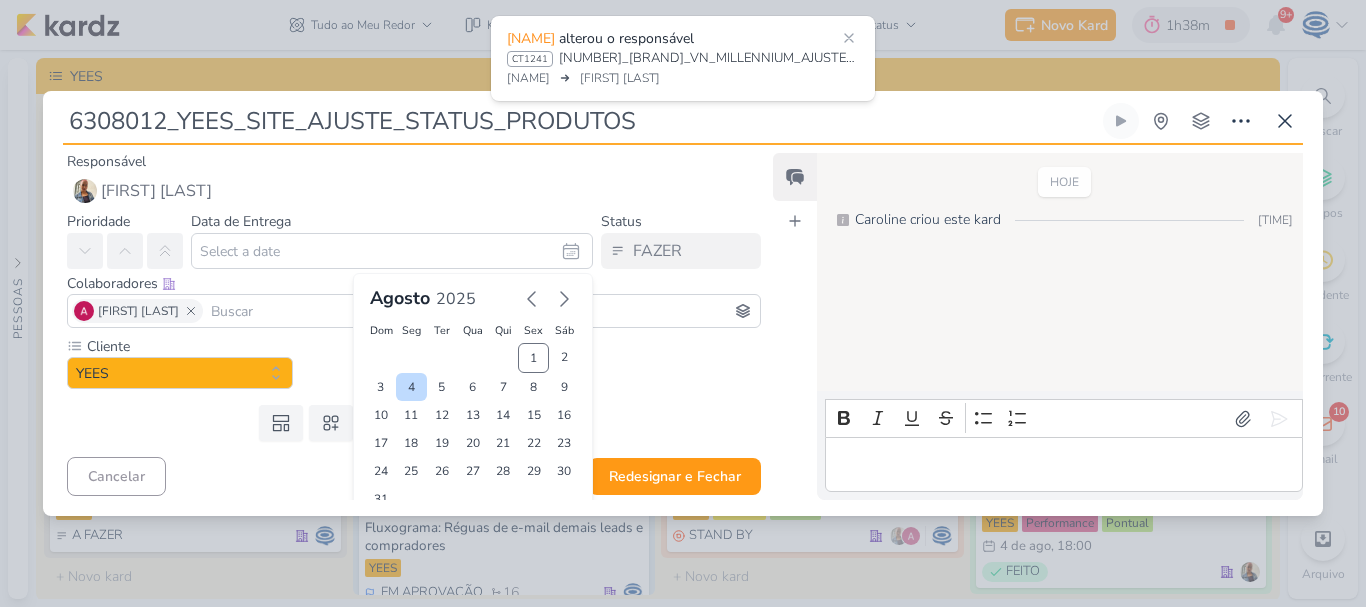click on "4" at bounding box center [411, 387] 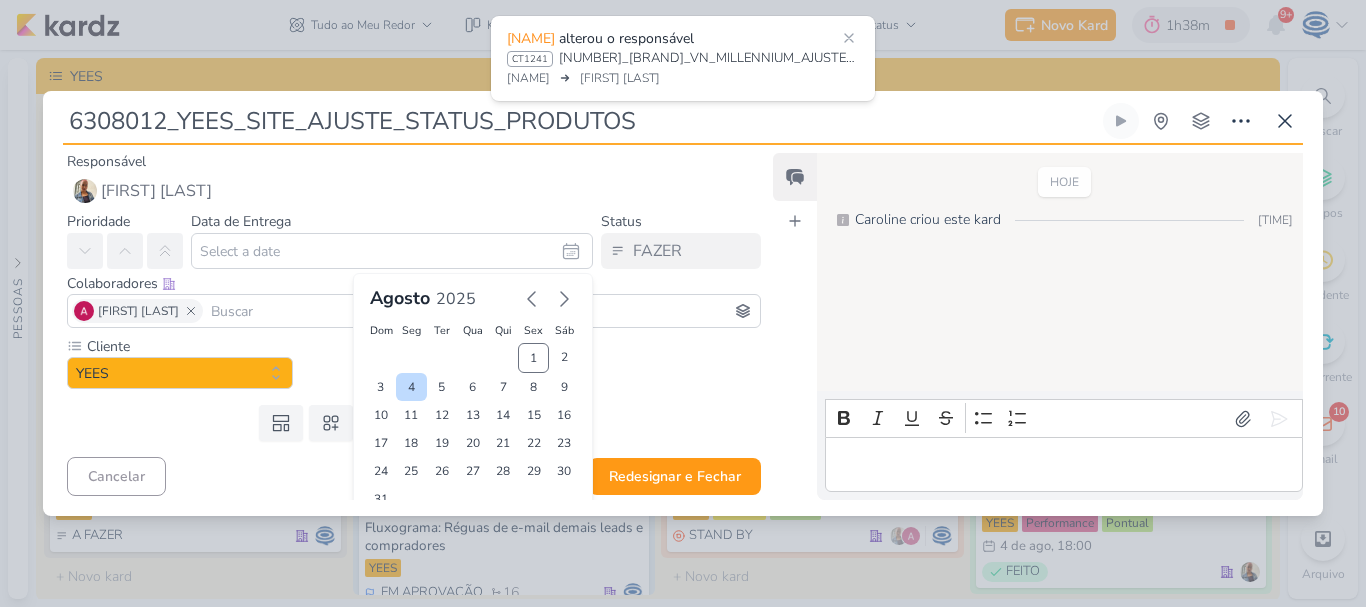 type on "4 de agosto de 2025 às 23:59" 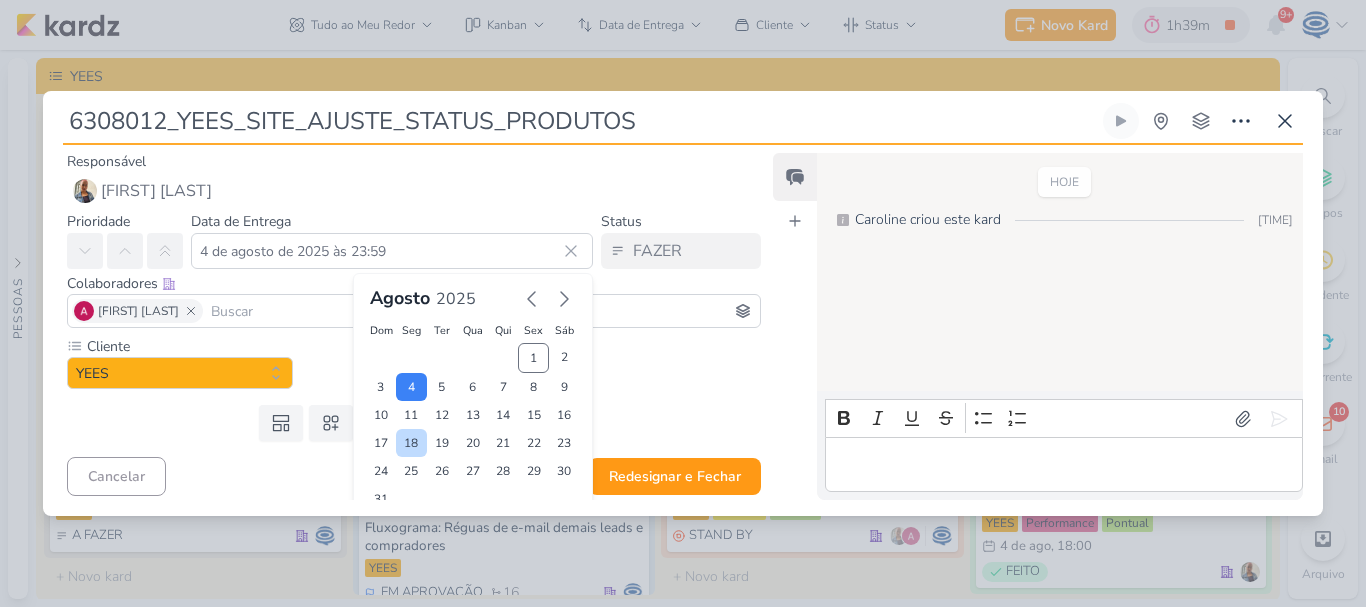 scroll, scrollTop: 62, scrollLeft: 0, axis: vertical 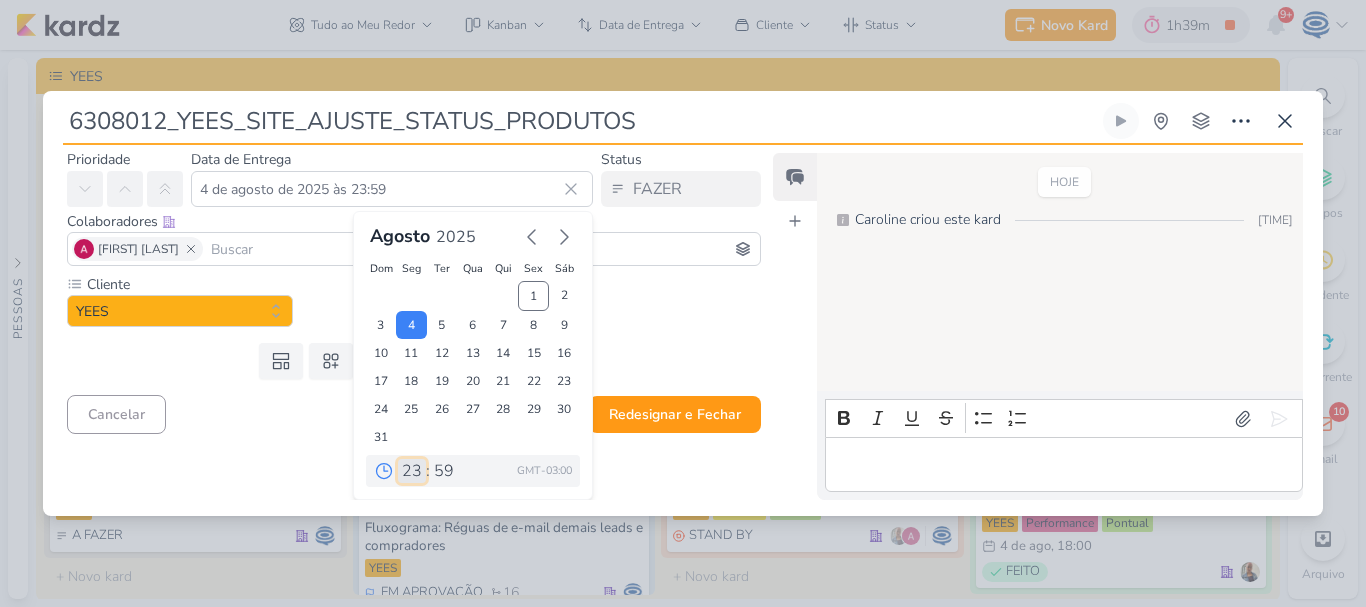 click on "00 01 02 03 04 05 06 07 08 09 10 11 12 13 14 15 16 17 18 19 20 21 22 23" at bounding box center [412, 471] 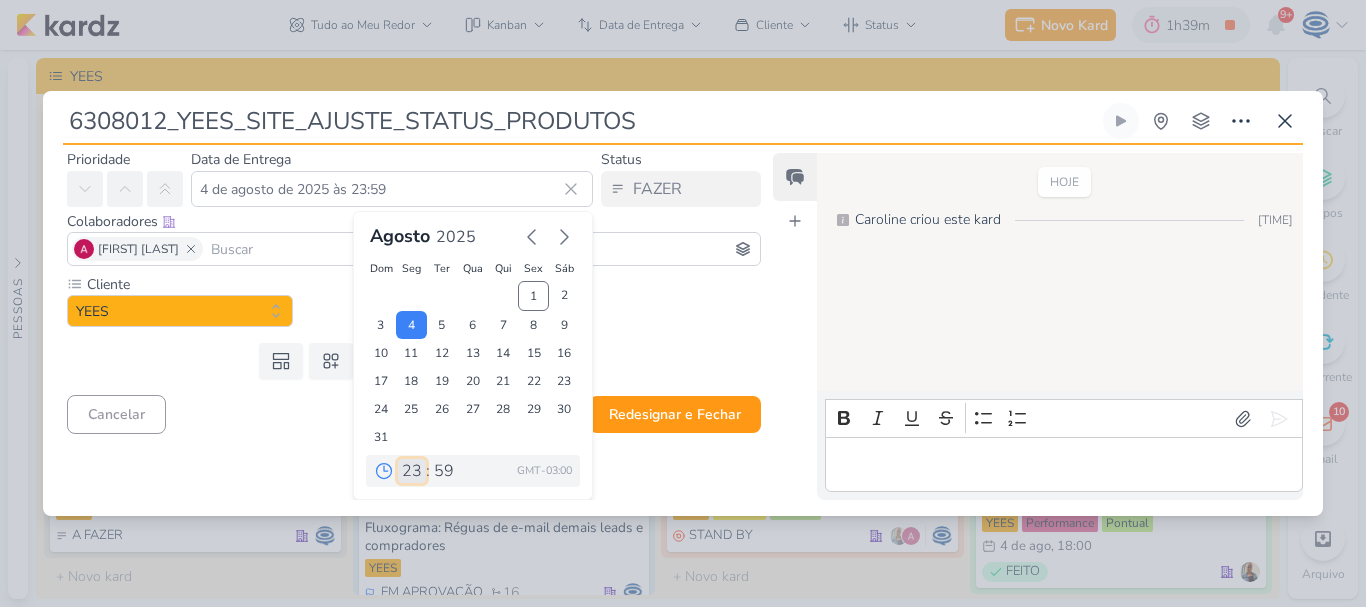 select on "18" 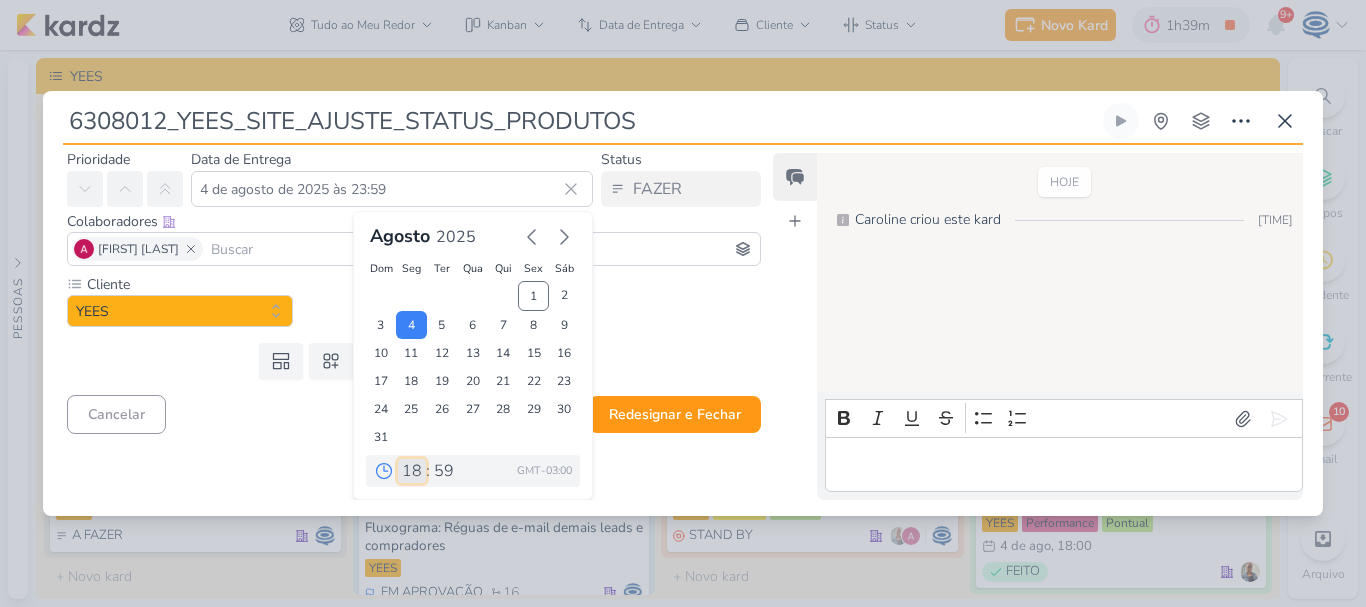 click on "00 01 02 03 04 05 06 07 08 09 10 11 12 13 14 15 16 17 18 19 20 21 22 23" at bounding box center (412, 471) 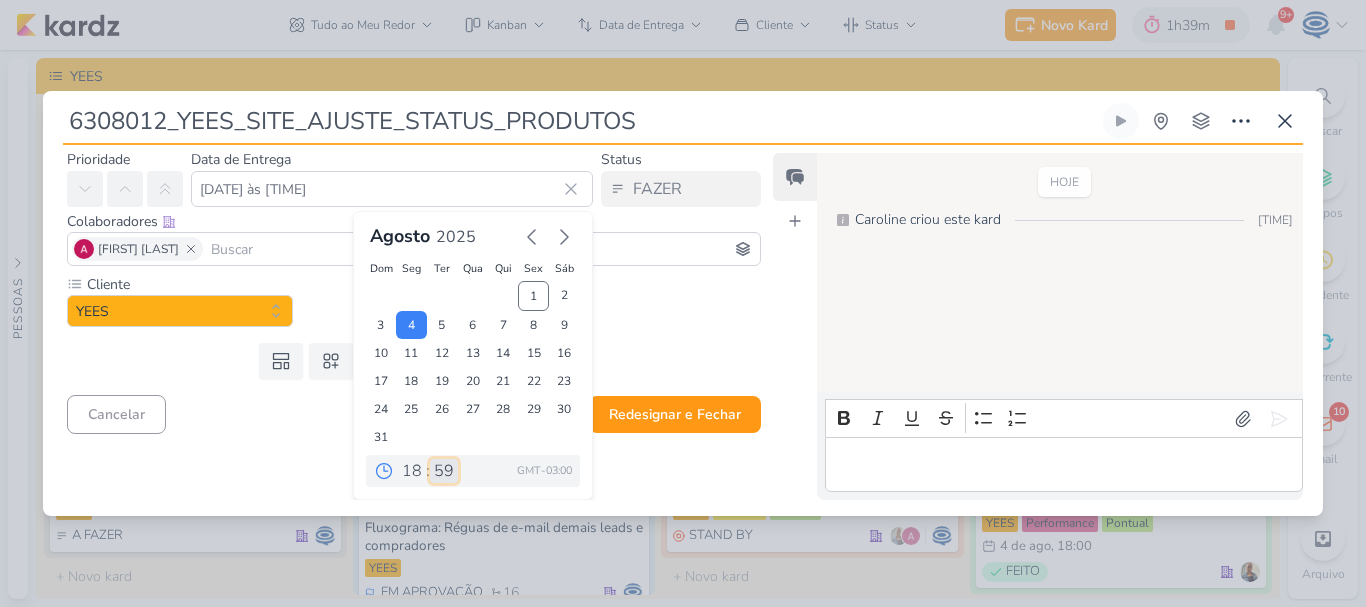click on "00 05 10 15 20 25 30 35 40 45 50 55
59" at bounding box center (444, 471) 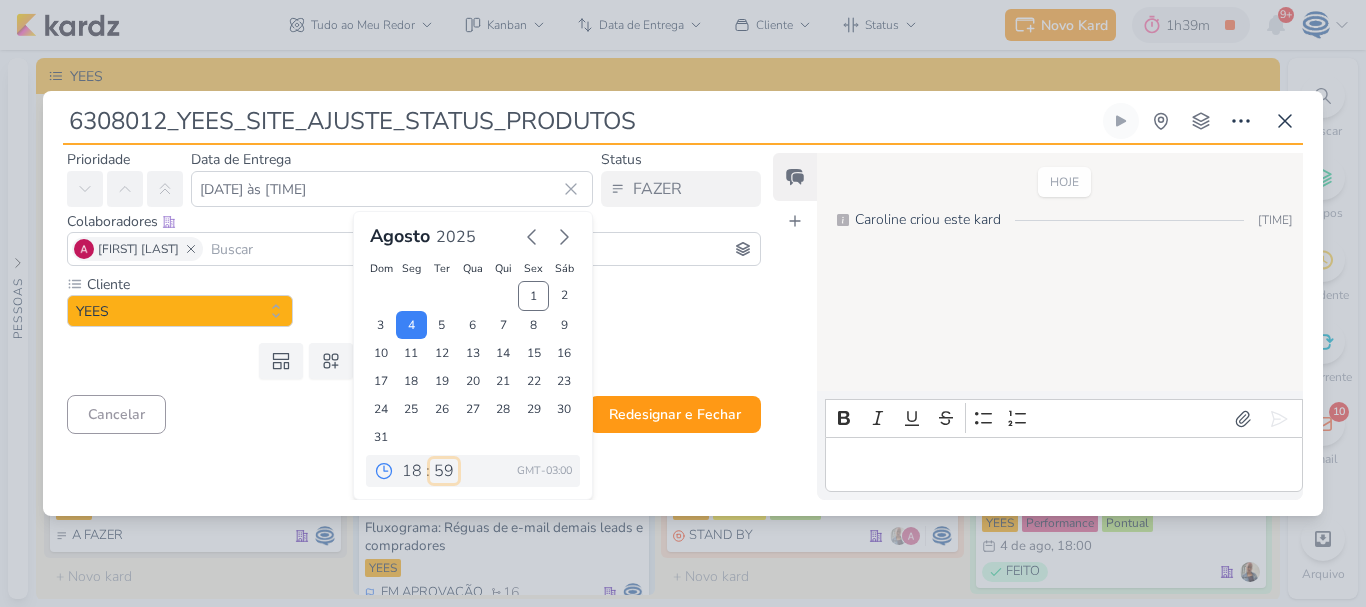 select on "0" 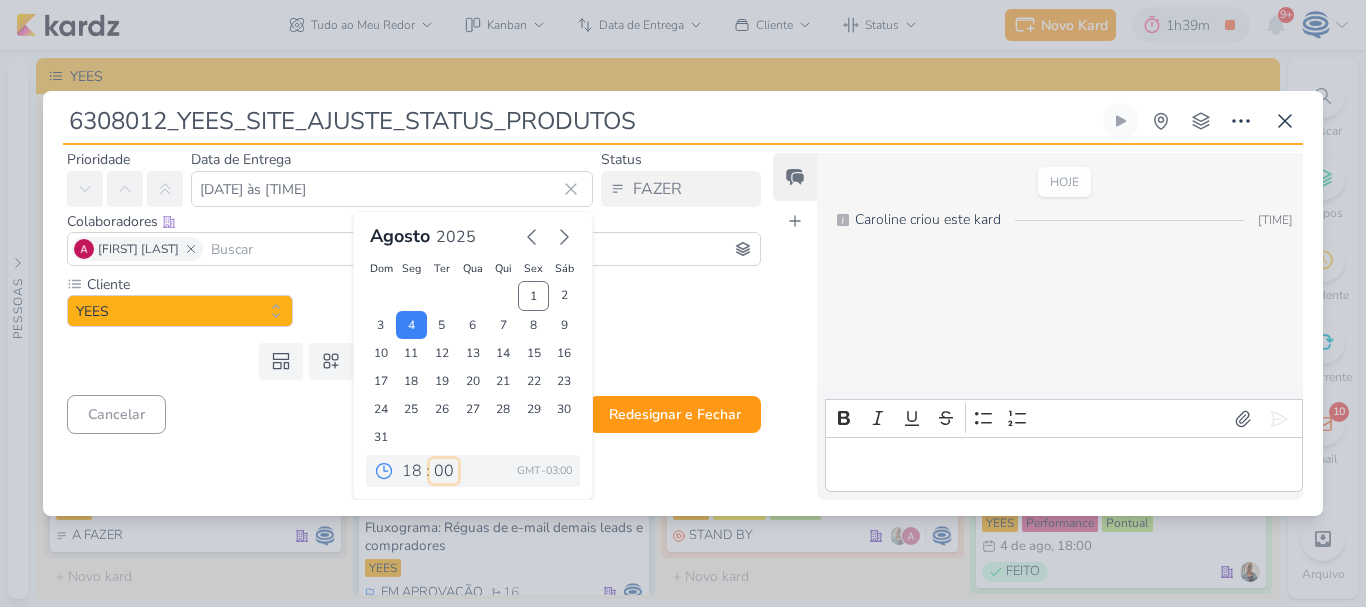 click on "00 05 10 15 20 25 30 35 40 45 50 55
59" at bounding box center (444, 471) 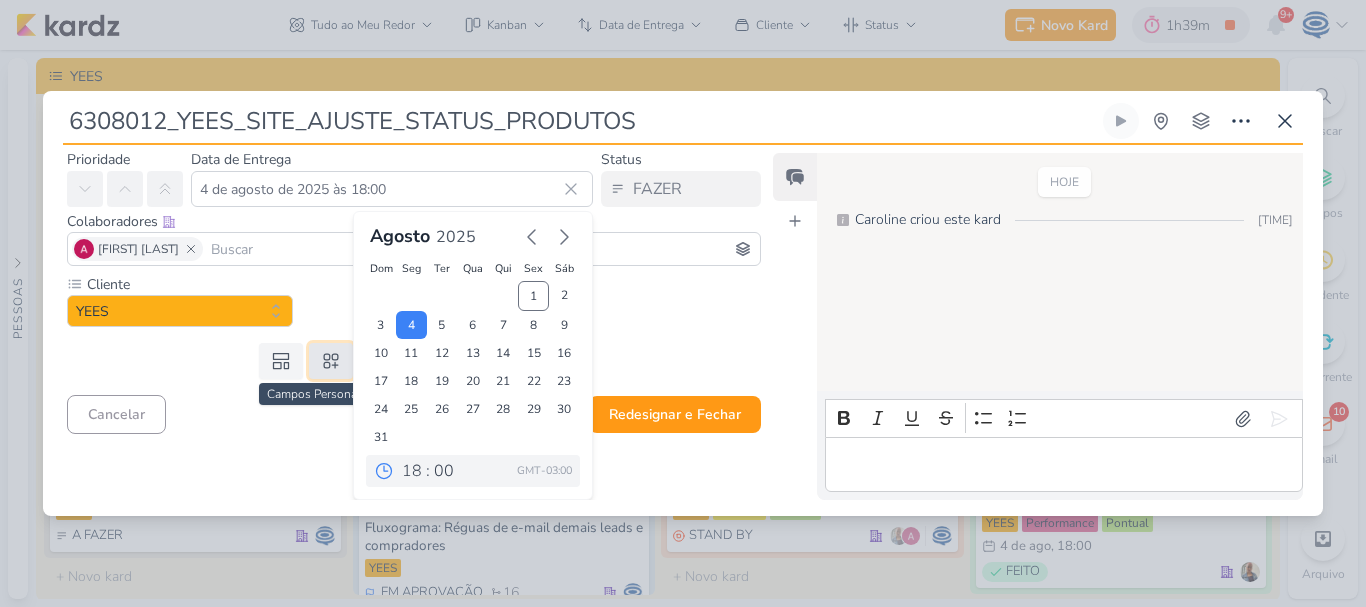 click 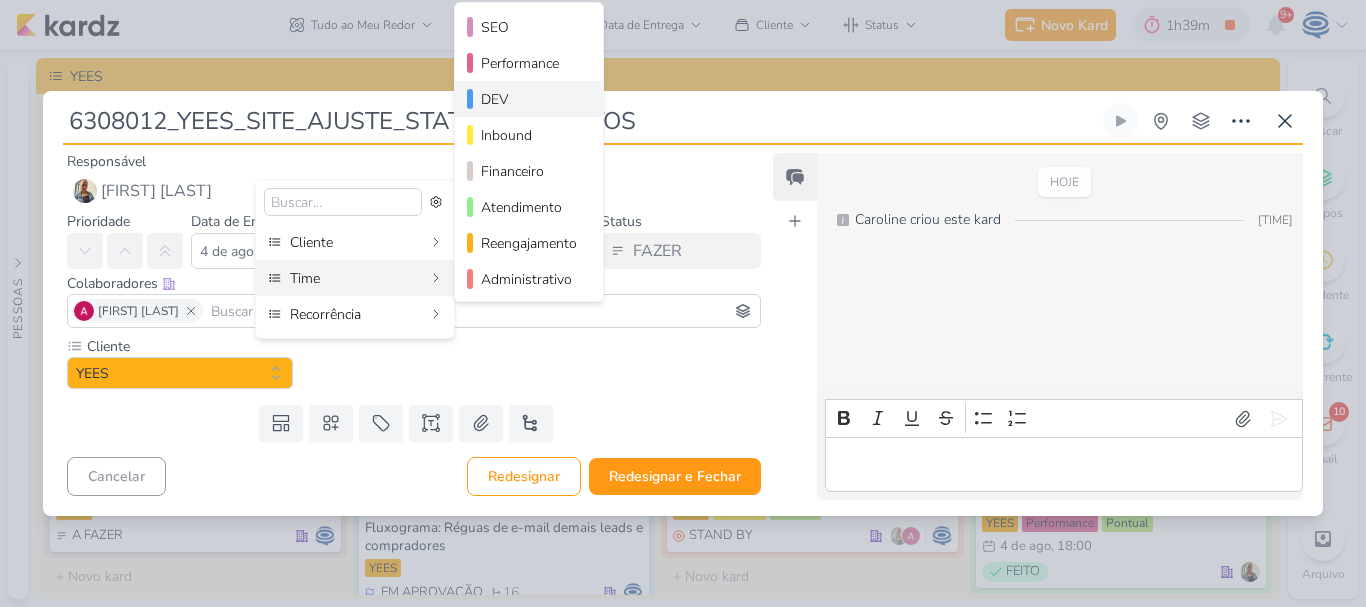 click on "DEV" at bounding box center [530, 99] 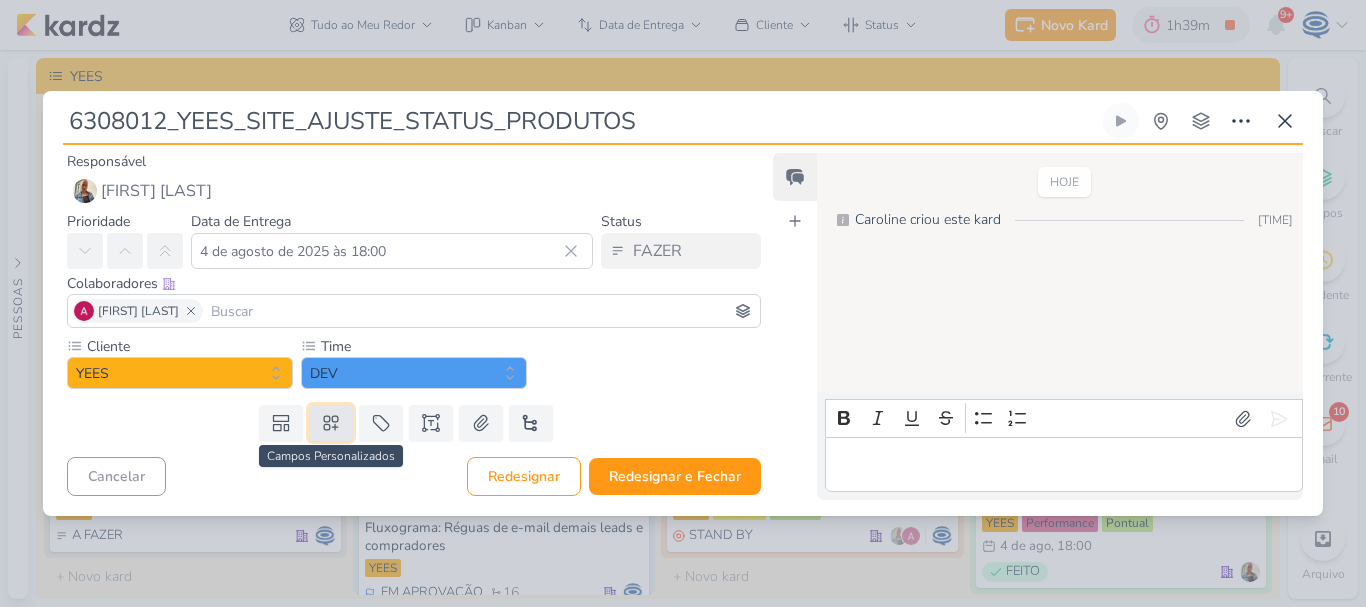 click at bounding box center (331, 423) 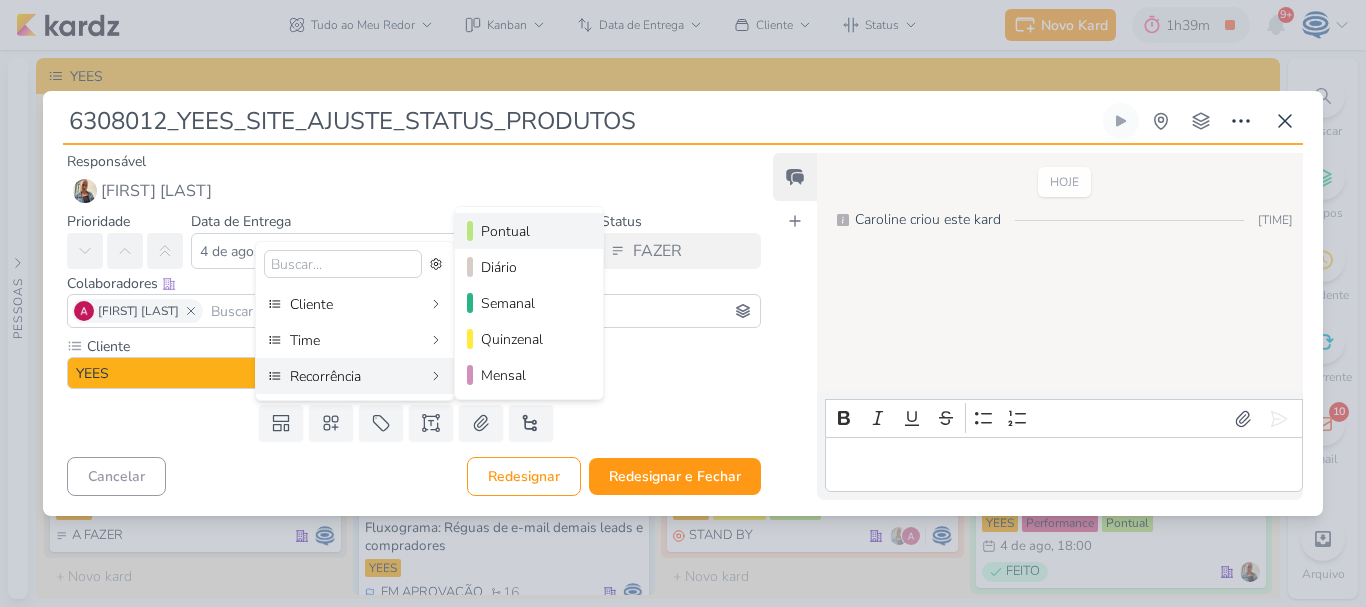 click on "Pontual" at bounding box center (529, 231) 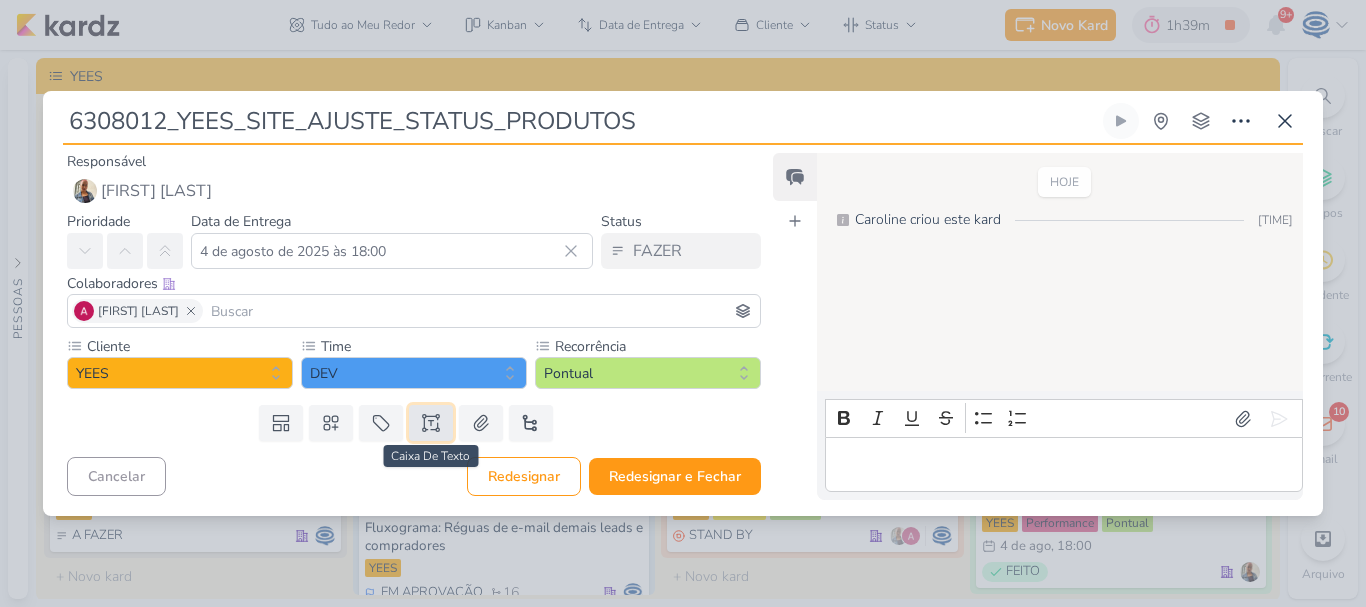 click 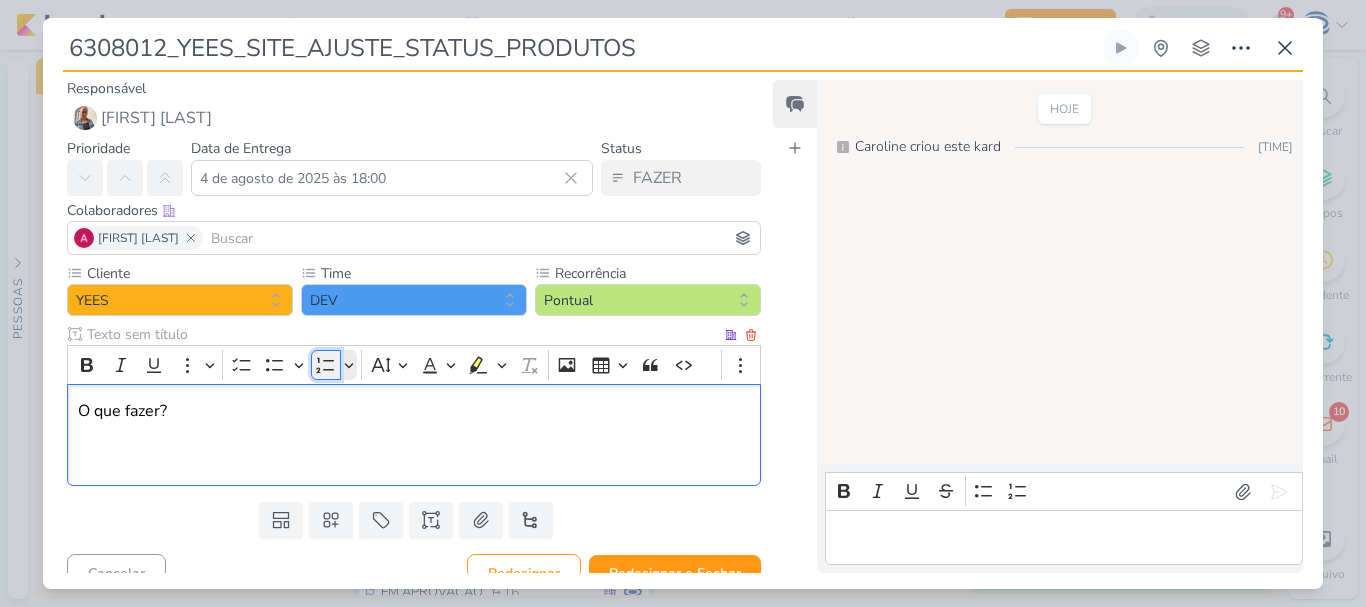 click 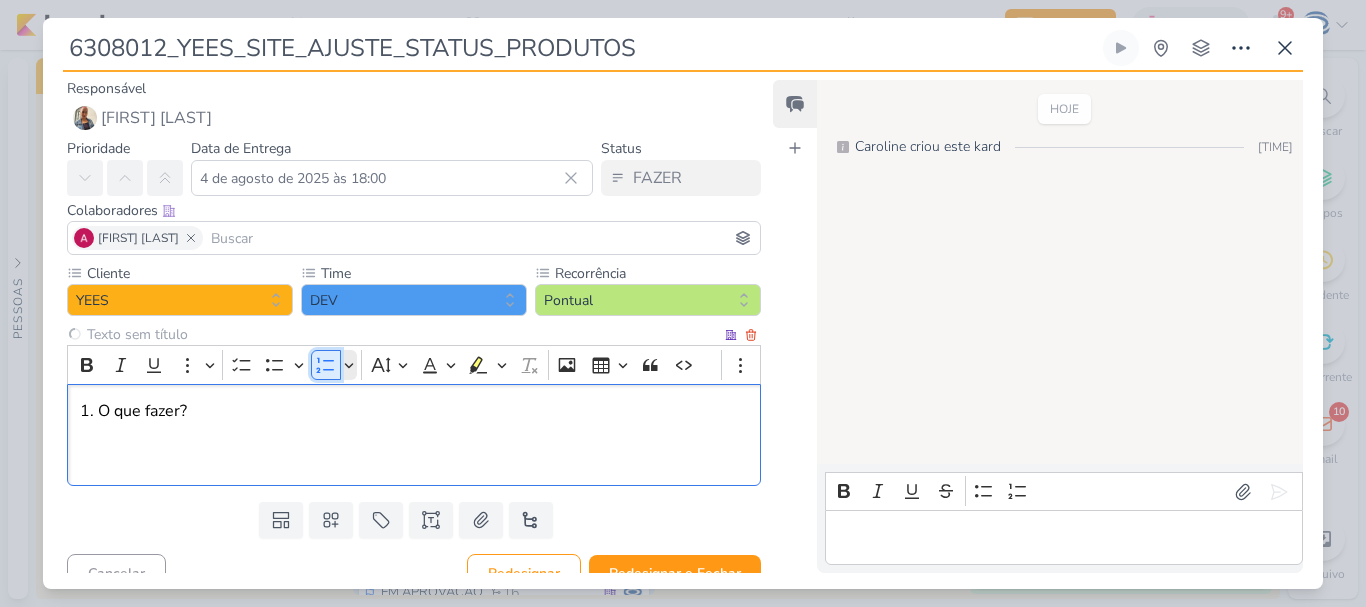 click 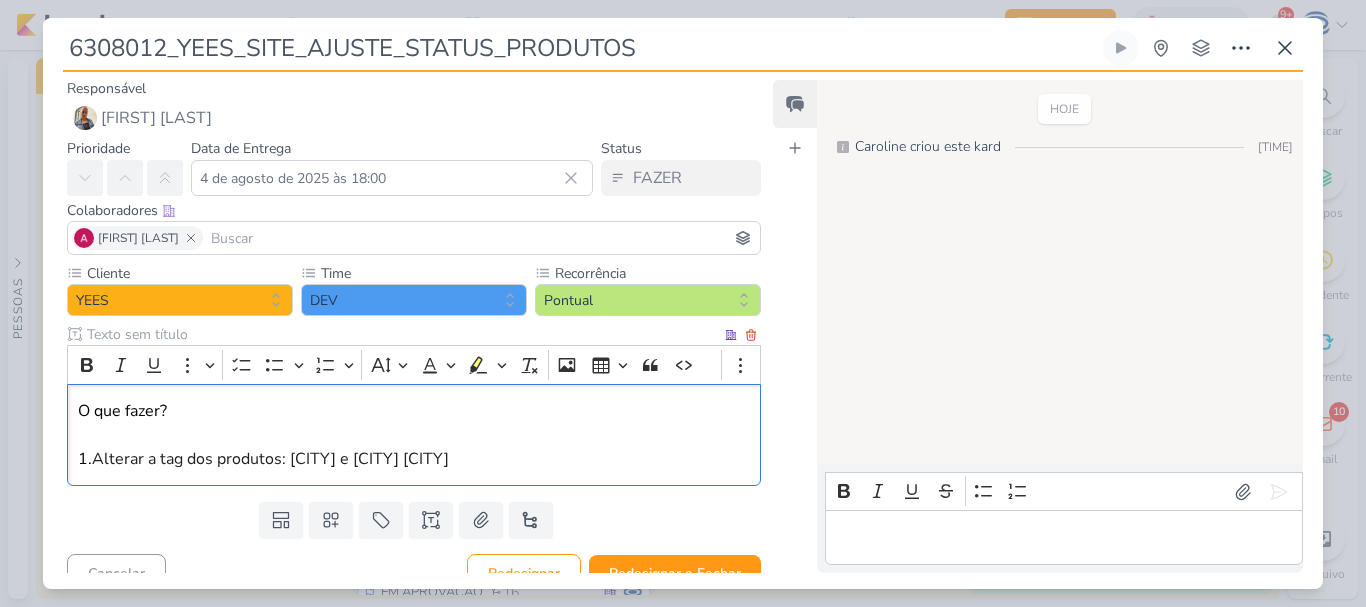 click on "Alterar a tag dos produtos: Taquaral e JR São Paulo II" at bounding box center (270, 459) 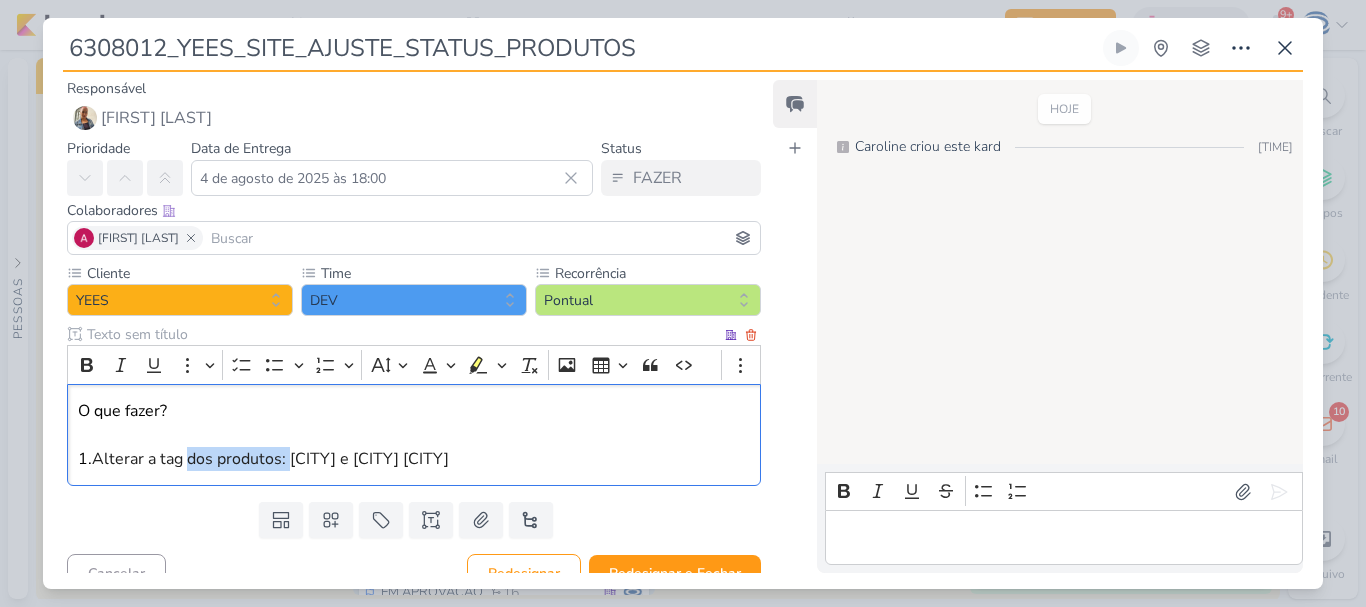 drag, startPoint x: 292, startPoint y: 462, endPoint x: 190, endPoint y: 460, distance: 102.01961 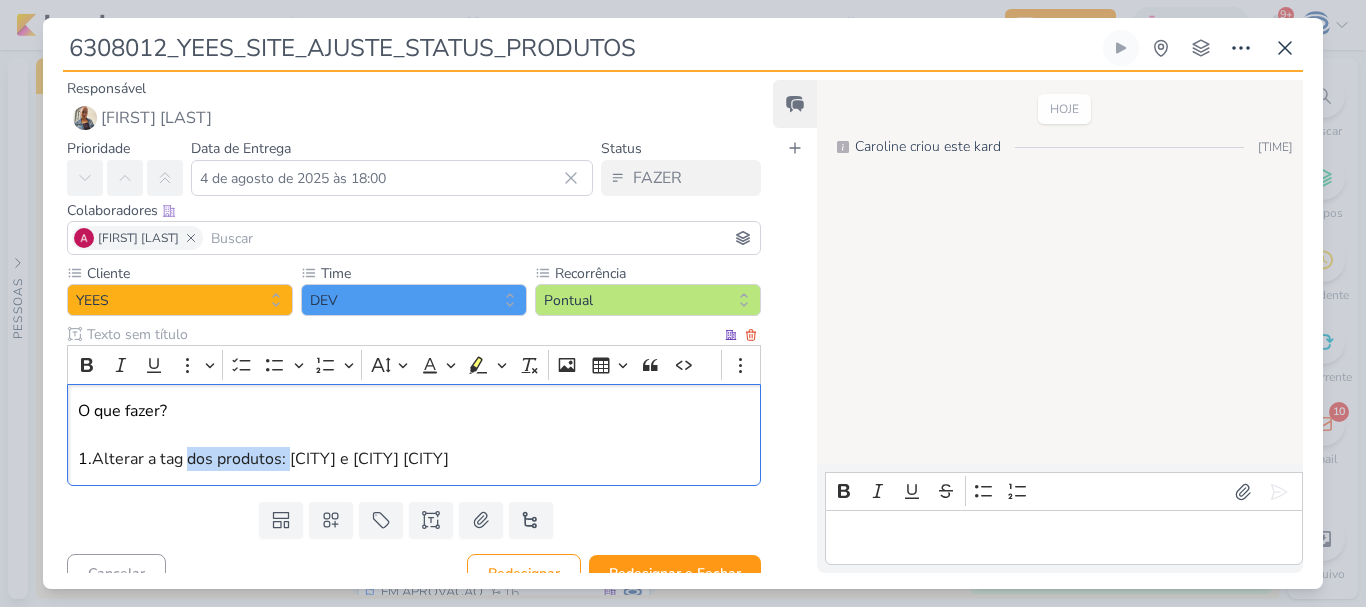 click on "Alterar a tag dos produtos: Taquaral e JR São Paulo II" at bounding box center (270, 459) 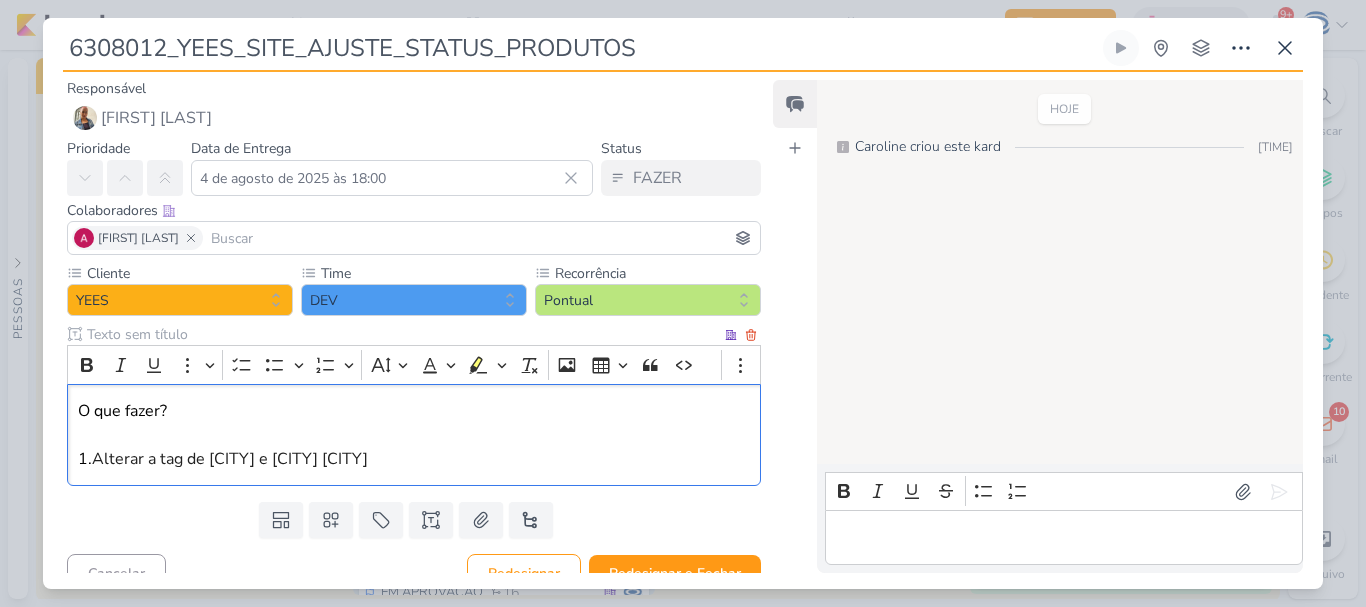 click on "O que fazer?  1.  Alterar a tag de Taquaral e JR São Paulo II" at bounding box center [414, 435] 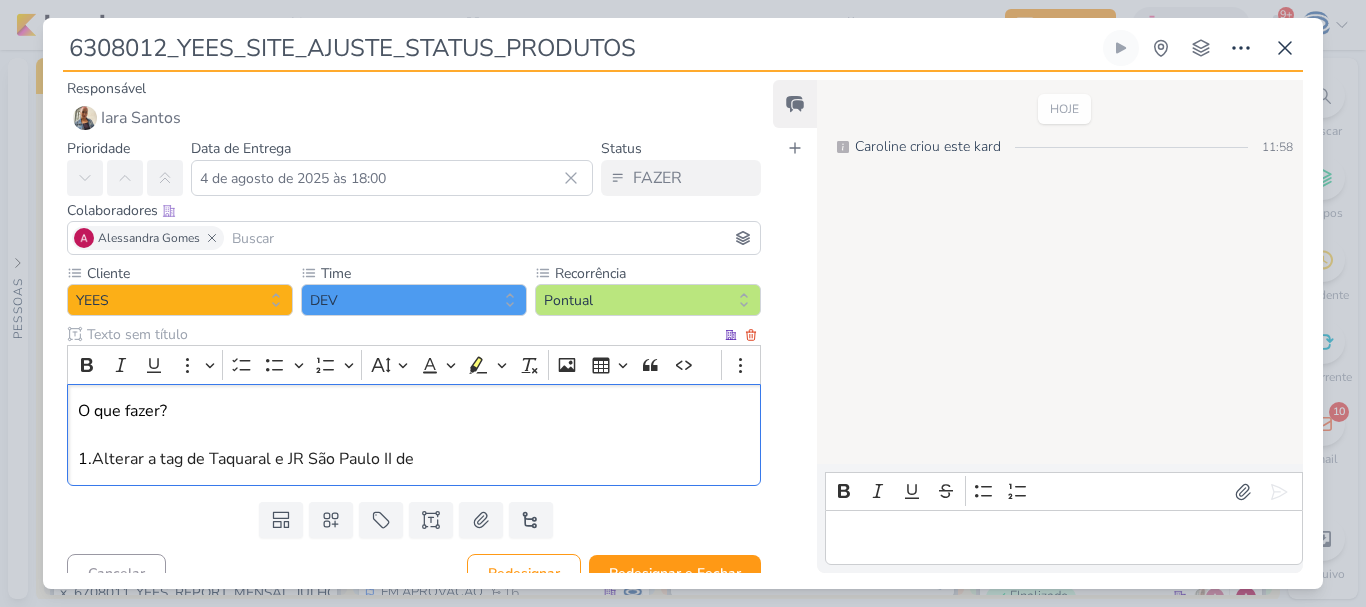 scroll, scrollTop: 0, scrollLeft: 0, axis: both 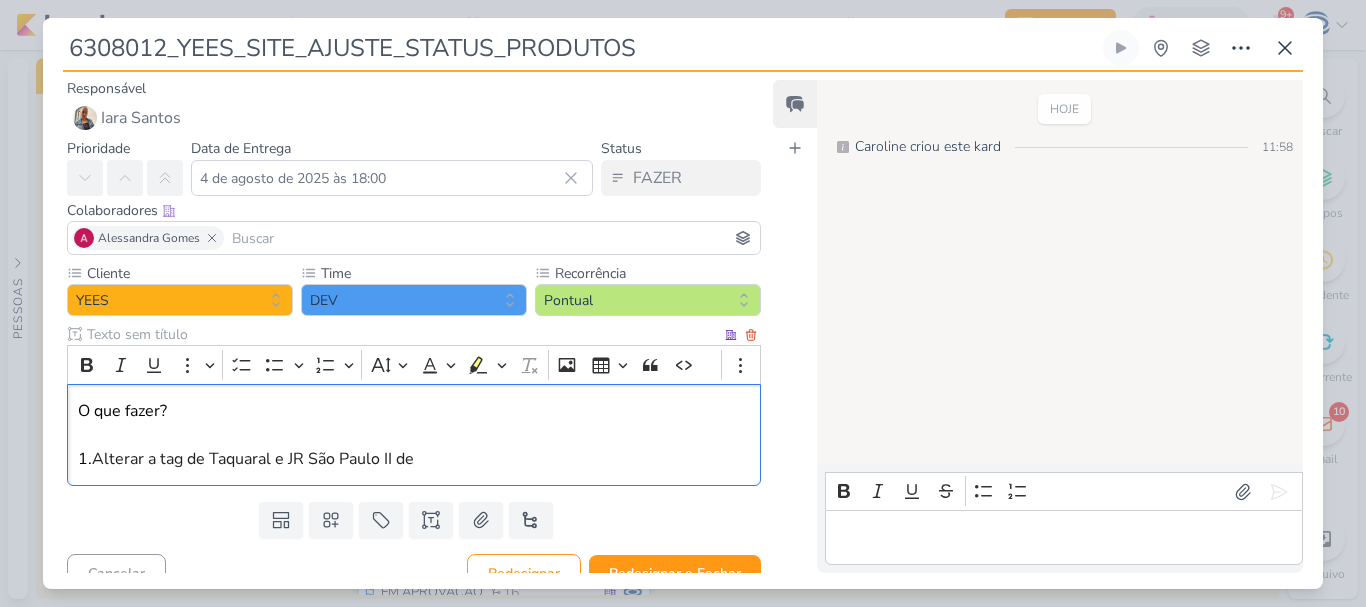 click on "O que fazer?  1.  Alterar a tag de Taquaral e JR São Paulo II de" at bounding box center [414, 435] 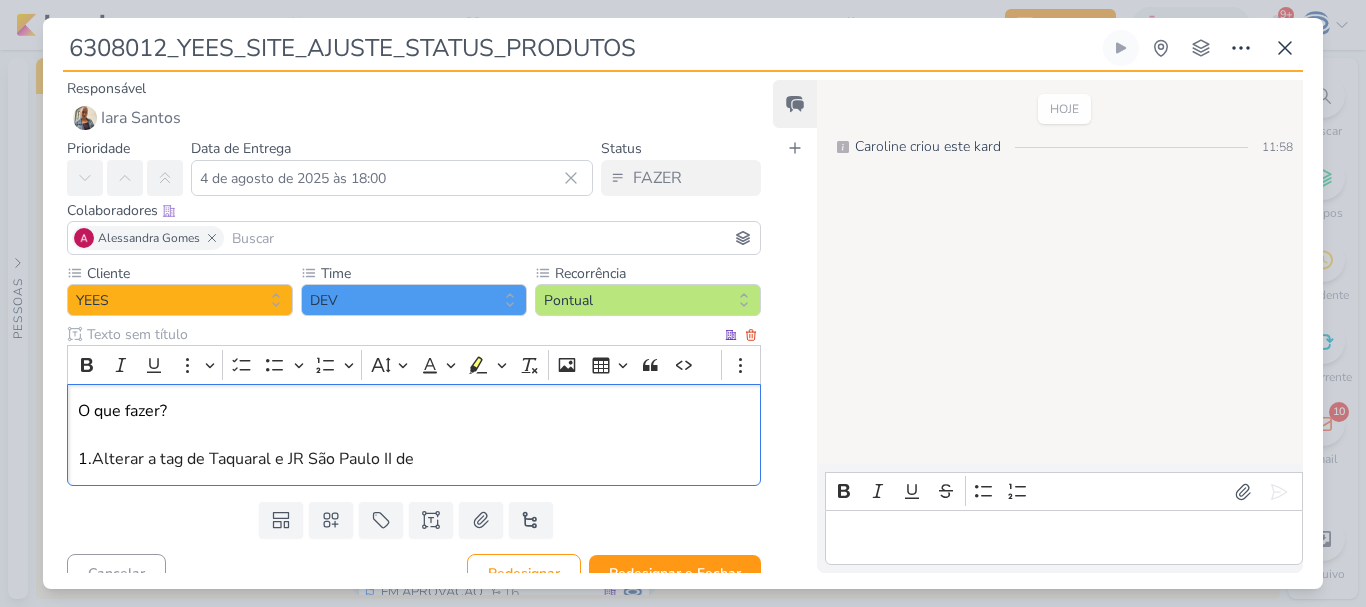 click on "Alterar a tag de Taquaral e JR São Paulo II de" at bounding box center (253, 459) 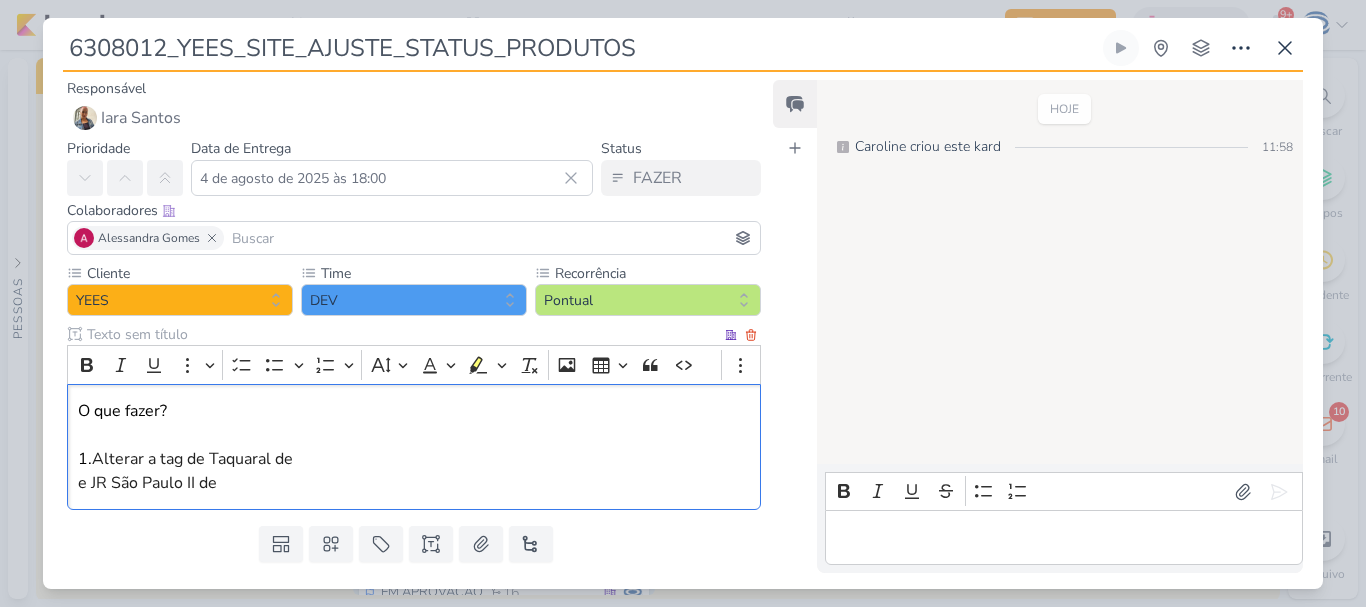 click on "O que fazer?  1.  Alterar a tag de Taquaral de" at bounding box center (414, 435) 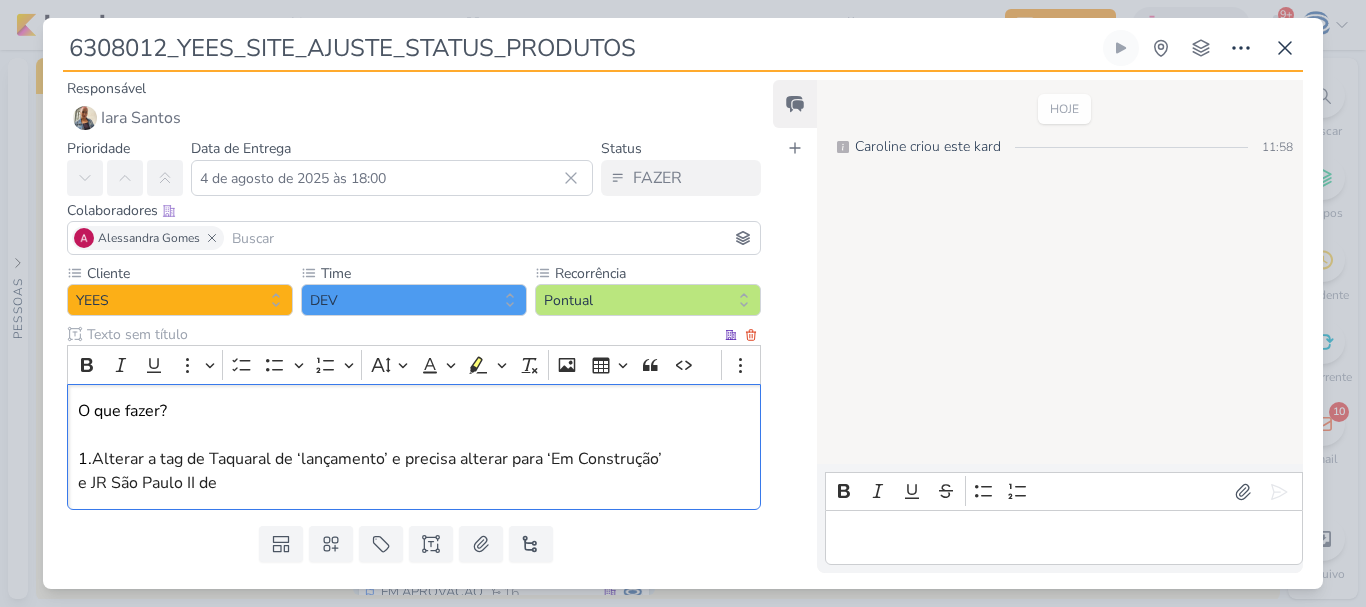 click on "Alterar a tag de Taquaral de ‘lançamento’ e precisa alterar para ‘Em Construção’" at bounding box center [377, 459] 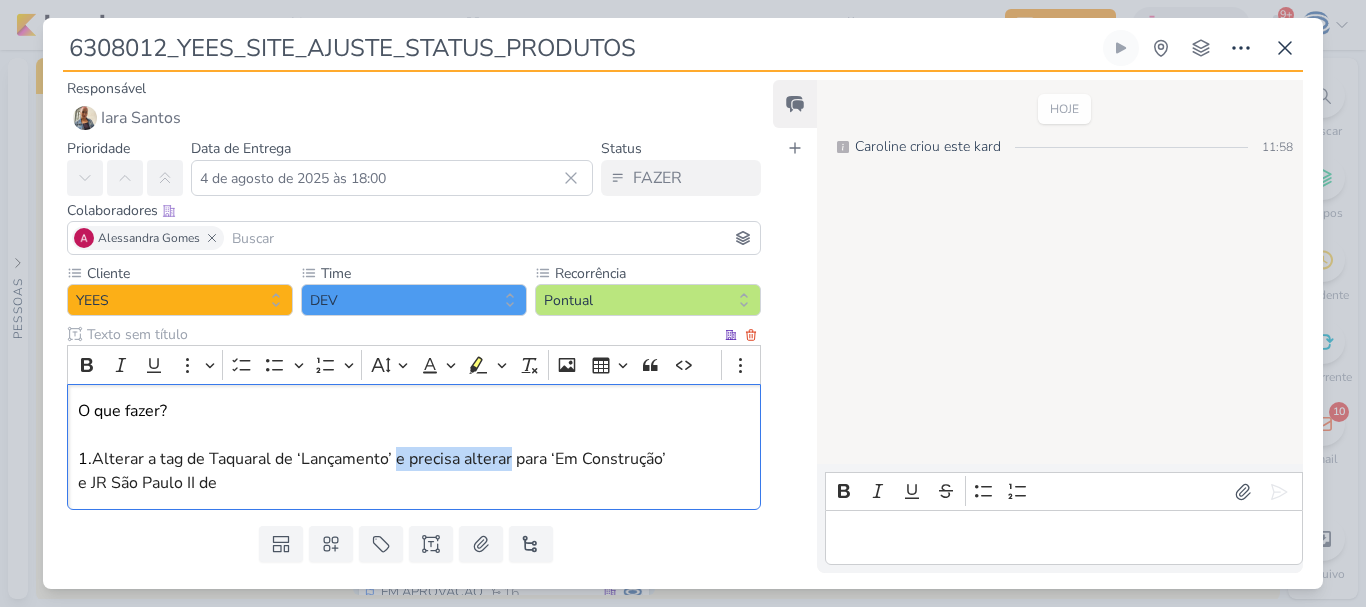 drag, startPoint x: 398, startPoint y: 464, endPoint x: 514, endPoint y: 460, distance: 116.06895 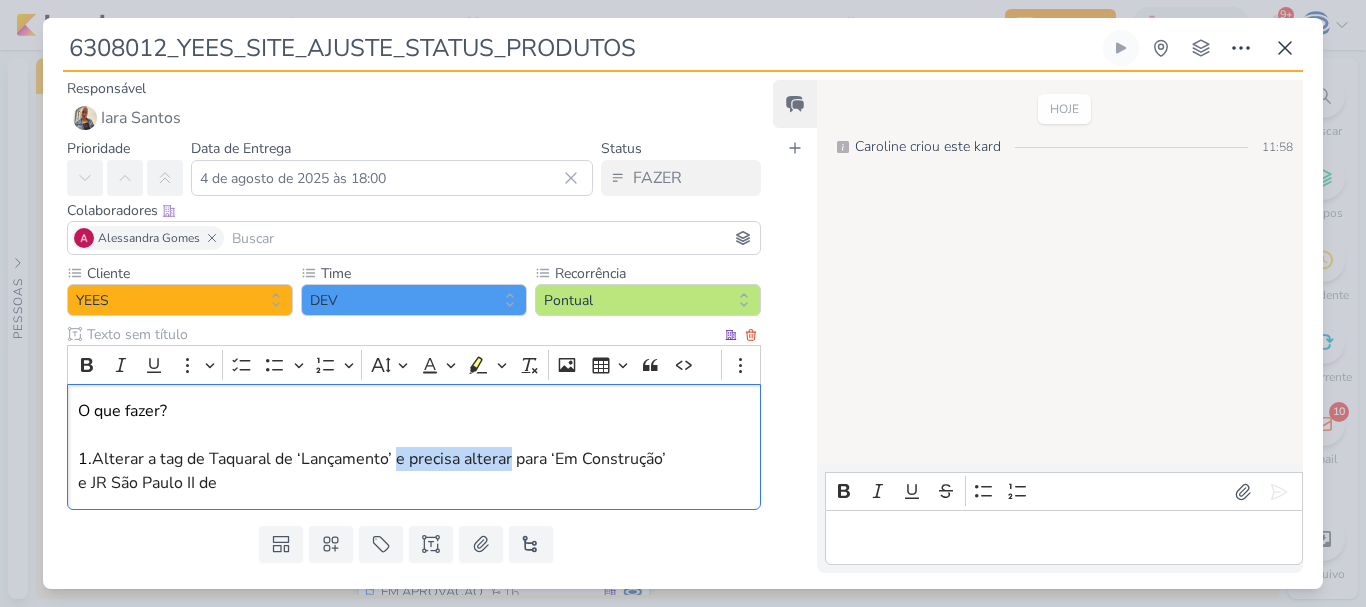 click on "Alterar a tag de Taquaral de ‘Lançamento’ e precisa alterar para ‘Em Construção’" at bounding box center [379, 459] 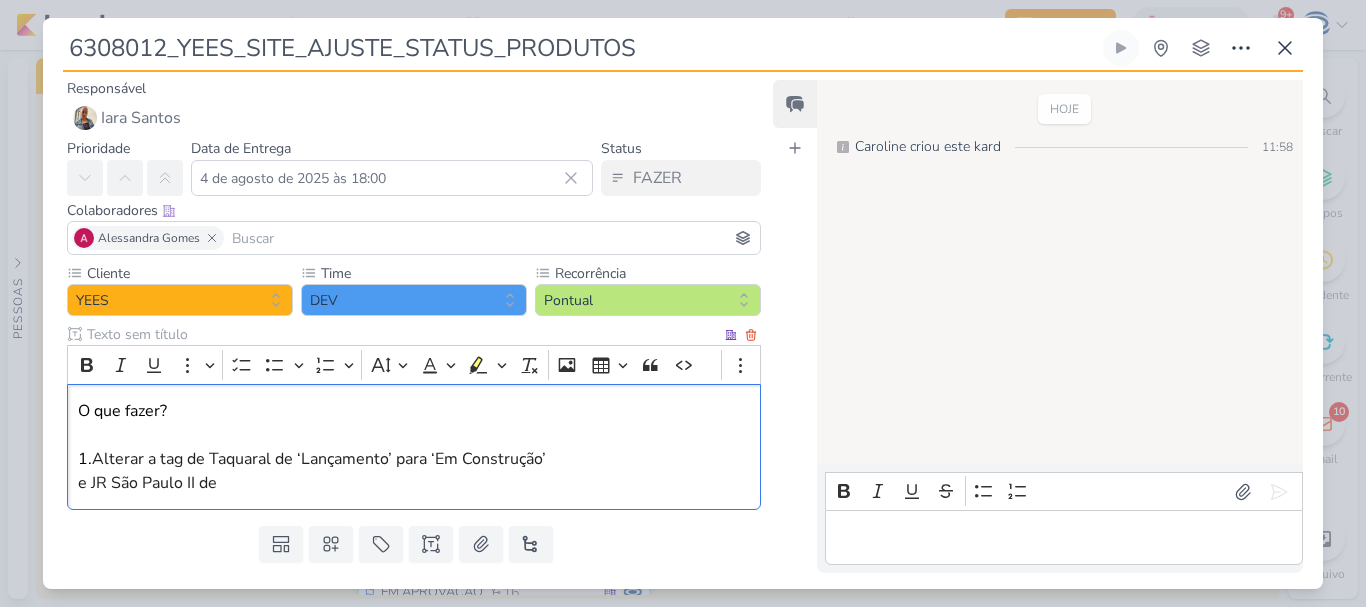 drag, startPoint x: 97, startPoint y: 457, endPoint x: 569, endPoint y: 467, distance: 472.10593 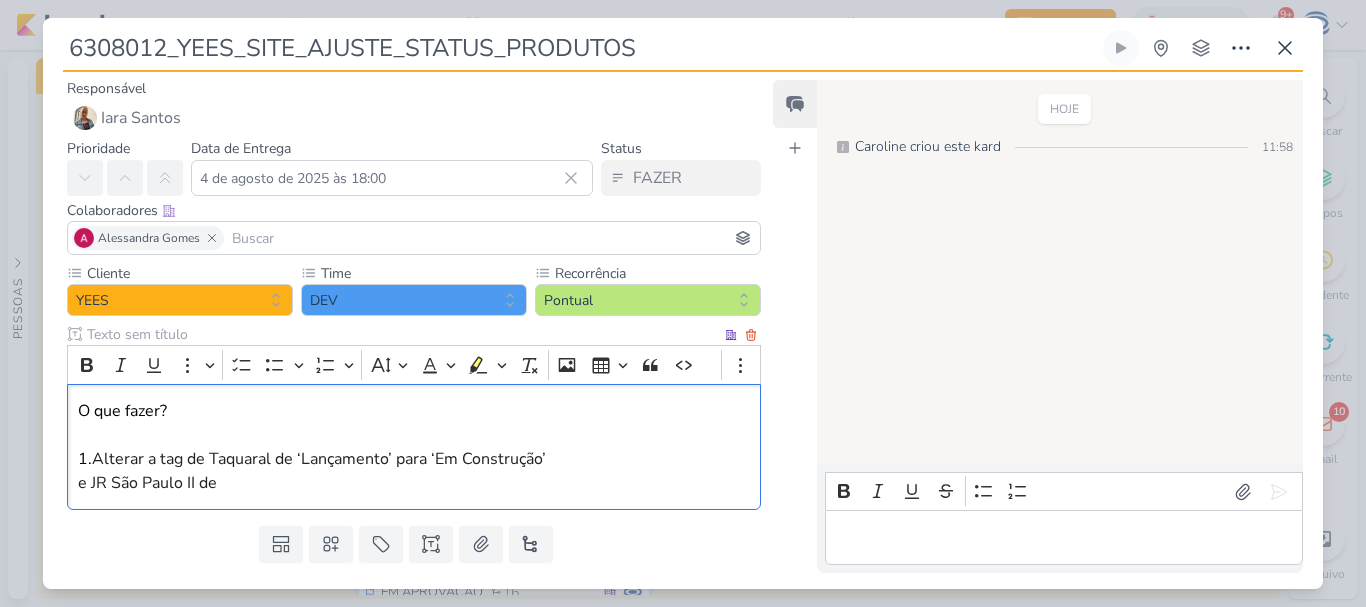 click on "O que fazer?  1.  Alterar a tag de Taquaral de ‘Lançamento’ para ‘Em Construção’" at bounding box center [414, 435] 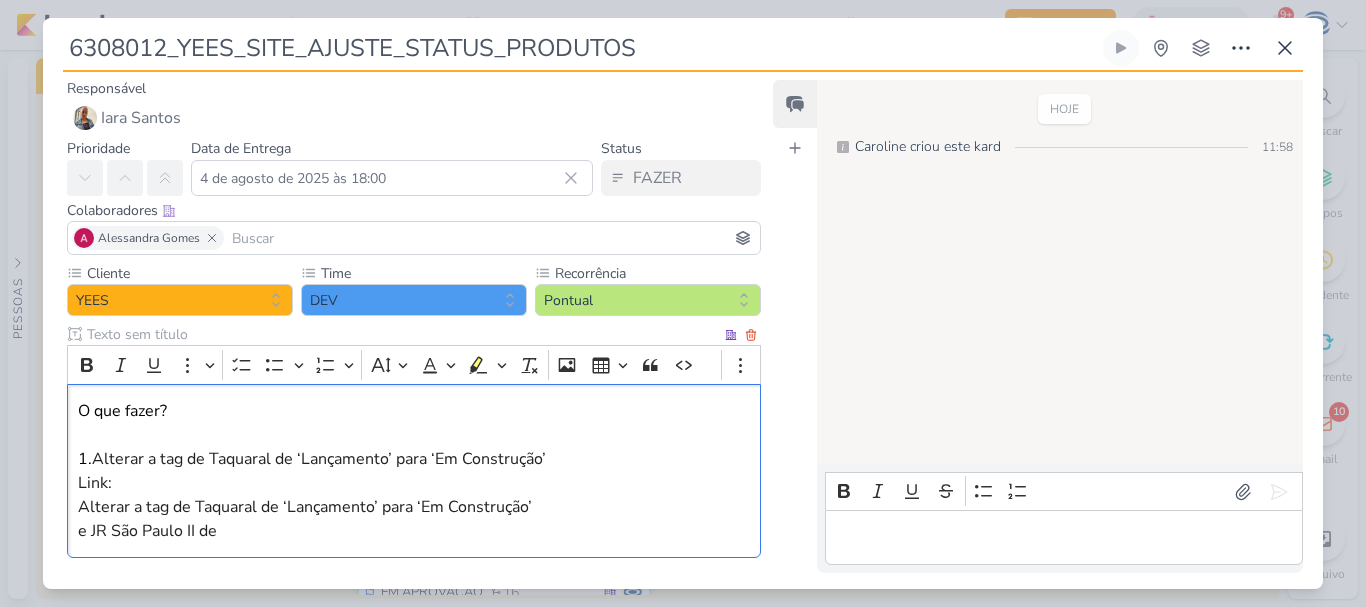 click on "O que fazer?  1.  Alterar a tag de Taquaral de ‘Lançamento’ para ‘Em Construção’  Link:  ⁠⁠⁠⁠⁠⁠⁠Alterar a tag de Taquaral de ‘Lançamento’ para ‘Em Construção’" at bounding box center (414, 459) 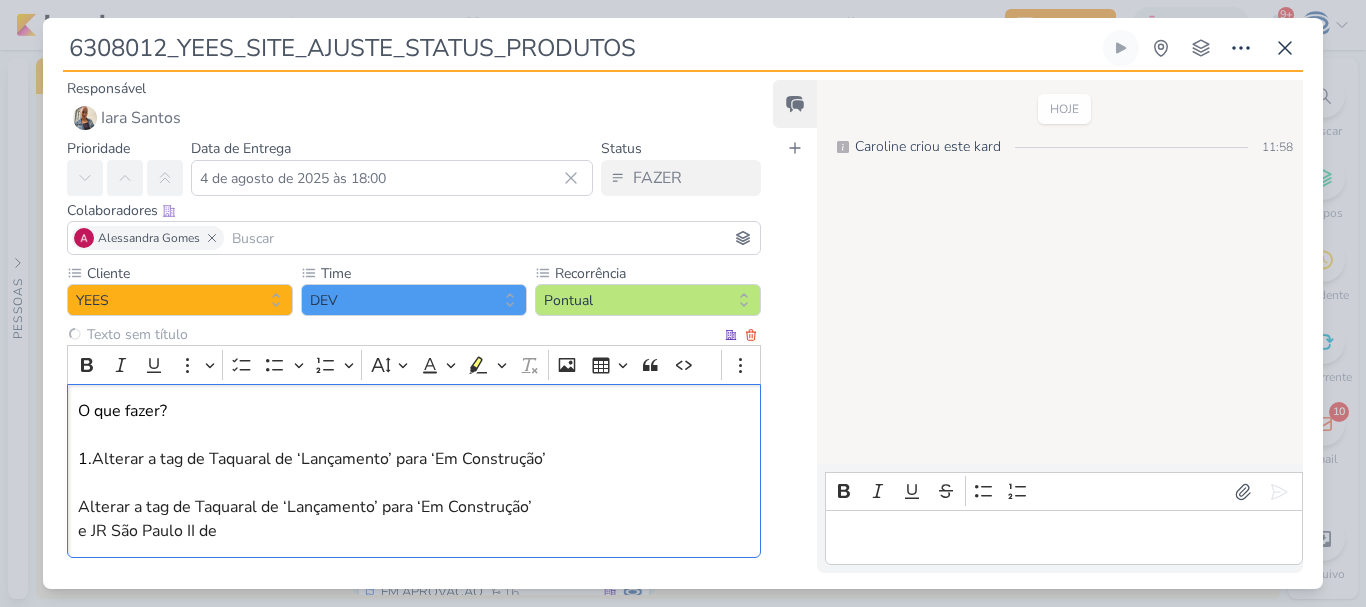 click on "O que fazer?  1.  Alterar a tag de Taquaral de ‘Lançamento’ para ‘Em Construção’  ⁠⁠⁠⁠⁠⁠⁠ Alterar a tag de Taquaral de ‘Lançamento’ para ‘Em Construção’" at bounding box center [414, 459] 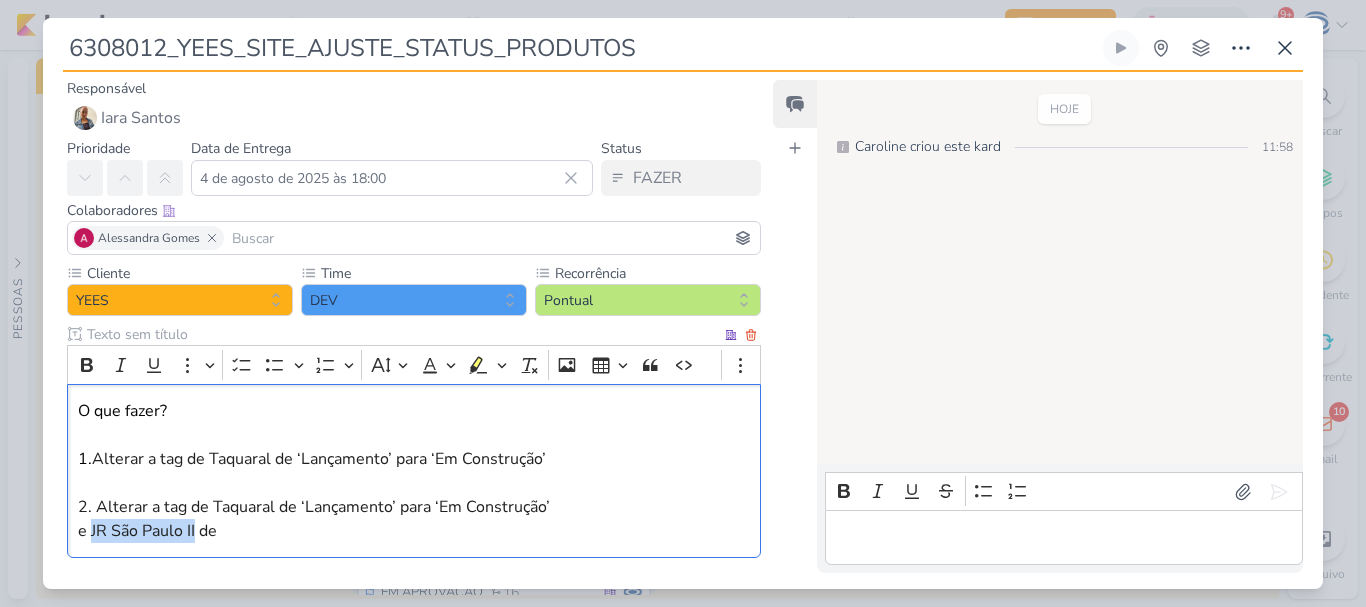 drag, startPoint x: 194, startPoint y: 535, endPoint x: 88, endPoint y: 538, distance: 106.04244 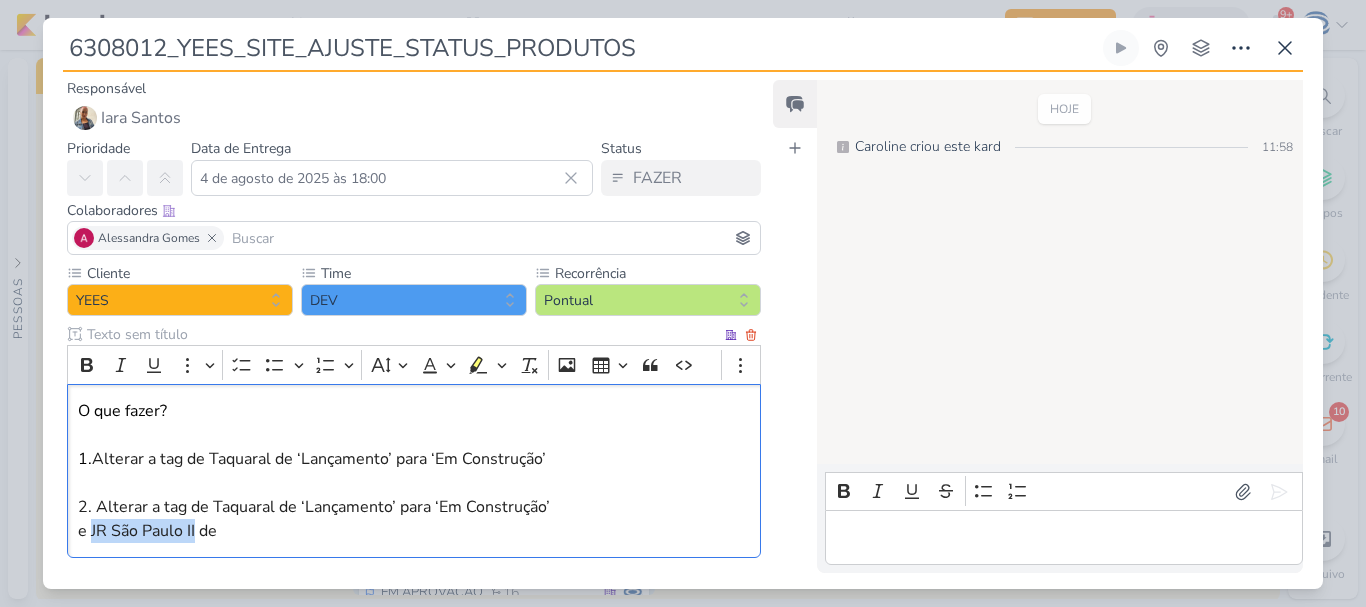 click on "e JR São Paulo II de" at bounding box center (147, 531) 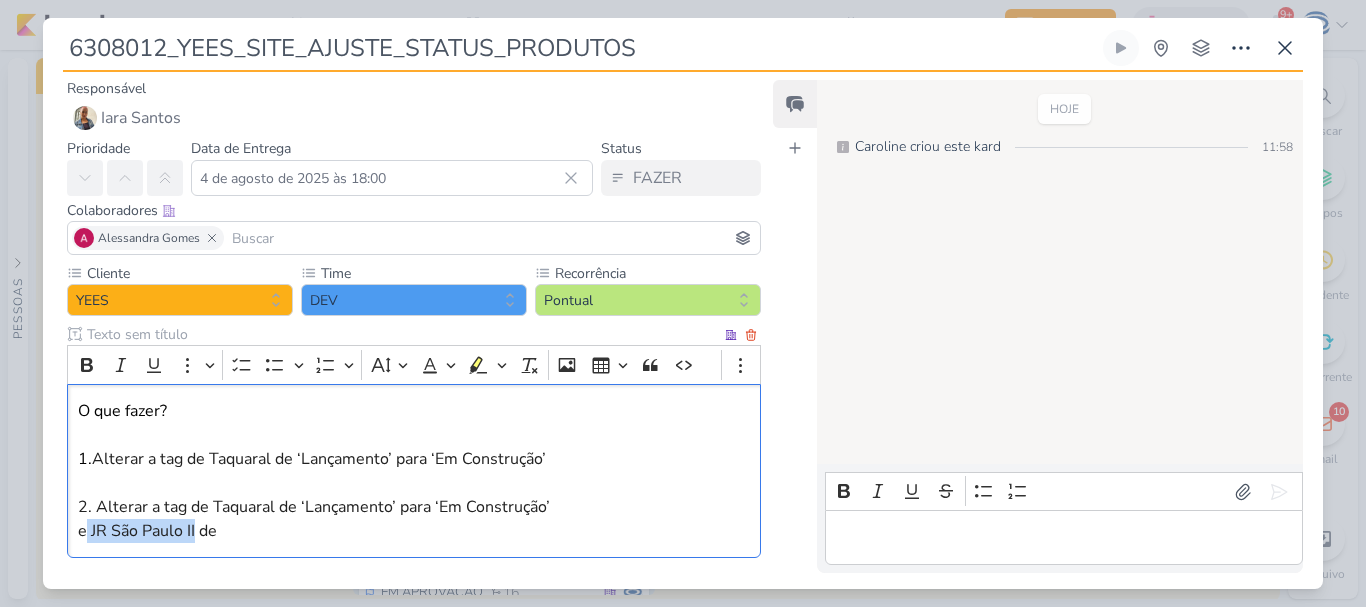 copy on "JR São Paulo II" 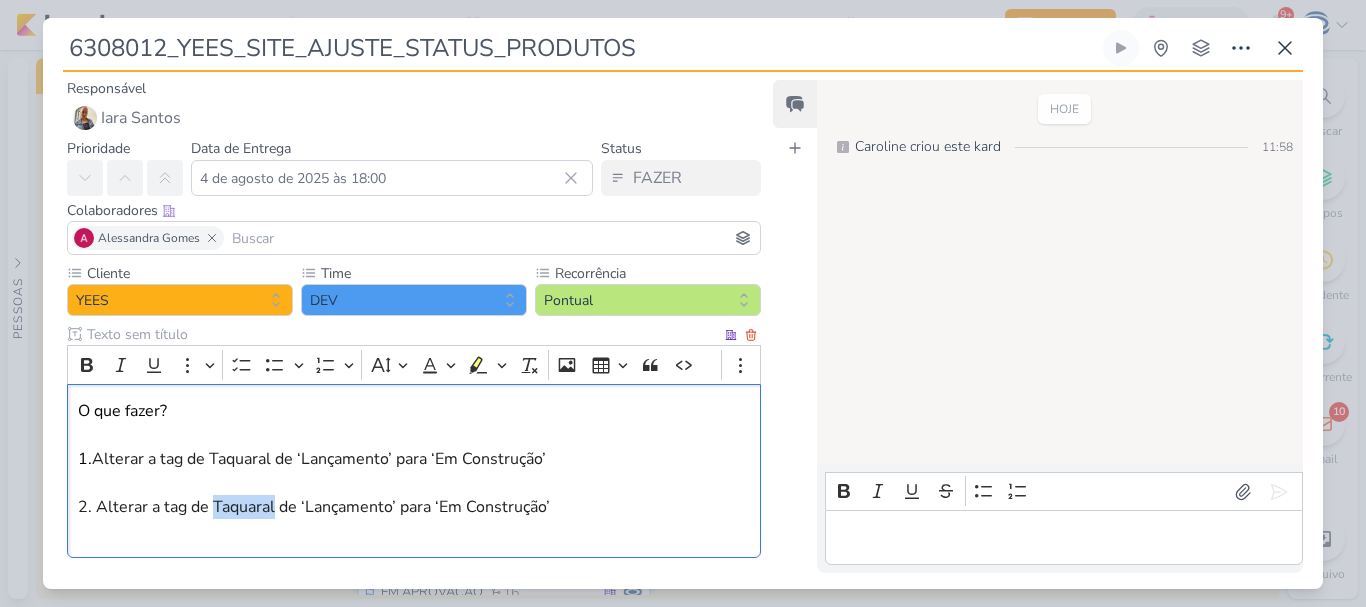 drag, startPoint x: 212, startPoint y: 502, endPoint x: 275, endPoint y: 508, distance: 63.28507 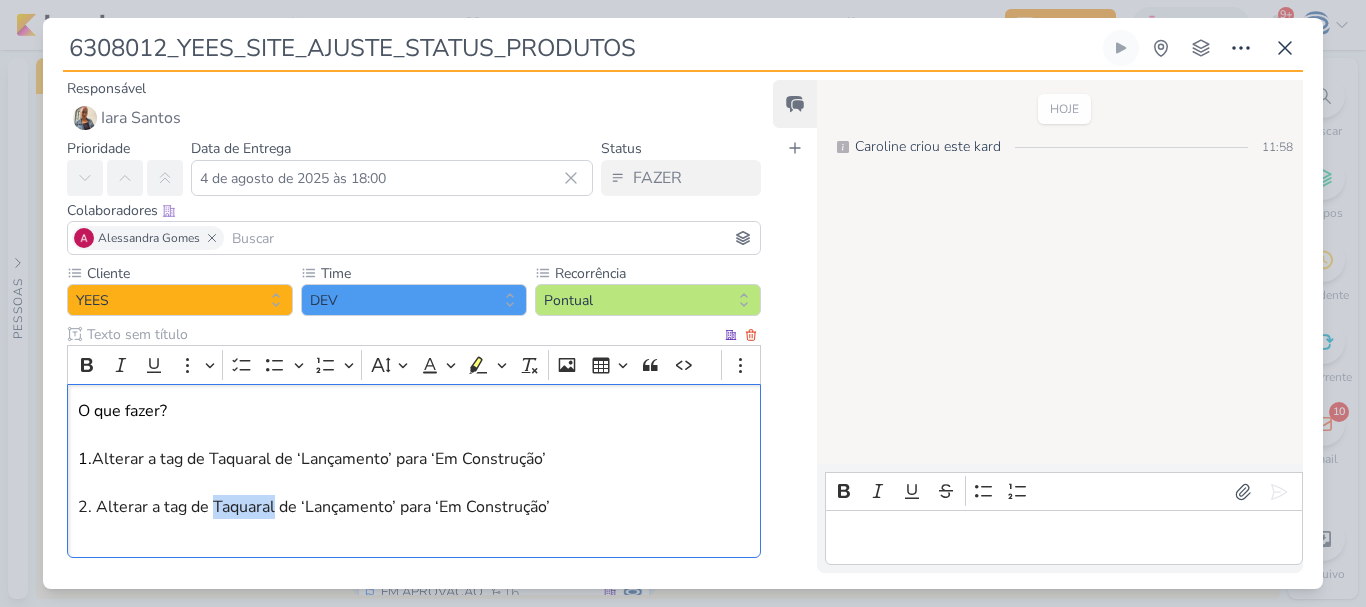 click on "2. Alterar a tag de Taquaral de ‘Lançamento’ para ‘Em Construção’" at bounding box center (314, 507) 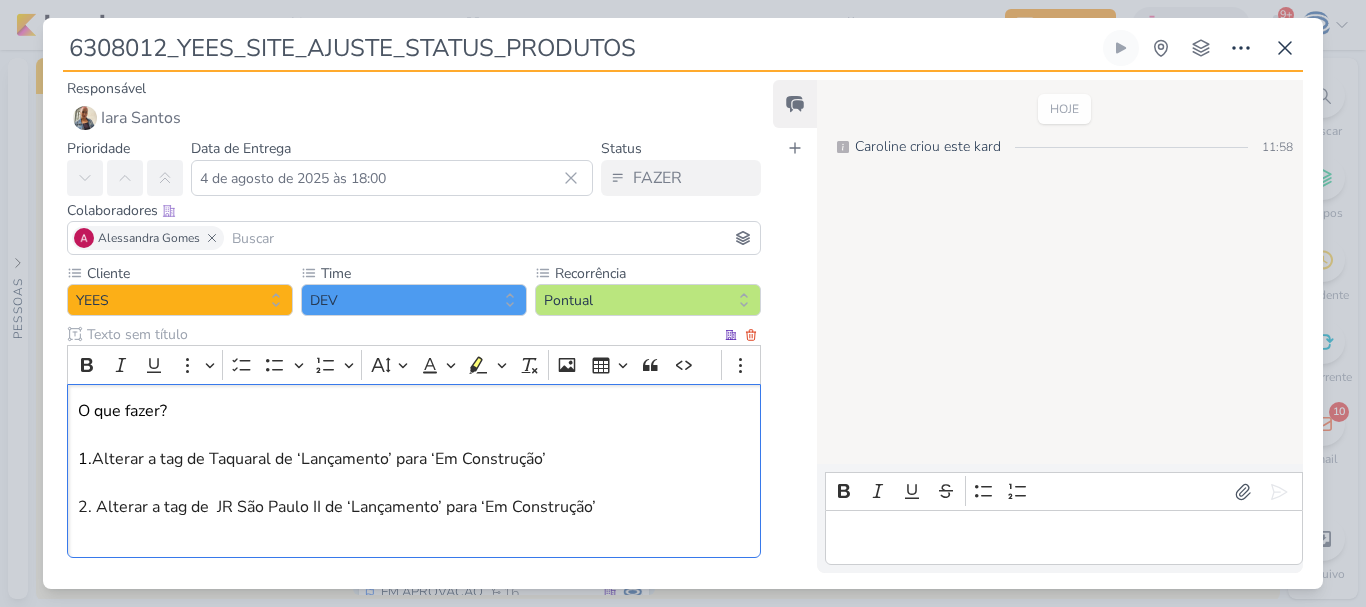click on "O que fazer?  1.  Alterar a tag de Taquaral de ‘Lançamento’ para ‘Em Construção’  2. Alterar a tag de  JR São Paulo II de ‘Lançamento’ para ‘Em Construção’" at bounding box center [414, 459] 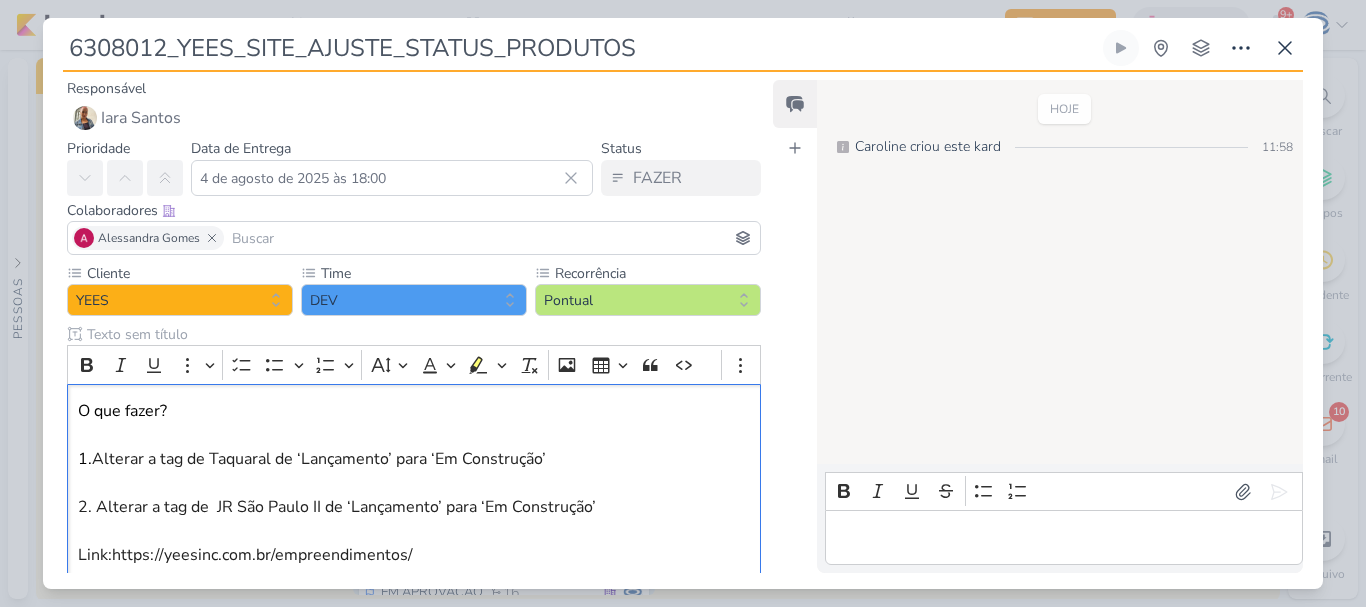 scroll, scrollTop: 144, scrollLeft: 0, axis: vertical 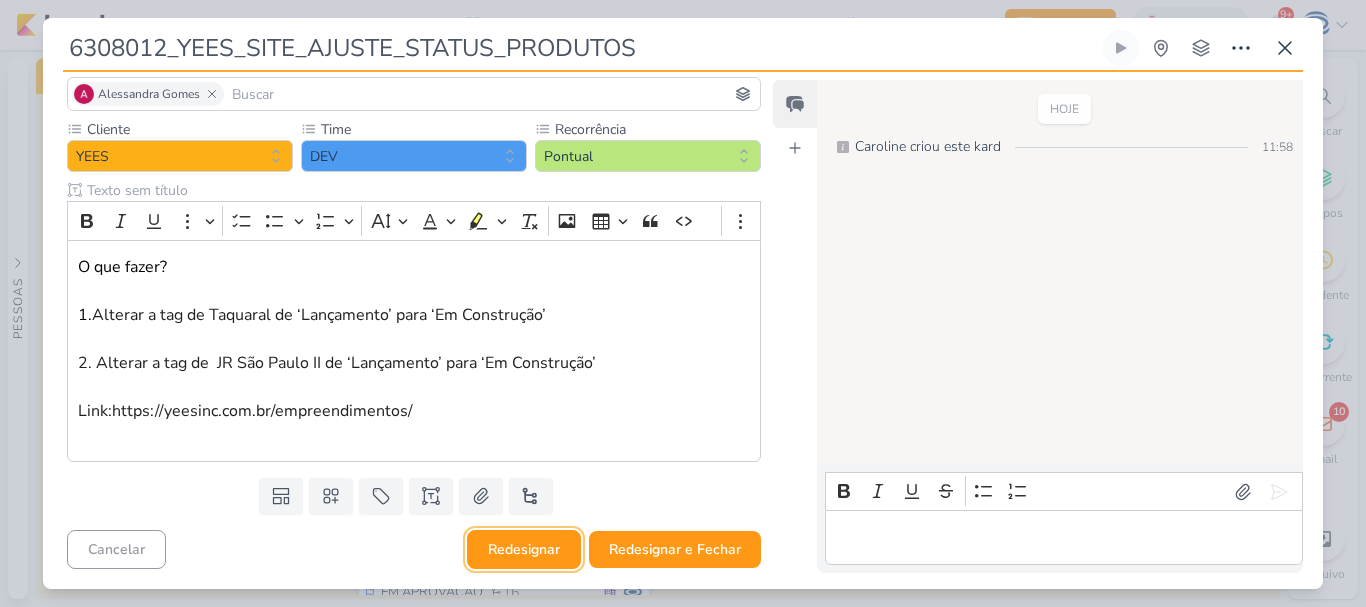 click on "Redesignar" at bounding box center [524, 549] 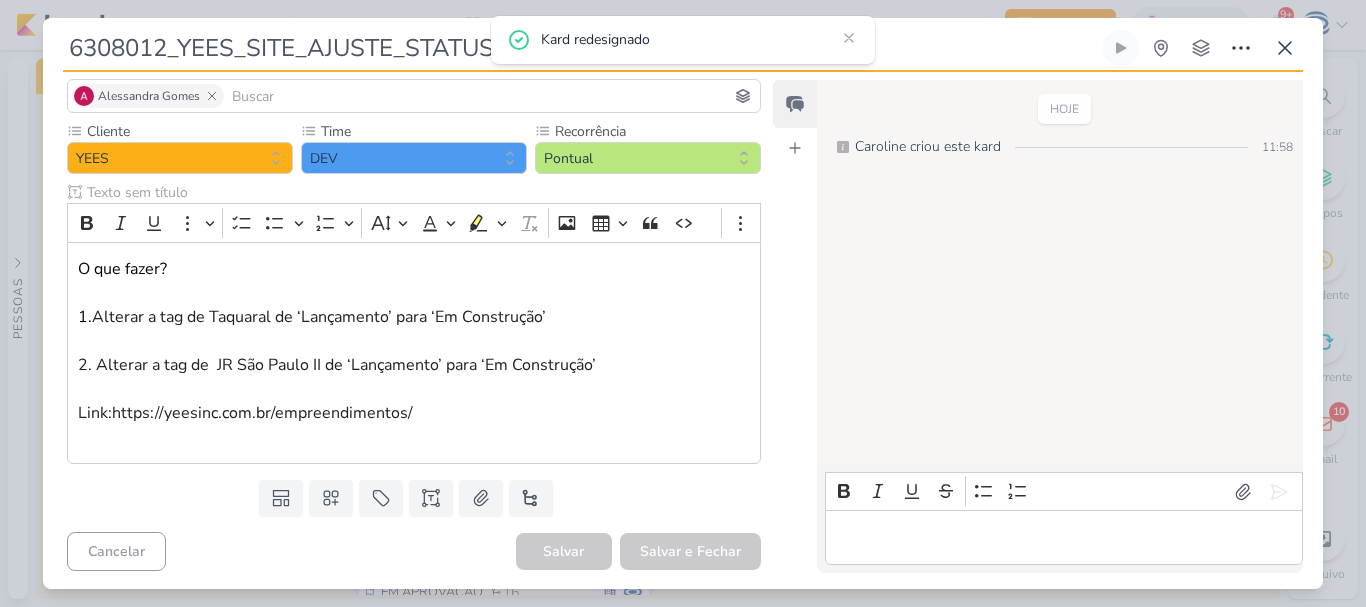 scroll, scrollTop: 0, scrollLeft: 0, axis: both 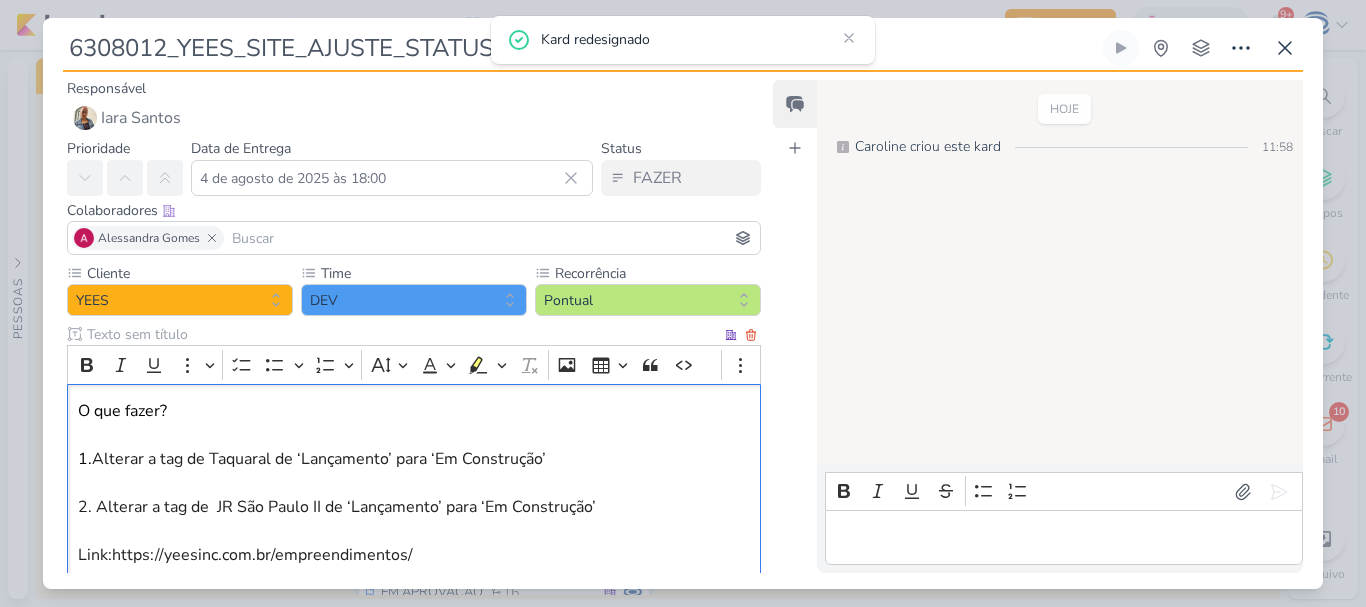 drag, startPoint x: 185, startPoint y: 411, endPoint x: 64, endPoint y: 405, distance: 121.14867 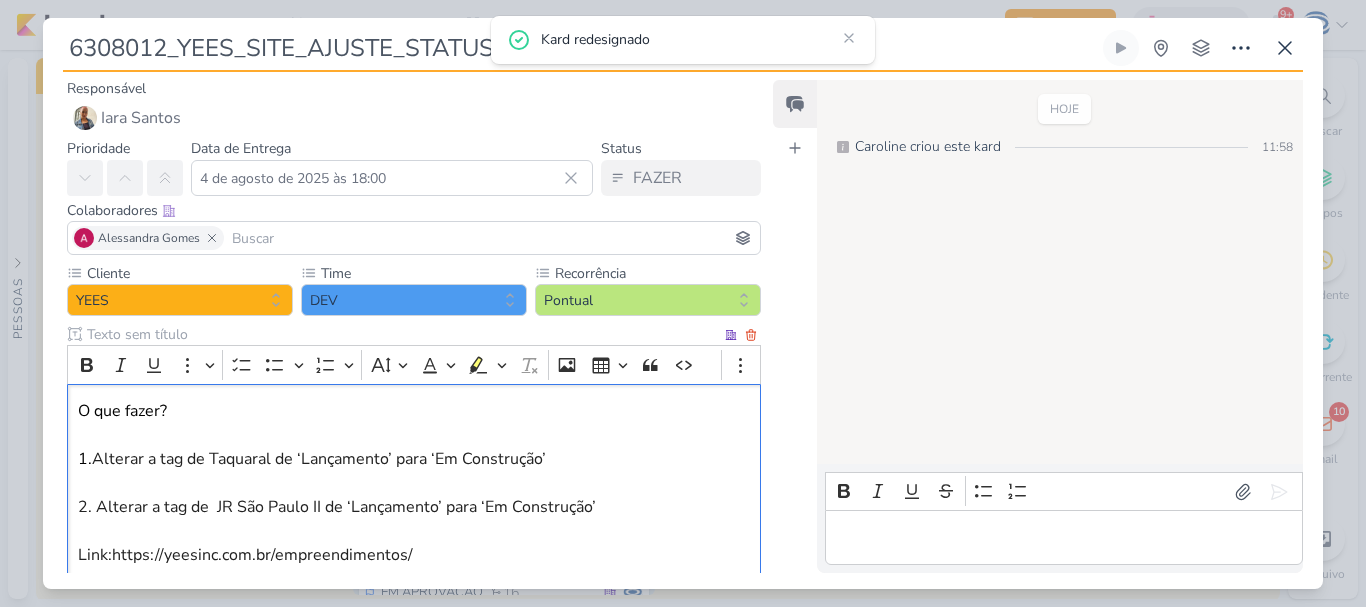 click on "Cliente
YEES
Time" at bounding box center [406, 438] 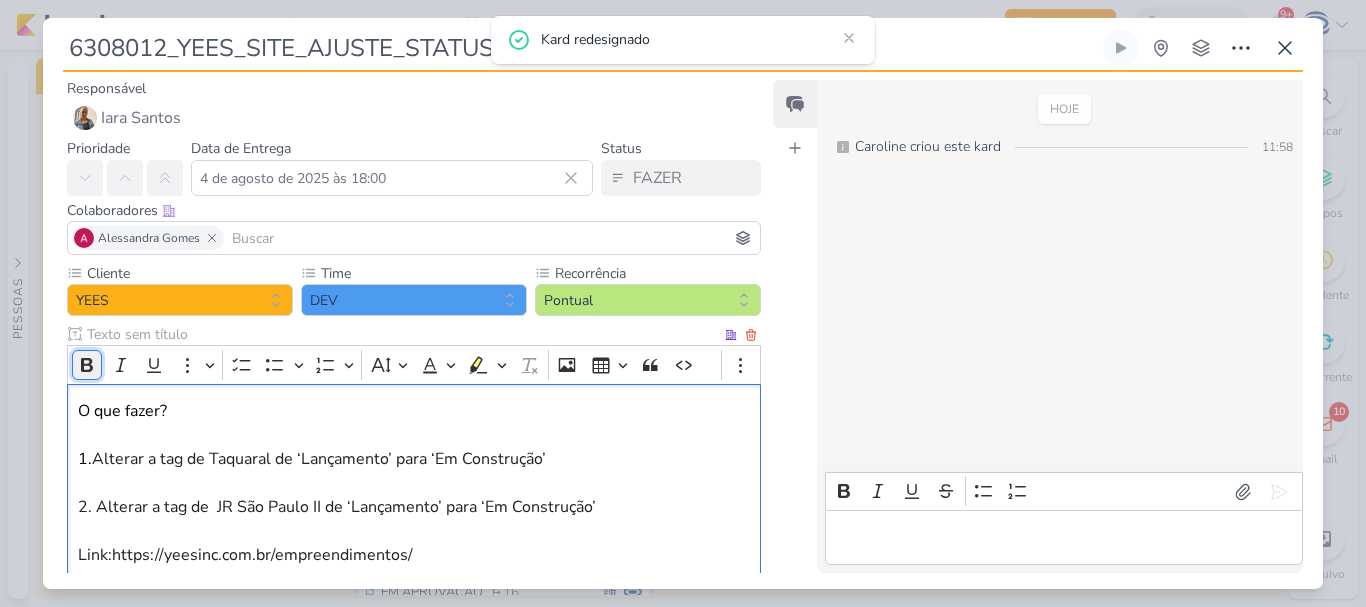 click 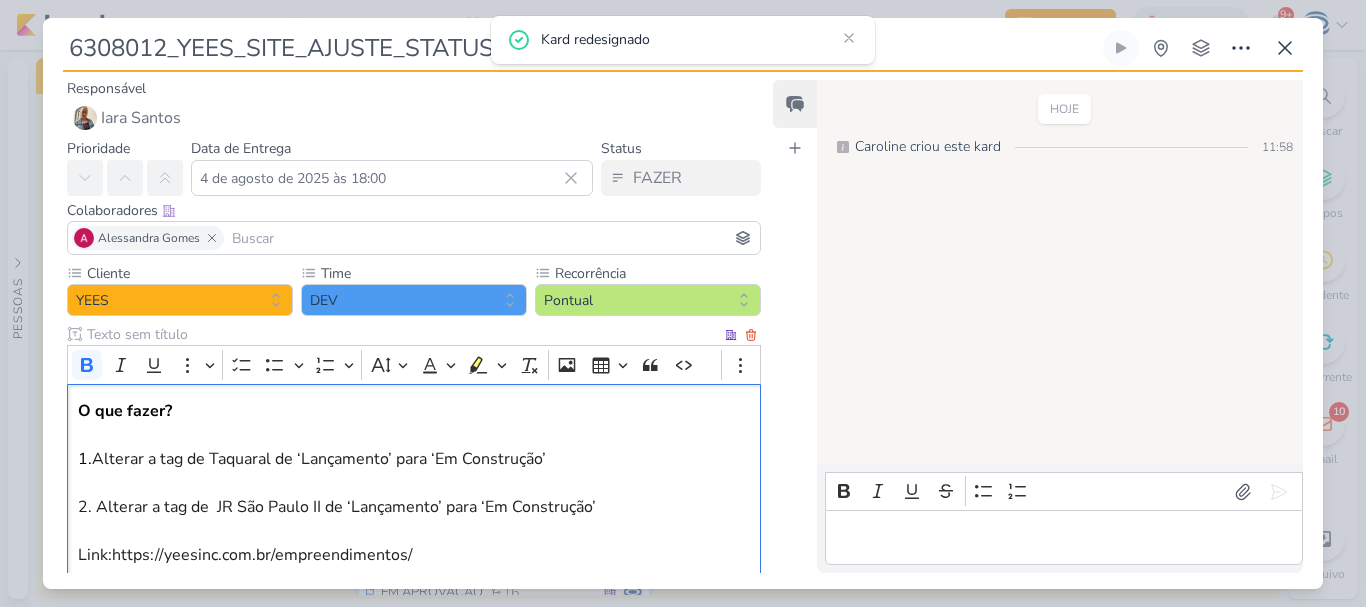 click on "O que fazer?  1.  Alterar a tag de Taquaral de ‘Lançamento’ para ‘Em Construção’  2. Alterar a tag de  JR São Paulo II de ‘Lançamento’ para ‘Em Construção’" at bounding box center (414, 459) 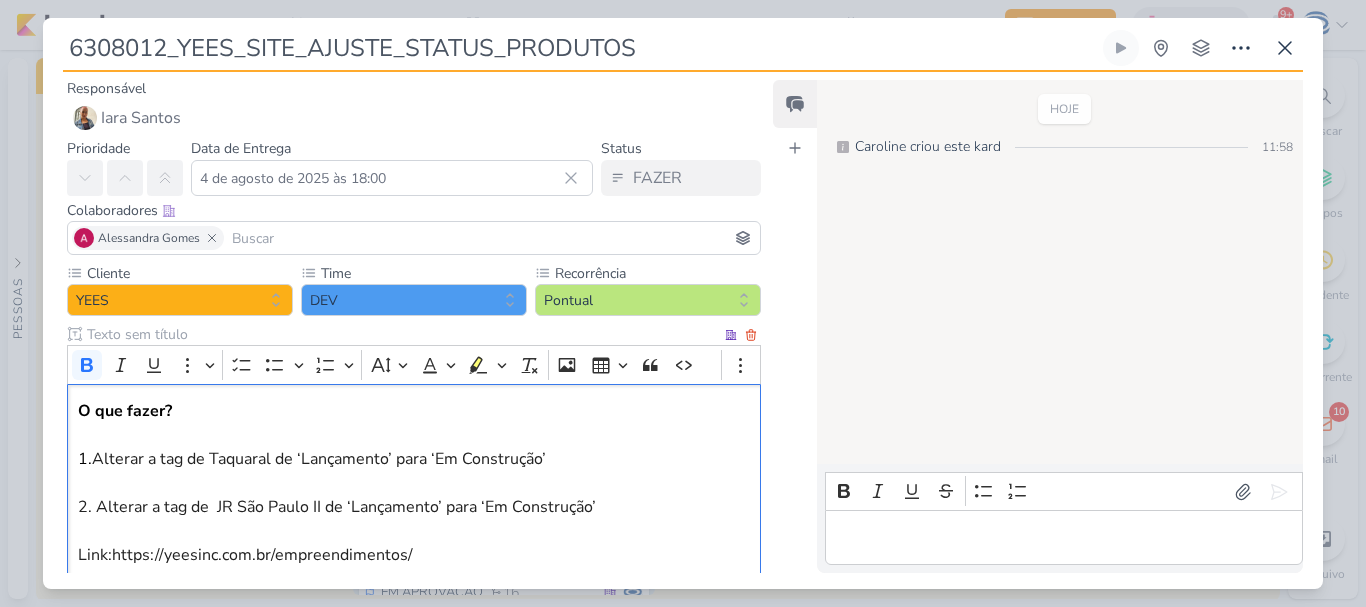 scroll, scrollTop: 144, scrollLeft: 0, axis: vertical 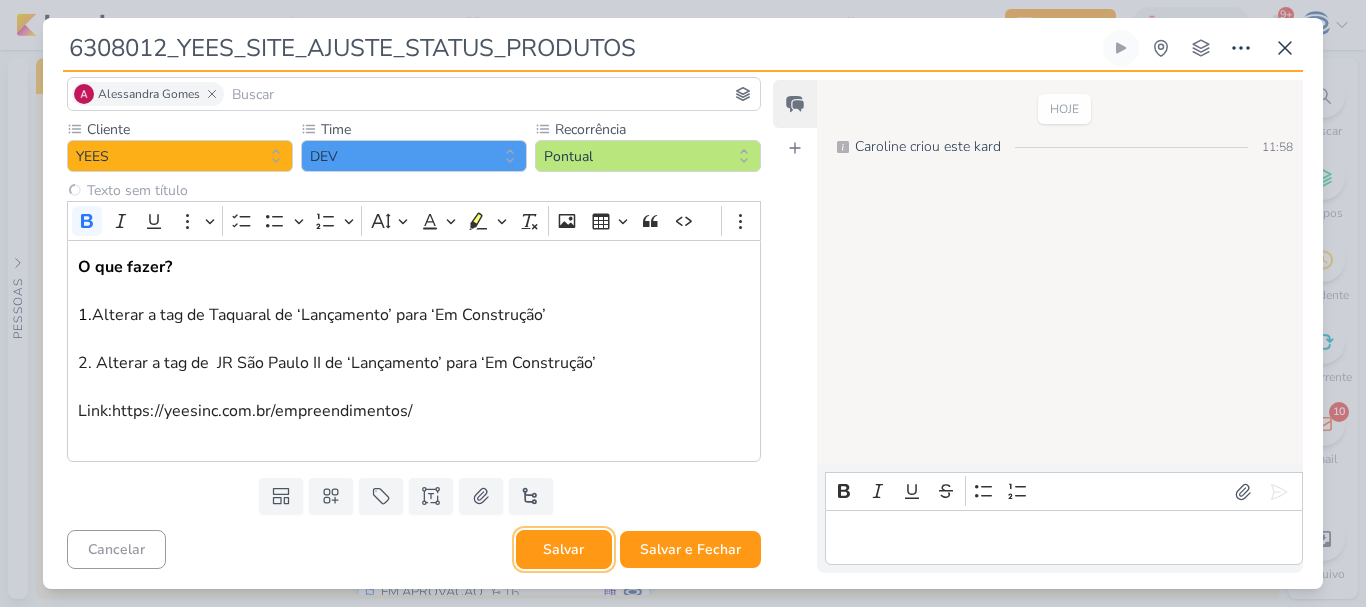 click on "Salvar" at bounding box center (564, 549) 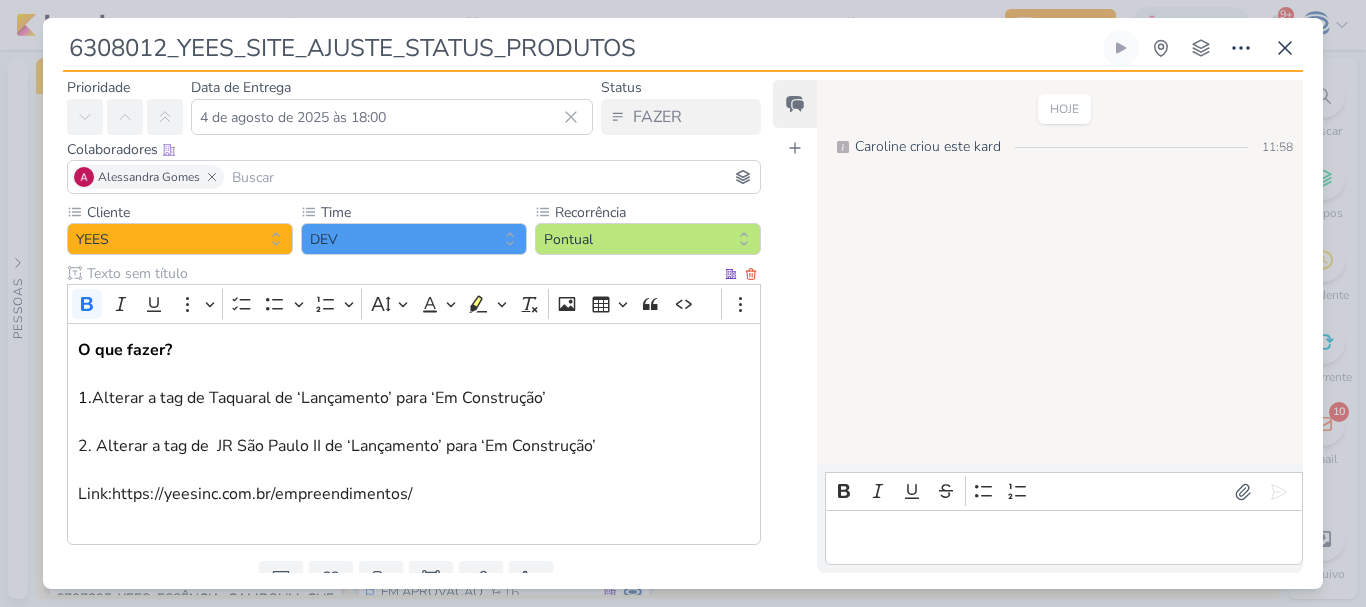 scroll, scrollTop: 144, scrollLeft: 0, axis: vertical 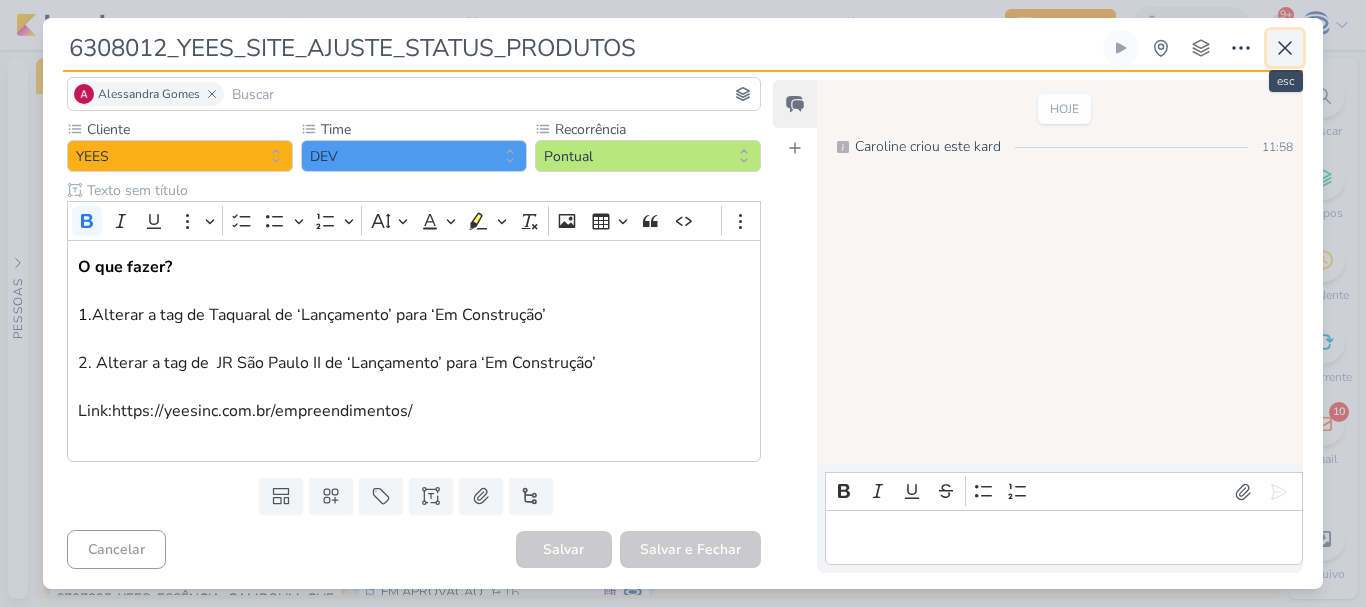 click 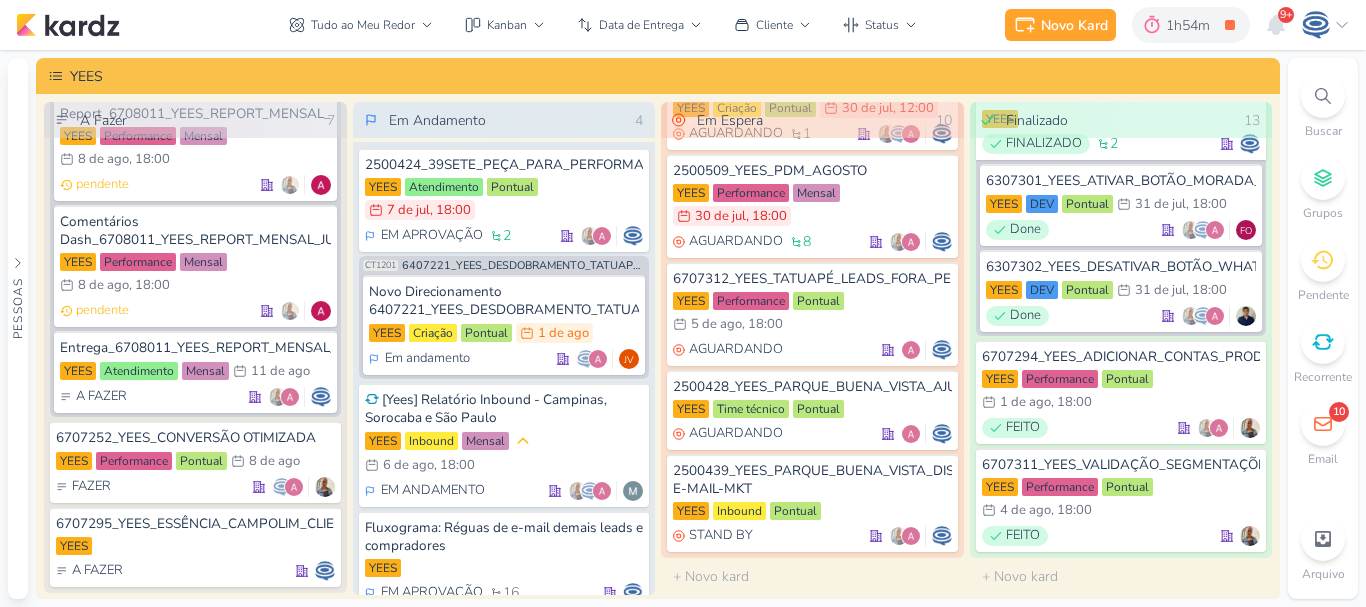 scroll, scrollTop: 960, scrollLeft: 0, axis: vertical 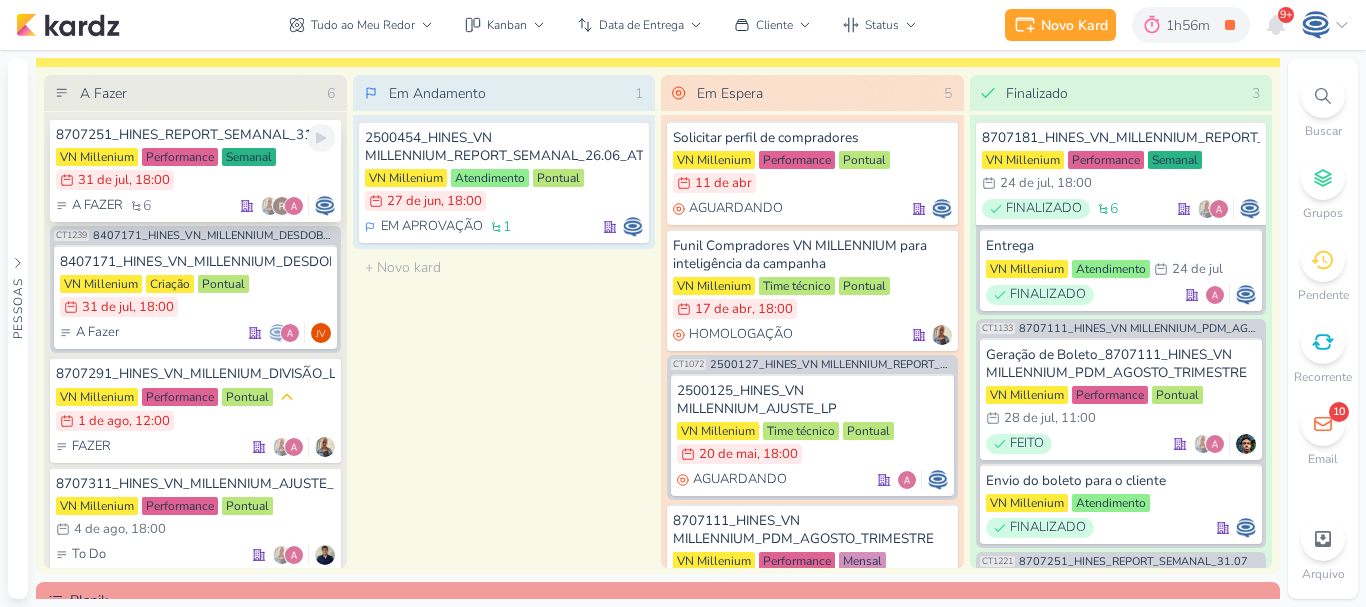 click on "8707251_HINES_REPORT_SEMANAL_31.07
VN Millenium
Performance
Semanal
31/7
31 de jul
, 18:00
A FAZER
6" at bounding box center [195, 170] 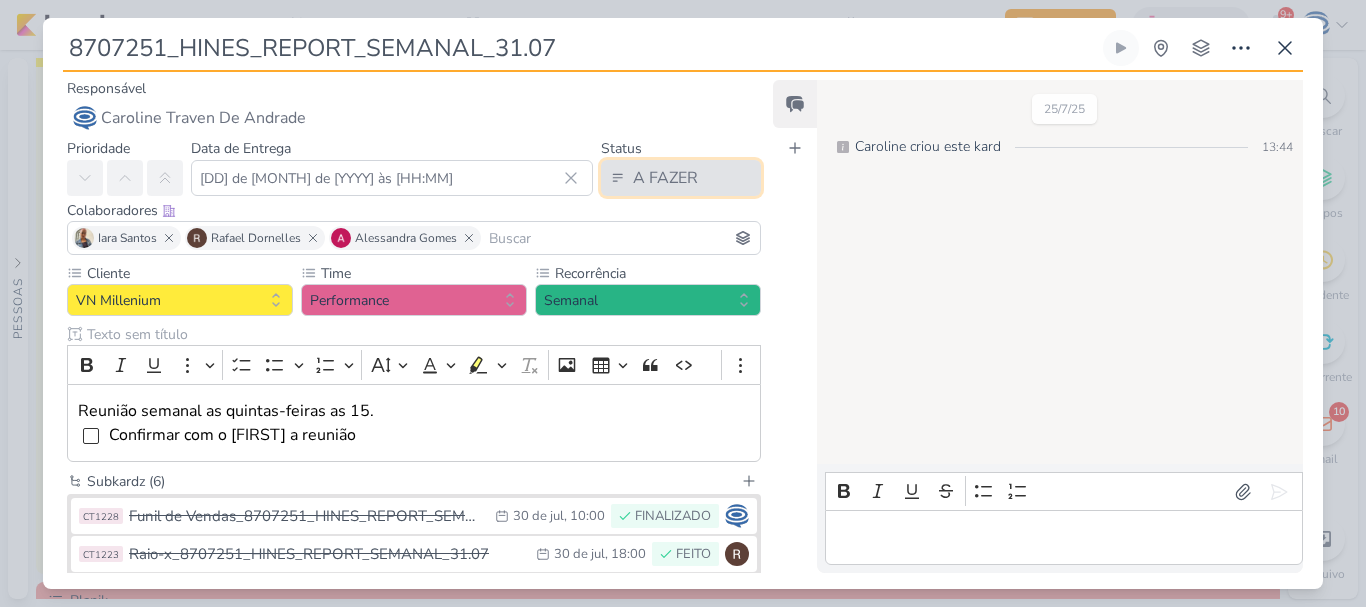 click on "A FAZER" at bounding box center [665, 178] 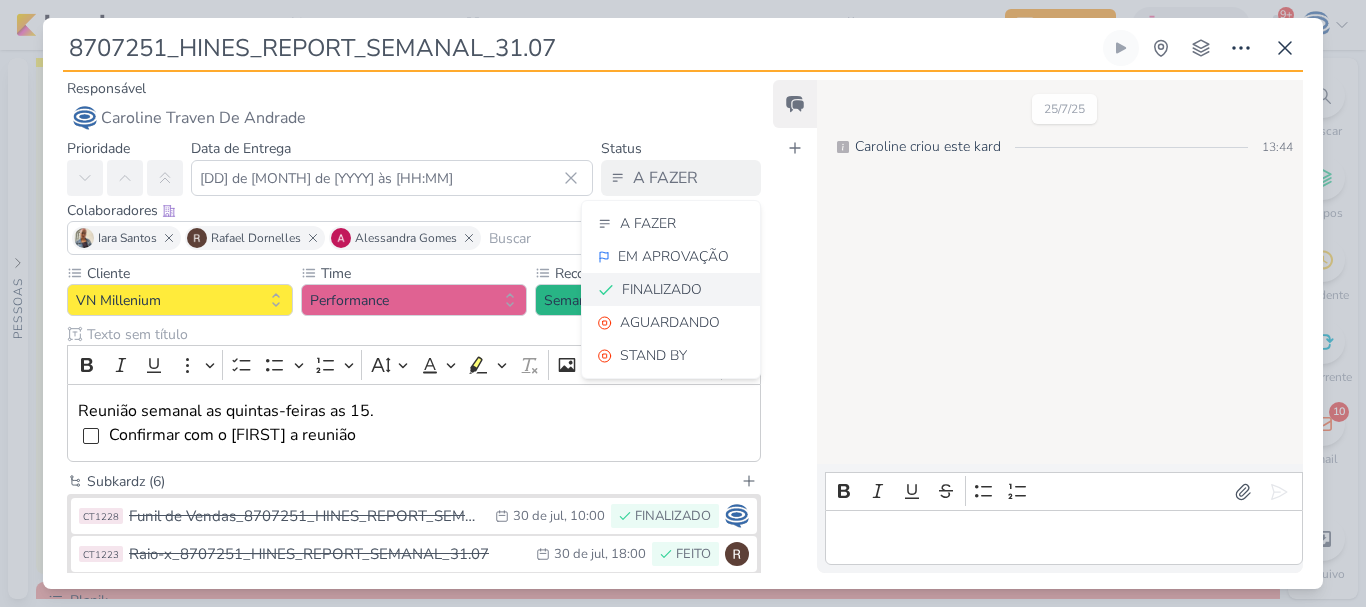 click on "FINALIZADO" at bounding box center (662, 289) 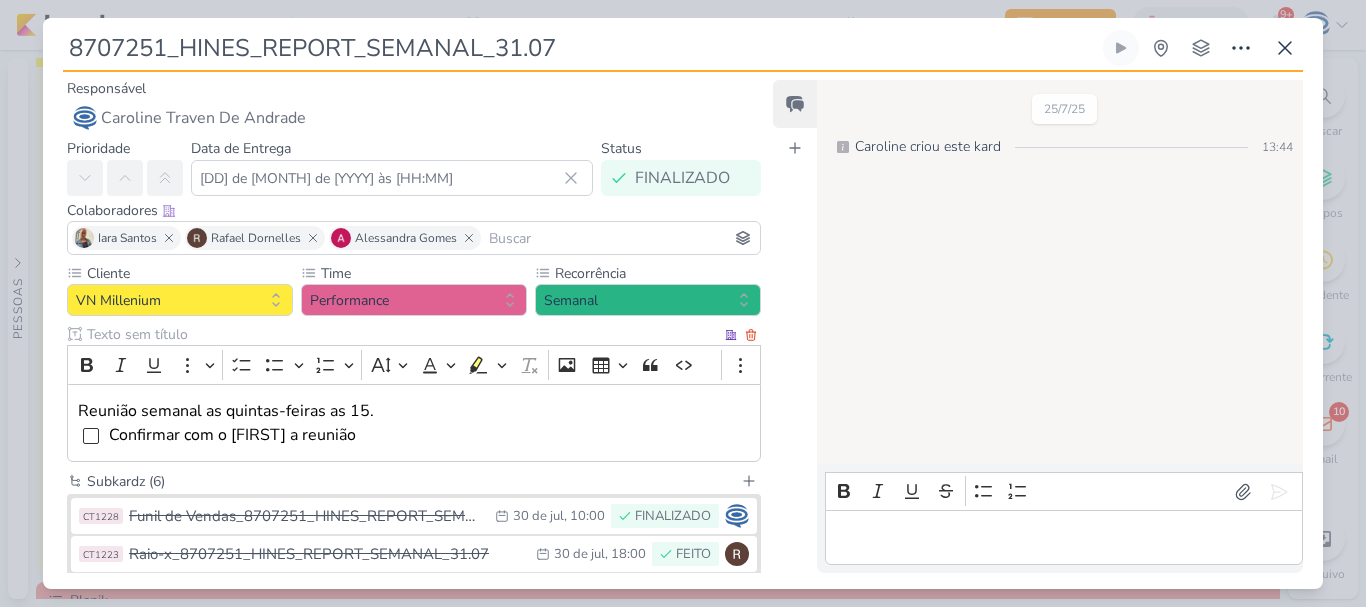 scroll, scrollTop: 266, scrollLeft: 0, axis: vertical 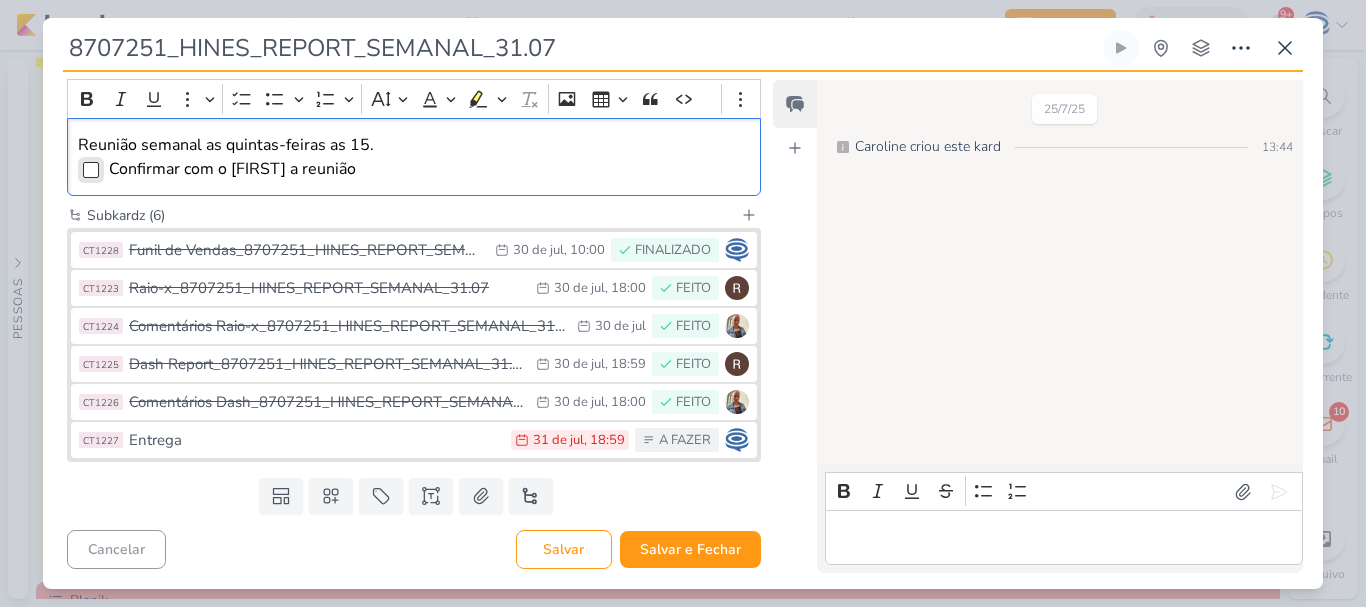 click at bounding box center (91, 170) 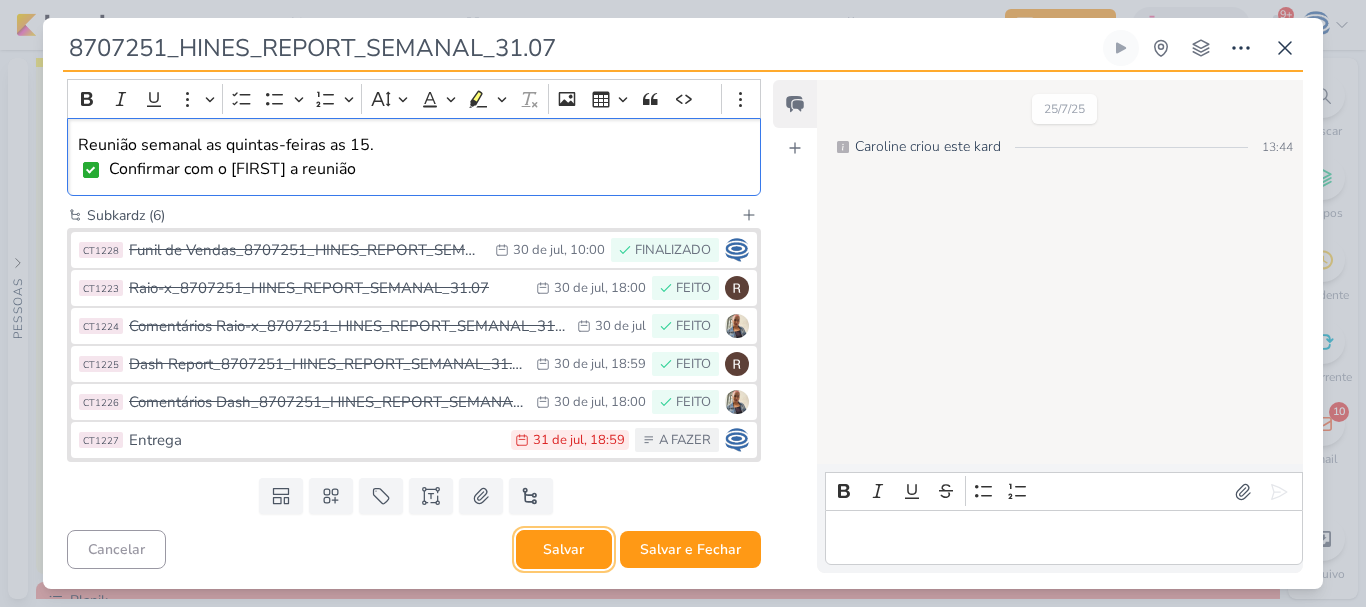 click on "Salvar" at bounding box center (564, 549) 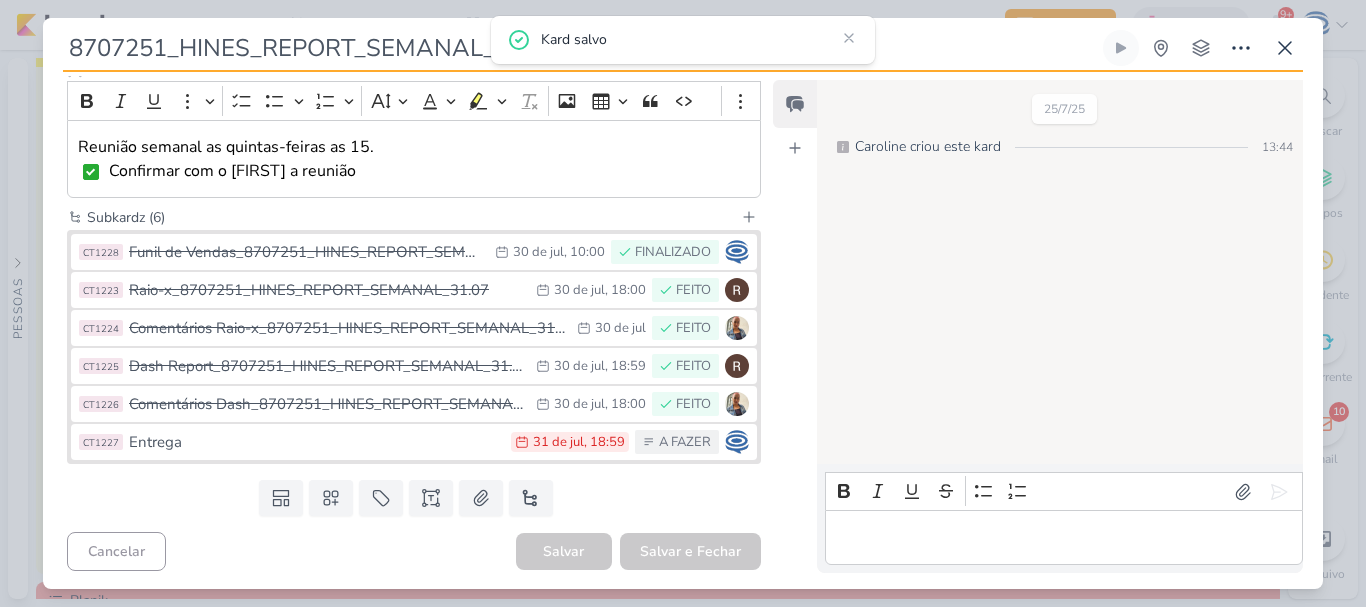 scroll, scrollTop: 266, scrollLeft: 0, axis: vertical 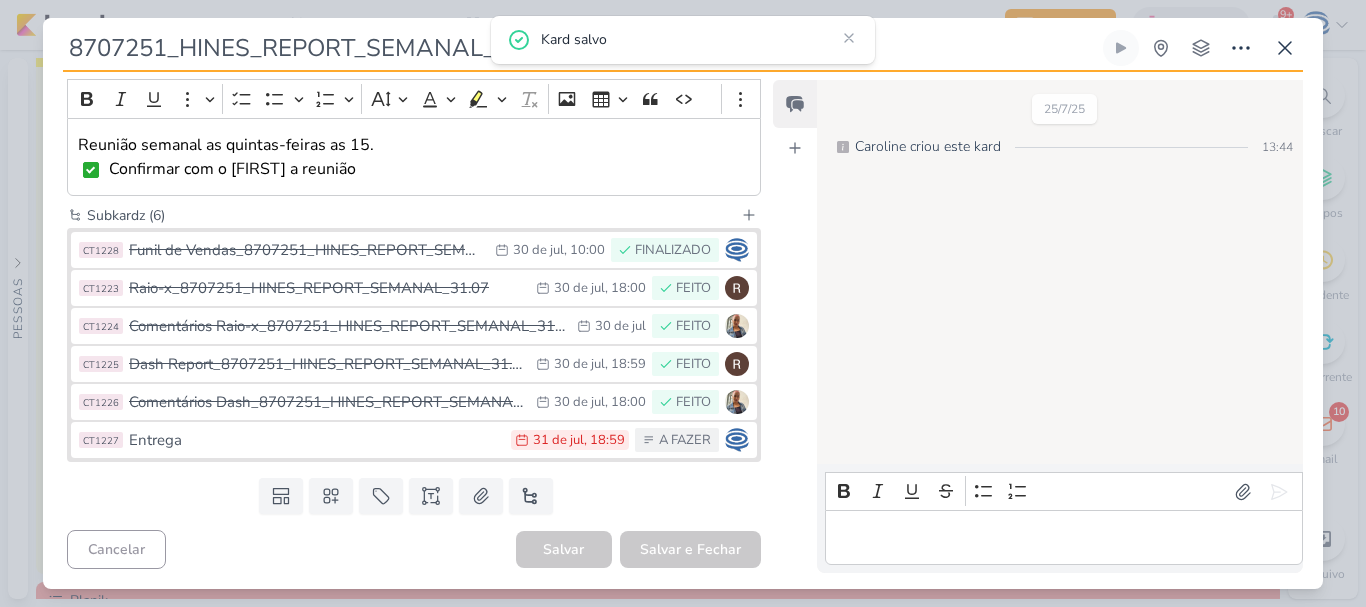 click on "Entrega" at bounding box center [315, 440] 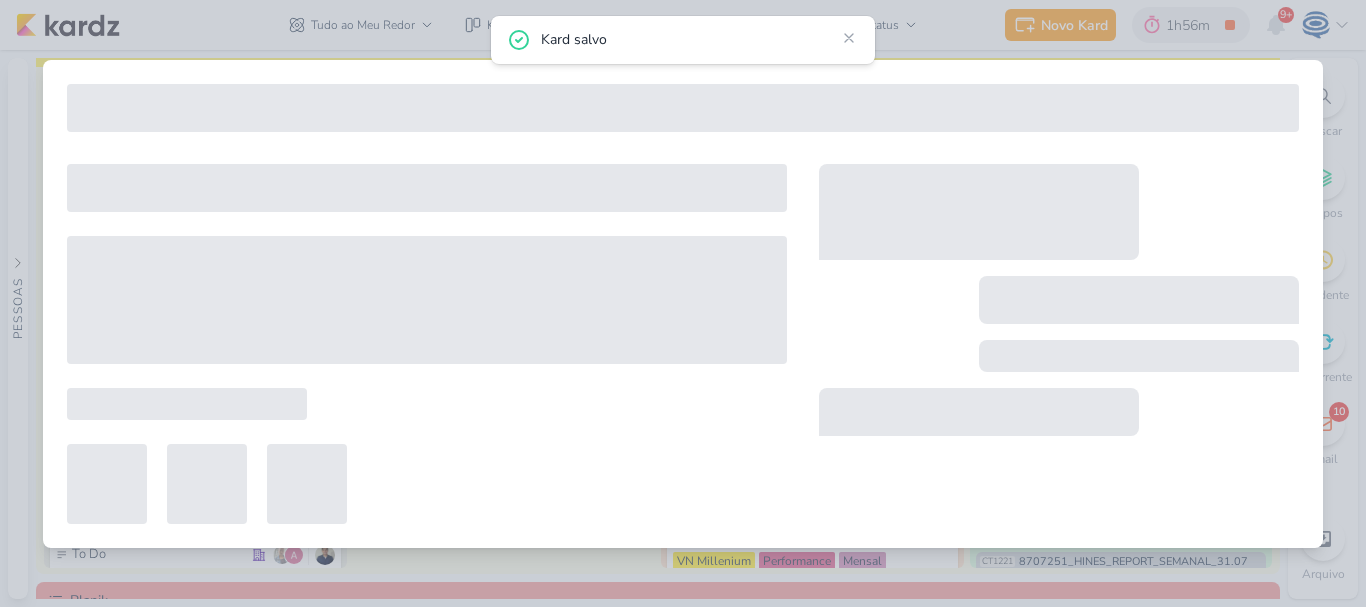 type on "Entrega" 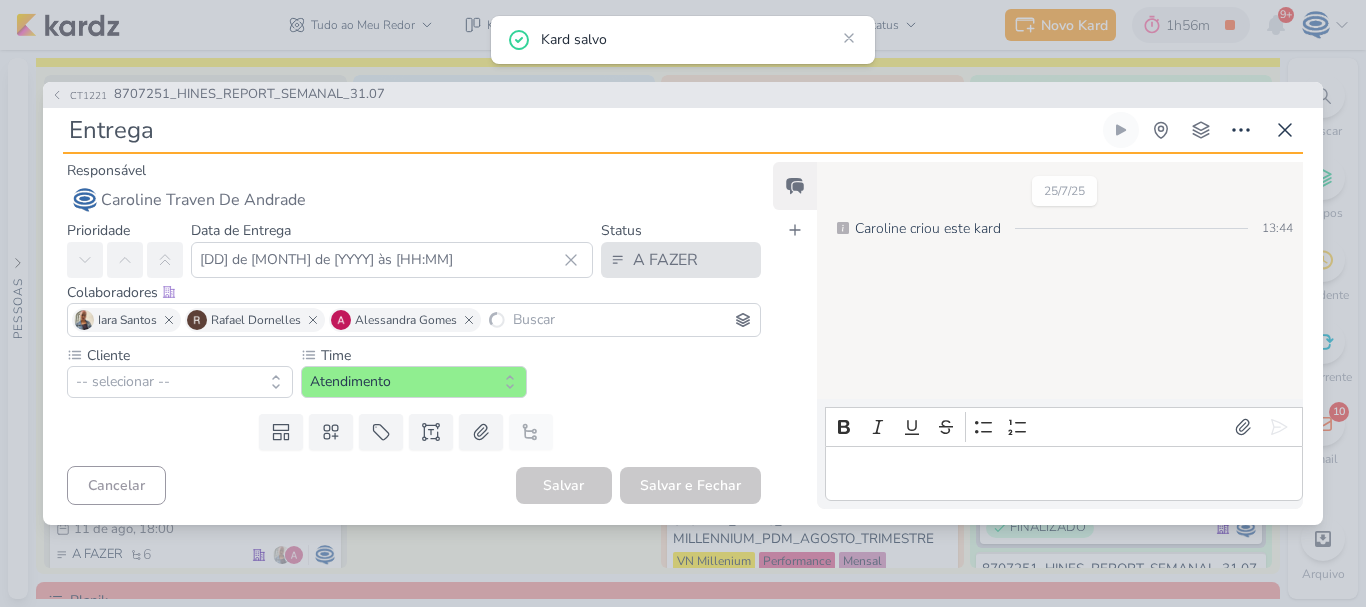 scroll, scrollTop: 0, scrollLeft: 0, axis: both 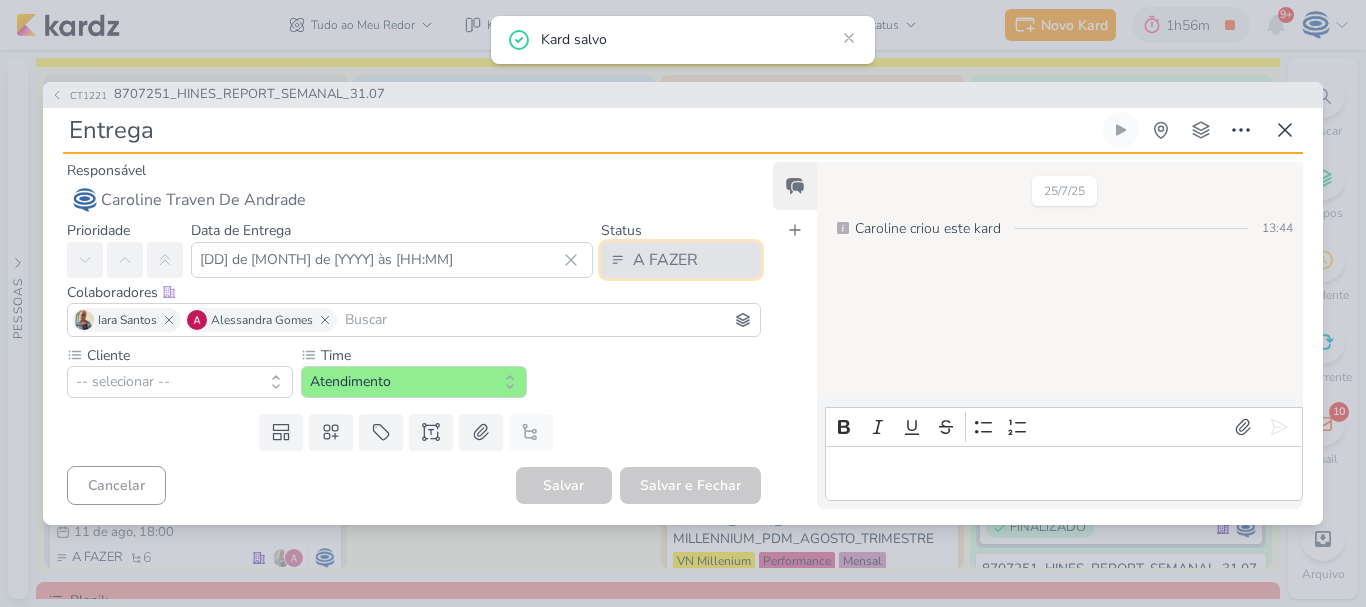 click on "A FAZER" at bounding box center (665, 260) 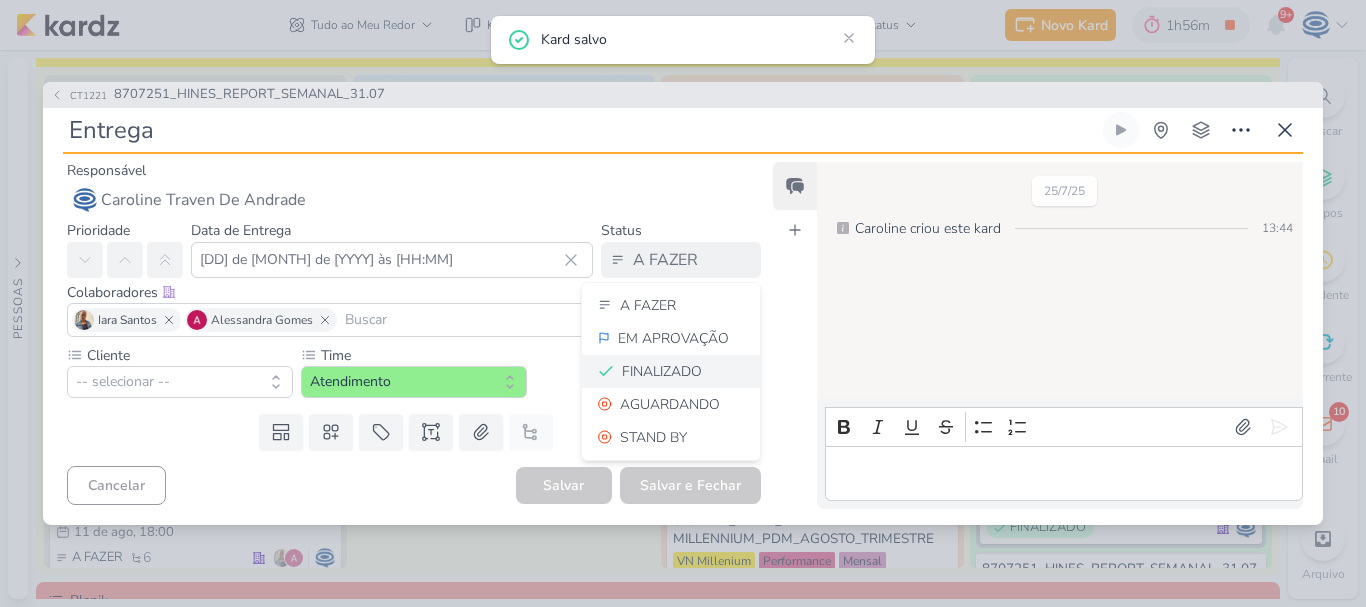 click on "FINALIZADO" at bounding box center (662, 371) 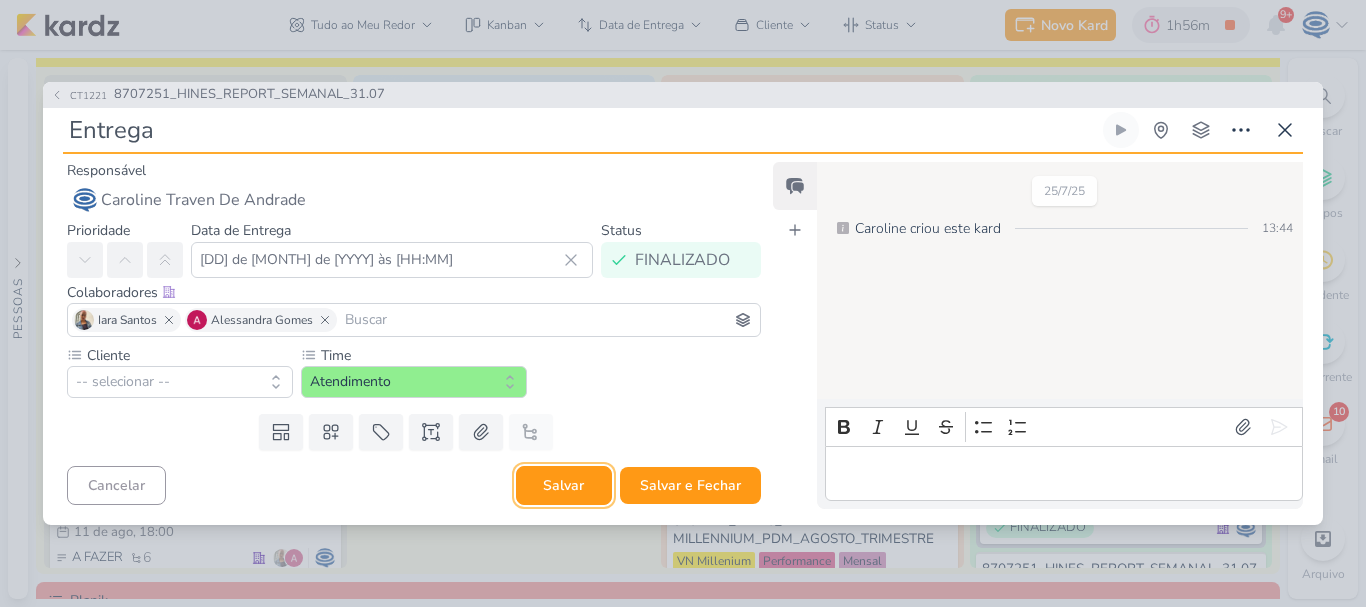 click on "Salvar" at bounding box center [564, 485] 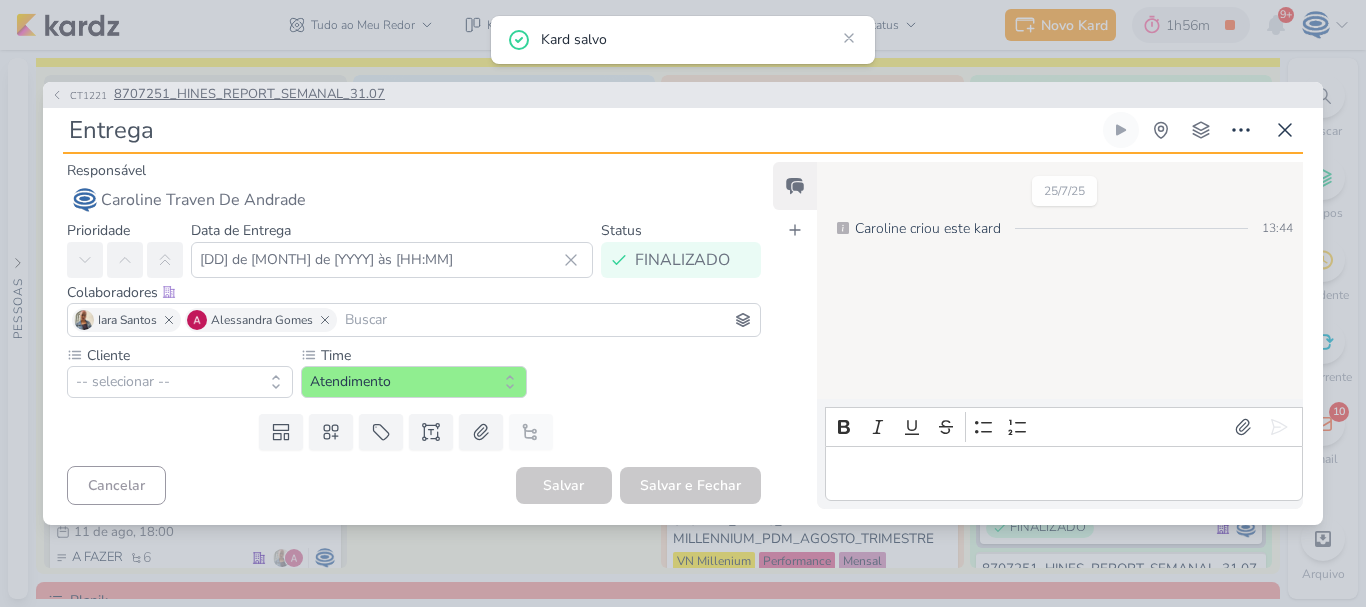 click on "8707251_HINES_REPORT_SEMANAL_31.07" at bounding box center [249, 95] 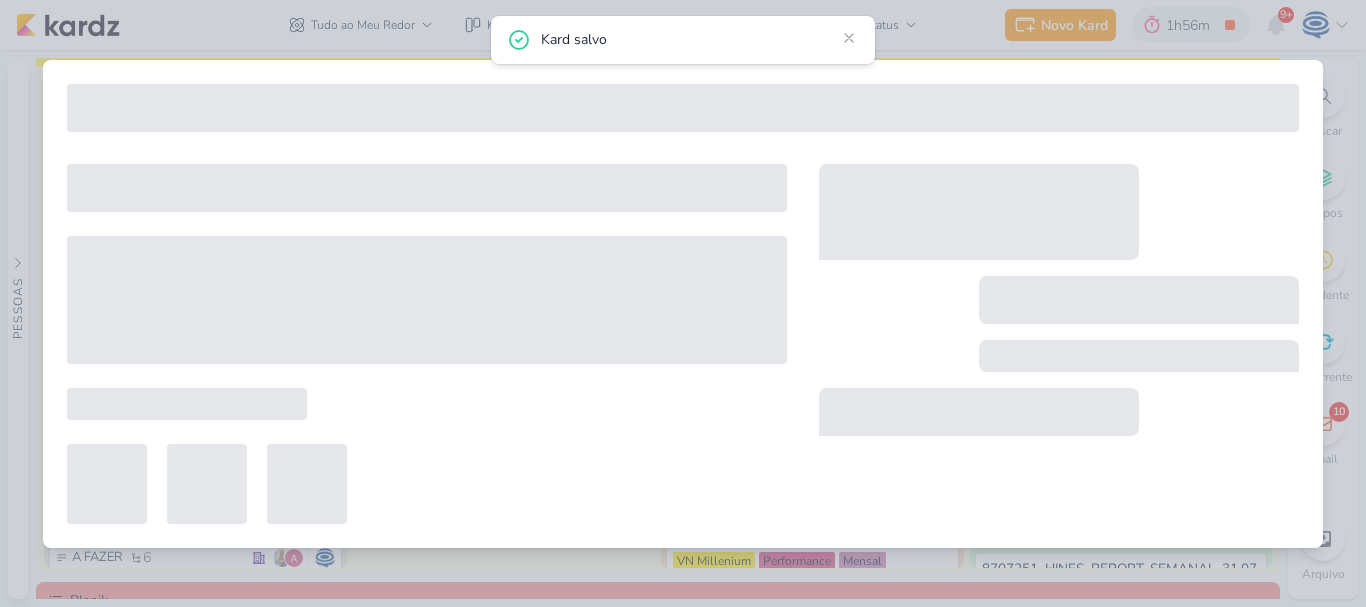 type on "8707251_HINES_REPORT_SEMANAL_31.07" 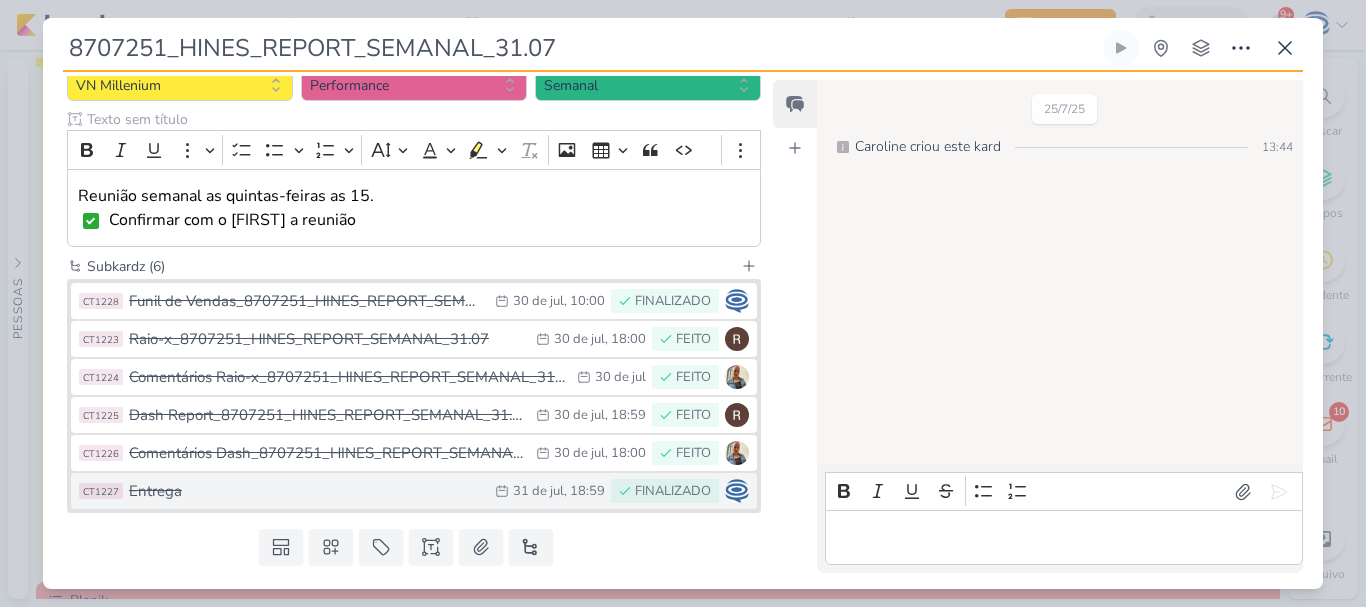 scroll, scrollTop: 222, scrollLeft: 0, axis: vertical 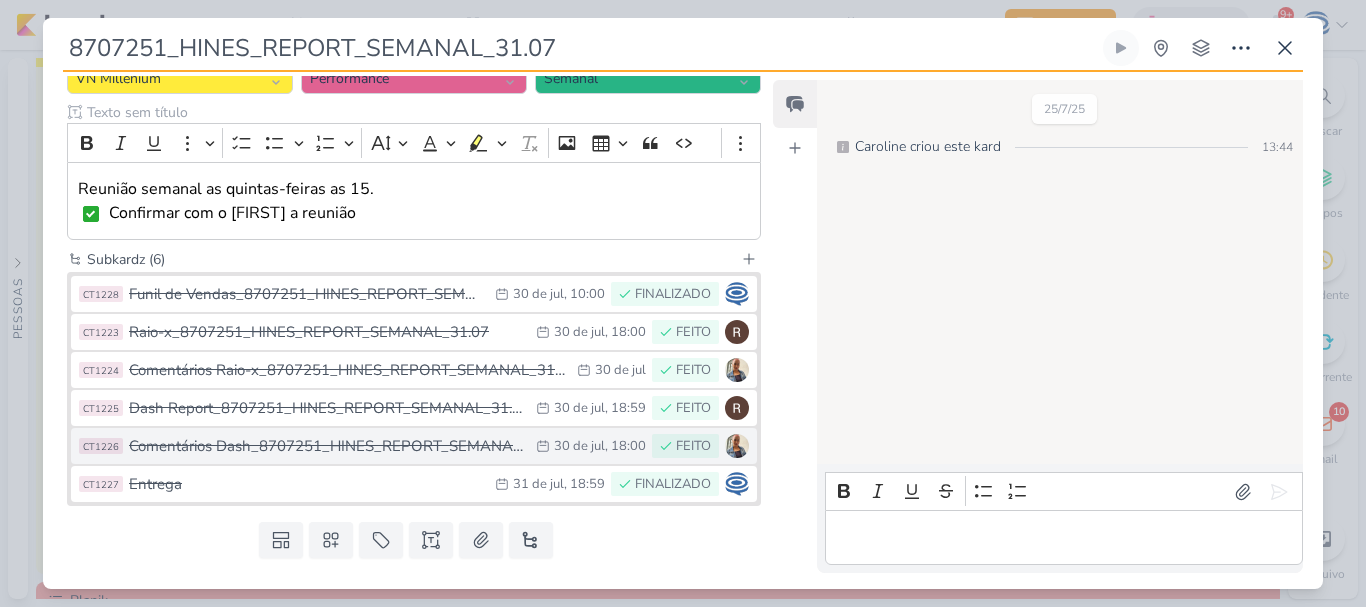 click on "Comentários Dash_8707251_HINES_REPORT_SEMANAL_31.07" at bounding box center [327, 446] 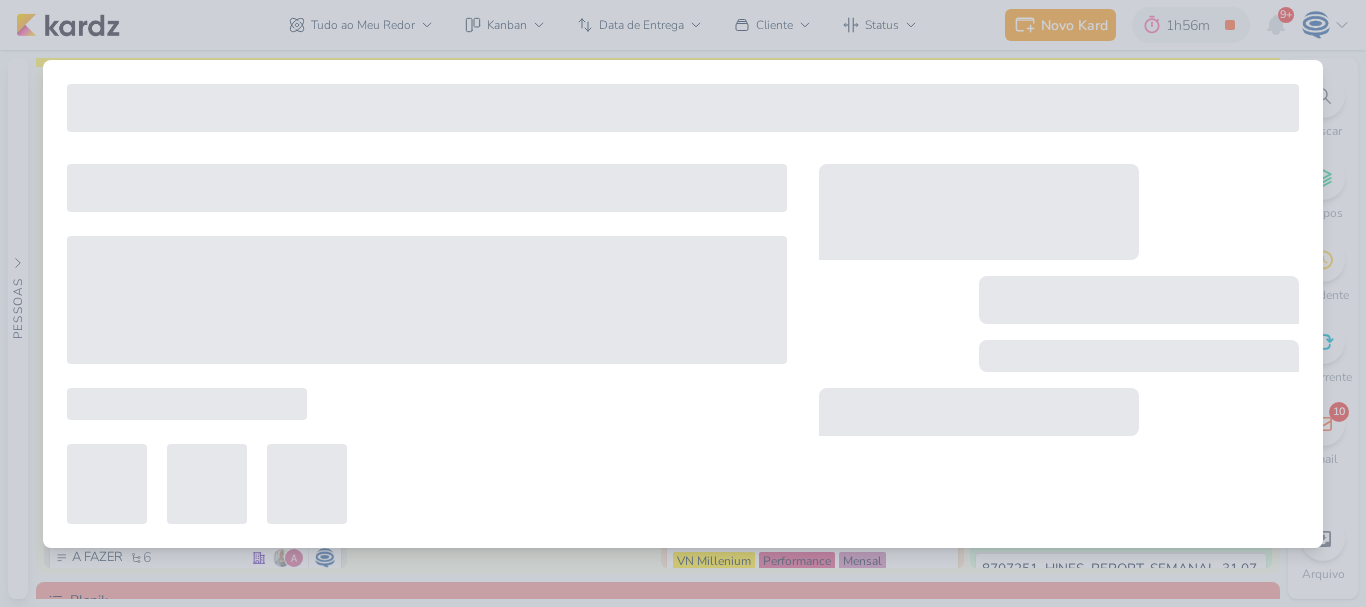 type on "Comentários Dash_8707251_HINES_REPORT_SEMANAL_31.07" 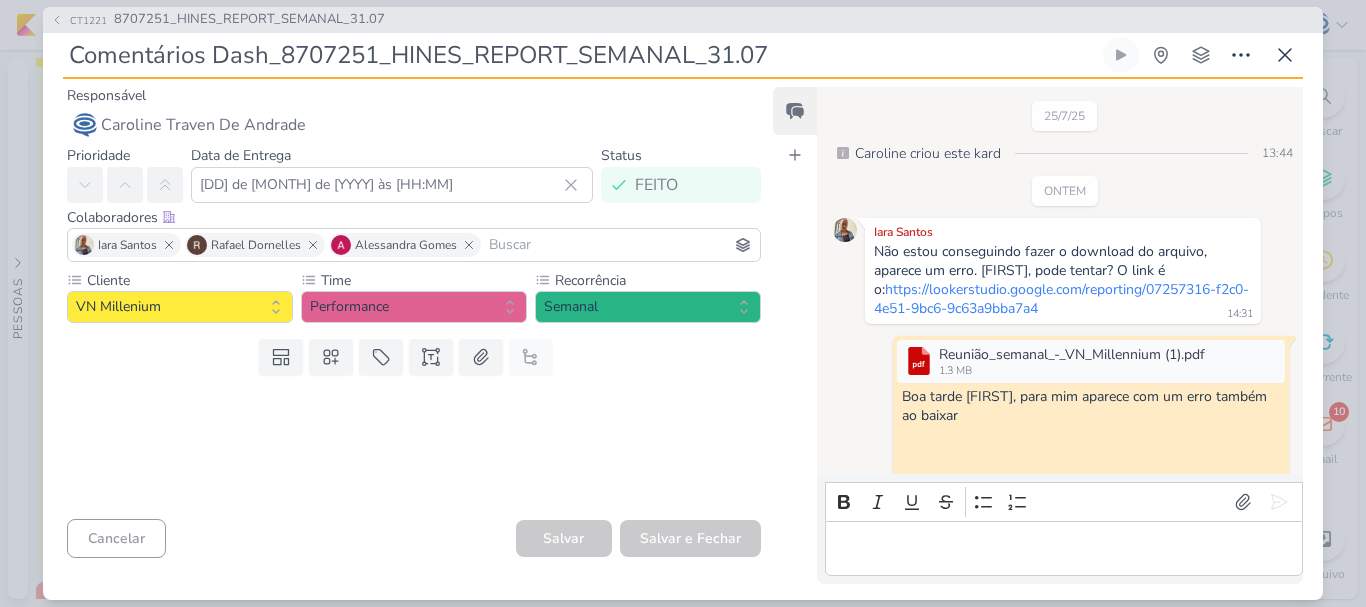 scroll, scrollTop: 97, scrollLeft: 0, axis: vertical 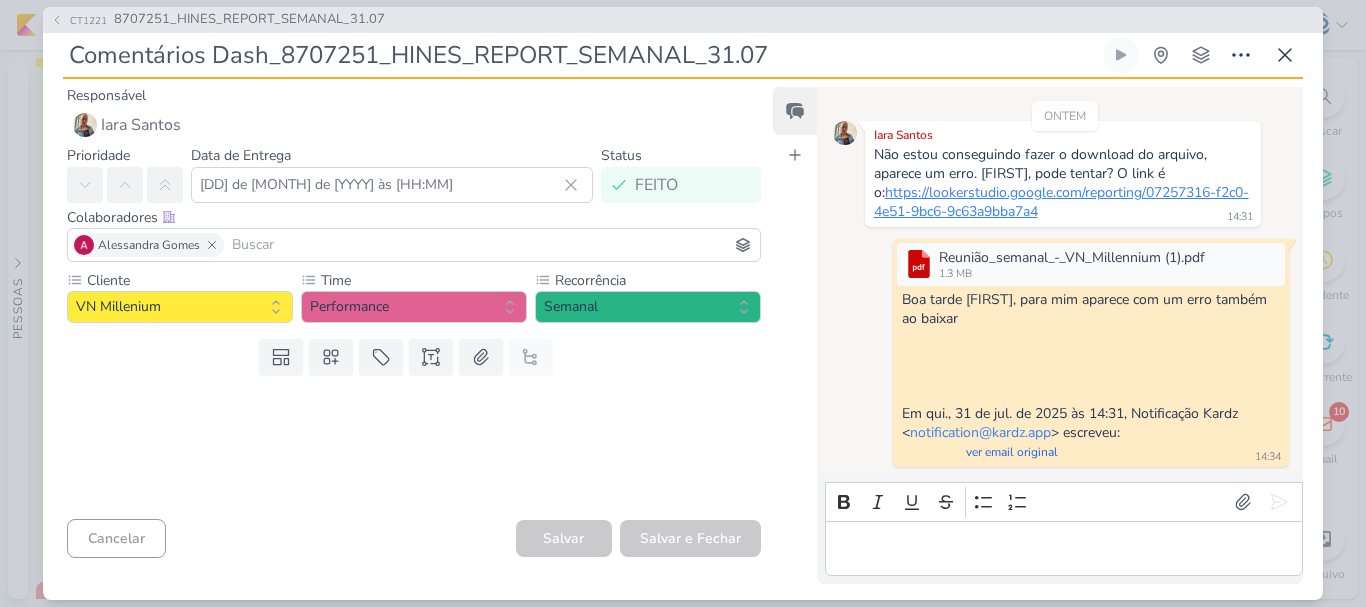 click on "https://lookerstudio.google.com/reporting/07257316-f2c0-4e51-9bc6-9c63a9bba7a4" at bounding box center (1061, 202) 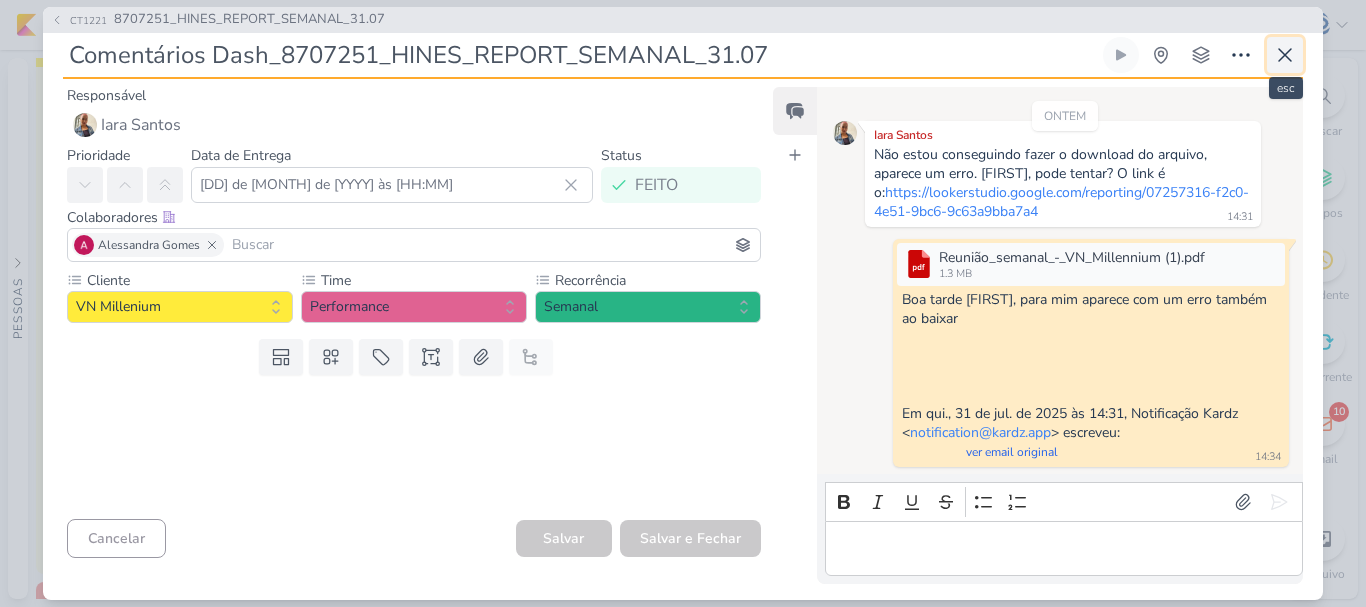 click 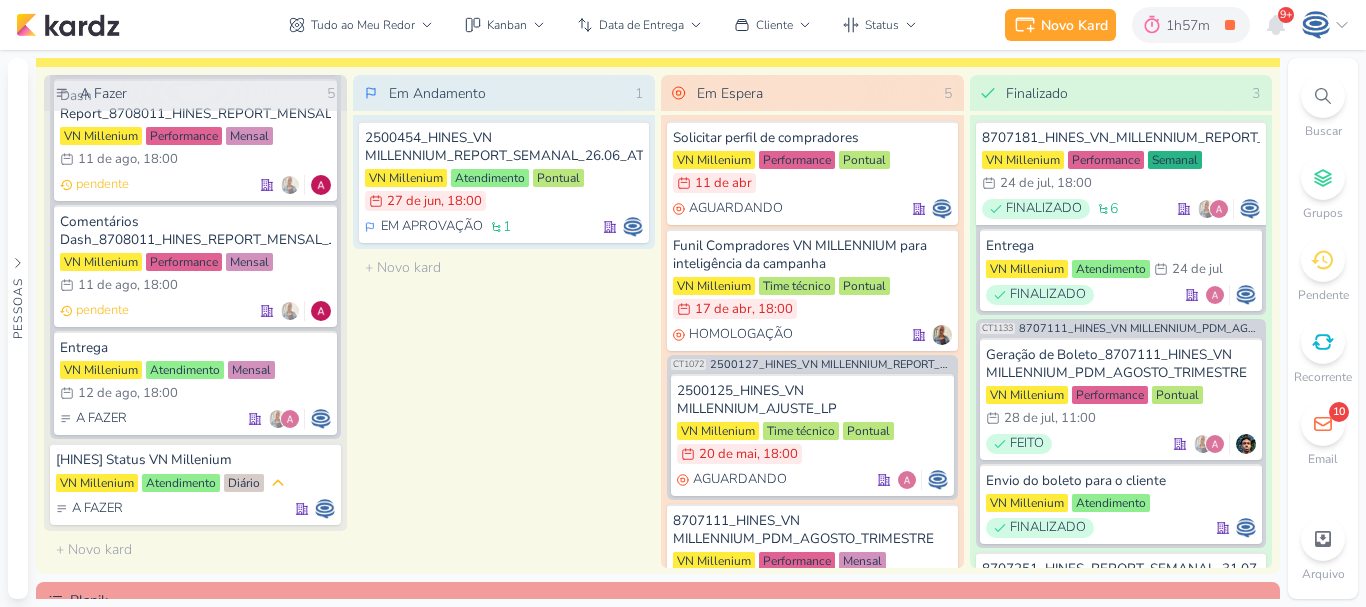 scroll, scrollTop: 0, scrollLeft: 0, axis: both 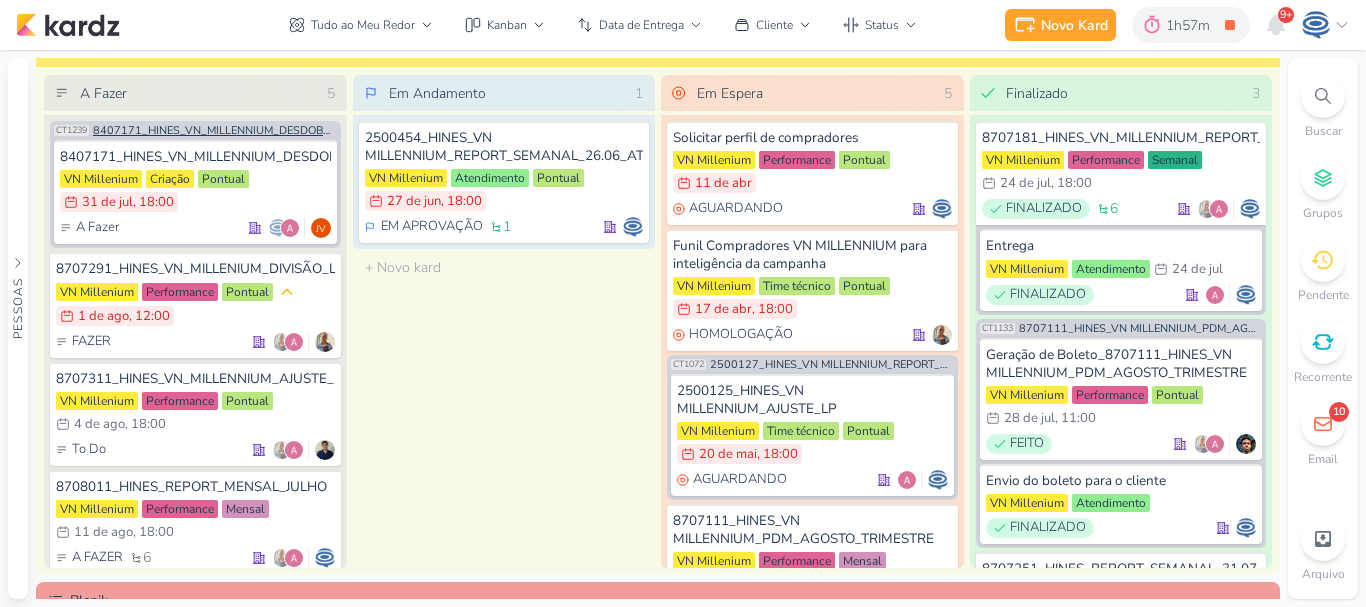 click on "8407171_HINES_VN_MILLENNIUM_DESDOBRAMENTO_DE_PEÇAS_V1" at bounding box center [215, 130] 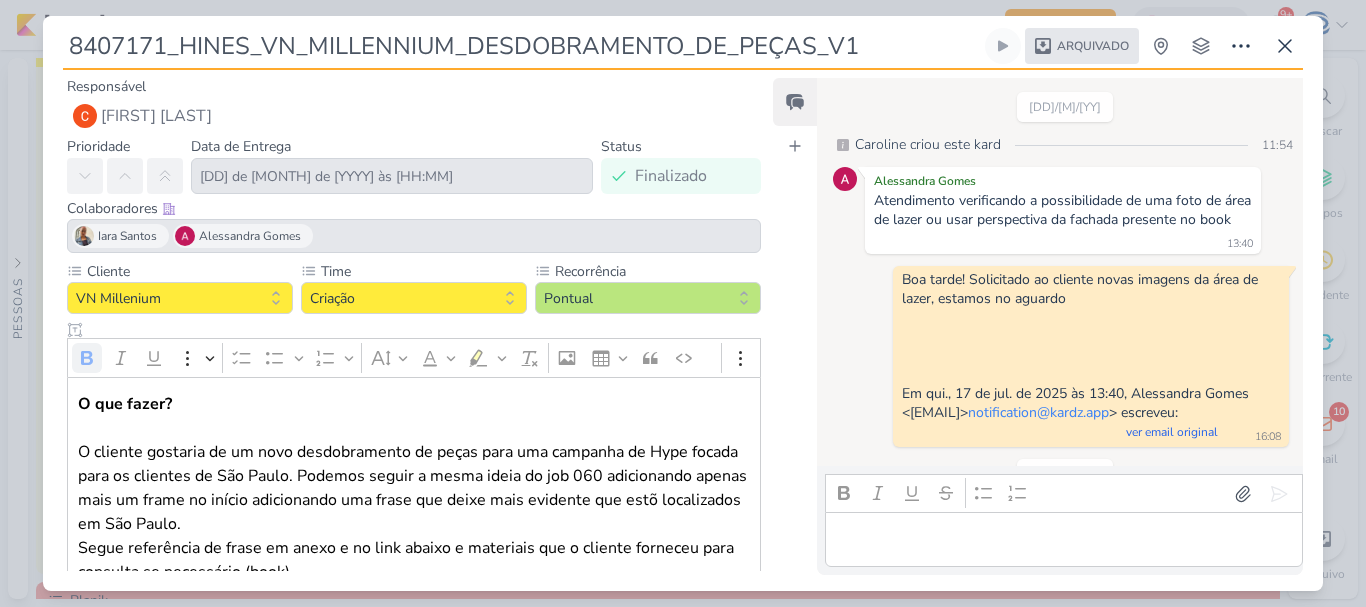 scroll, scrollTop: 1455, scrollLeft: 0, axis: vertical 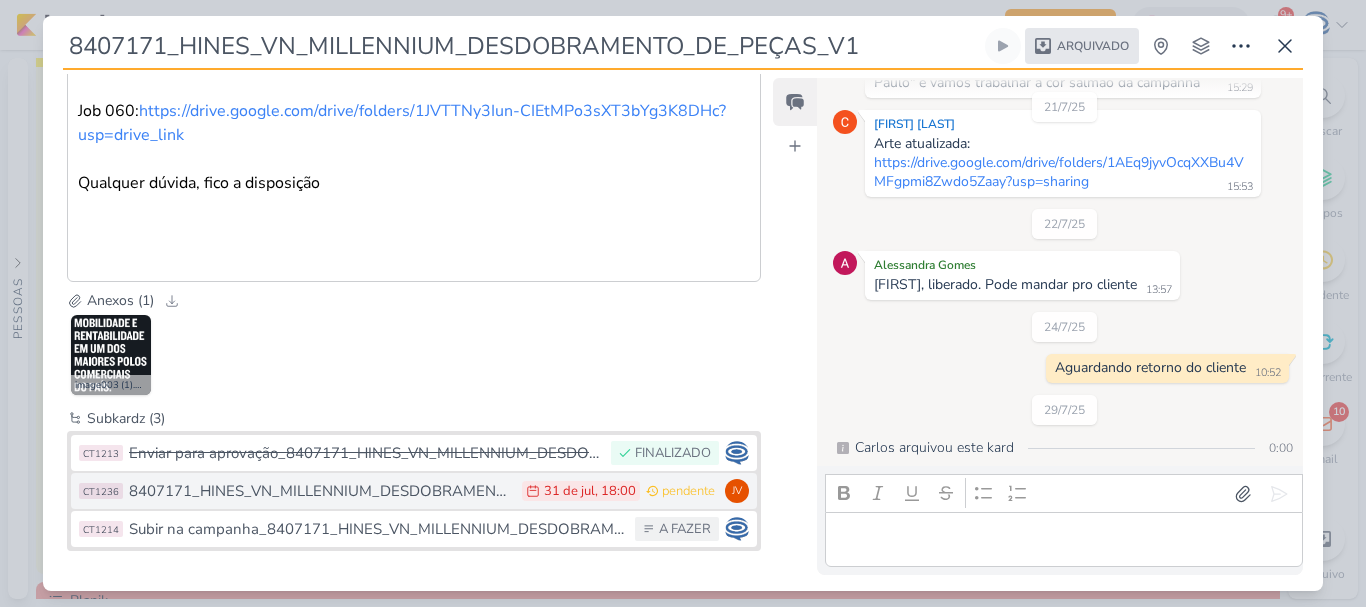 click on "8407171_HINES_VN_MILLENNIUM_DESDOBRAMENTO_DE_PEÇAS_V2" at bounding box center (320, 491) 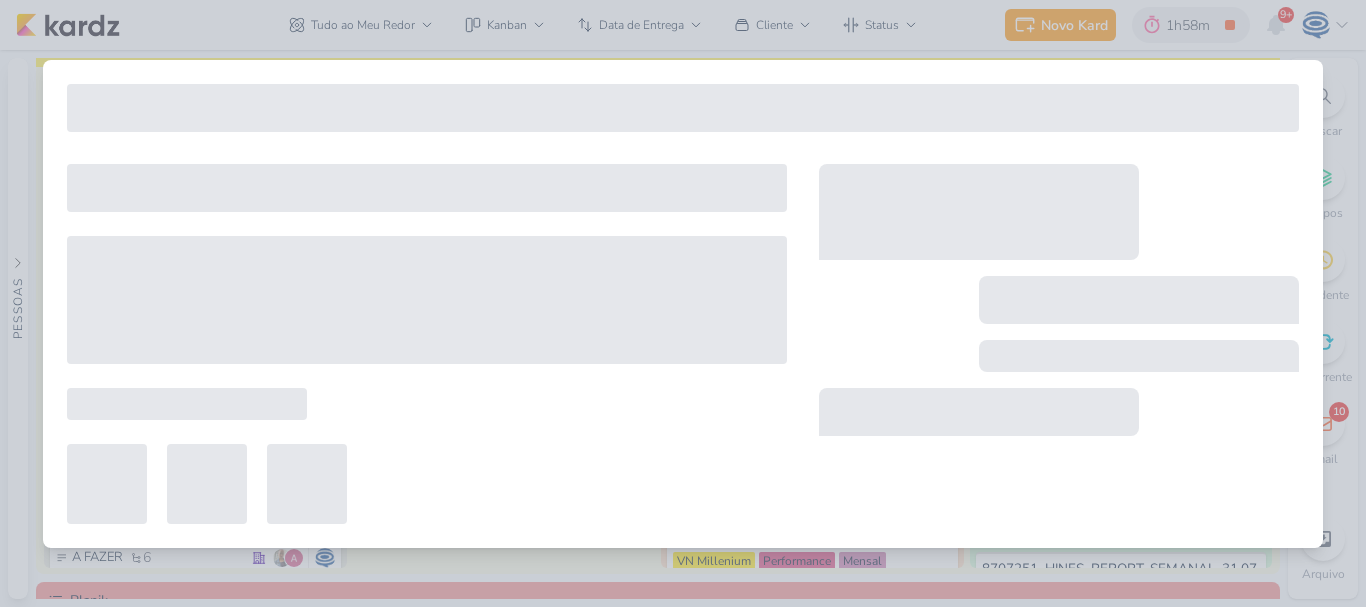 type on "8407171_HINES_VN_MILLENNIUM_DESDOBRAMENTO_DE_PEÇAS_V2" 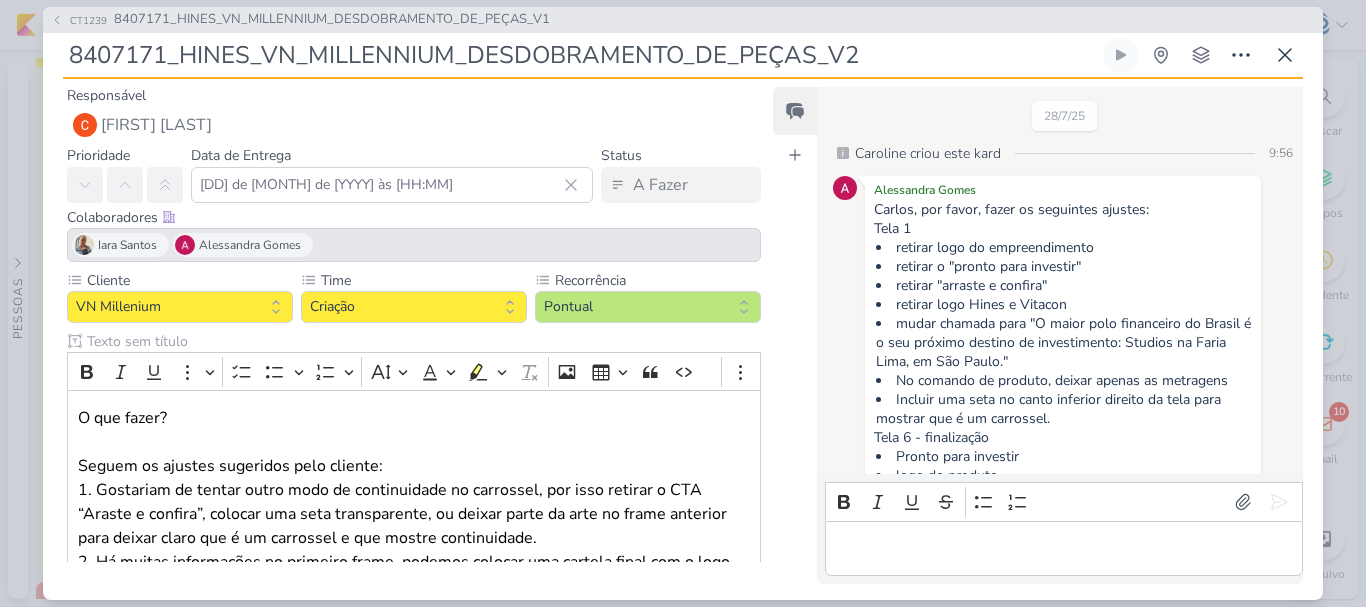 scroll, scrollTop: 832, scrollLeft: 0, axis: vertical 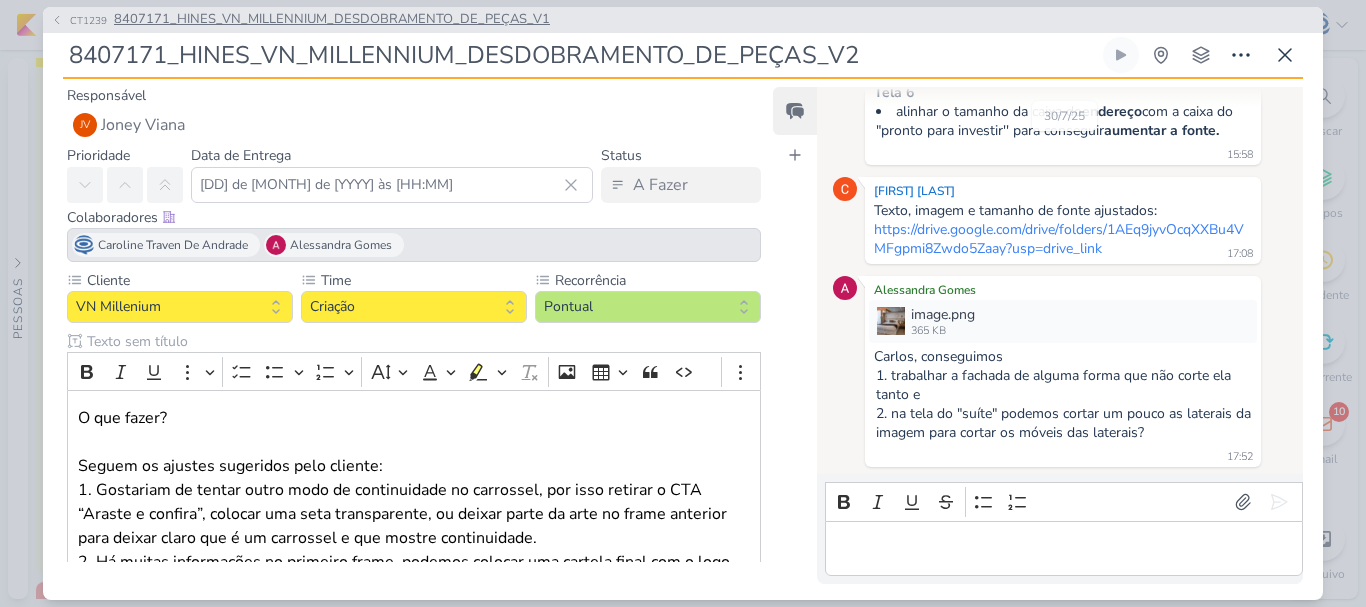 click on "8407171_HINES_VN_MILLENNIUM_DESDOBRAMENTO_DE_PEÇAS_V1" at bounding box center [332, 20] 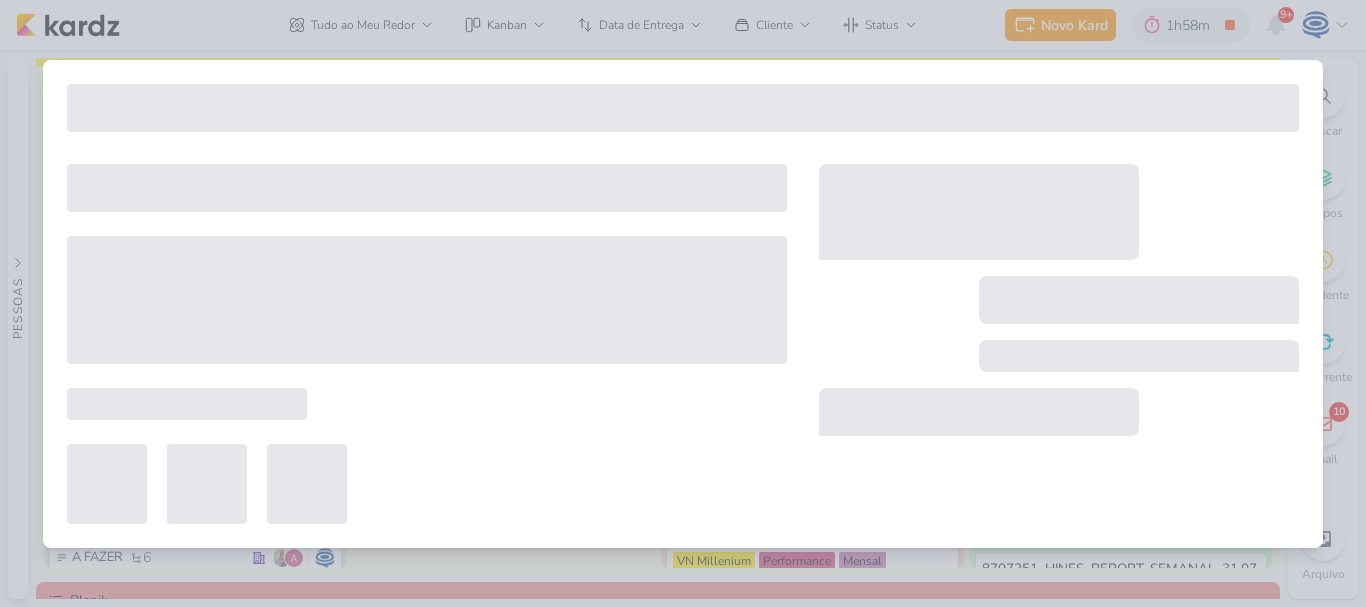 type on "8407171_HINES_VN_MILLENNIUM_DESDOBRAMENTO_DE_PEÇAS_V1" 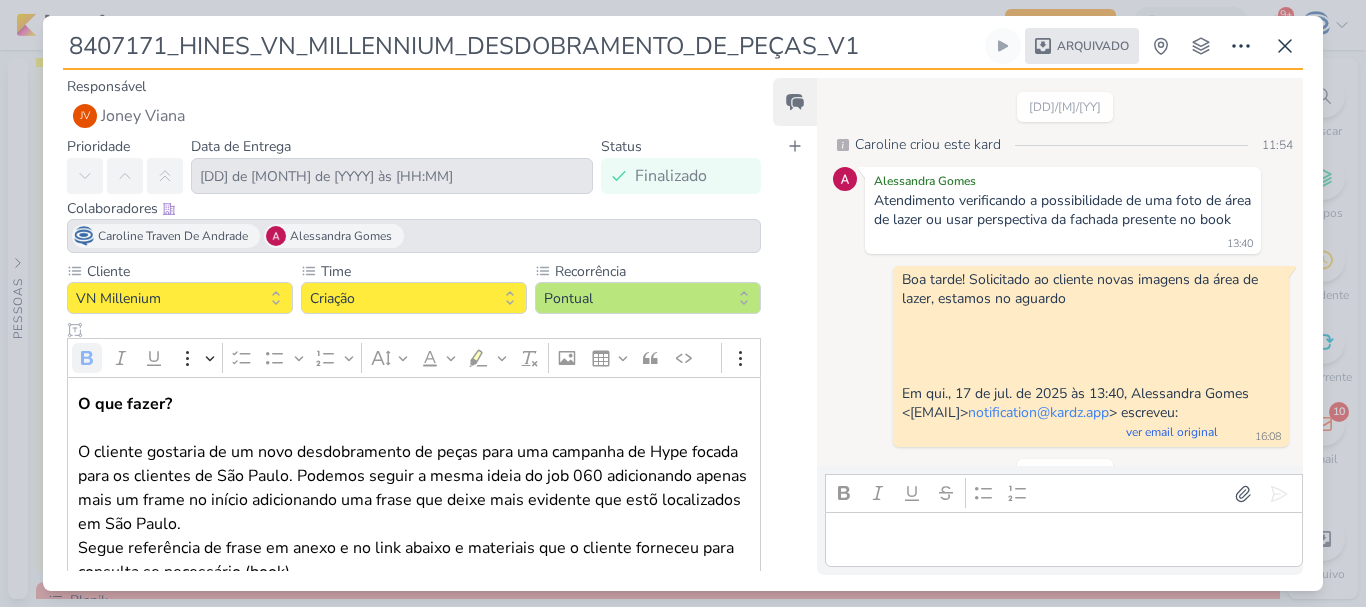 scroll, scrollTop: 1455, scrollLeft: 0, axis: vertical 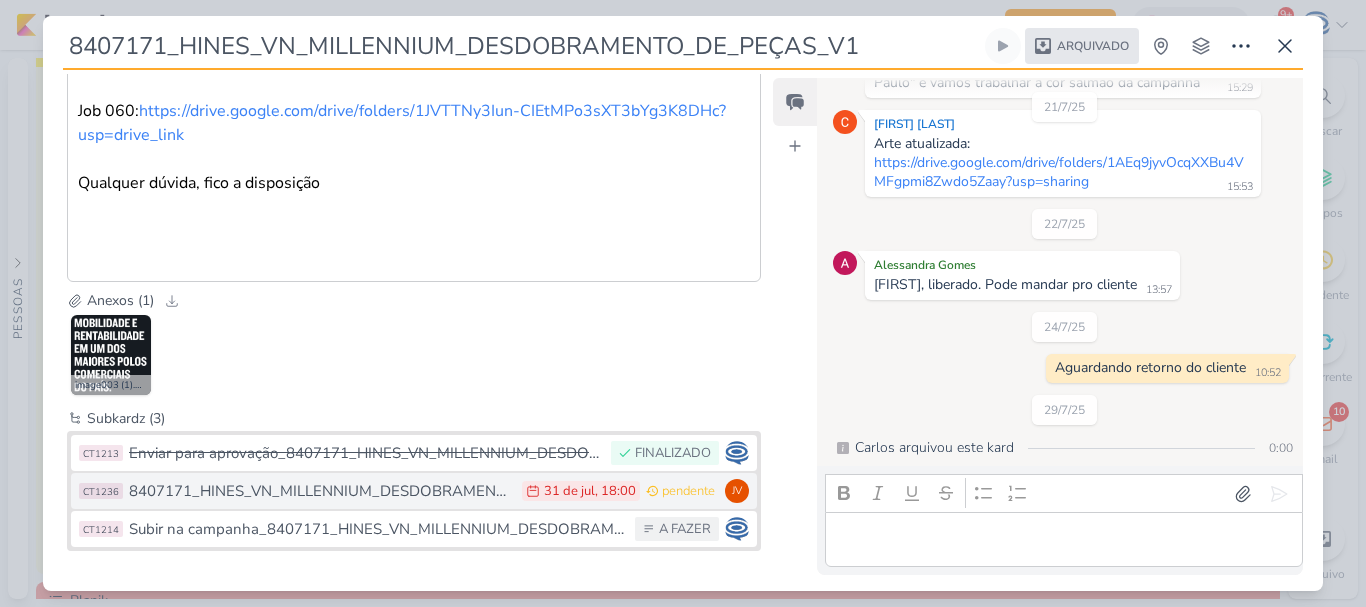 click on "31 de jul" at bounding box center [569, 491] 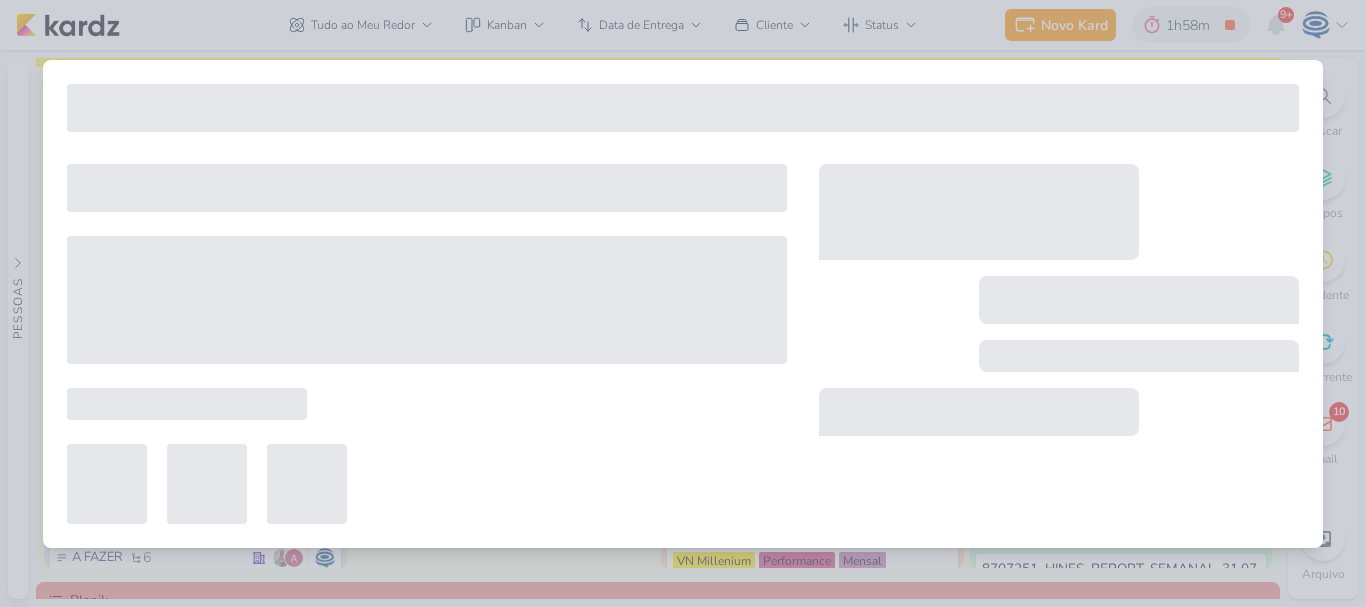type on "8407171_HINES_VN_MILLENNIUM_DESDOBRAMENTO_DE_PEÇAS_V2" 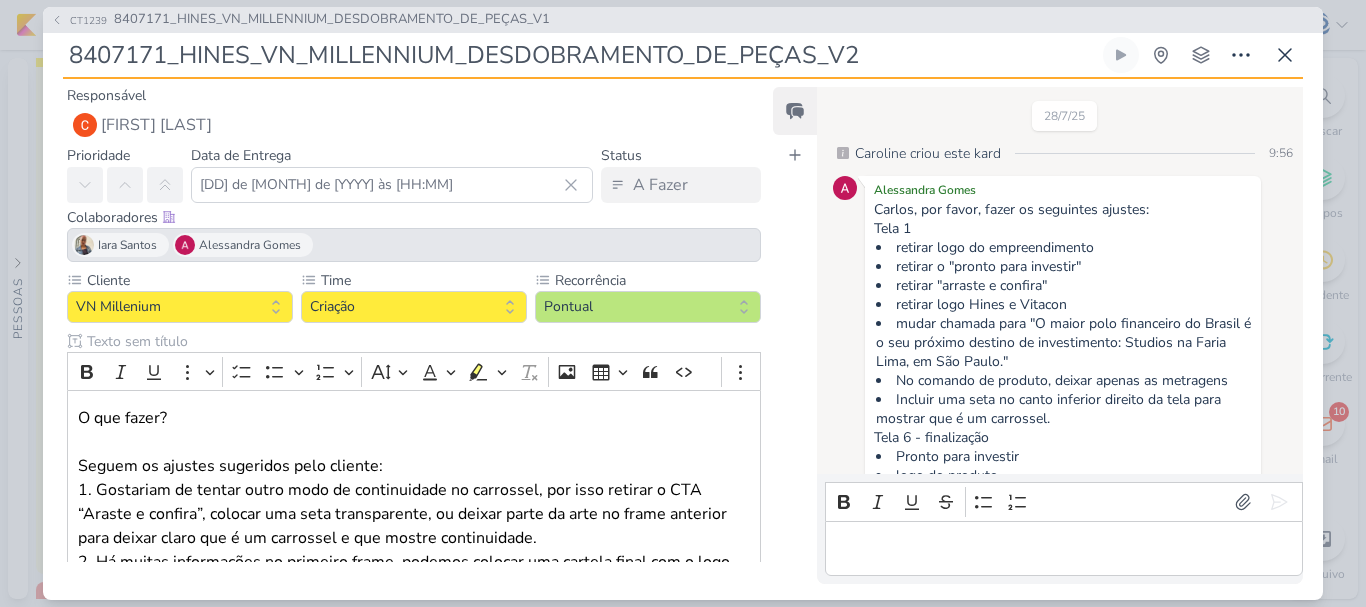scroll, scrollTop: 832, scrollLeft: 0, axis: vertical 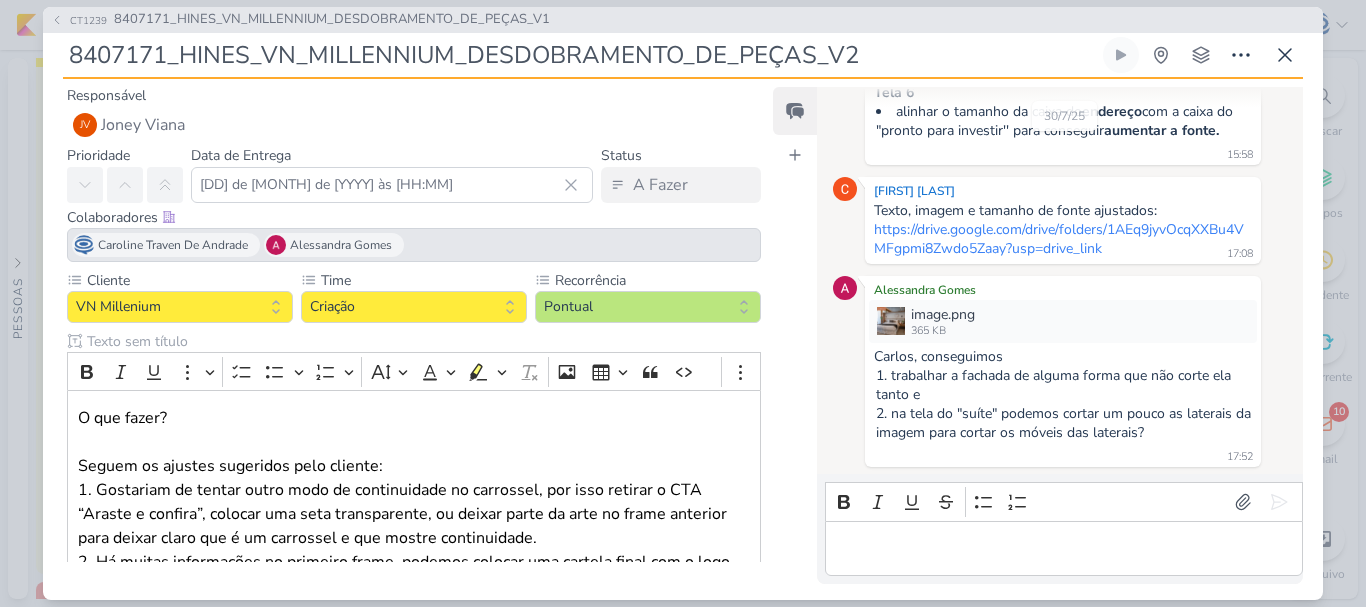 click at bounding box center [1063, 548] 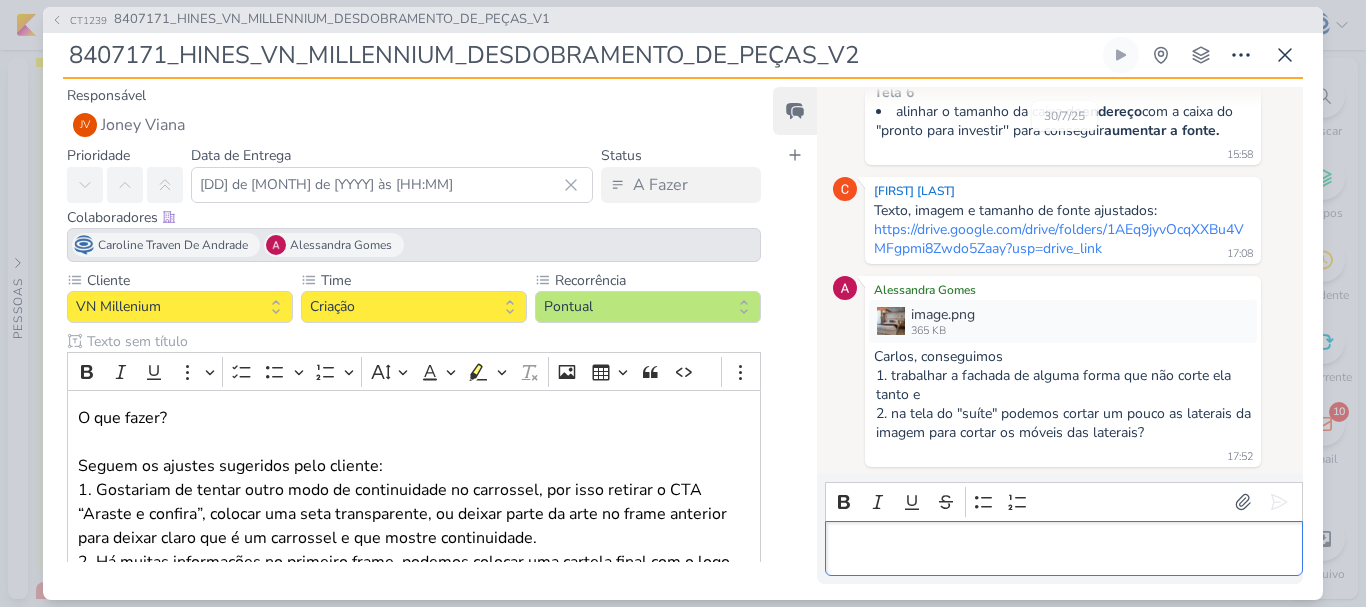 drag, startPoint x: 941, startPoint y: 547, endPoint x: 663, endPoint y: 543, distance: 278.02878 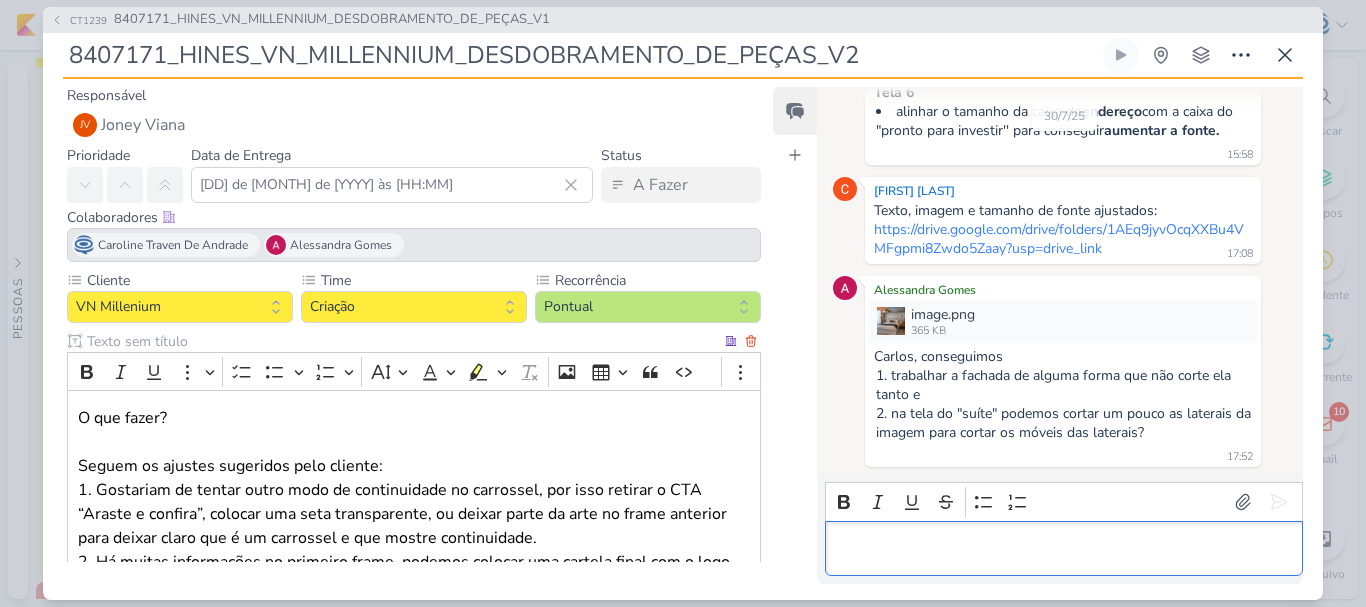 scroll, scrollTop: 282, scrollLeft: 0, axis: vertical 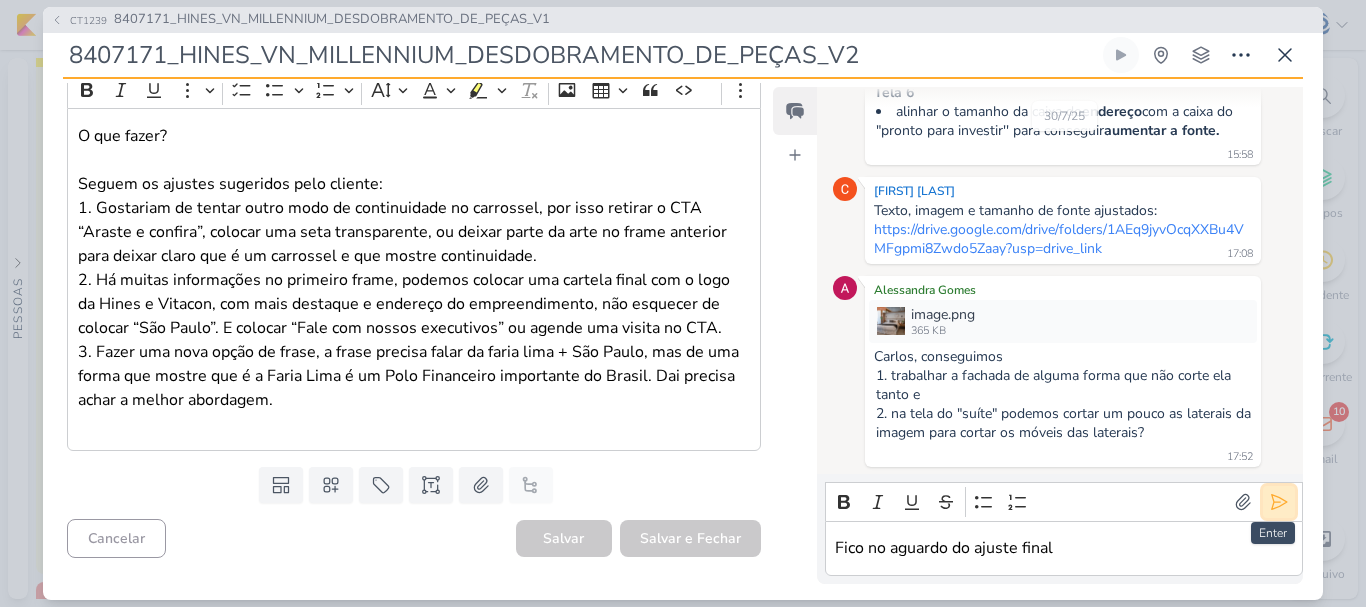 click 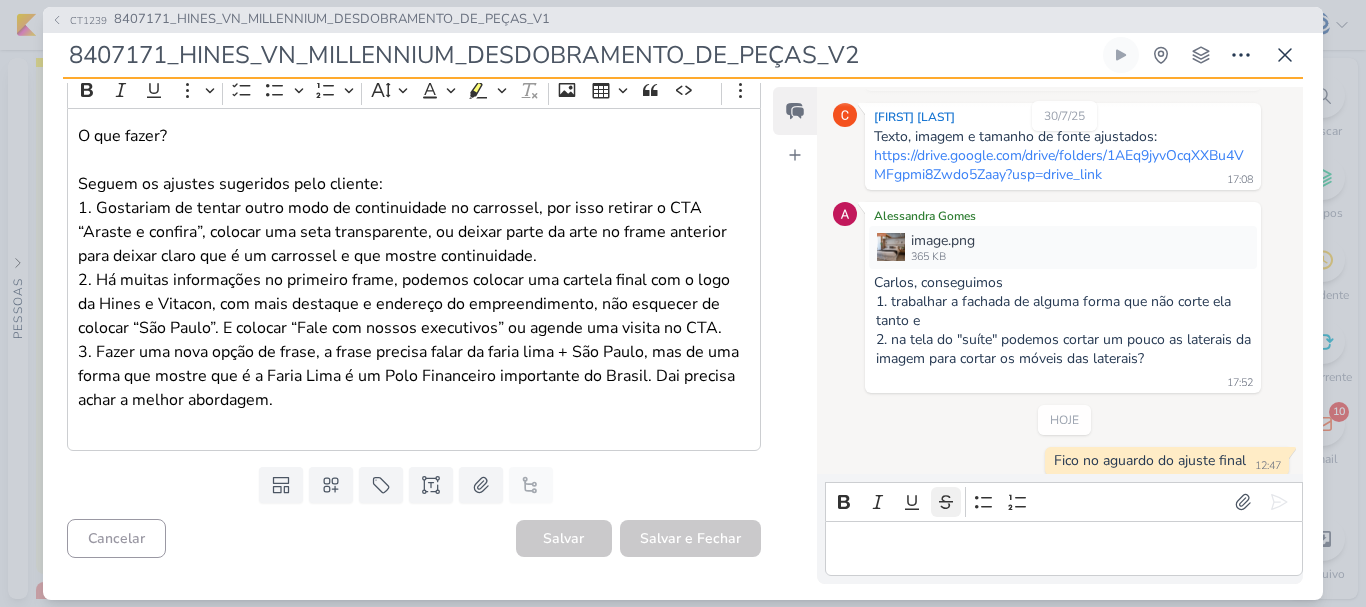 scroll, scrollTop: 915, scrollLeft: 0, axis: vertical 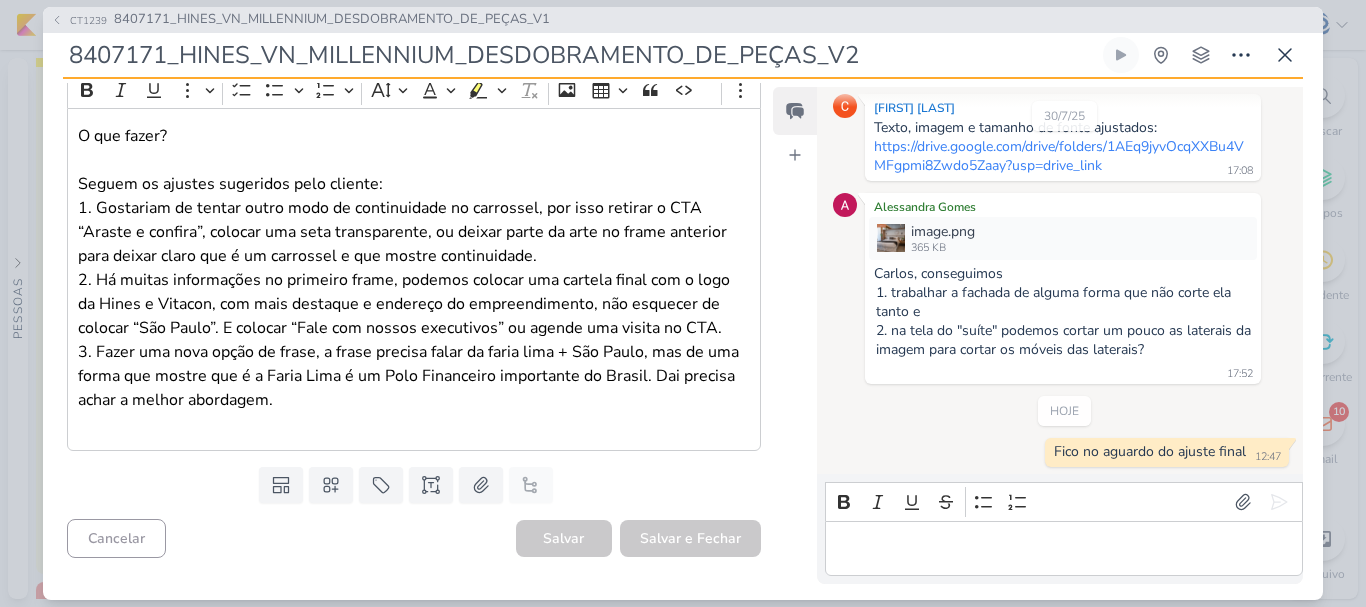 click at bounding box center [1063, 548] 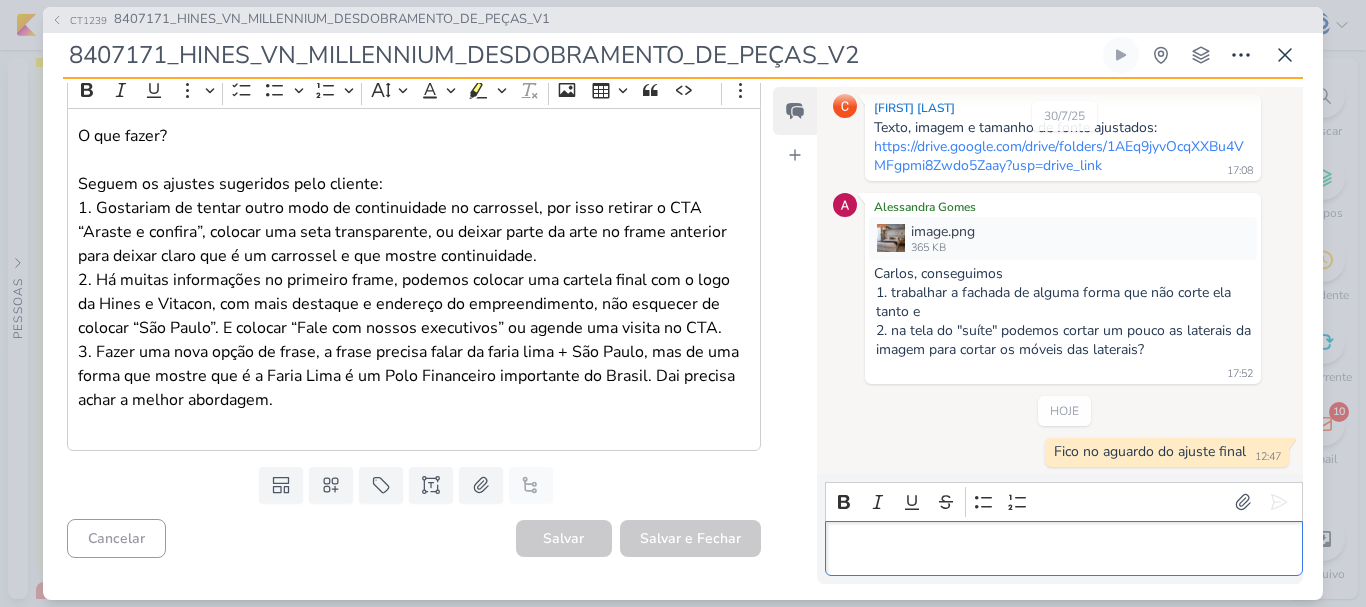 scroll, scrollTop: 0, scrollLeft: 0, axis: both 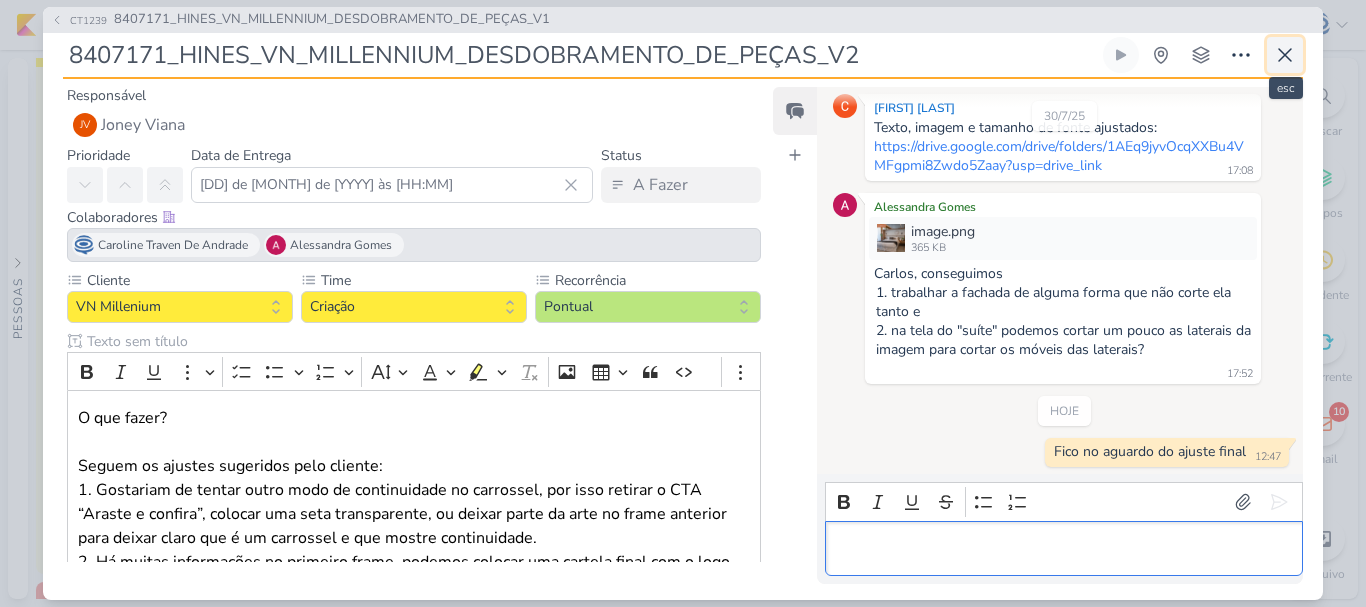 click 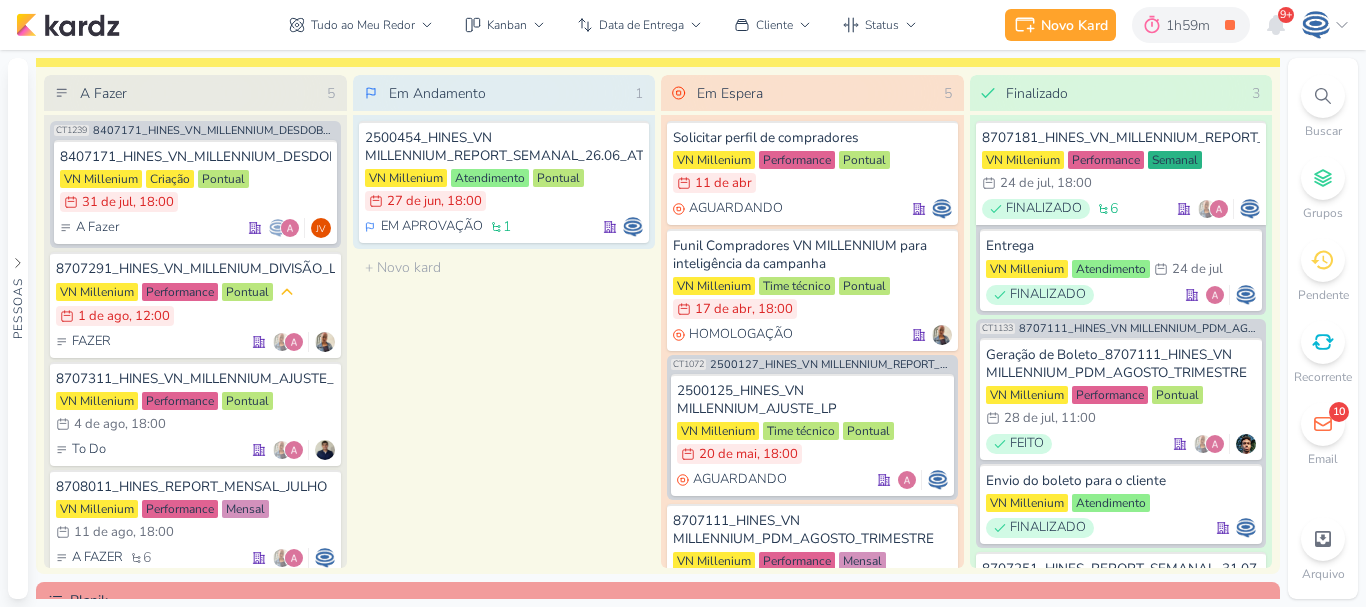 scroll, scrollTop: 834, scrollLeft: 0, axis: vertical 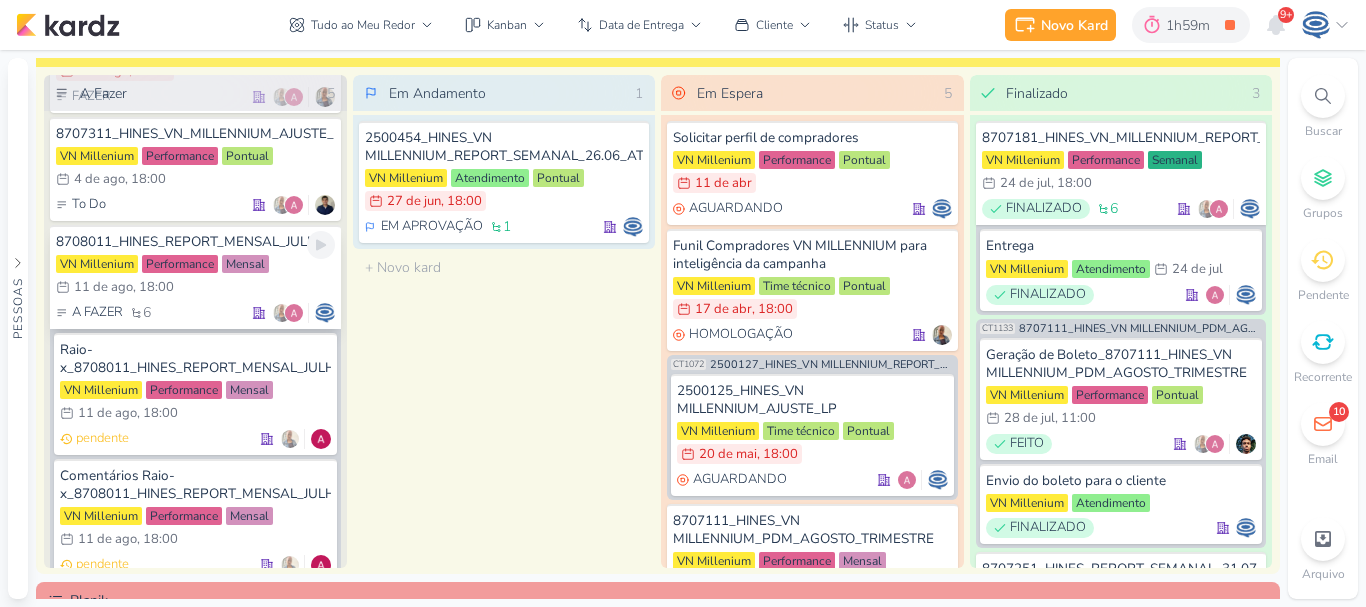 click on "8708011_HINES_REPORT_MENSAL_JULHO" at bounding box center [195, 242] 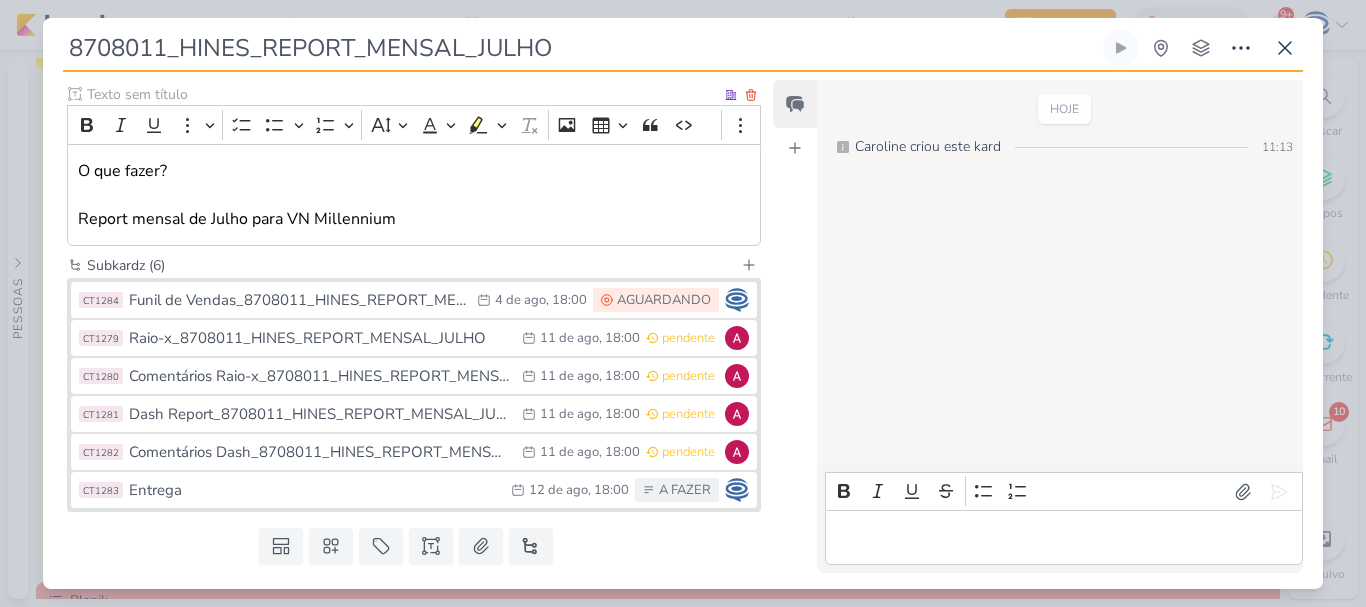 scroll, scrollTop: 241, scrollLeft: 0, axis: vertical 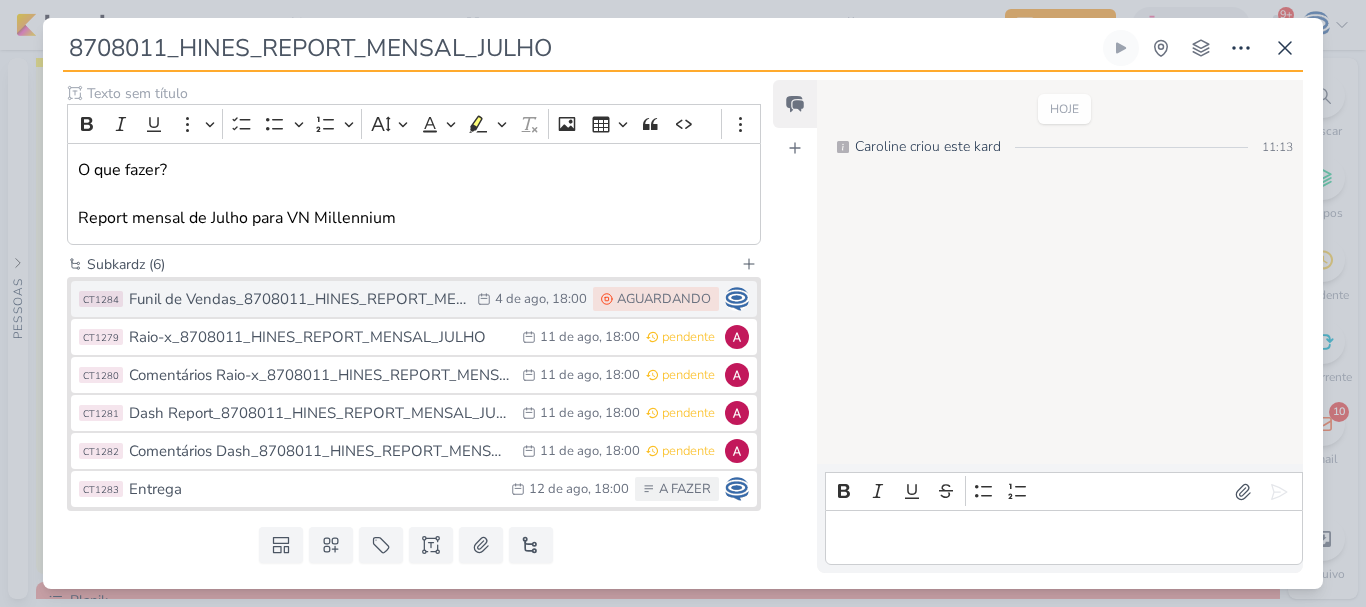 click on "Funil de Vendas_8708011_HINES_REPORT_MENSAL_JULHO" at bounding box center (298, 299) 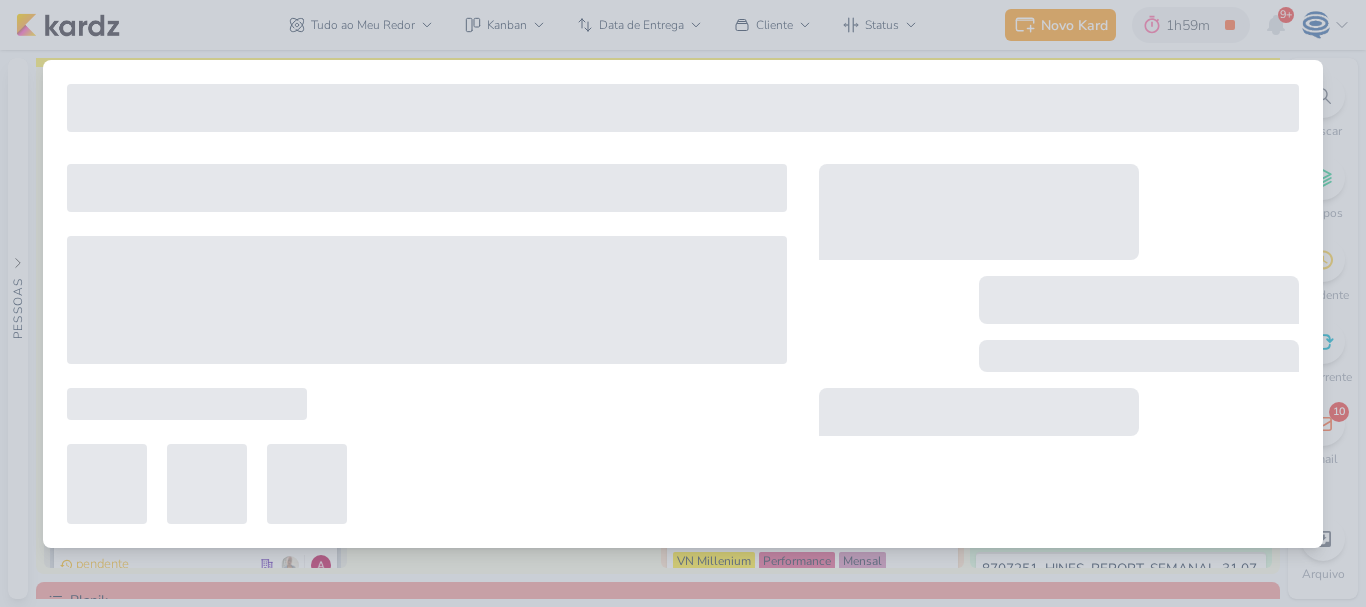 type on "Funil de Vendas_8708011_HINES_REPORT_MENSAL_JULHO" 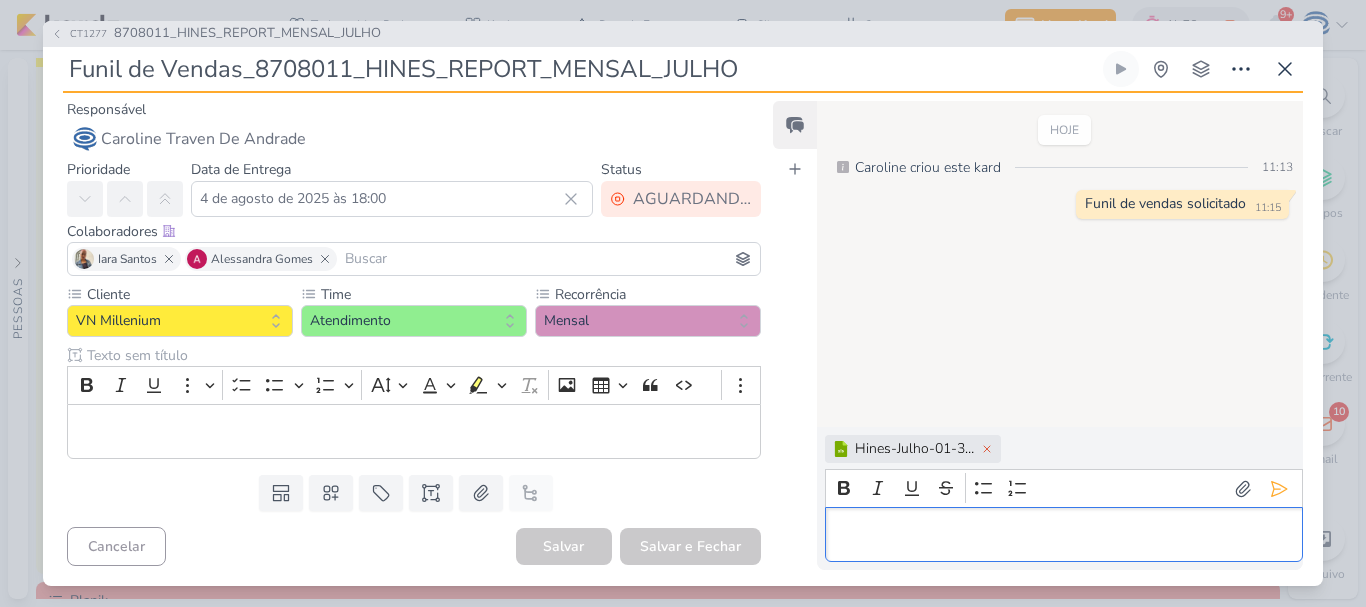 click at bounding box center (1063, 535) 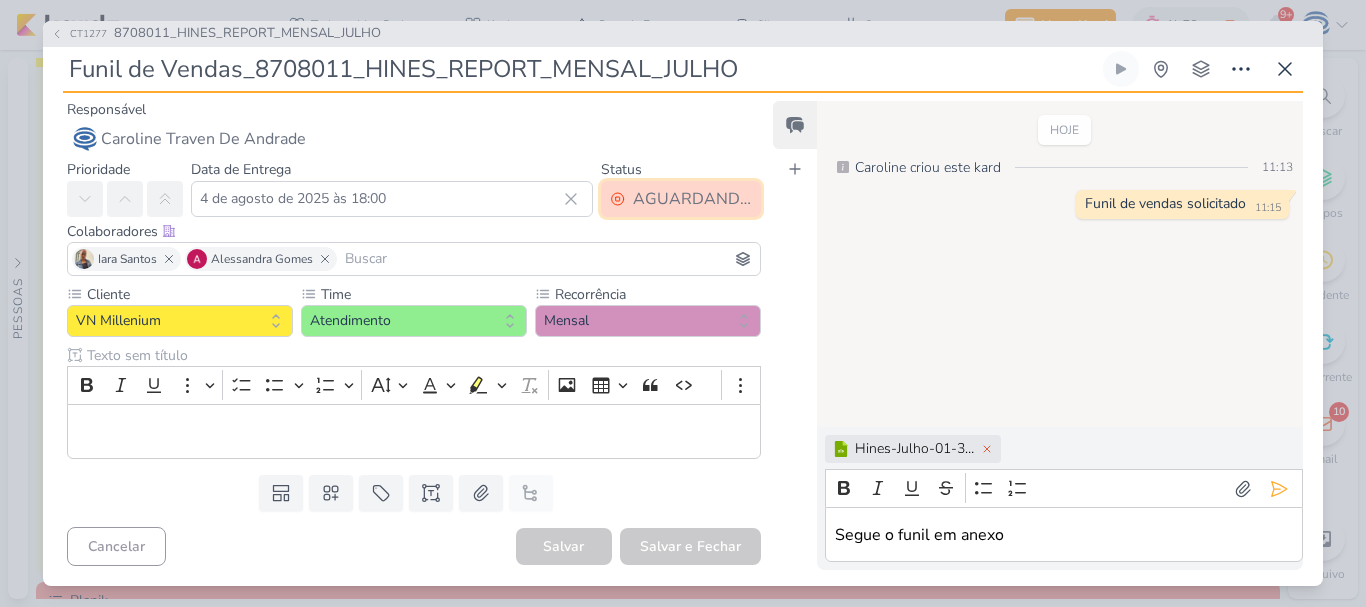 click on "AGUARDANDO" at bounding box center (692, 199) 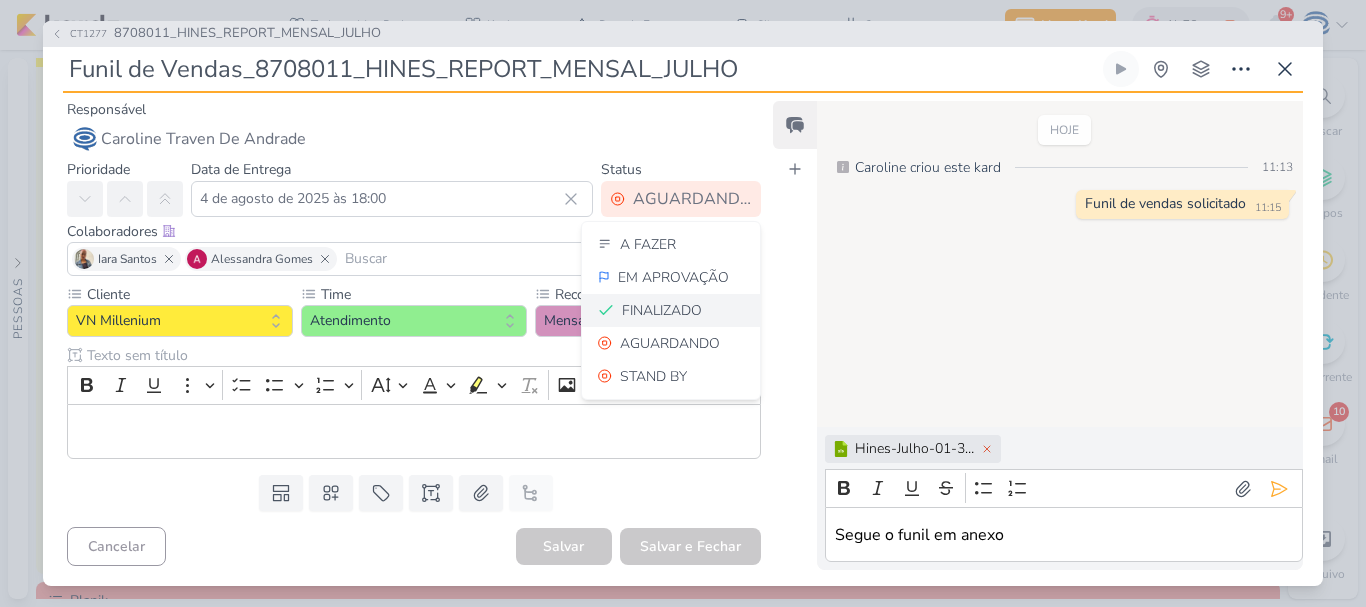 click on "FINALIZADO" at bounding box center (662, 310) 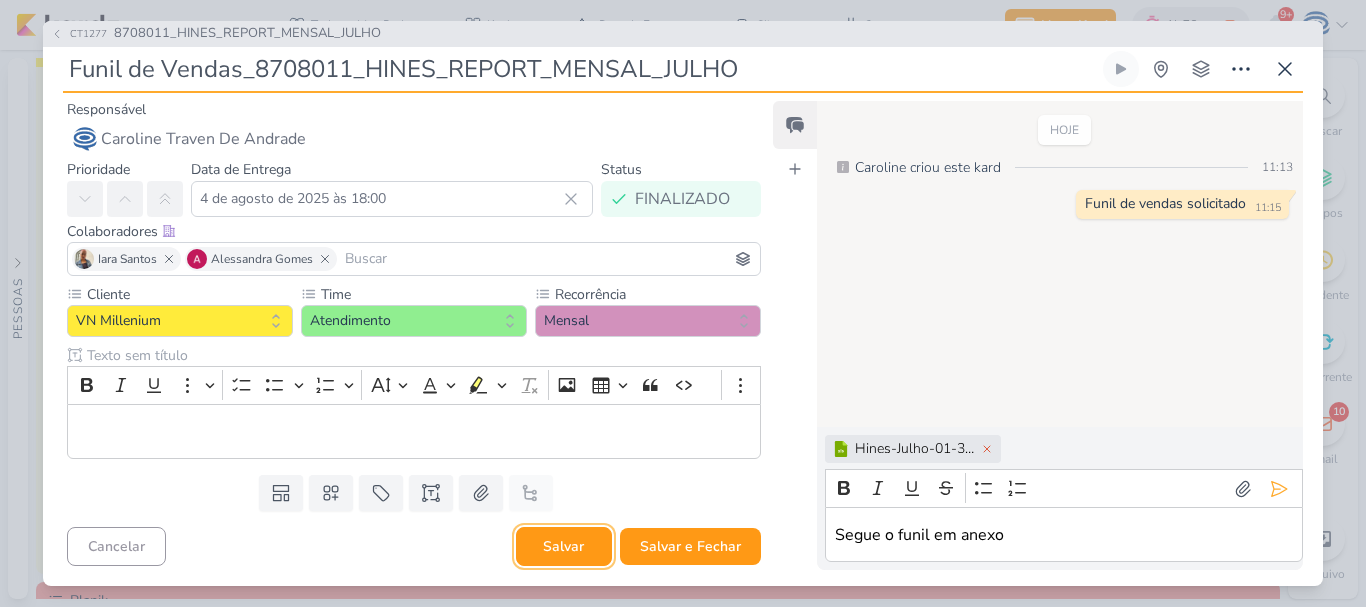 click on "Salvar" at bounding box center (564, 546) 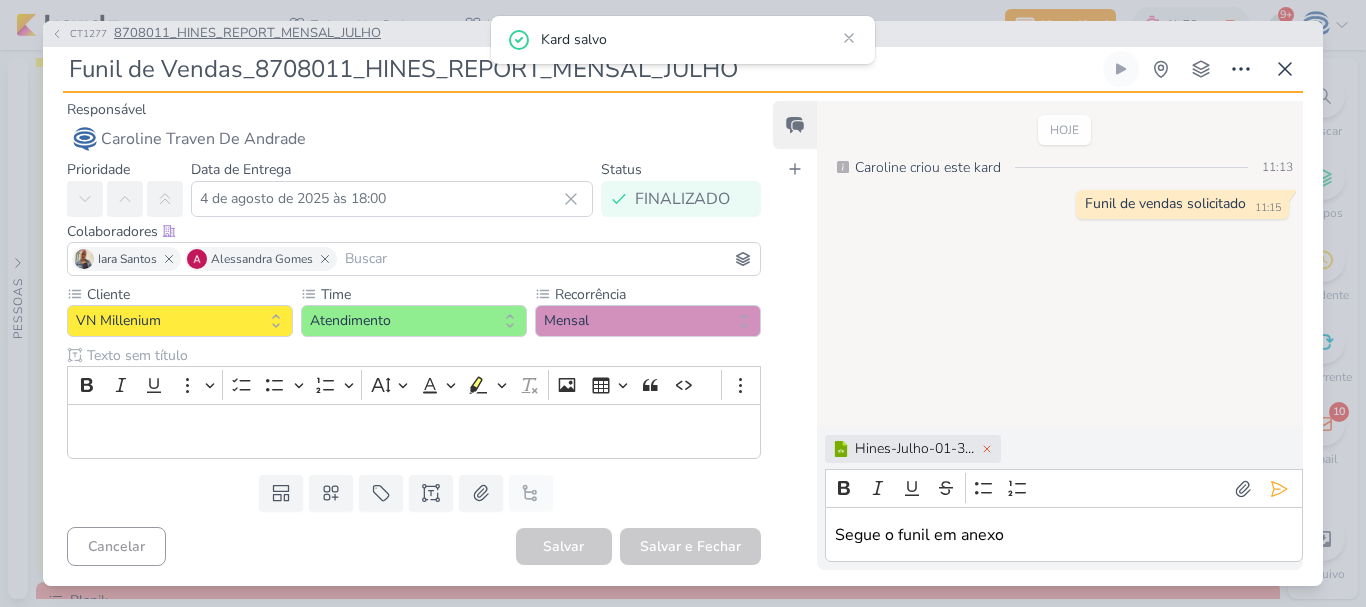 click on "8708011_HINES_REPORT_MENSAL_JULHO" at bounding box center (247, 34) 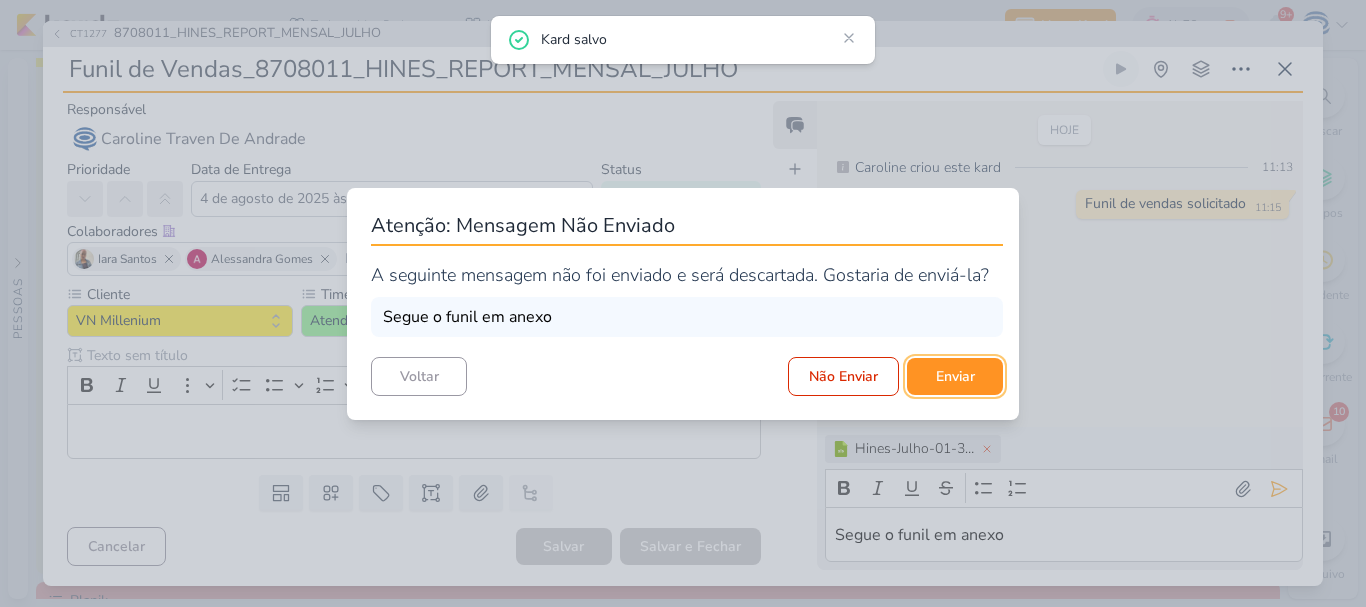 click on "Enviar" at bounding box center [955, 376] 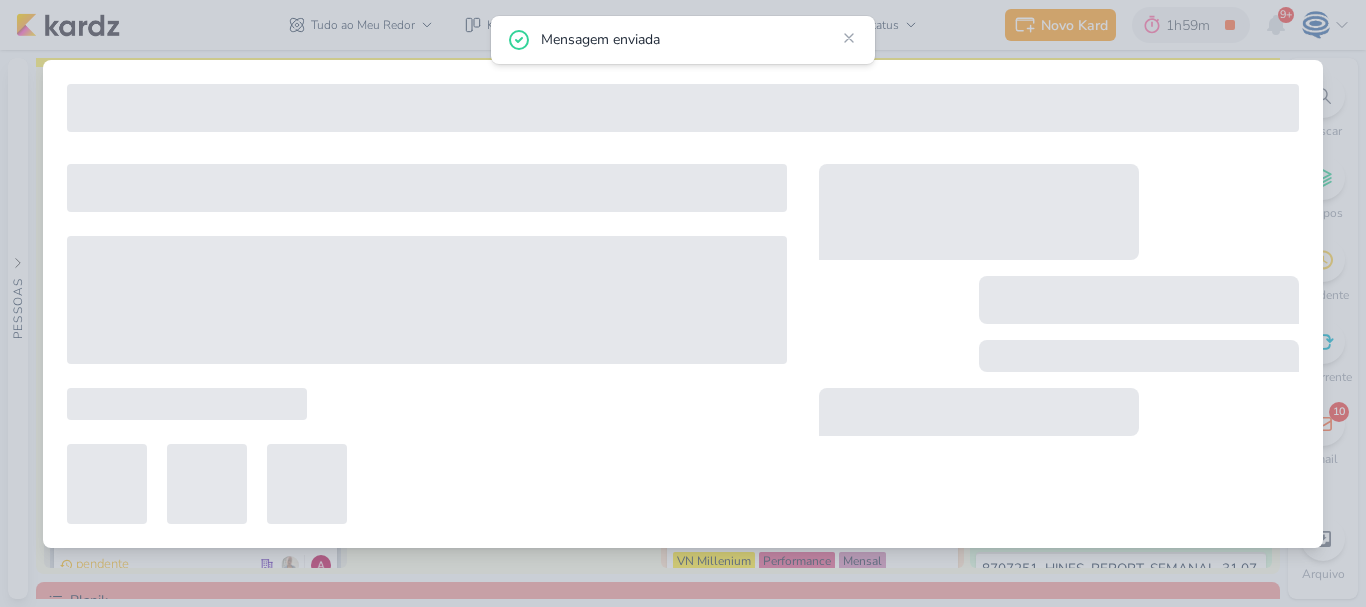 type on "8708011_HINES_REPORT_MENSAL_JULHO" 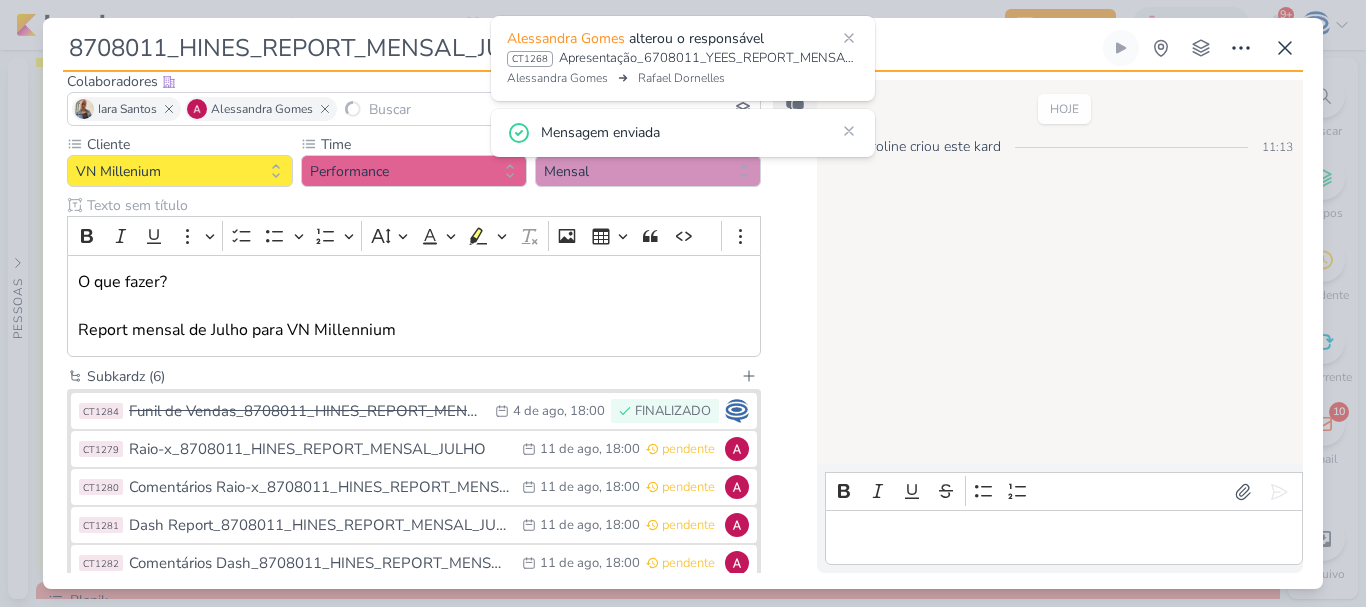 scroll, scrollTop: 130, scrollLeft: 0, axis: vertical 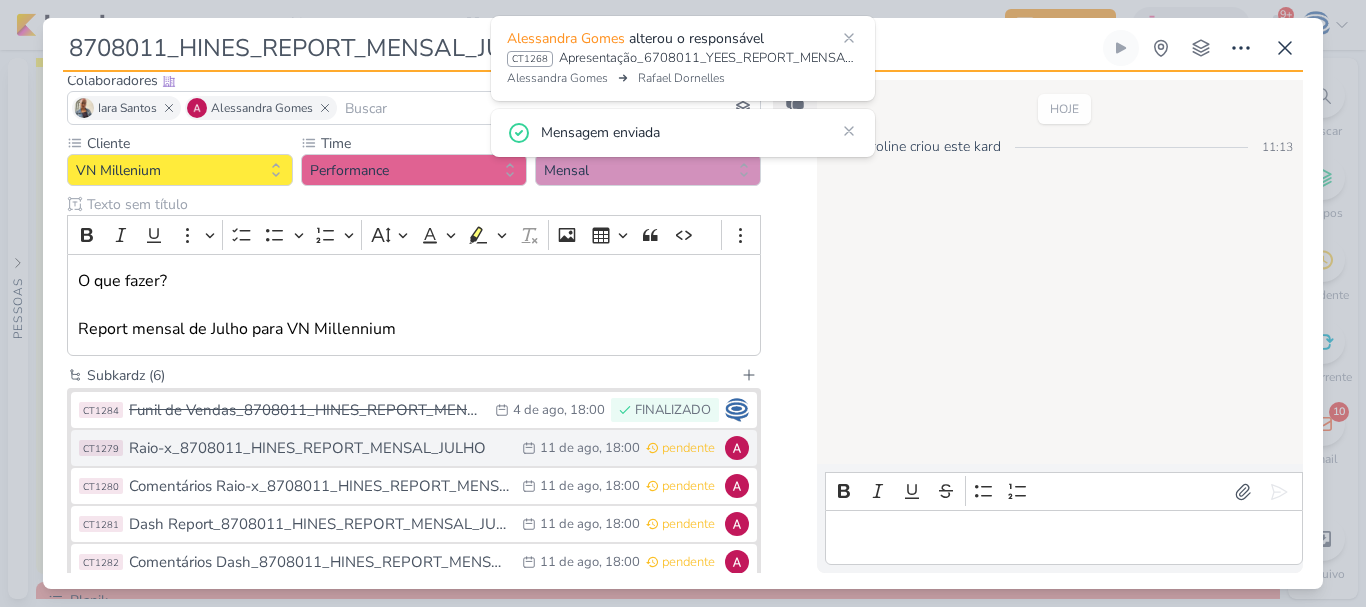 click on "CT1279
Raio-x_8708011_HINES_REPORT_MENSAL_JULHO
11/8
11 de ago
, 18:00
pendente" at bounding box center [414, 448] 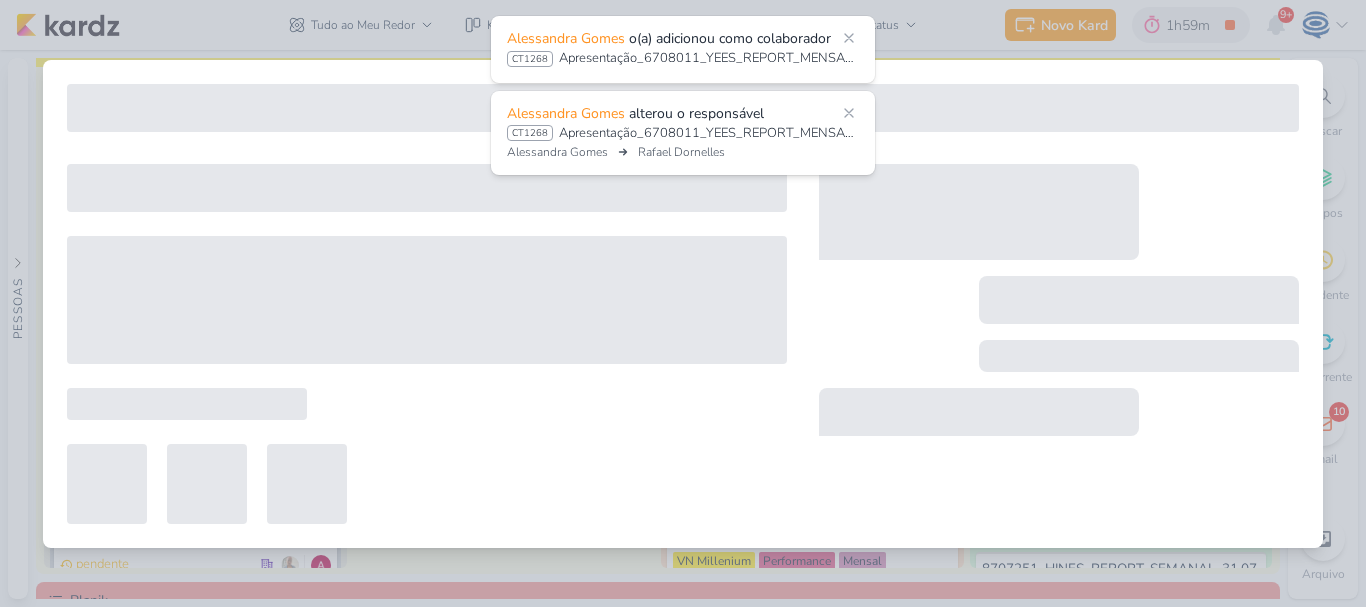 type on "Raio-x_8708011_HINES_REPORT_MENSAL_JULHO" 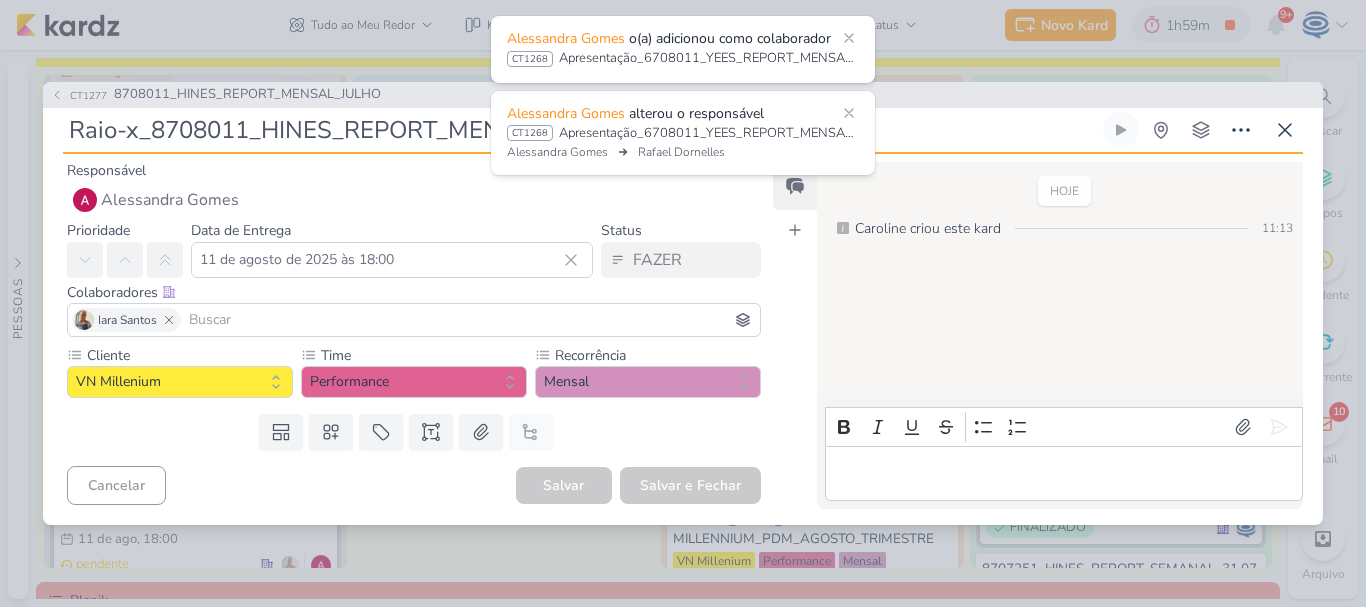 scroll, scrollTop: 690, scrollLeft: 0, axis: vertical 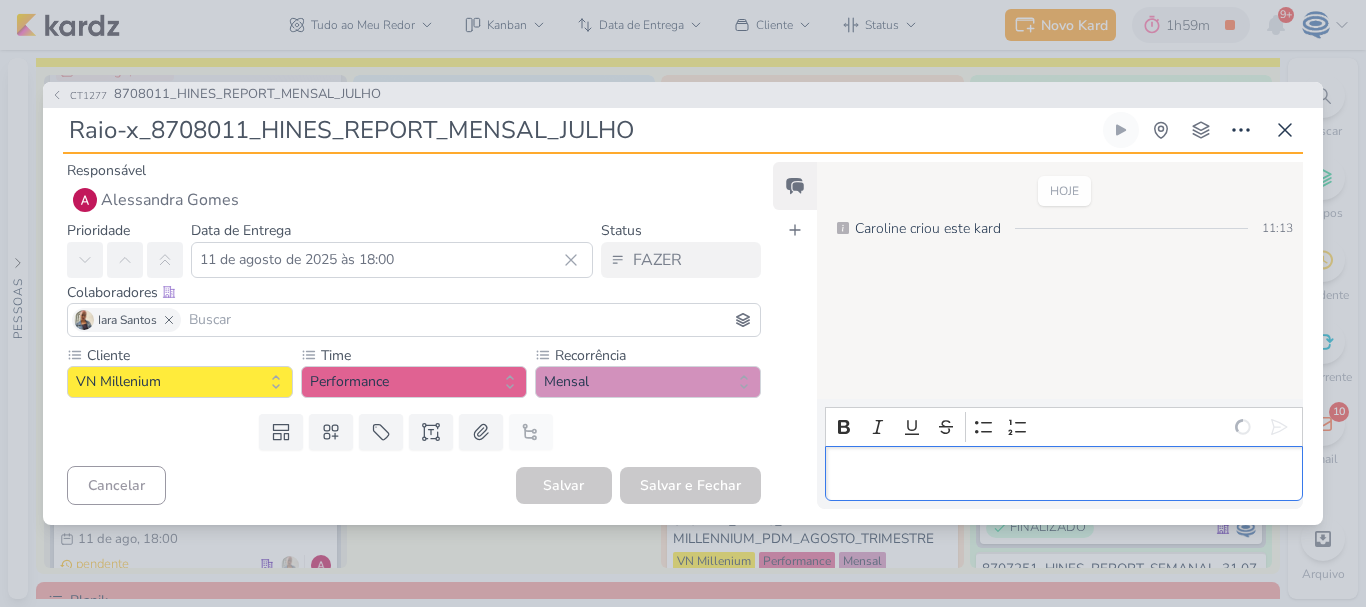 click at bounding box center (1063, 473) 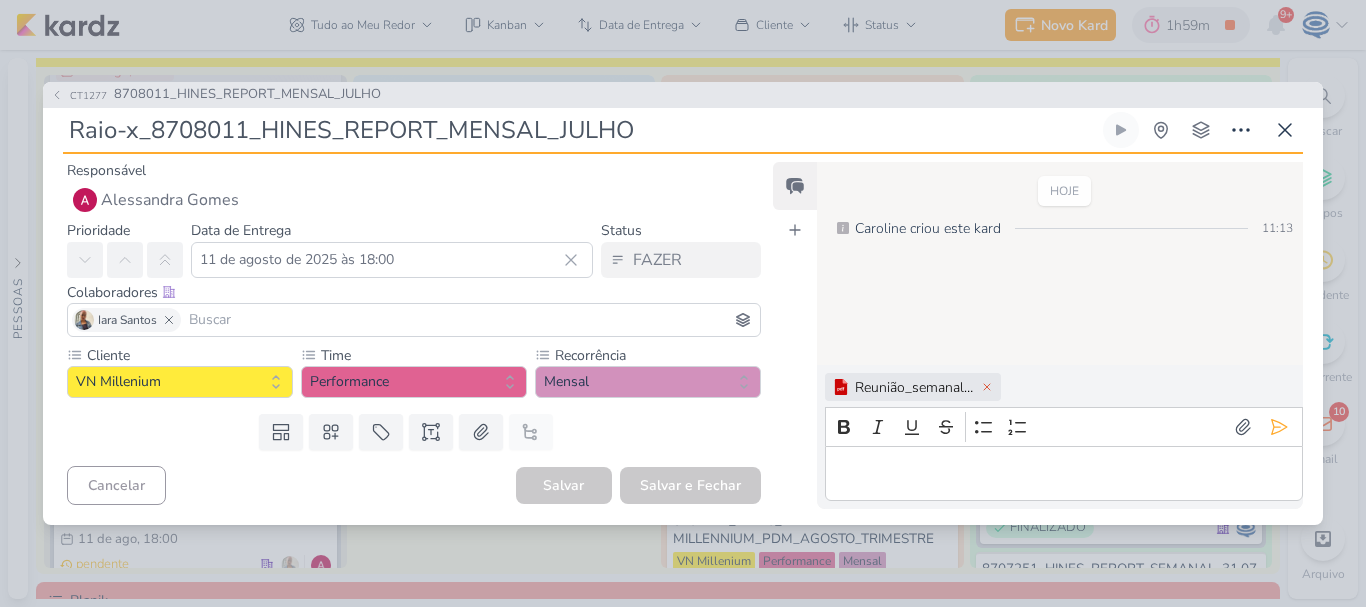 click at bounding box center (1063, 473) 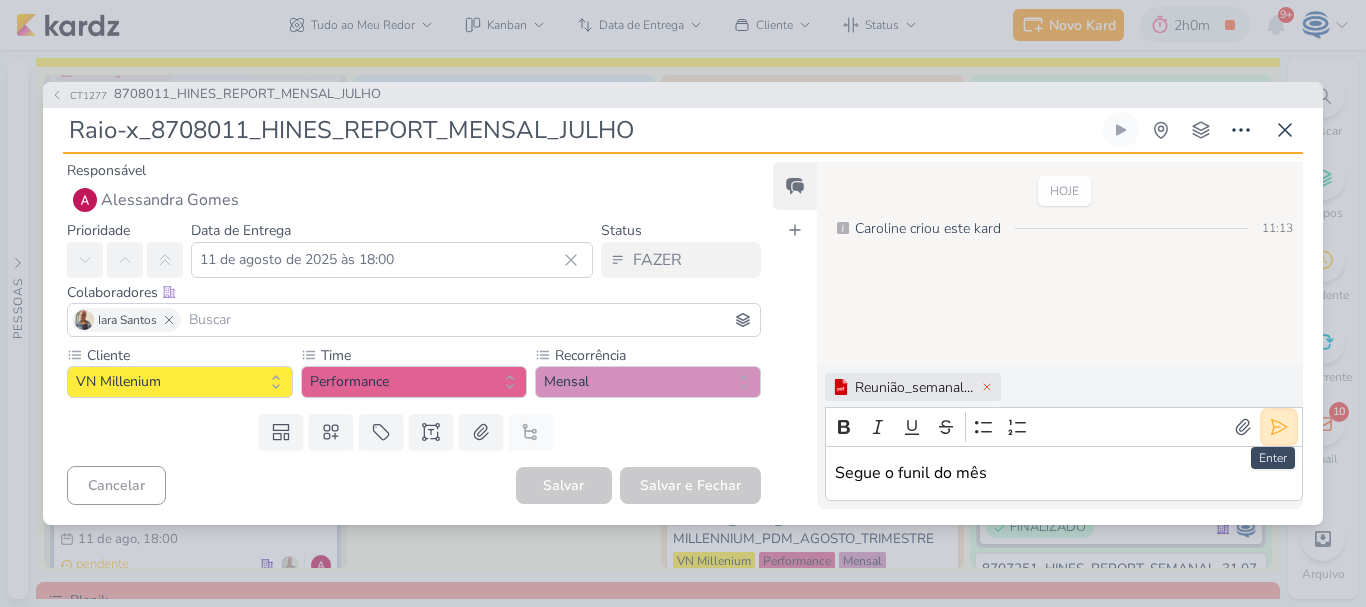 click 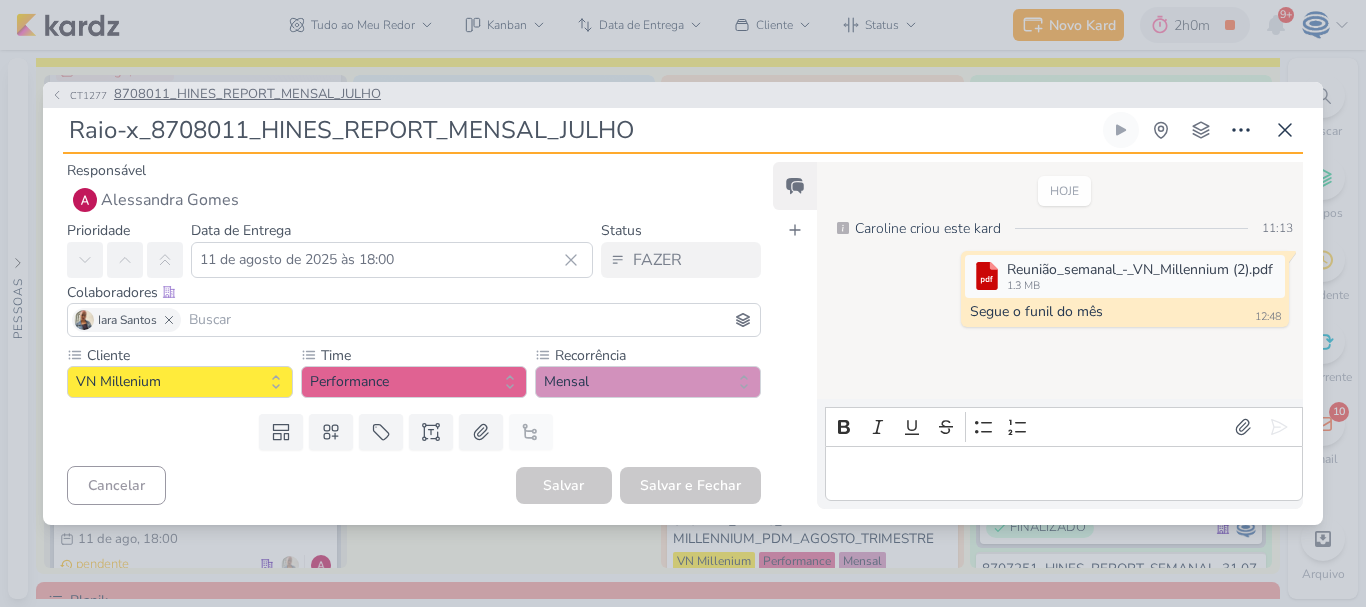 click on "8708011_HINES_REPORT_MENSAL_JULHO" at bounding box center (247, 95) 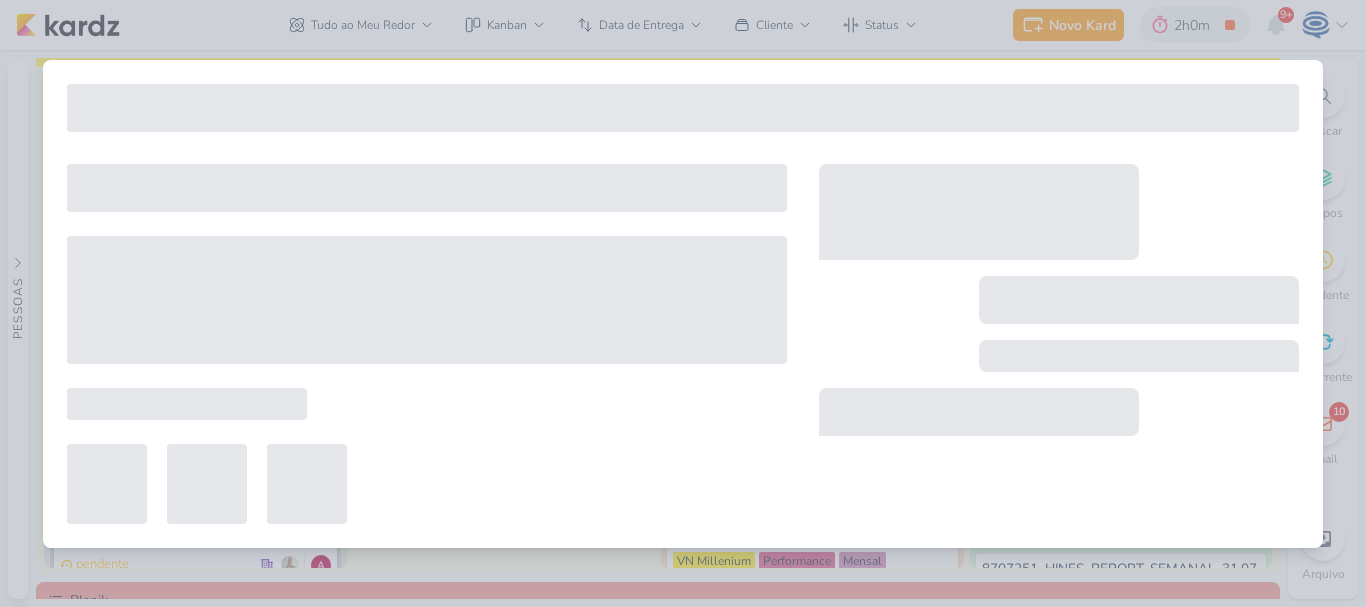 type on "8708011_HINES_REPORT_MENSAL_JULHO" 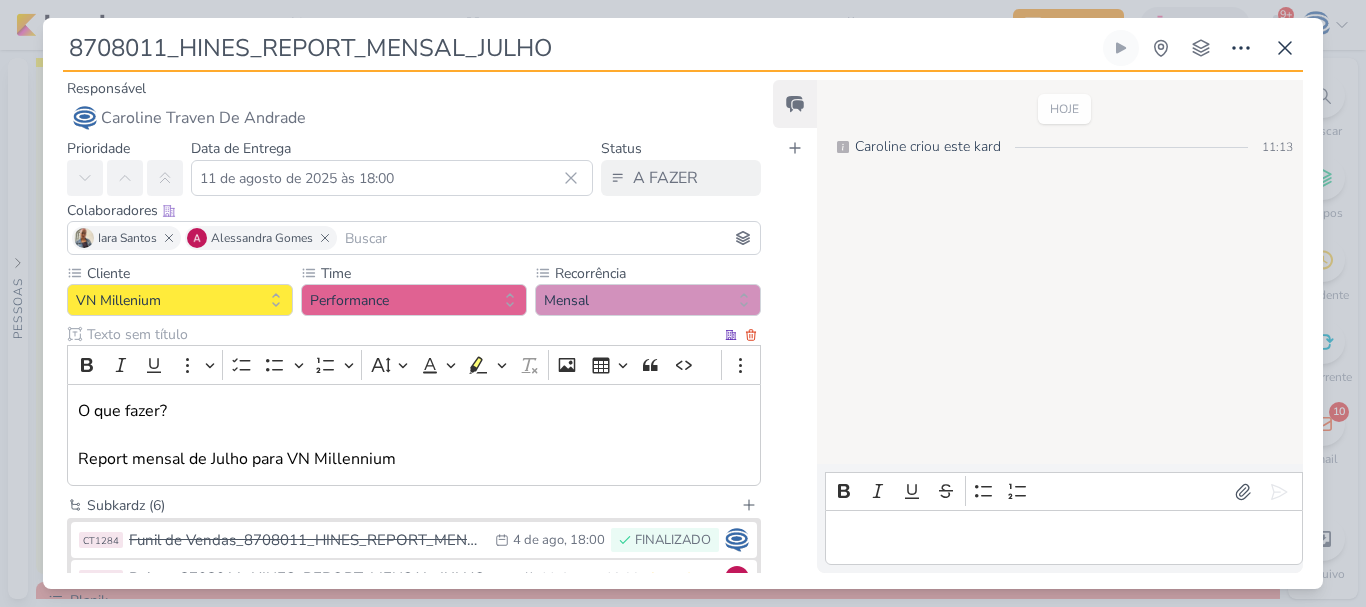 scroll, scrollTop: 290, scrollLeft: 0, axis: vertical 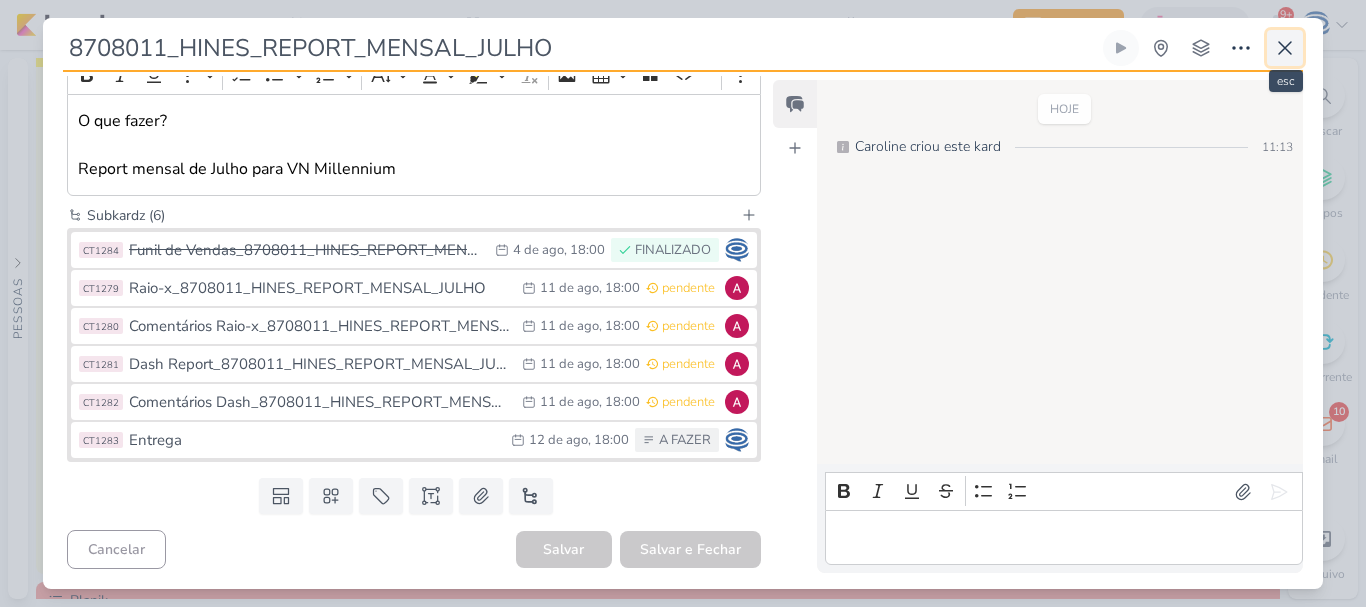 click 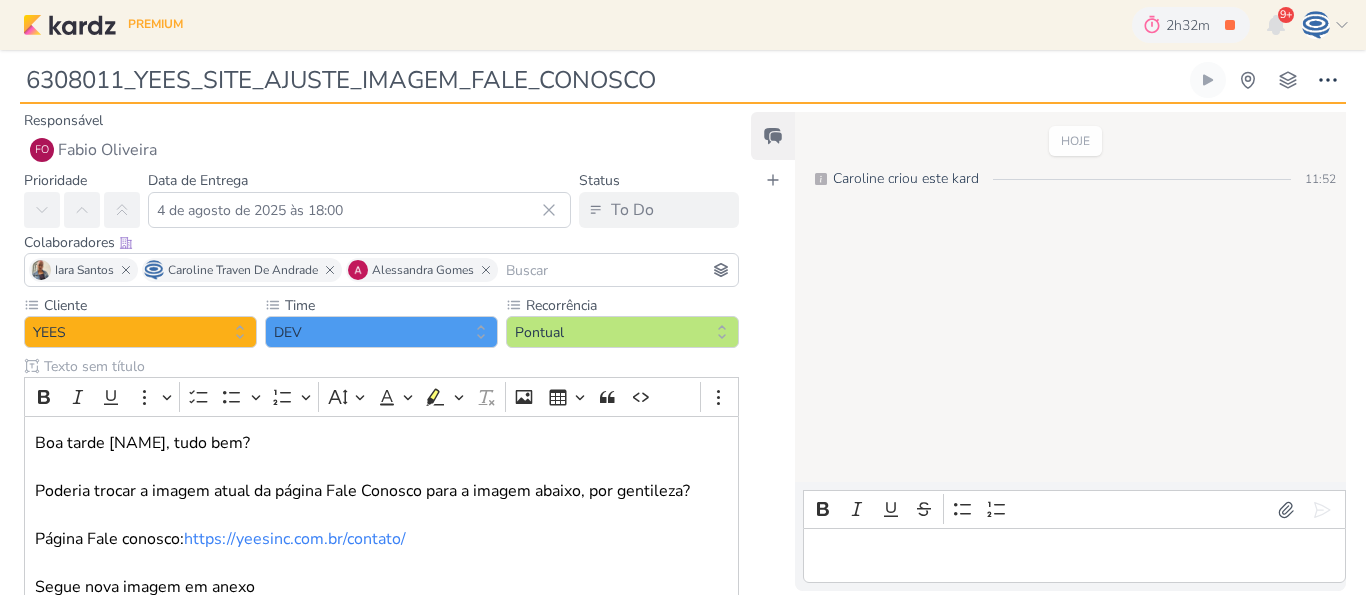 scroll, scrollTop: 0, scrollLeft: 0, axis: both 